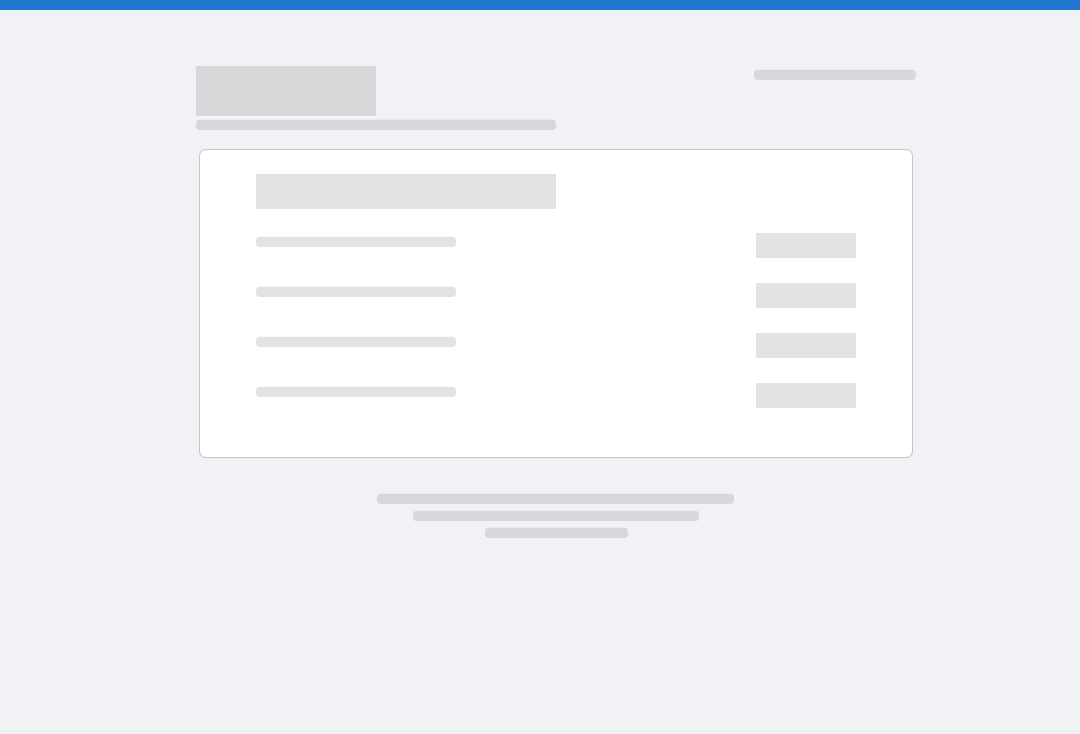 scroll, scrollTop: 0, scrollLeft: 0, axis: both 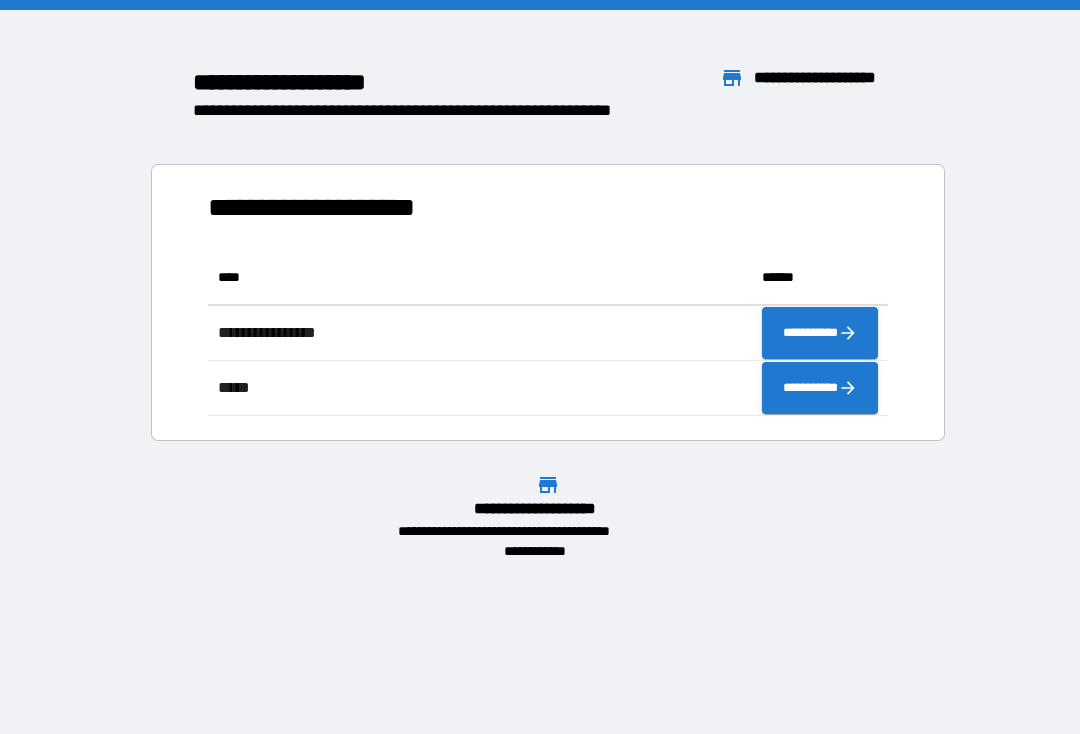 click on "**********" at bounding box center (540, 367) 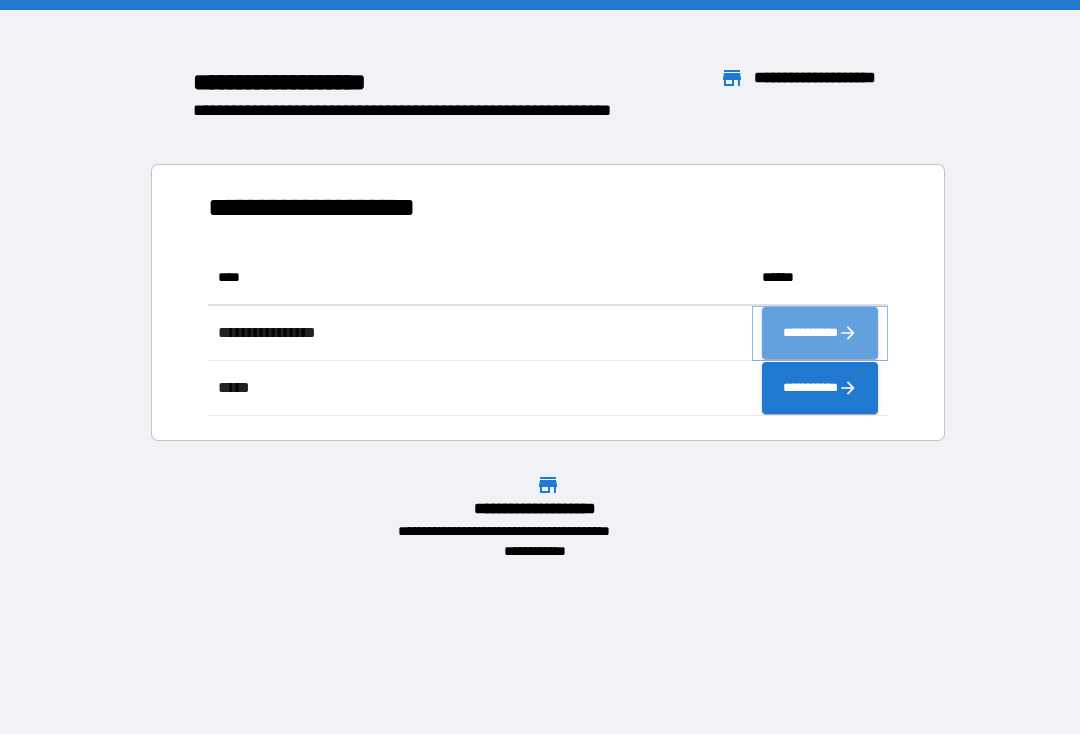 click on "**********" at bounding box center [820, 333] 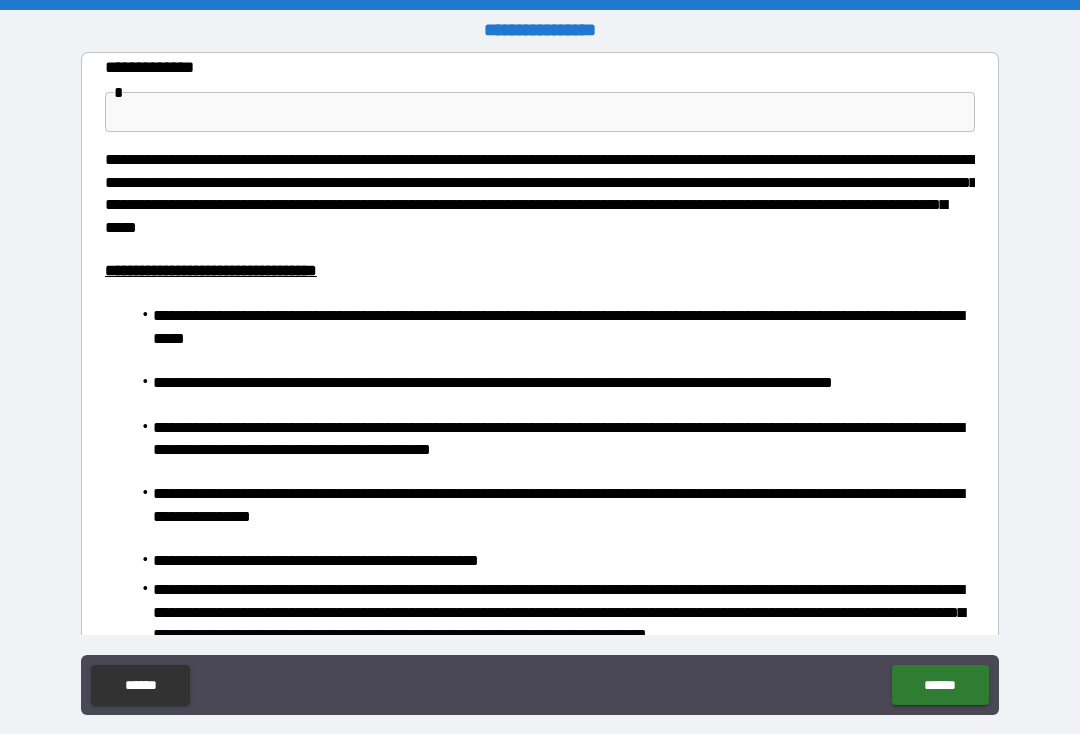 click at bounding box center [540, 112] 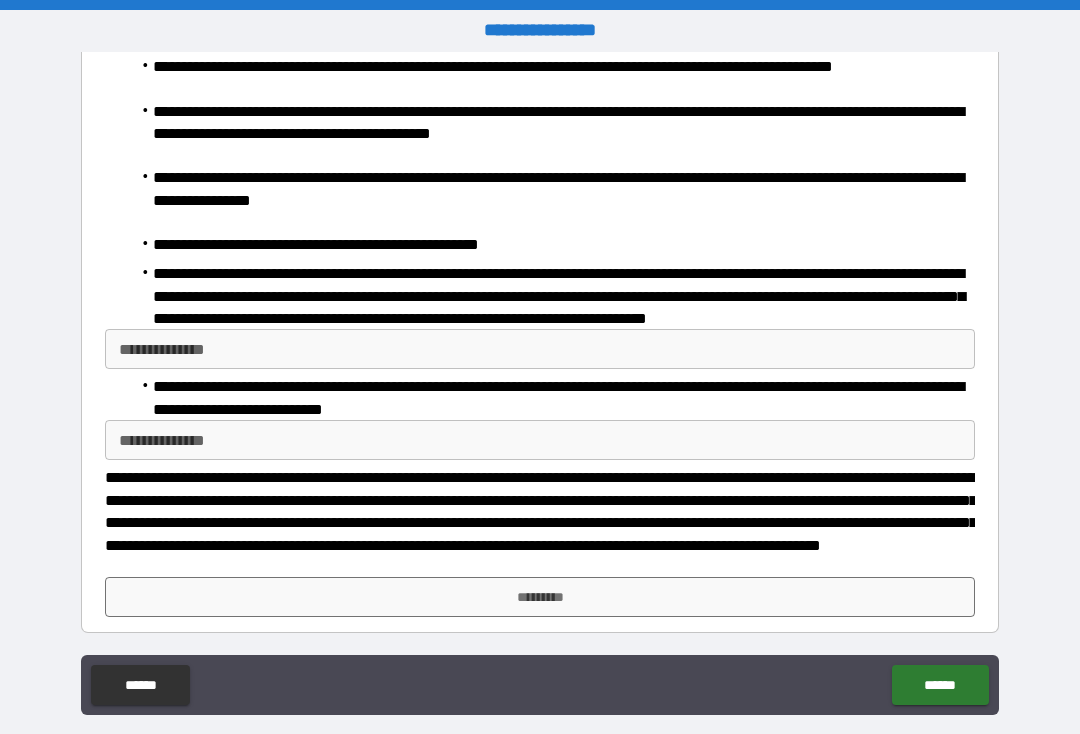 scroll, scrollTop: 314, scrollLeft: 0, axis: vertical 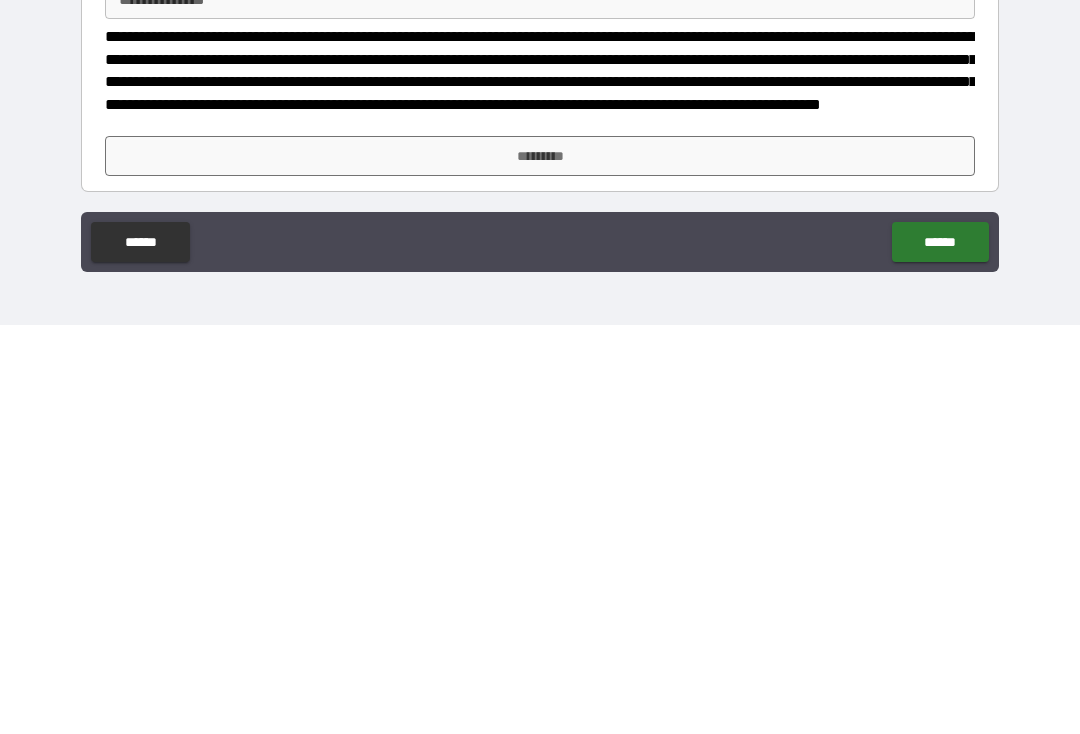 type on "**********" 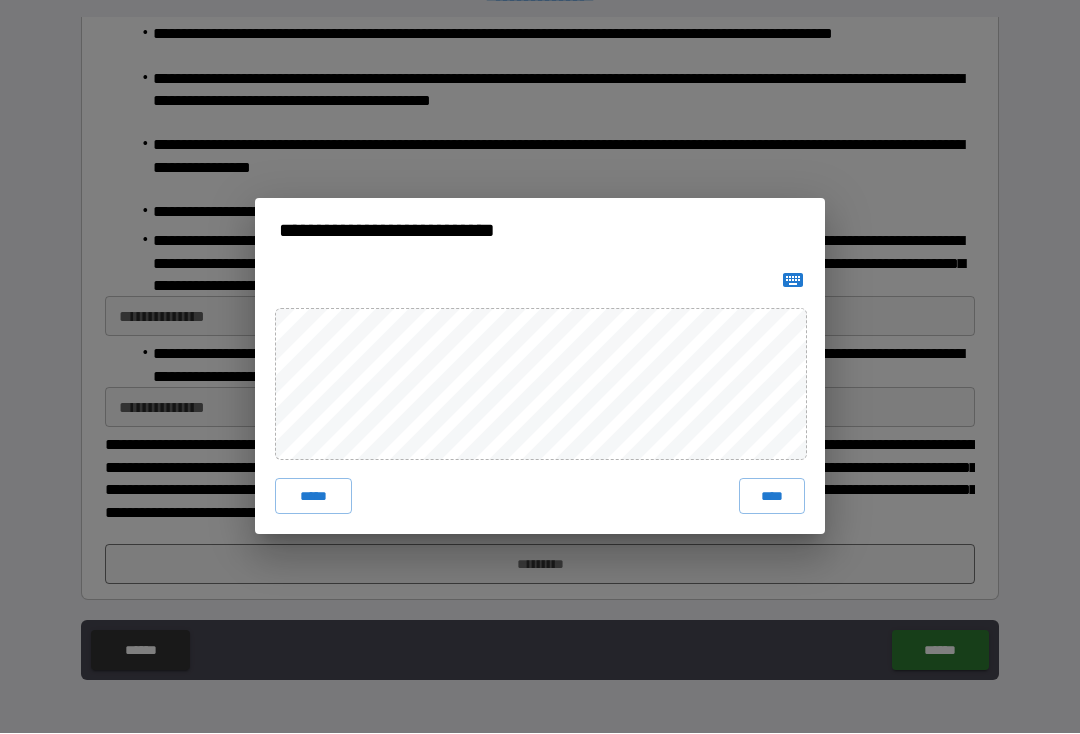 click on "*****" at bounding box center [313, 497] 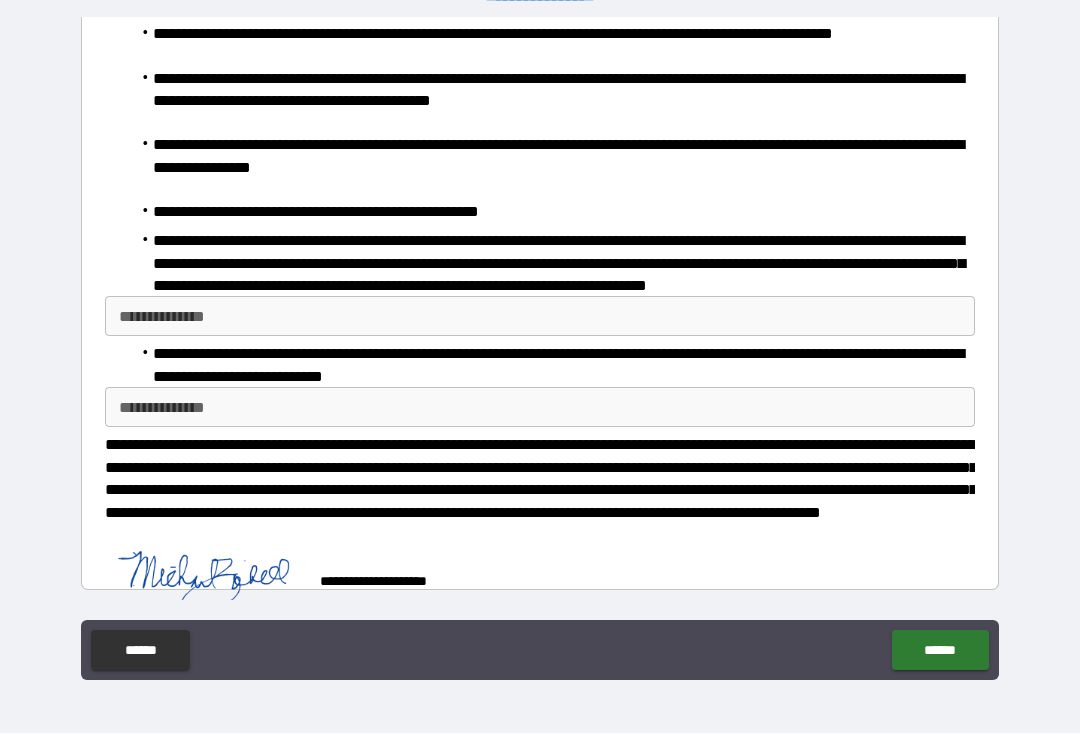 scroll, scrollTop: 304, scrollLeft: 0, axis: vertical 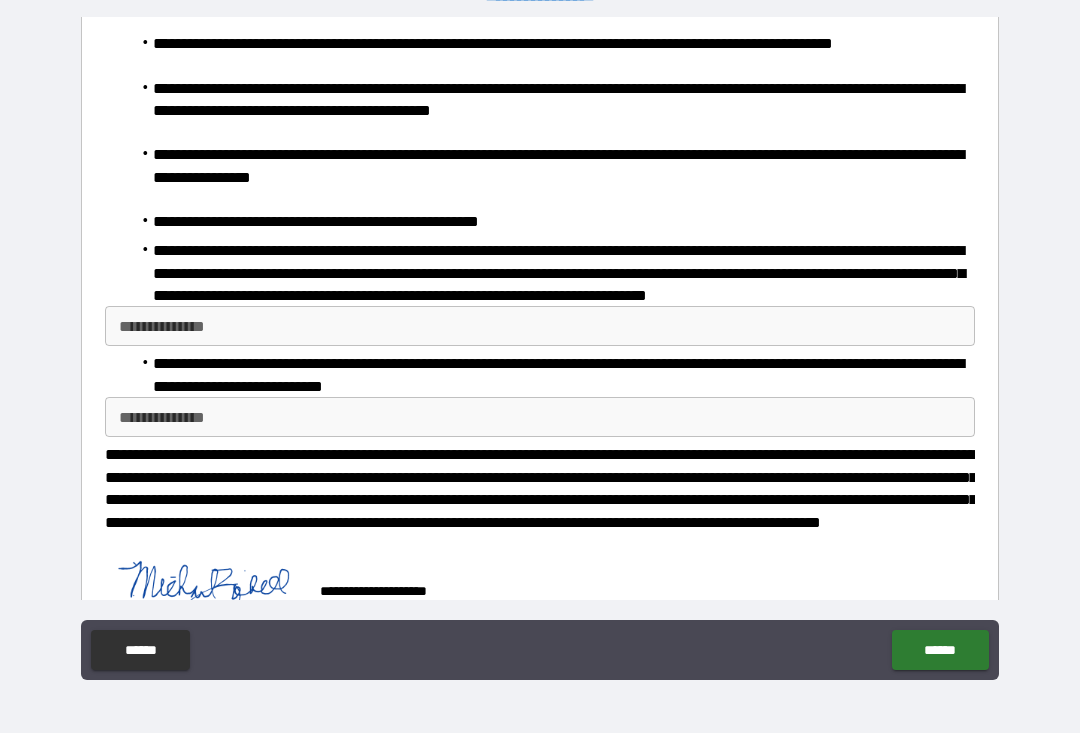 click on "******" at bounding box center (940, 651) 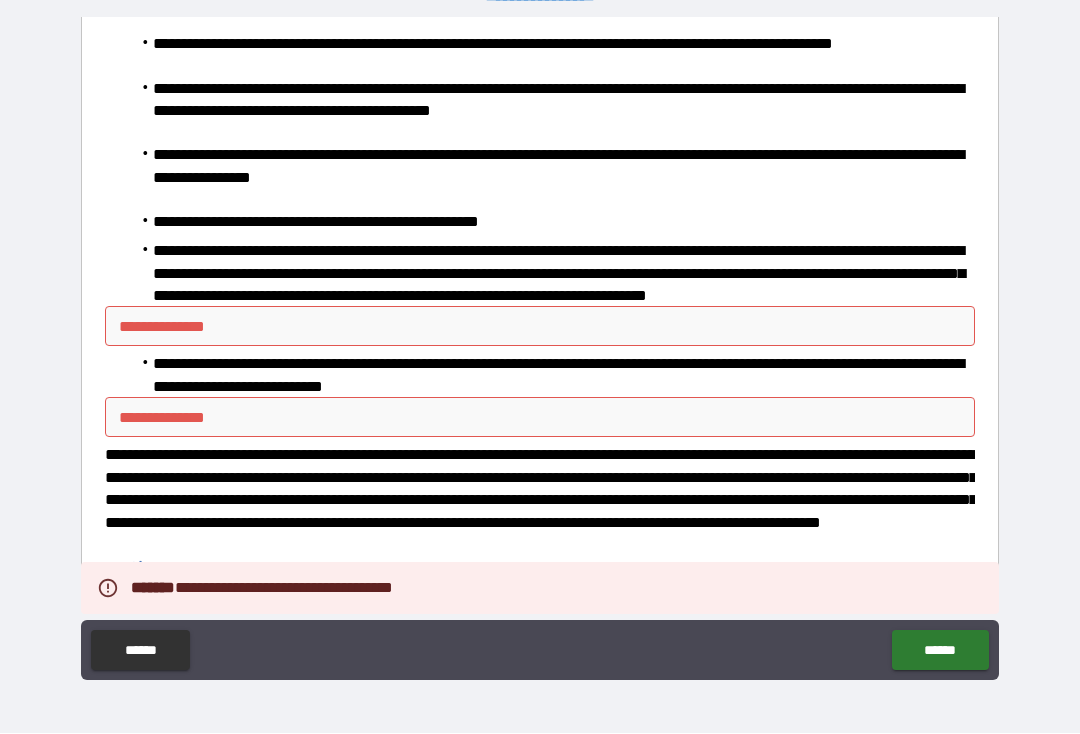 click on "**********" at bounding box center (540, 327) 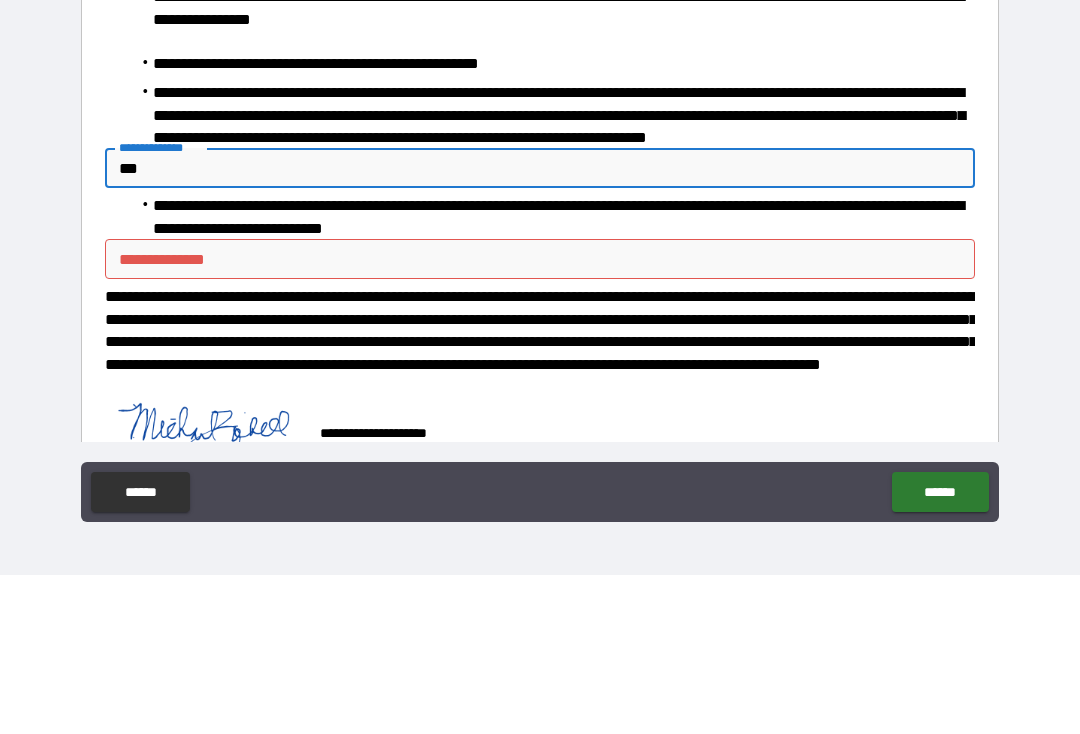type on "***" 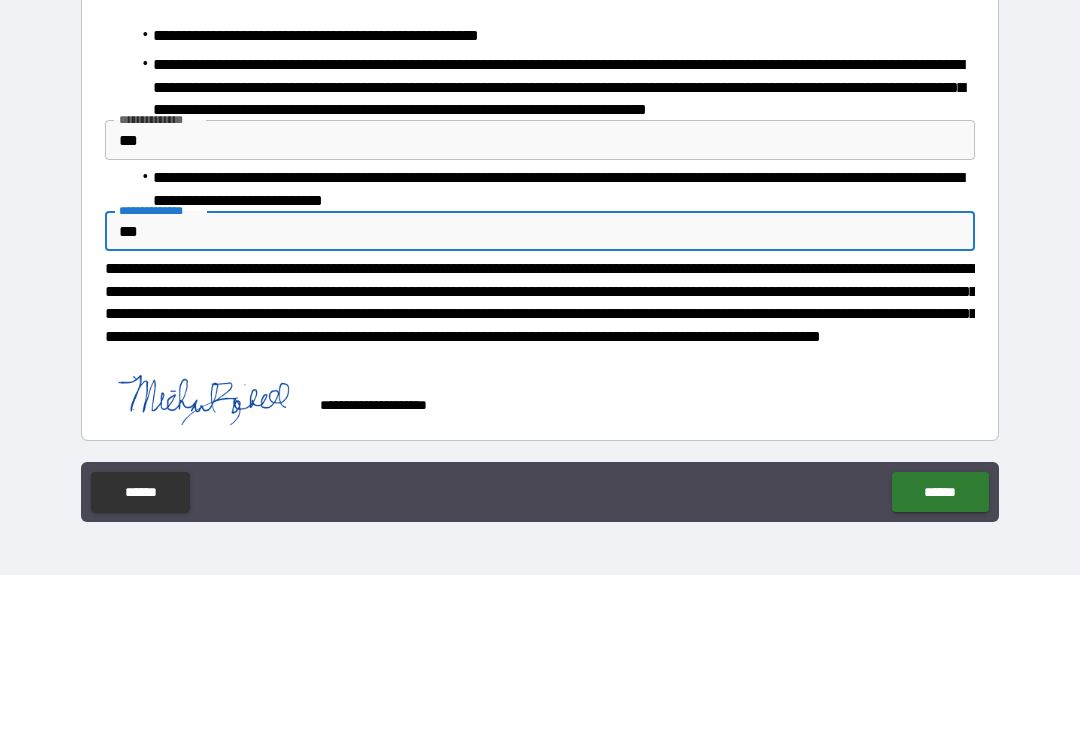 scroll, scrollTop: 331, scrollLeft: 0, axis: vertical 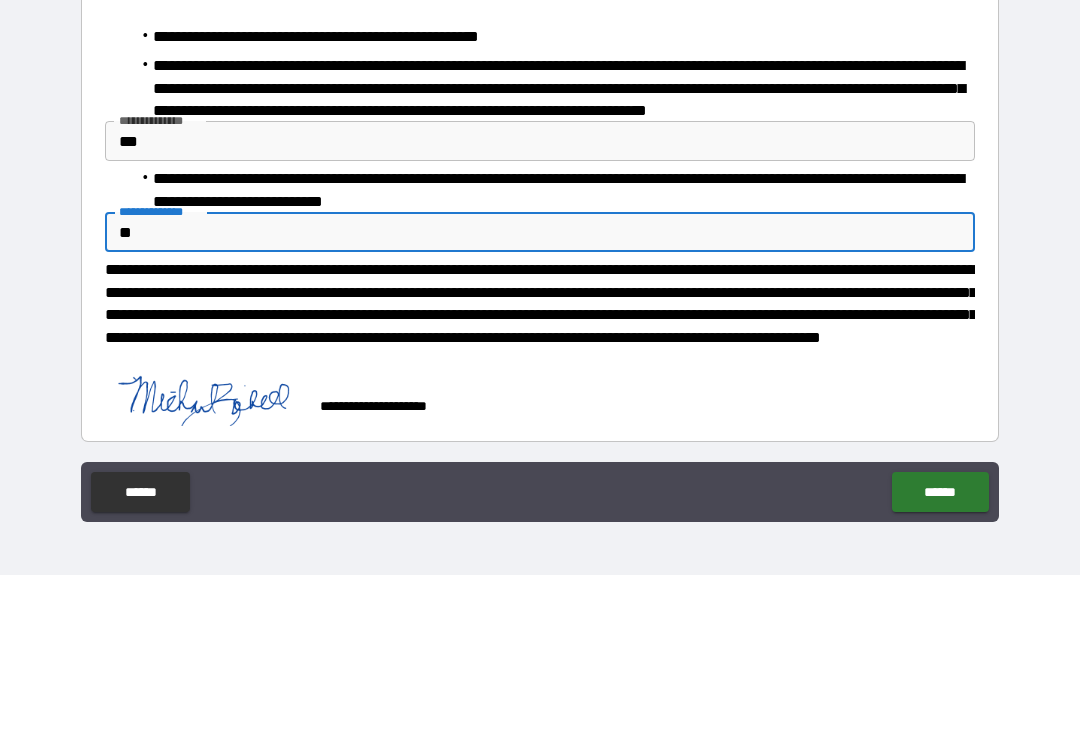 type on "*" 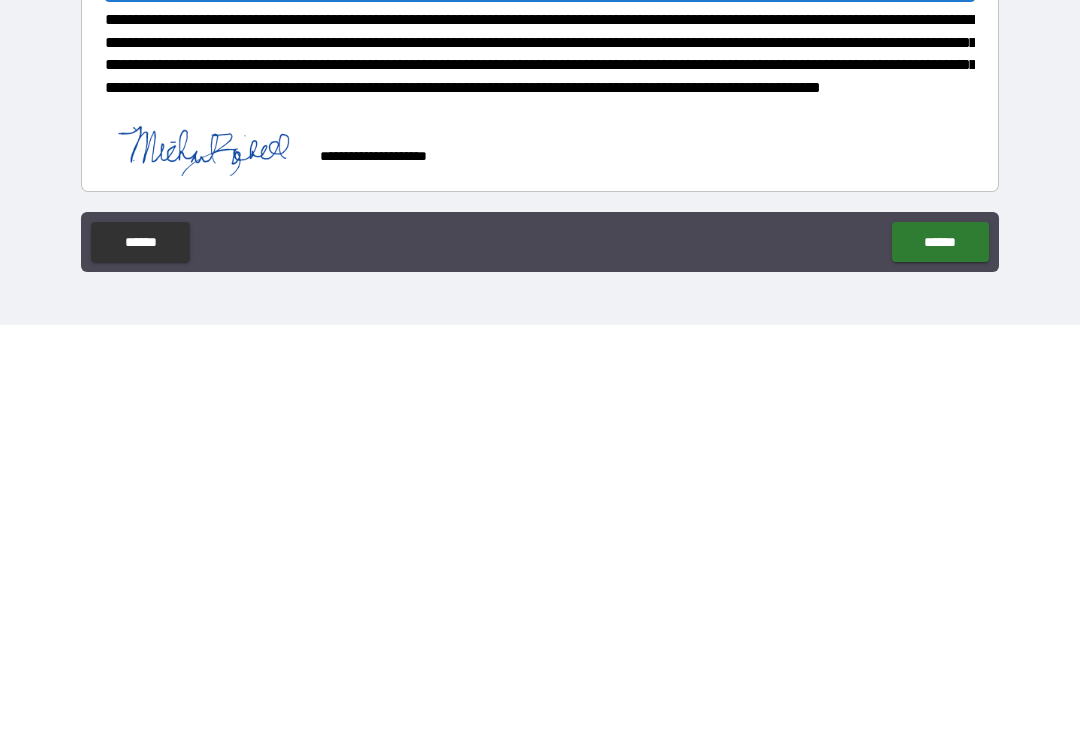 click on "******" at bounding box center [940, 651] 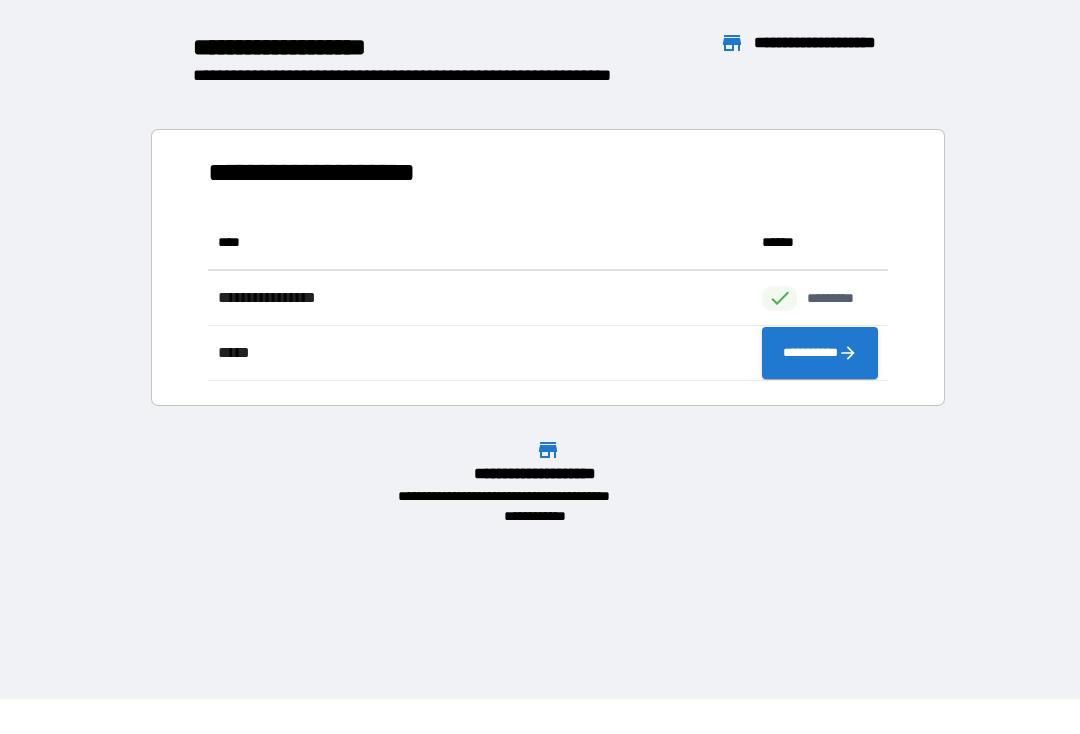 scroll, scrollTop: 1, scrollLeft: 1, axis: both 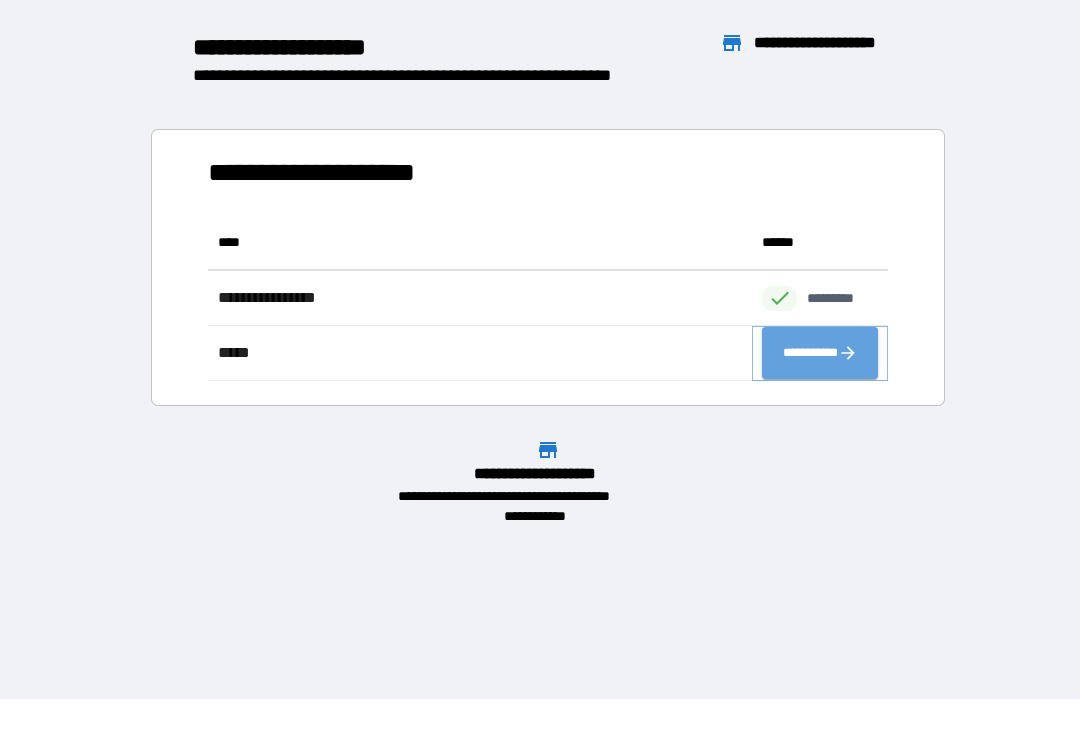 click on "**********" at bounding box center [820, 354] 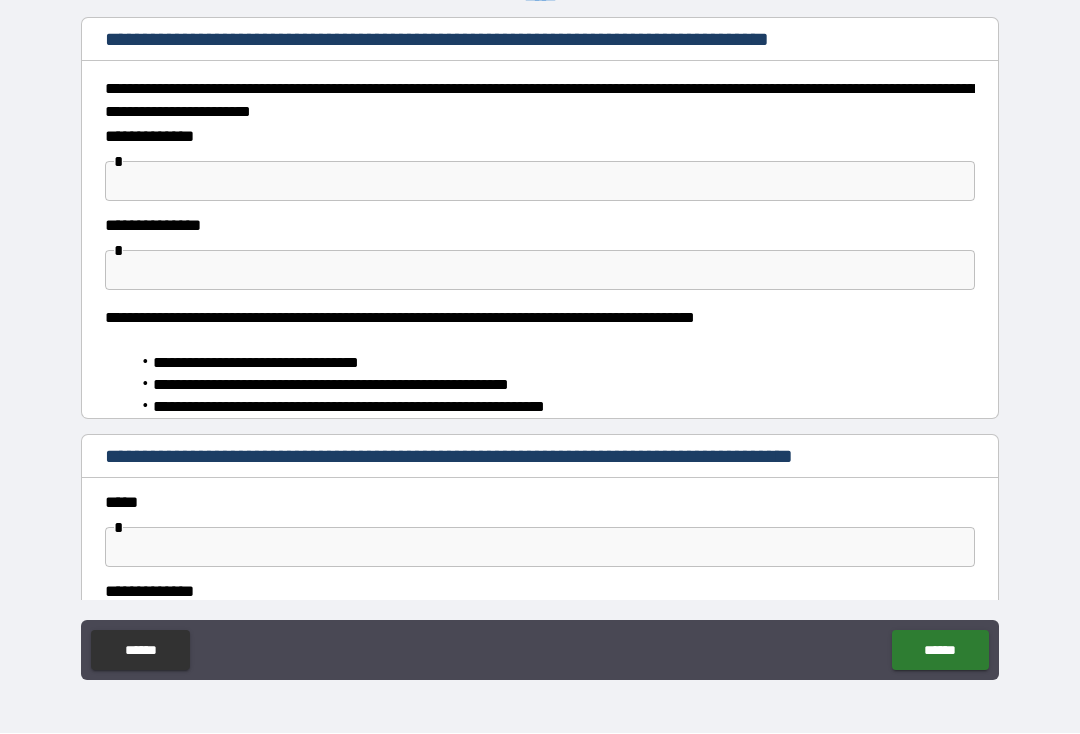 type on "*" 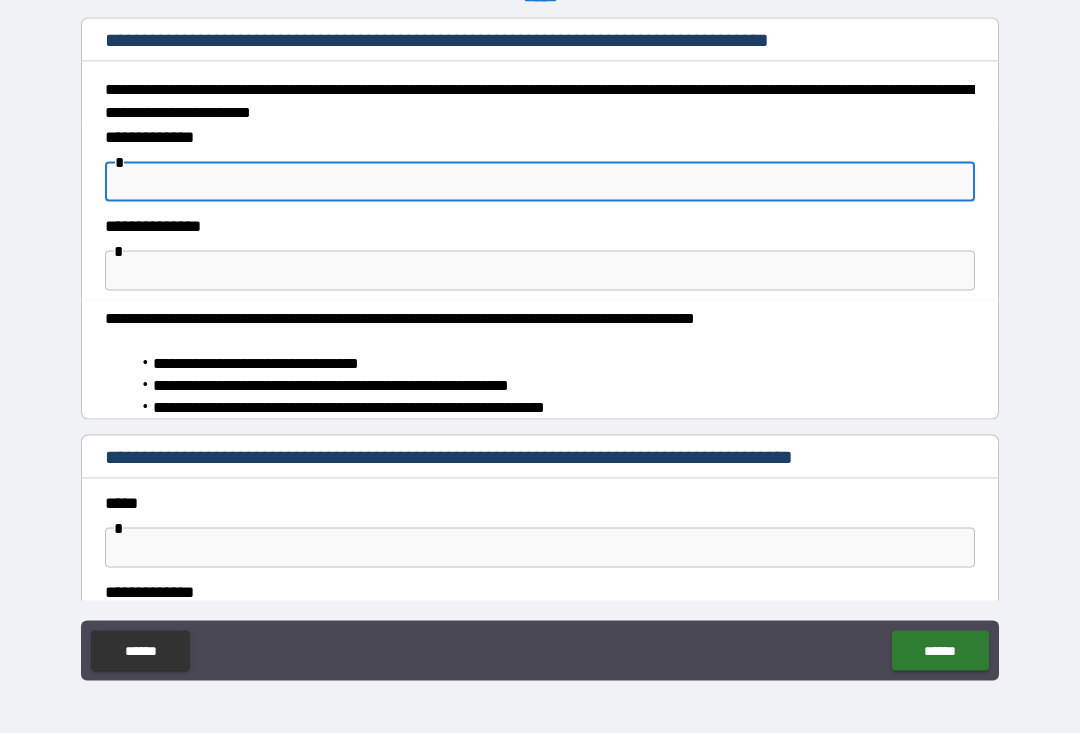 type on "*" 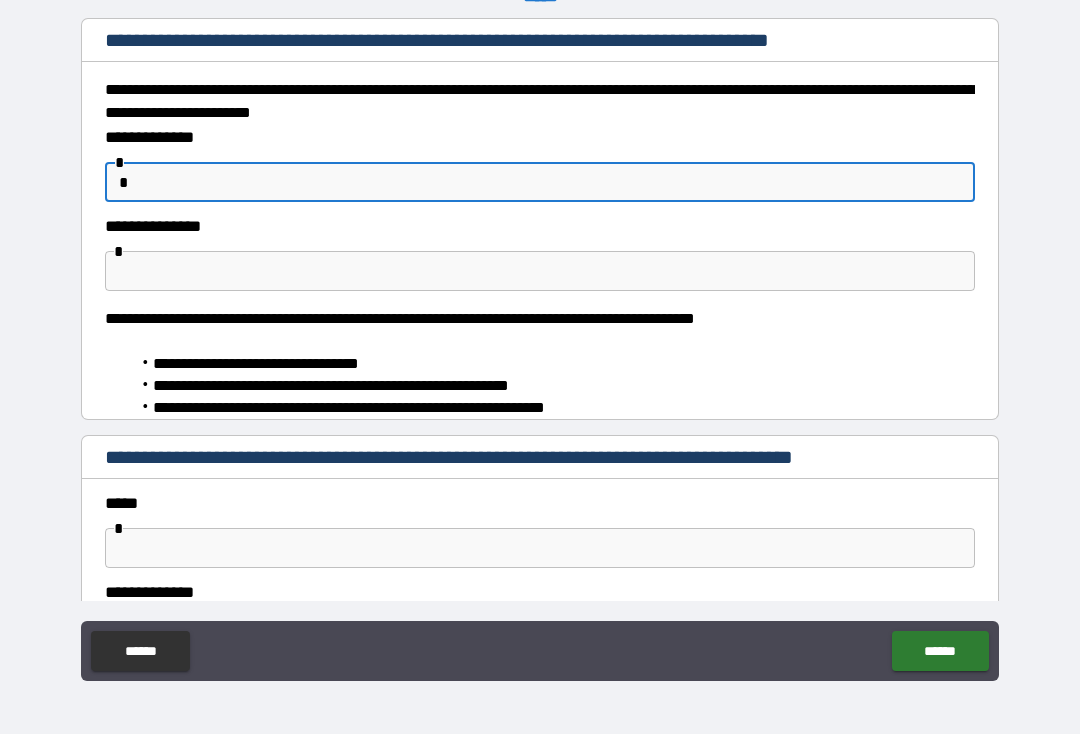 type on "*" 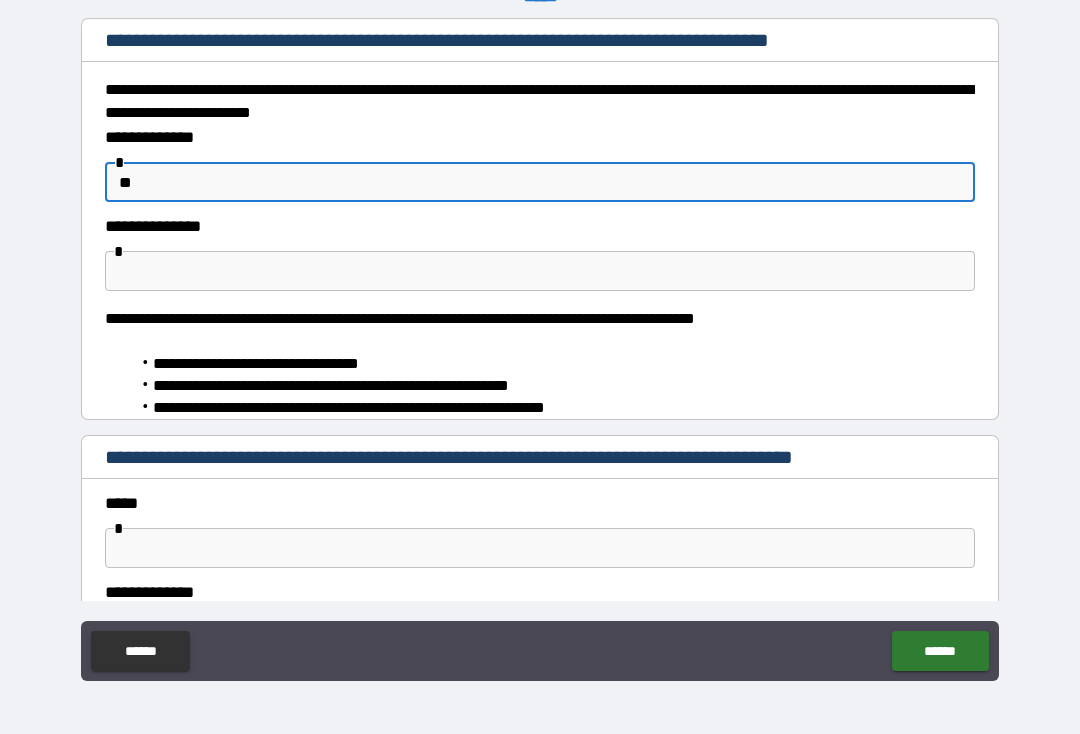 type on "*" 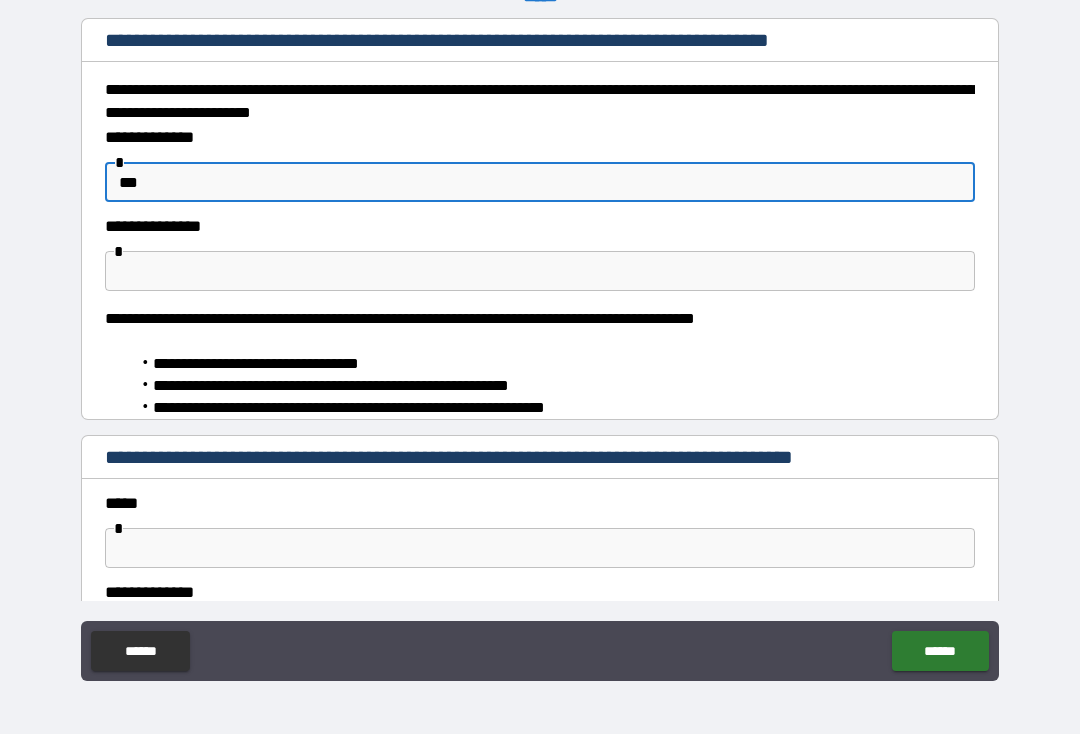 type on "*" 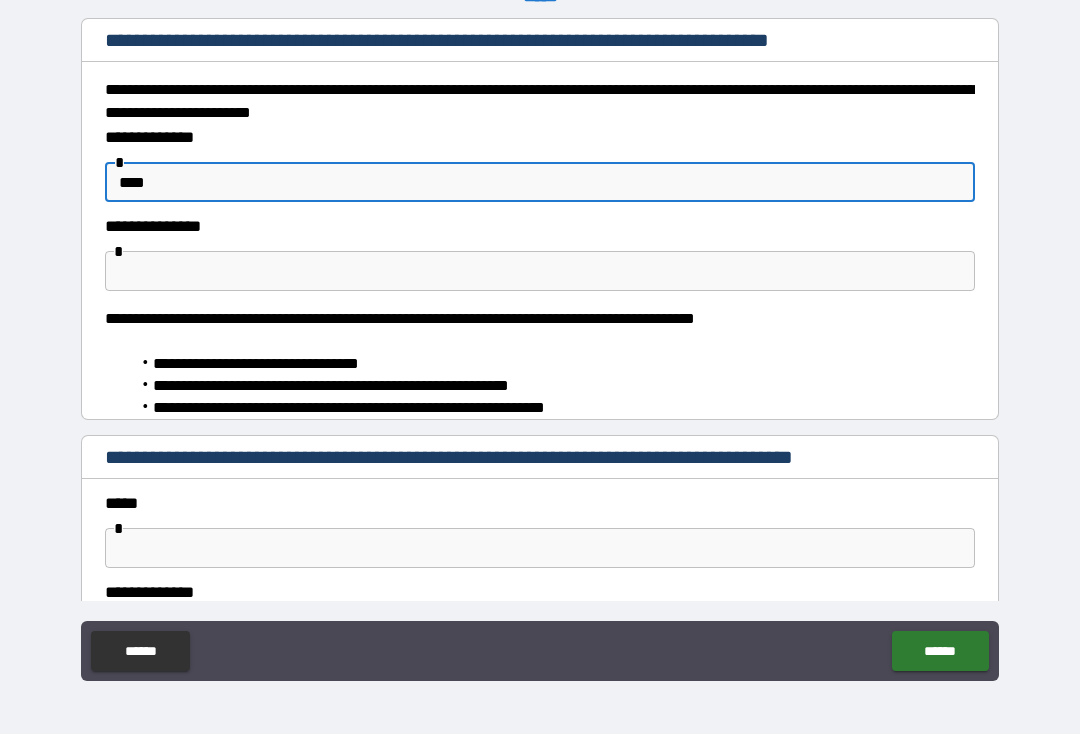 type on "*" 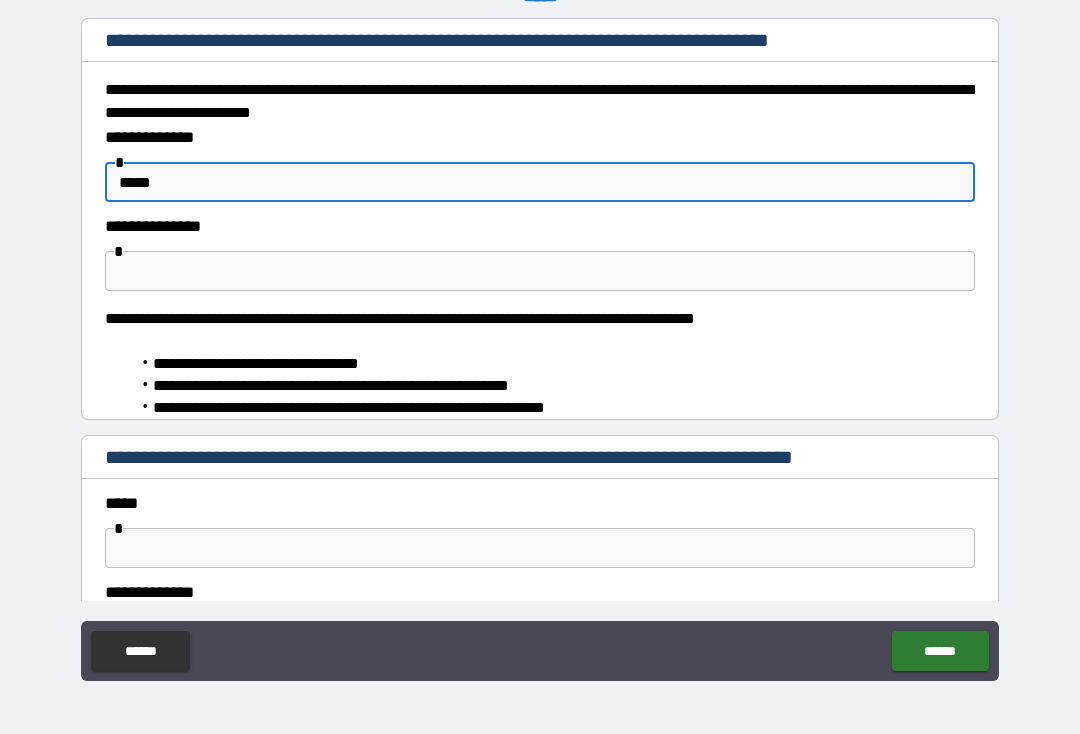 type on "*" 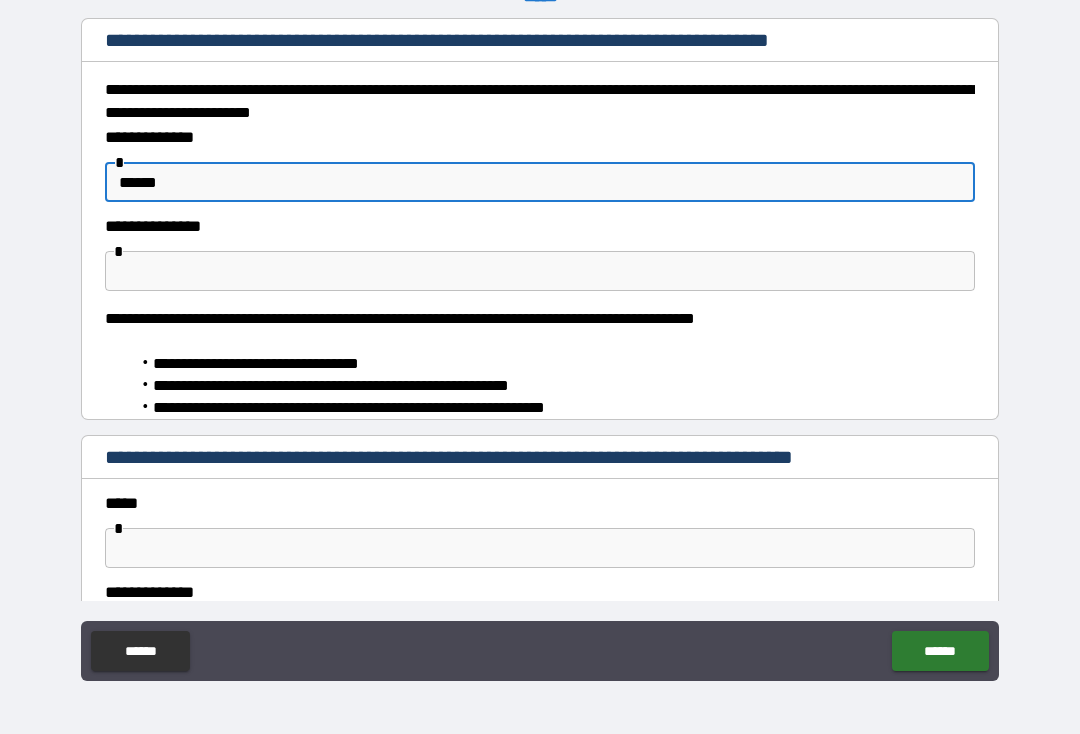 type on "*" 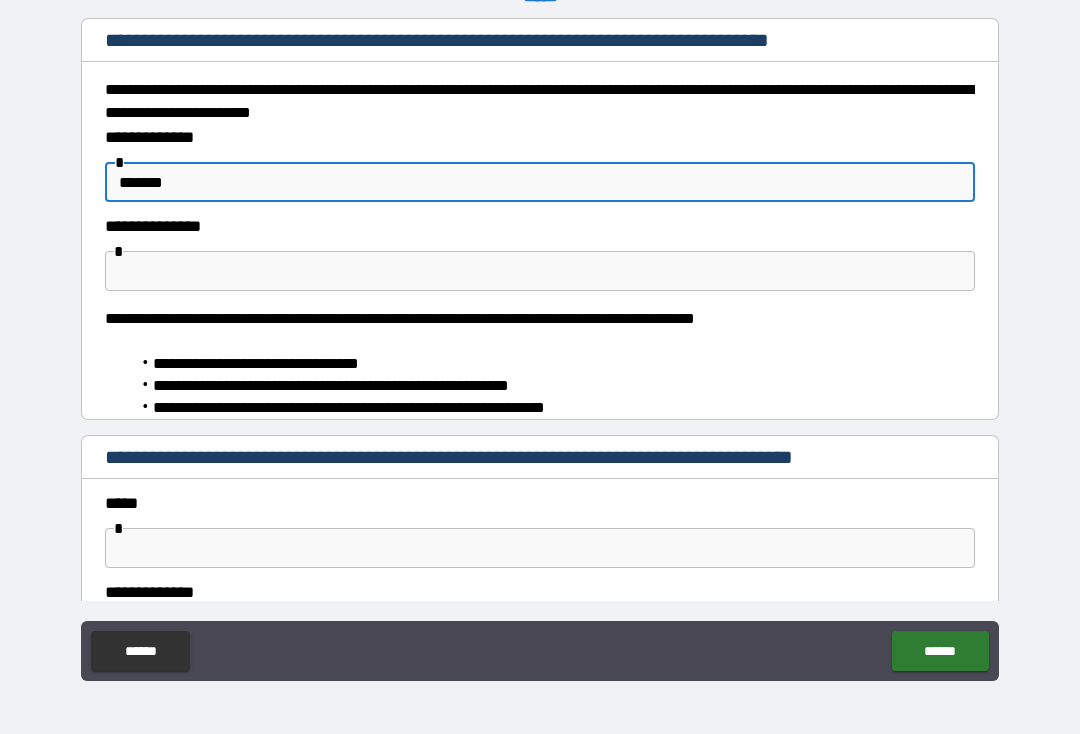 type on "*" 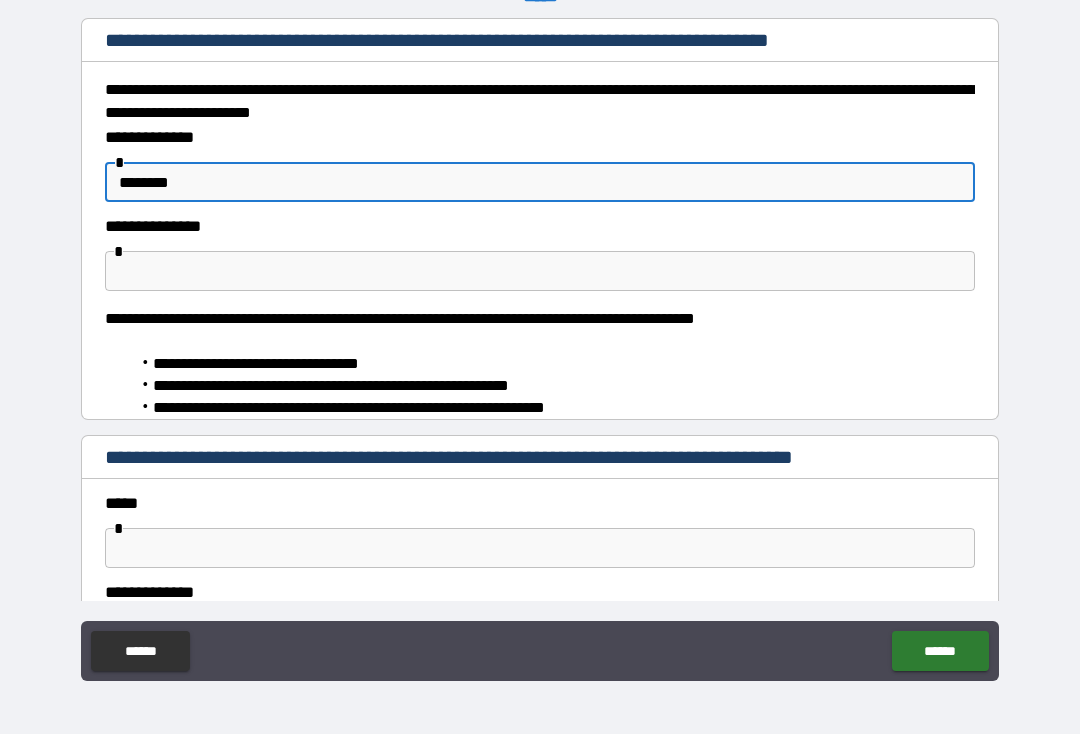 type on "*" 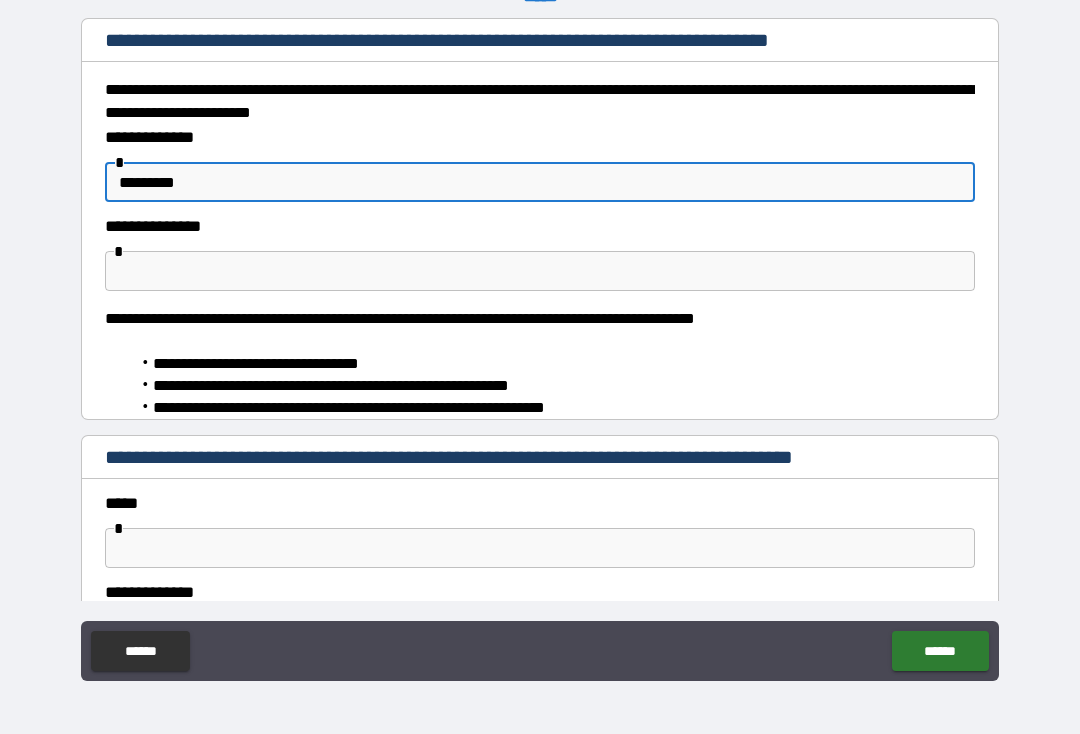 type on "*" 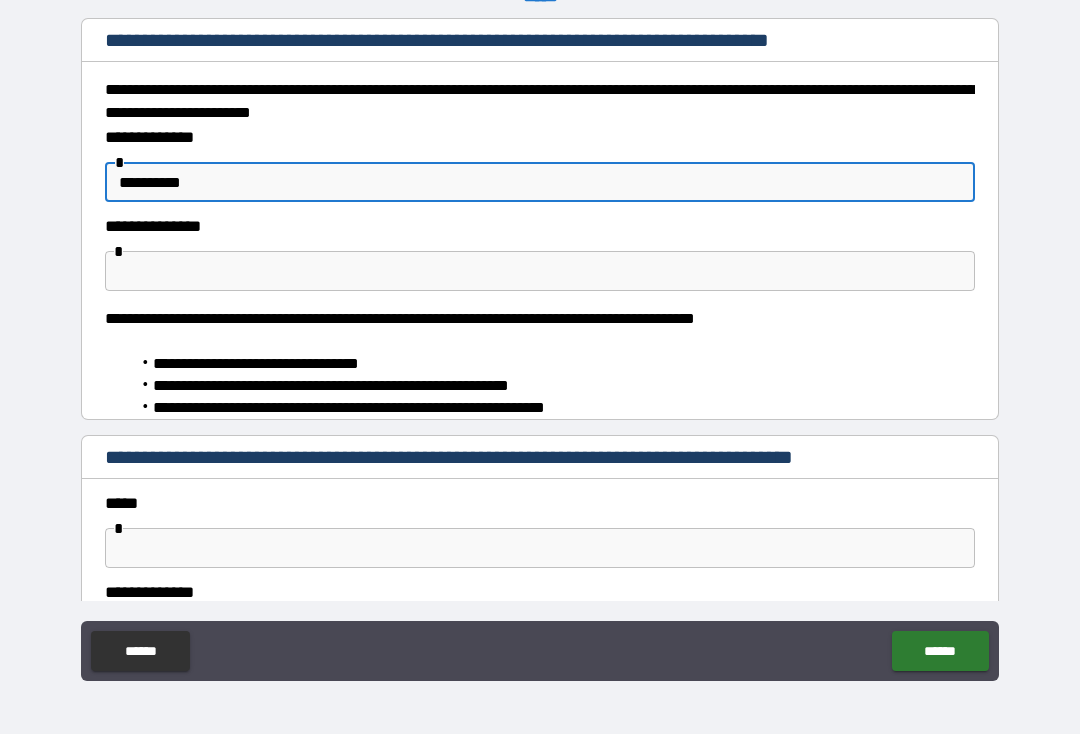 type on "*" 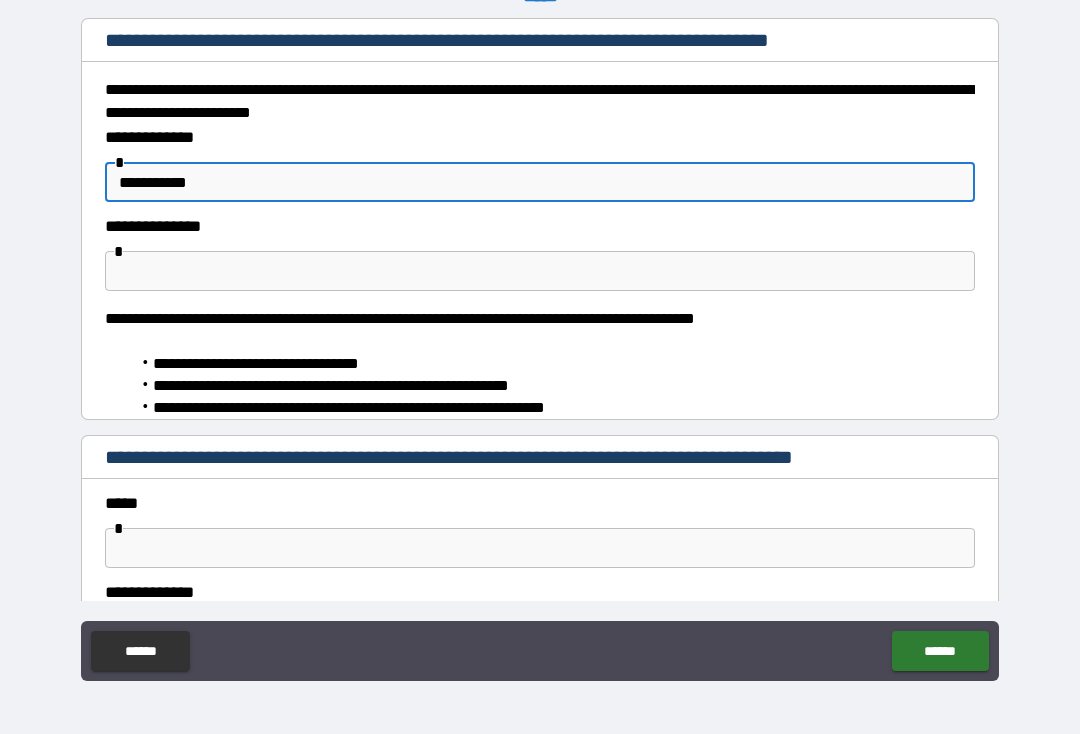 type on "*" 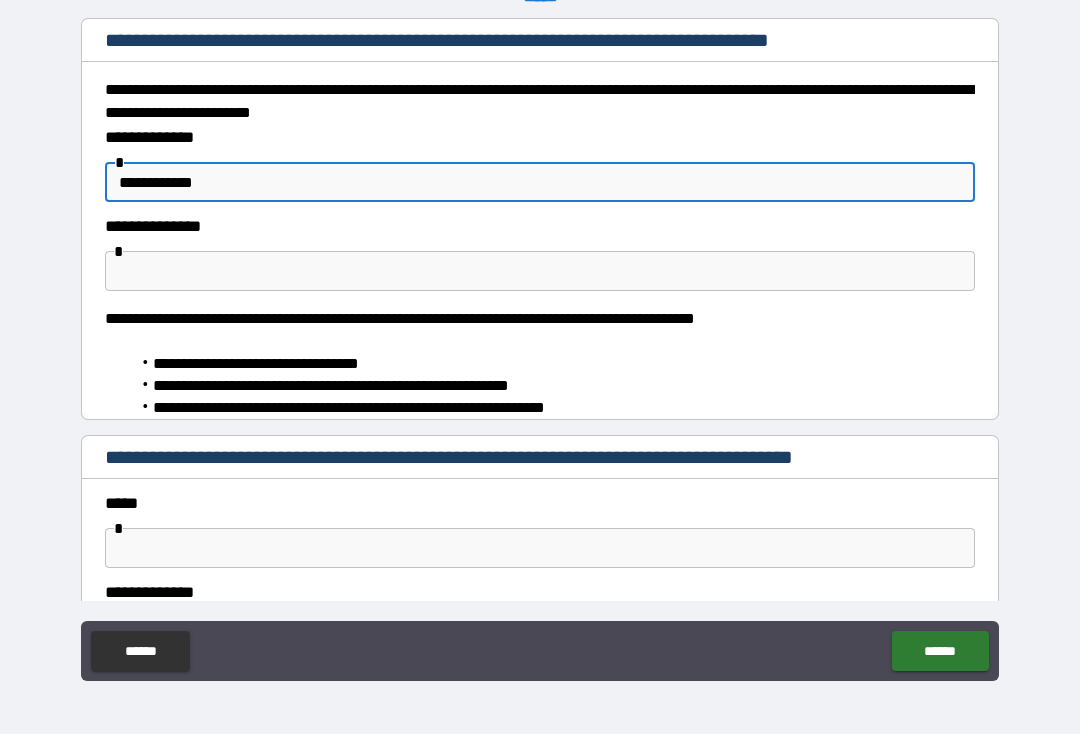 type on "*" 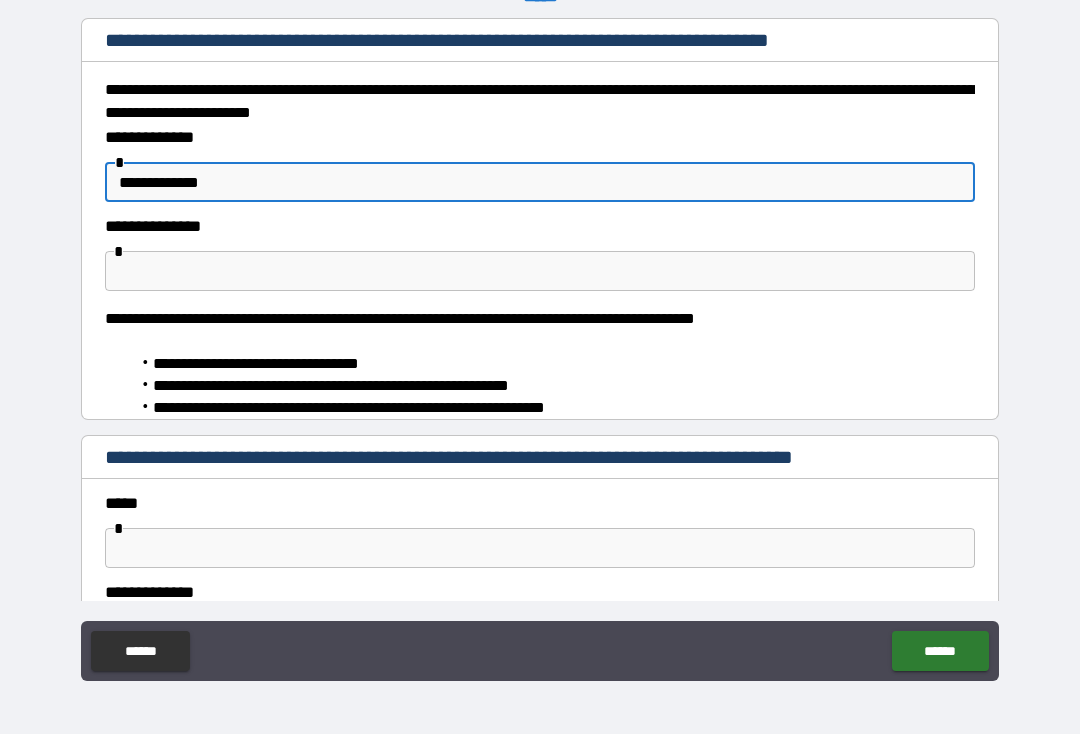 type on "*" 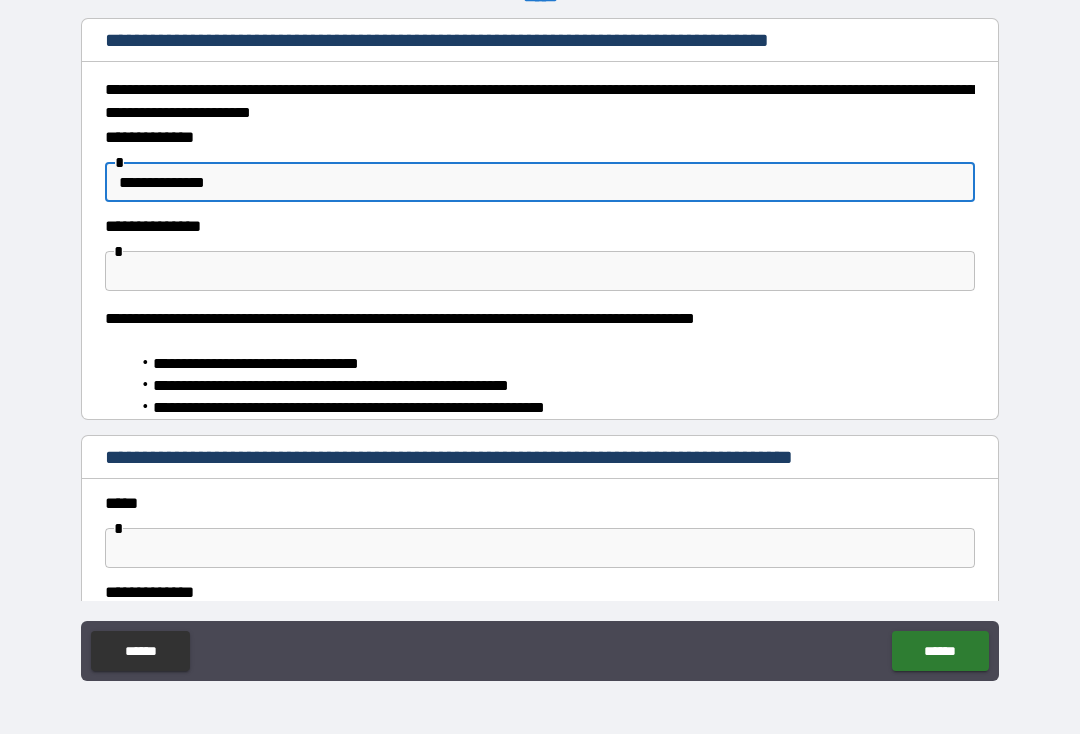 type on "*" 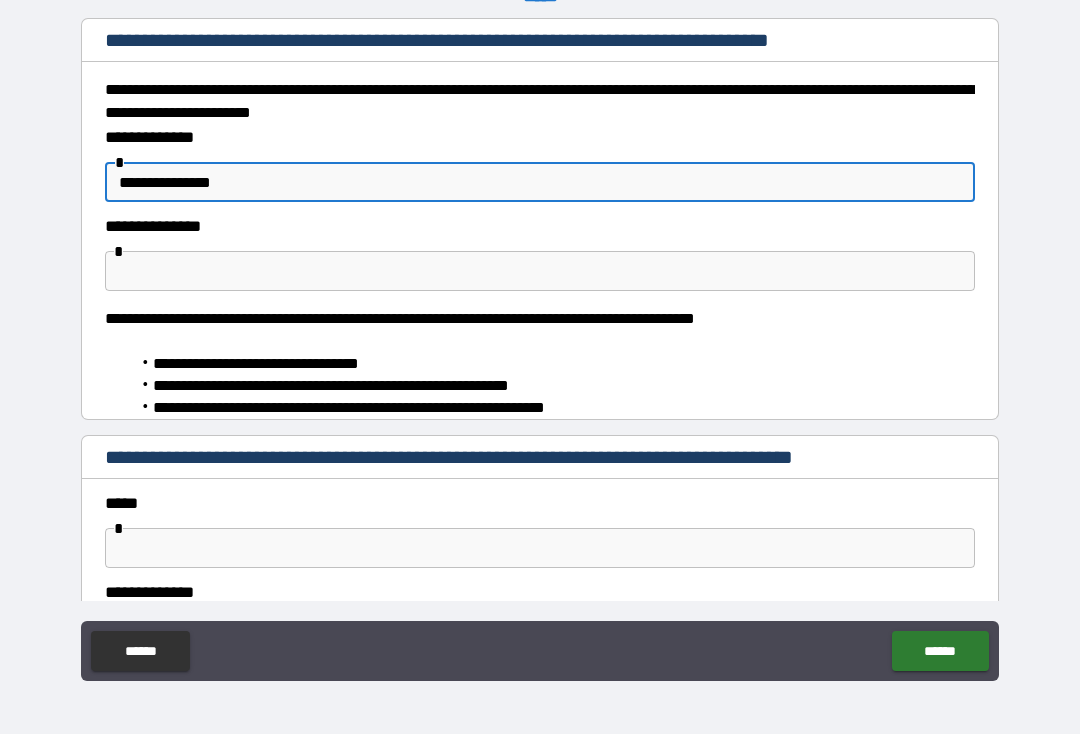 type on "*" 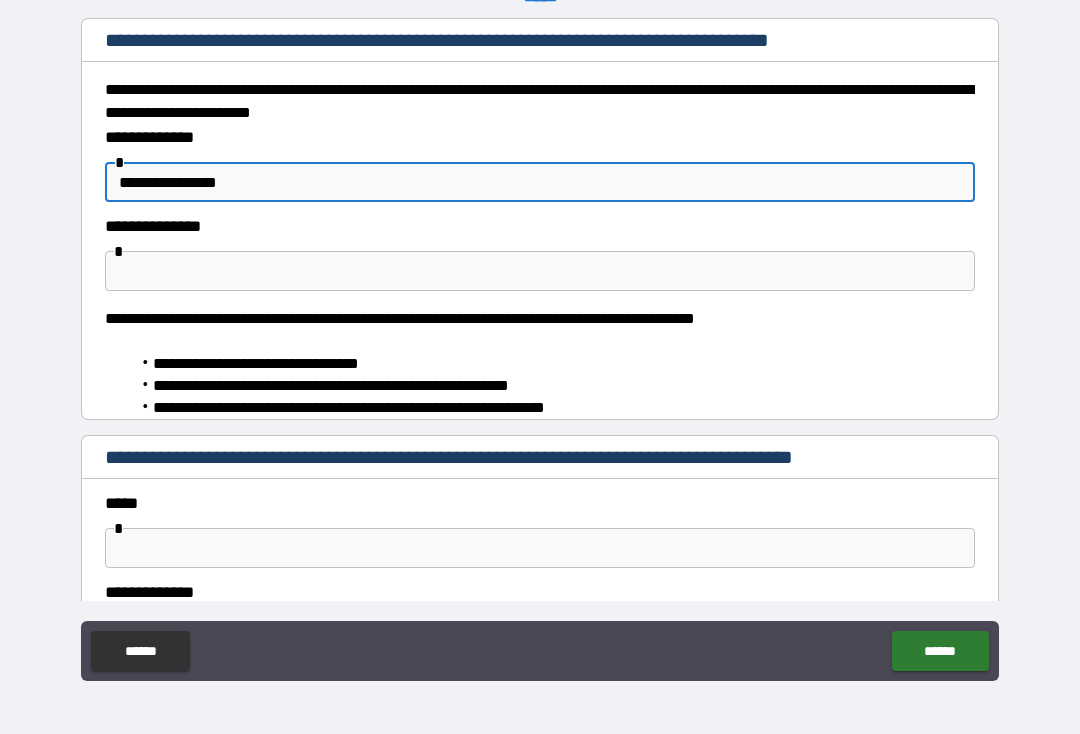 type on "*" 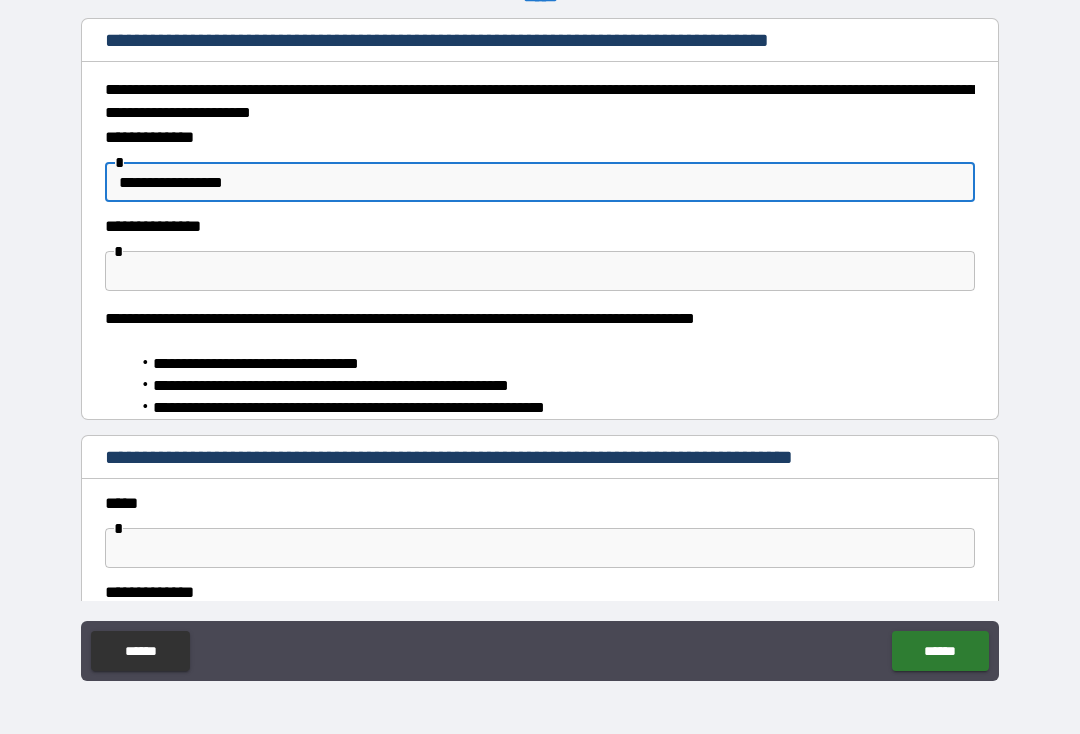type on "*" 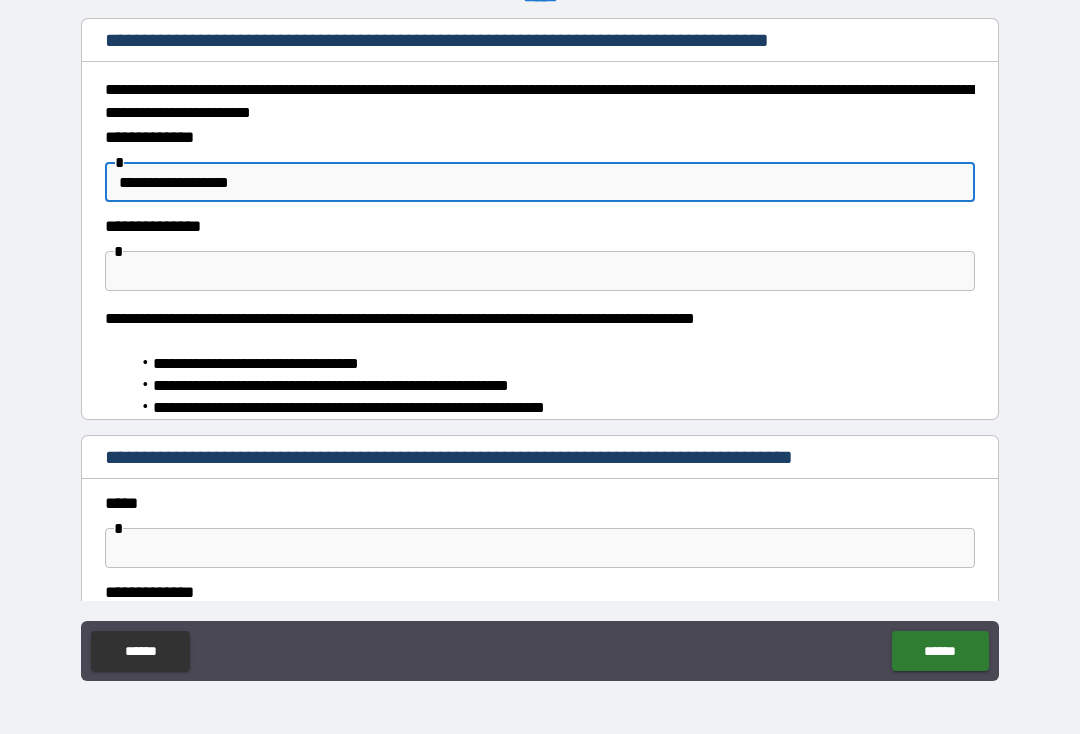 type on "*" 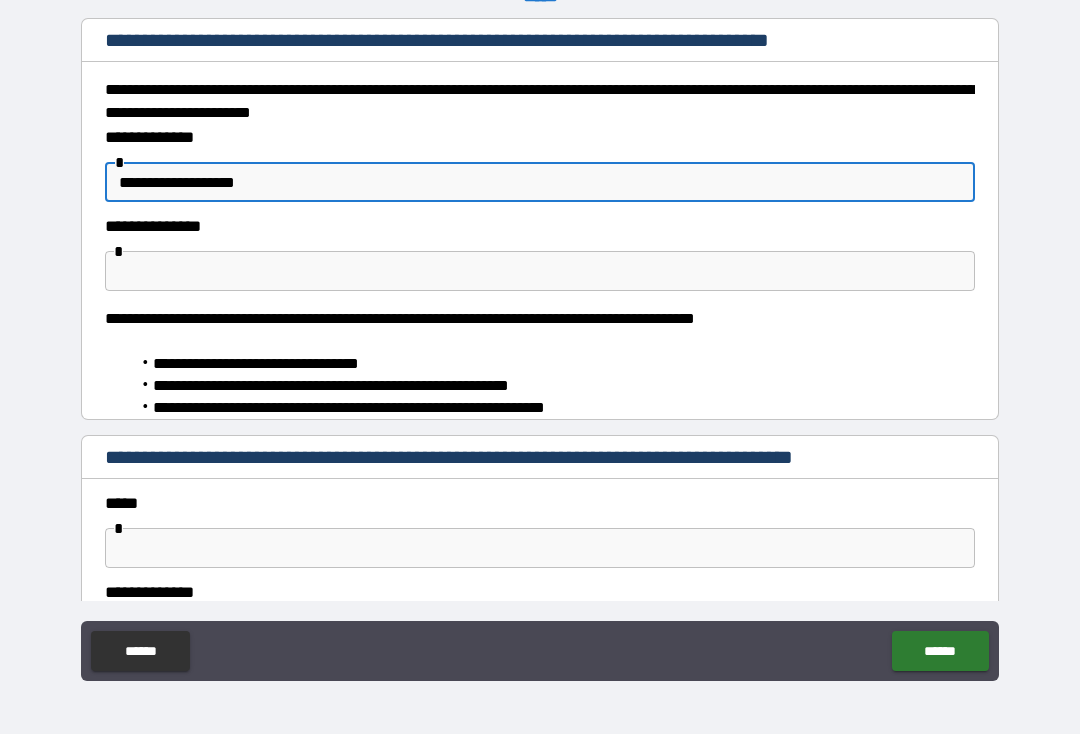type on "*" 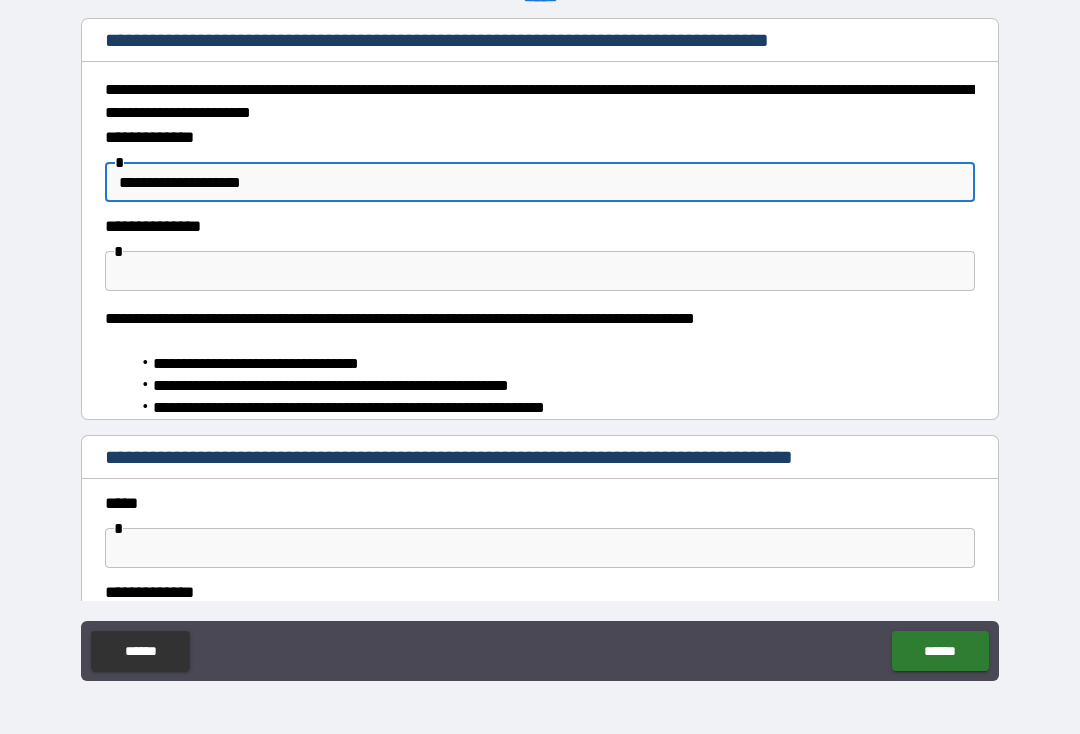 type on "*" 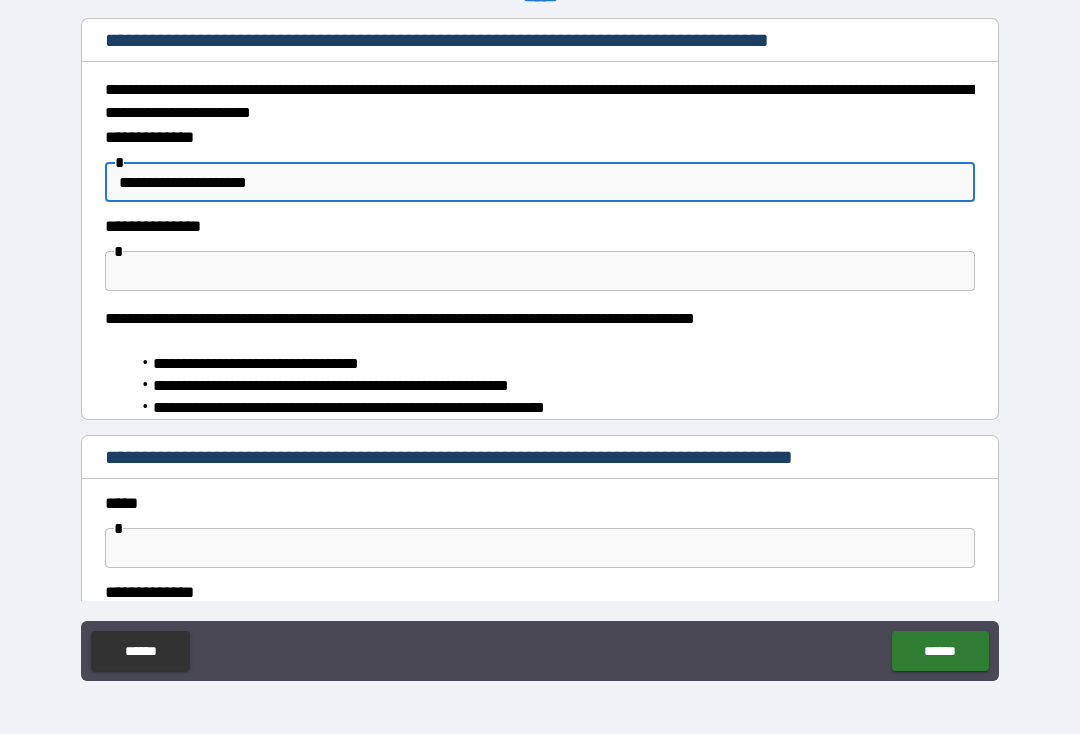 type on "*" 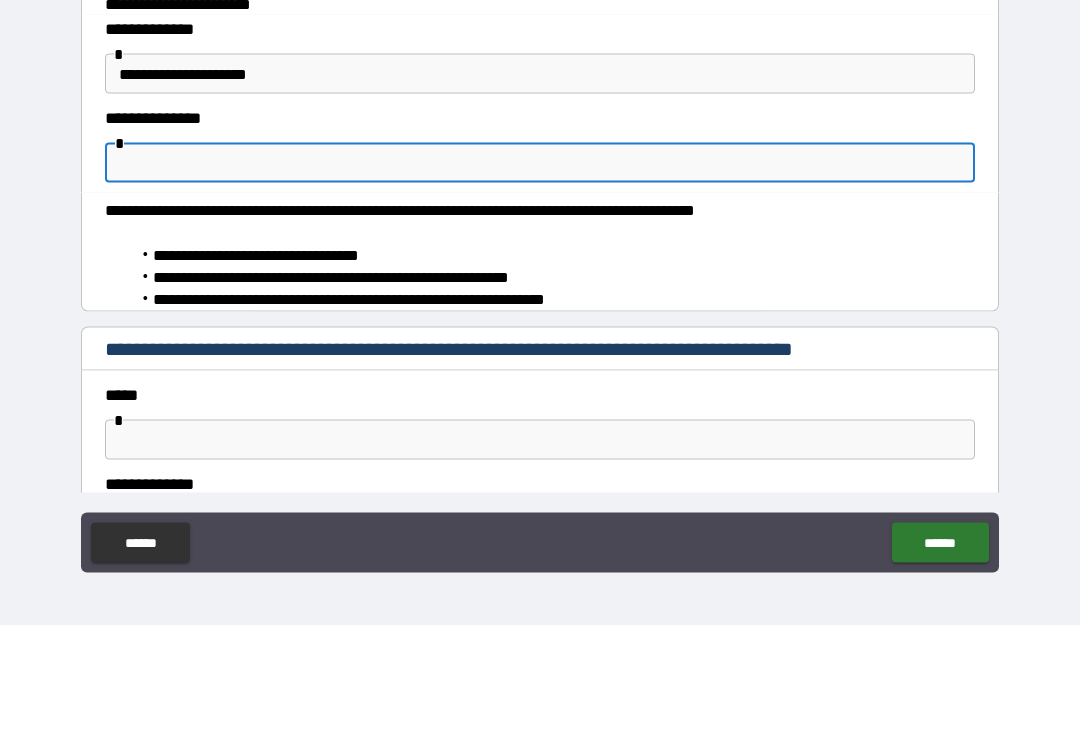 type on "*" 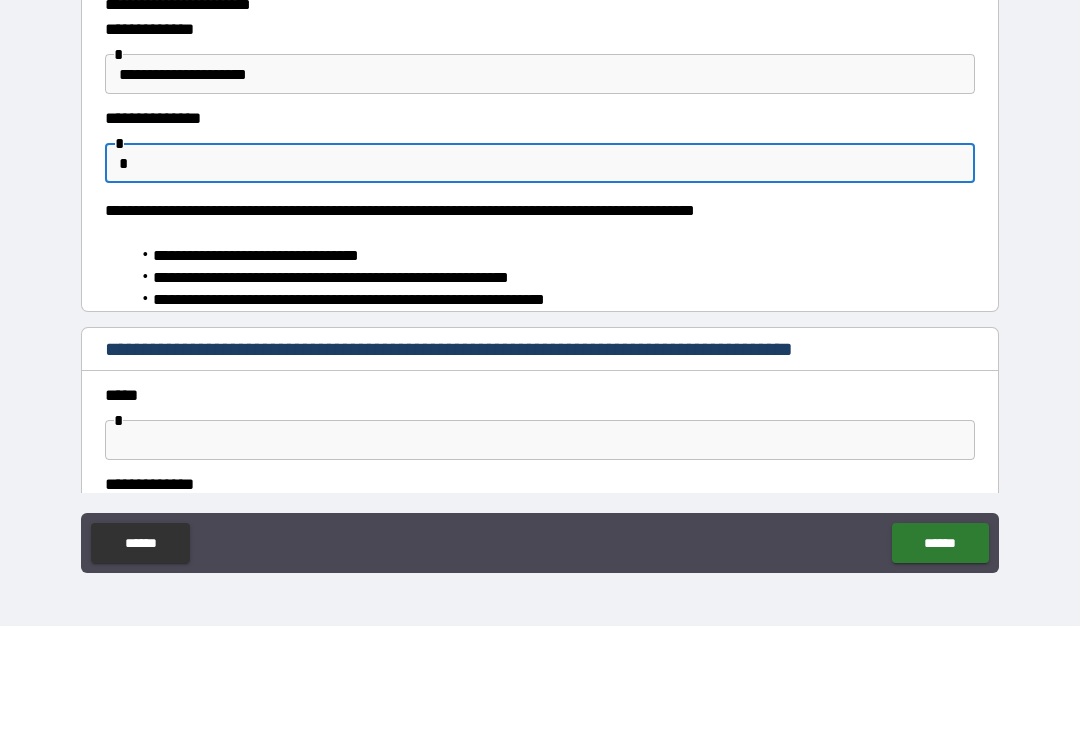 type on "*" 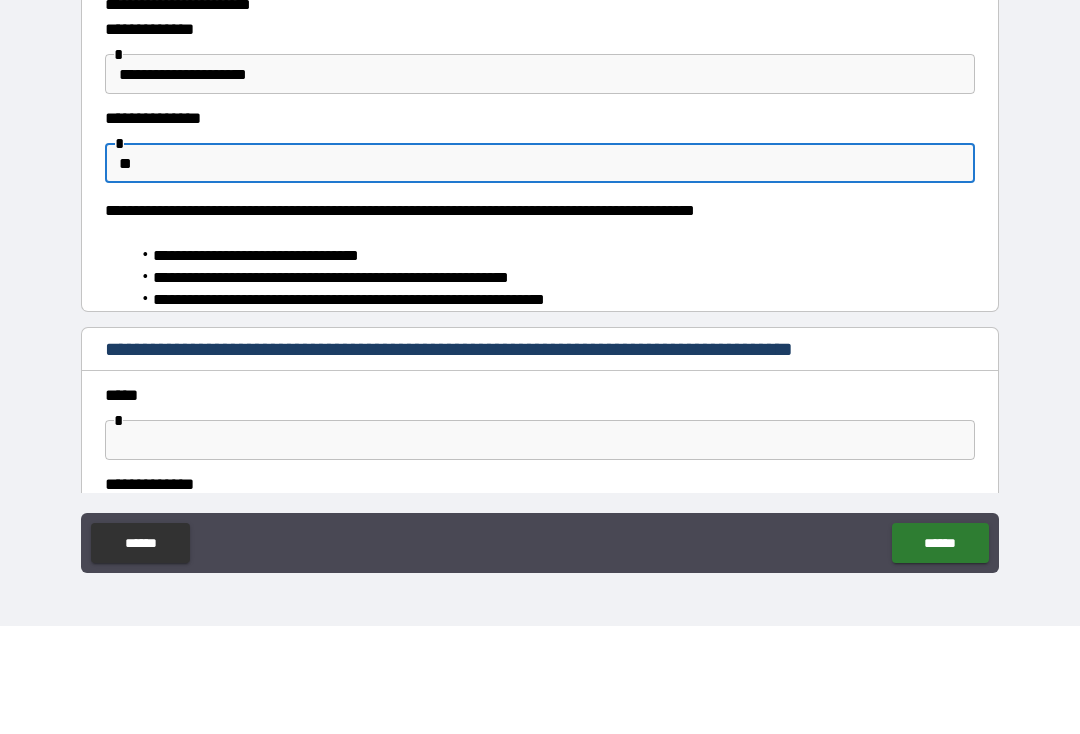 type on "*" 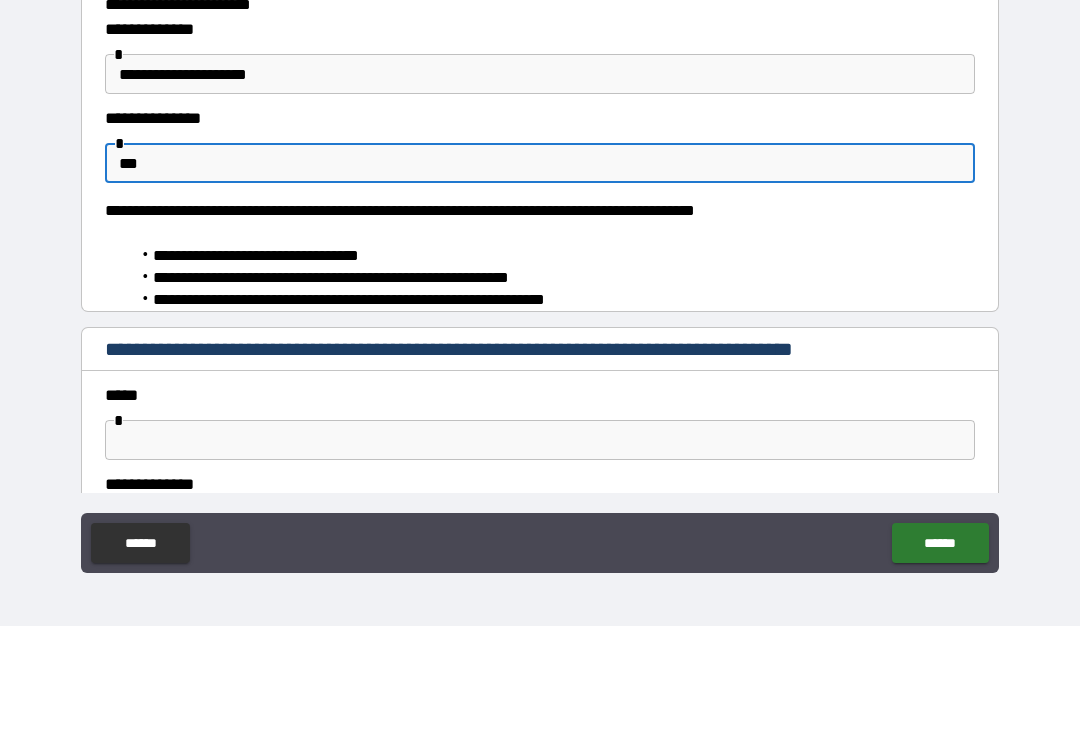 type on "*" 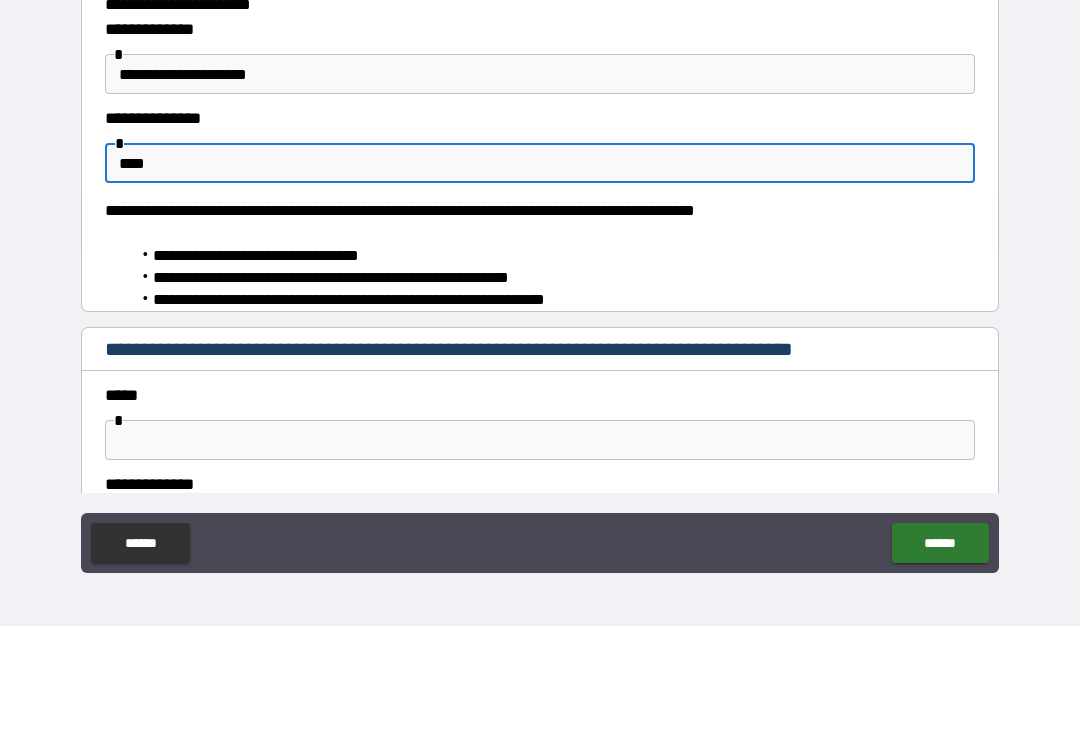 type on "*" 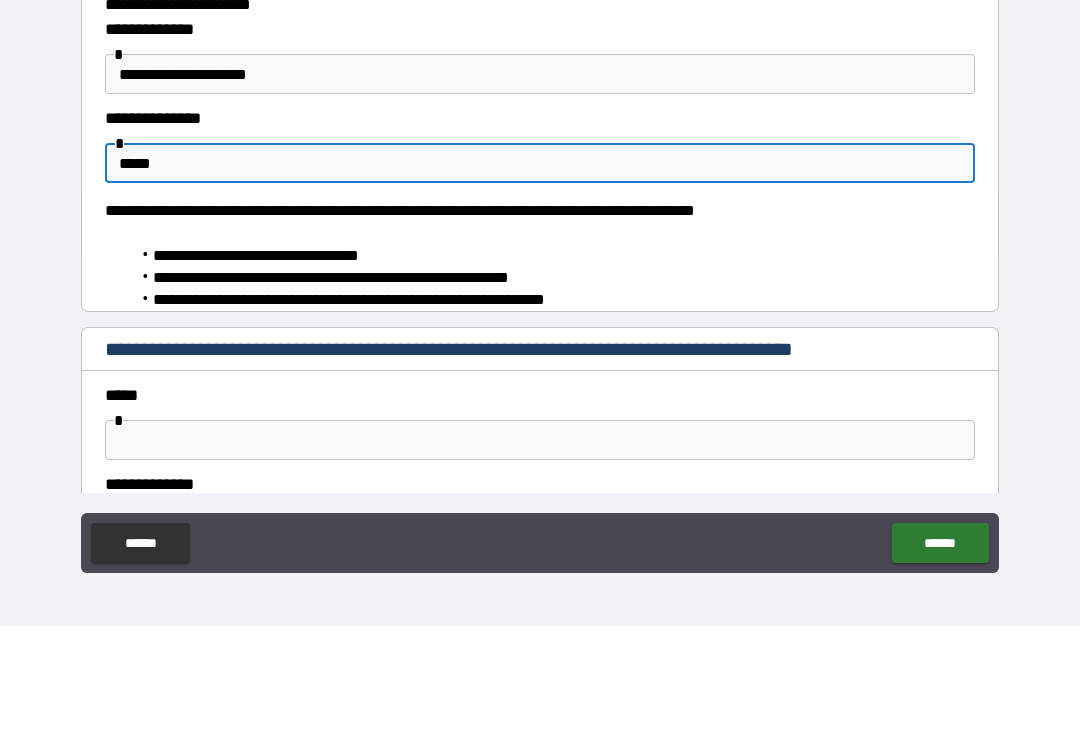 type on "*" 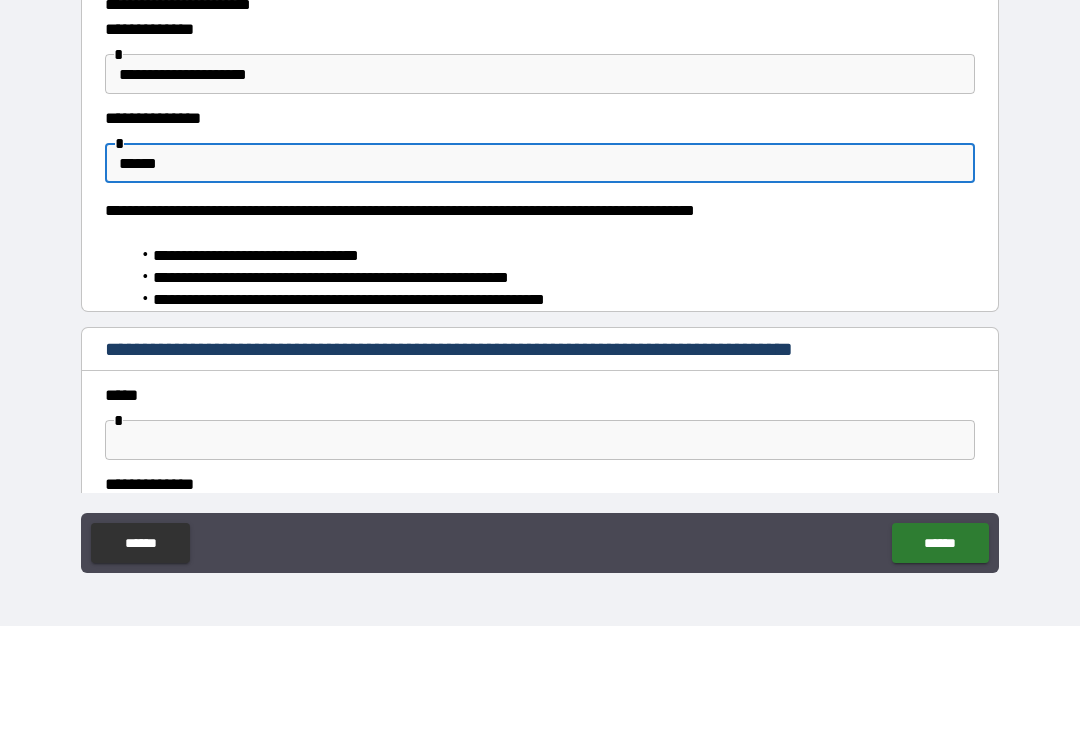 type on "*" 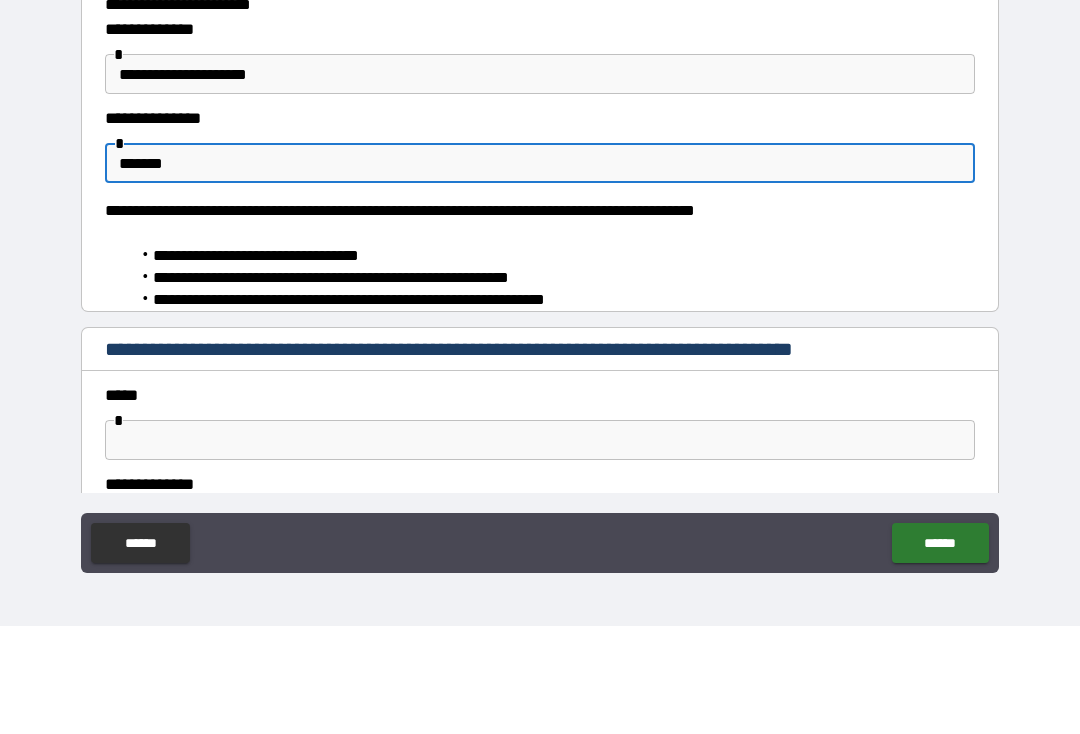 type on "*" 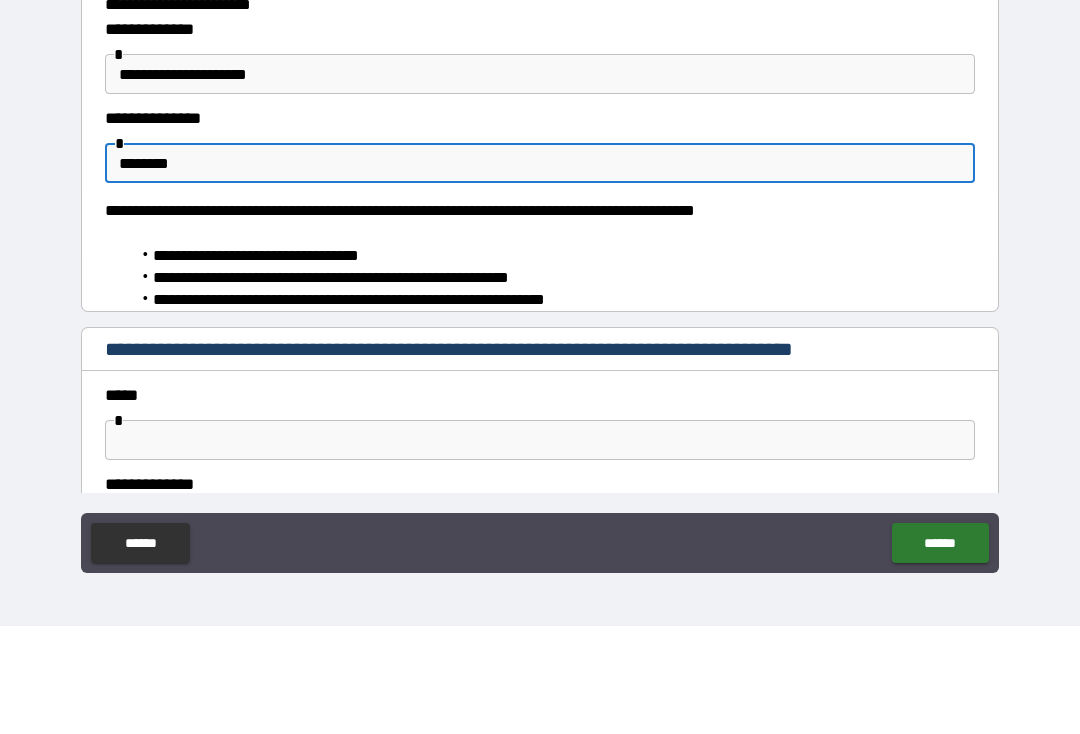 type on "*" 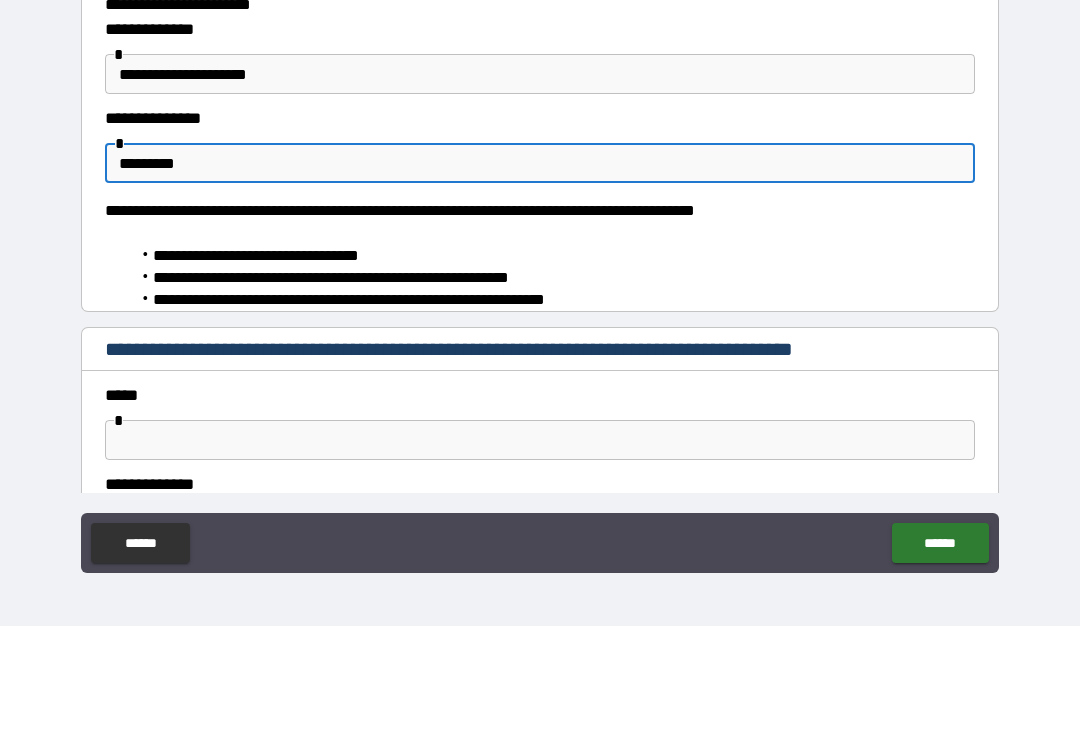 type on "*" 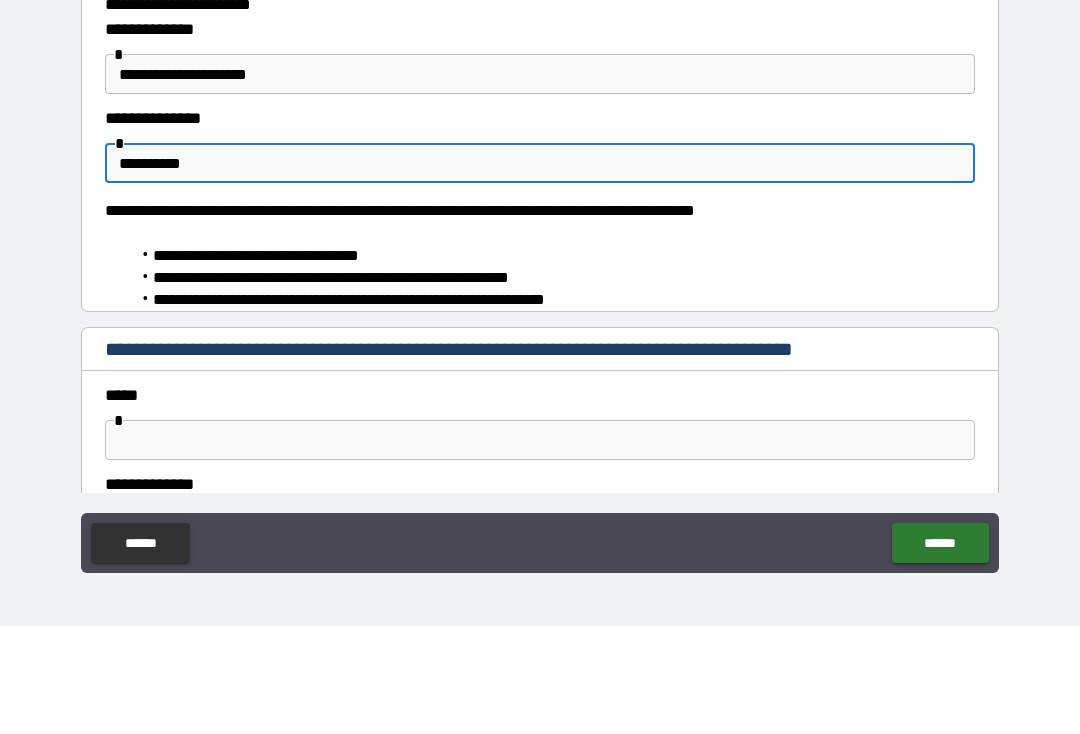 type on "*" 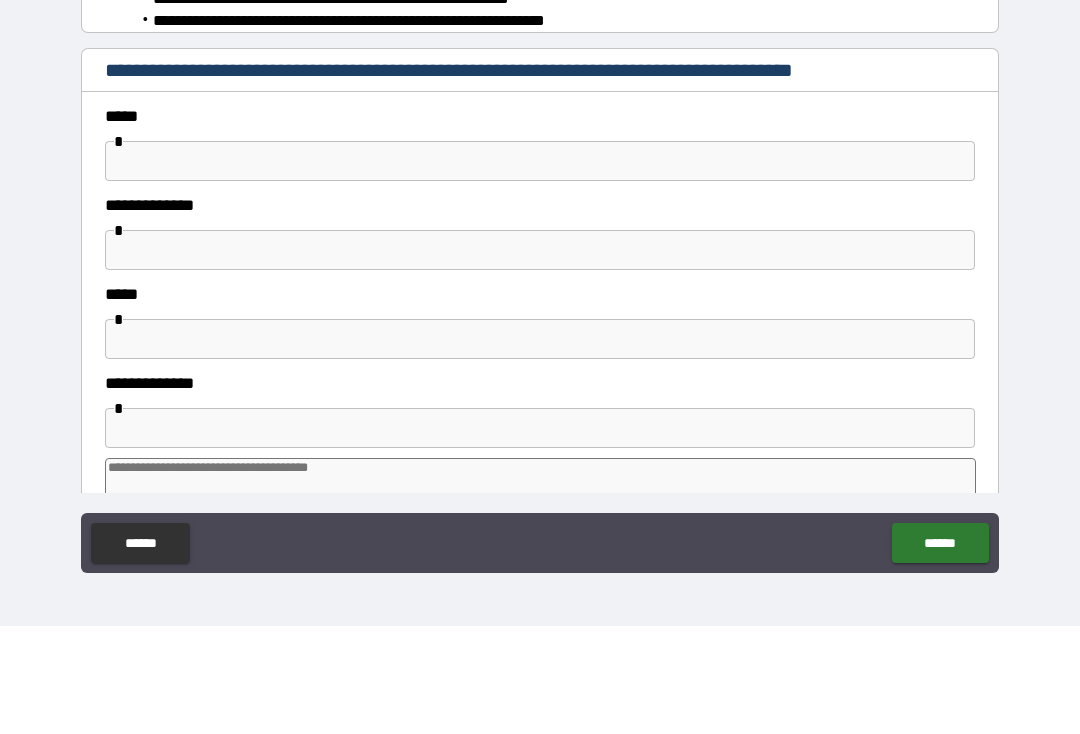 scroll, scrollTop: 290, scrollLeft: 0, axis: vertical 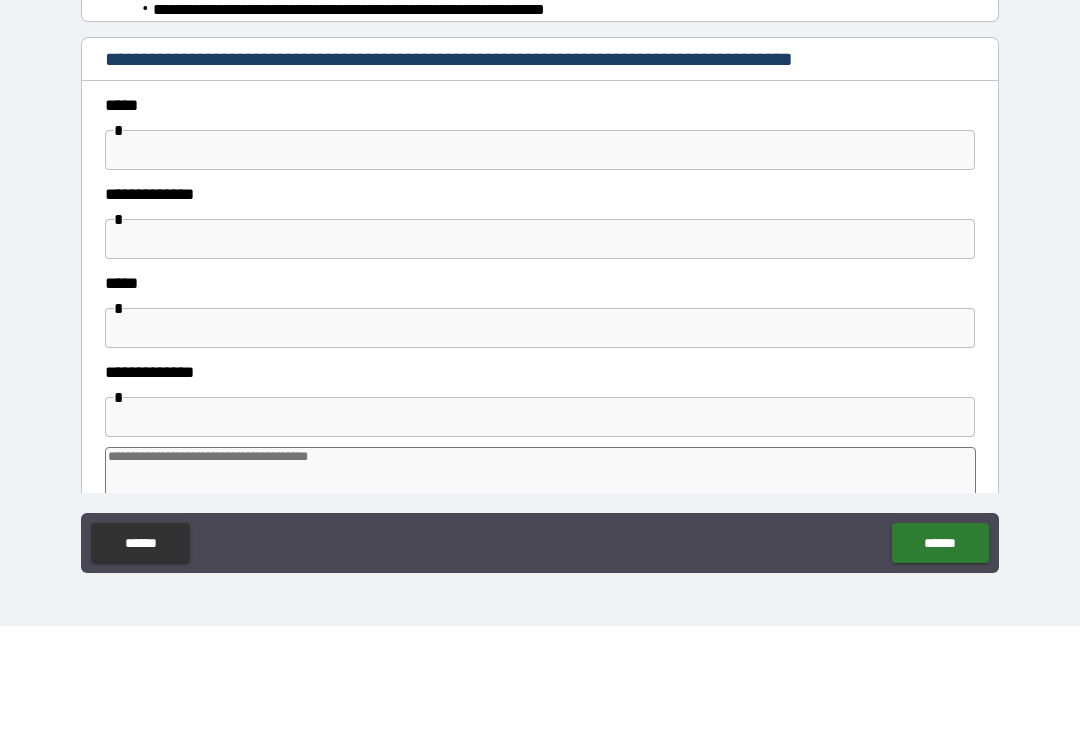 type on "**********" 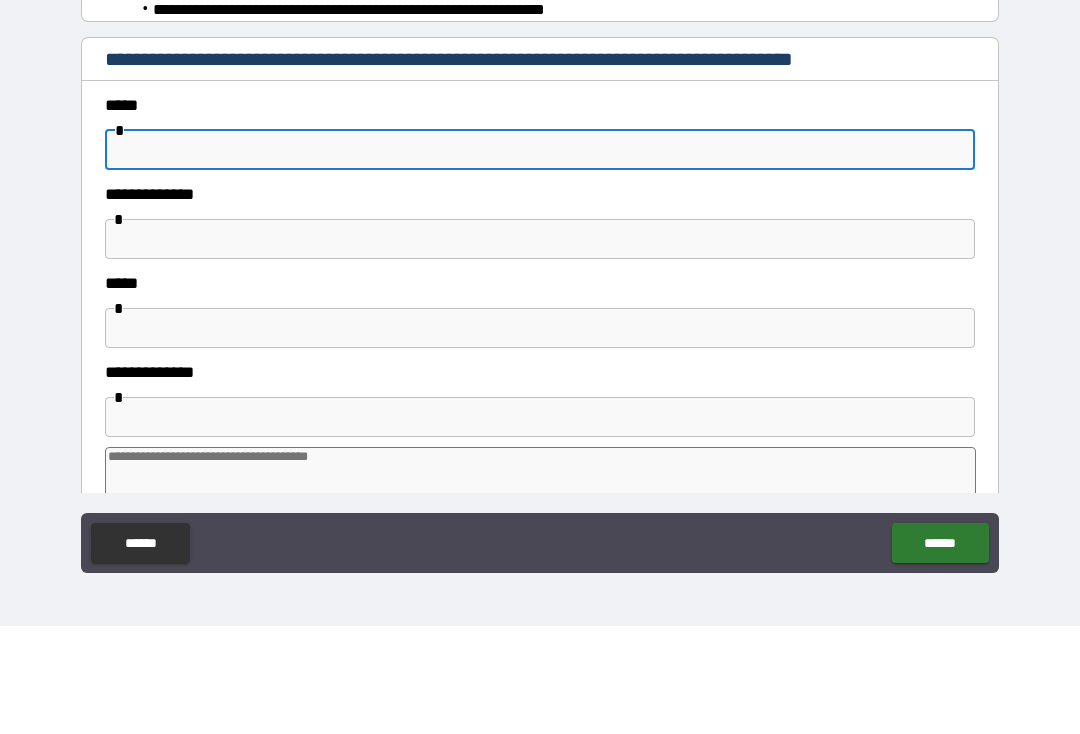 type on "*" 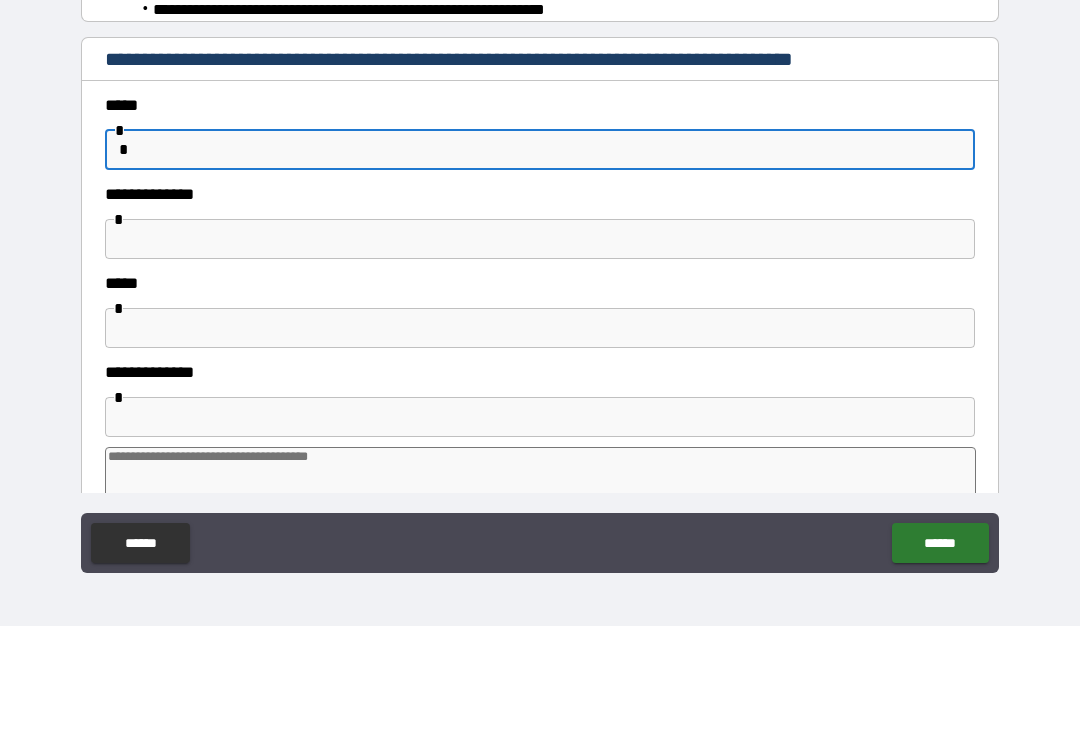 type on "*" 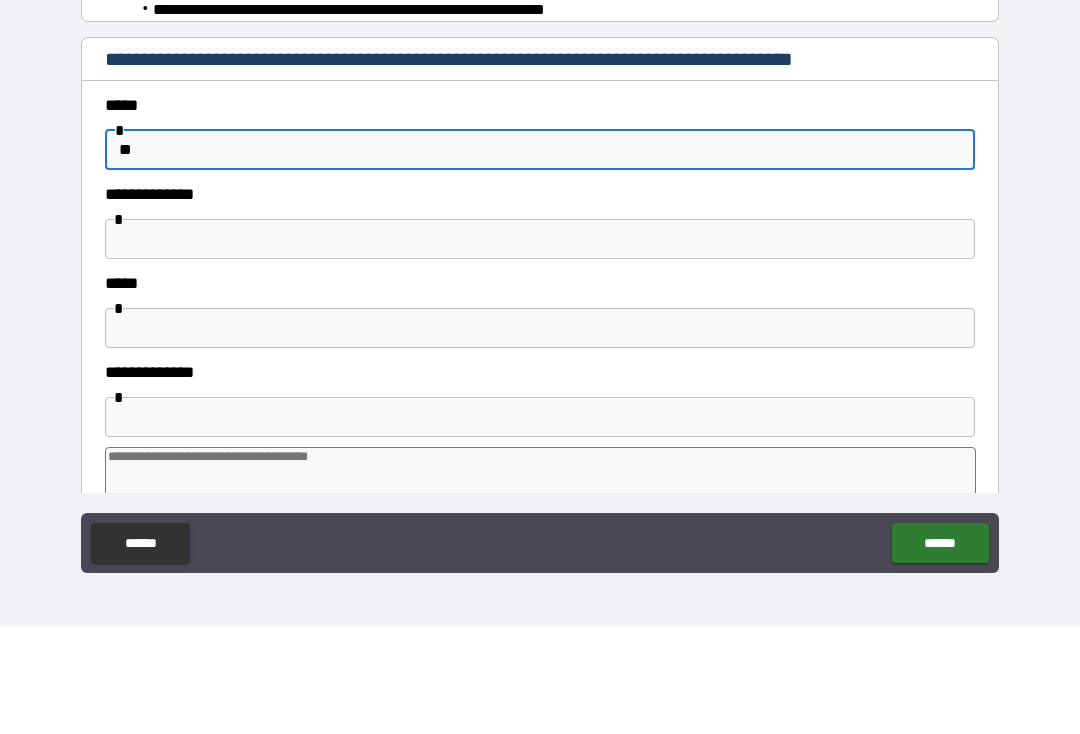 type on "*" 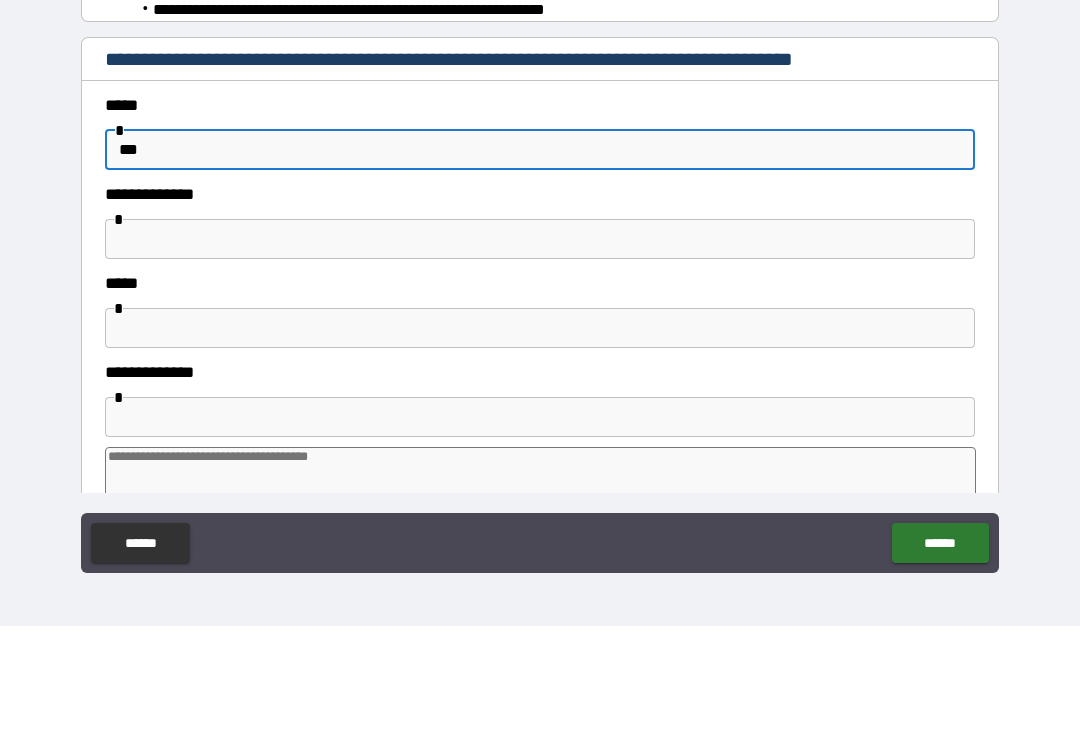 type on "*" 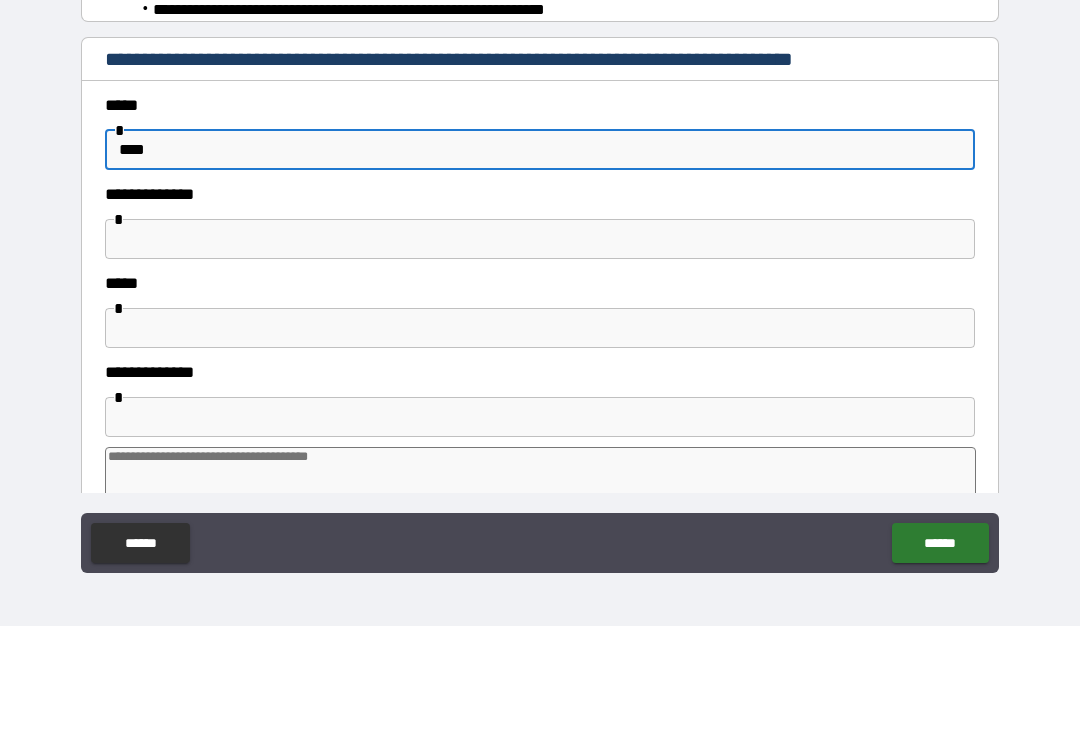 type on "*" 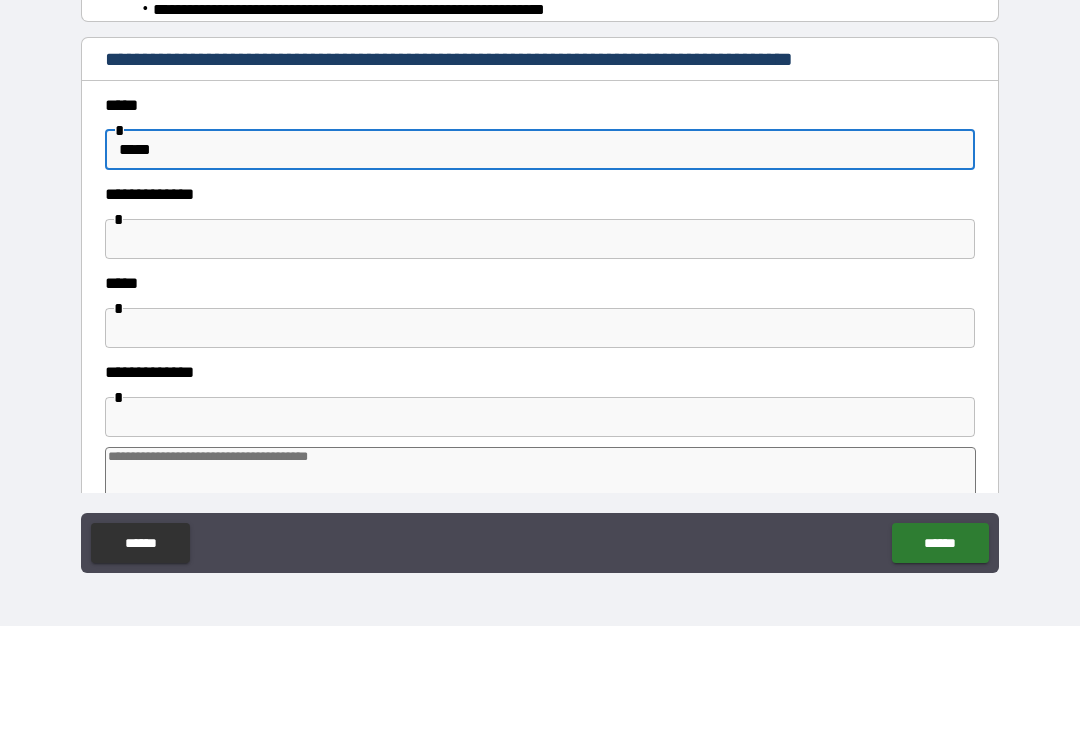 type on "*" 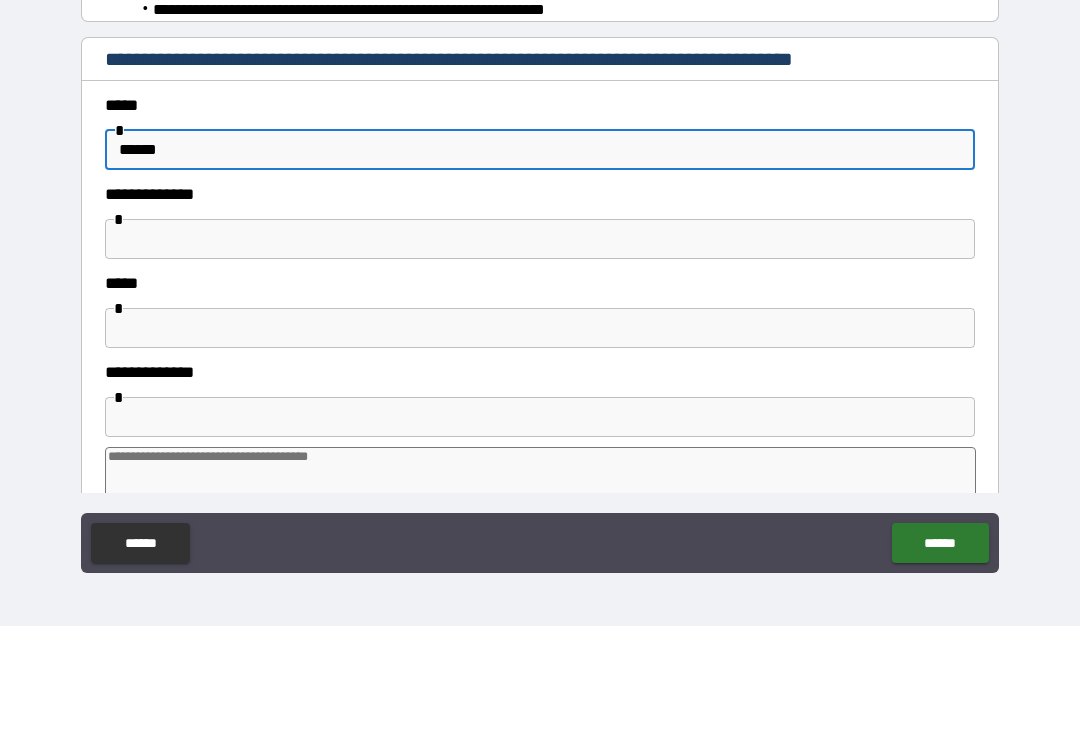 type on "*" 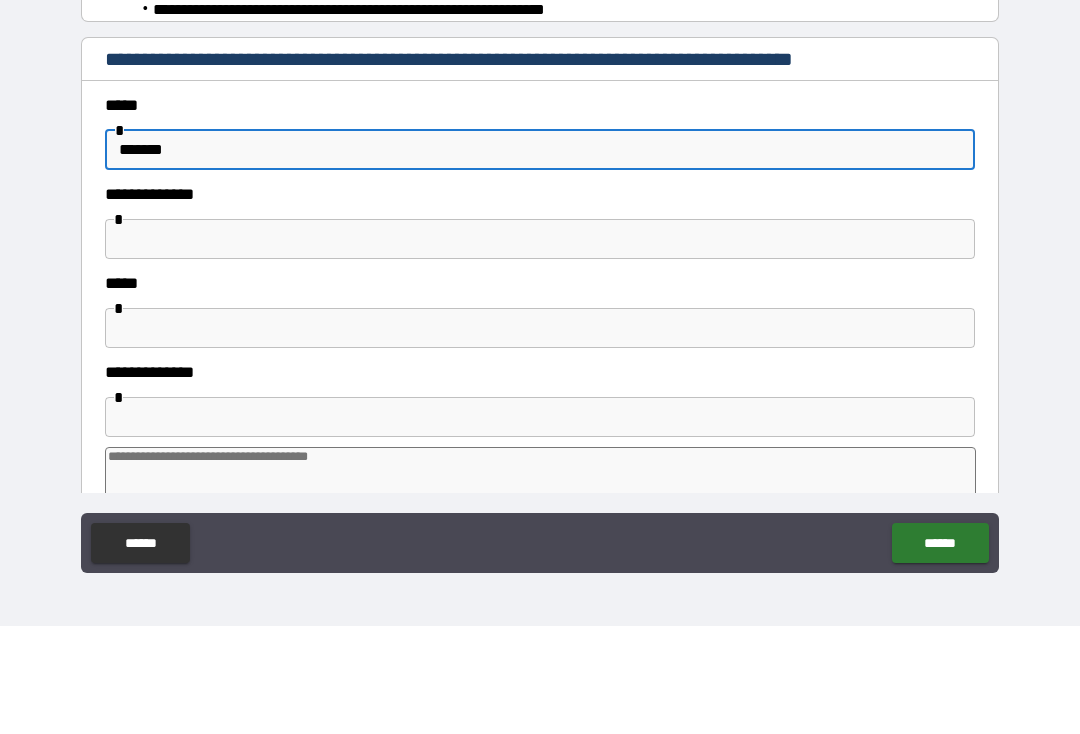 type on "*" 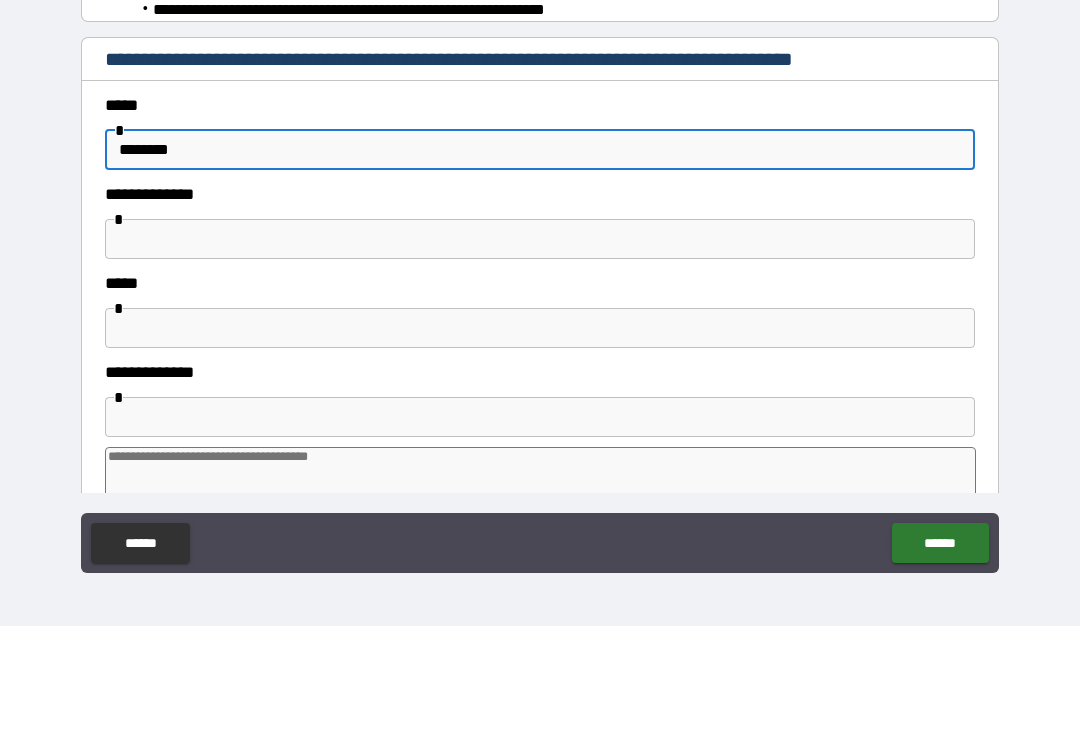 type on "*" 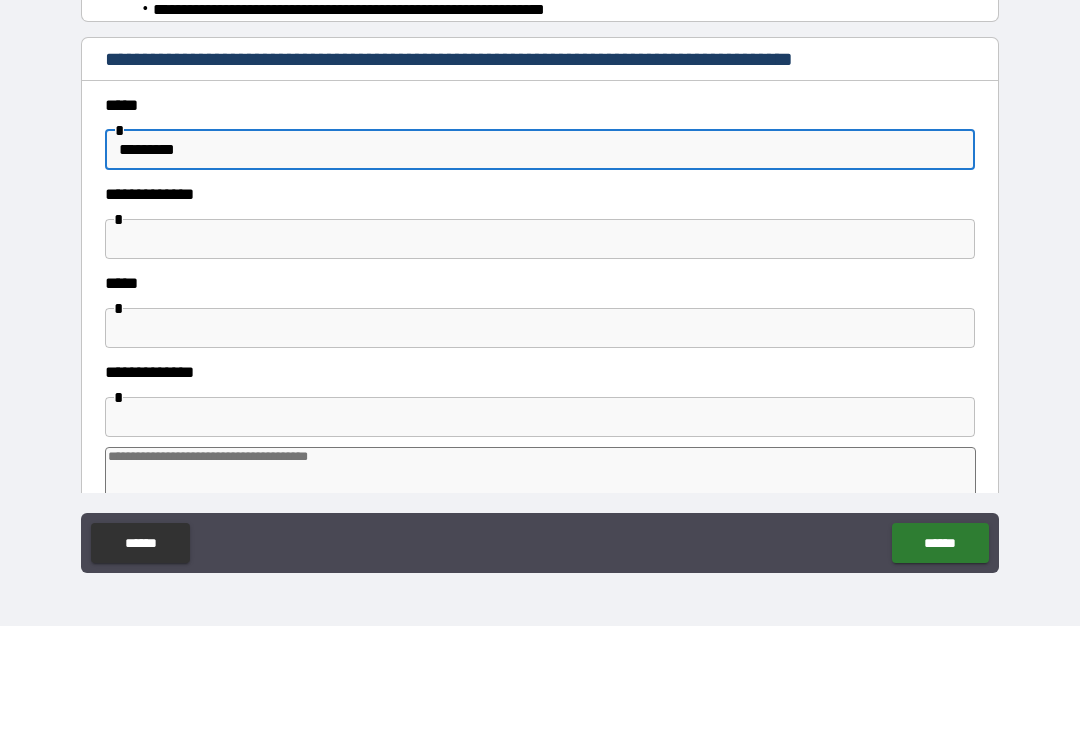 type on "*" 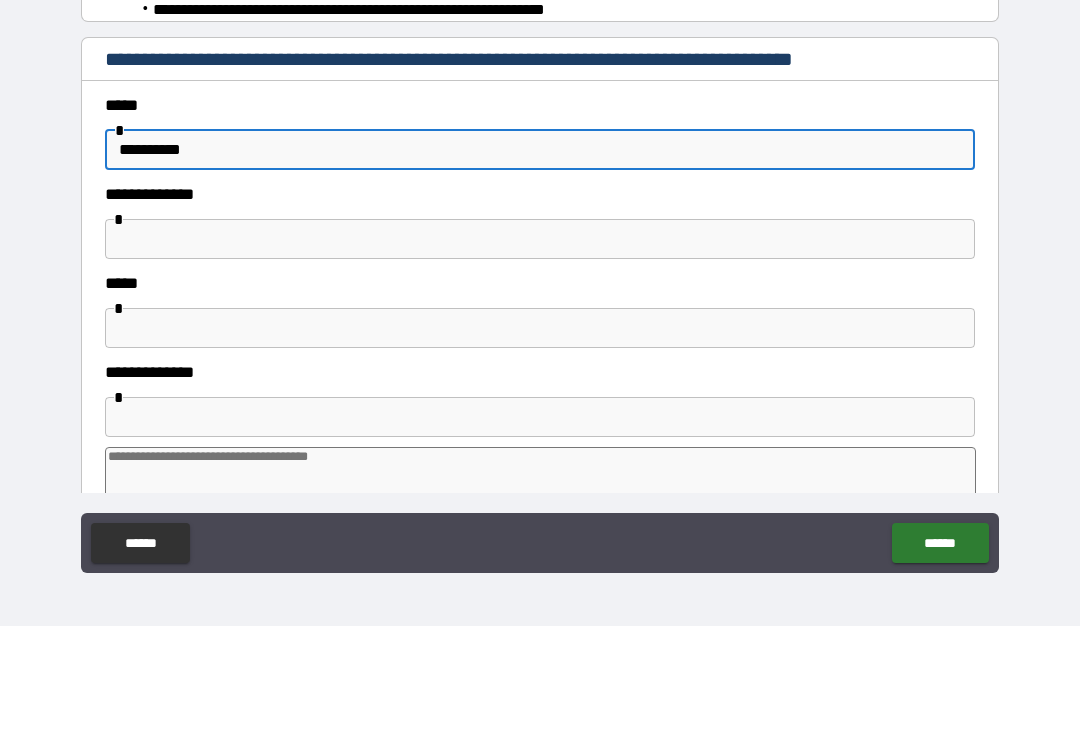 type on "*" 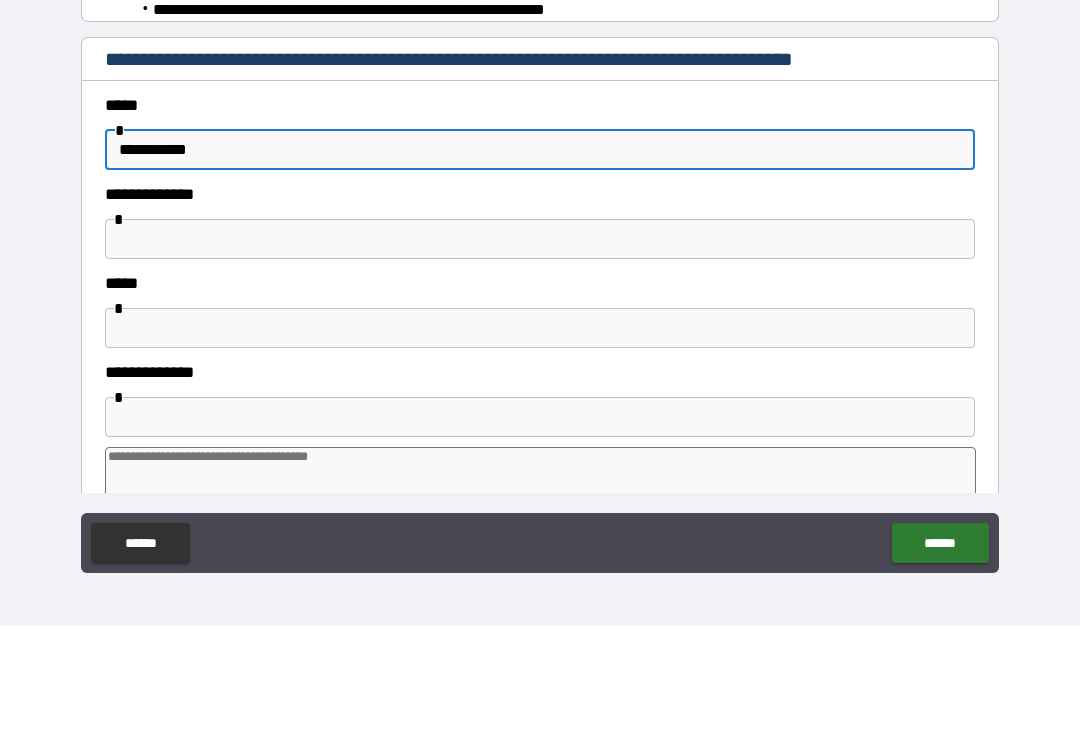 type on "*" 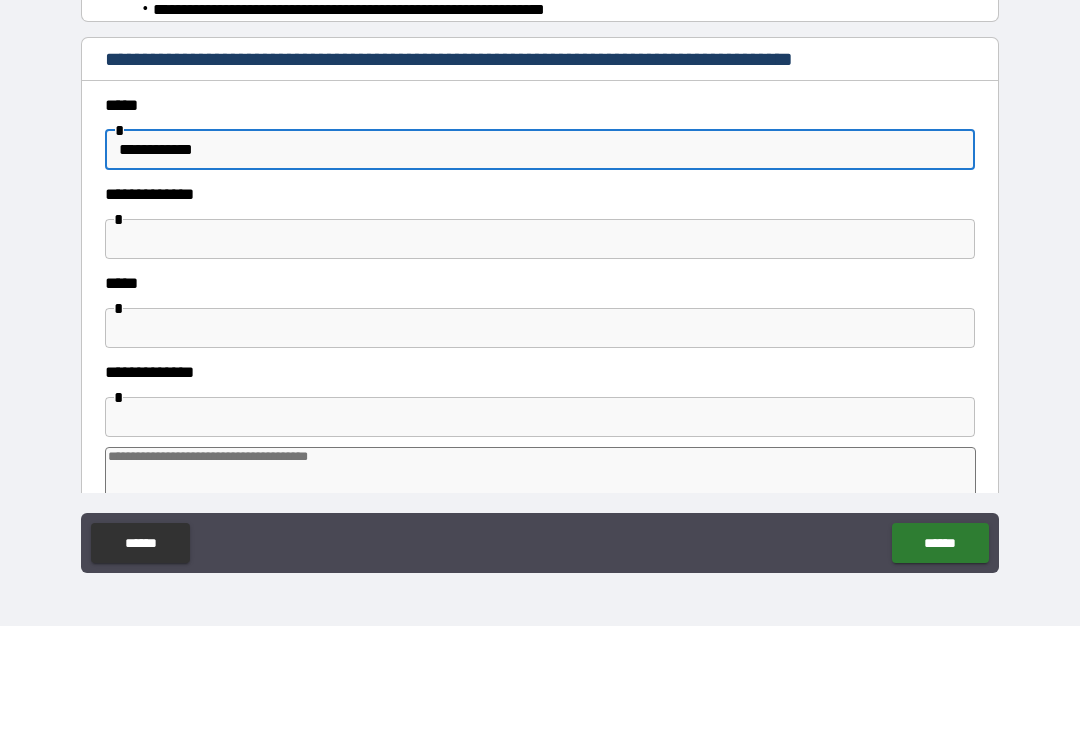 type on "*" 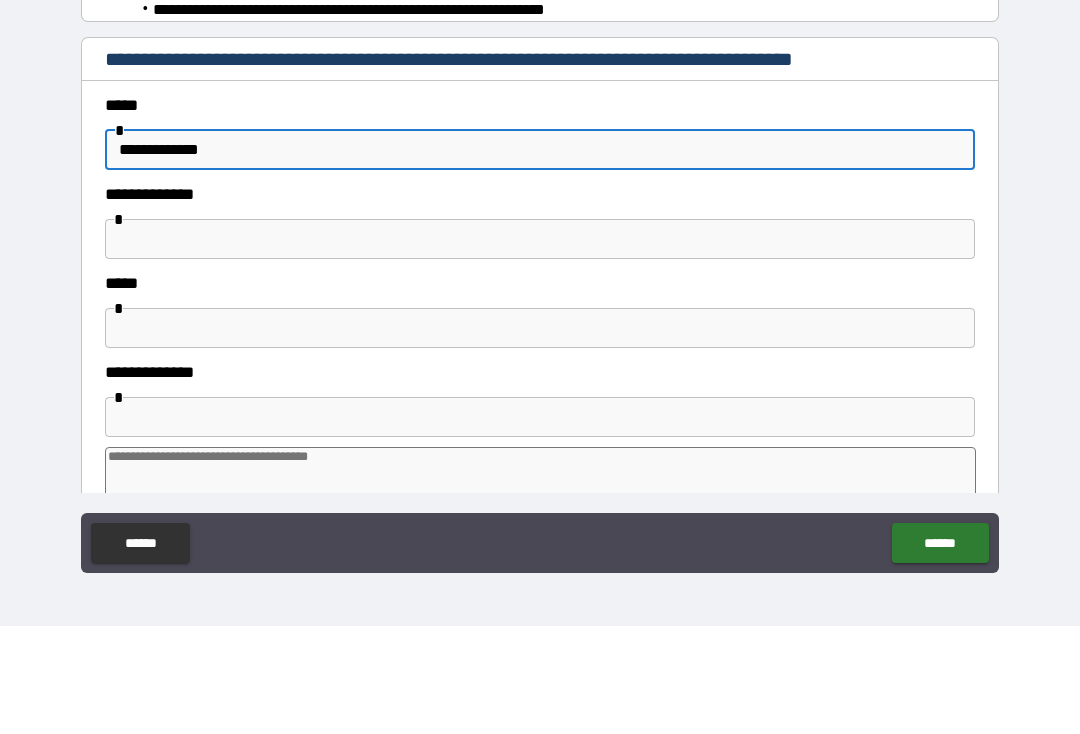 type on "*" 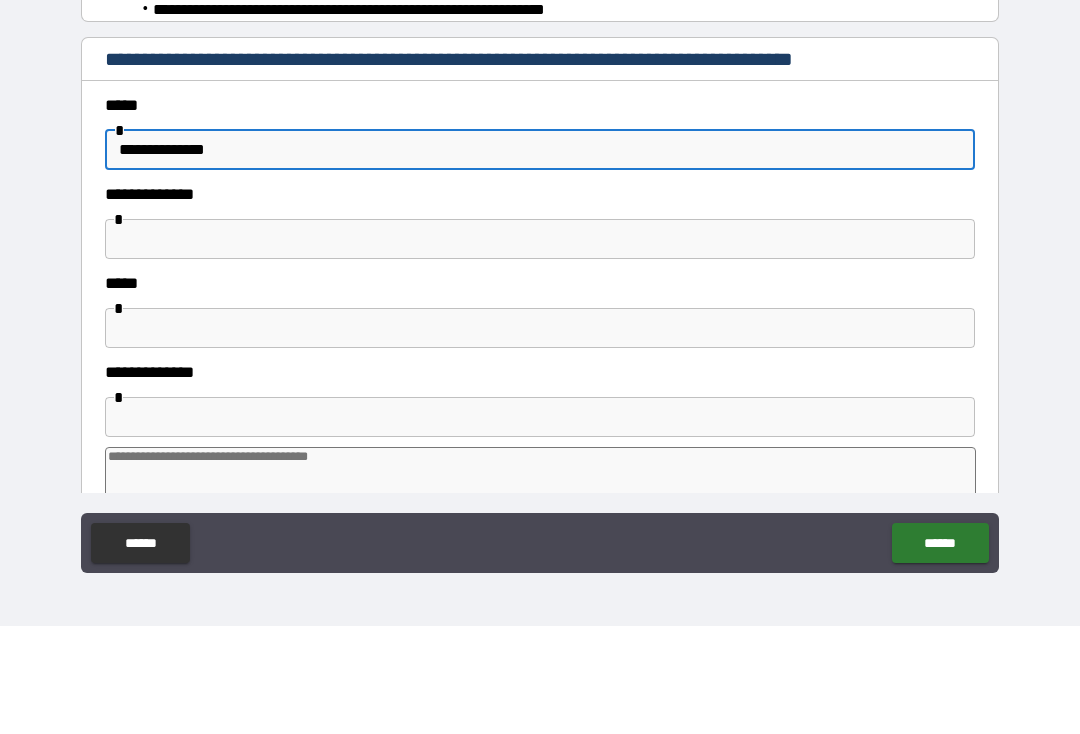 type on "*" 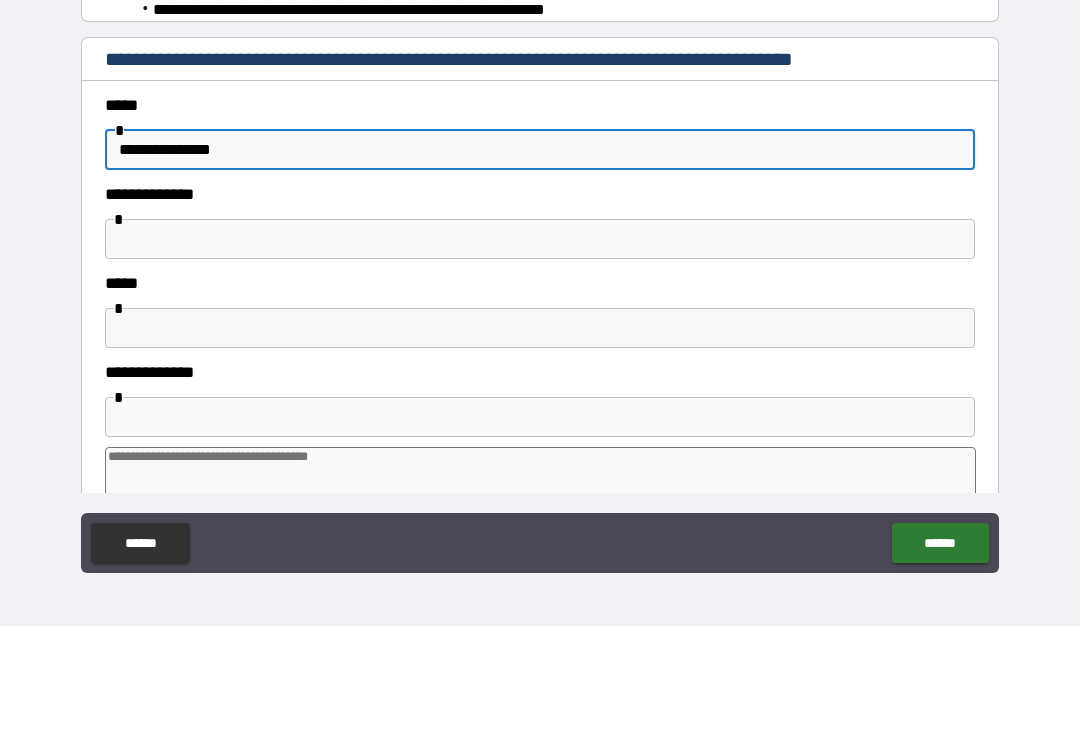 type on "*" 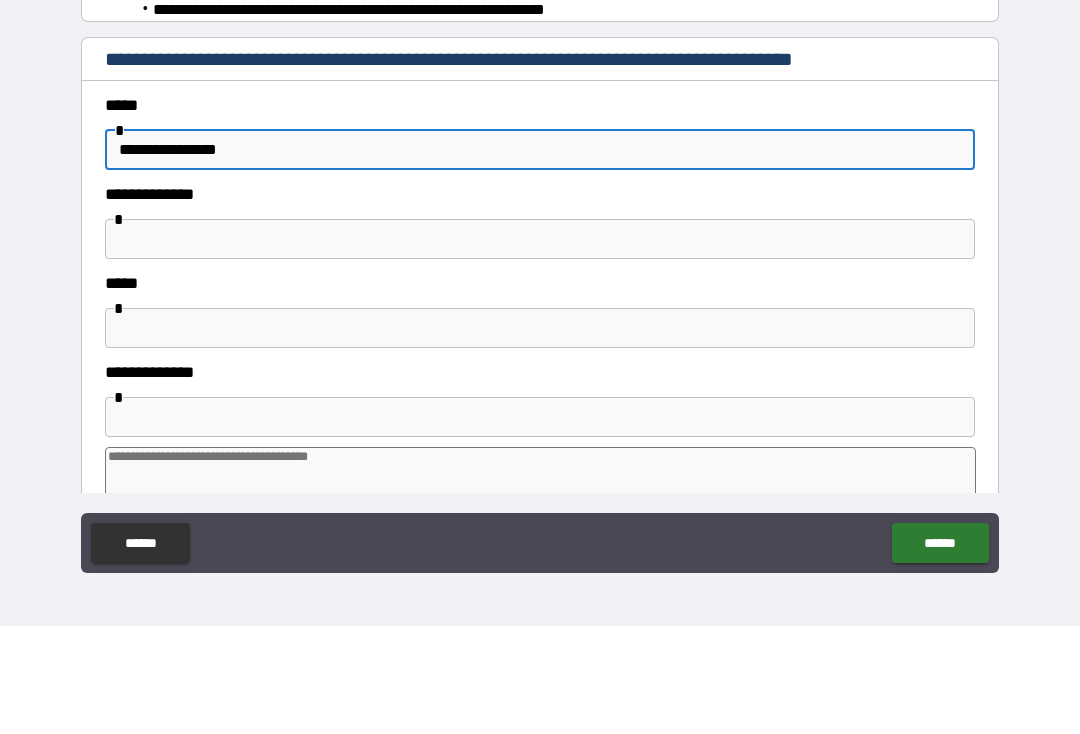 type on "*" 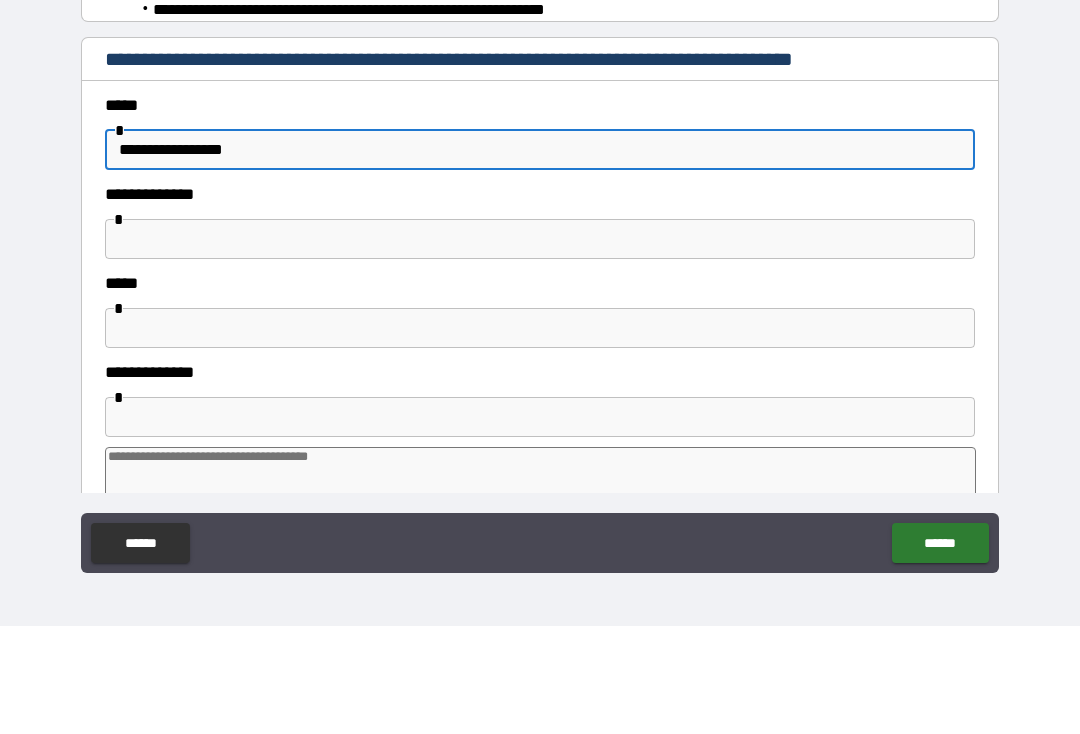 type on "*" 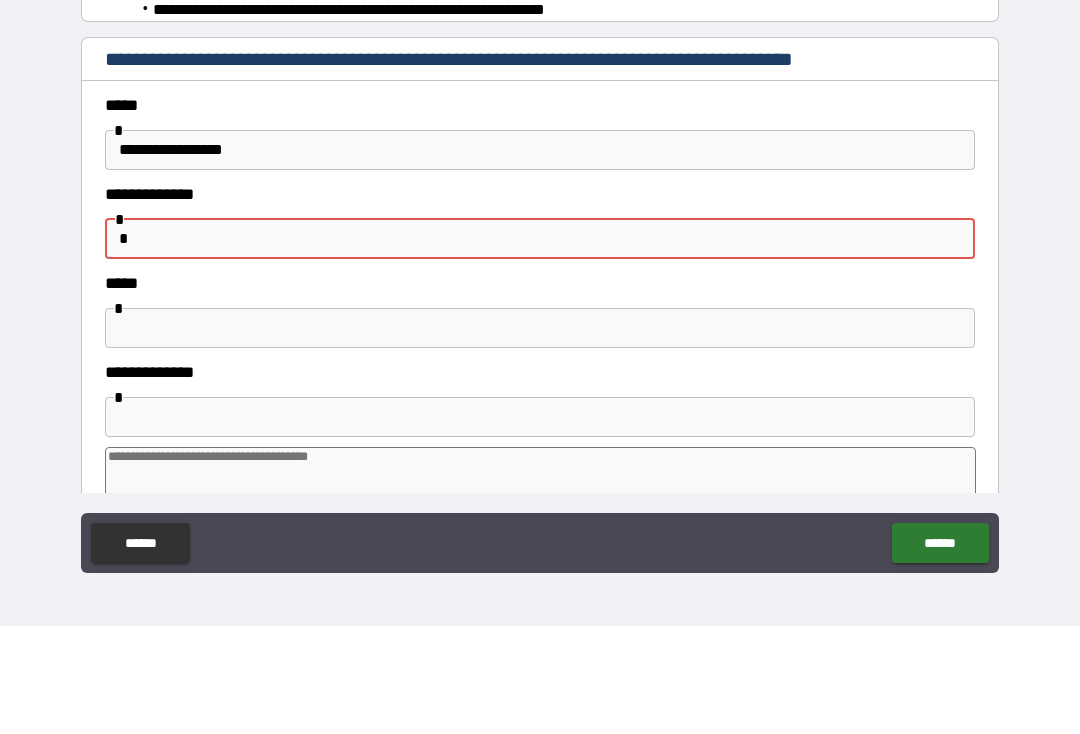 type on "*" 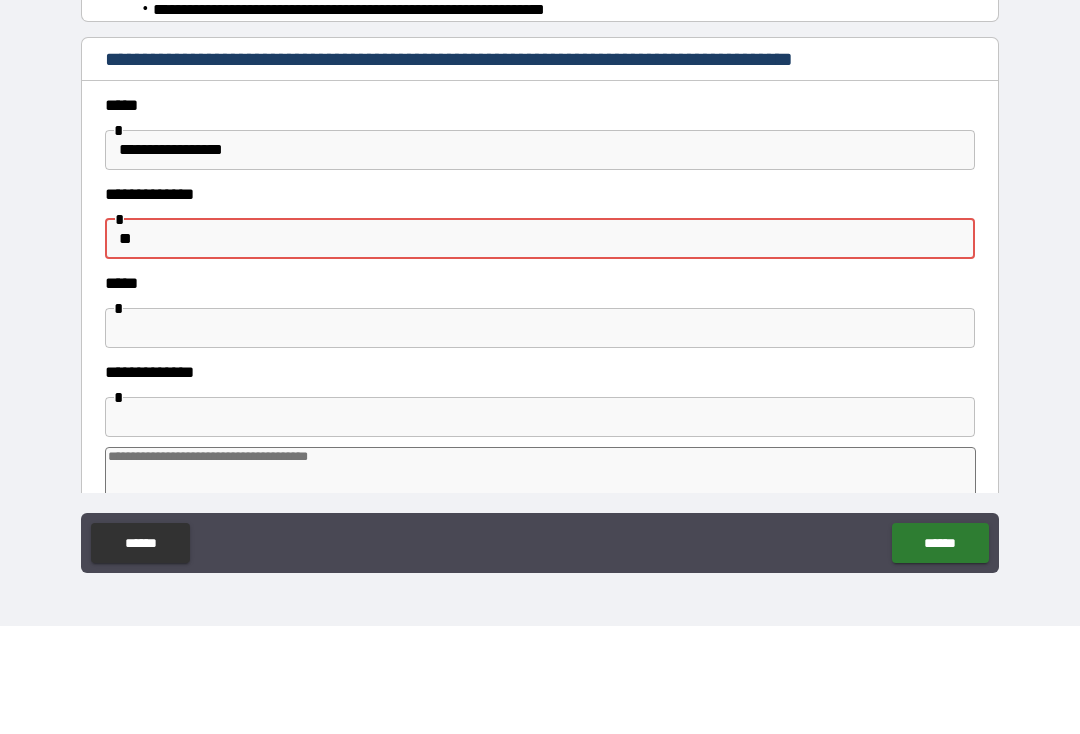 type on "*" 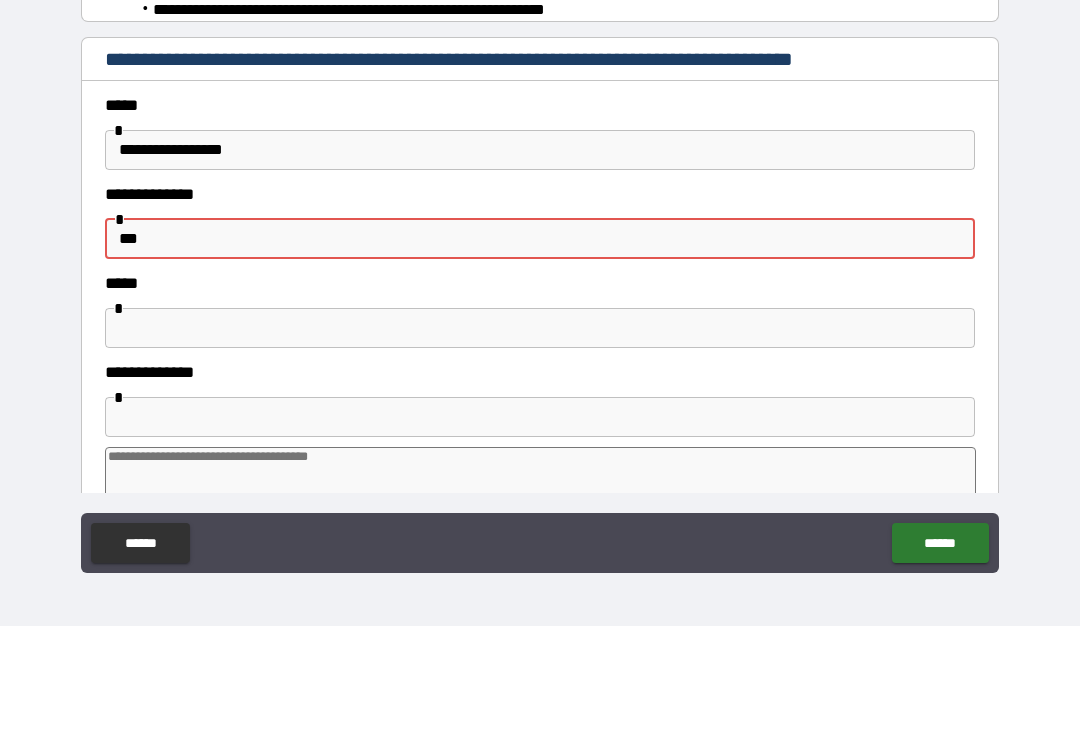 type on "*" 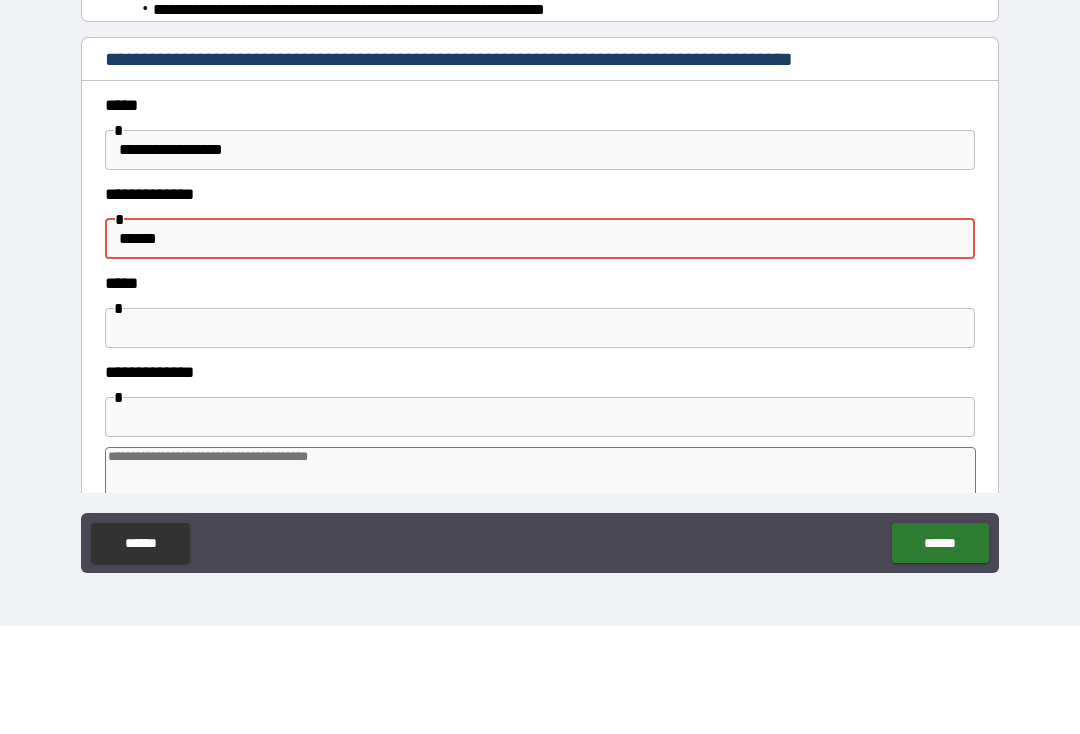 type on "*" 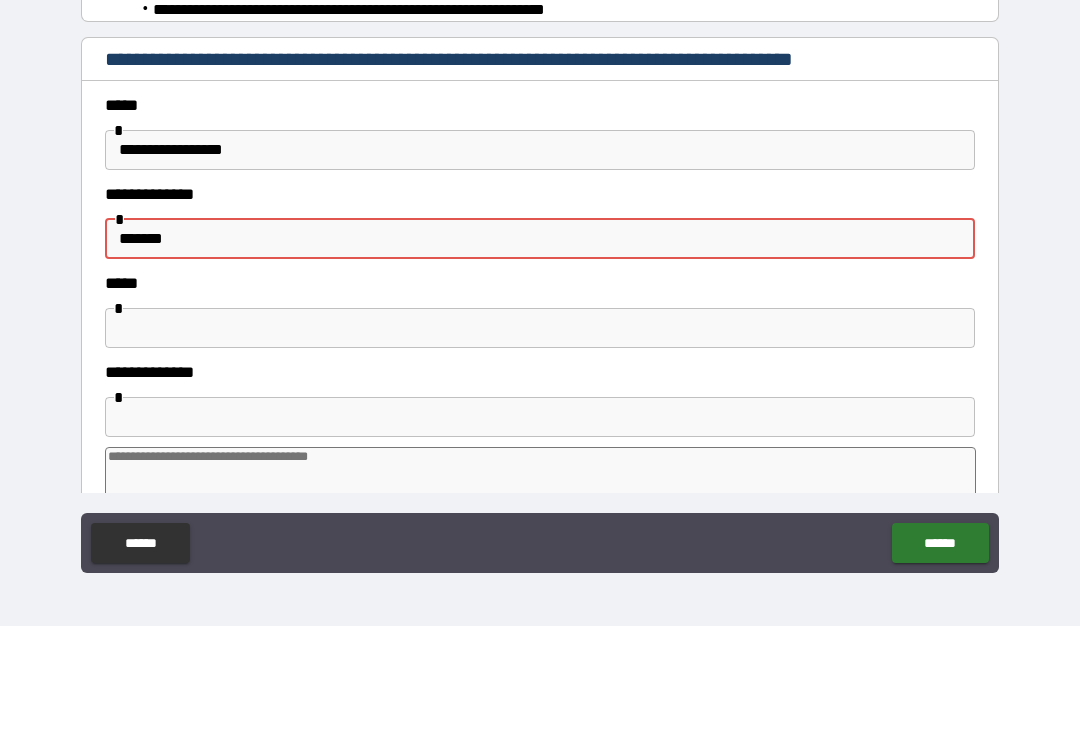 type on "*" 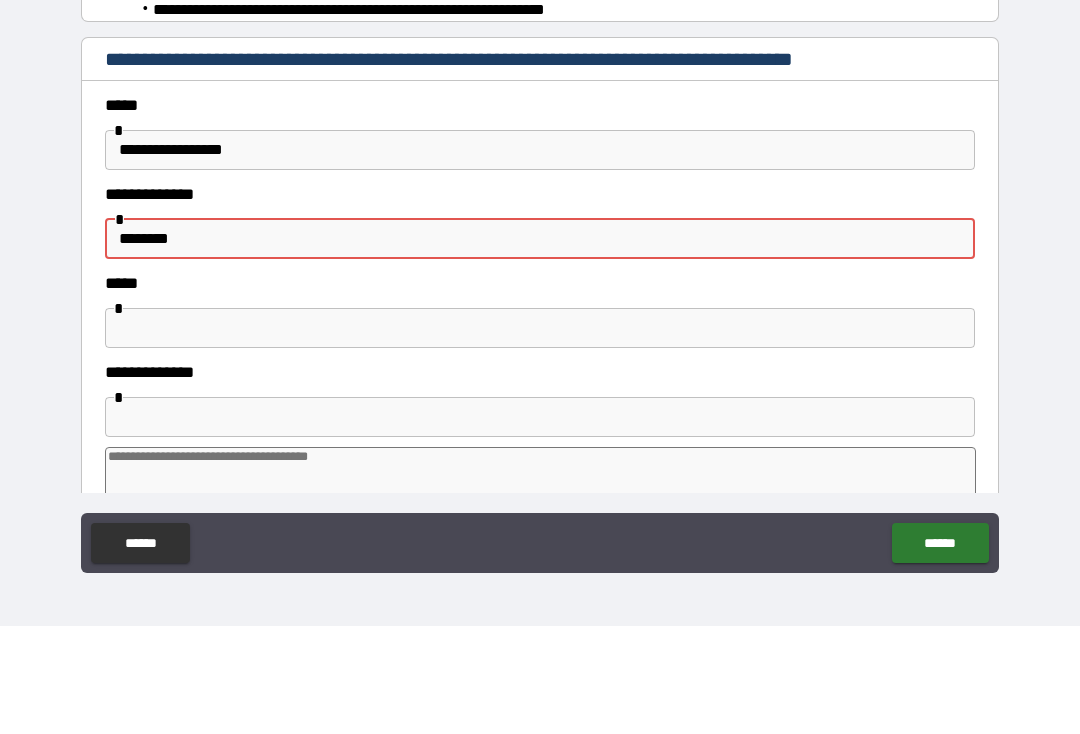 type on "*" 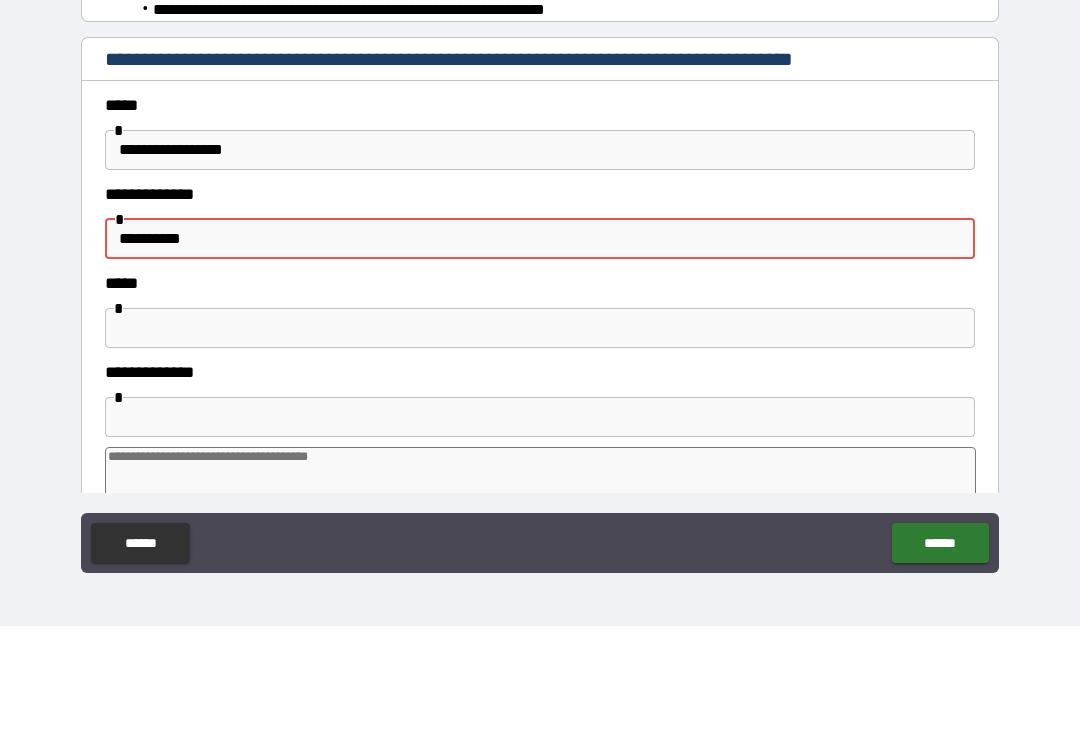 type on "*" 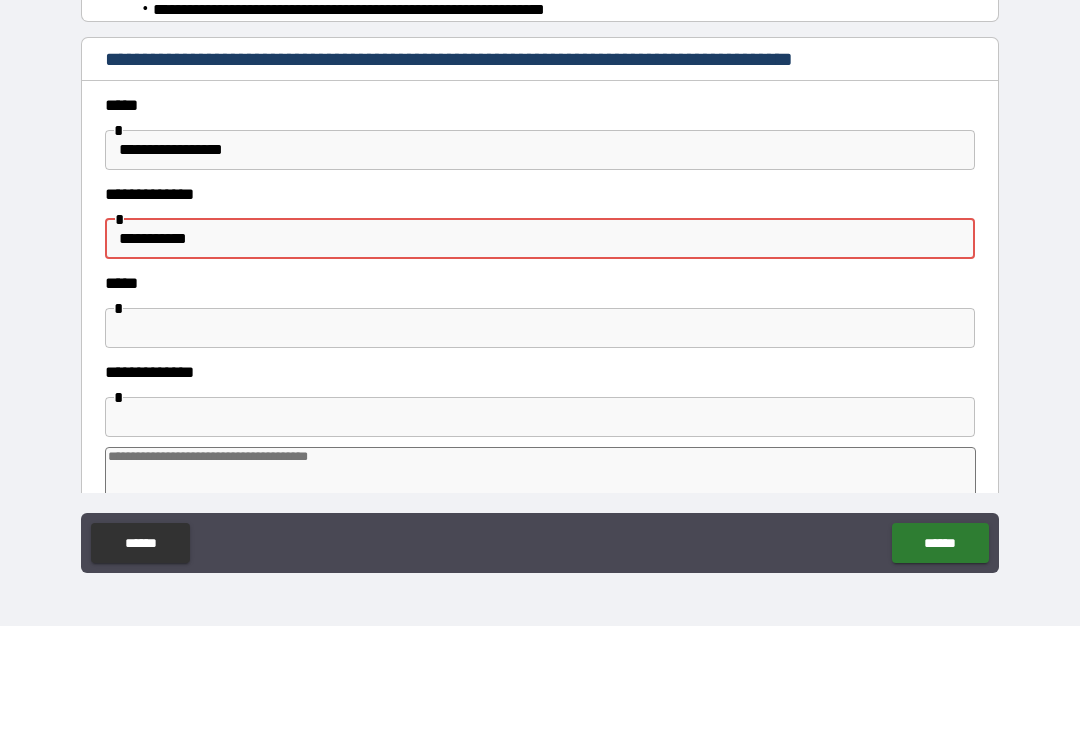 type on "*" 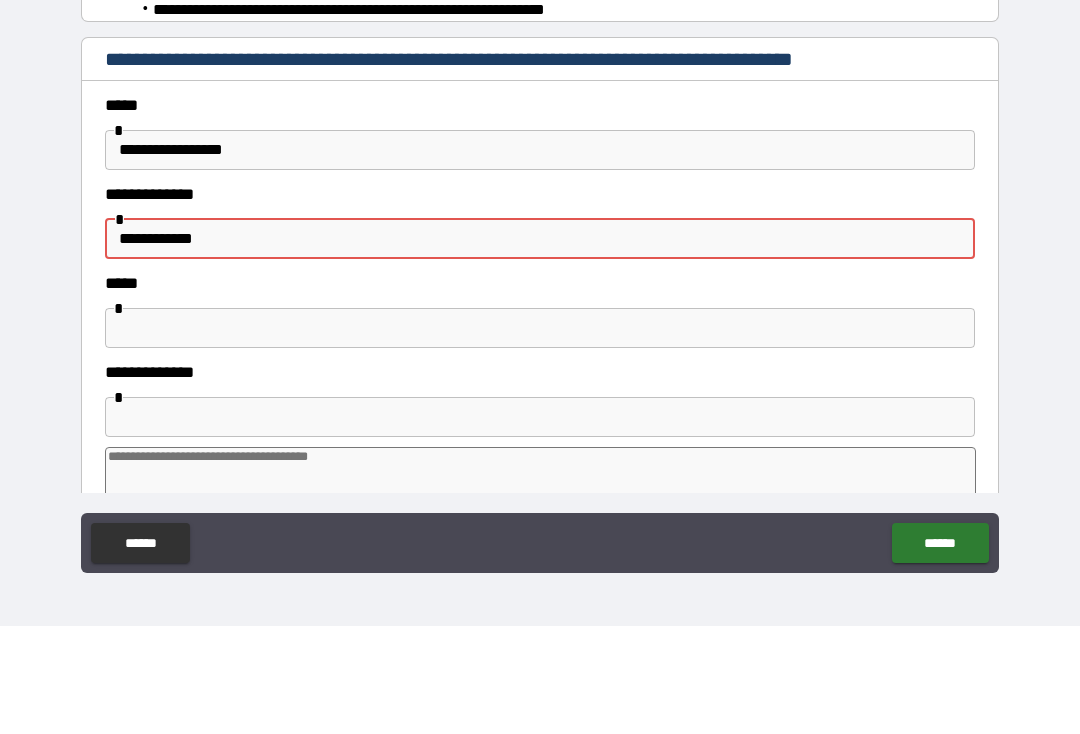type on "*" 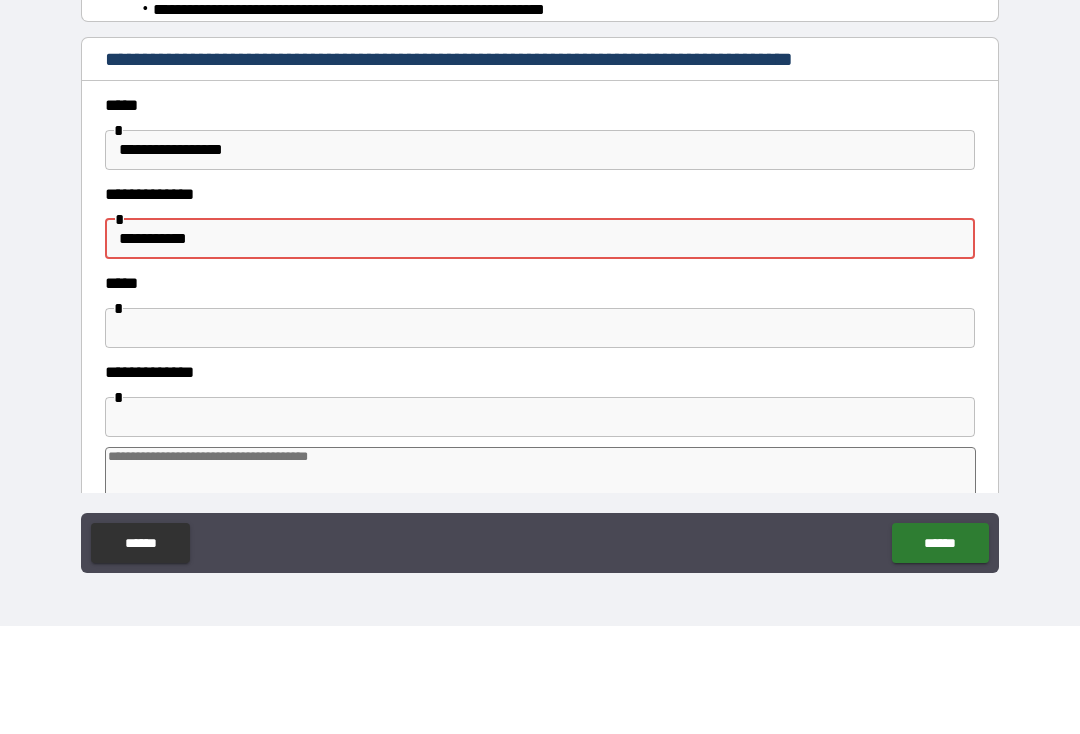 type on "*" 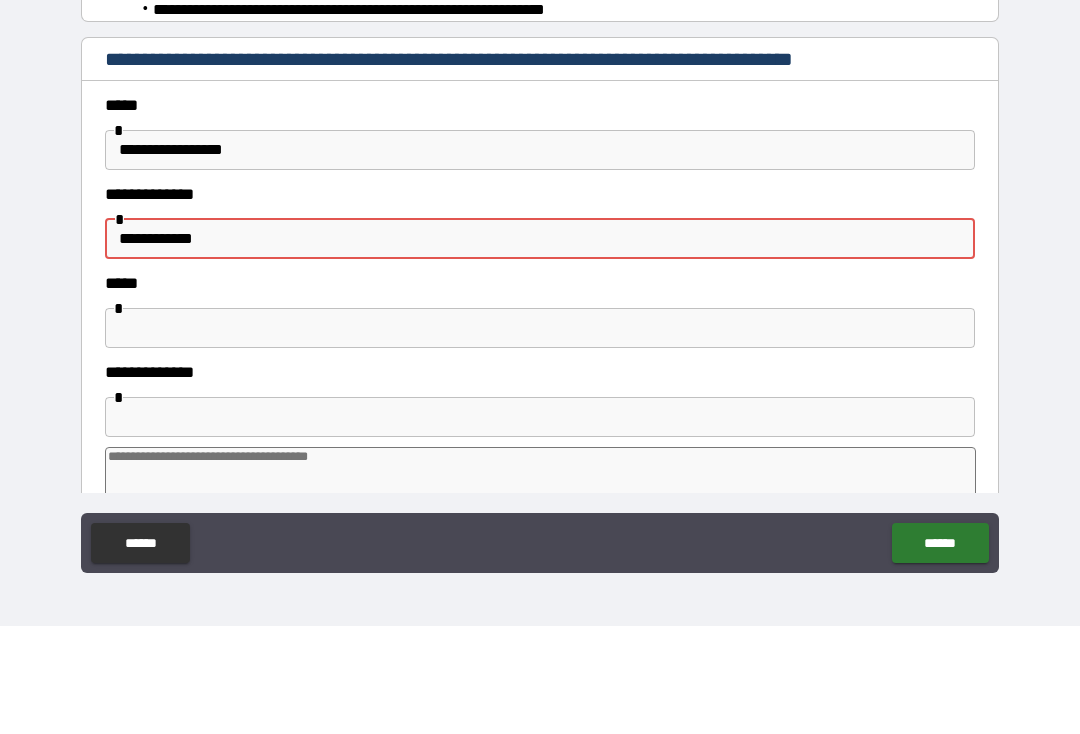 type on "*" 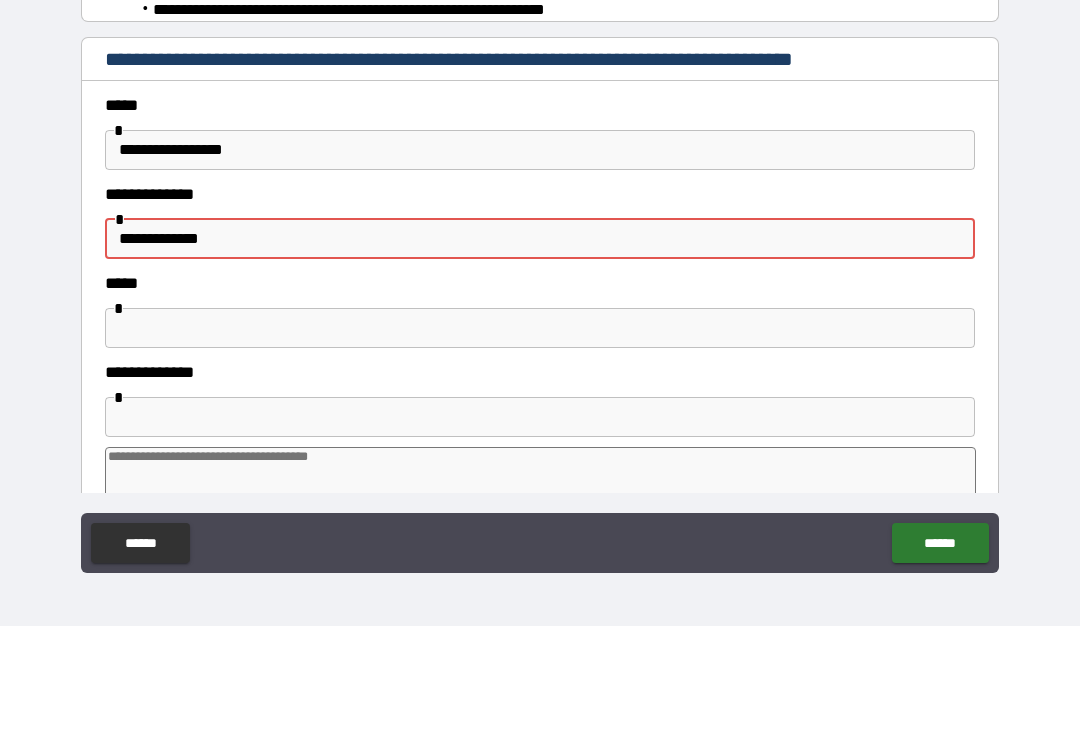 type on "*" 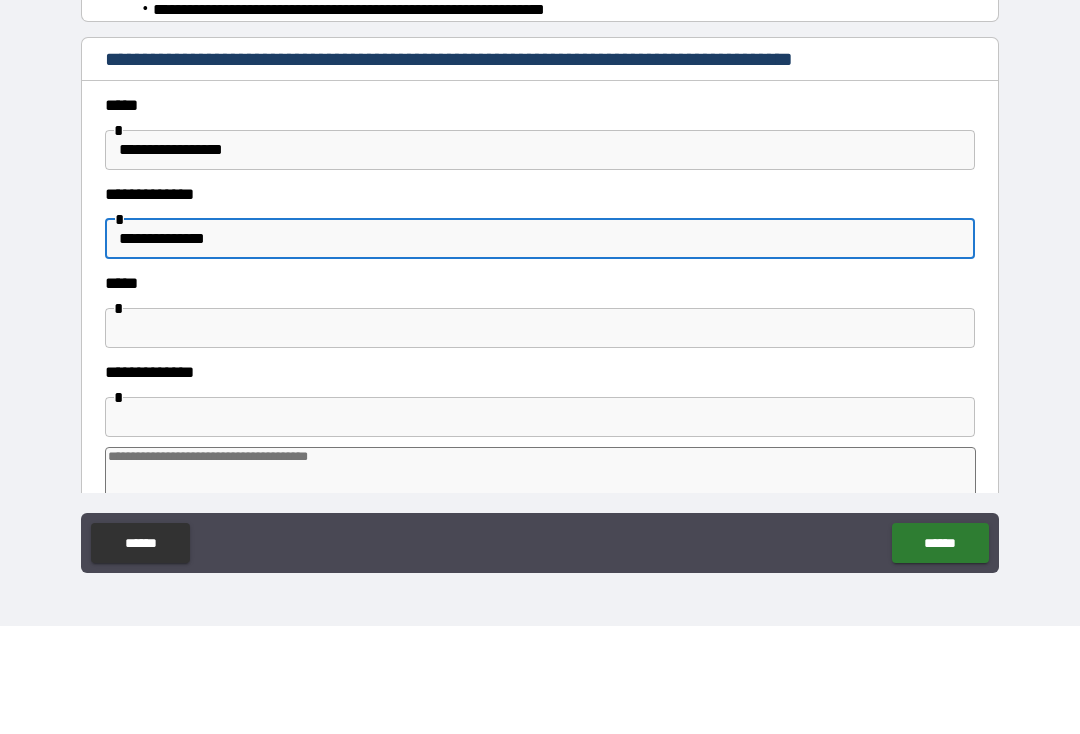 type on "*" 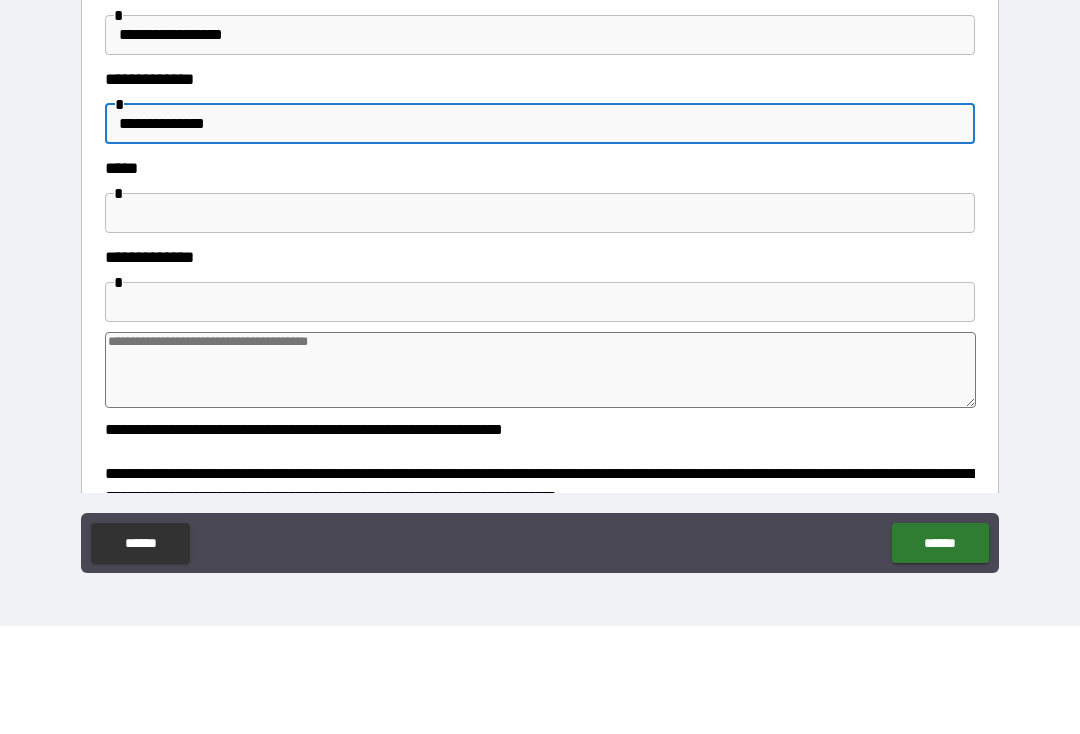 scroll, scrollTop: 407, scrollLeft: 0, axis: vertical 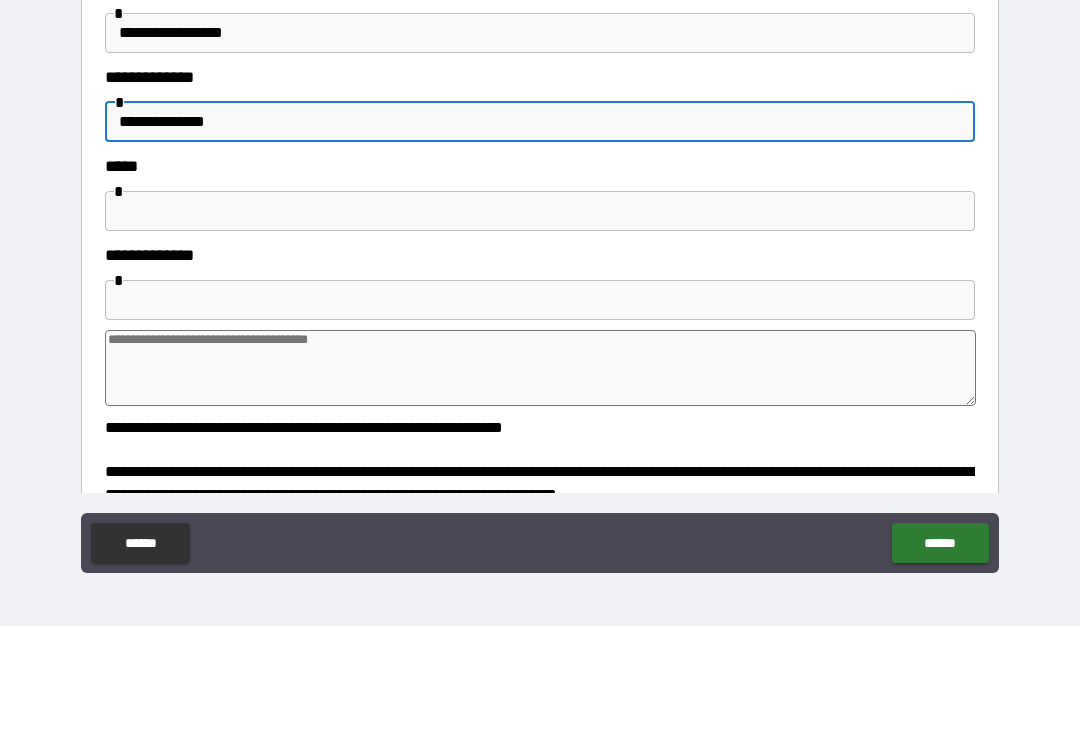 type on "**********" 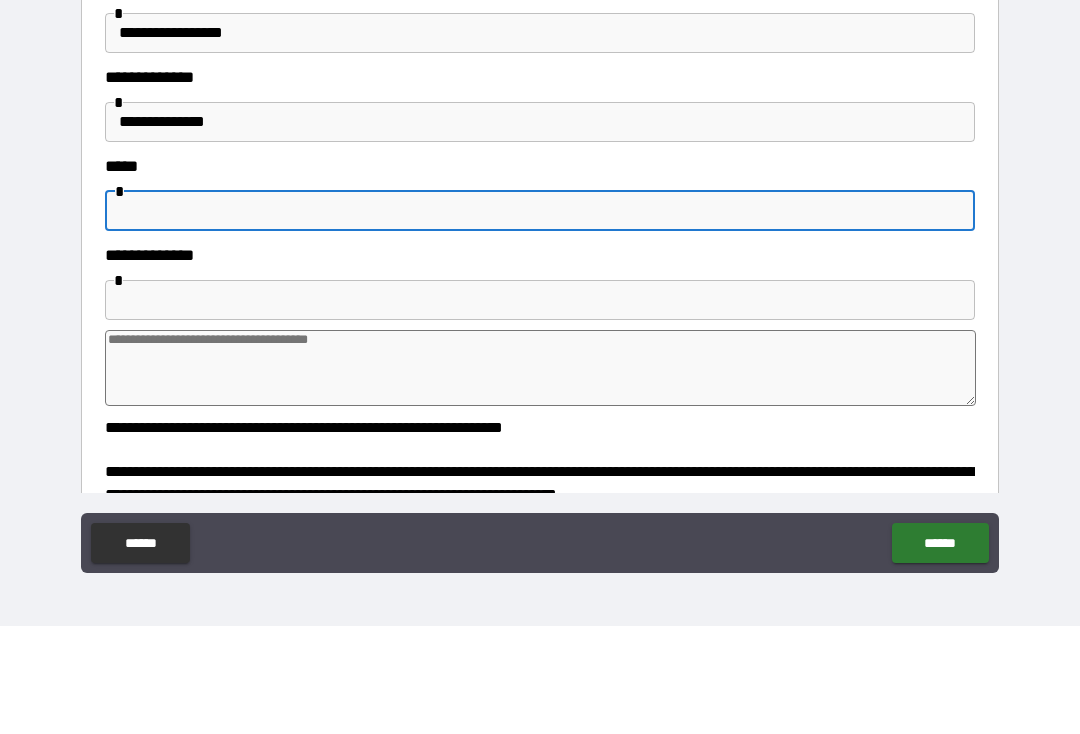 type on "*" 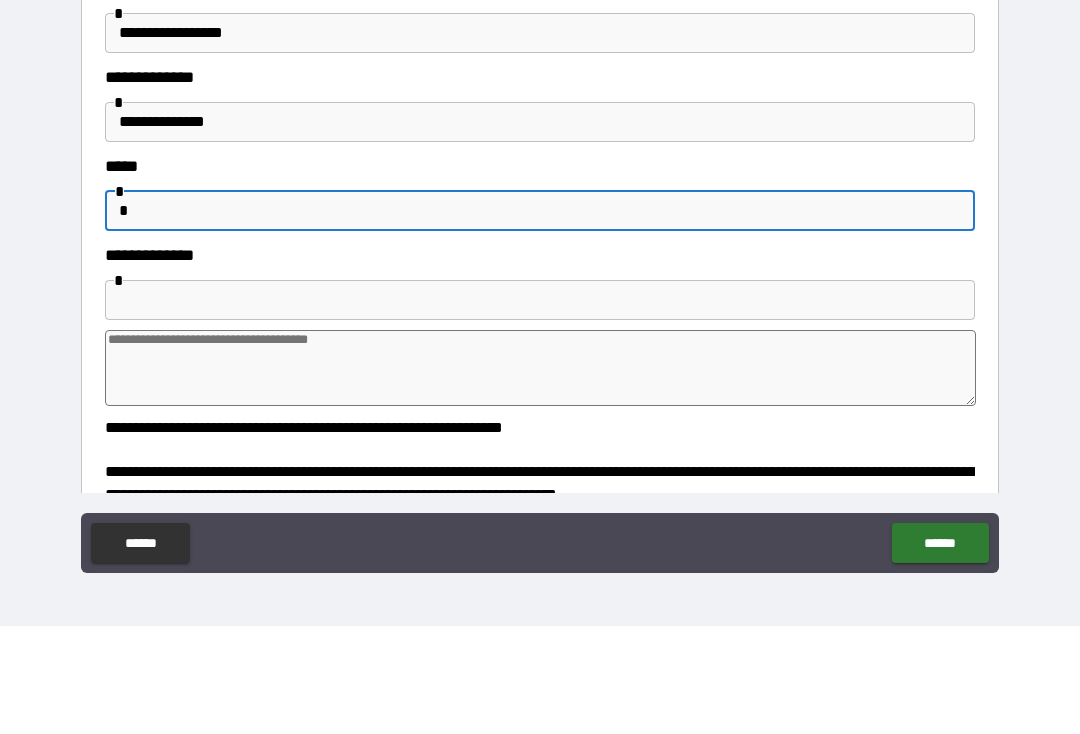 type on "*" 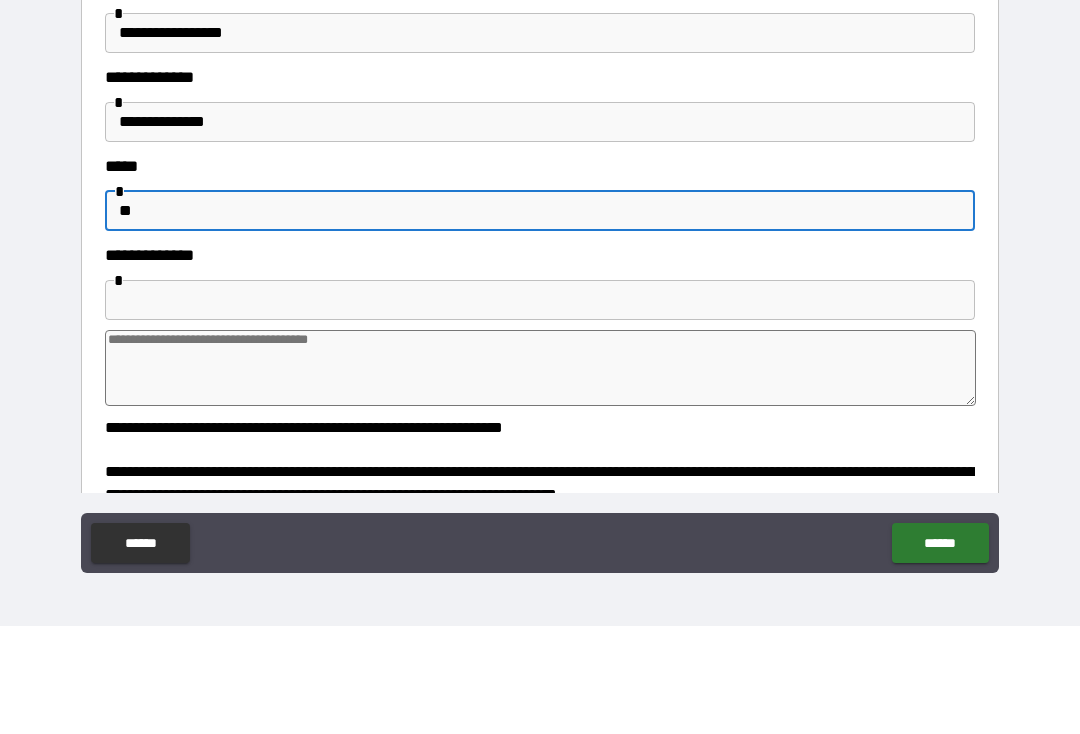 type on "*" 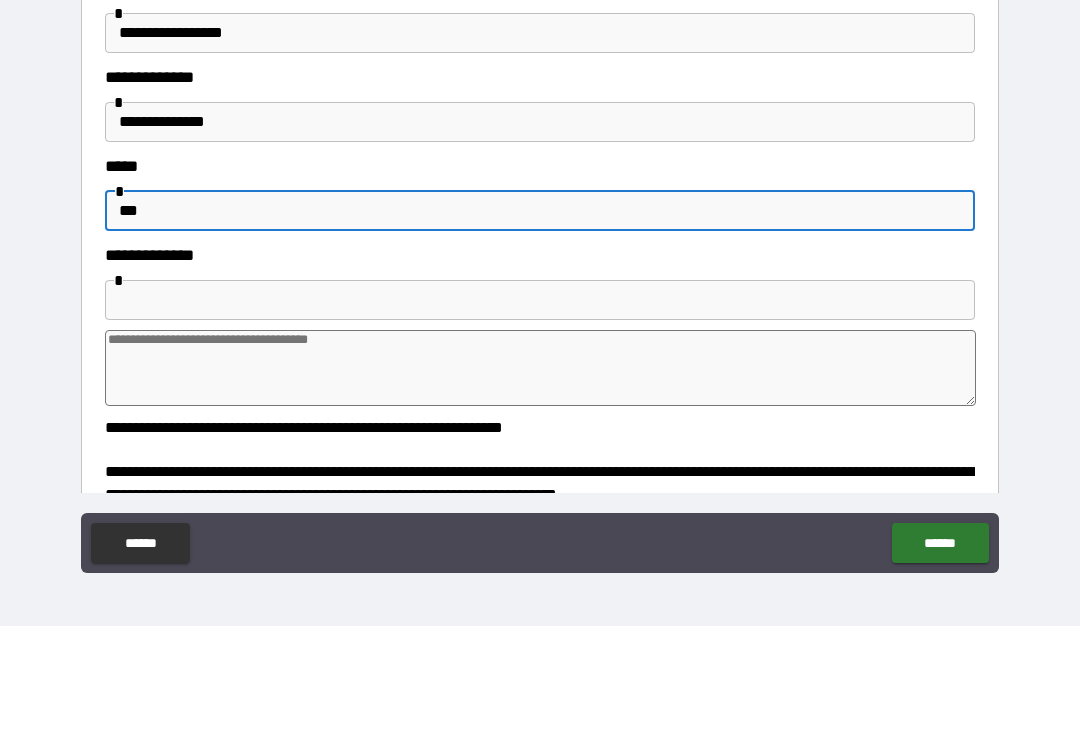 type on "*" 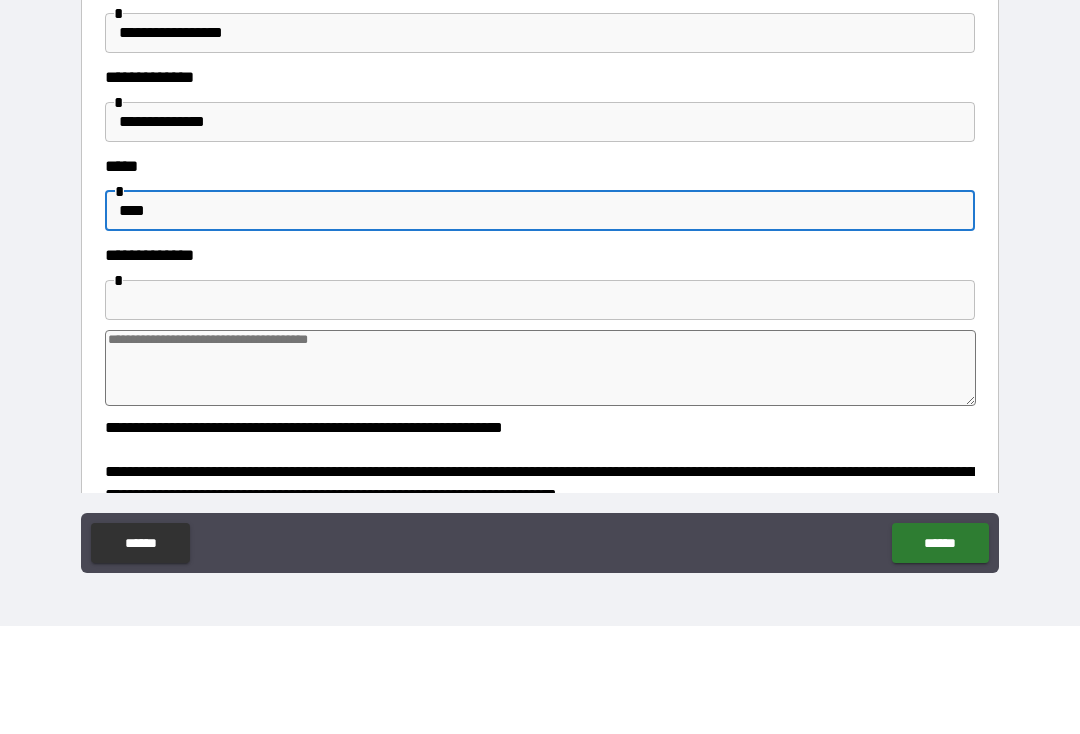 type on "*" 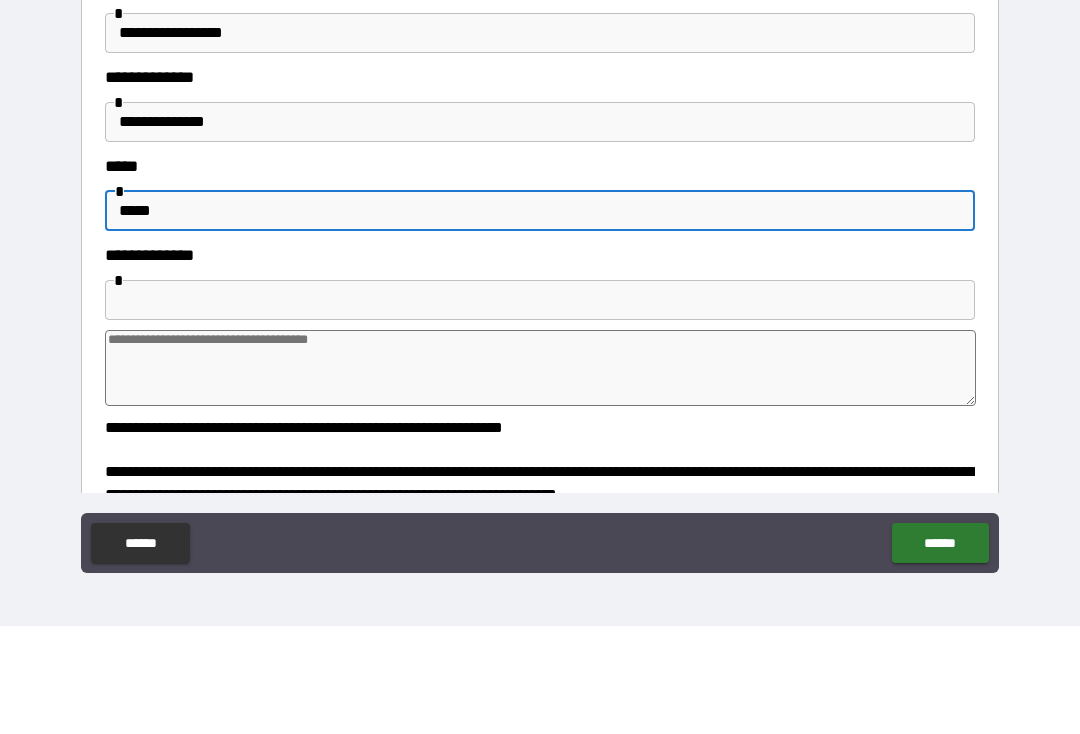 type on "*" 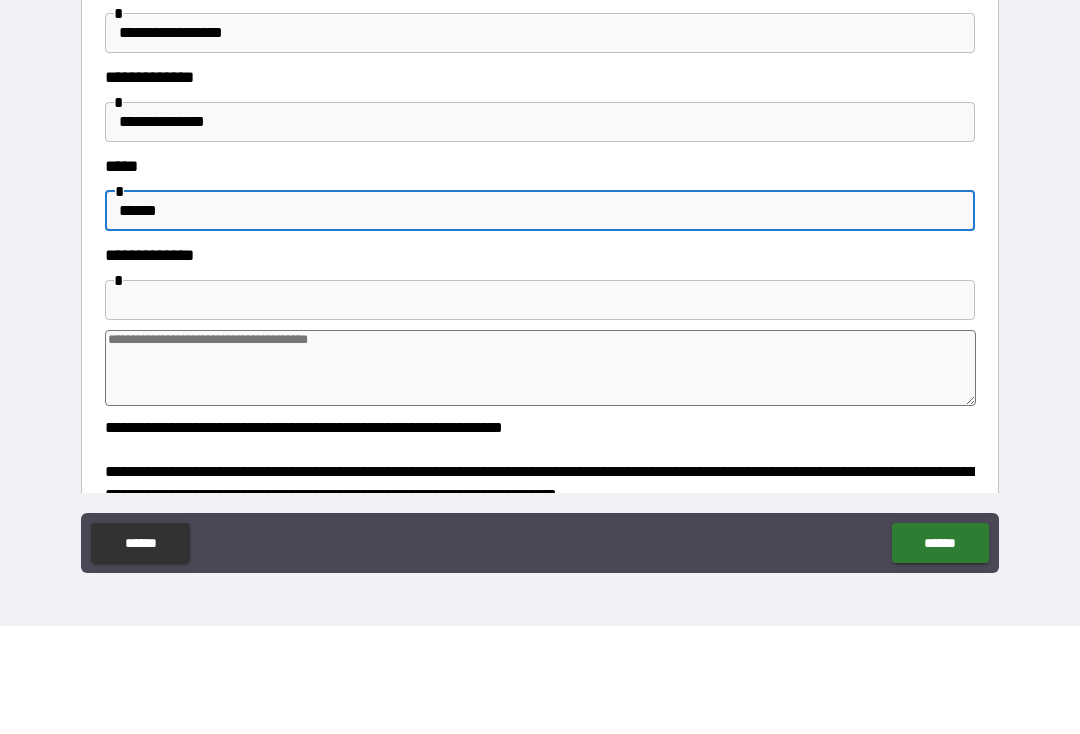 type on "*" 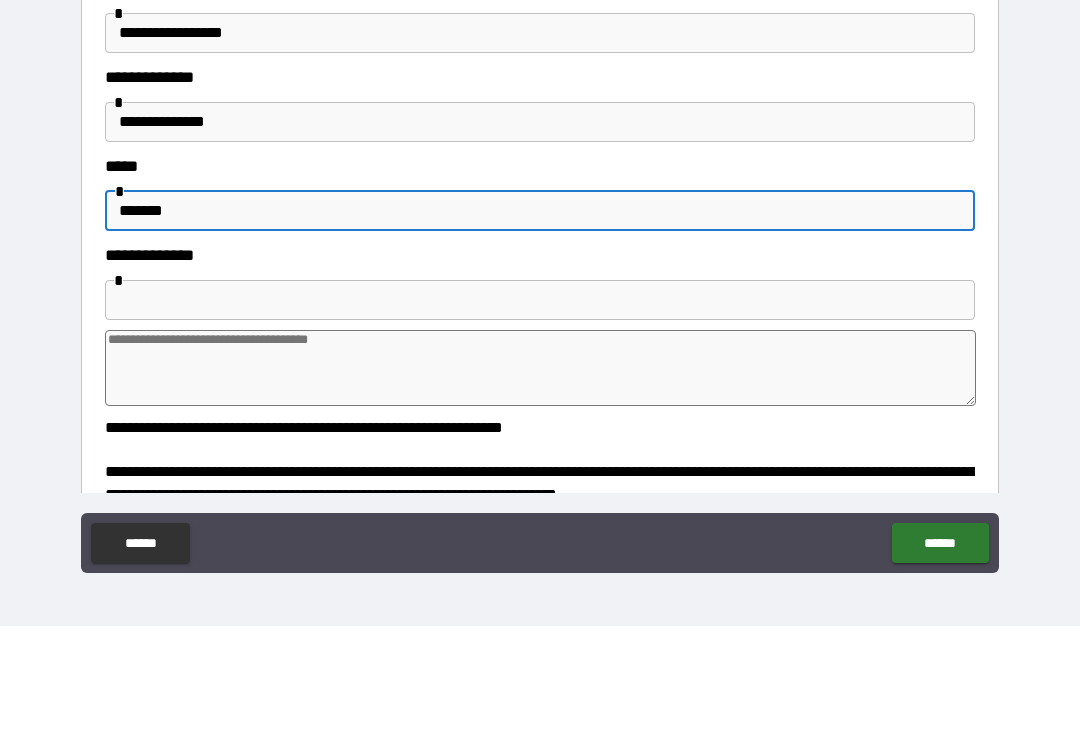 type on "*" 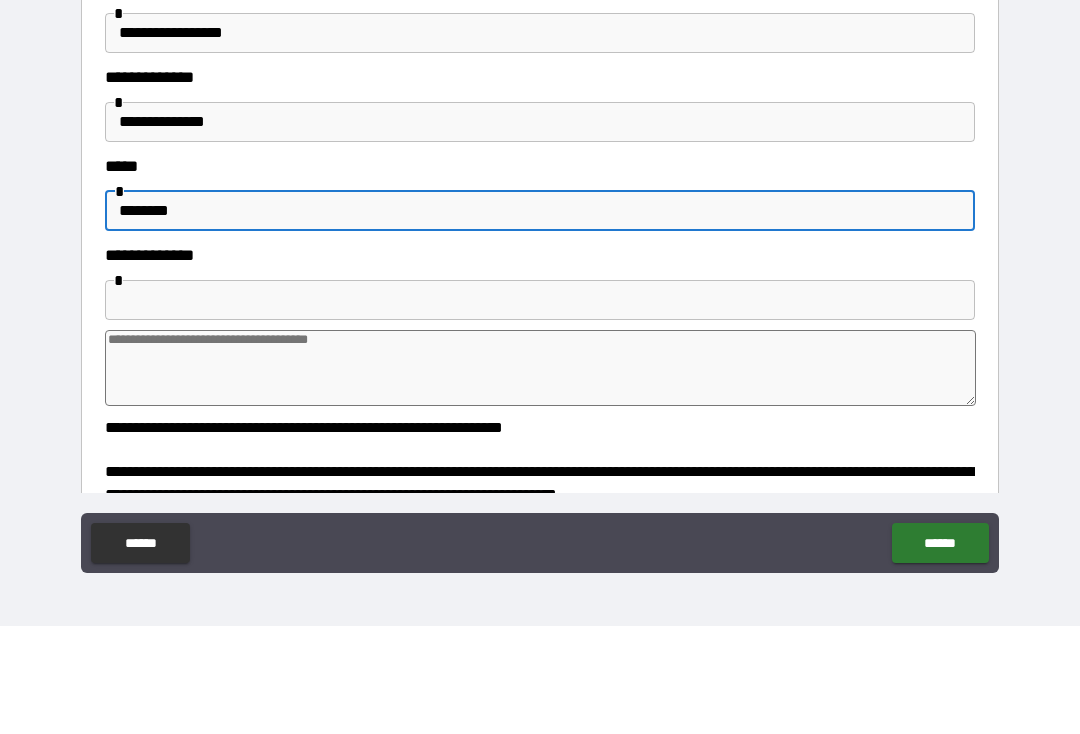 type on "*" 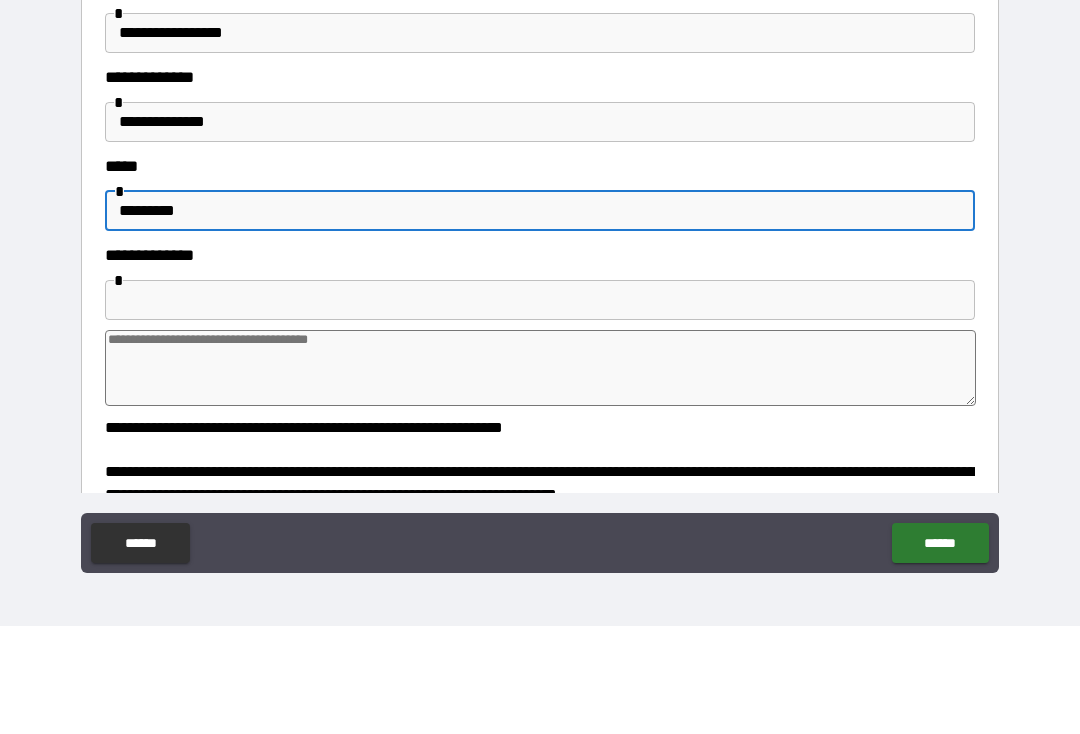 type on "*" 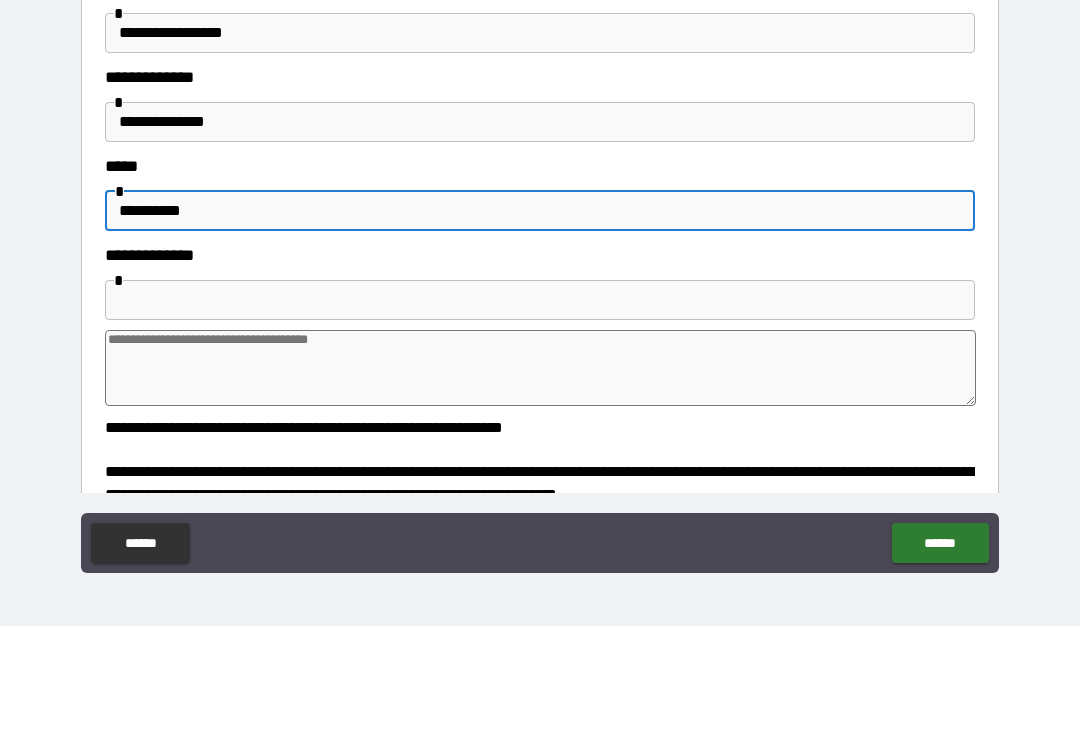 type on "*" 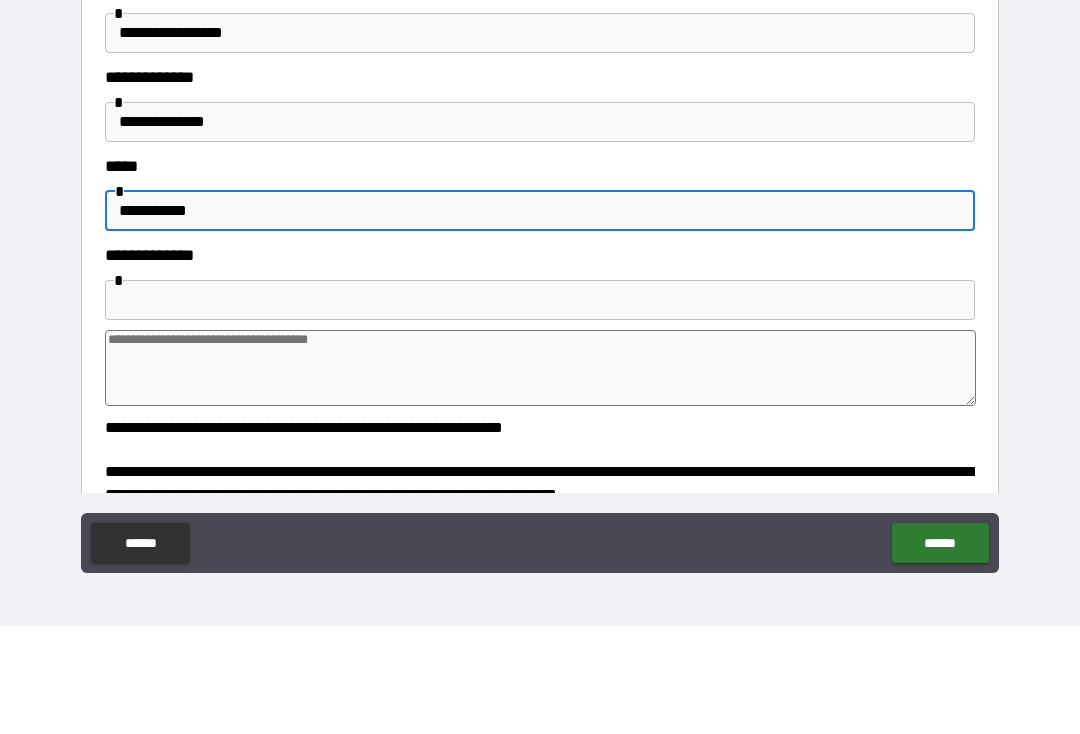 type on "*" 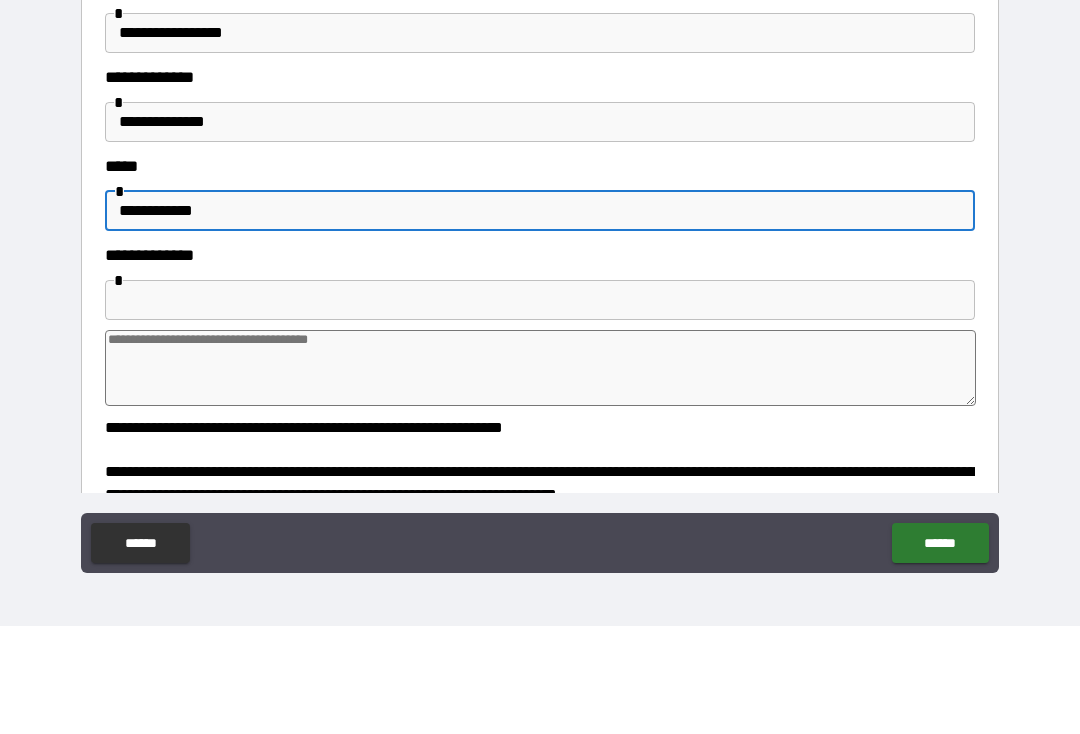 type on "*" 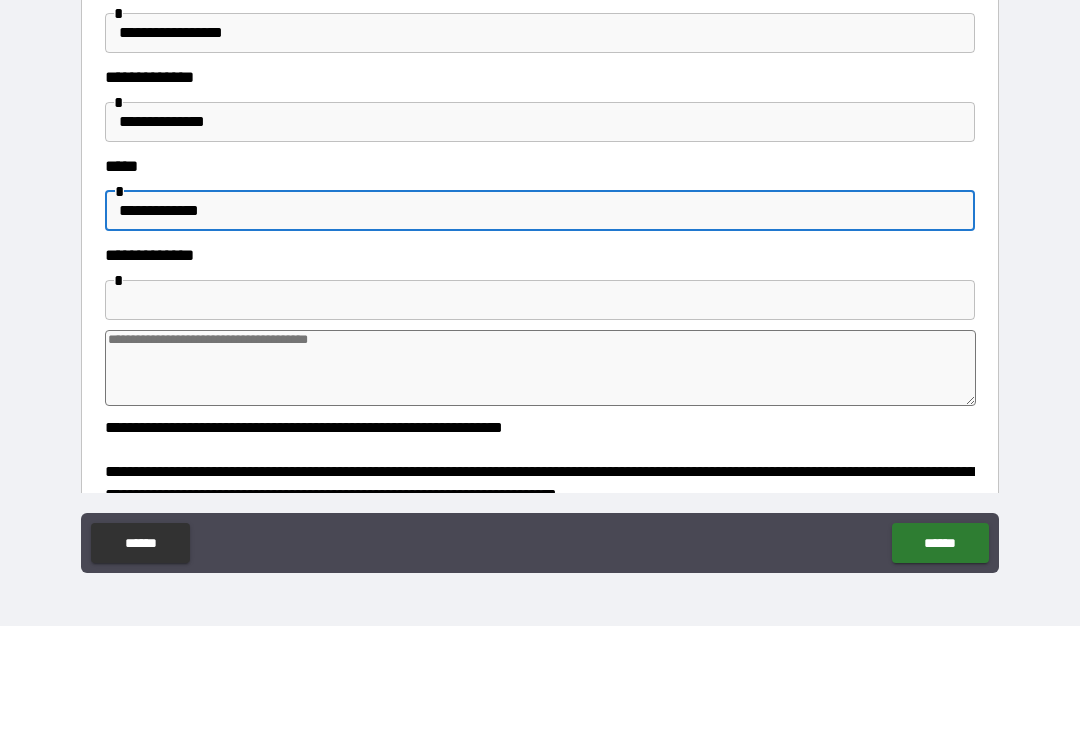type on "*" 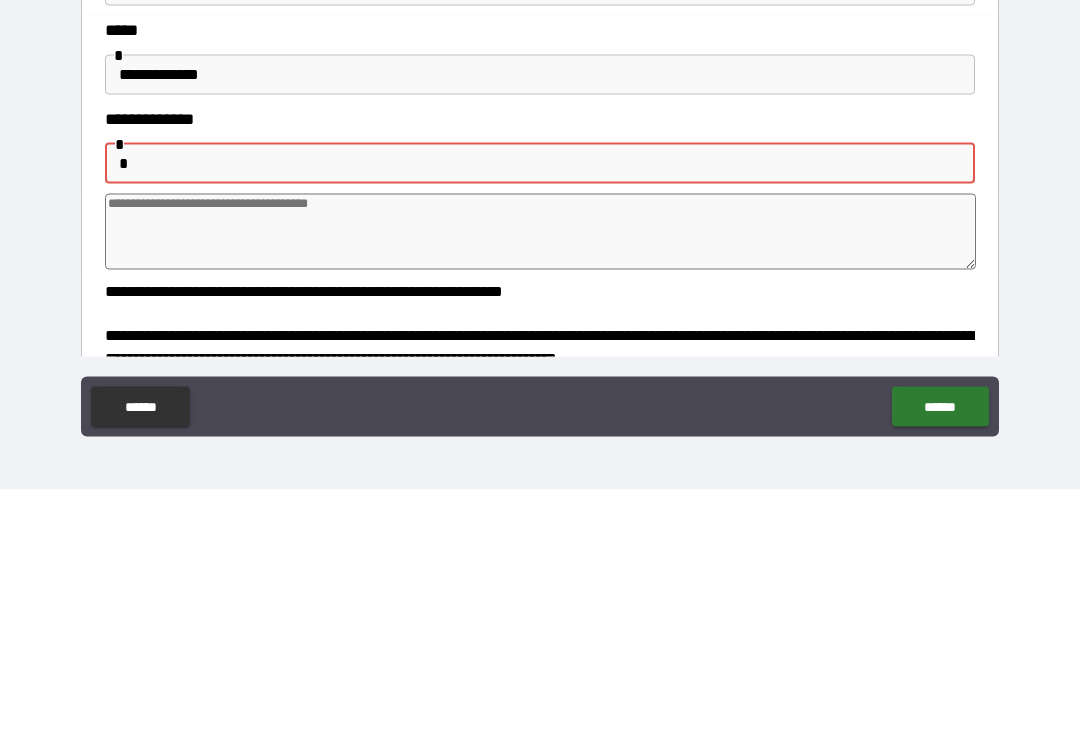 type on "*" 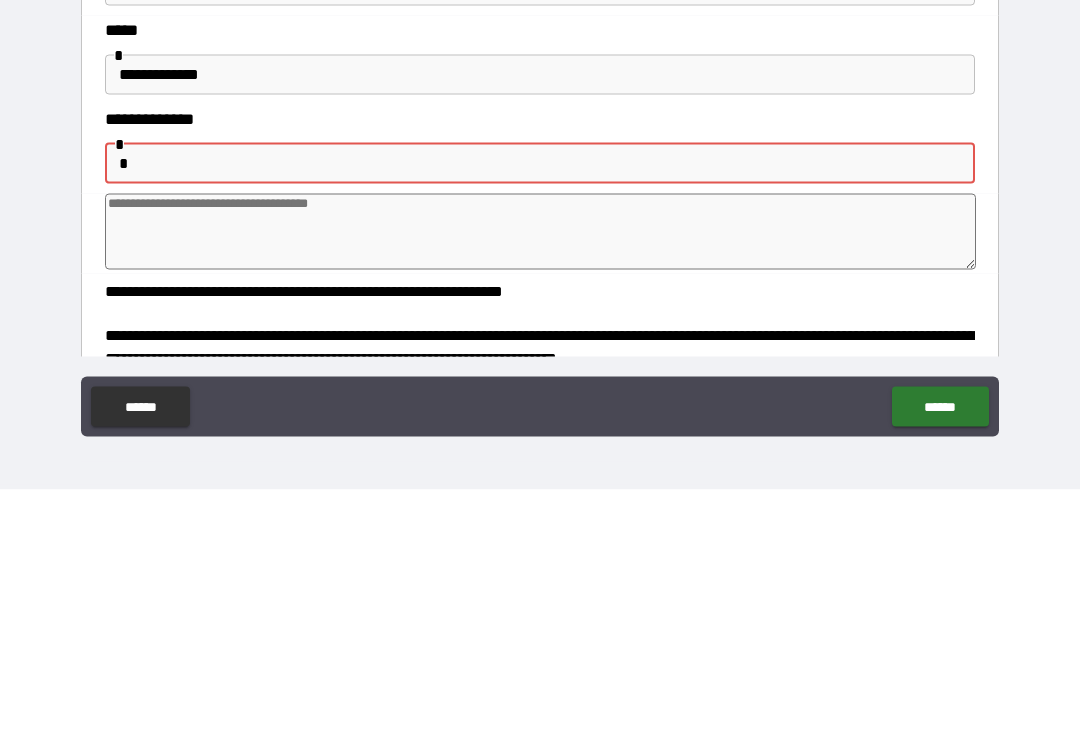 type on "**" 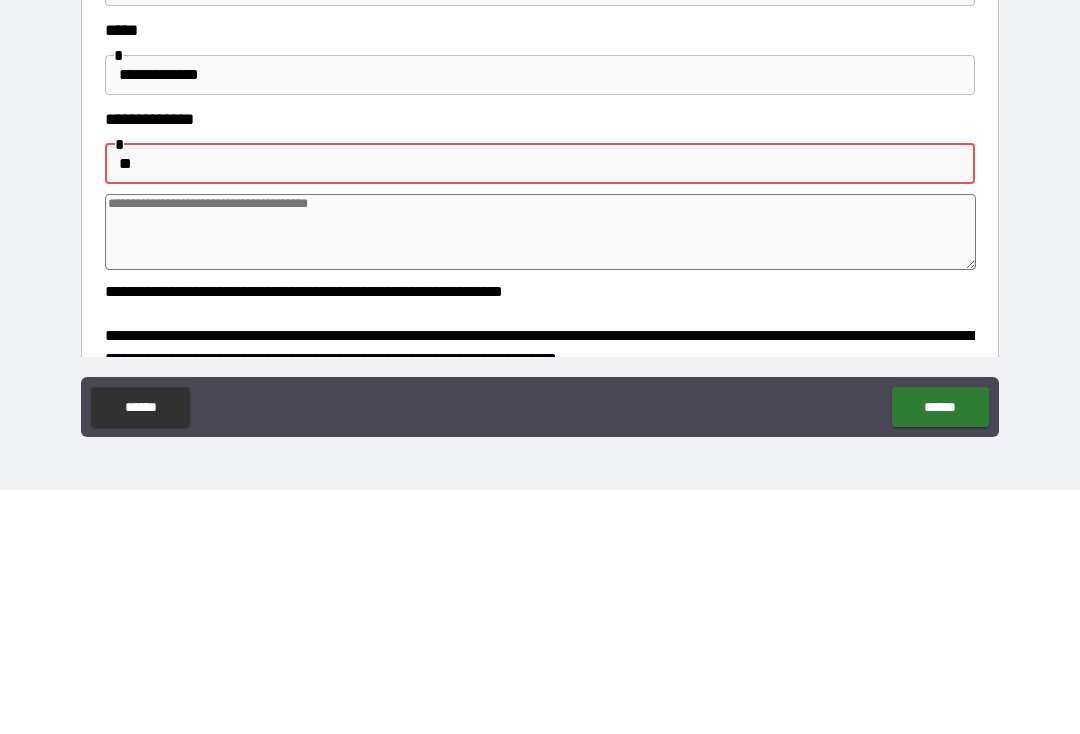 type on "*" 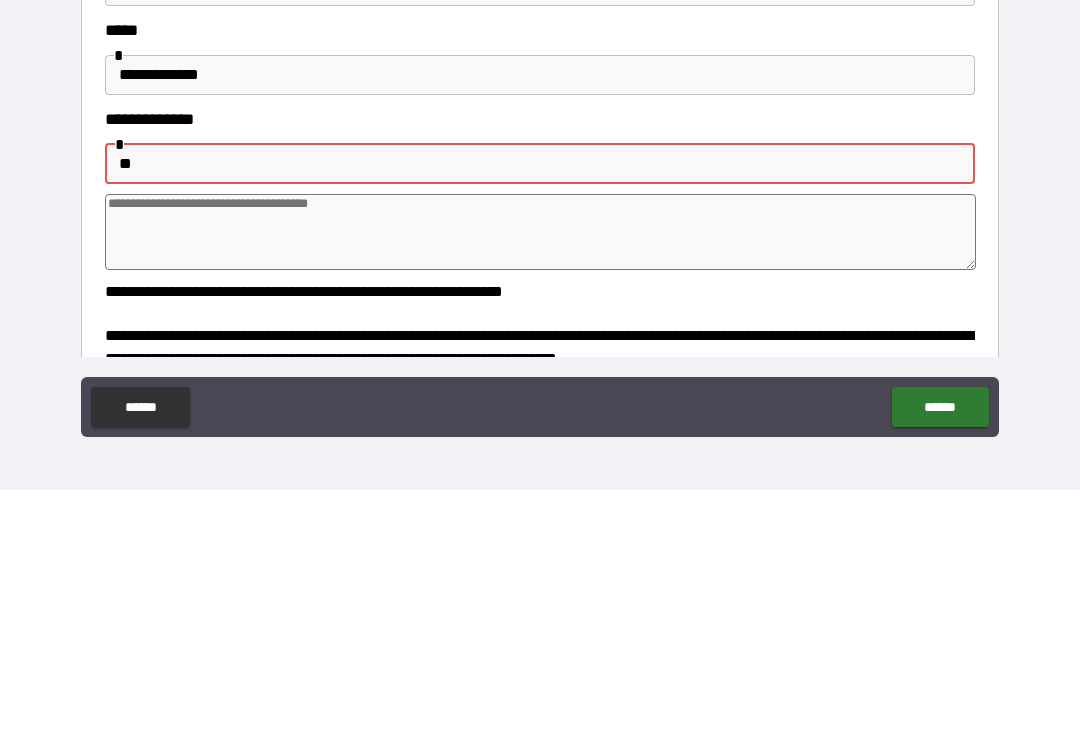 type on "***" 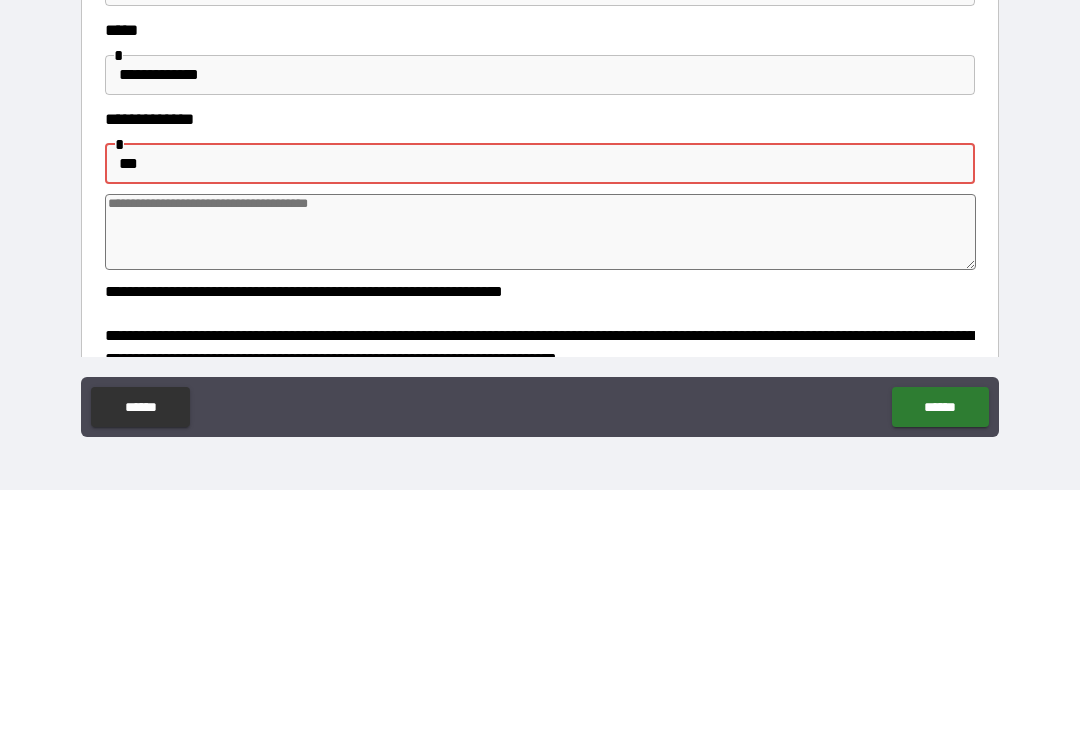 type on "*" 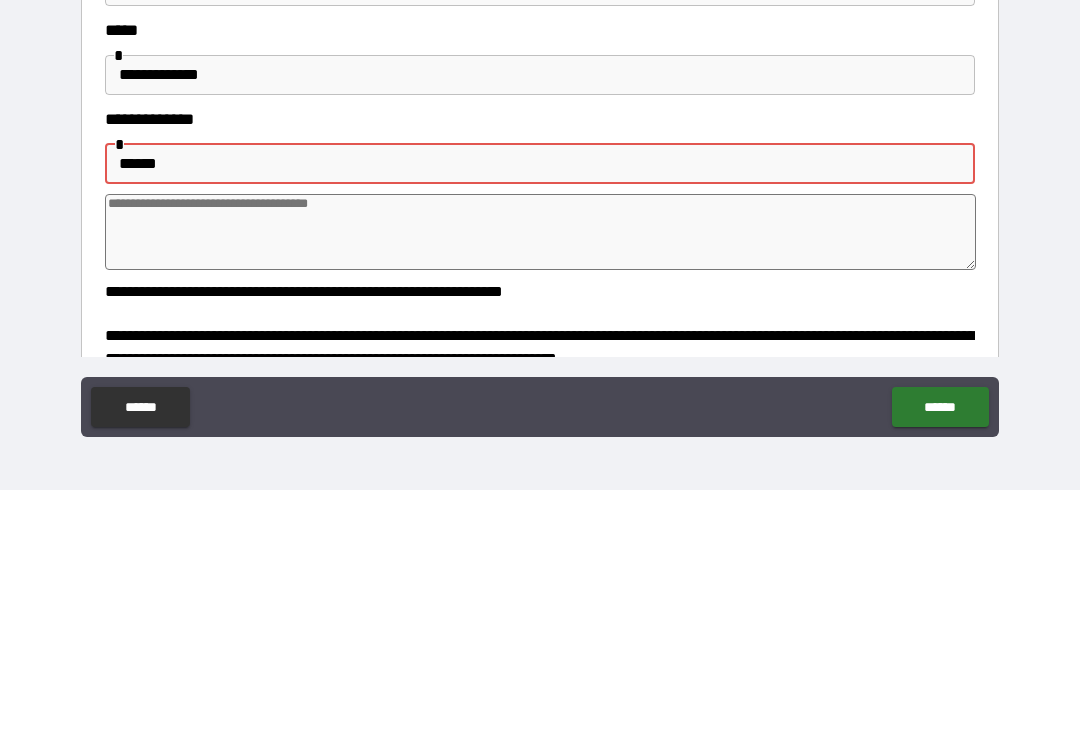 type on "*" 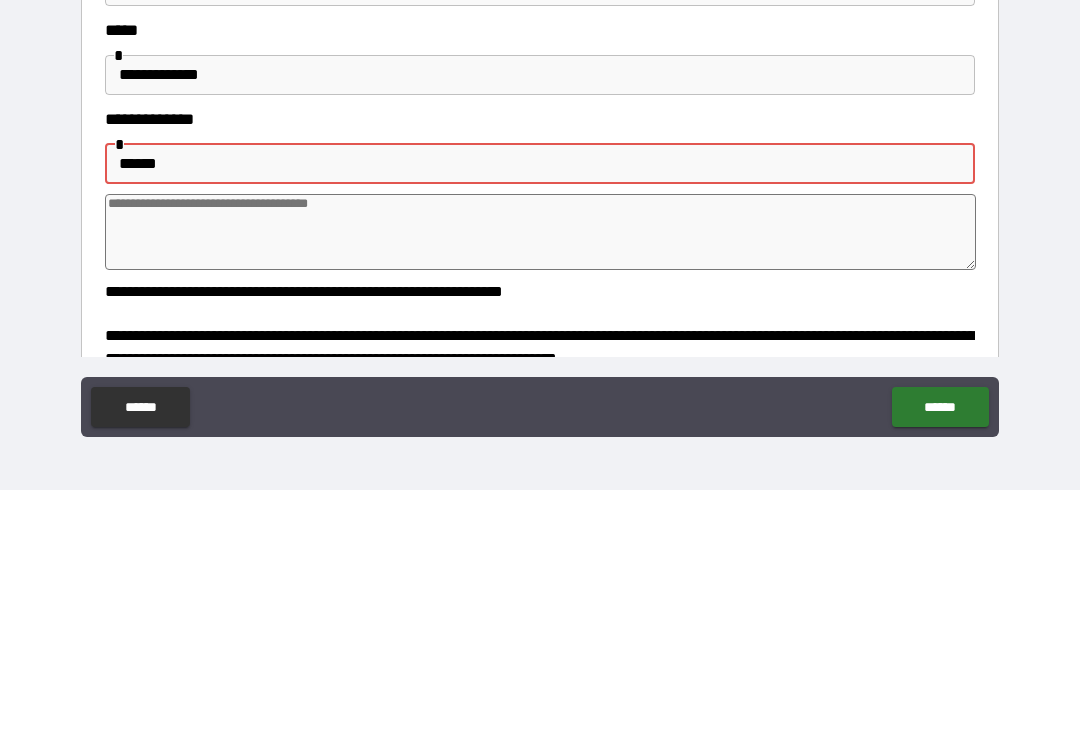 type on "*******" 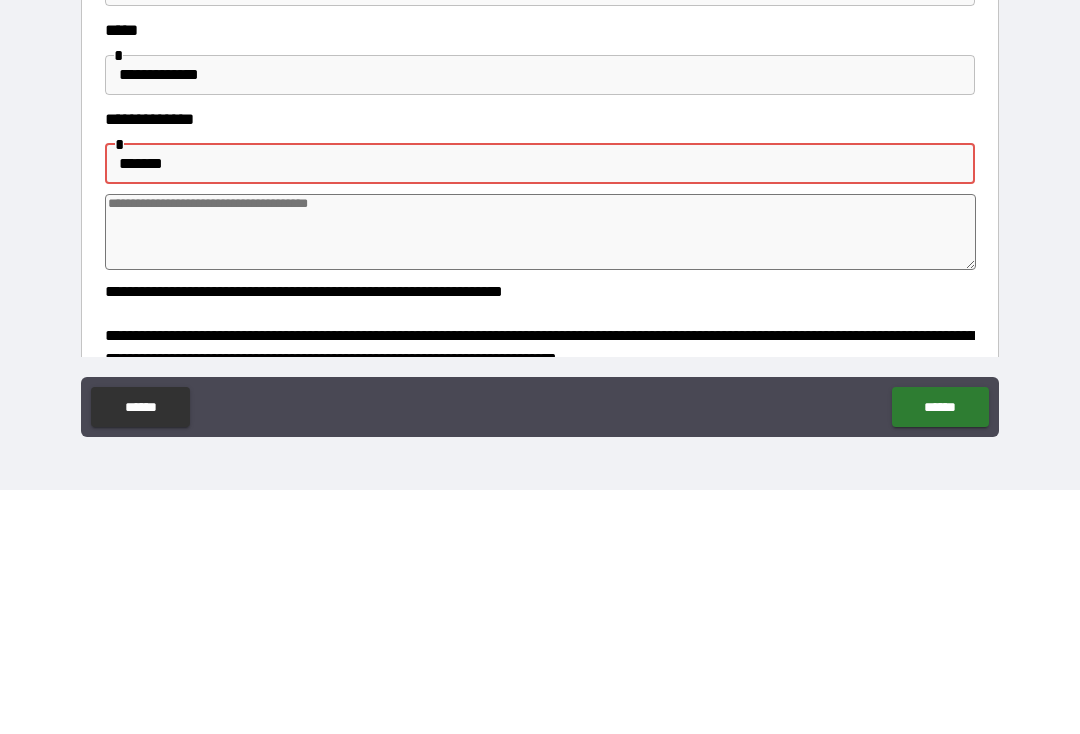 type on "*" 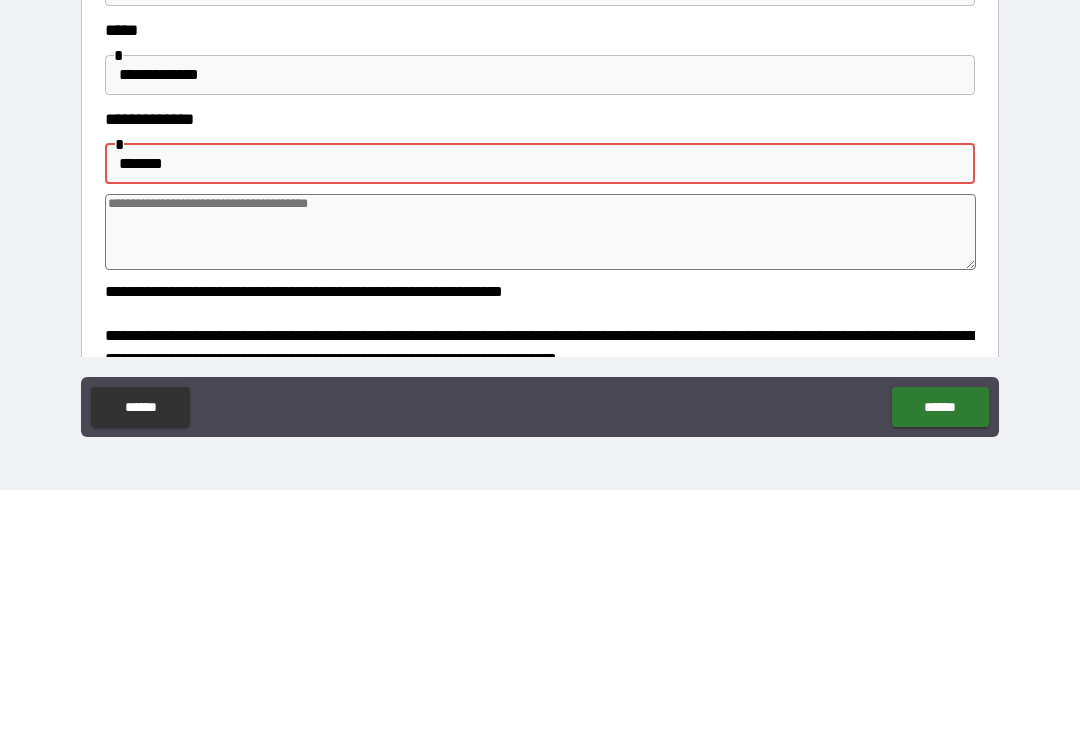 type on "********" 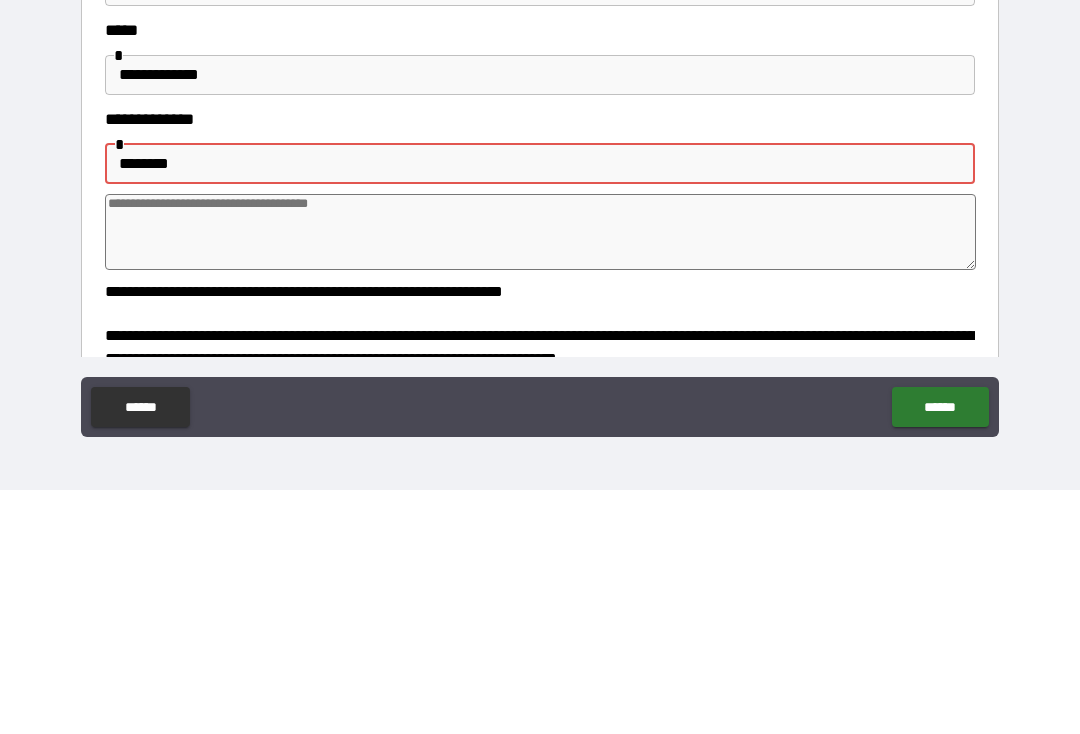 type on "*" 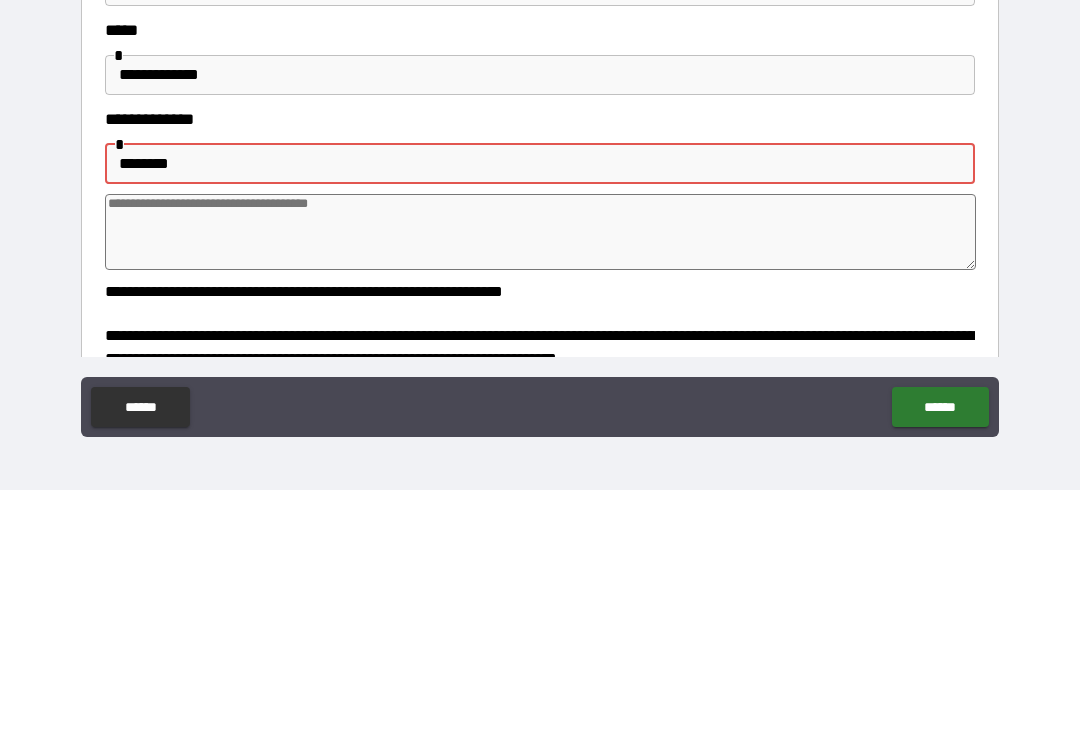 type on "**********" 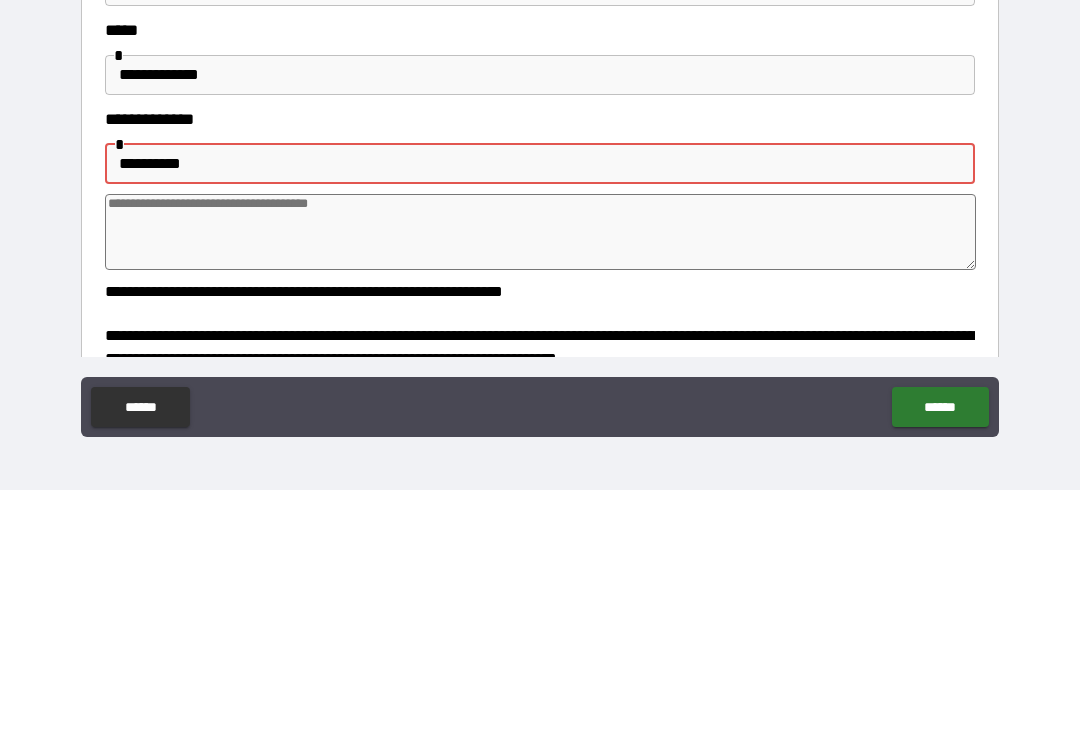 type on "*" 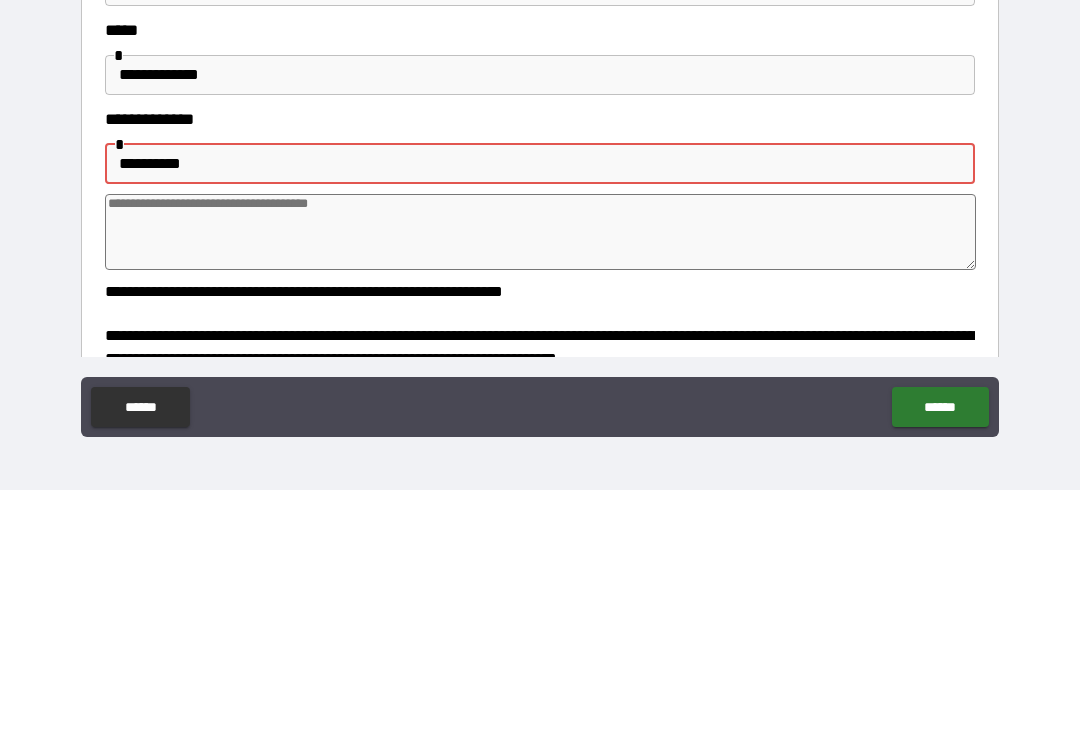 type on "**********" 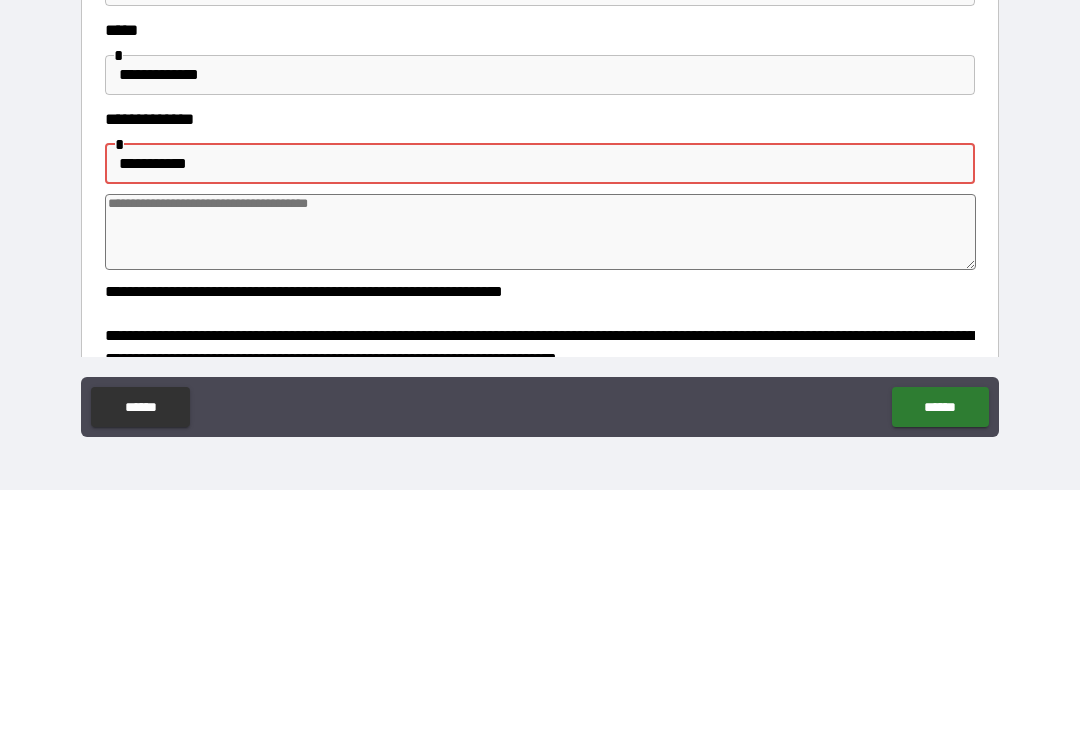 type on "*" 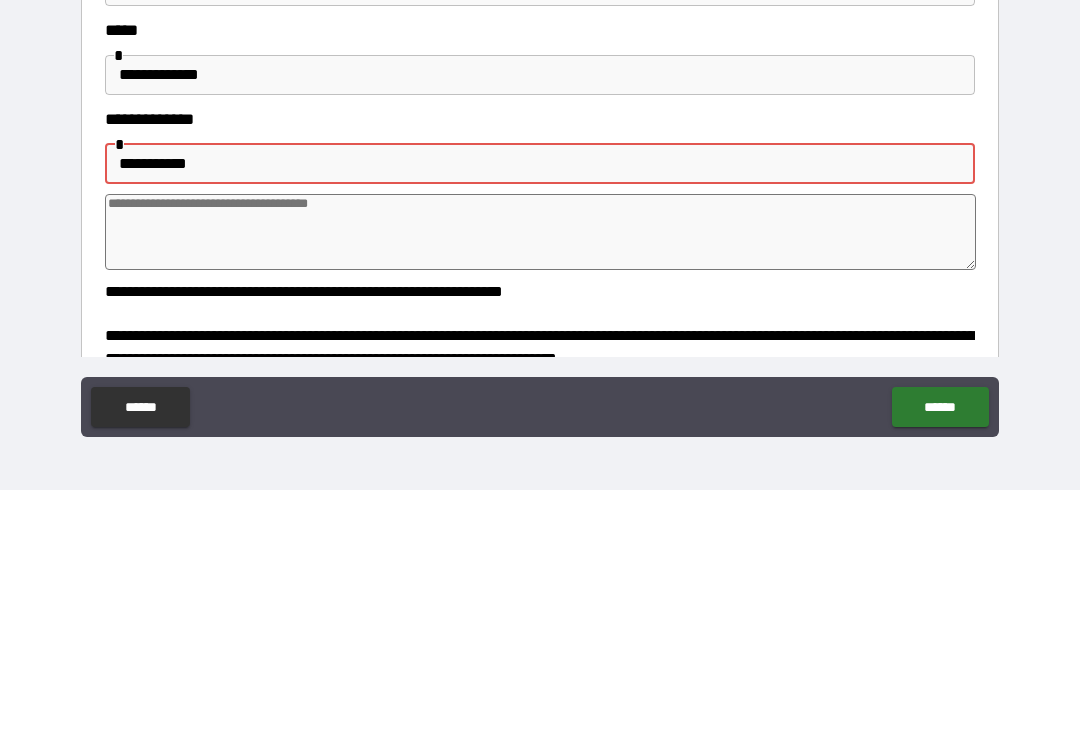 type on "**********" 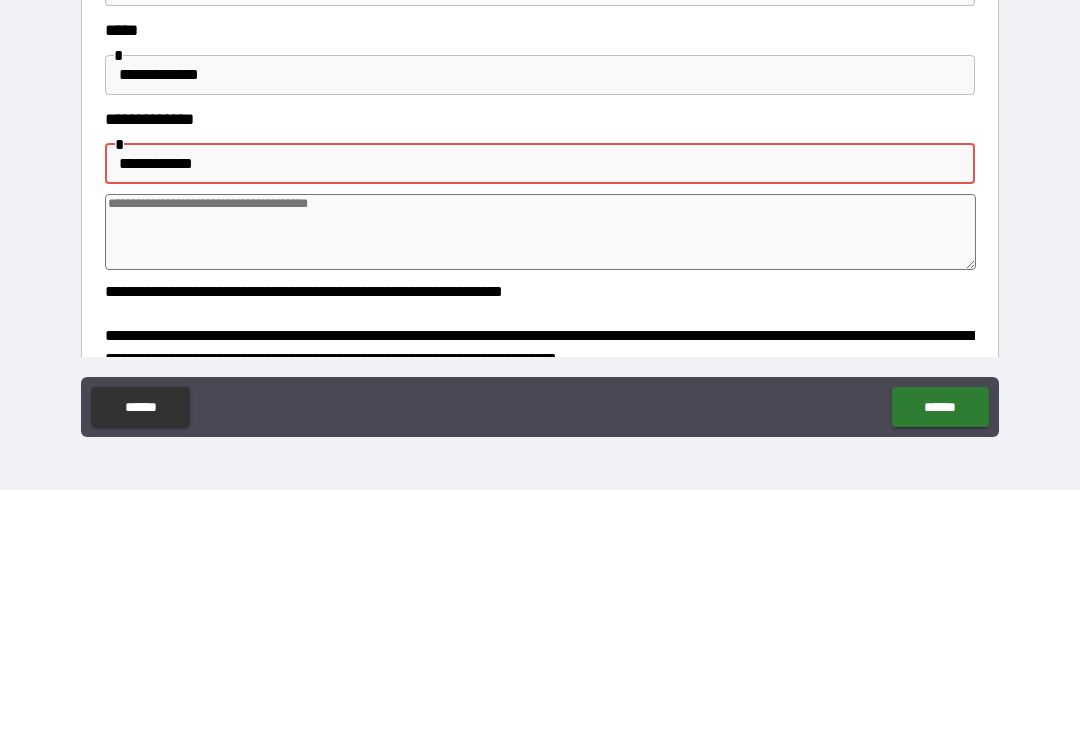 type on "*" 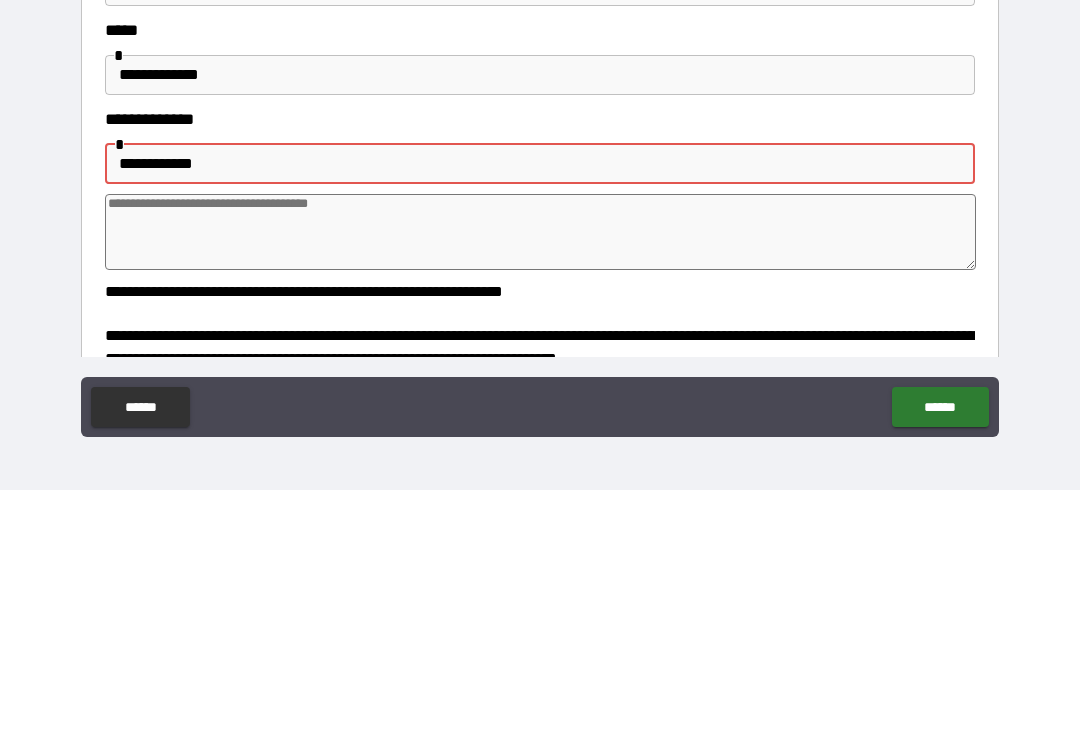 type on "**********" 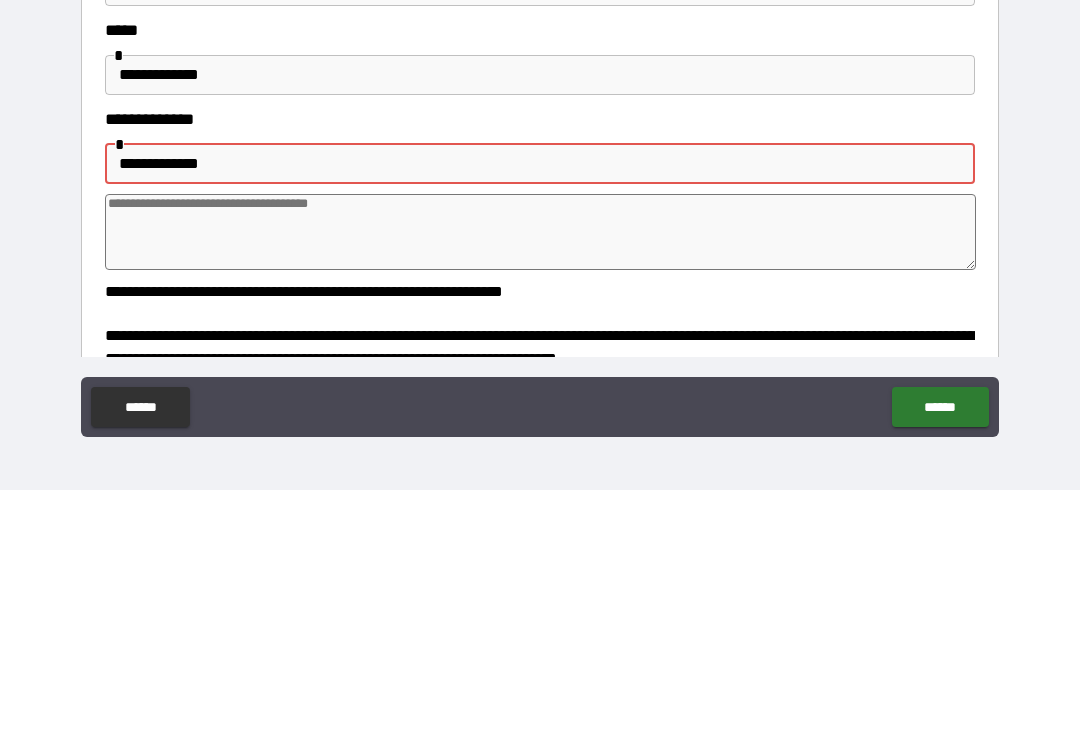 type on "*" 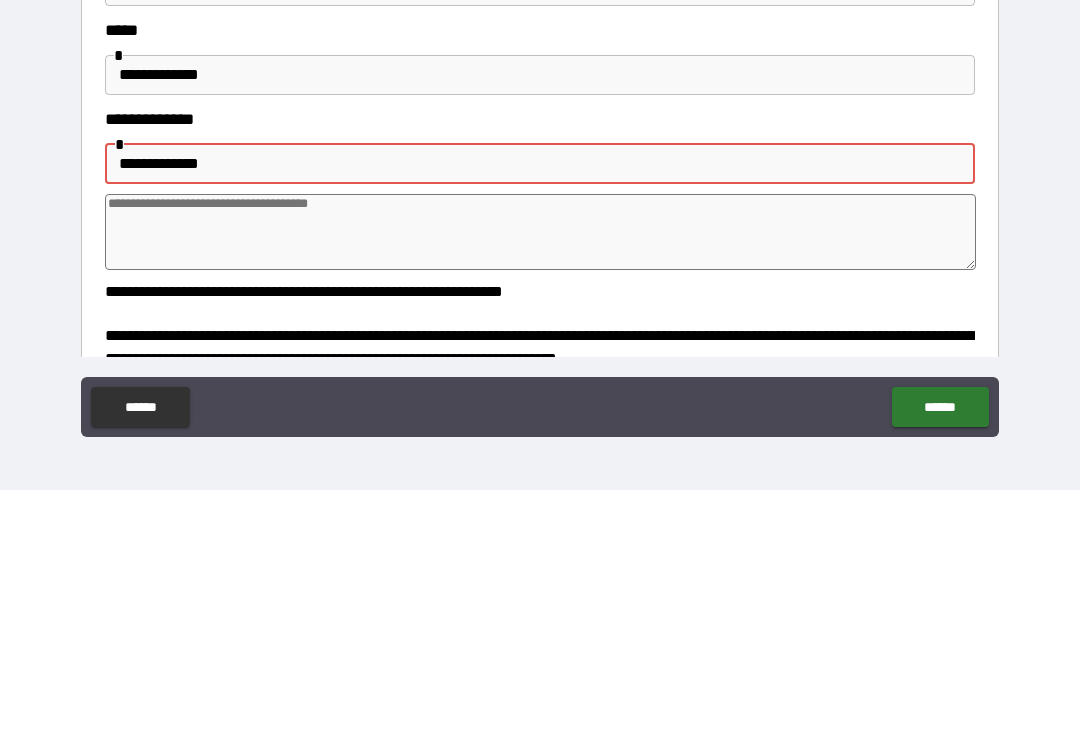 type on "**********" 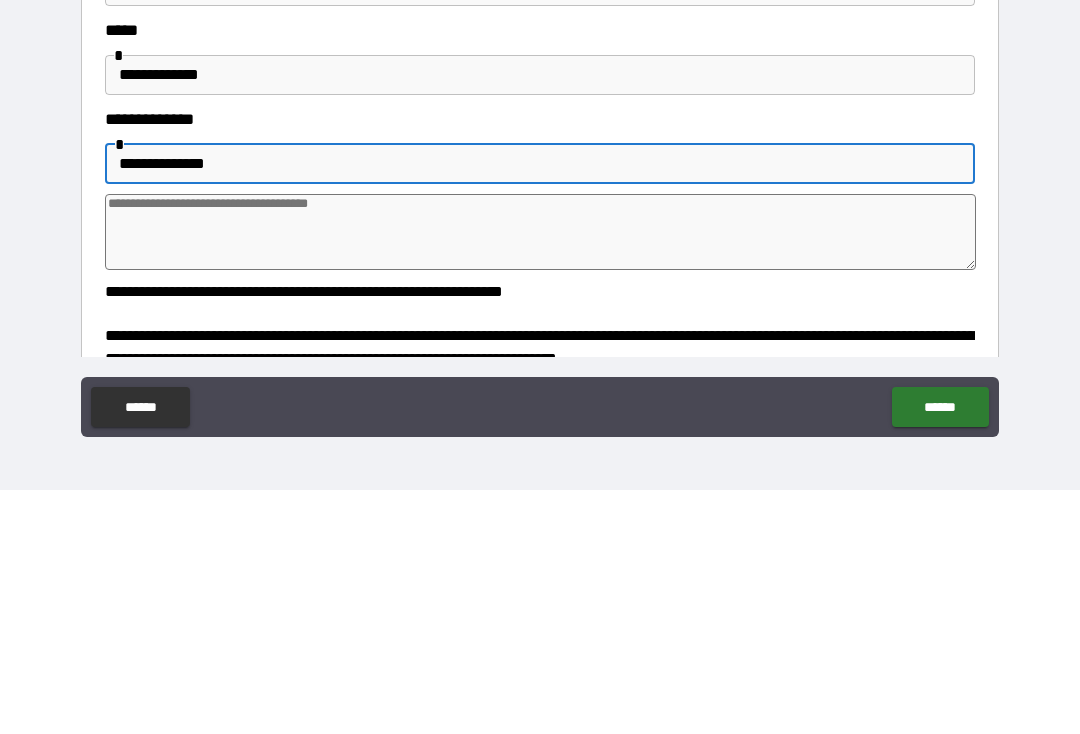 type on "*" 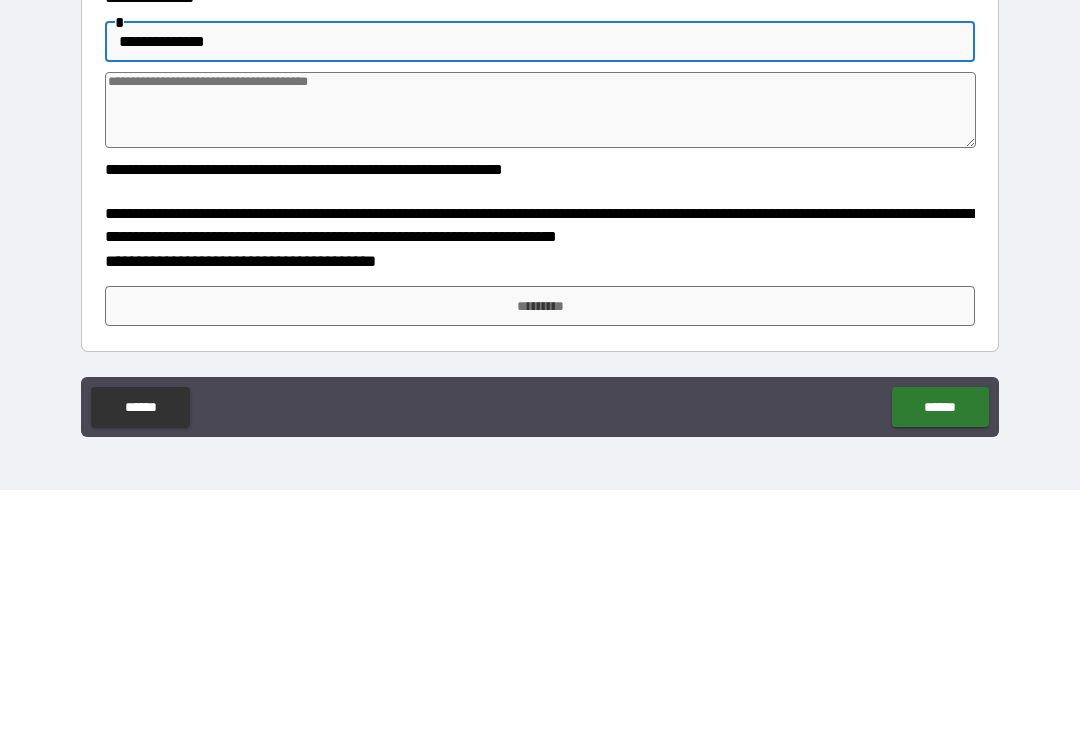 scroll, scrollTop: 528, scrollLeft: 0, axis: vertical 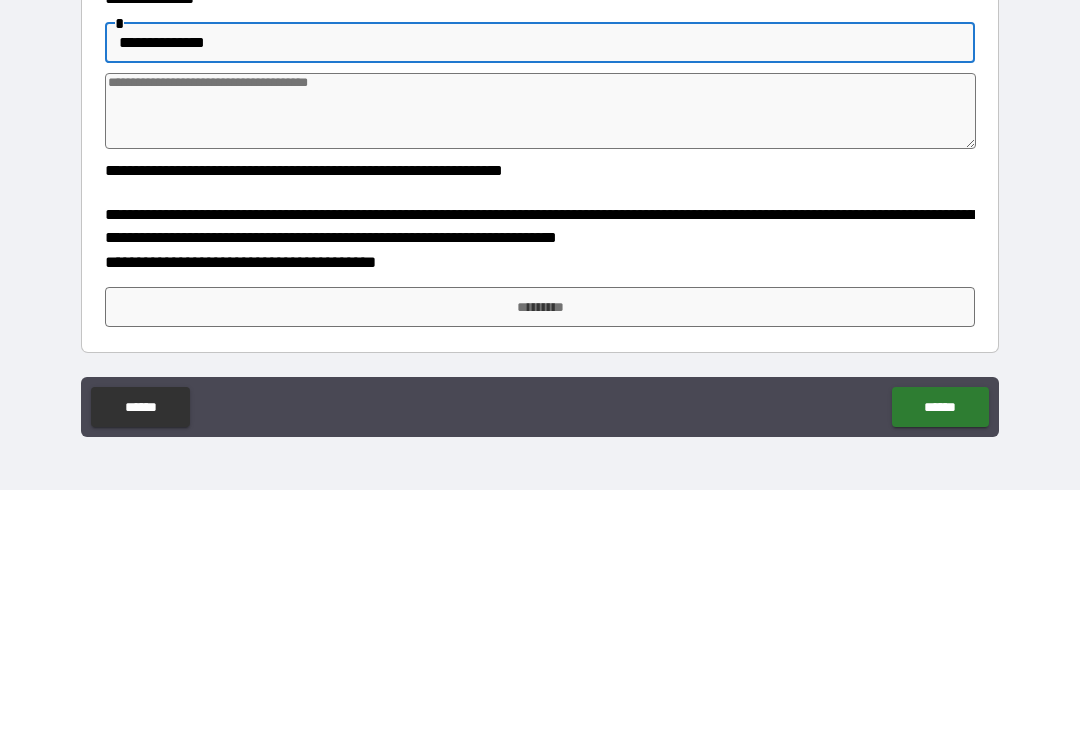type on "**********" 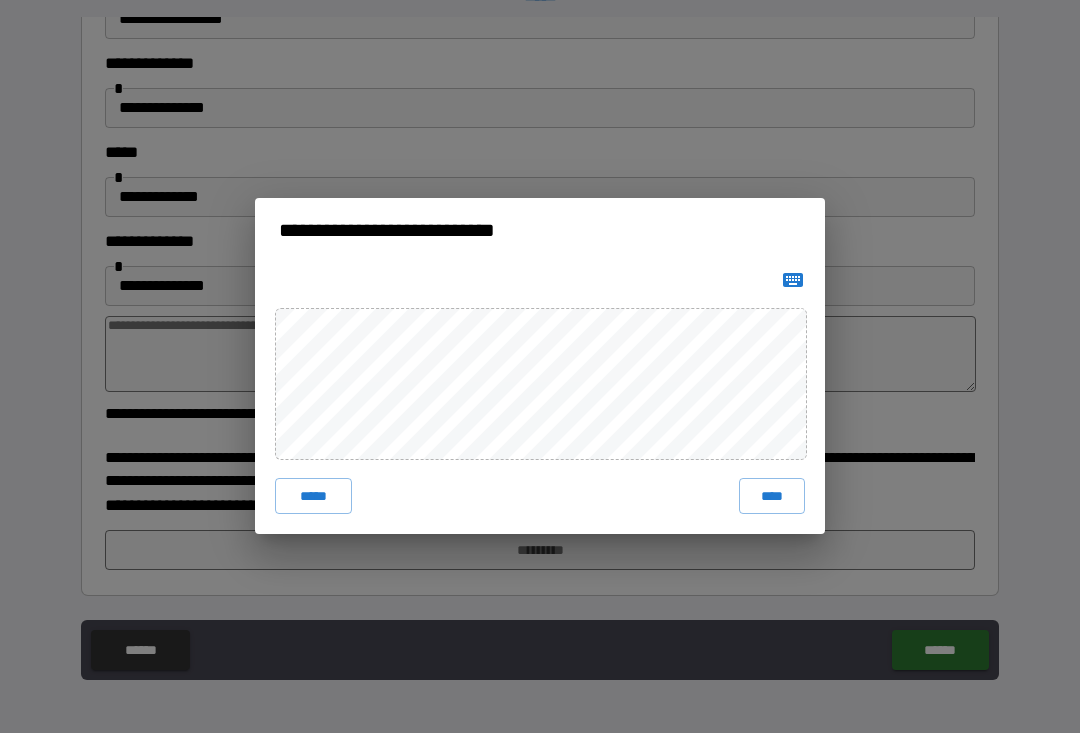 click on "****" at bounding box center (772, 497) 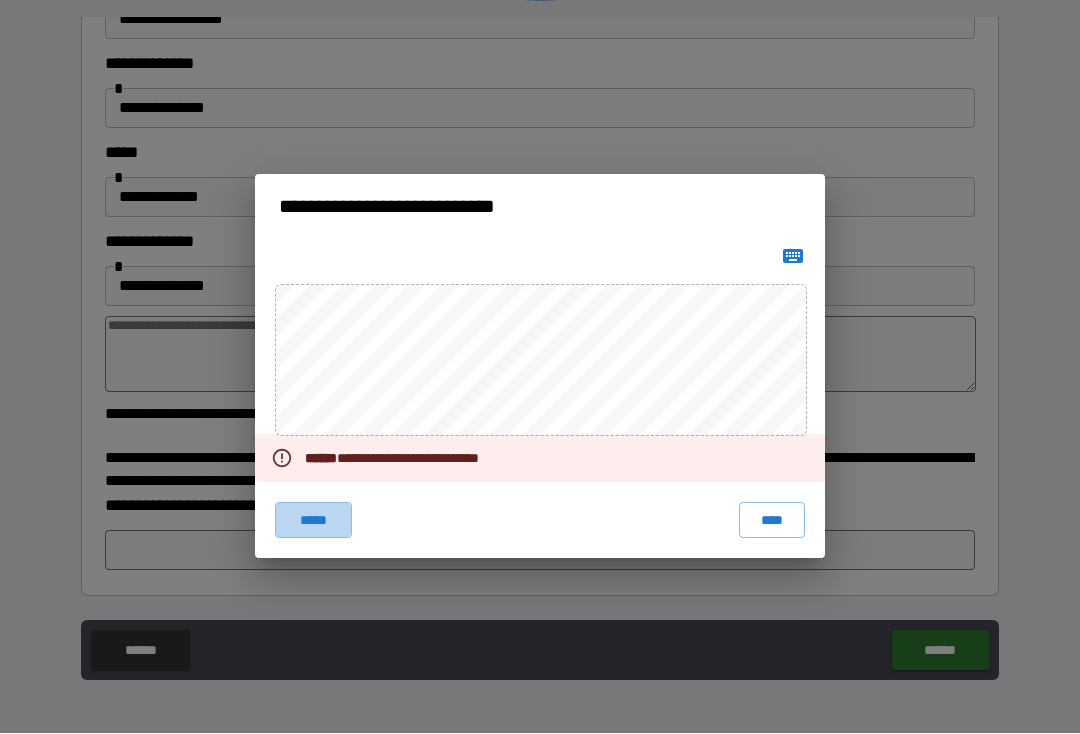 click on "*****" at bounding box center [313, 521] 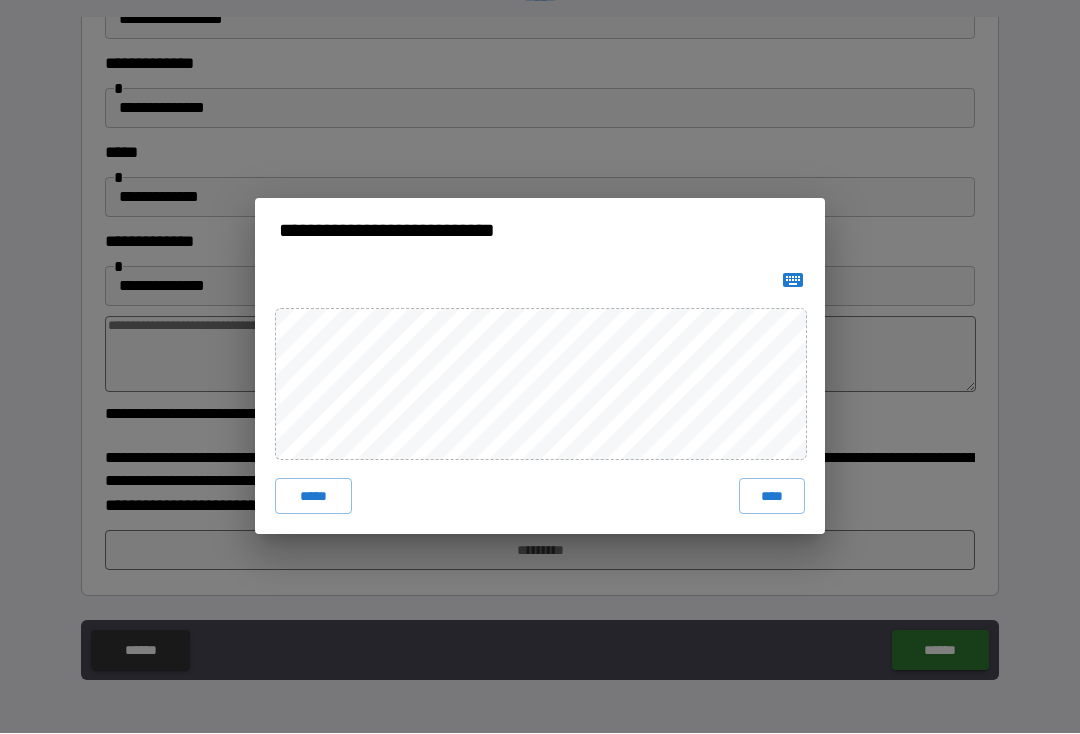 click on "****" at bounding box center (772, 497) 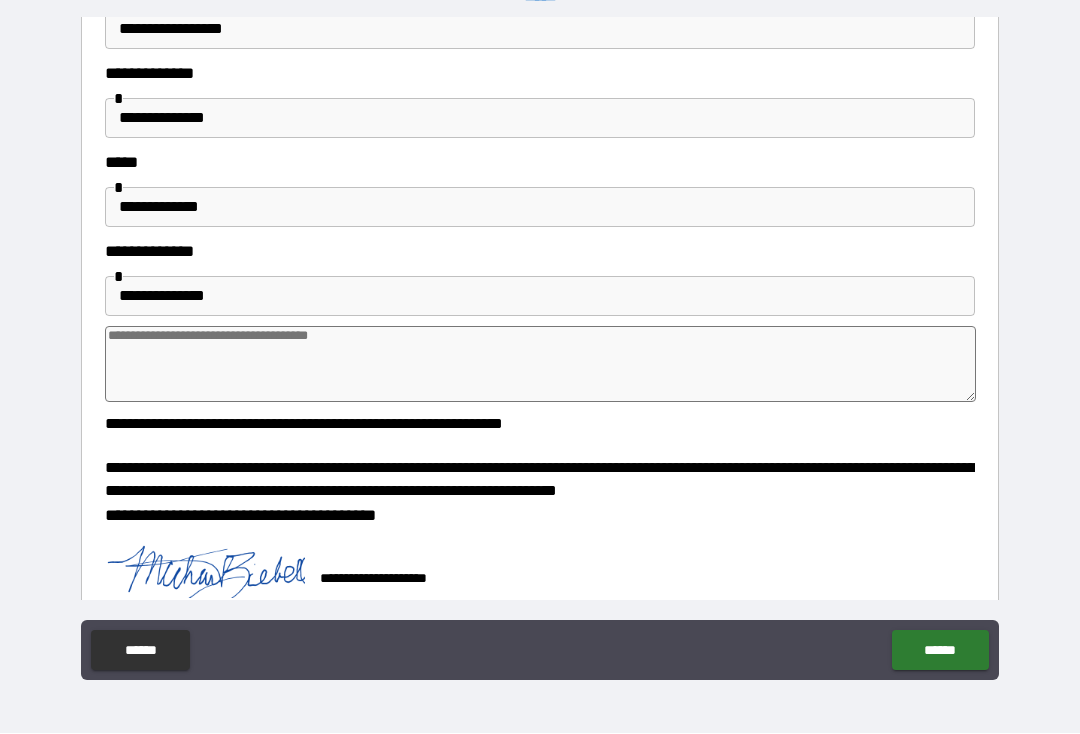 type on "*" 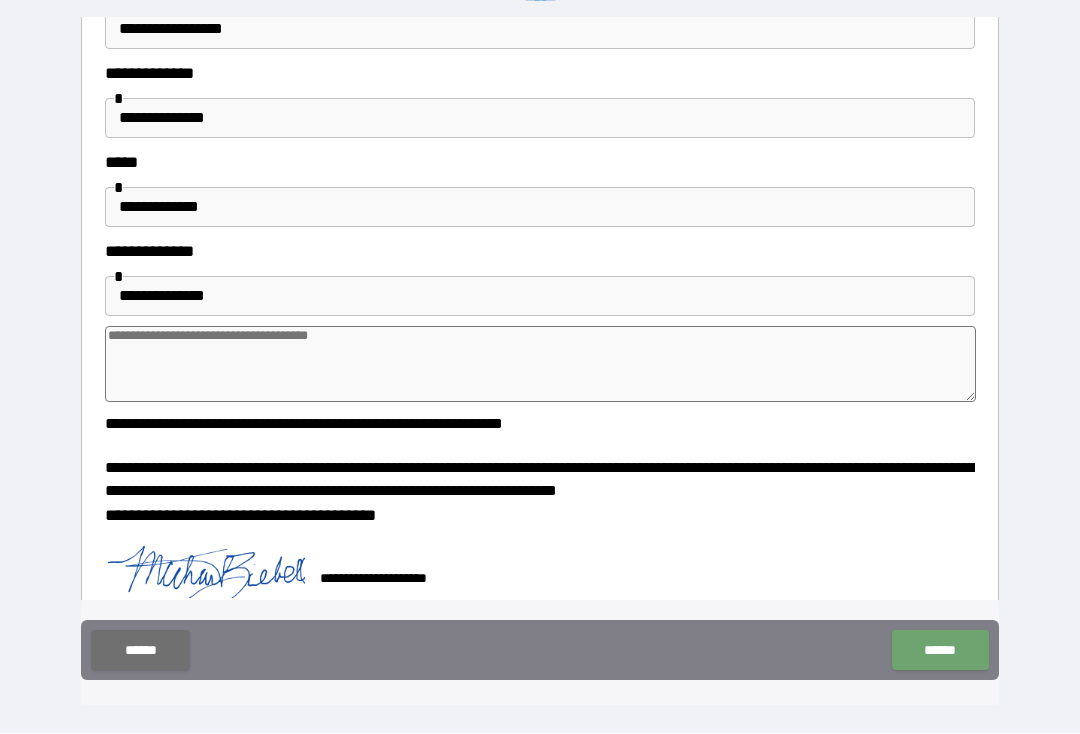 click on "******" at bounding box center [940, 651] 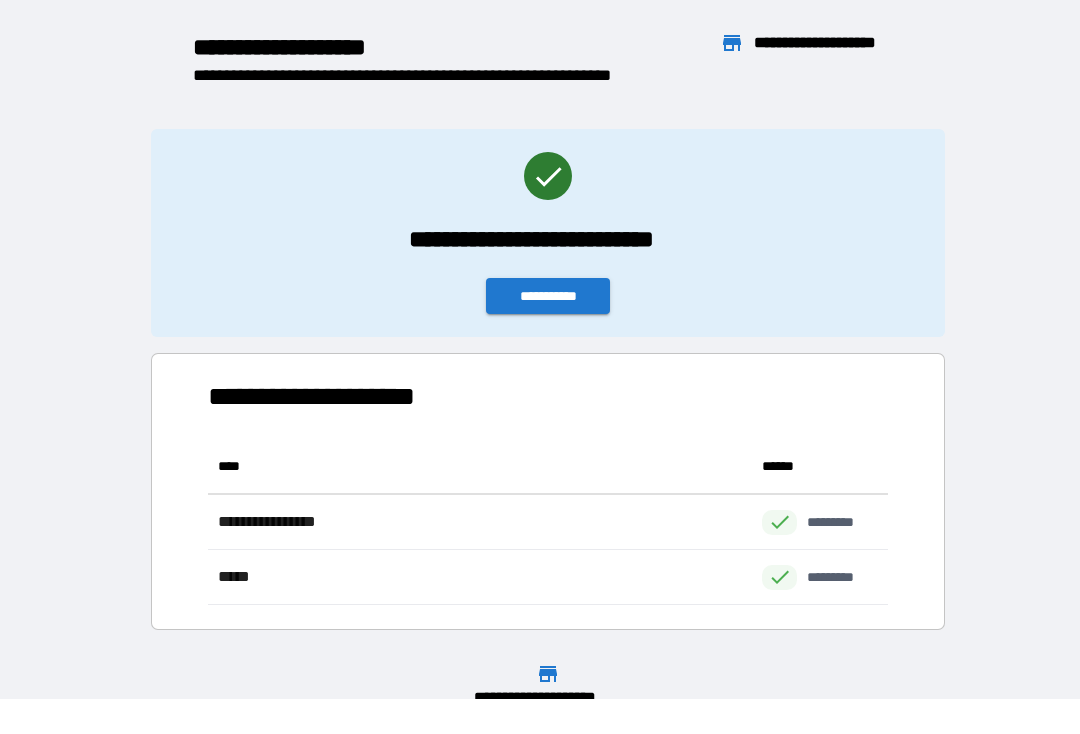 scroll, scrollTop: 1, scrollLeft: 1, axis: both 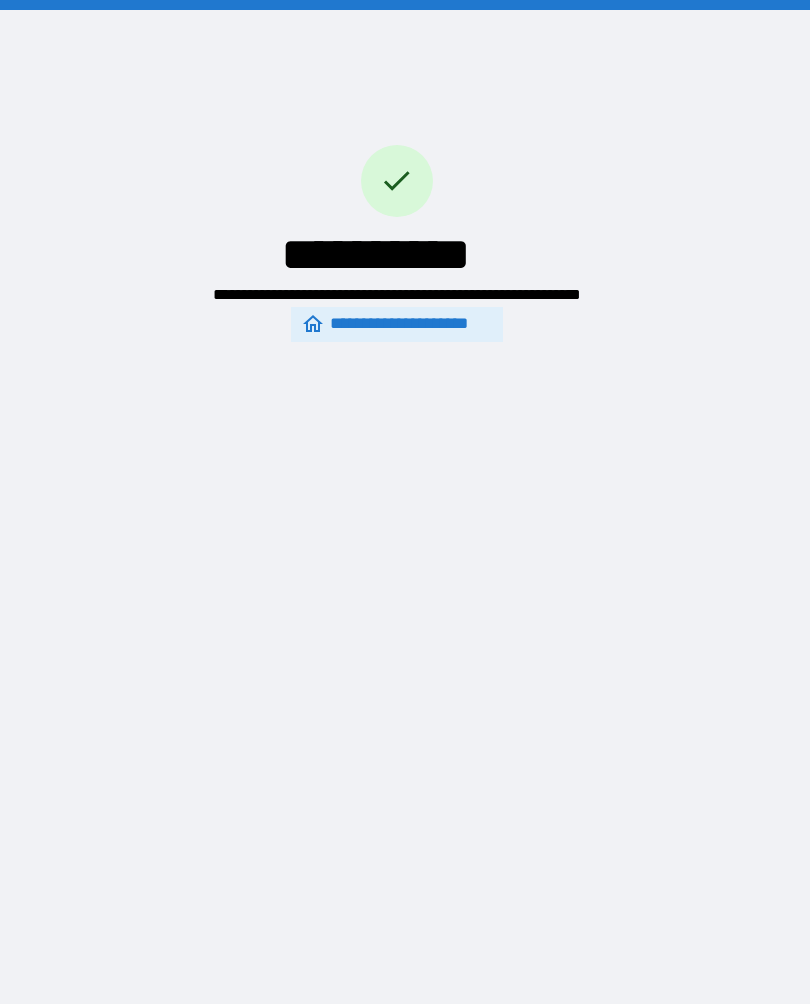 click on "**********" at bounding box center (405, 502) 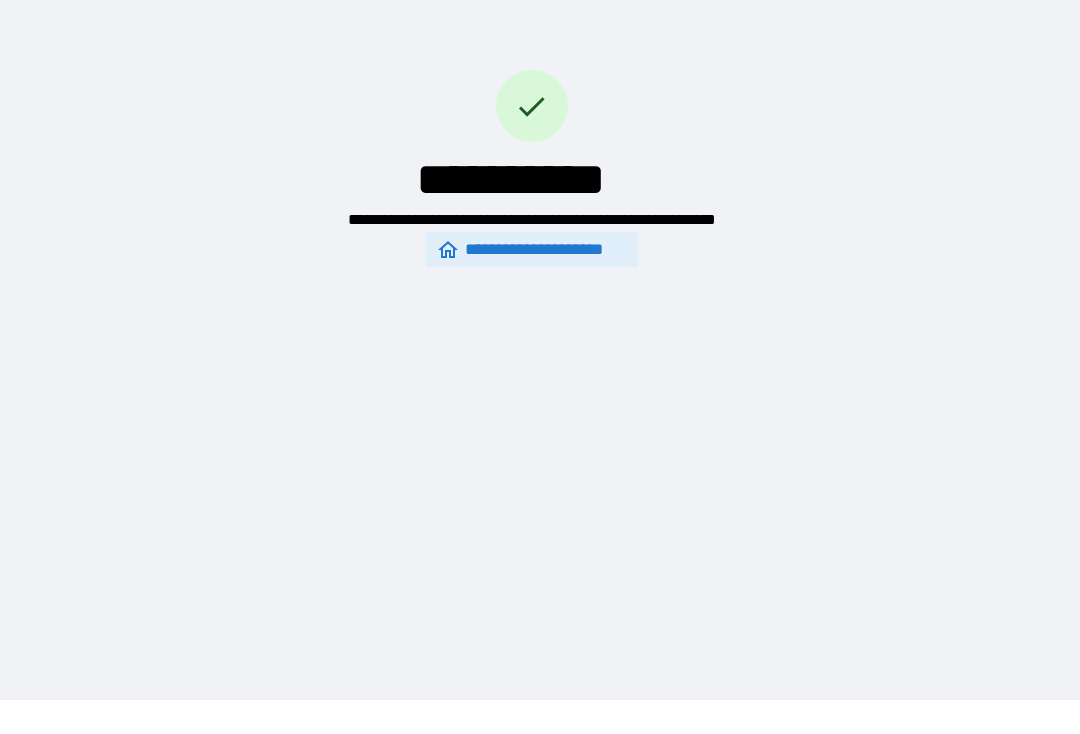 scroll, scrollTop: 33, scrollLeft: 0, axis: vertical 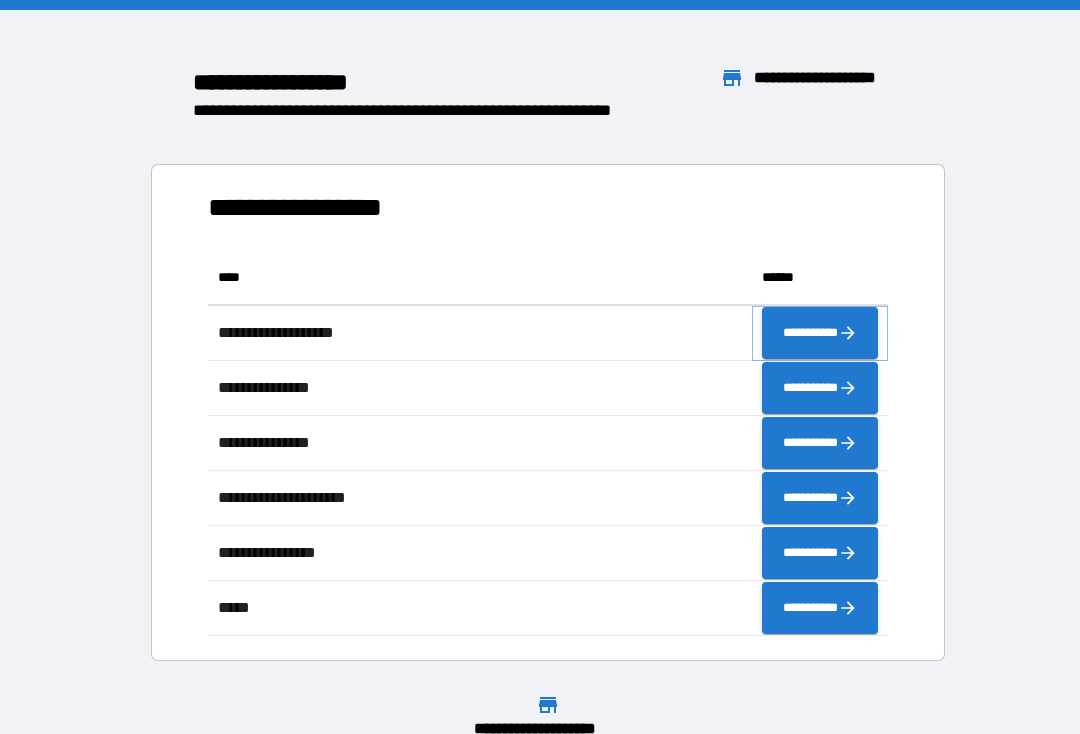 click on "**********" at bounding box center (820, 333) 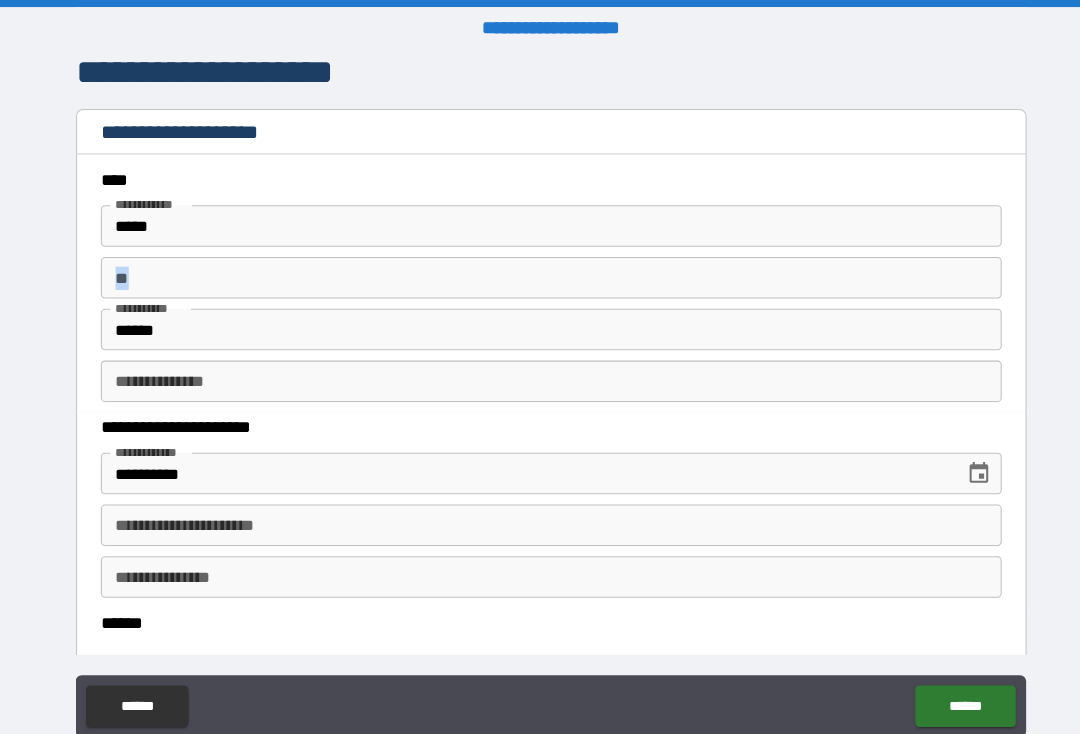 click on "**********" at bounding box center (540, 510) 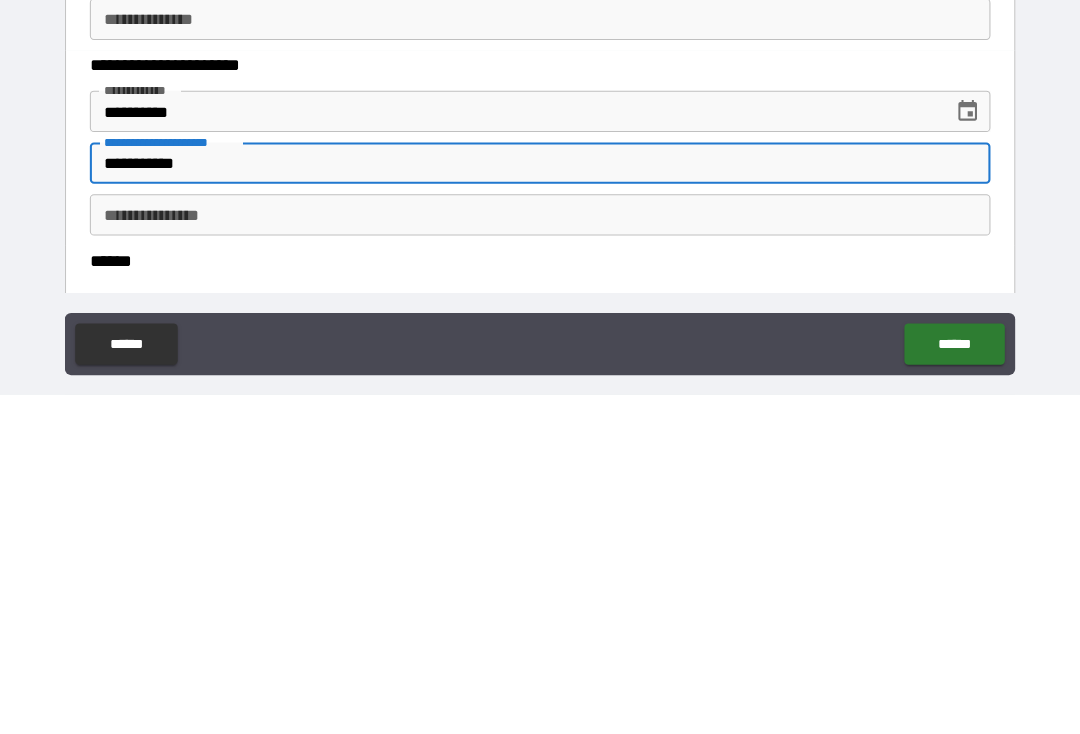 type on "**********" 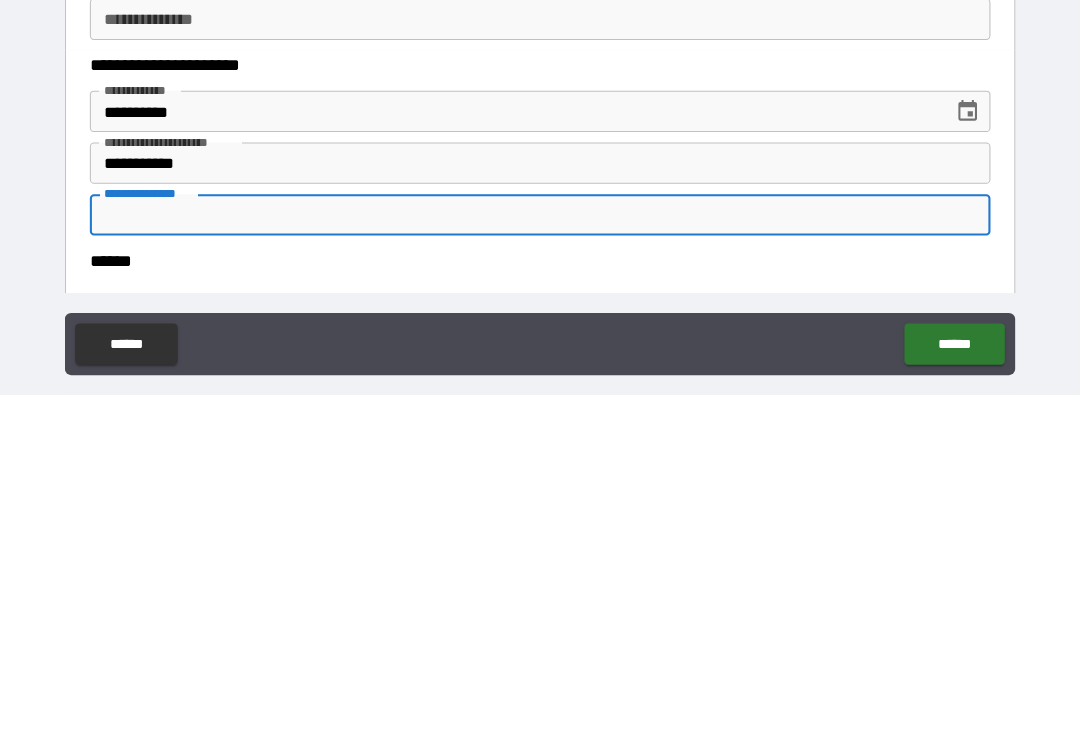 click on "**********" at bounding box center [540, 386] 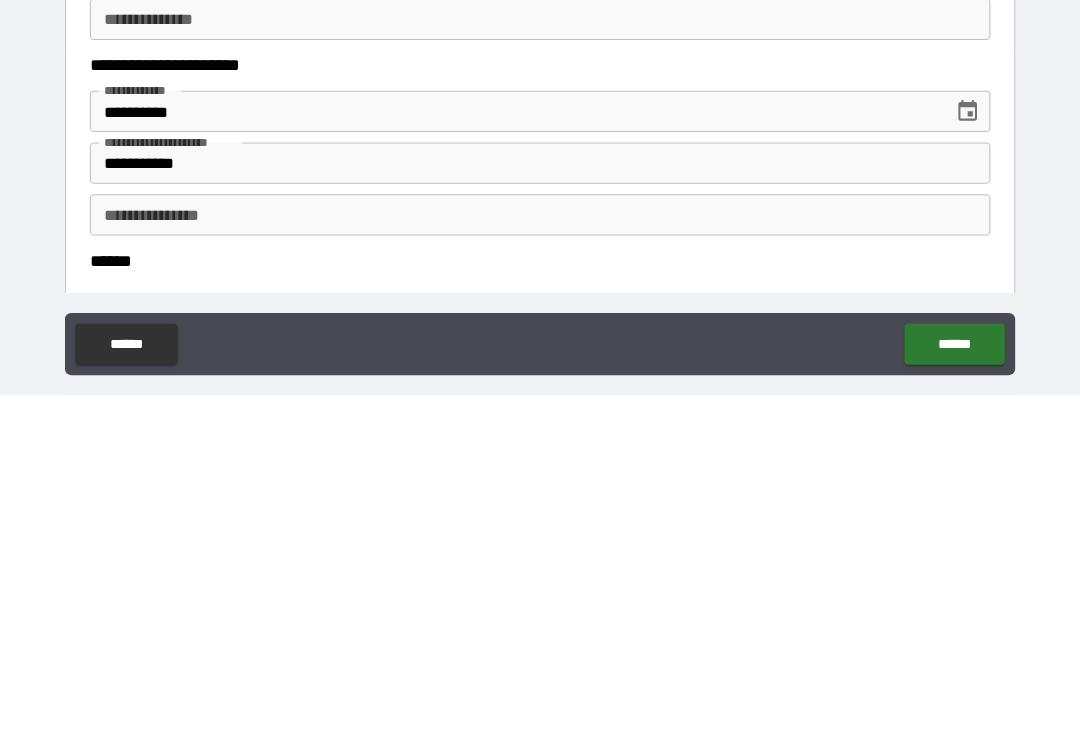 scroll, scrollTop: 34, scrollLeft: 0, axis: vertical 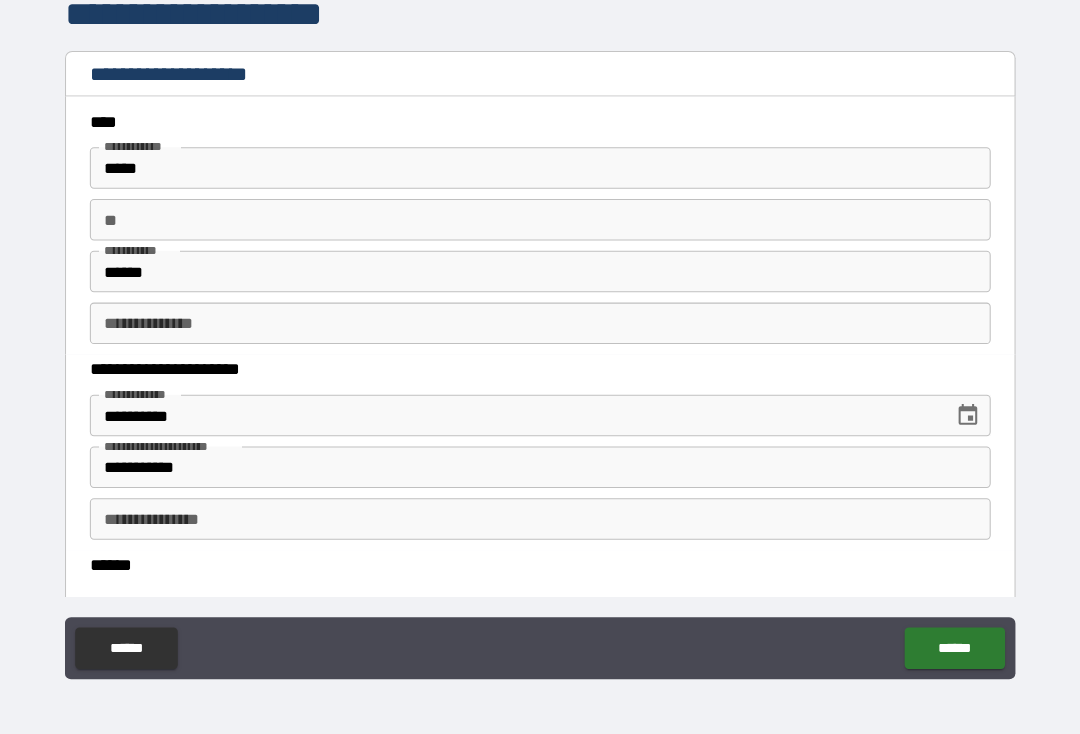 click on "**********" at bounding box center [540, 526] 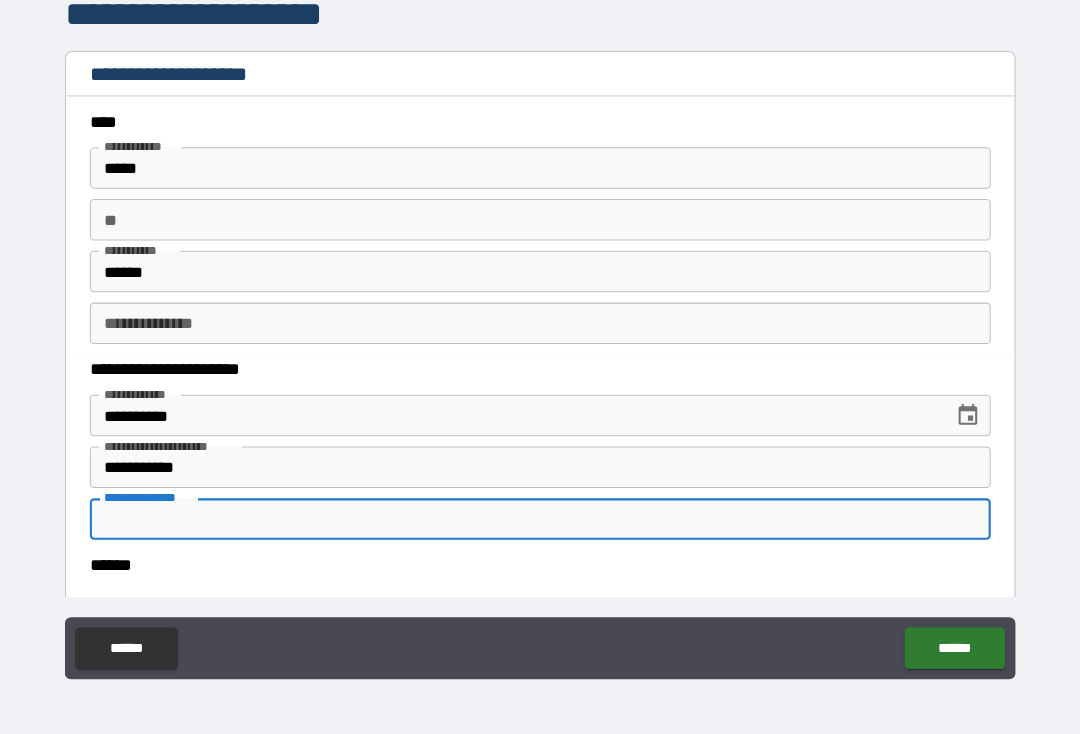 scroll, scrollTop: 33, scrollLeft: 0, axis: vertical 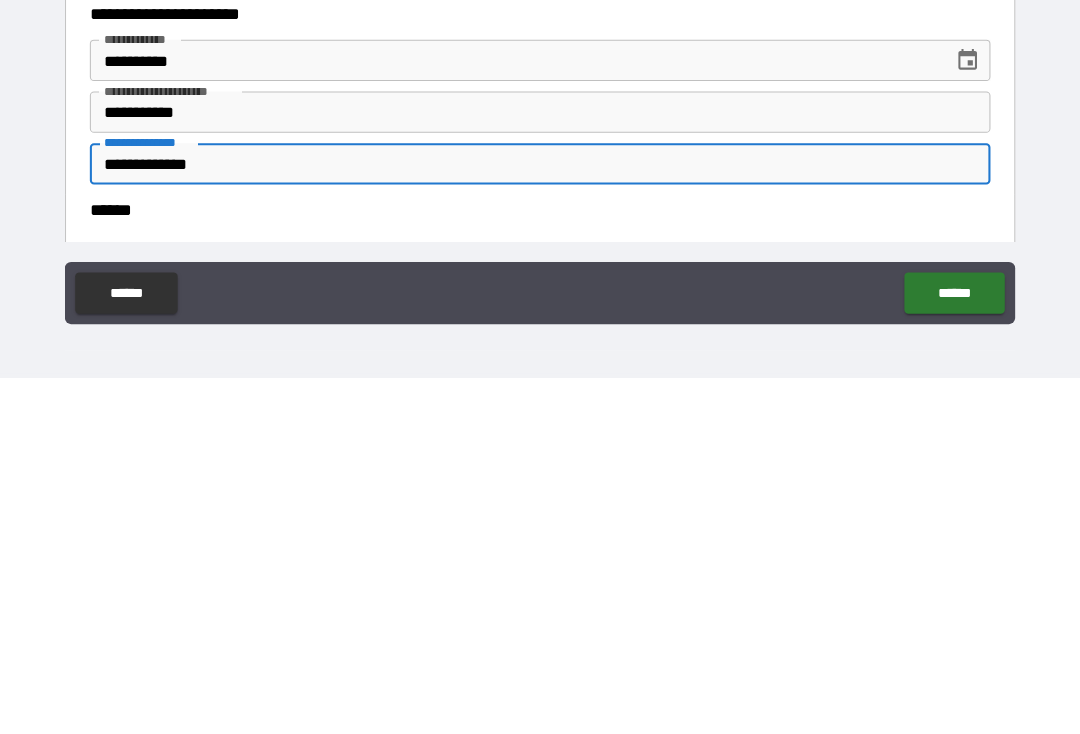 type on "**********" 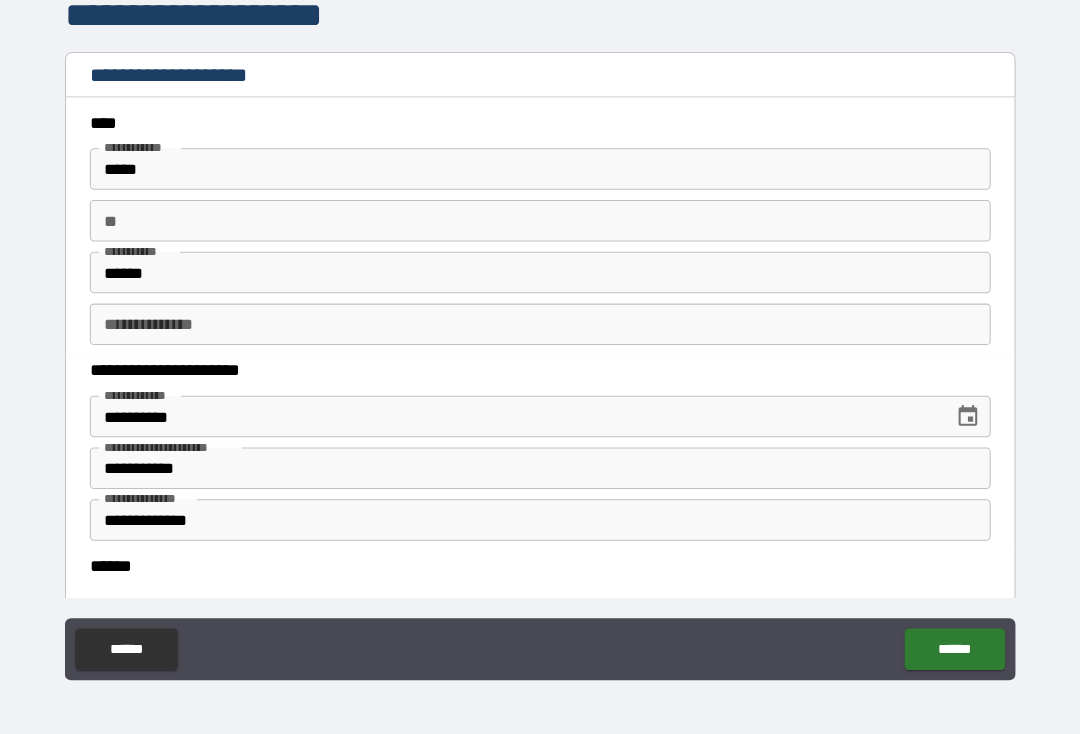 click on "**********" at bounding box center [540, 338] 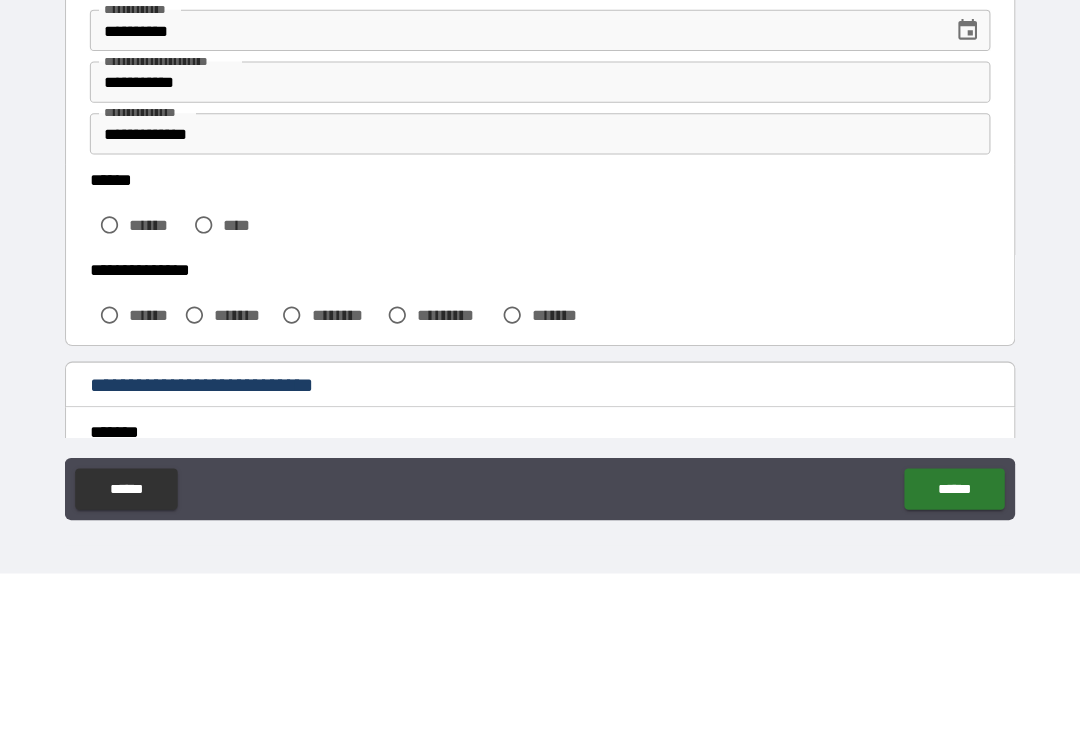 scroll, scrollTop: 223, scrollLeft: 0, axis: vertical 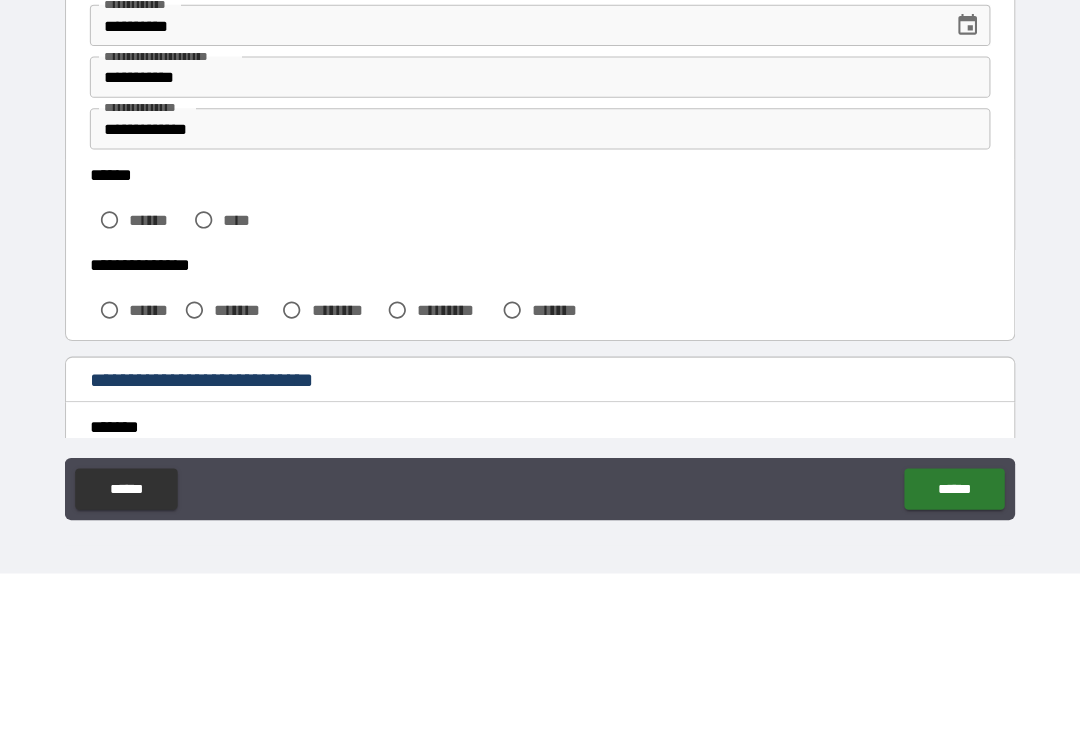 type on "*****" 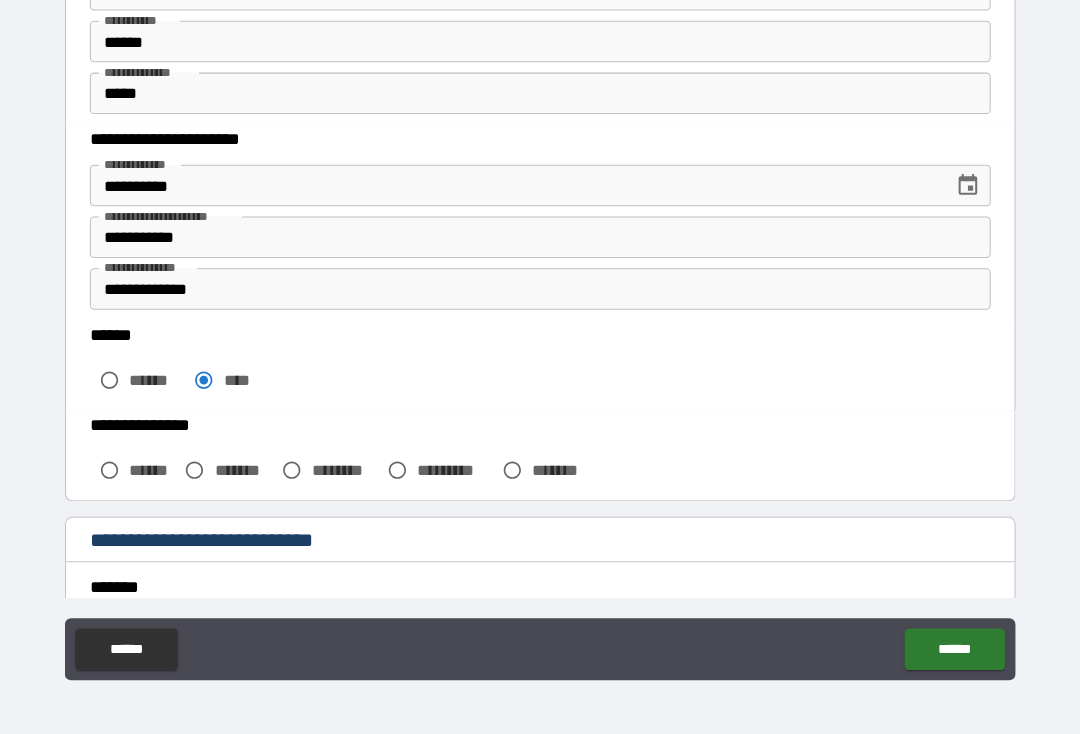 scroll, scrollTop: 34, scrollLeft: 0, axis: vertical 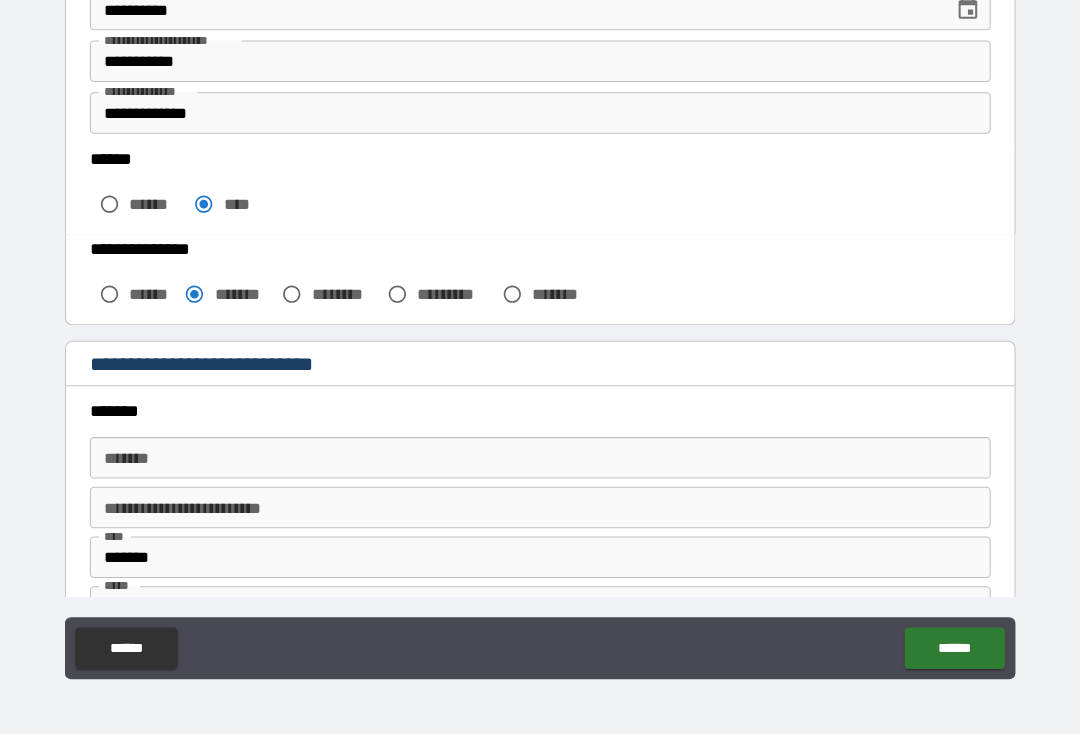 click on "**********" at bounding box center [540, 378] 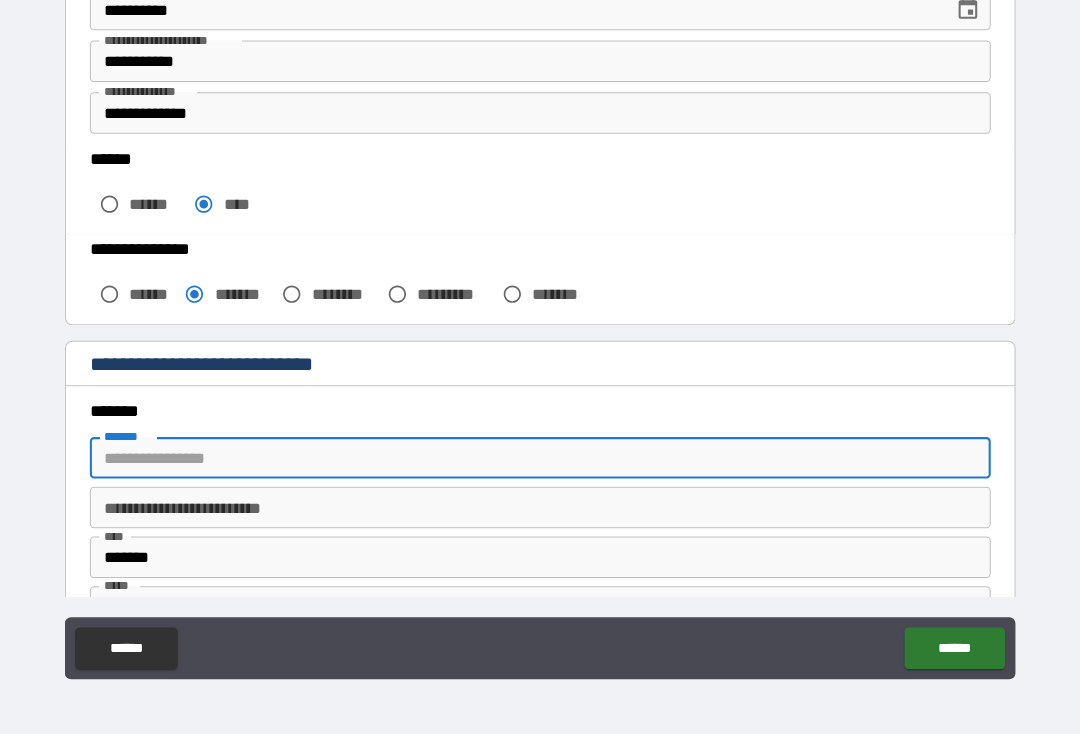 scroll, scrollTop: 33, scrollLeft: 0, axis: vertical 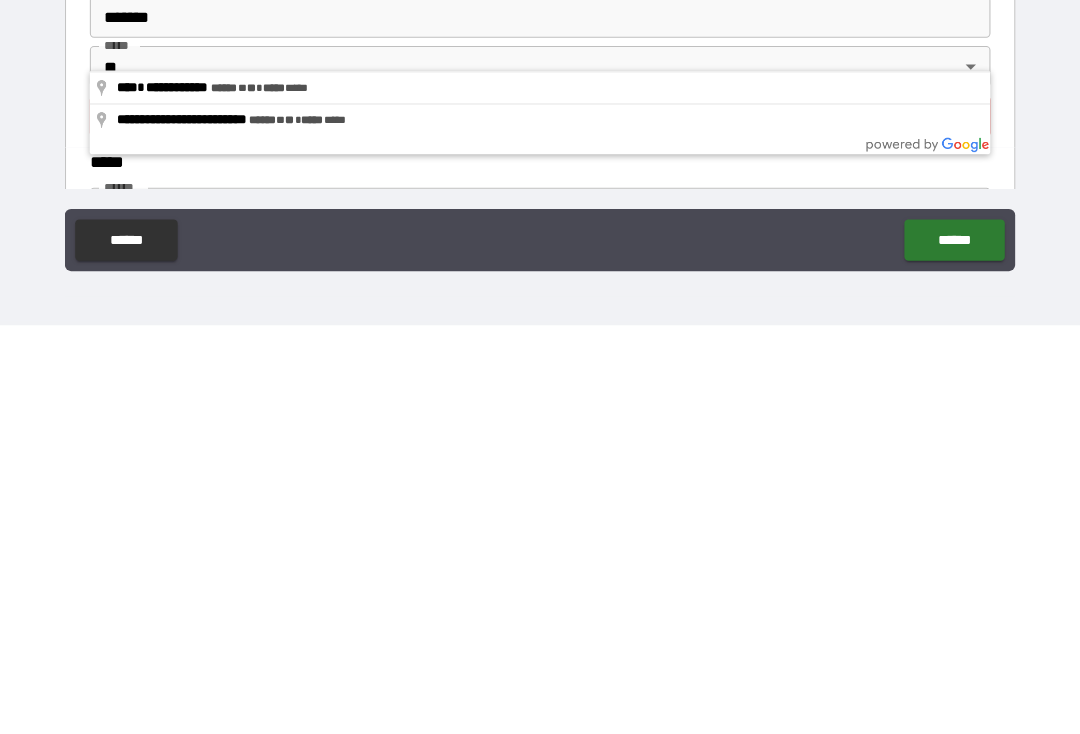 type on "**********" 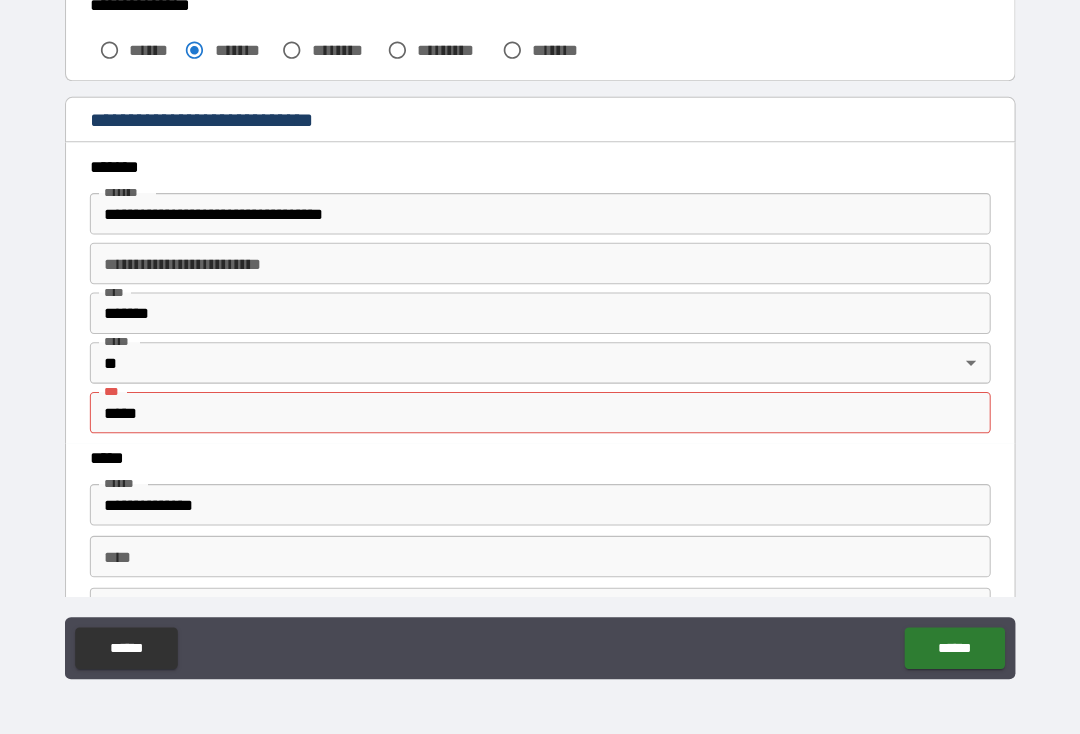 scroll, scrollTop: 629, scrollLeft: 0, axis: vertical 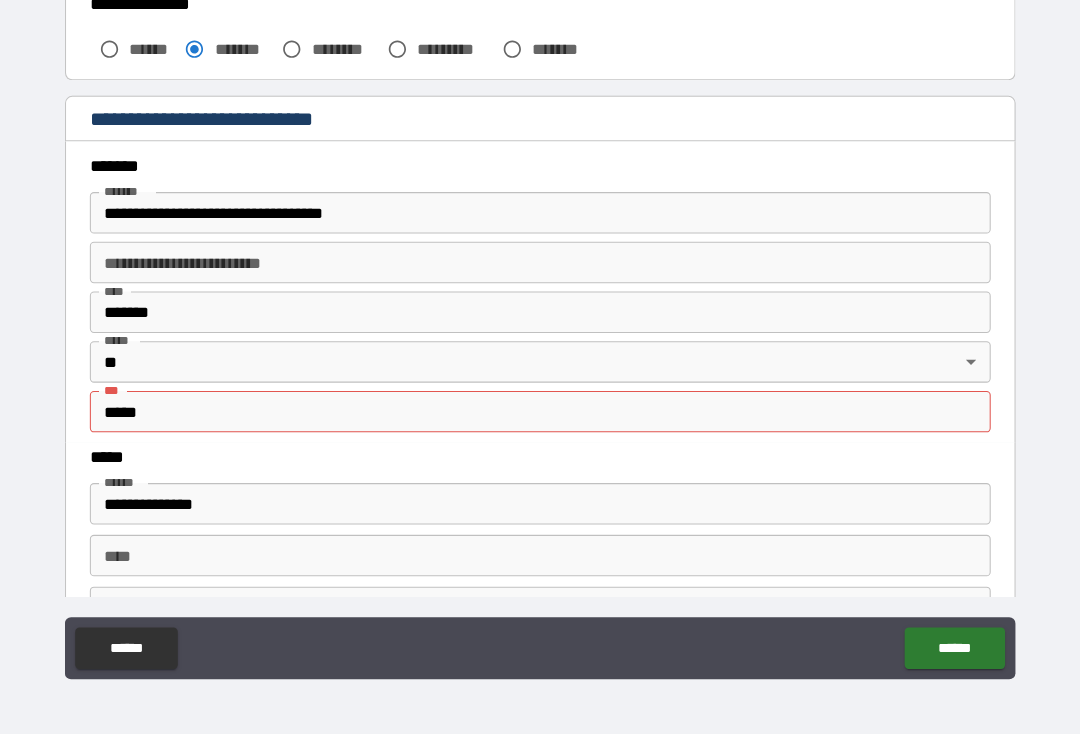 click on "*****" at bounding box center (540, 422) 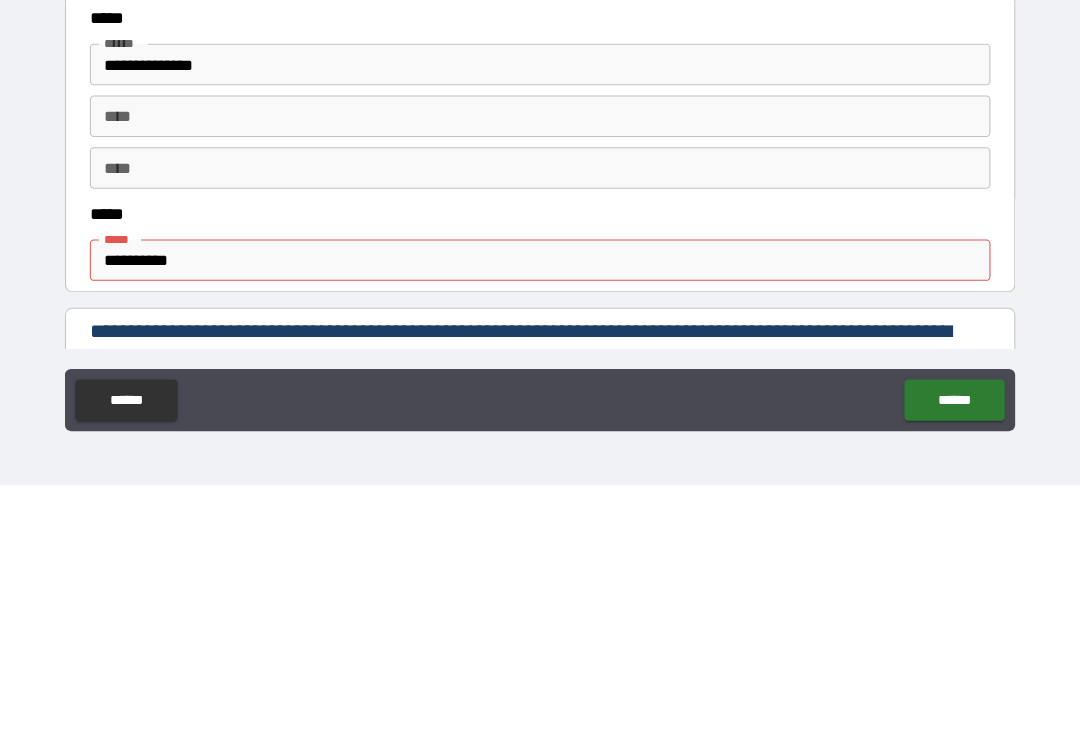 scroll, scrollTop: 817, scrollLeft: 0, axis: vertical 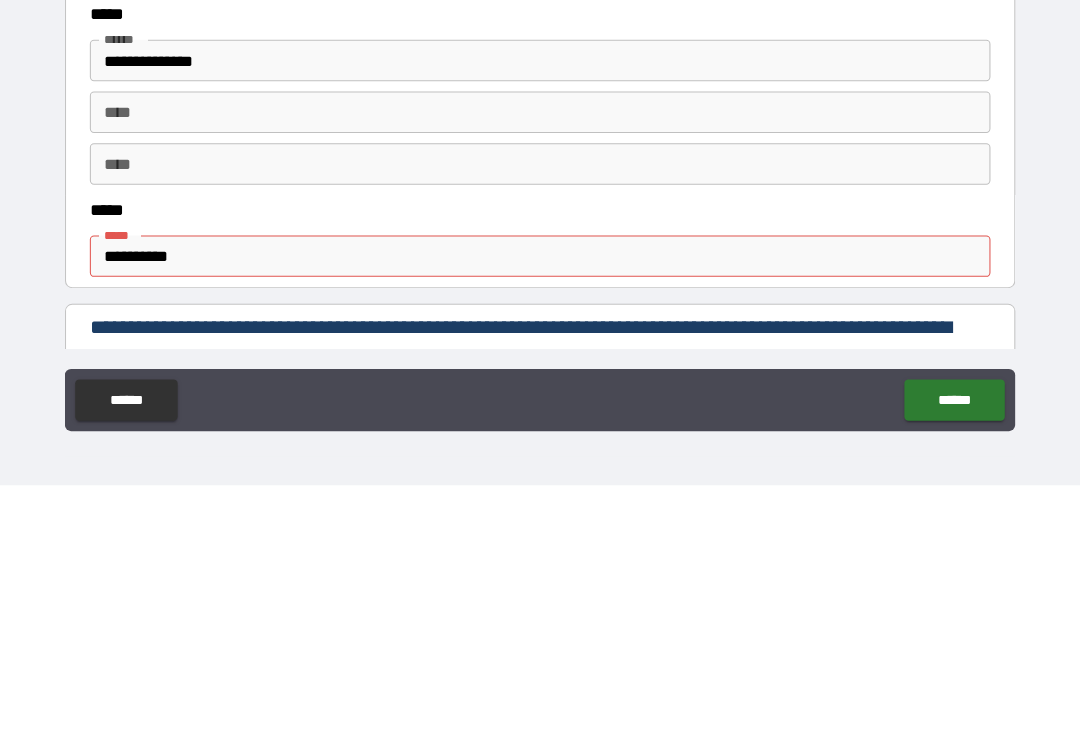 type on "*****" 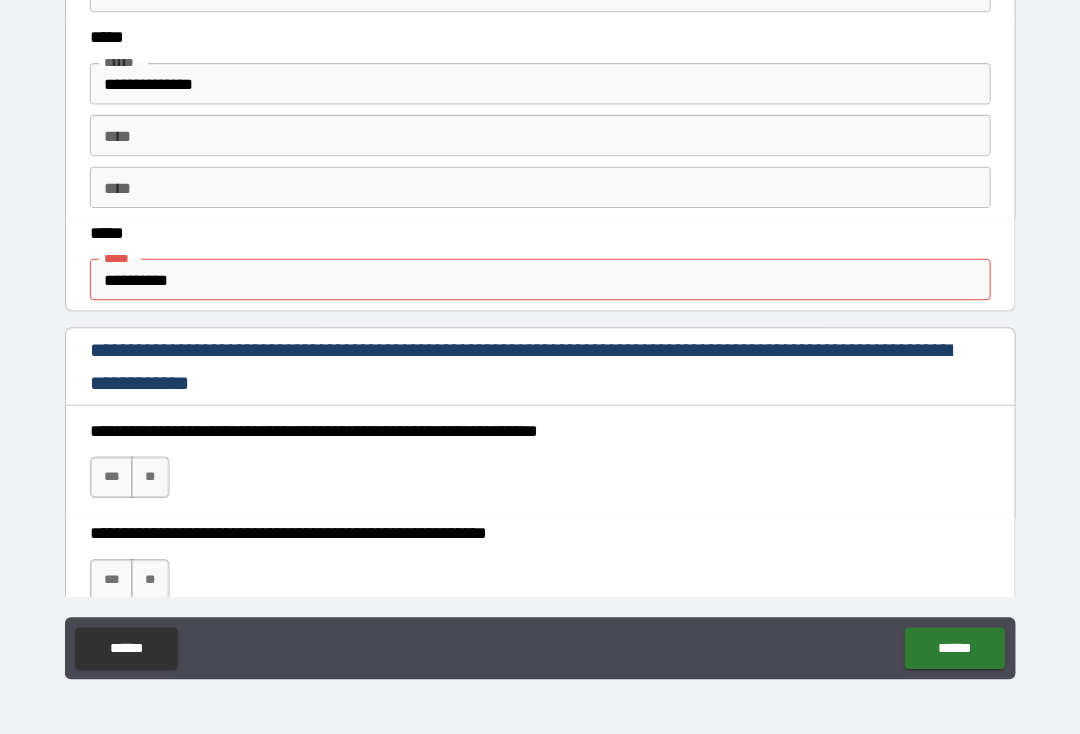 scroll, scrollTop: 1047, scrollLeft: 0, axis: vertical 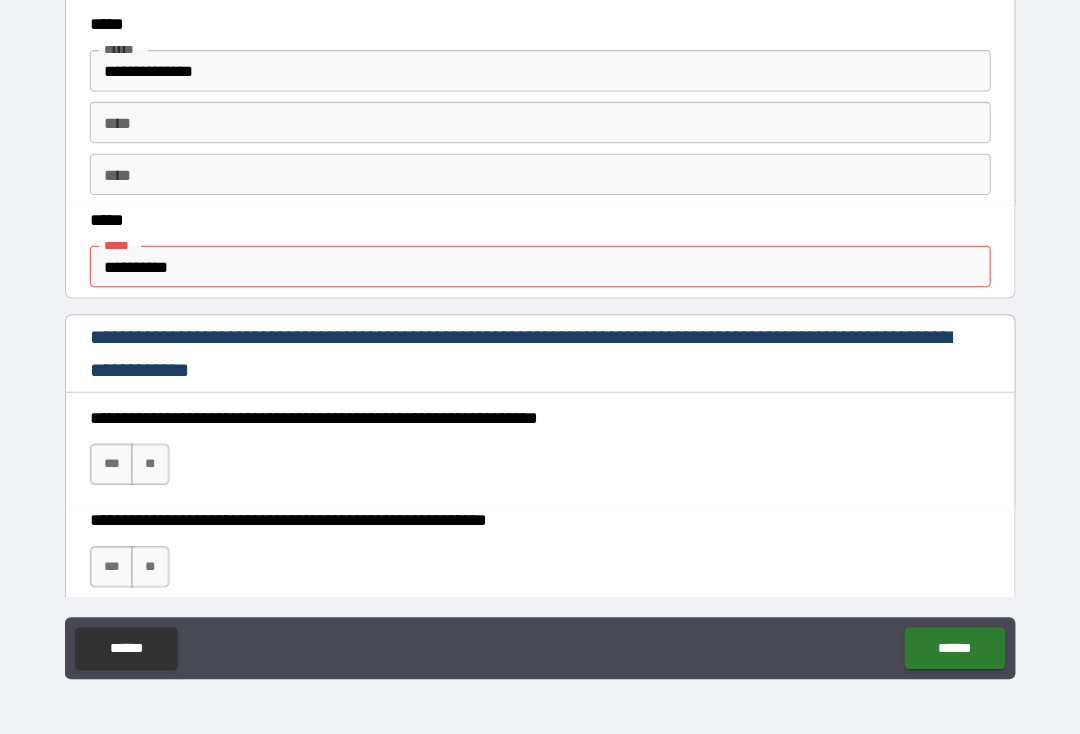 click on "***" at bounding box center [126, 473] 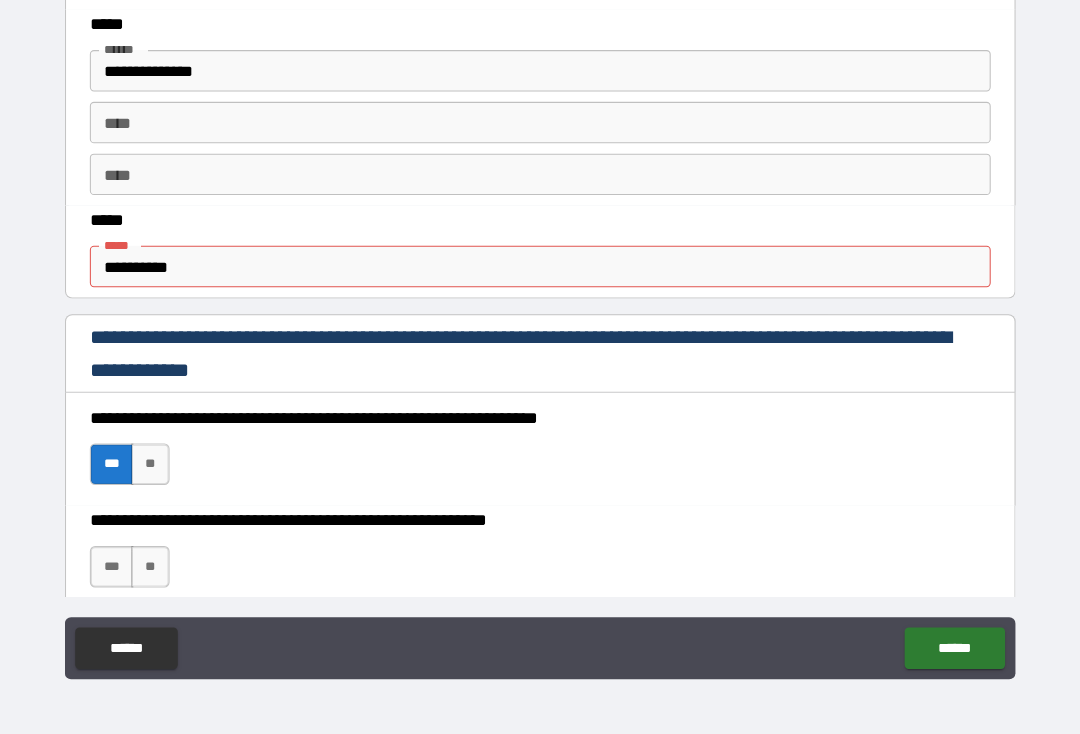 click on "***" at bounding box center (126, 572) 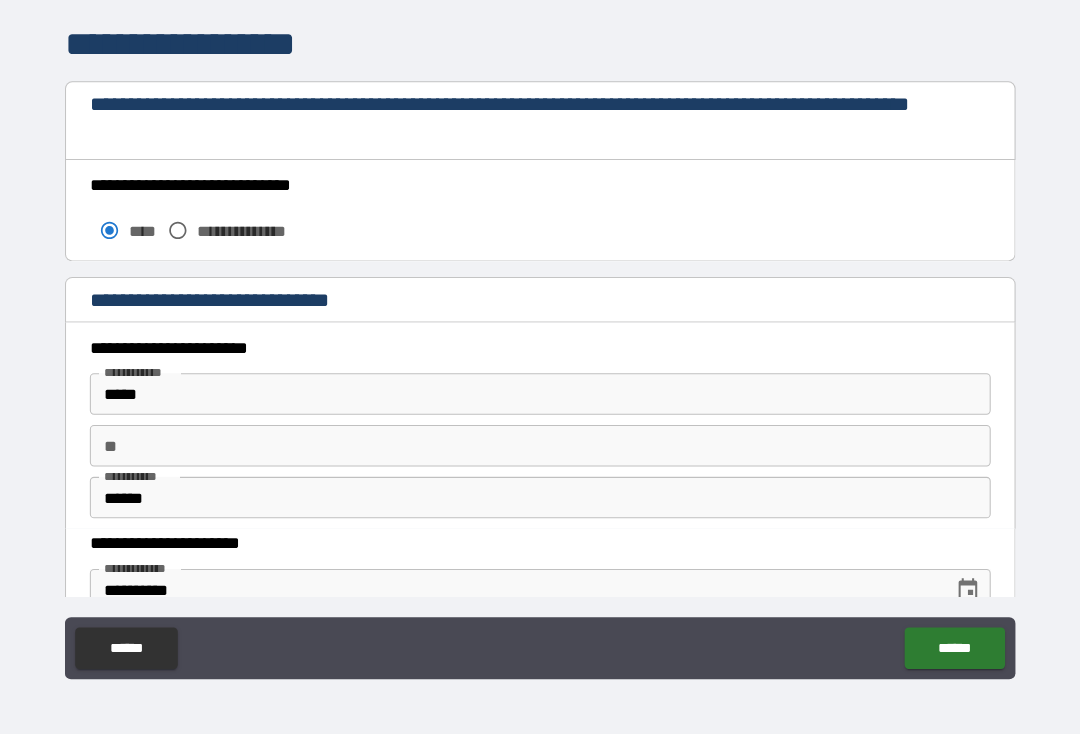 scroll, scrollTop: 1647, scrollLeft: 0, axis: vertical 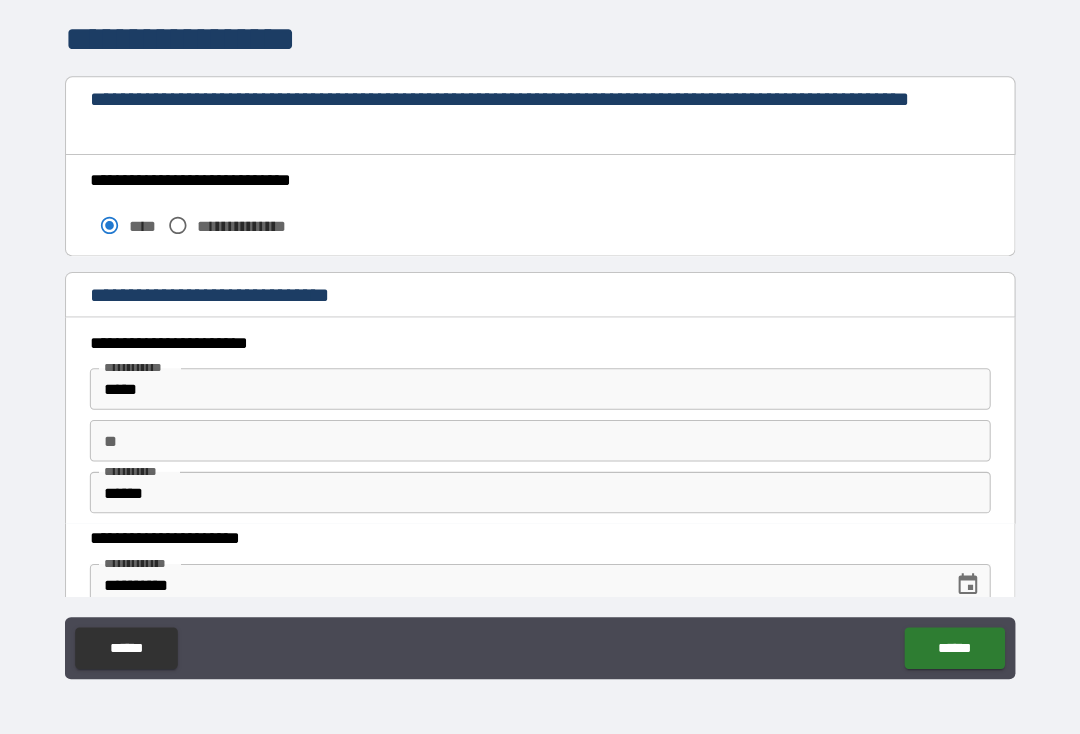 click on "**" at bounding box center (540, 451) 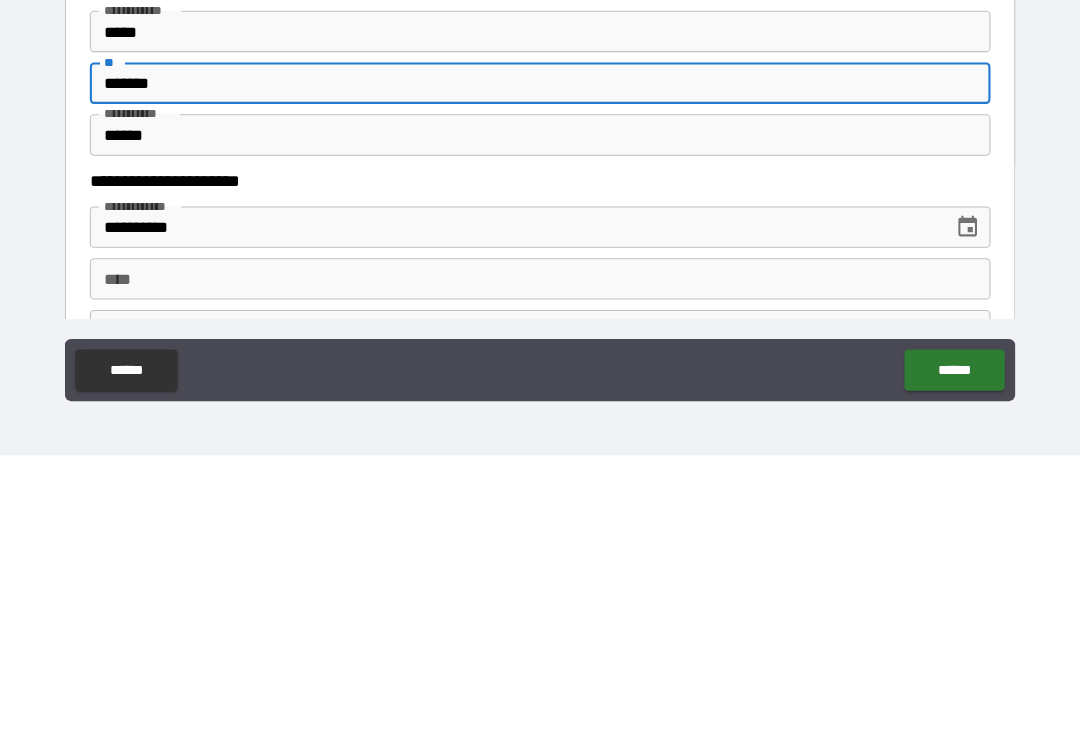 scroll, scrollTop: 1726, scrollLeft: 0, axis: vertical 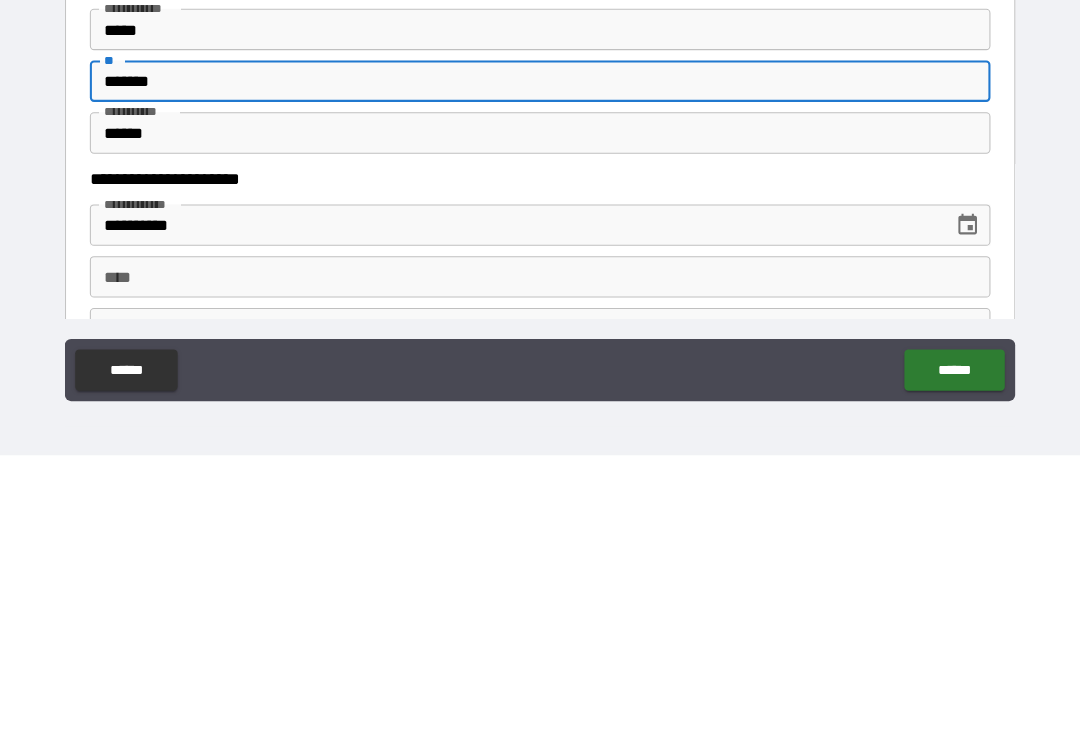 type on "*******" 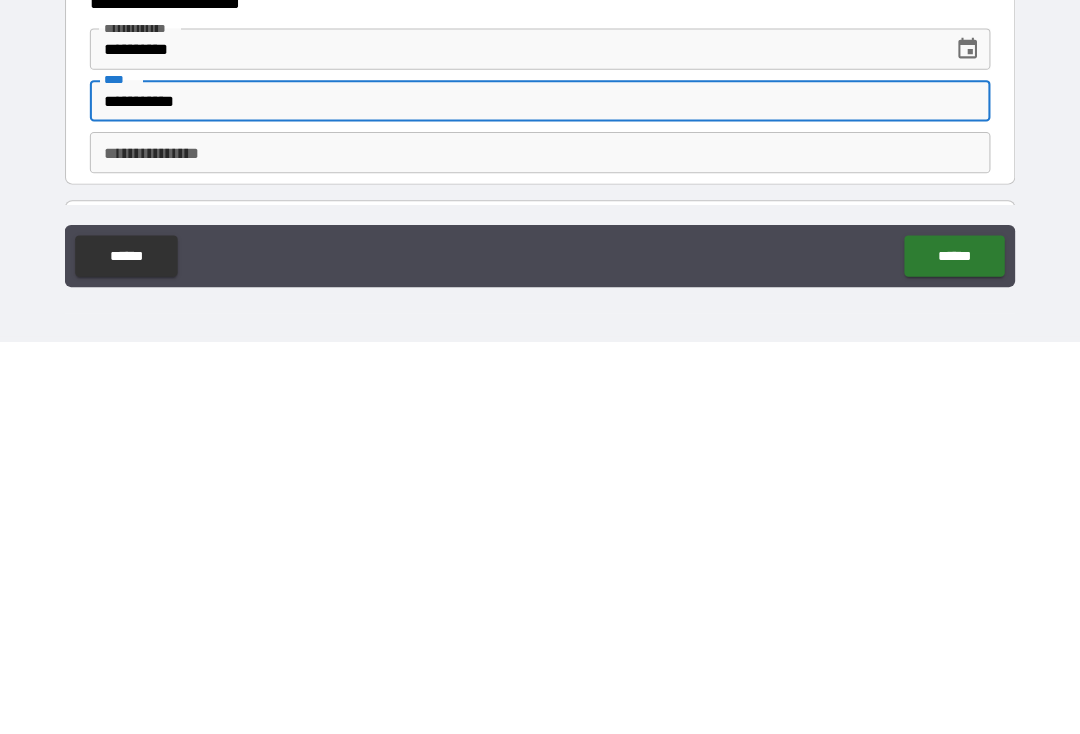 scroll, scrollTop: 1785, scrollLeft: 0, axis: vertical 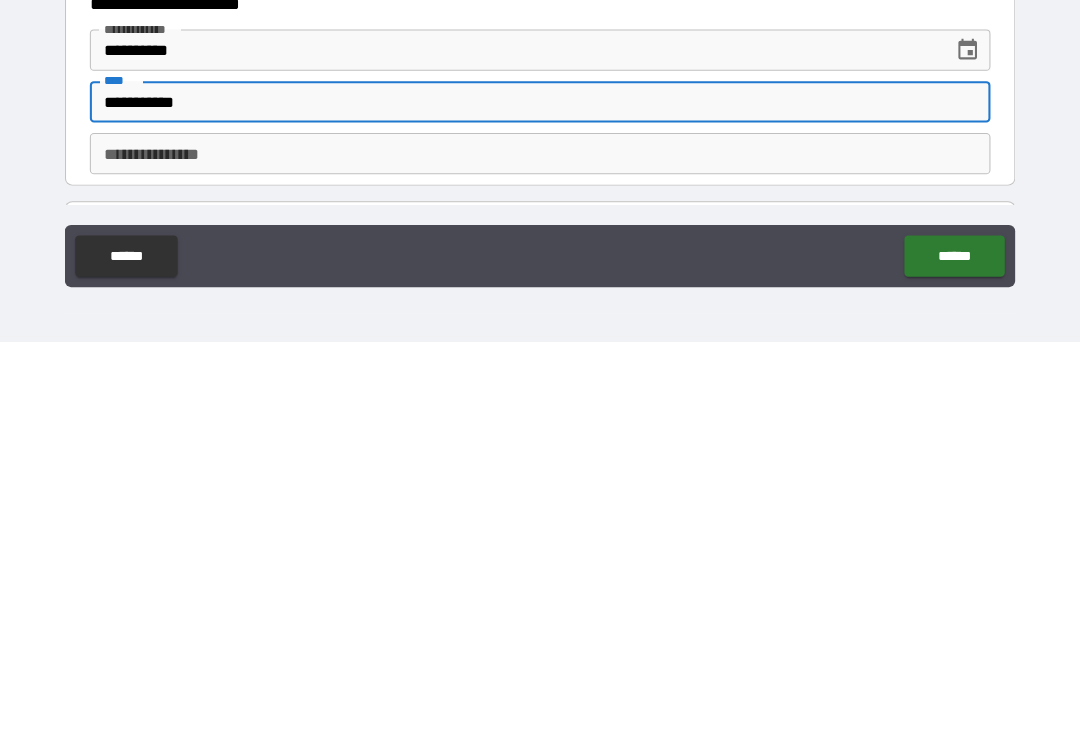 type on "**********" 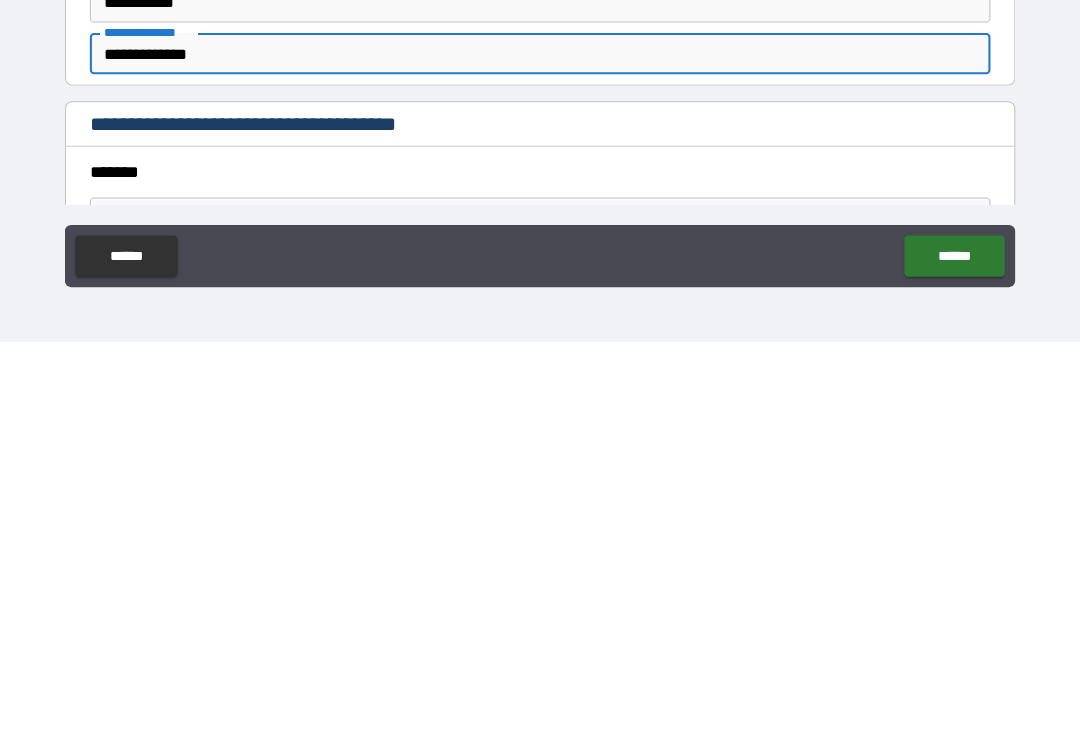 scroll, scrollTop: 1881, scrollLeft: 0, axis: vertical 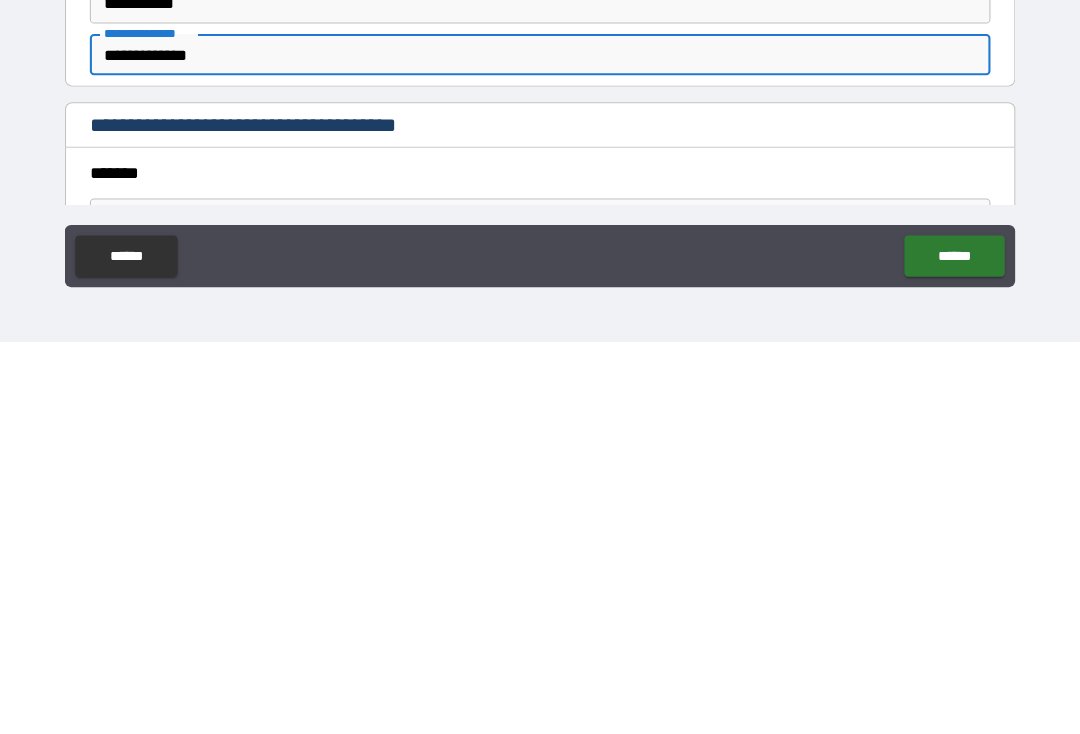 type on "**********" 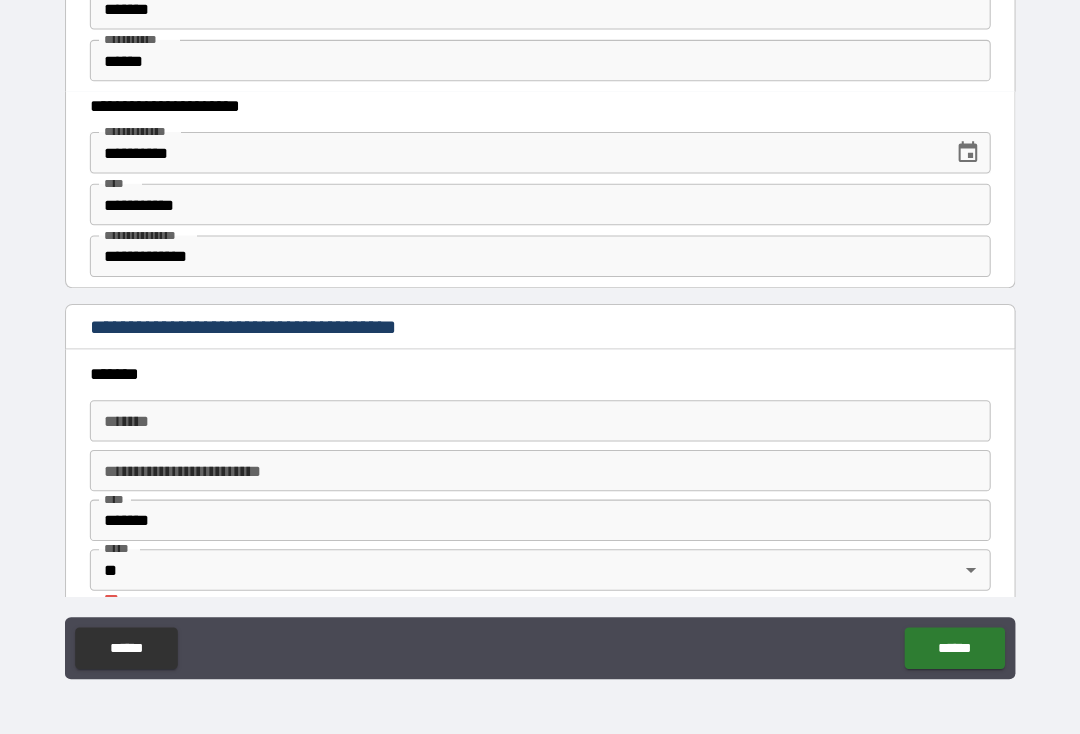 scroll, scrollTop: 2109, scrollLeft: 0, axis: vertical 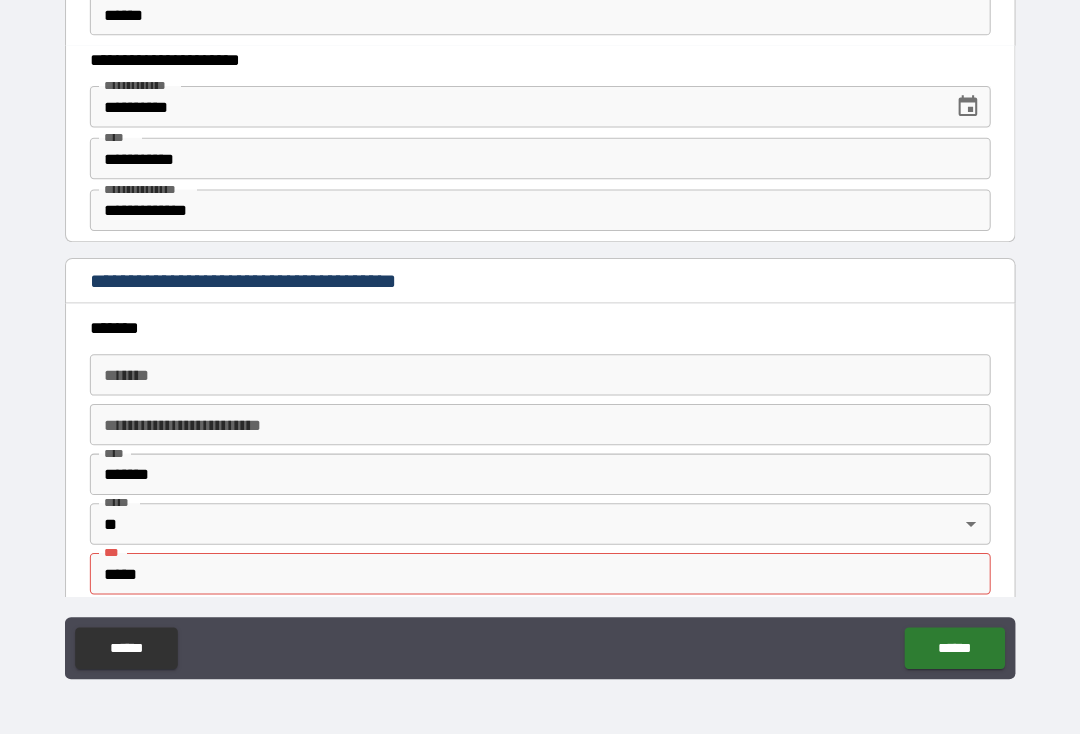 click on "*******" at bounding box center (540, 387) 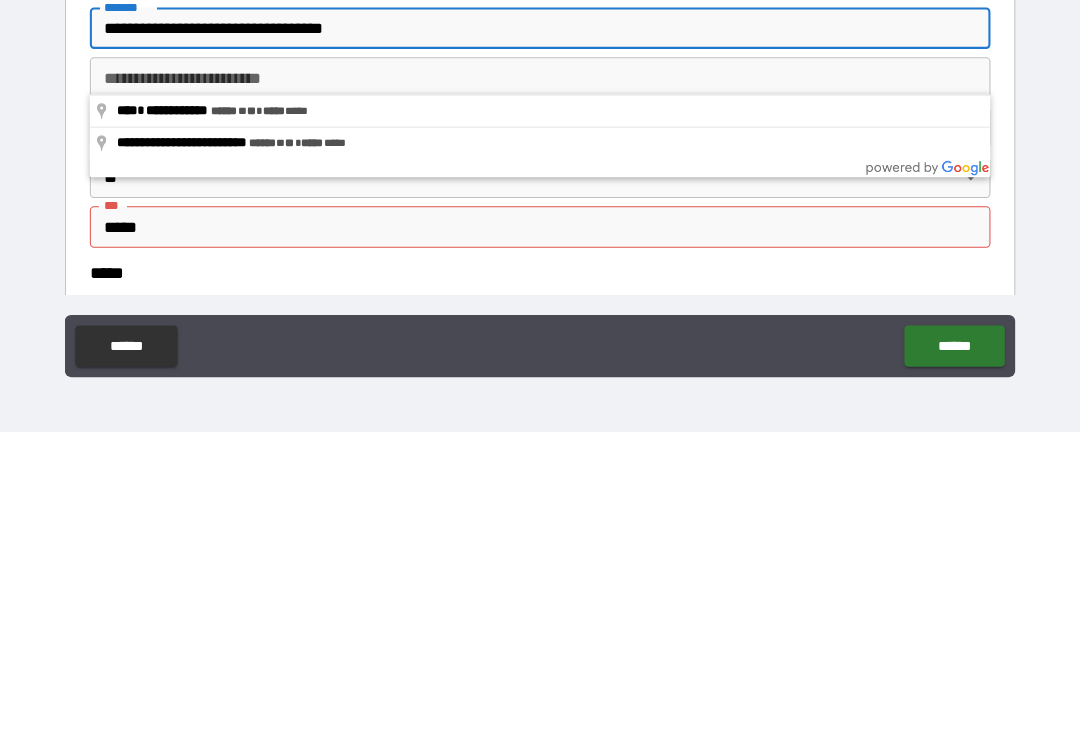 scroll, scrollTop: 2128, scrollLeft: 0, axis: vertical 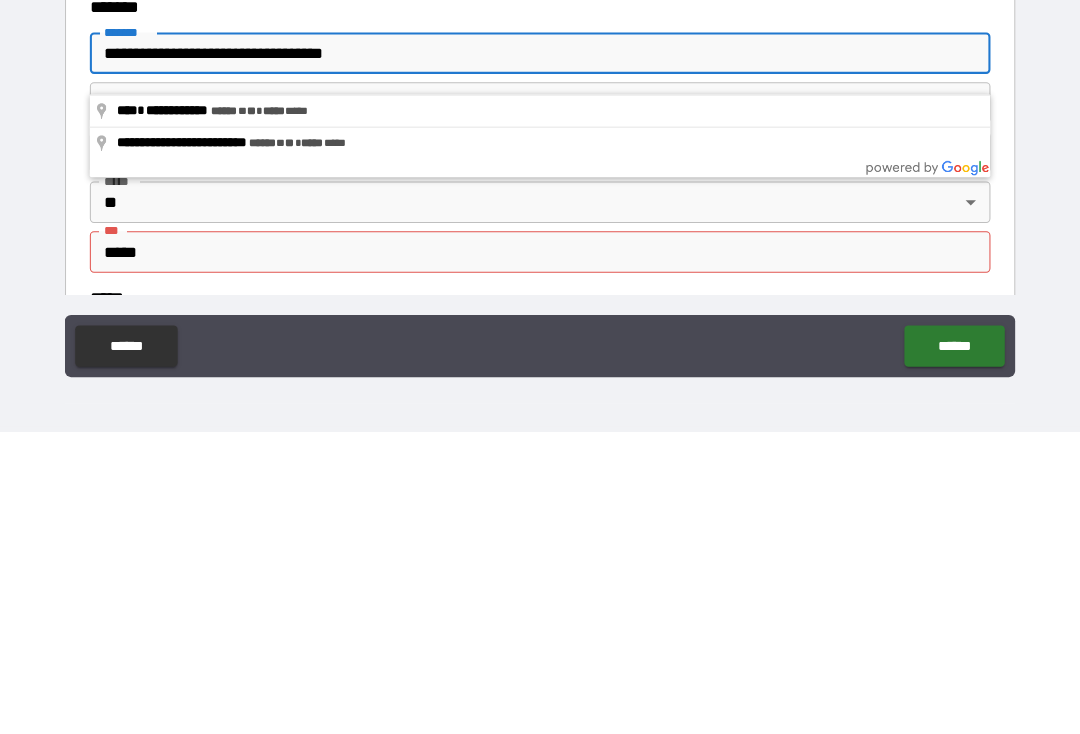 type on "**********" 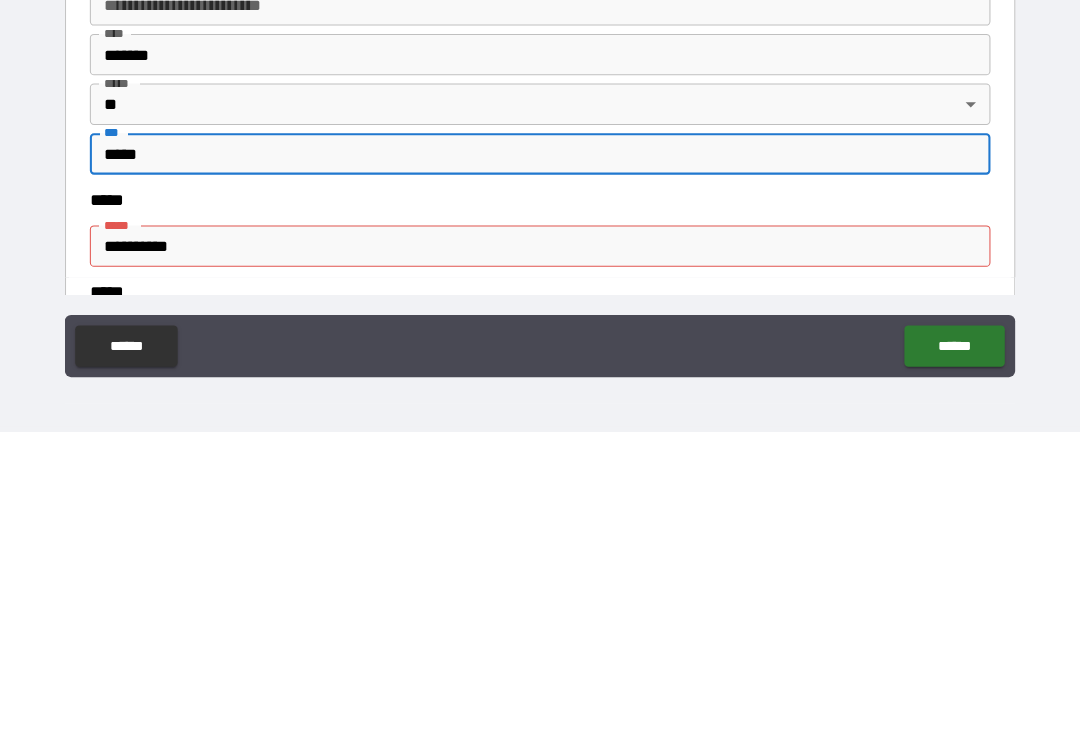 scroll, scrollTop: 2222, scrollLeft: 0, axis: vertical 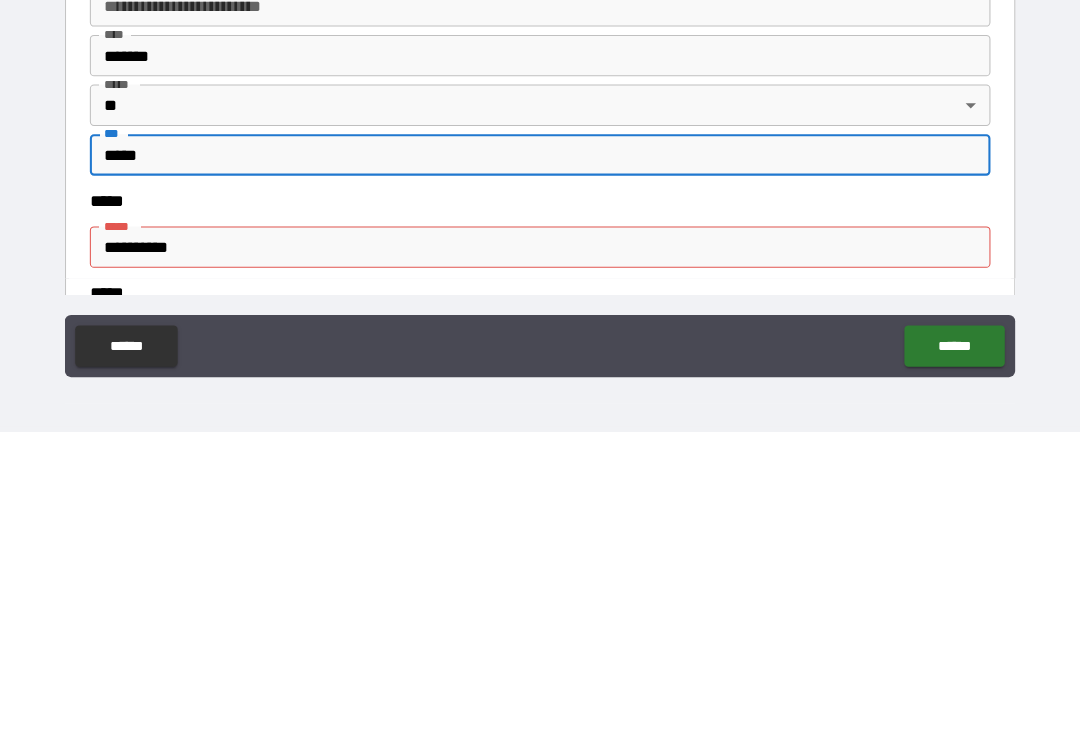 type on "*****" 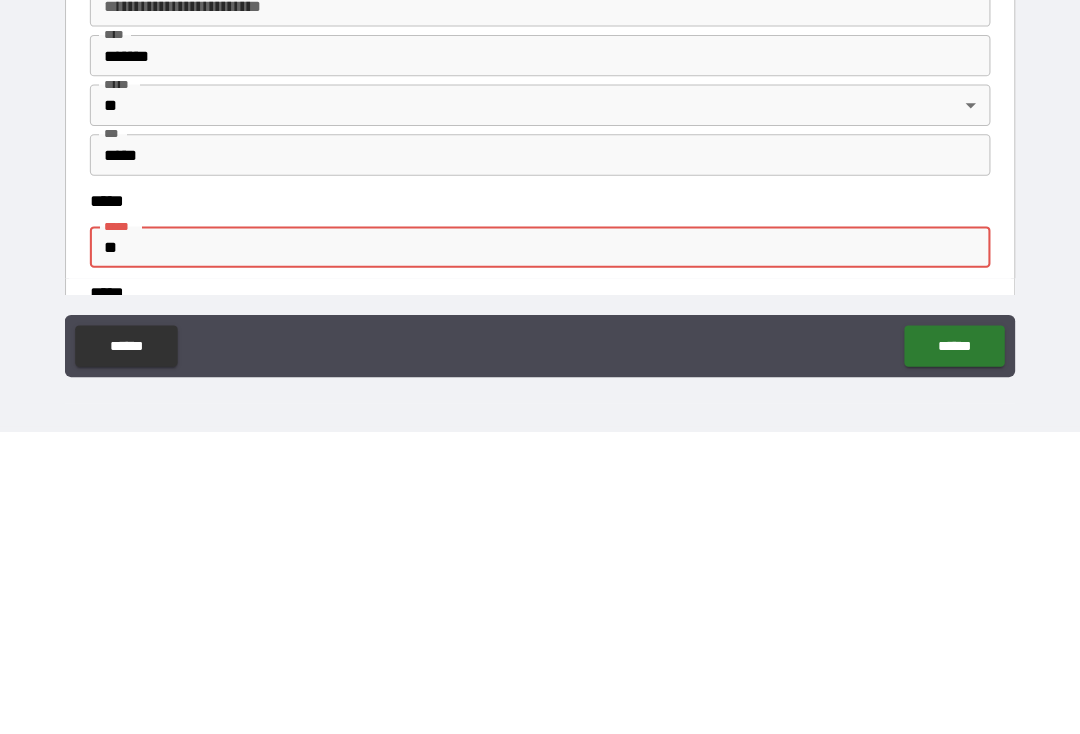 type on "*" 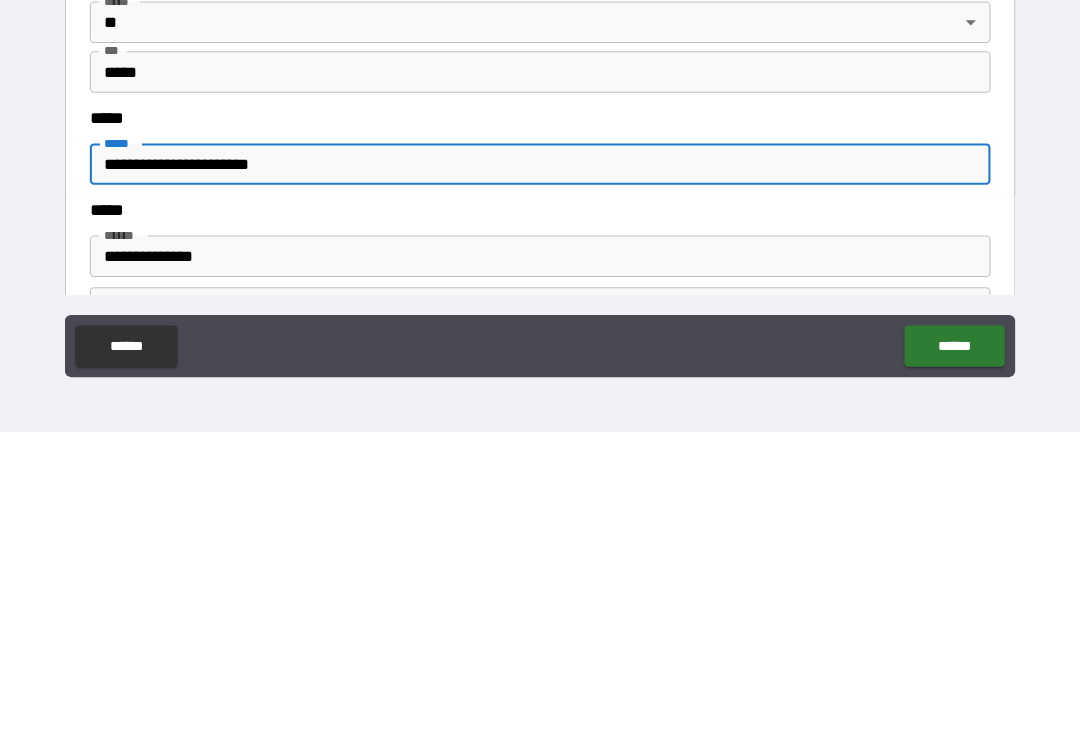 scroll, scrollTop: 2297, scrollLeft: 0, axis: vertical 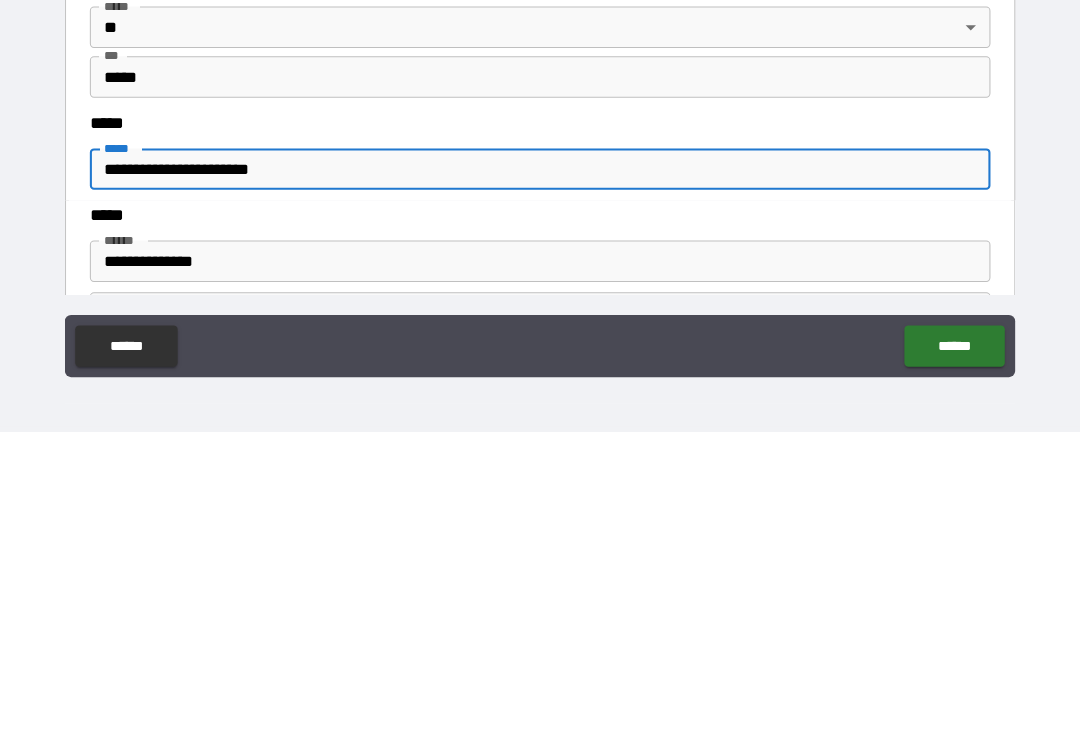 type on "**********" 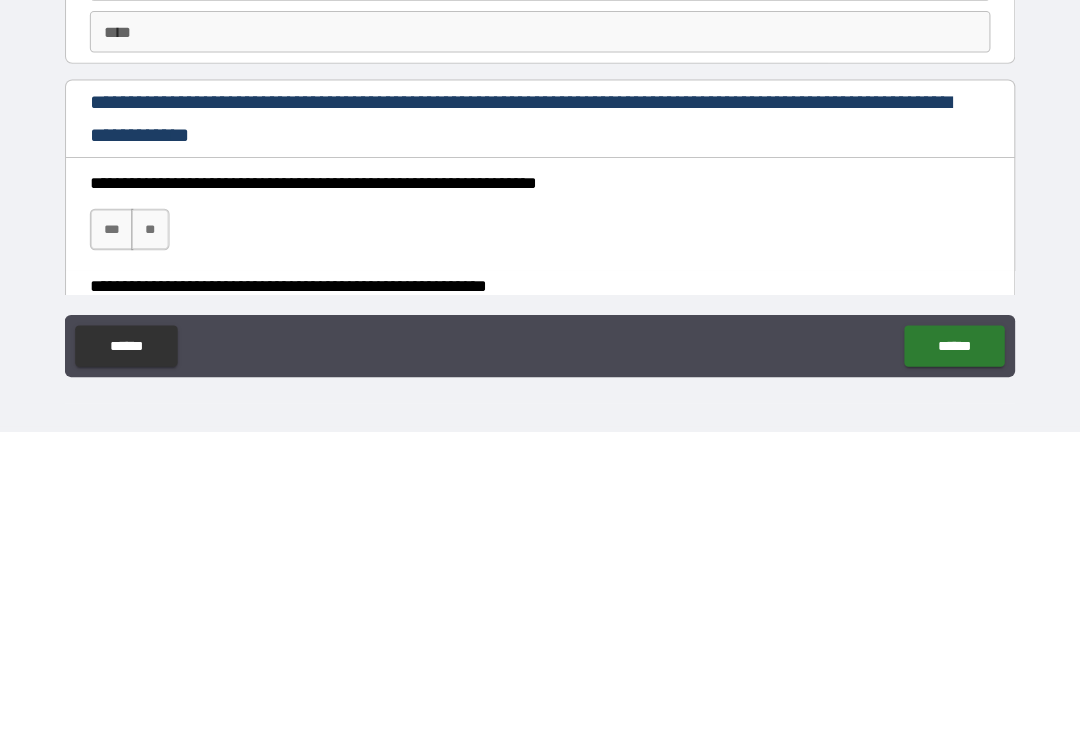 scroll, scrollTop: 2620, scrollLeft: 0, axis: vertical 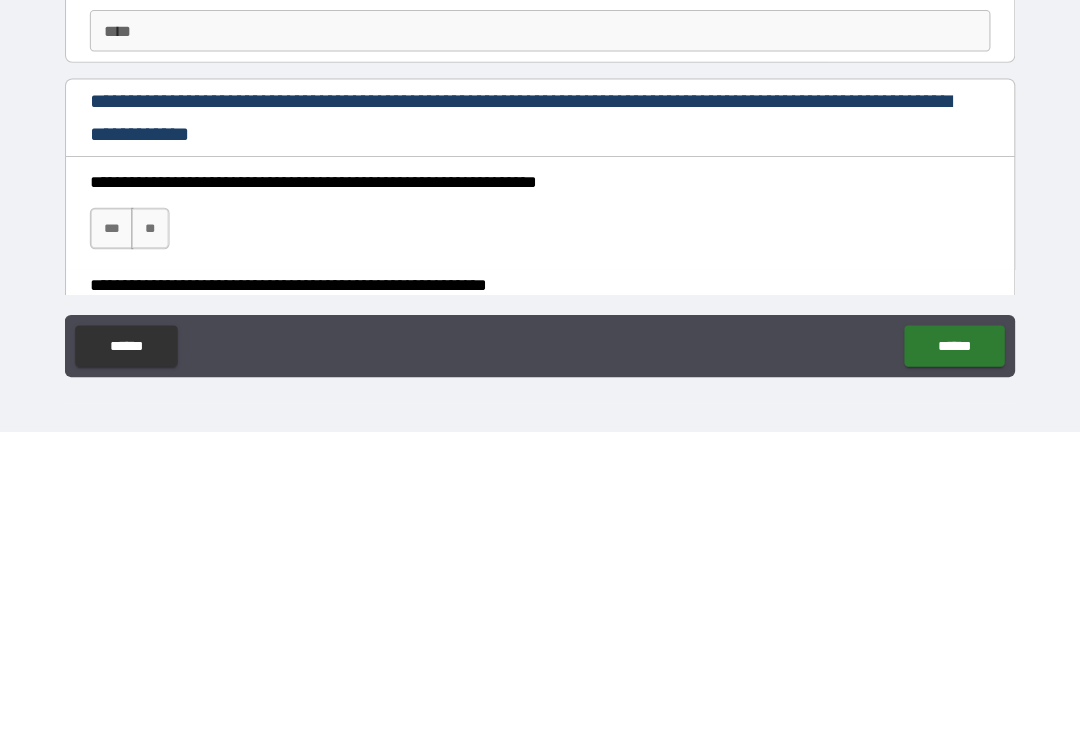 type on "**********" 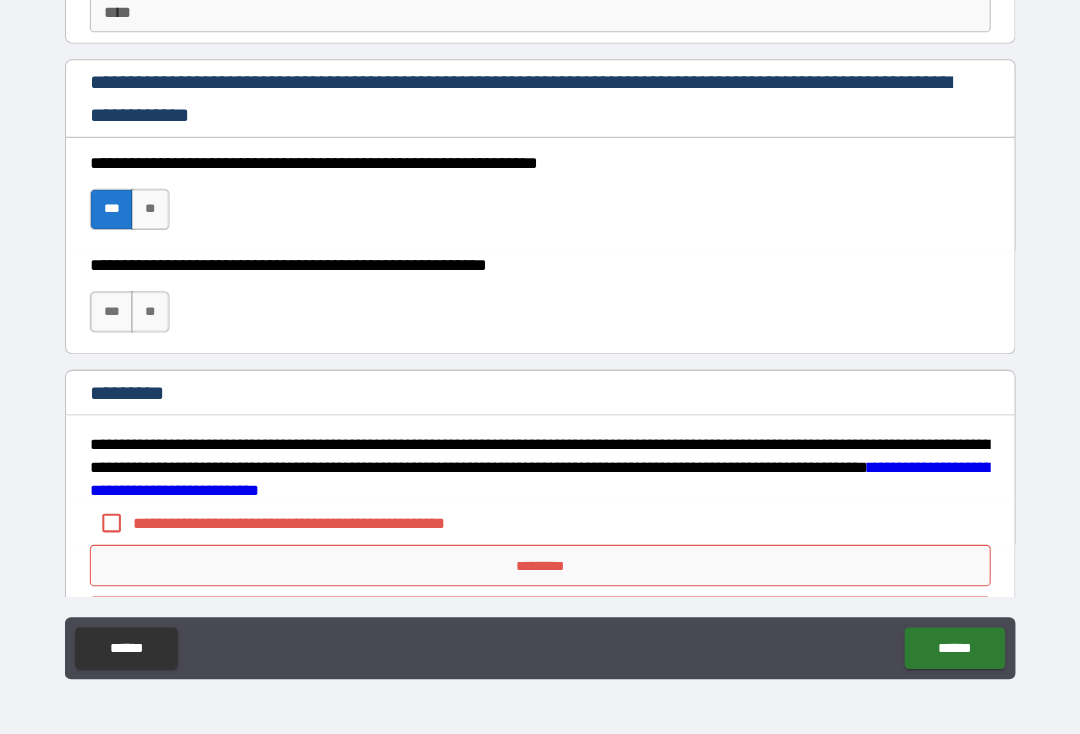 scroll, scrollTop: 2932, scrollLeft: 0, axis: vertical 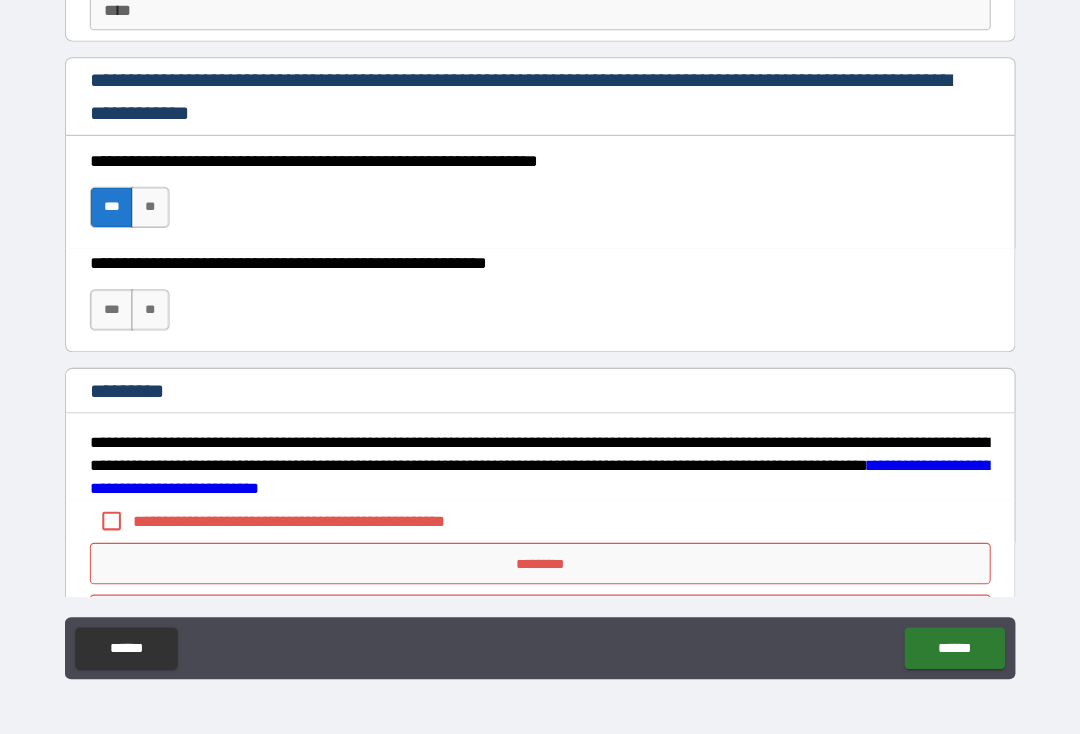 click on "***" at bounding box center [126, 324] 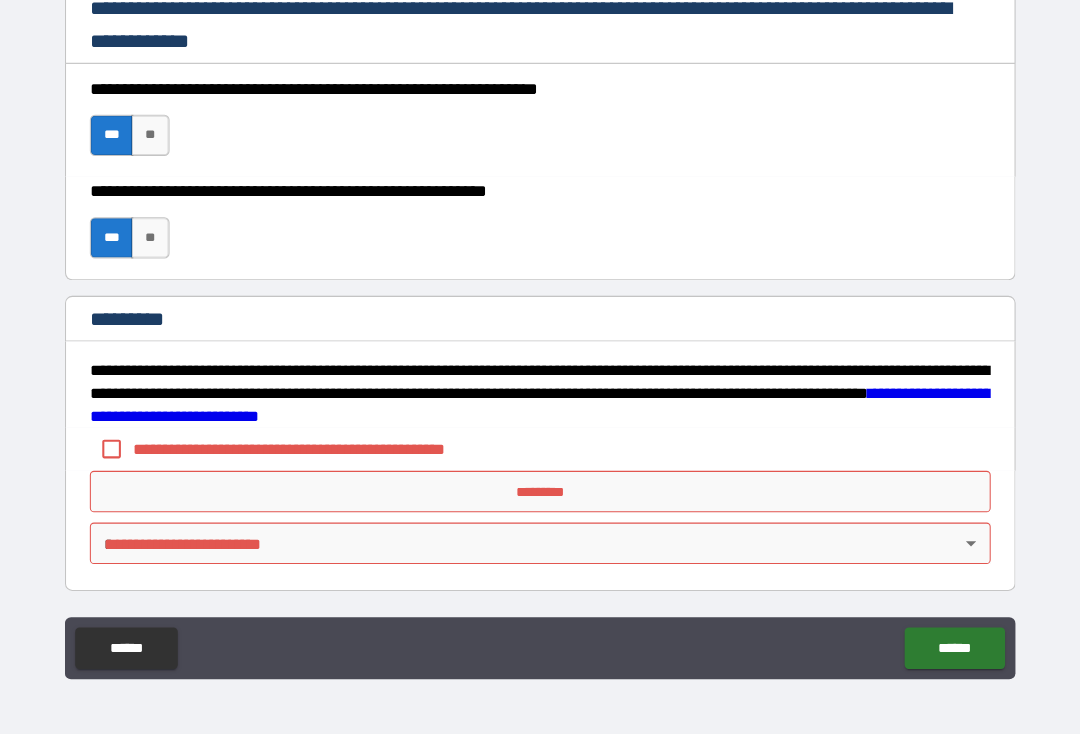 scroll, scrollTop: 3001, scrollLeft: 0, axis: vertical 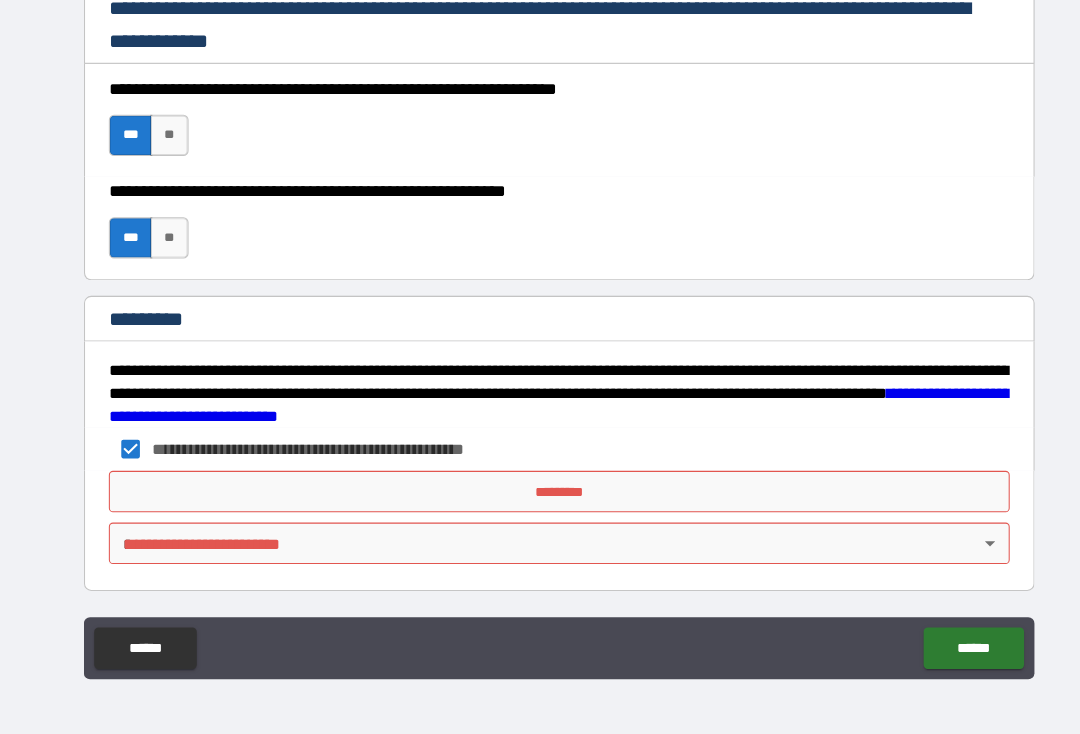 click on "*********" at bounding box center (540, 500) 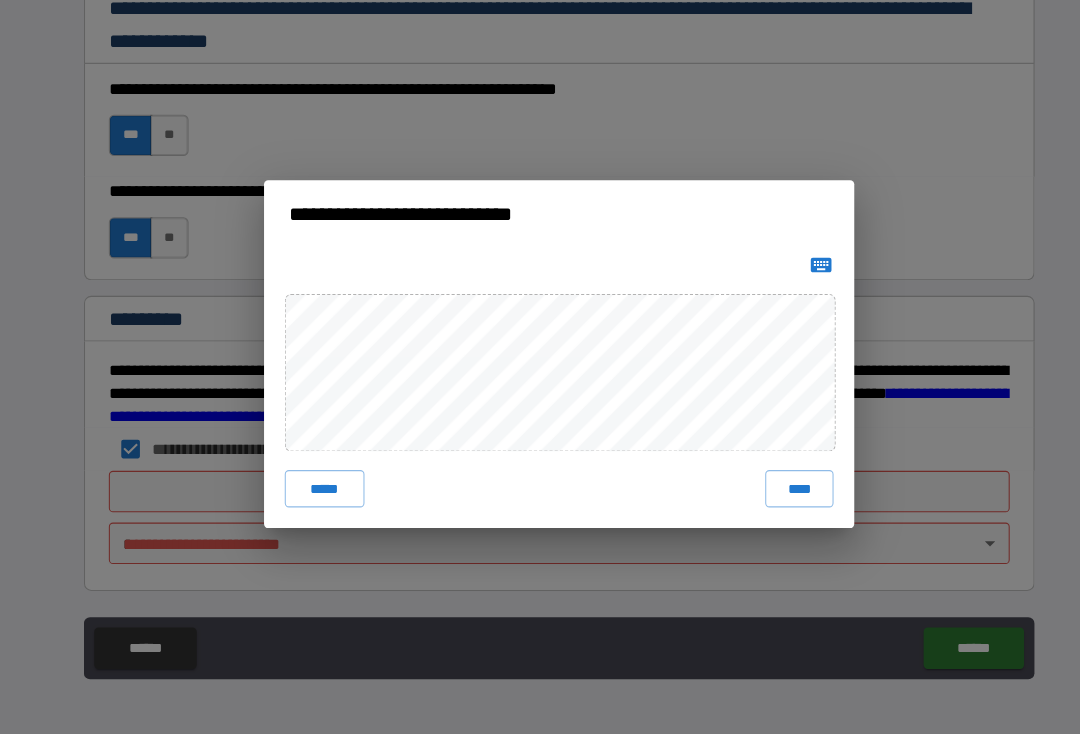 click on "****" at bounding box center [772, 497] 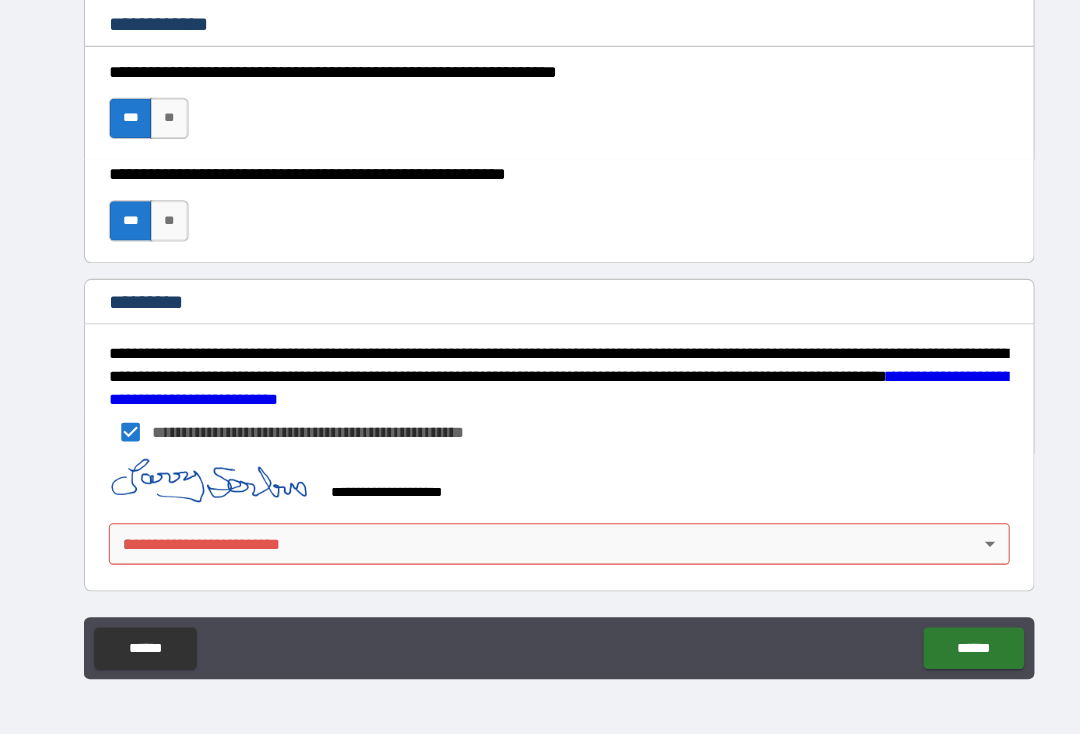 scroll, scrollTop: 3018, scrollLeft: 0, axis: vertical 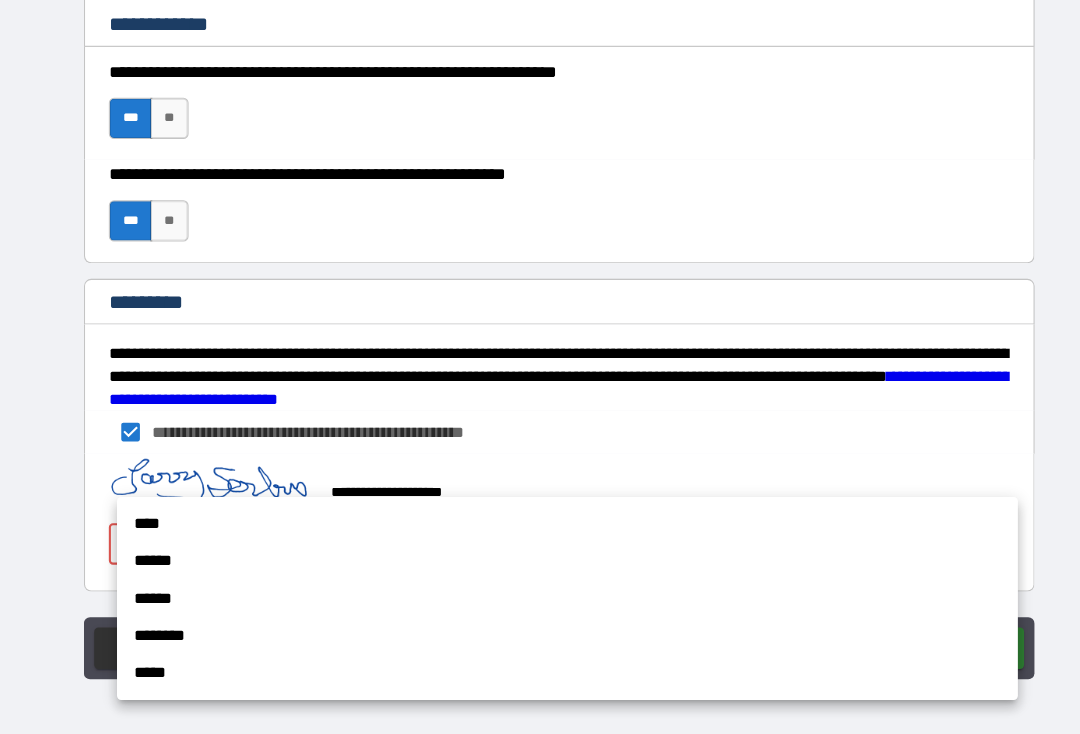 click on "****" at bounding box center (548, 531) 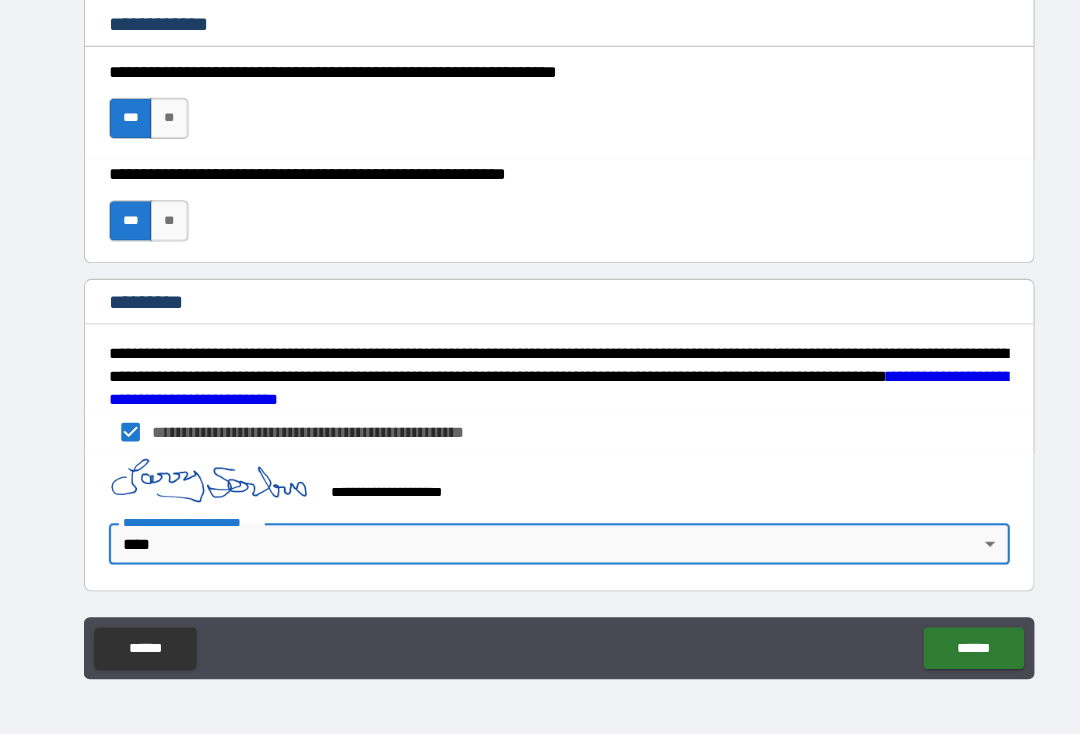 click on "******" at bounding box center (940, 651) 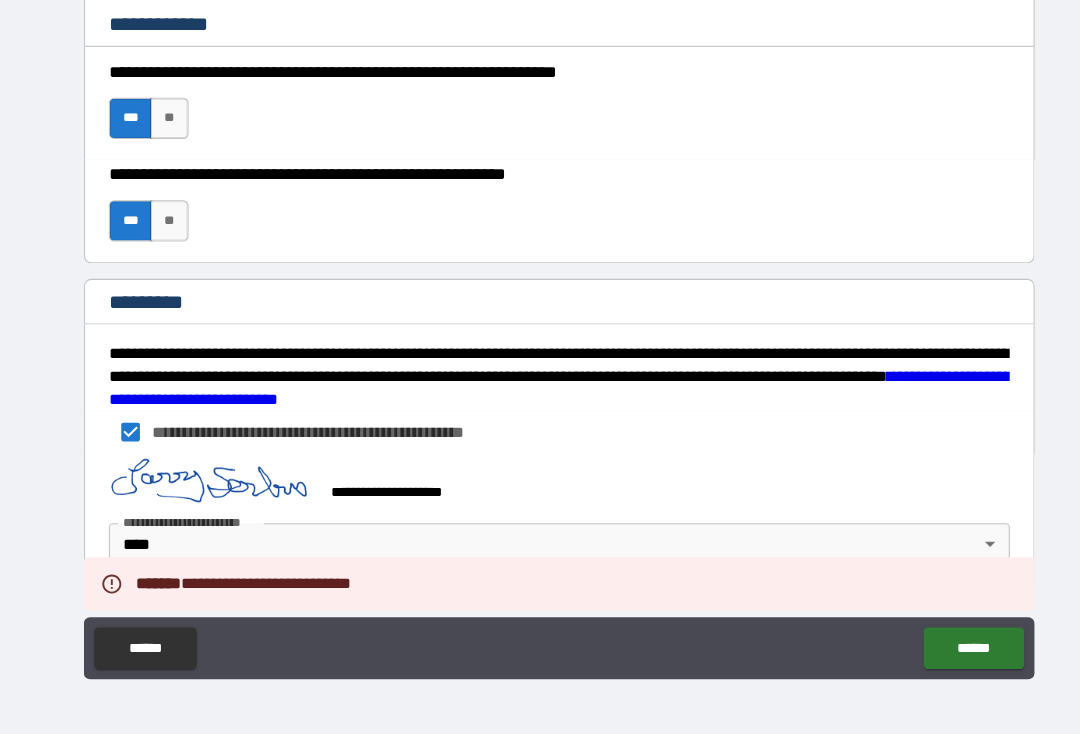 click on "******" at bounding box center [940, 651] 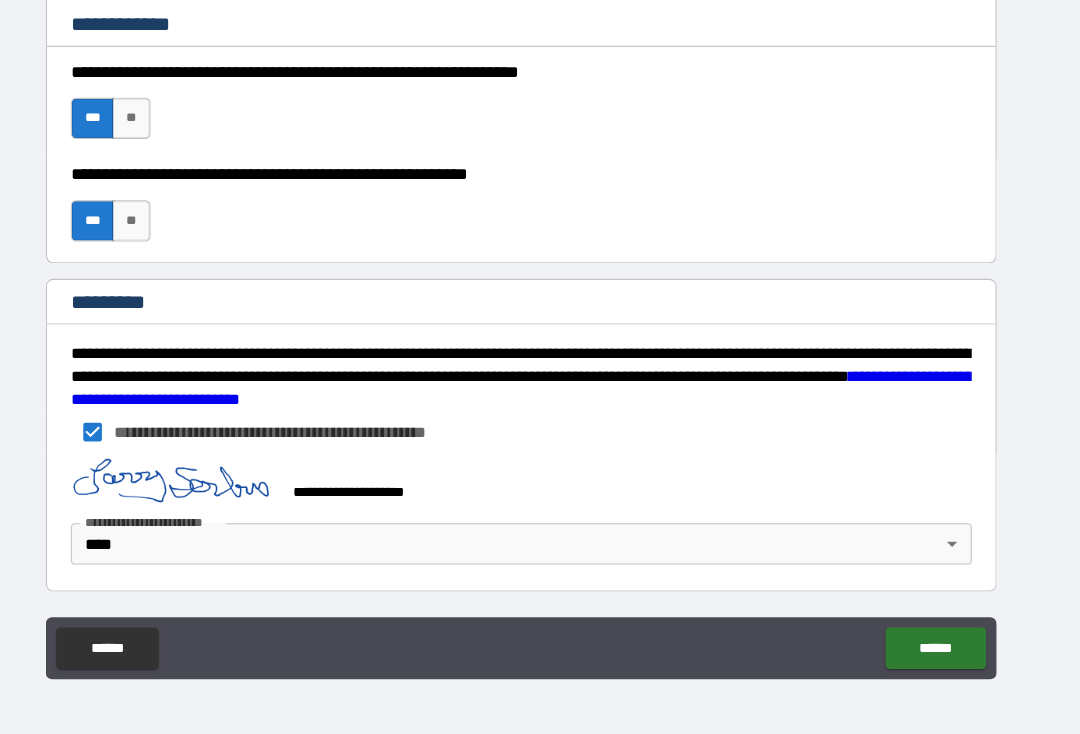 scroll, scrollTop: 34, scrollLeft: 0, axis: vertical 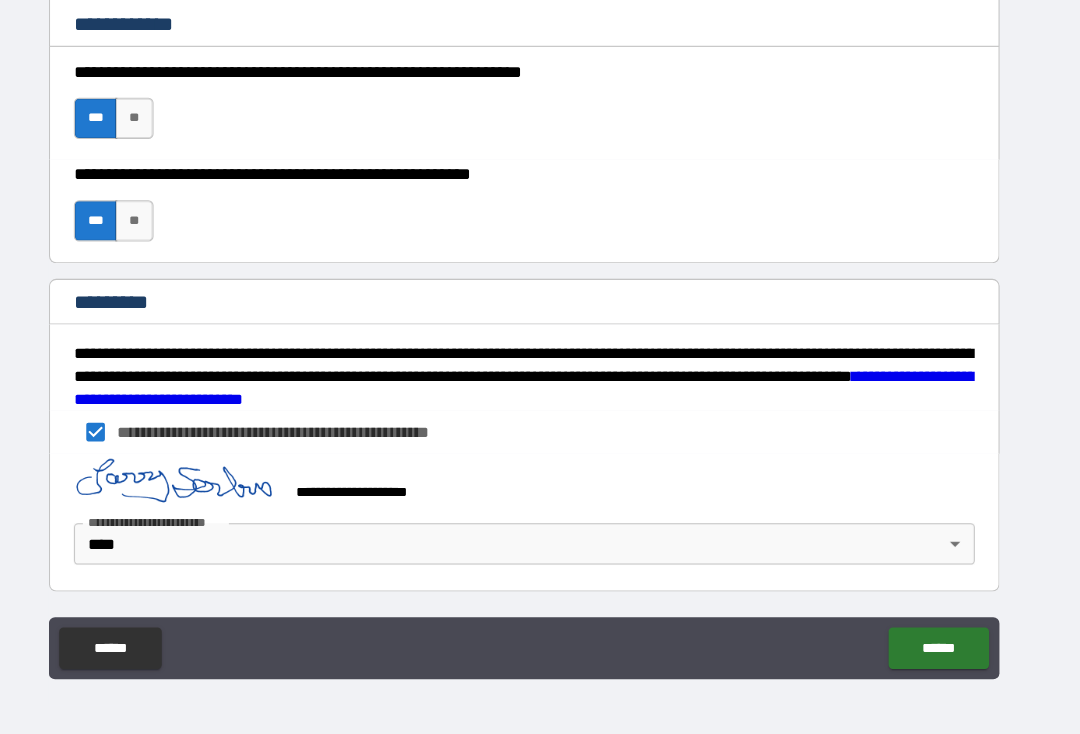 click on "**********" at bounding box center (540, 352) 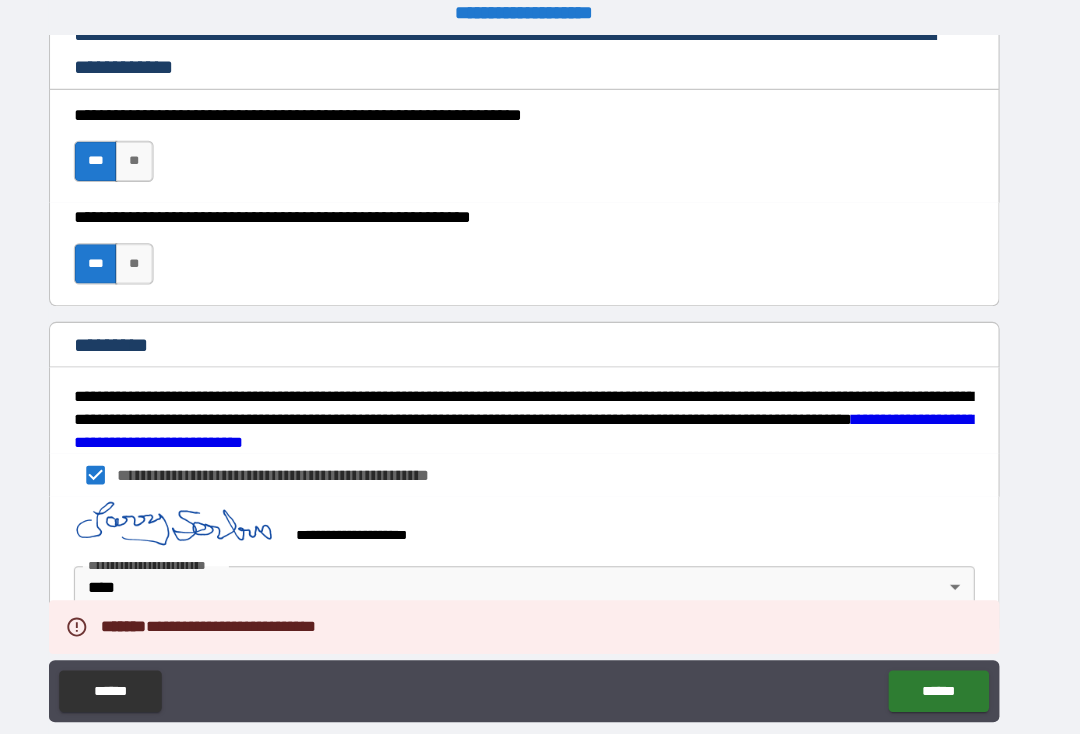 scroll, scrollTop: 0, scrollLeft: 0, axis: both 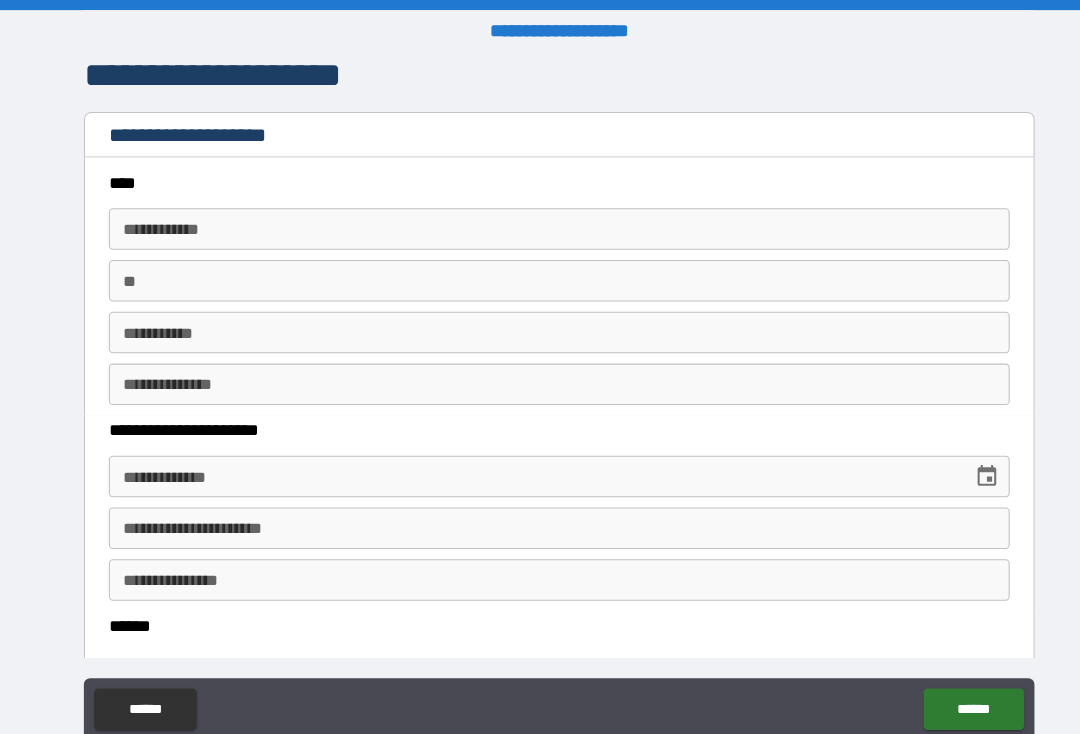 click on "**********" at bounding box center [540, 221] 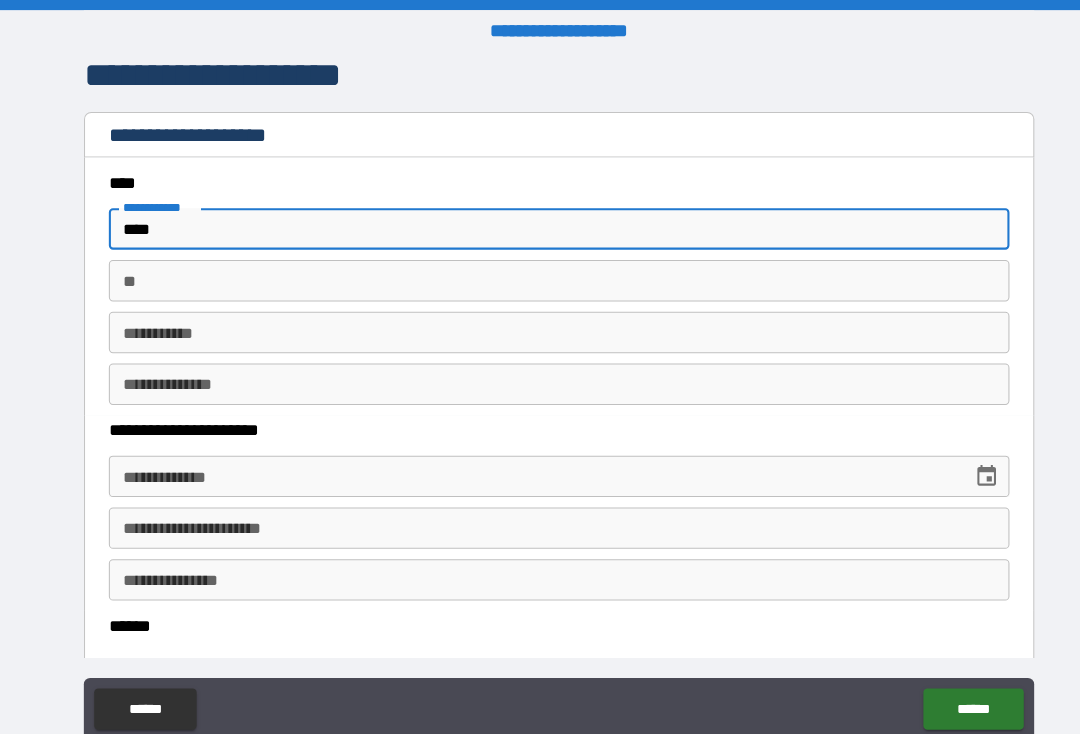 type on "*****" 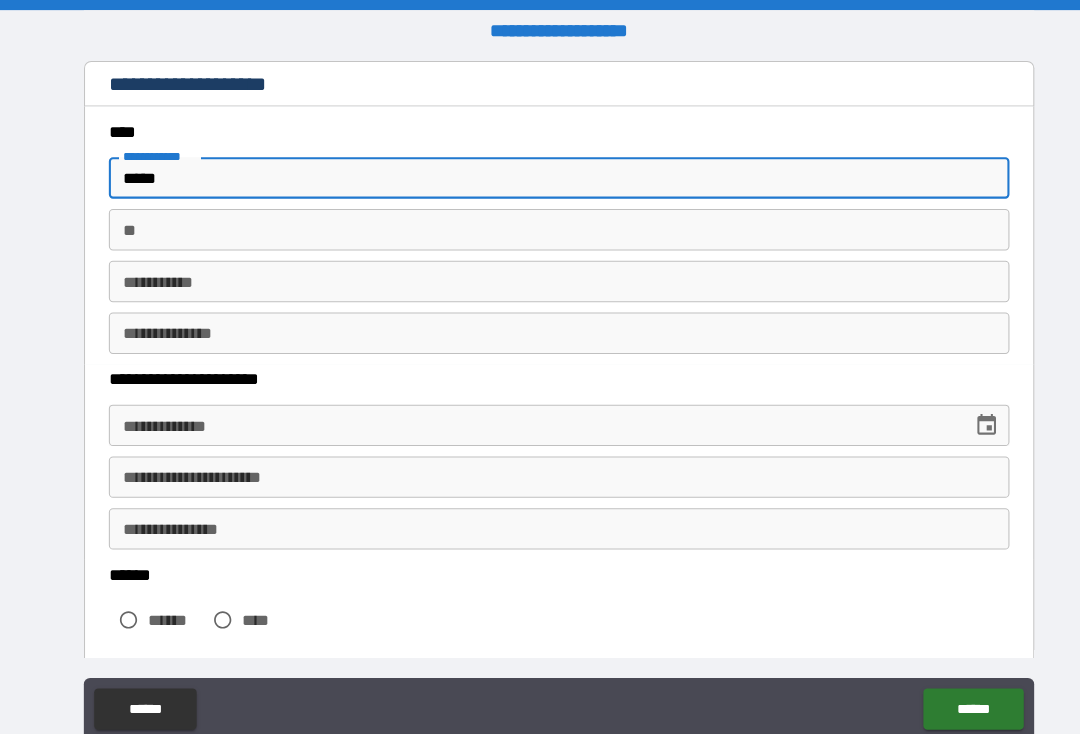 scroll, scrollTop: 71, scrollLeft: 0, axis: vertical 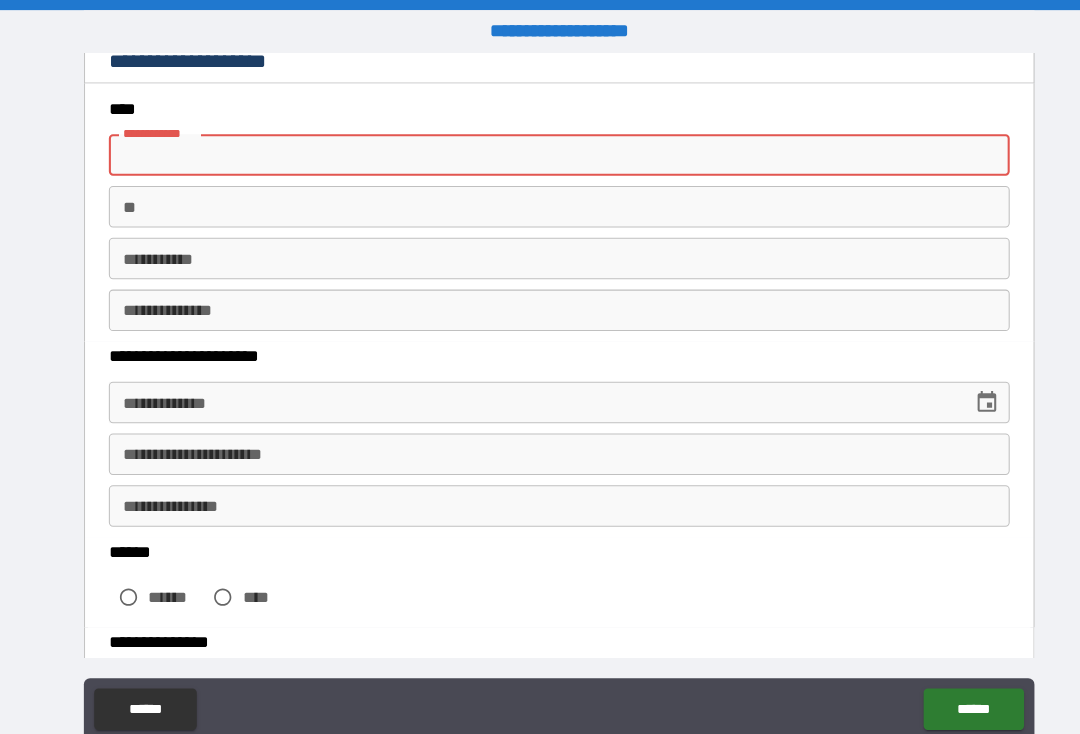 click on "**********" at bounding box center [540, 150] 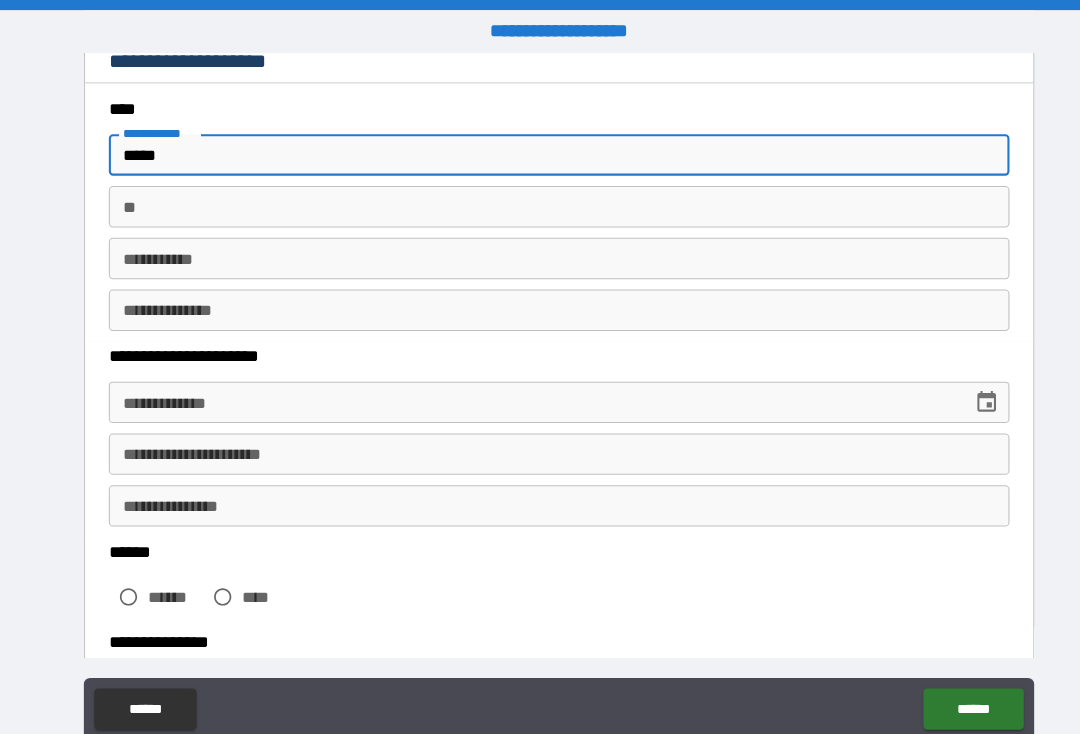 type on "*****" 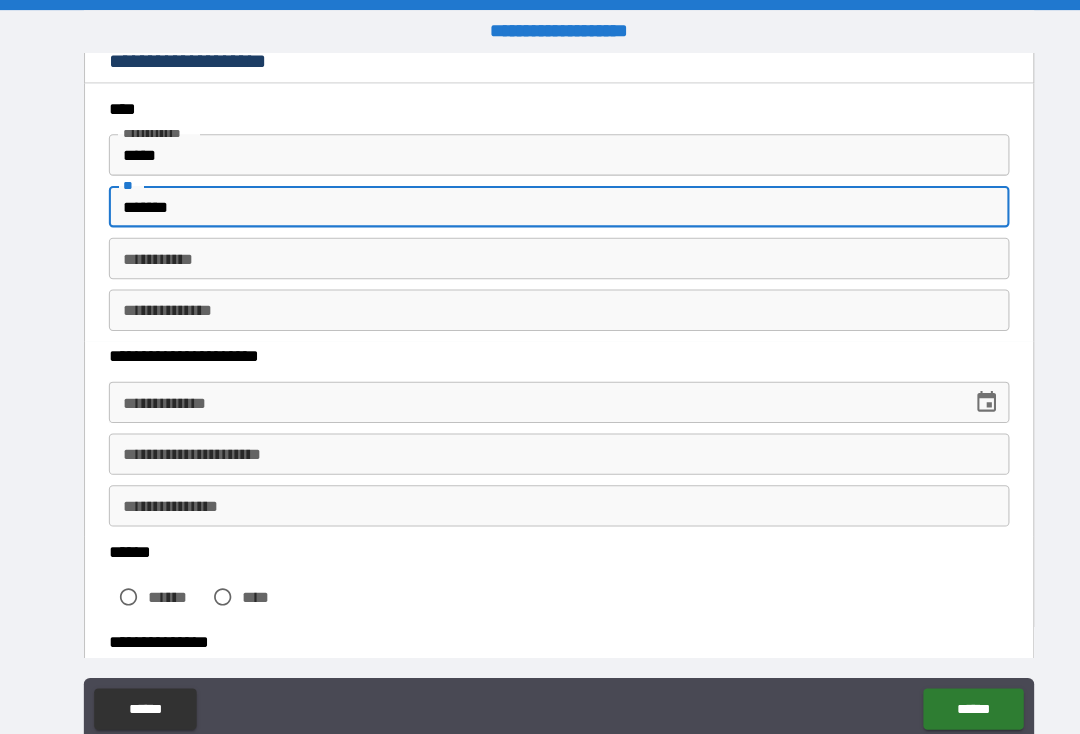 type on "*******" 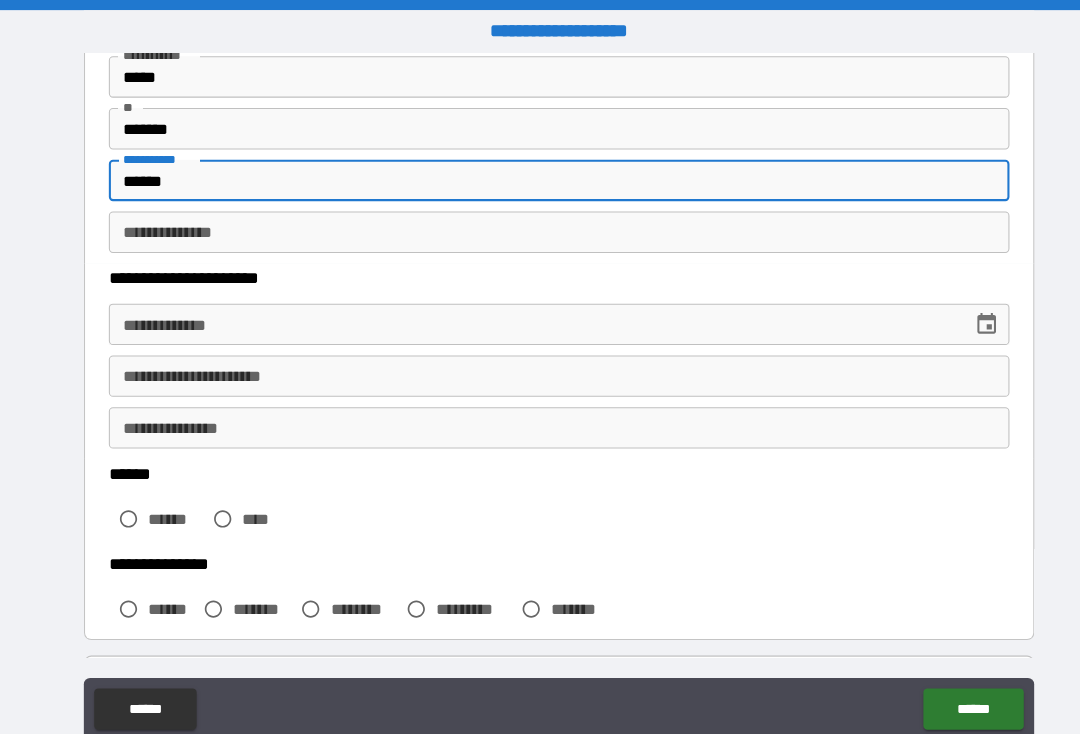 scroll, scrollTop: 149, scrollLeft: 0, axis: vertical 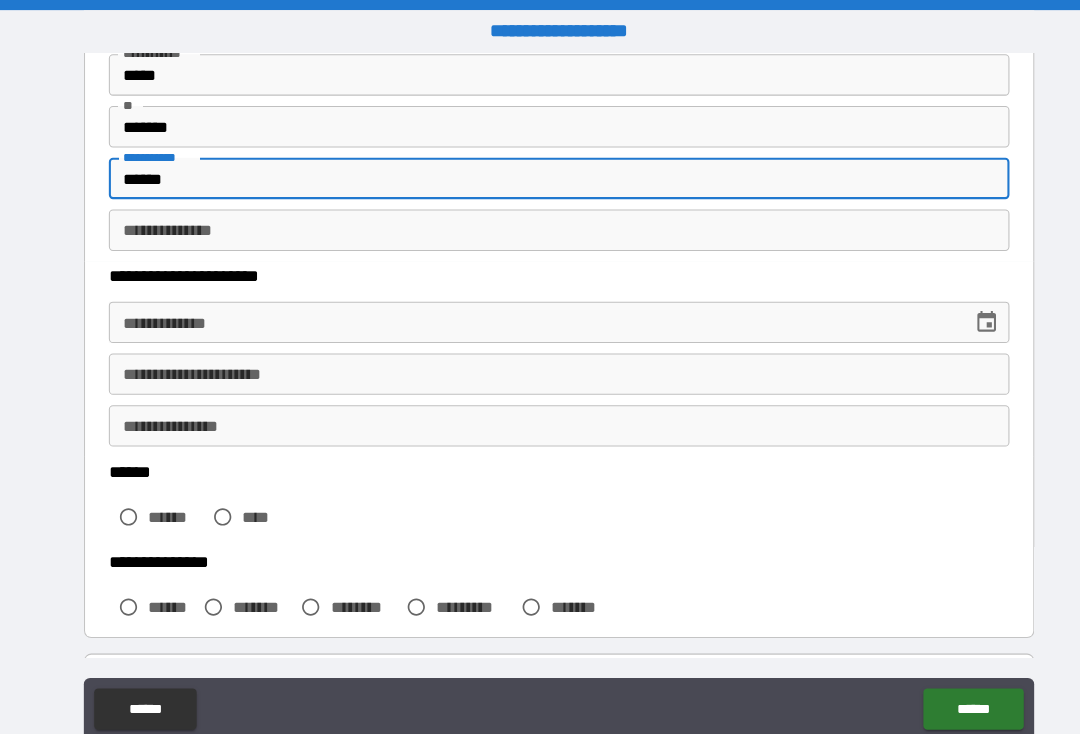 type on "******" 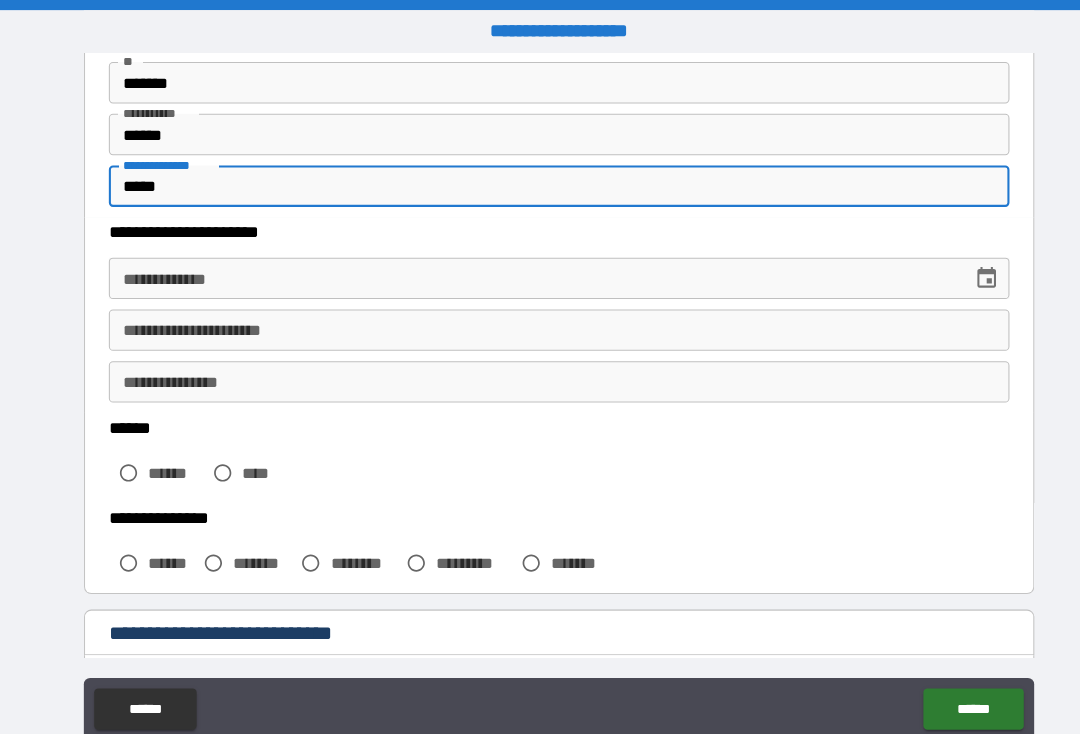 scroll, scrollTop: 200, scrollLeft: 0, axis: vertical 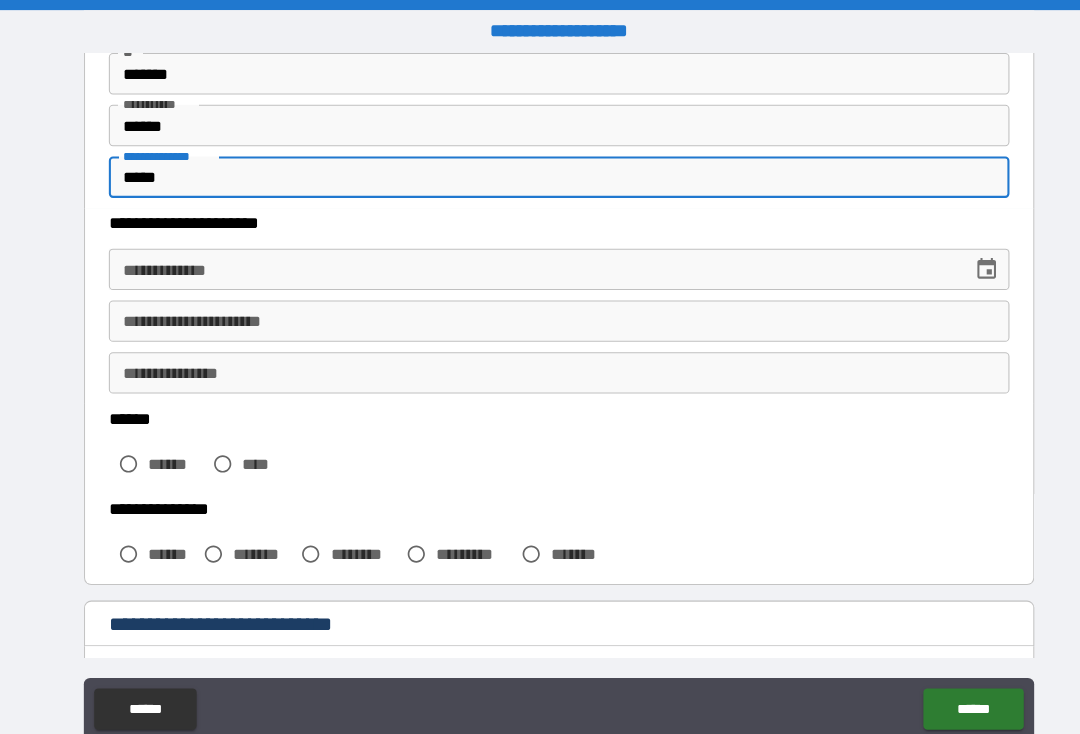 type on "*****" 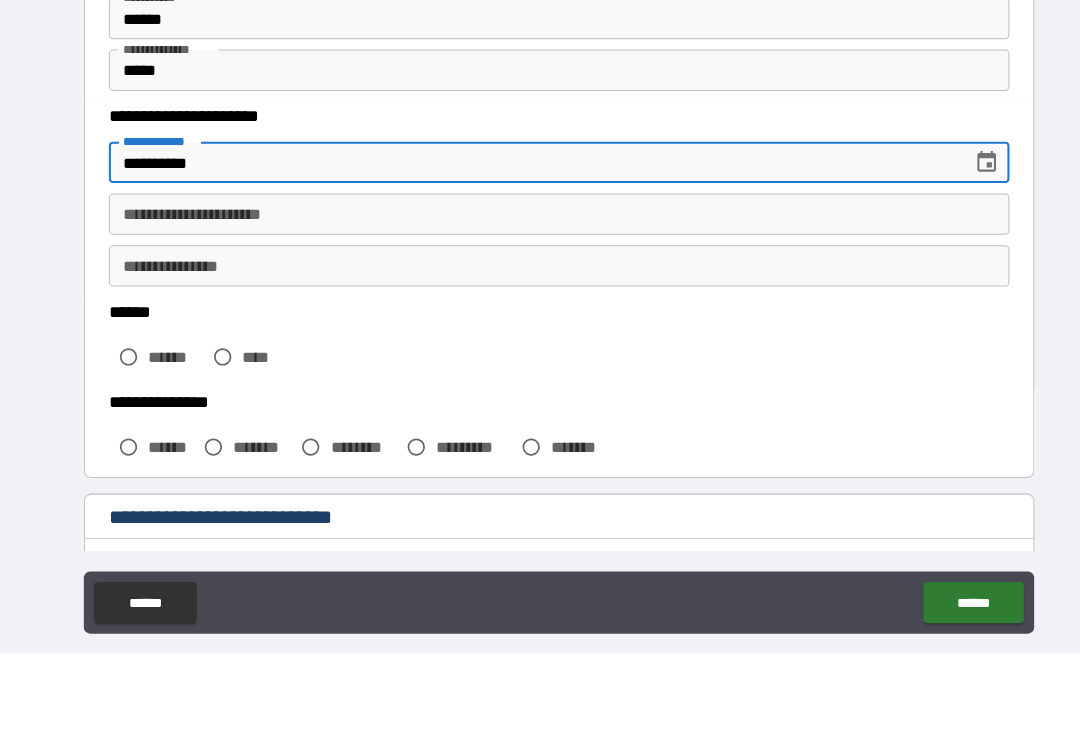 type on "**********" 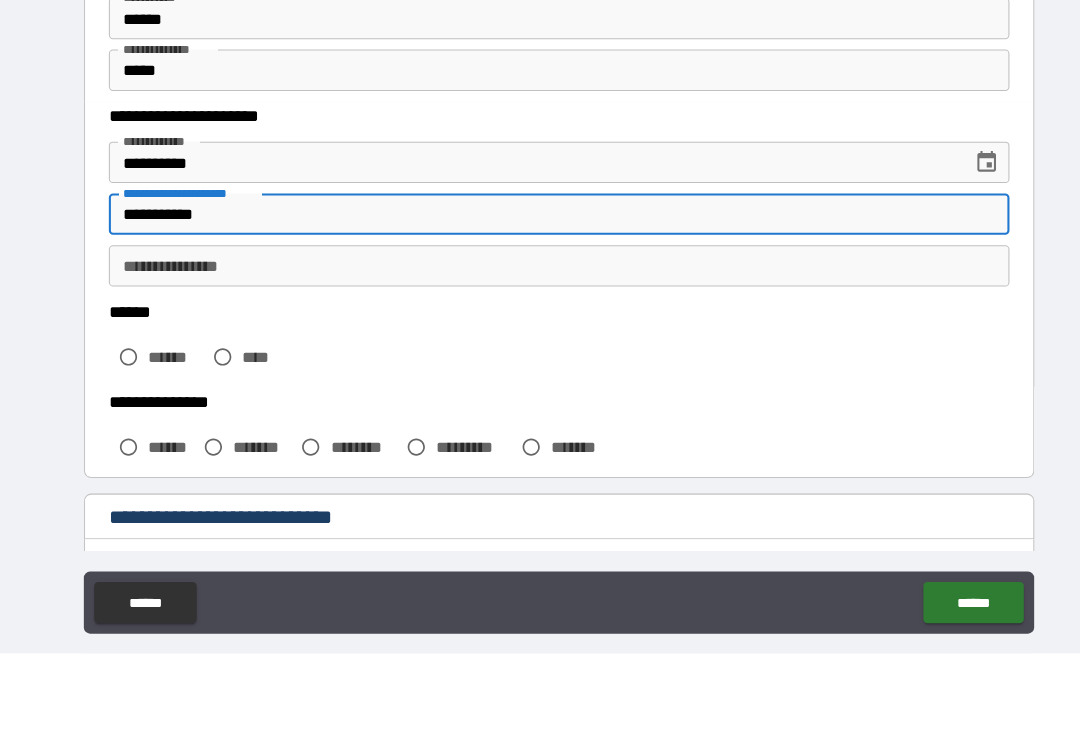 type on "**********" 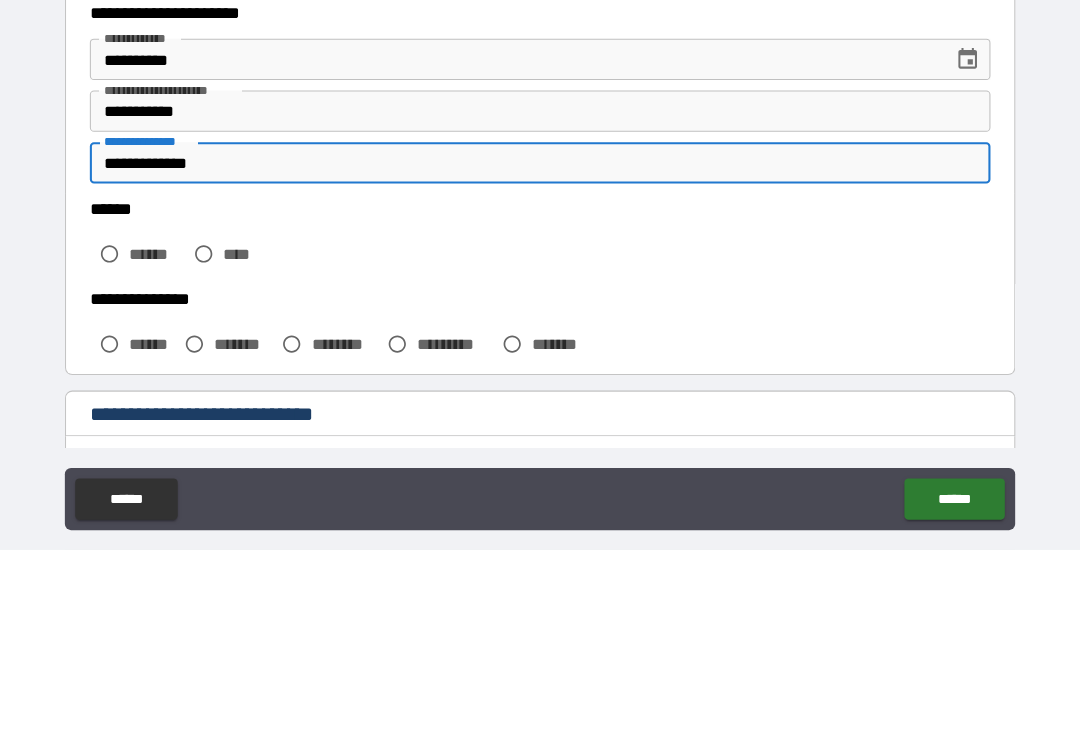 type on "**********" 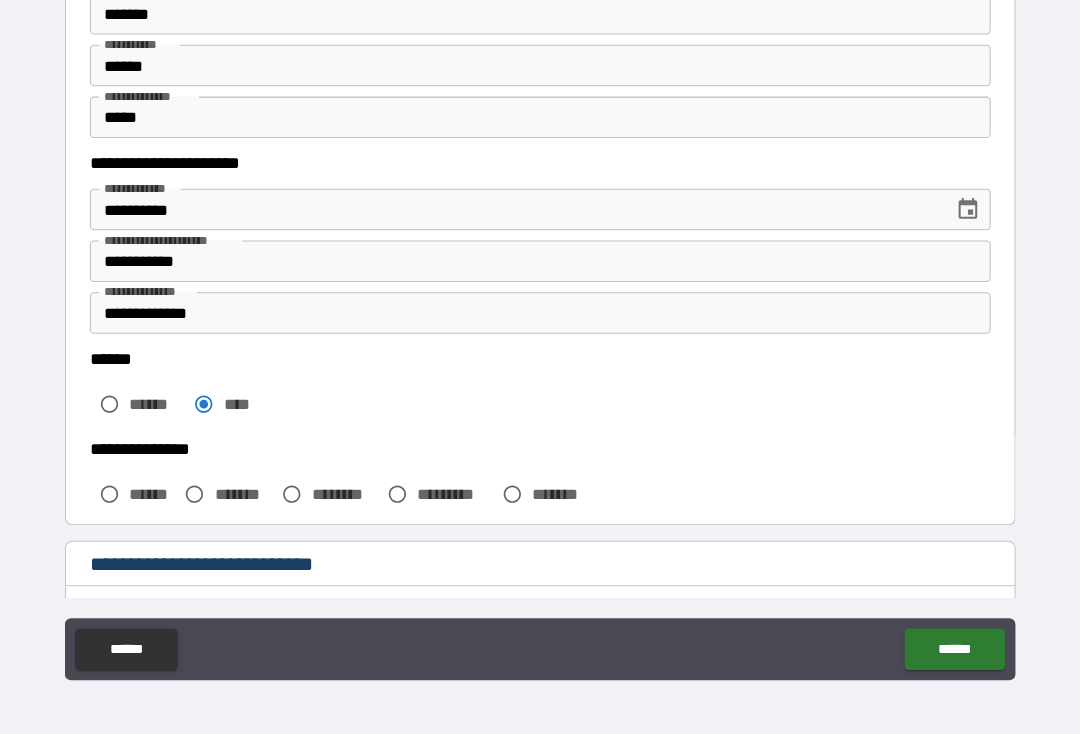 scroll, scrollTop: 34, scrollLeft: 0, axis: vertical 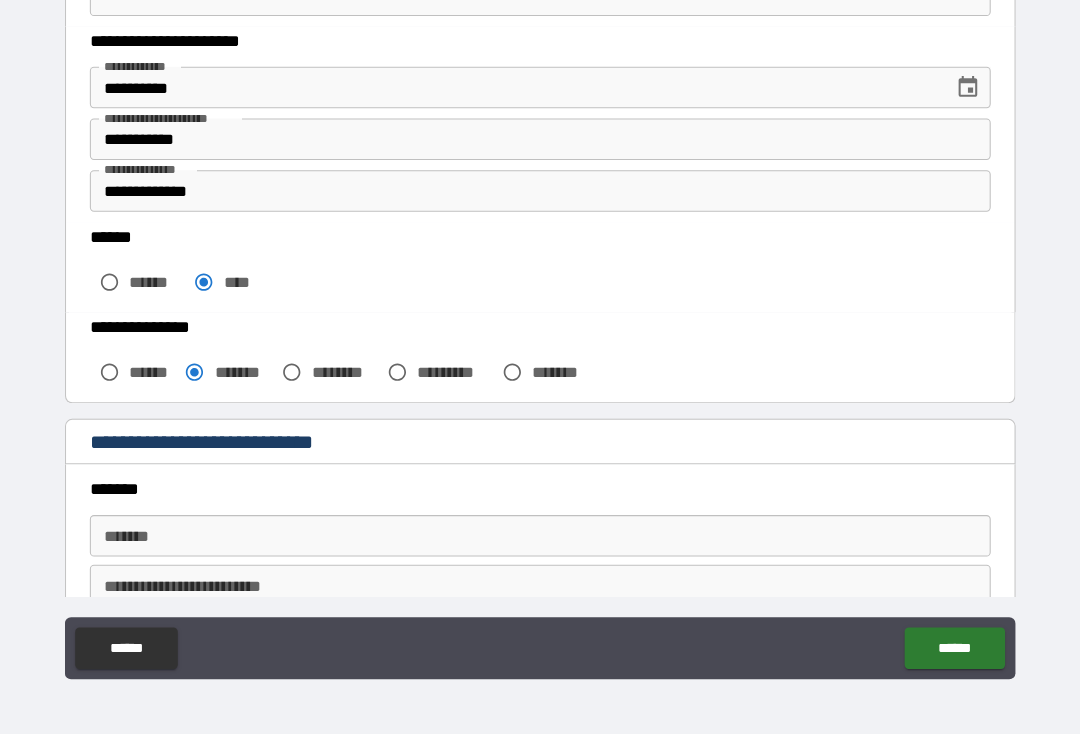 click on "**********" at bounding box center (540, 453) 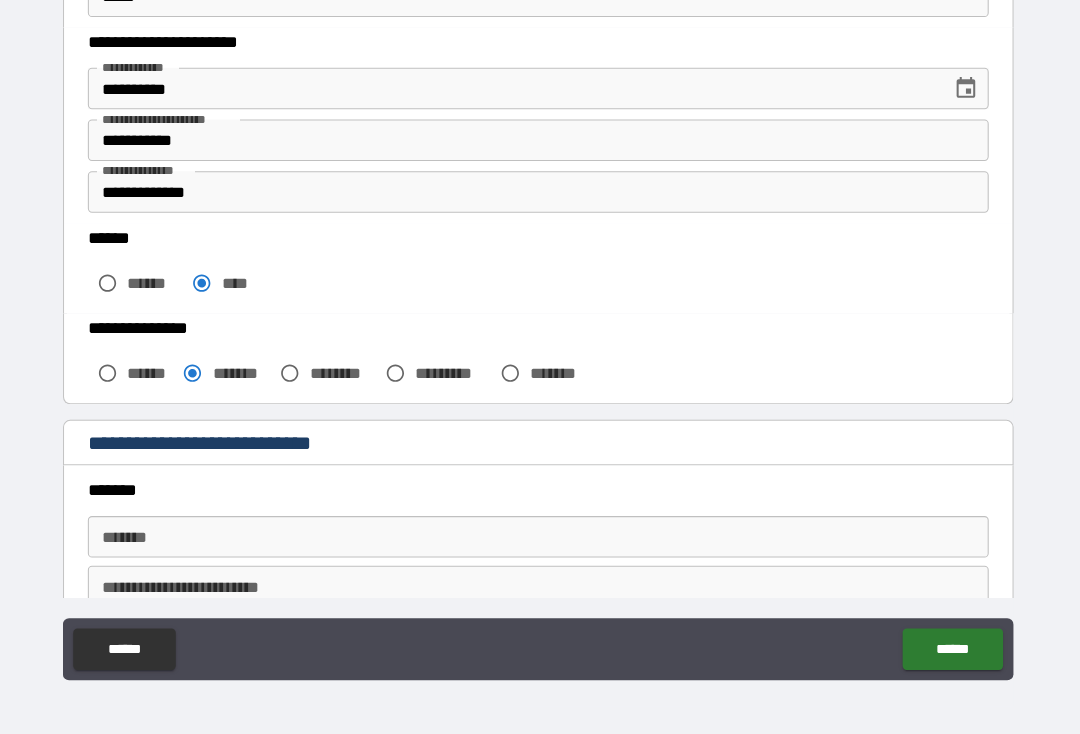 click on "*******" at bounding box center [540, 498] 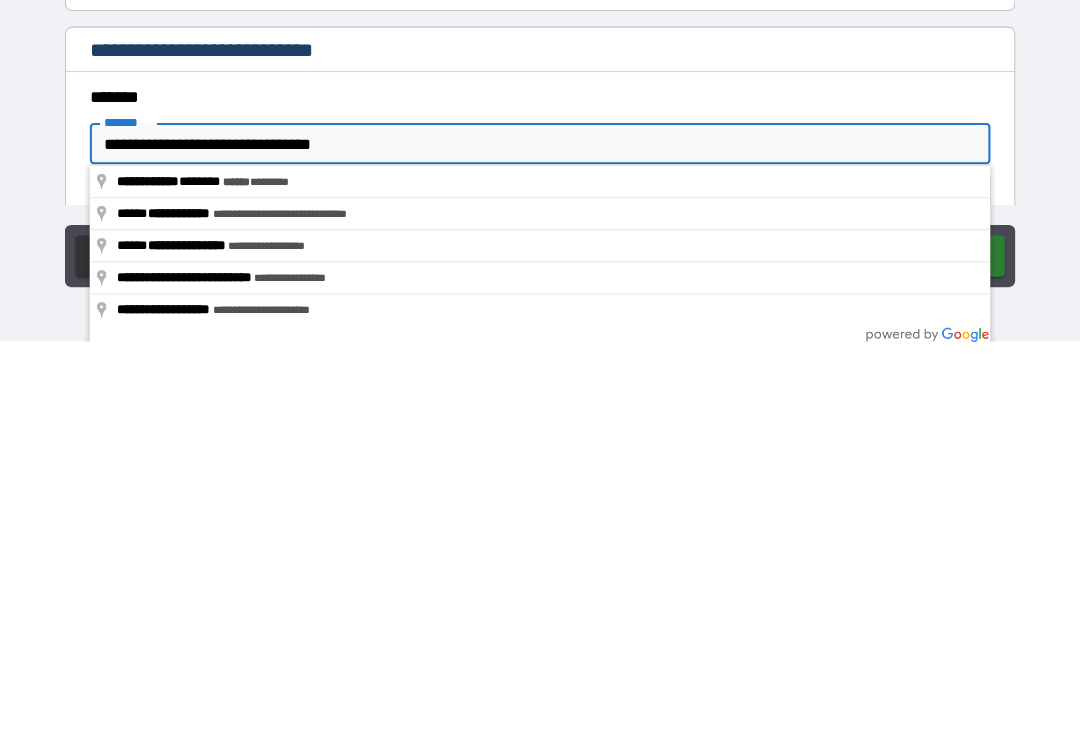 scroll, scrollTop: 36, scrollLeft: 0, axis: vertical 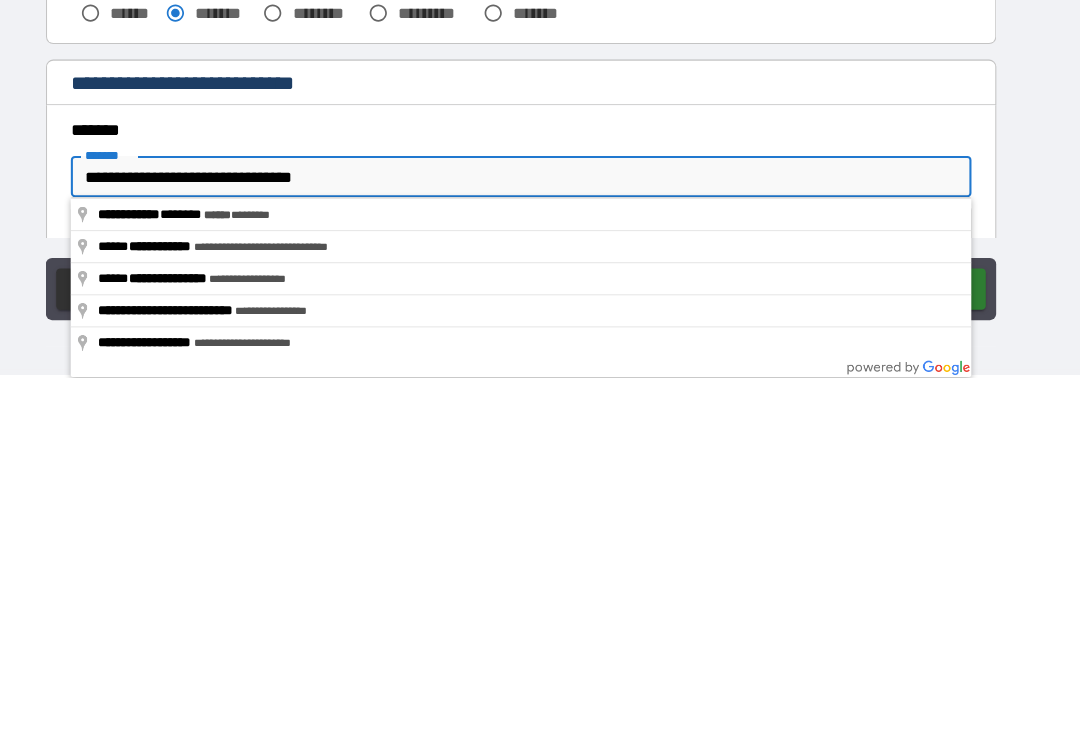 type on "**********" 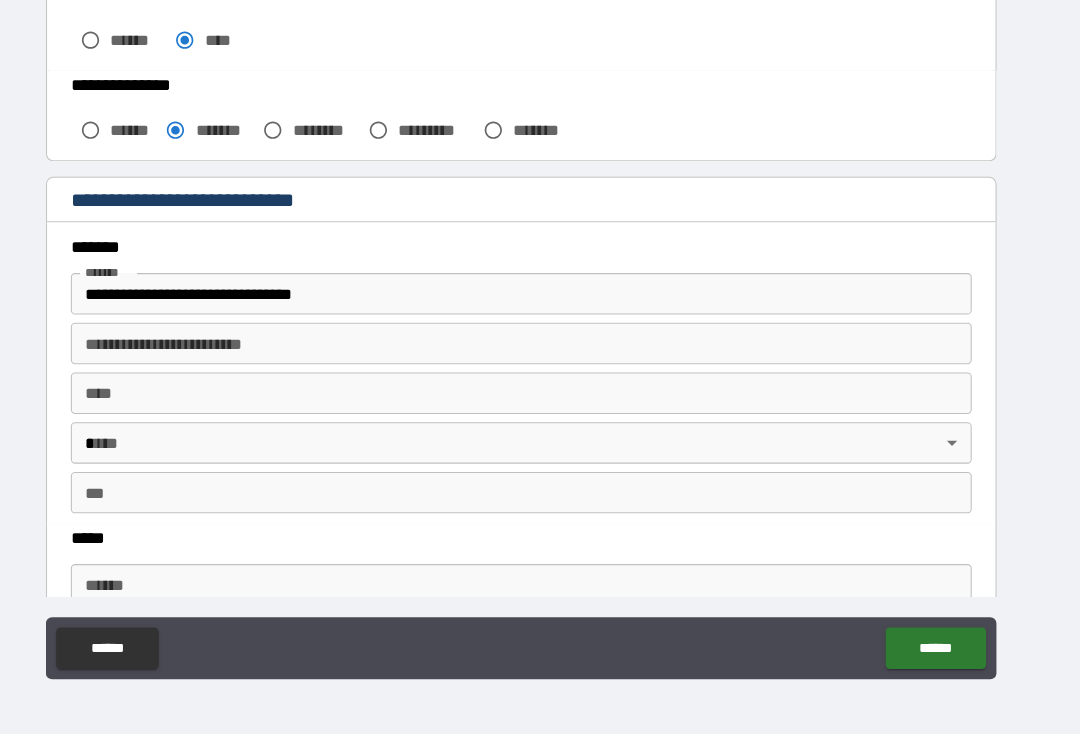 scroll, scrollTop: 548, scrollLeft: 0, axis: vertical 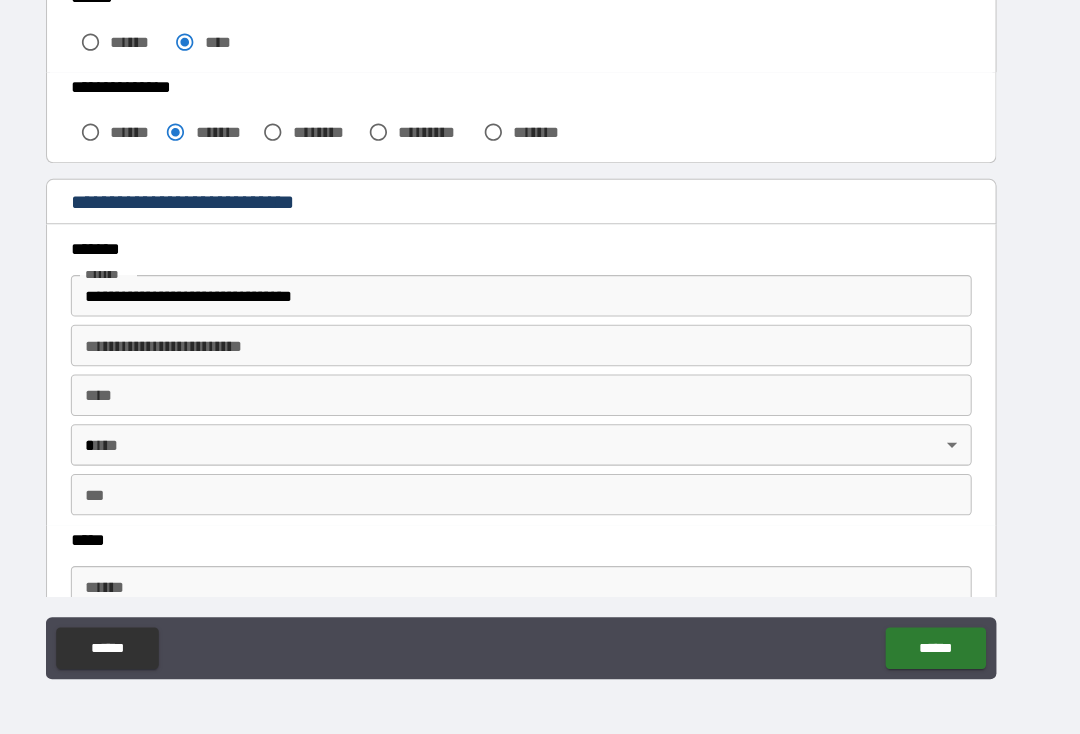 click on "****" at bounding box center [540, 407] 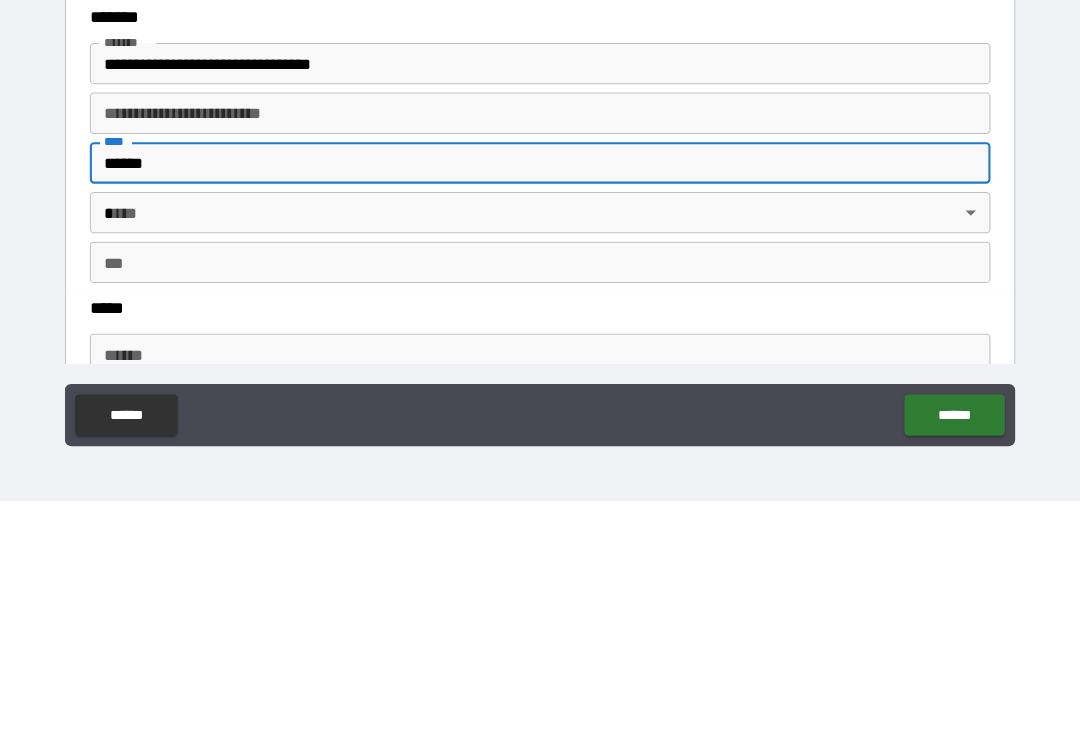 type on "******" 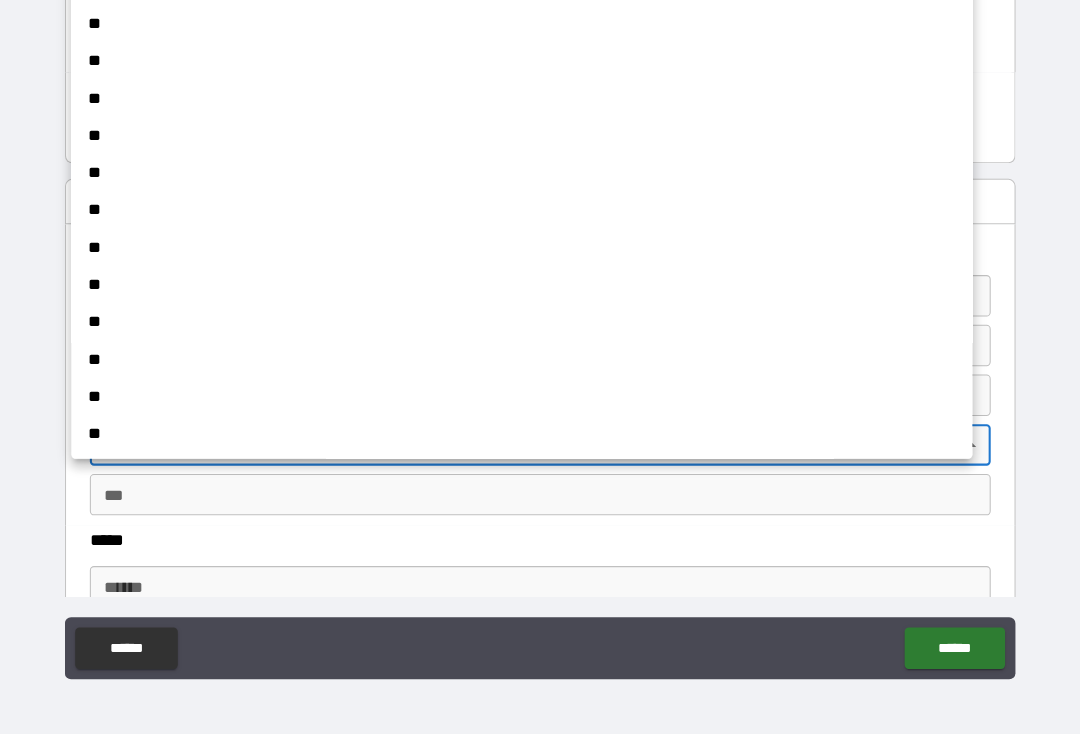 scroll, scrollTop: 394, scrollLeft: 0, axis: vertical 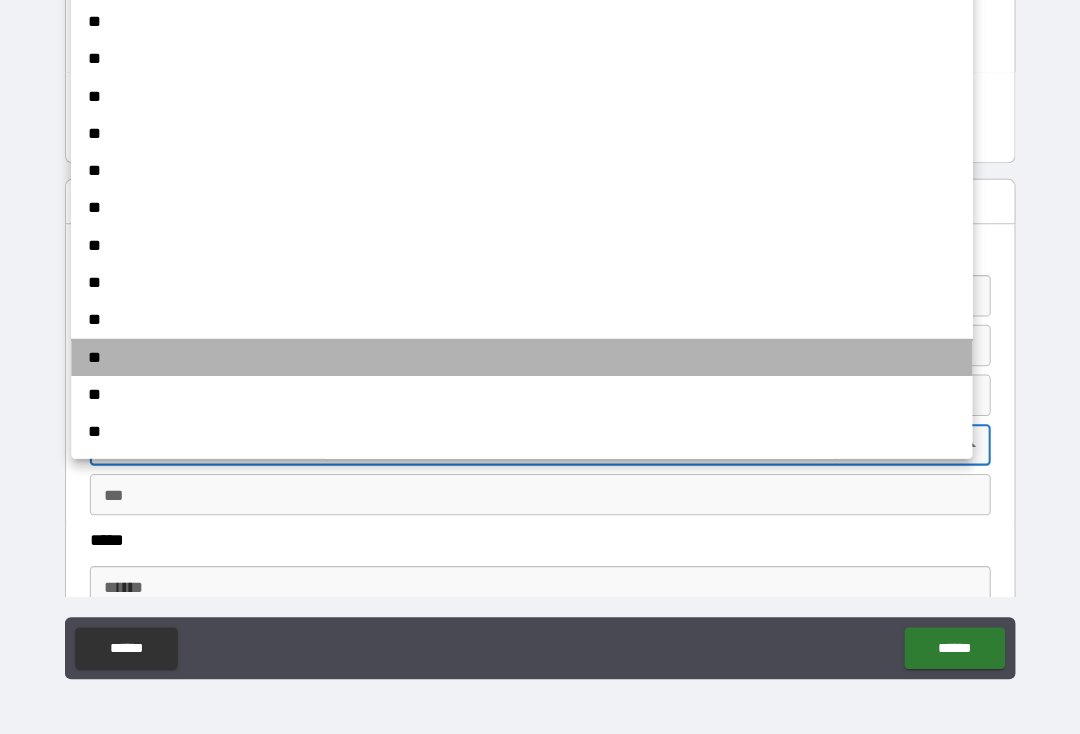 click on "**" at bounding box center [540, 370] 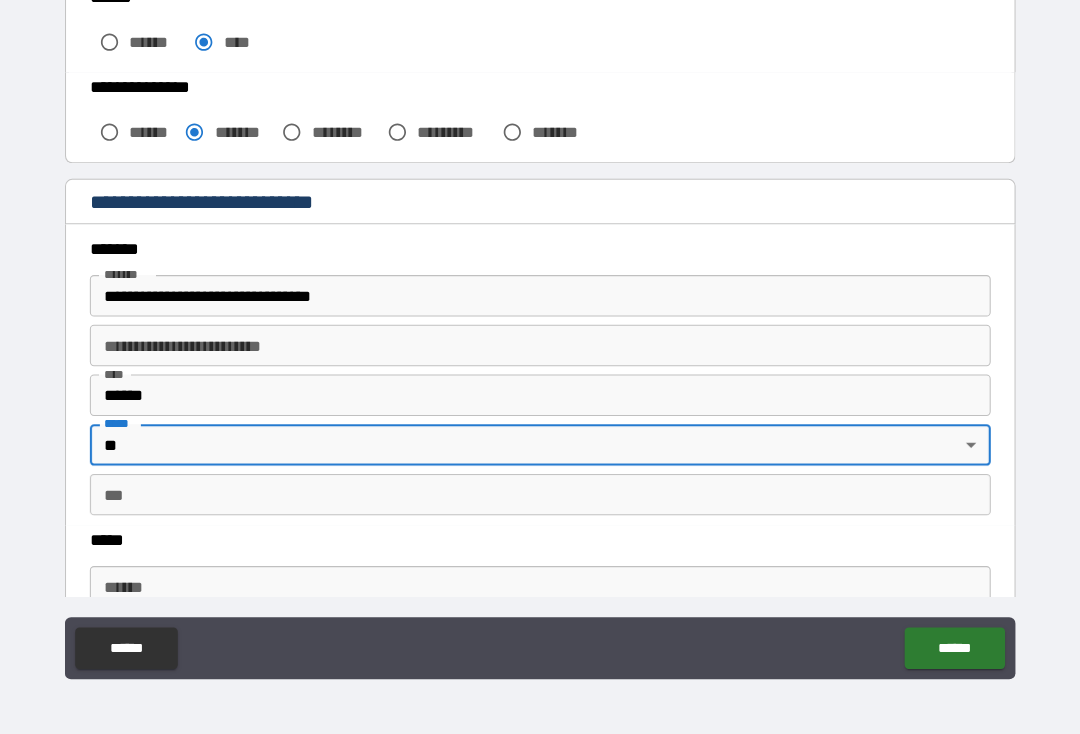 click on "***" at bounding box center [540, 503] 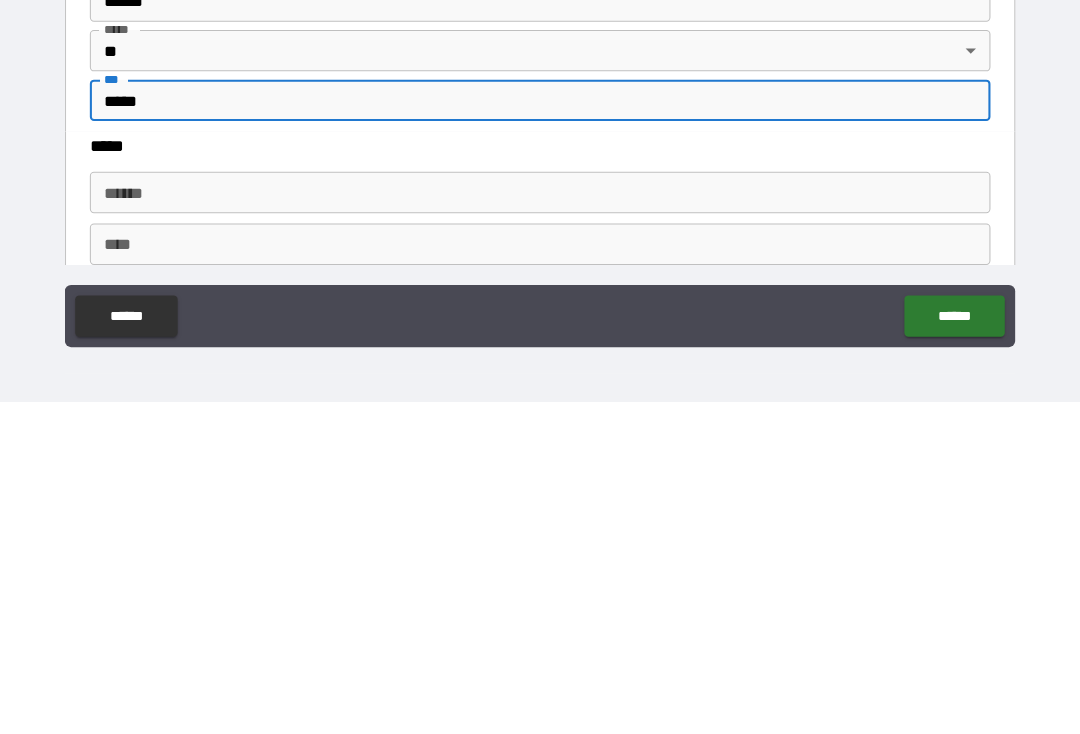 scroll, scrollTop: 620, scrollLeft: 0, axis: vertical 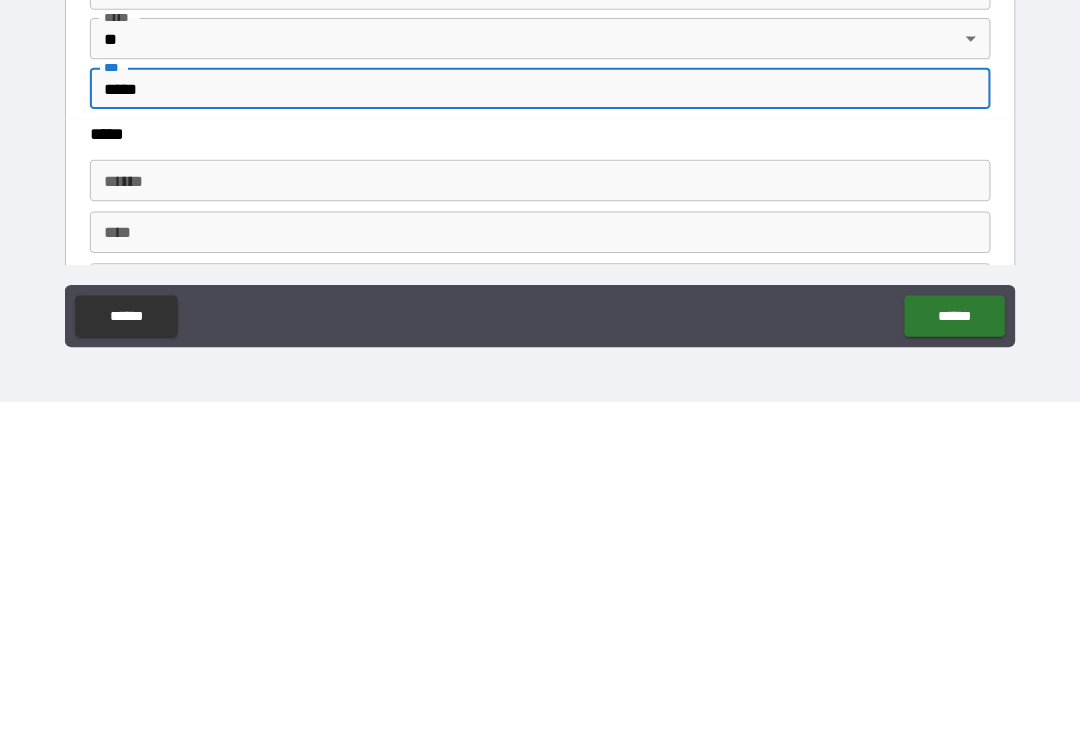 type on "*****" 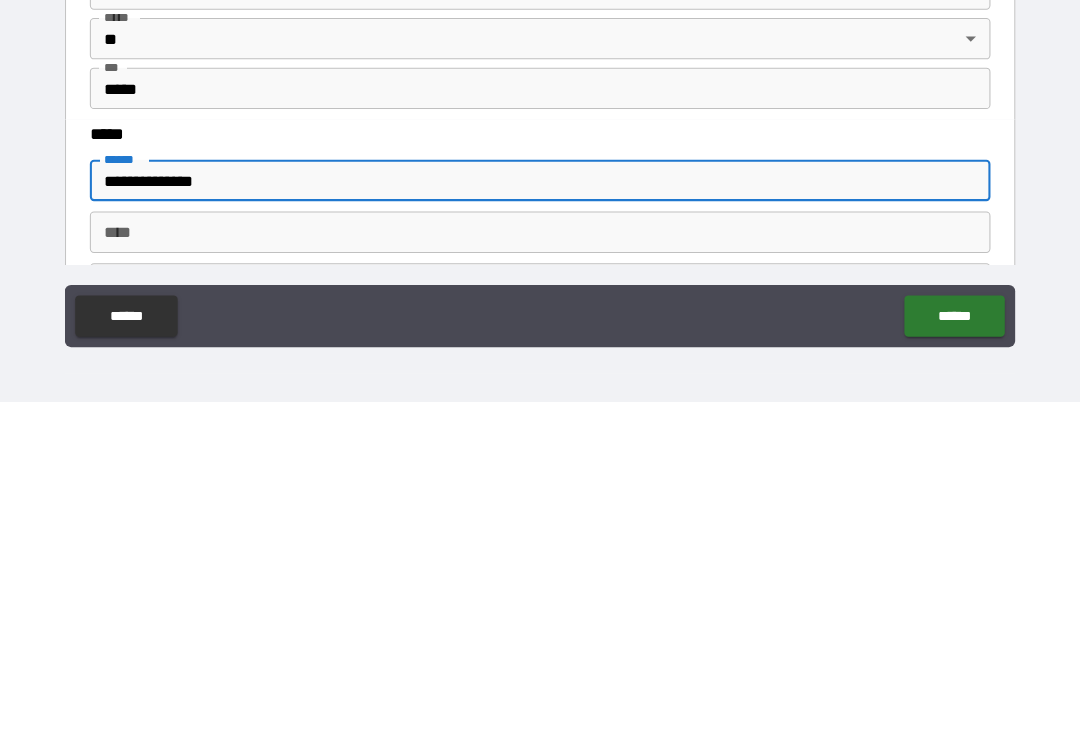 type on "**********" 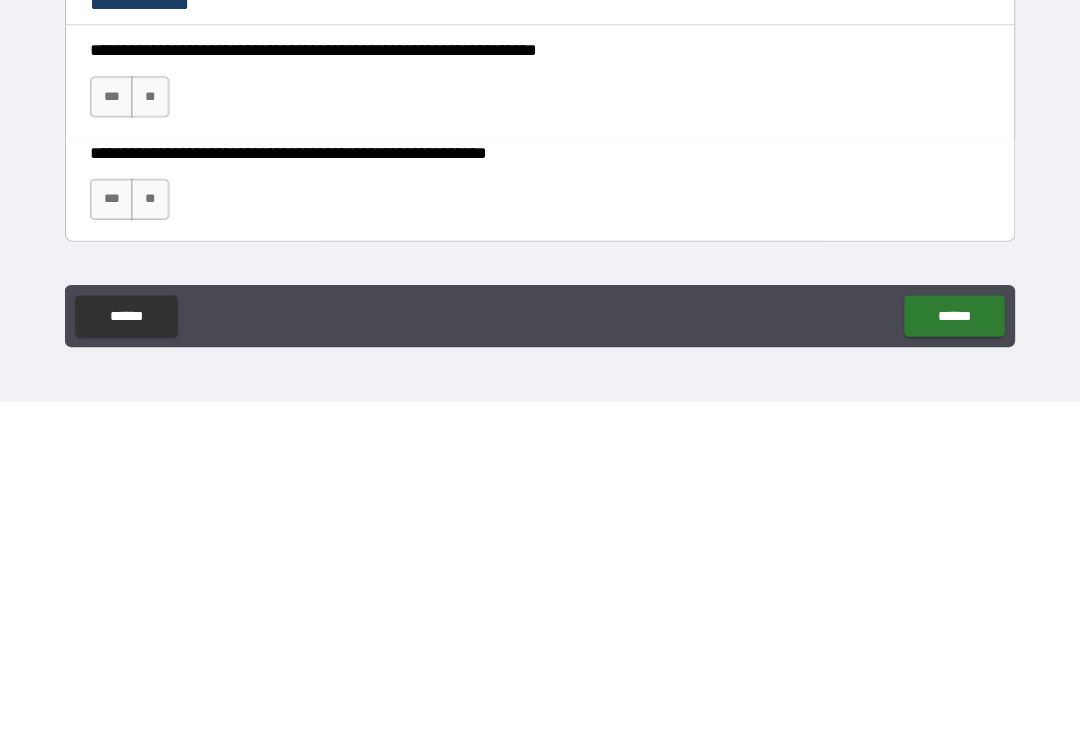 scroll, scrollTop: 1076, scrollLeft: 0, axis: vertical 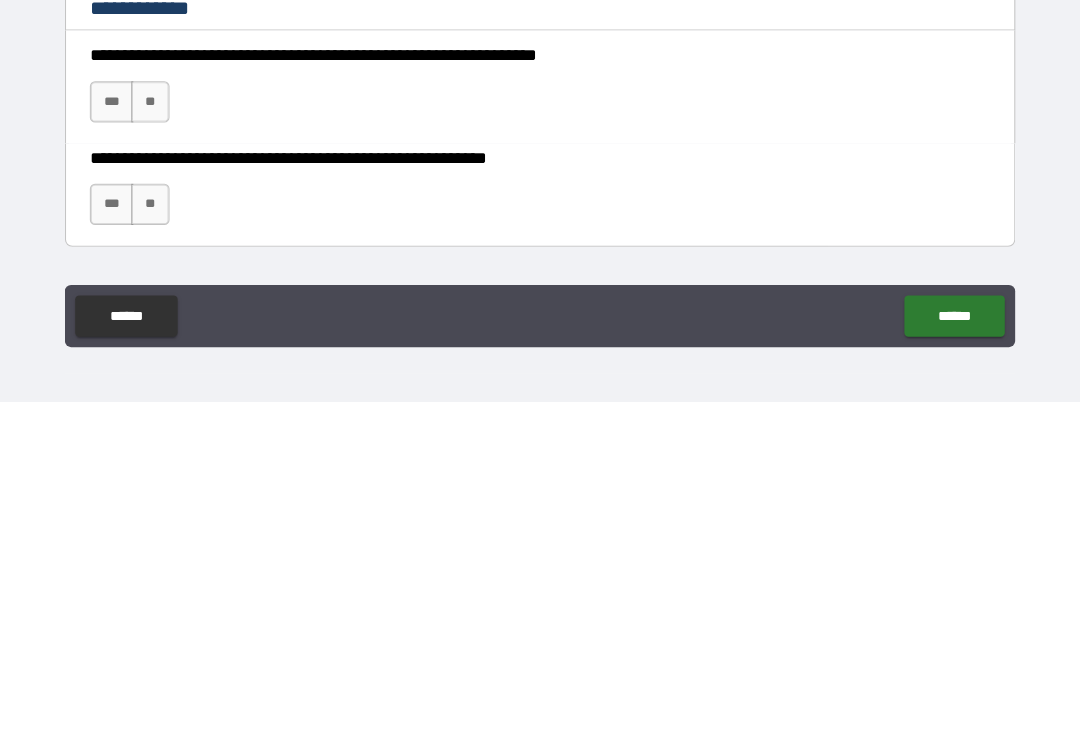 type on "*" 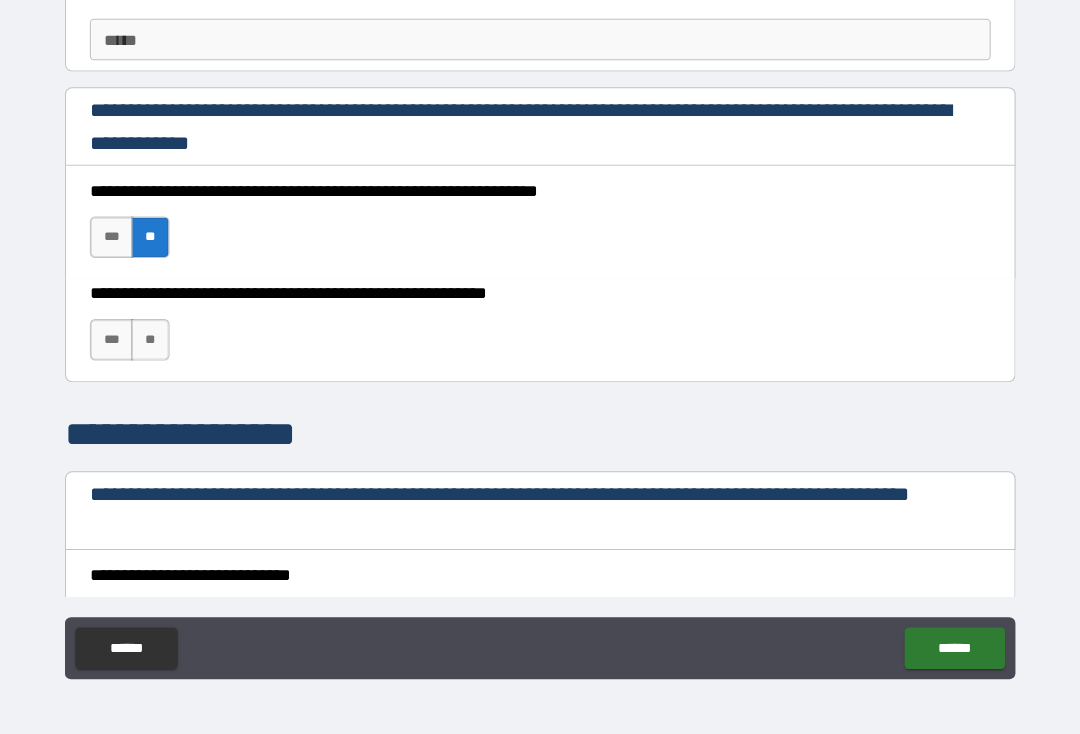 scroll, scrollTop: 1272, scrollLeft: 0, axis: vertical 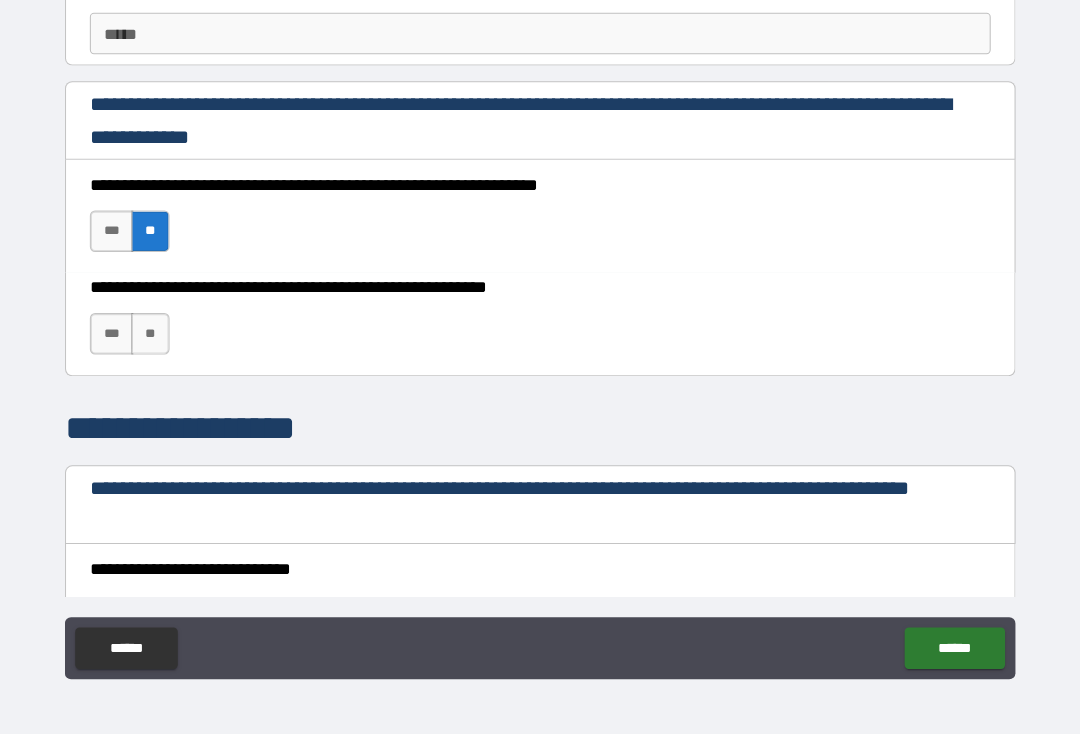 click on "**" at bounding box center (163, 347) 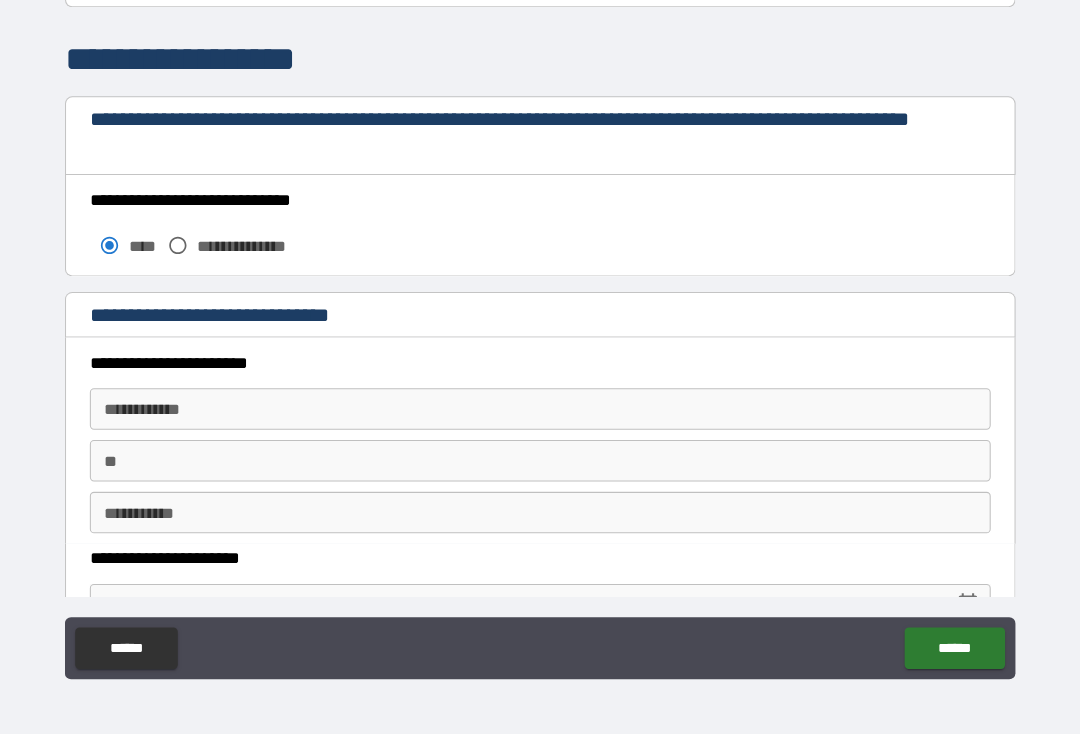scroll, scrollTop: 1630, scrollLeft: 0, axis: vertical 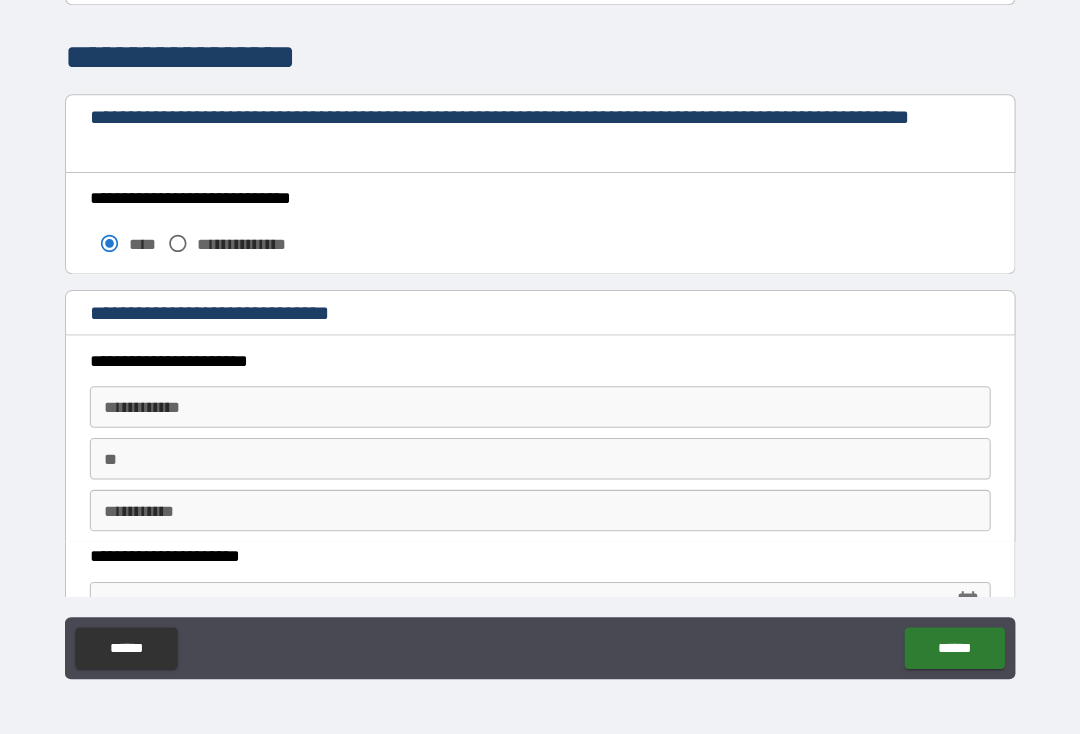 click on "**********" at bounding box center (540, 418) 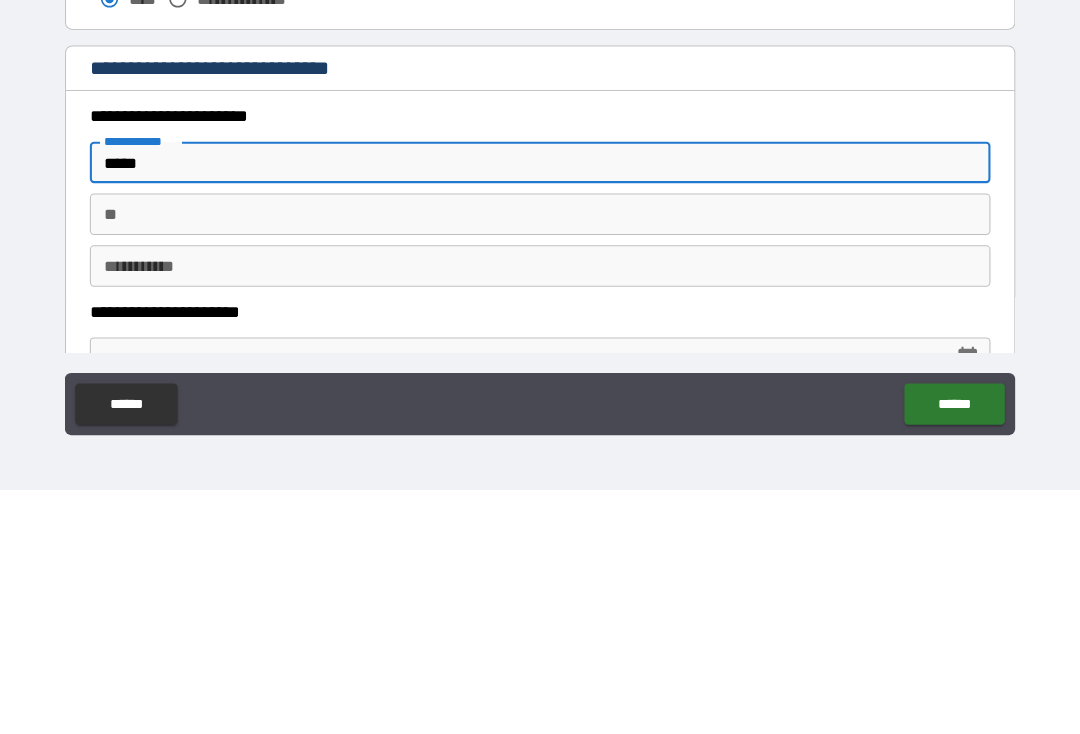 type on "*****" 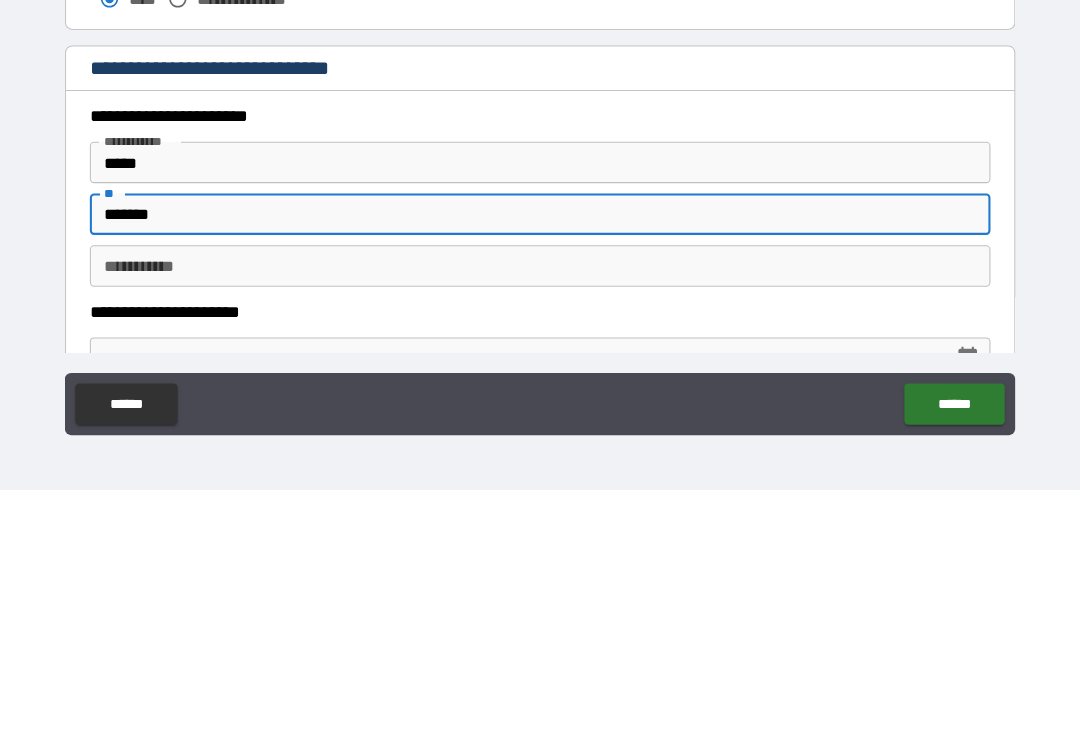 type on "*******" 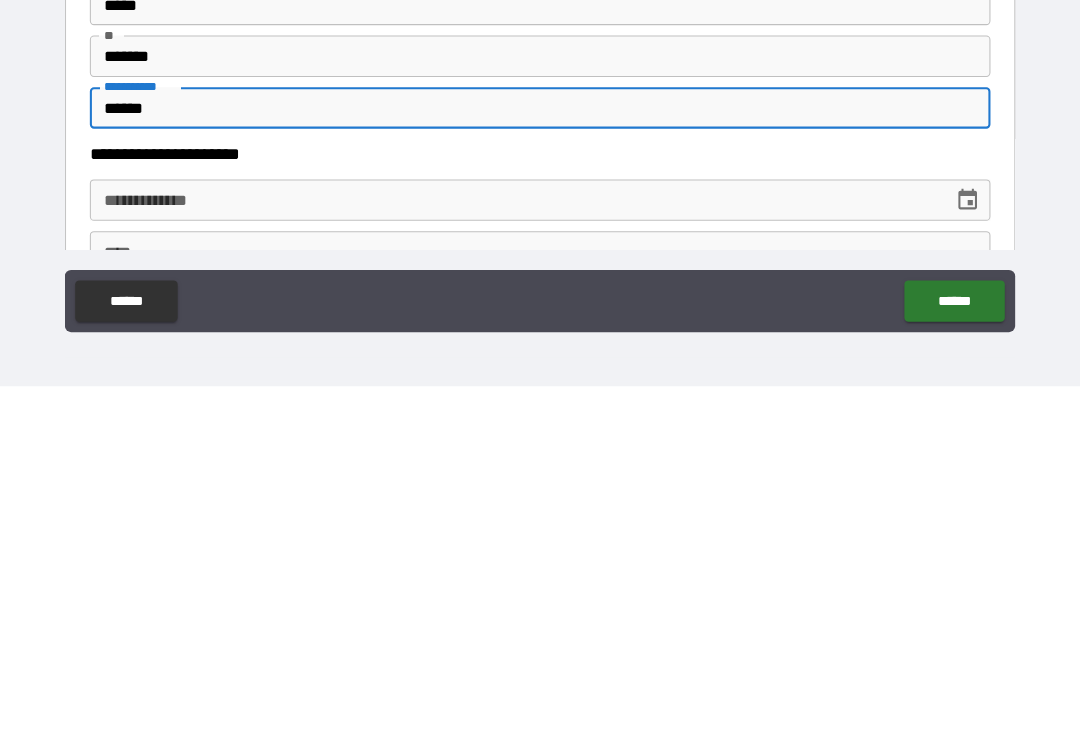 scroll, scrollTop: 1685, scrollLeft: 0, axis: vertical 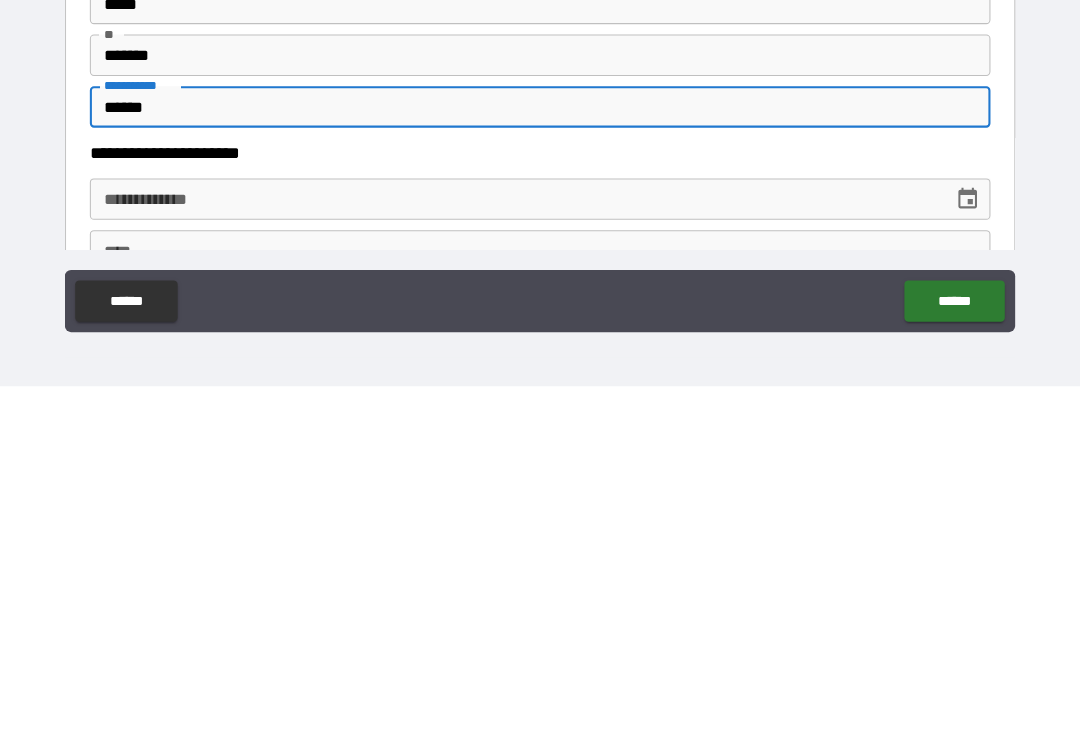 type on "******" 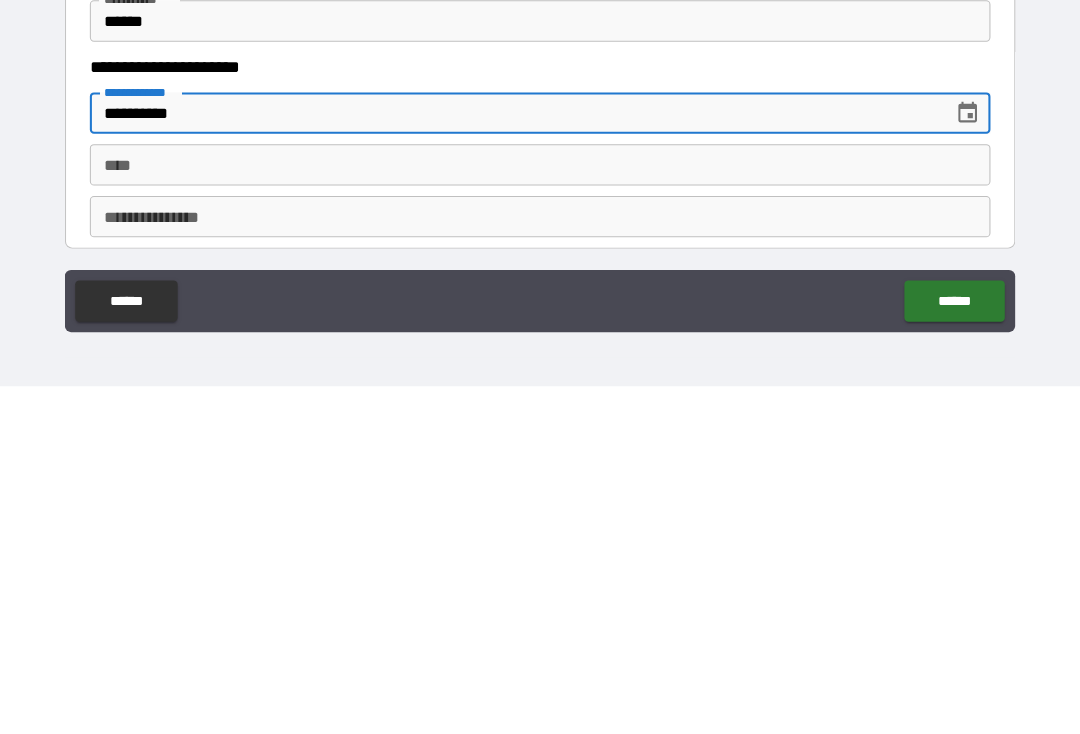 scroll, scrollTop: 1772, scrollLeft: 0, axis: vertical 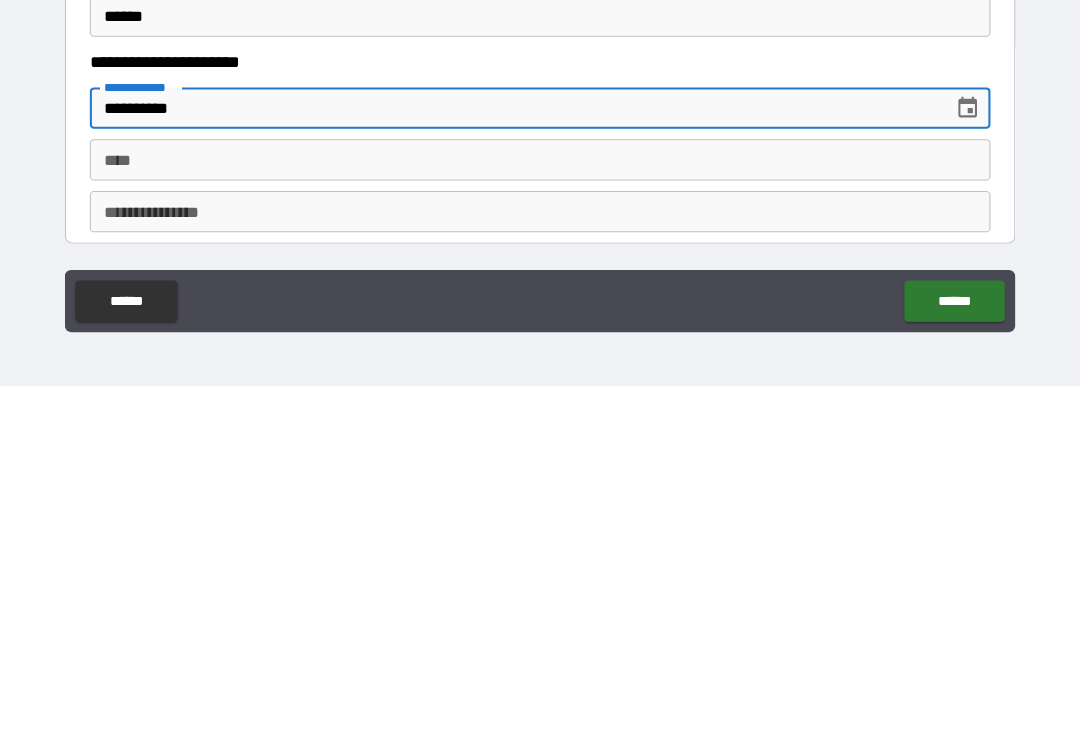 type on "**********" 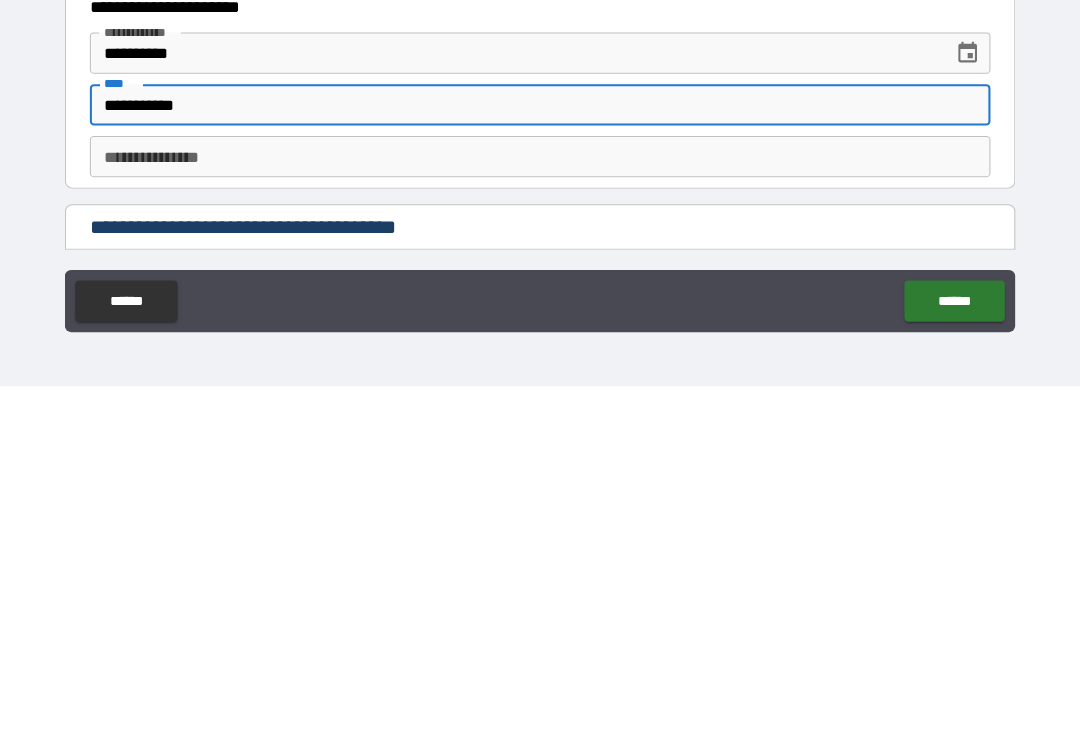 scroll, scrollTop: 1846, scrollLeft: 0, axis: vertical 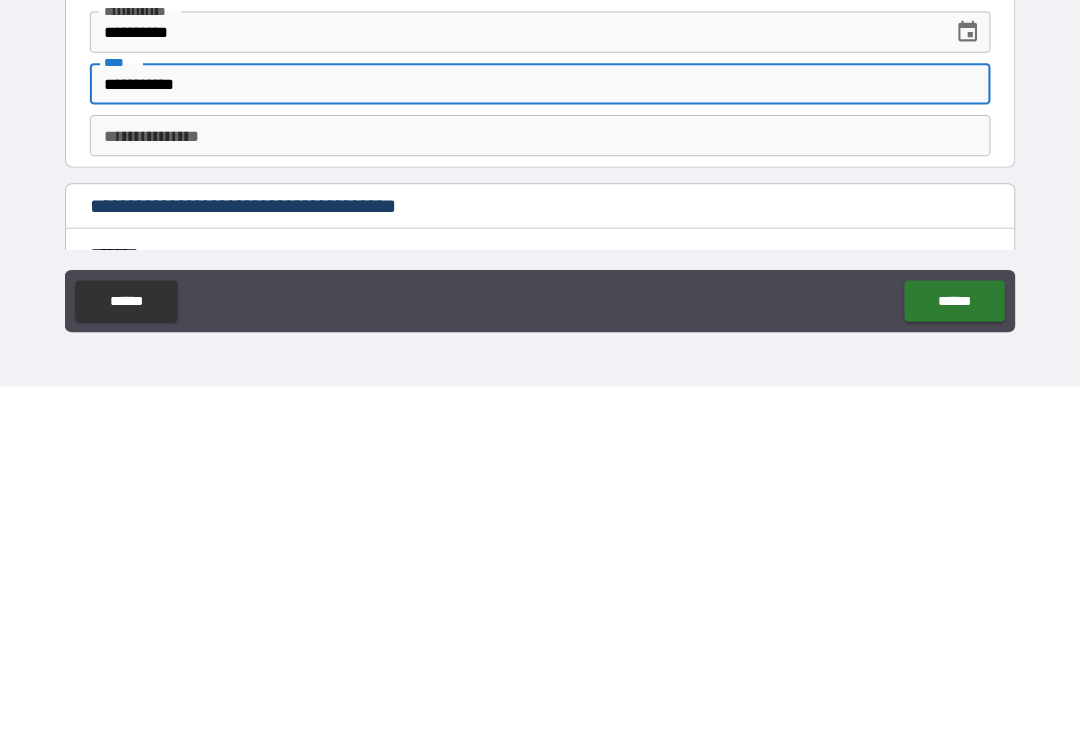 type on "**********" 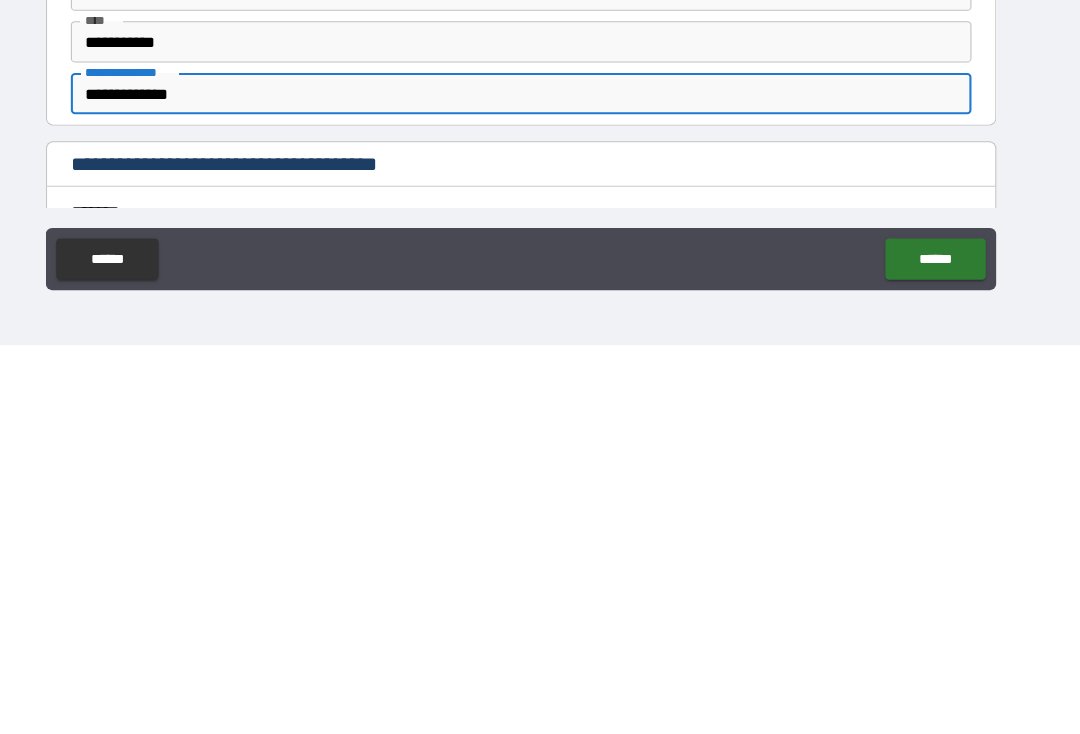 type on "**********" 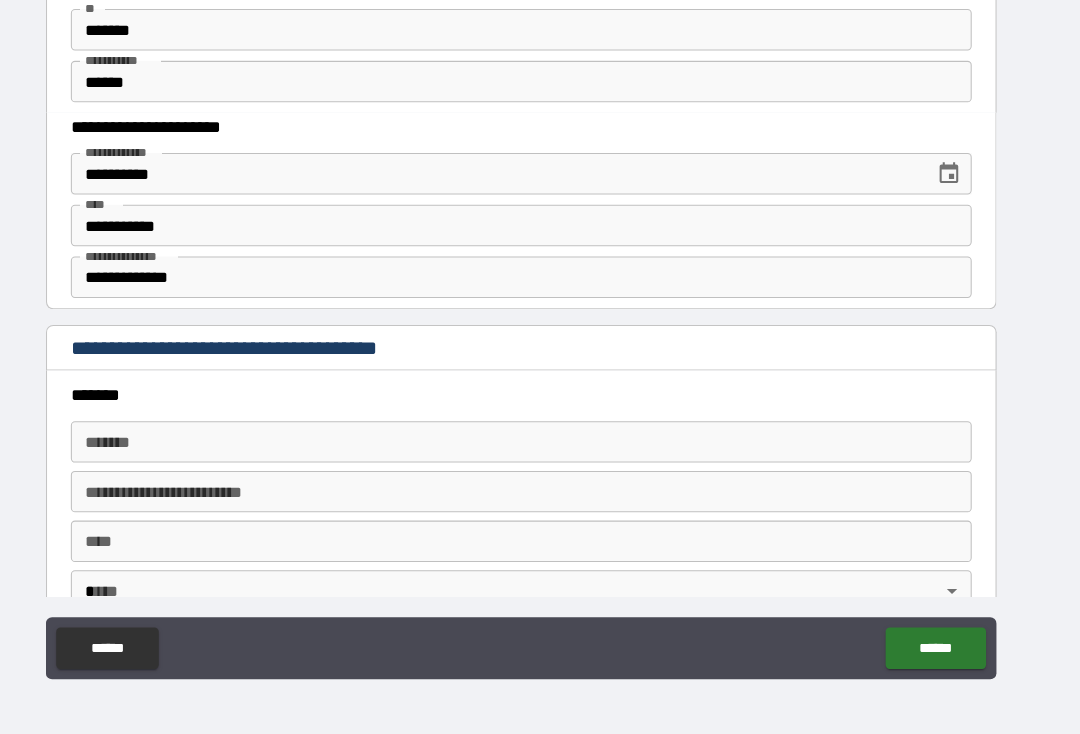 scroll, scrollTop: 2046, scrollLeft: 0, axis: vertical 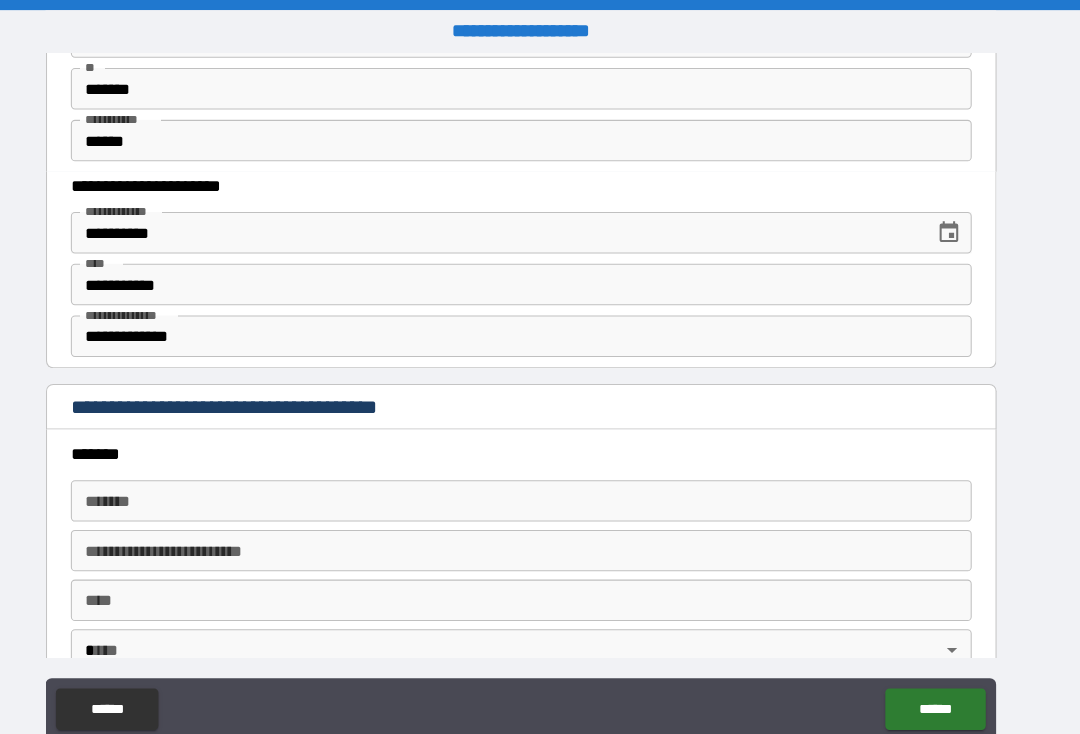 click on "*******" at bounding box center [540, 484] 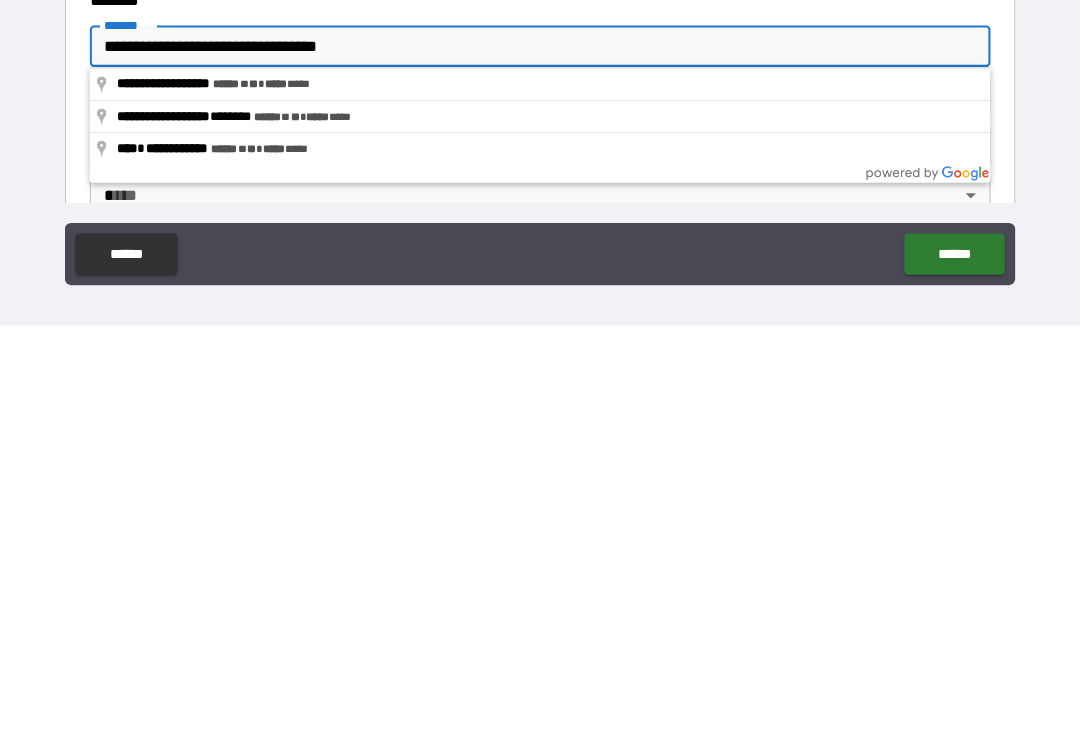 scroll, scrollTop: 34, scrollLeft: 0, axis: vertical 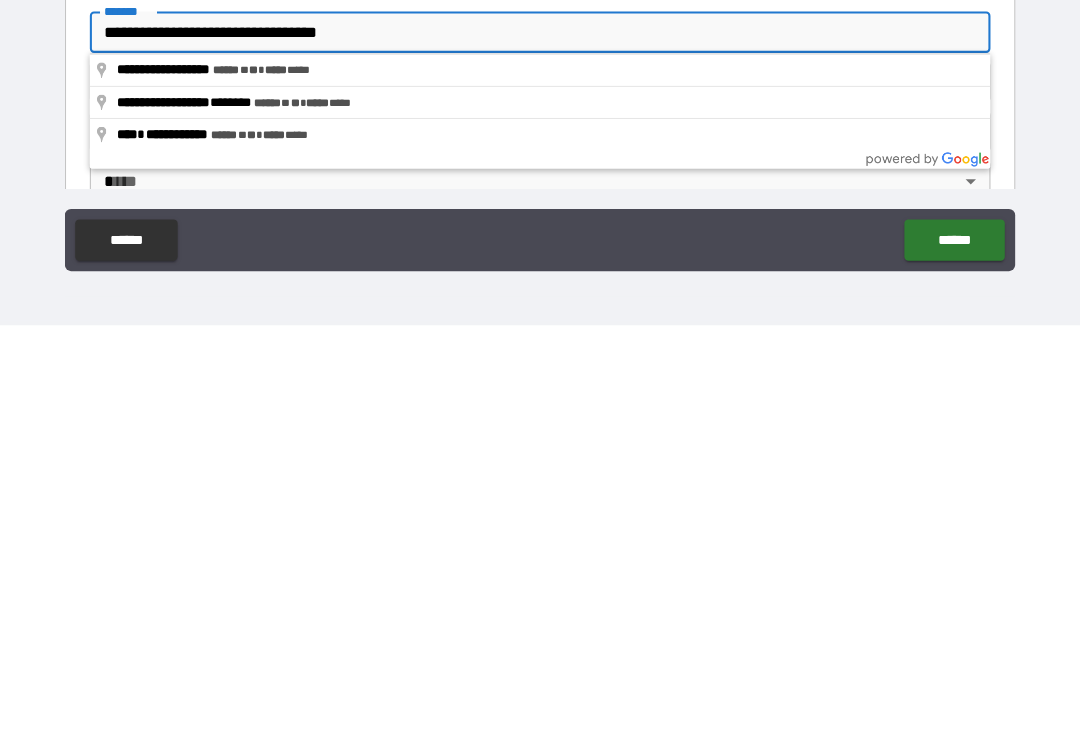 type on "**********" 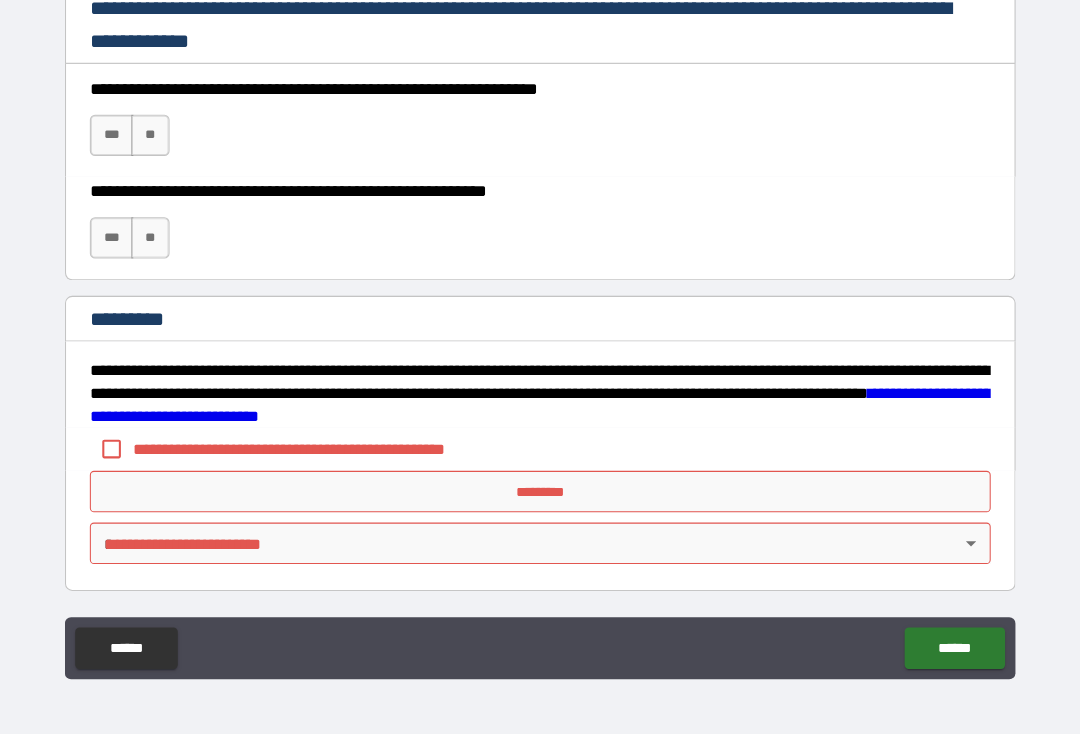 scroll, scrollTop: 3001, scrollLeft: 0, axis: vertical 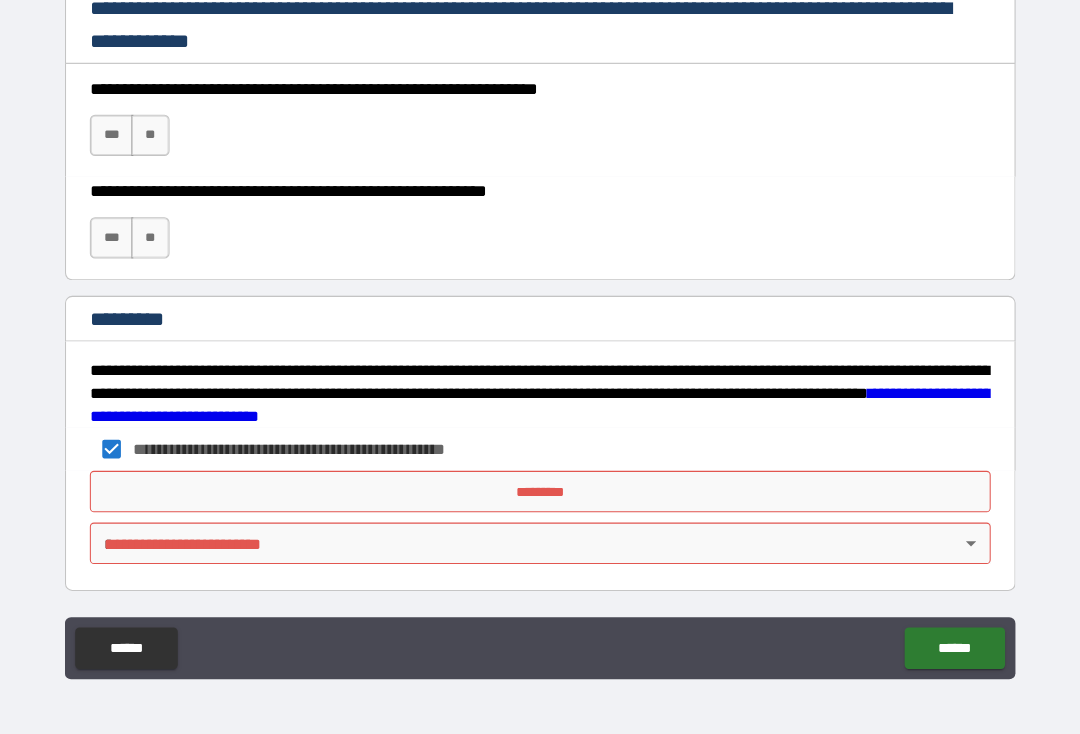 click on "*********" at bounding box center [540, 500] 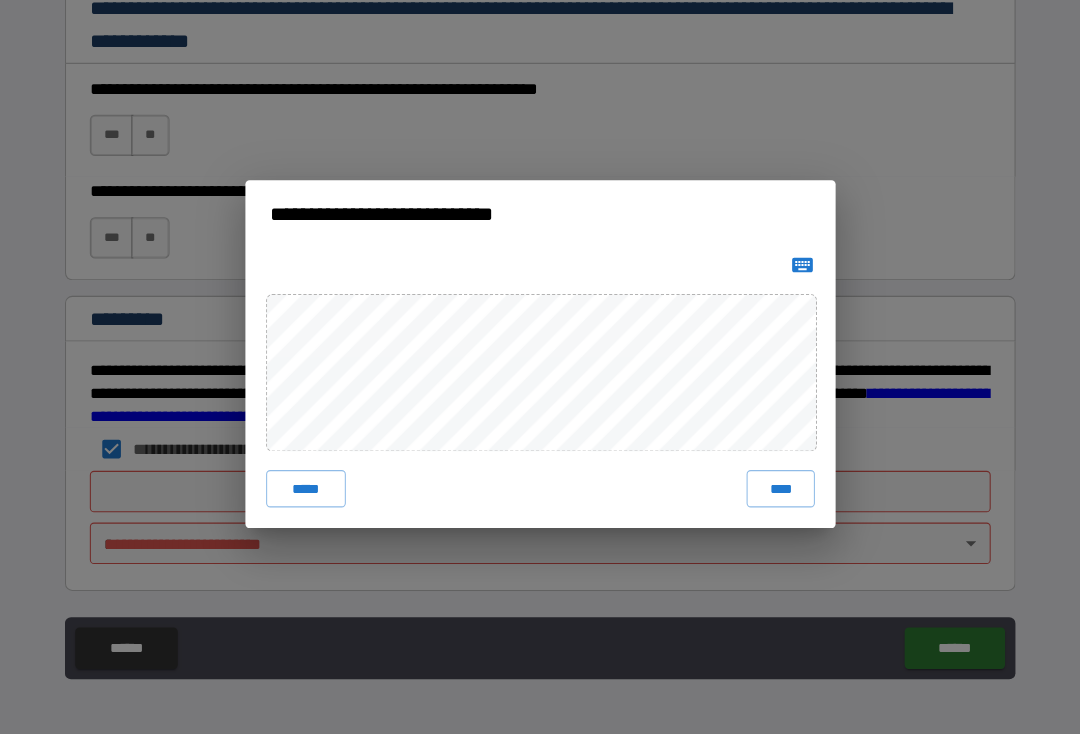 click on "****" at bounding box center (772, 497) 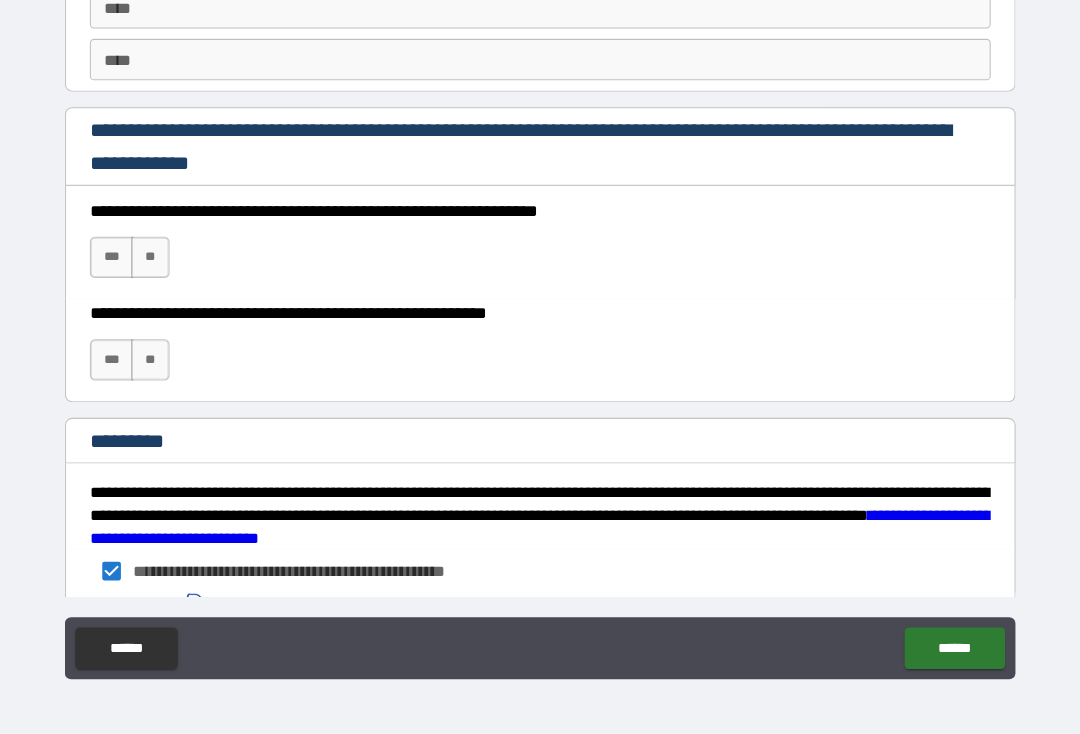 scroll, scrollTop: 2887, scrollLeft: 0, axis: vertical 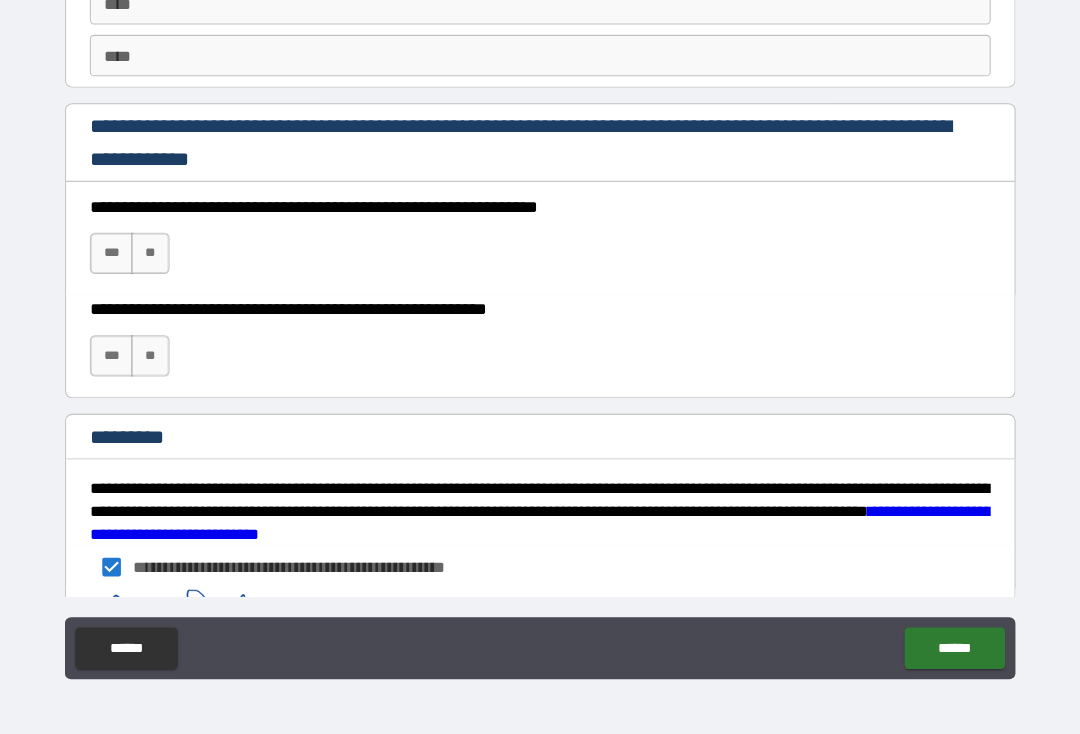 click on "**" at bounding box center [163, 270] 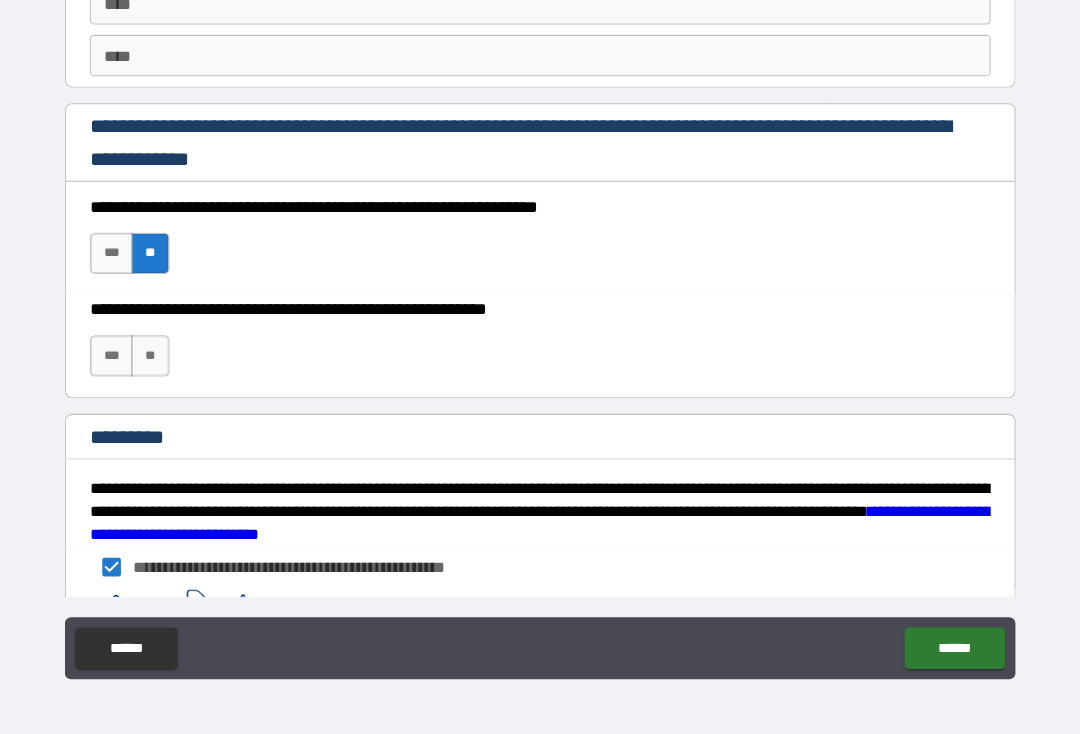 click on "***" at bounding box center (126, 270) 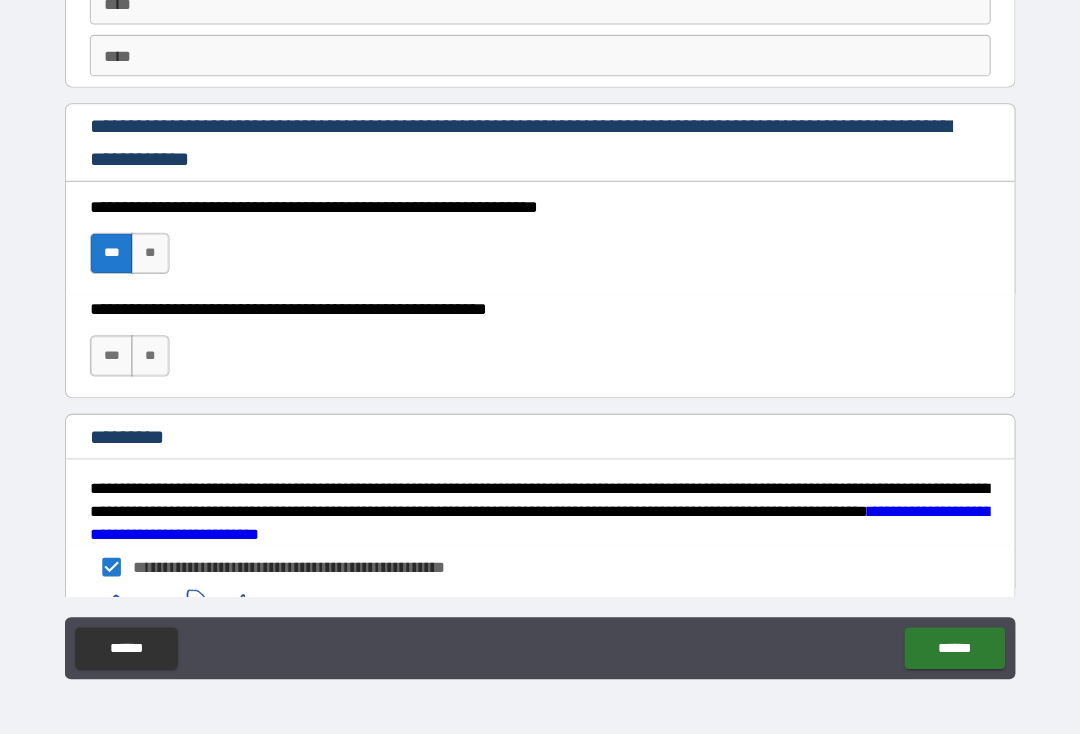 click on "**" at bounding box center (163, 369) 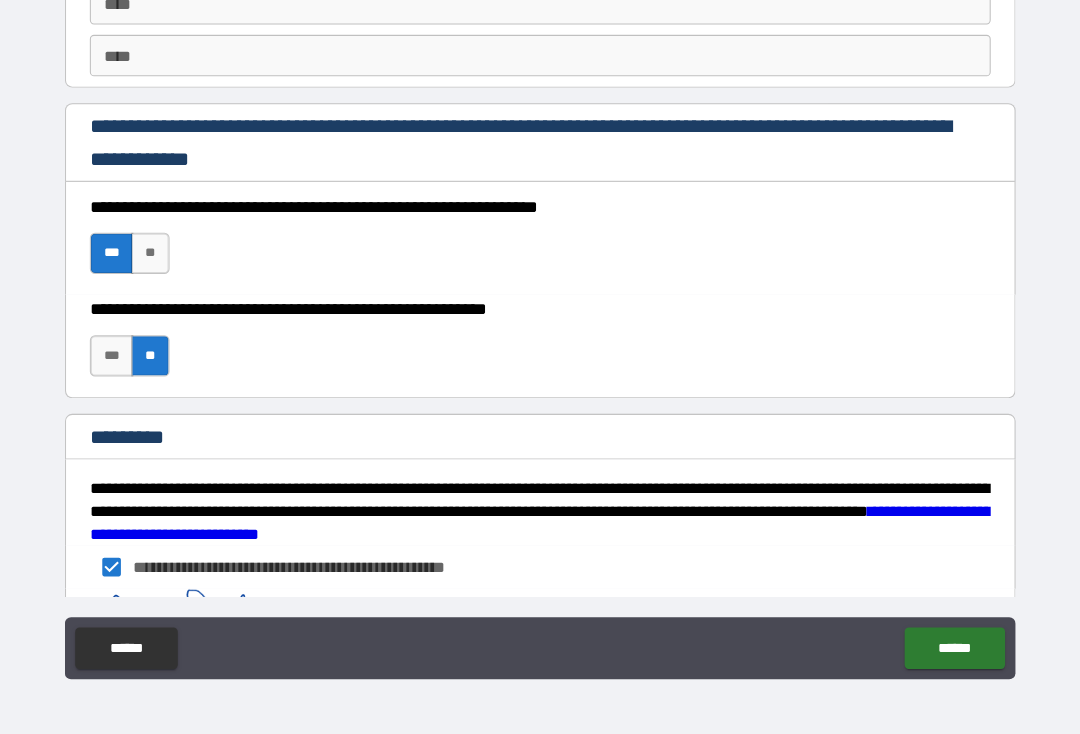 click on "******" at bounding box center [940, 651] 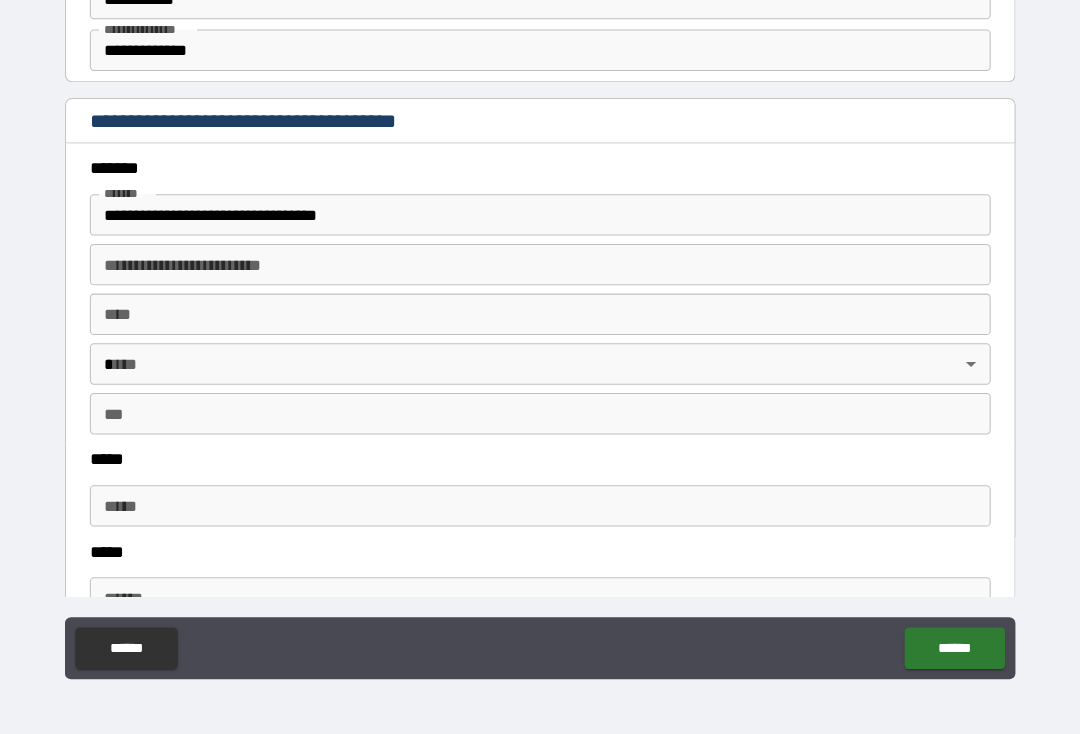 scroll, scrollTop: 2271, scrollLeft: 0, axis: vertical 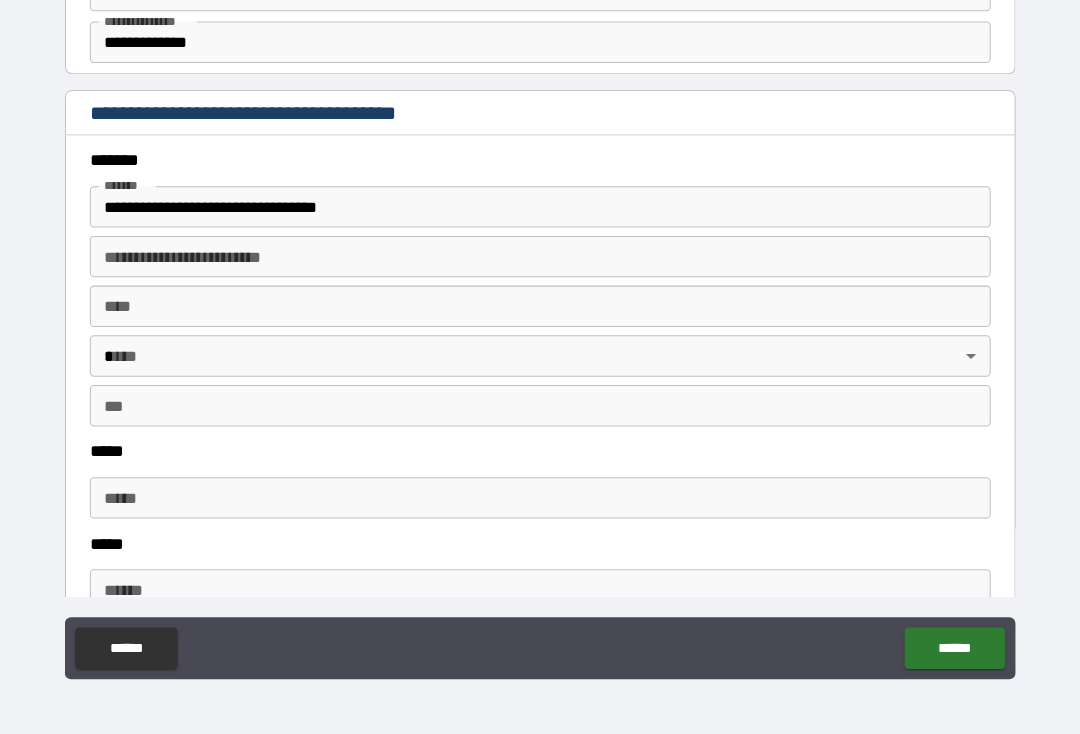 click on "****" at bounding box center (540, 321) 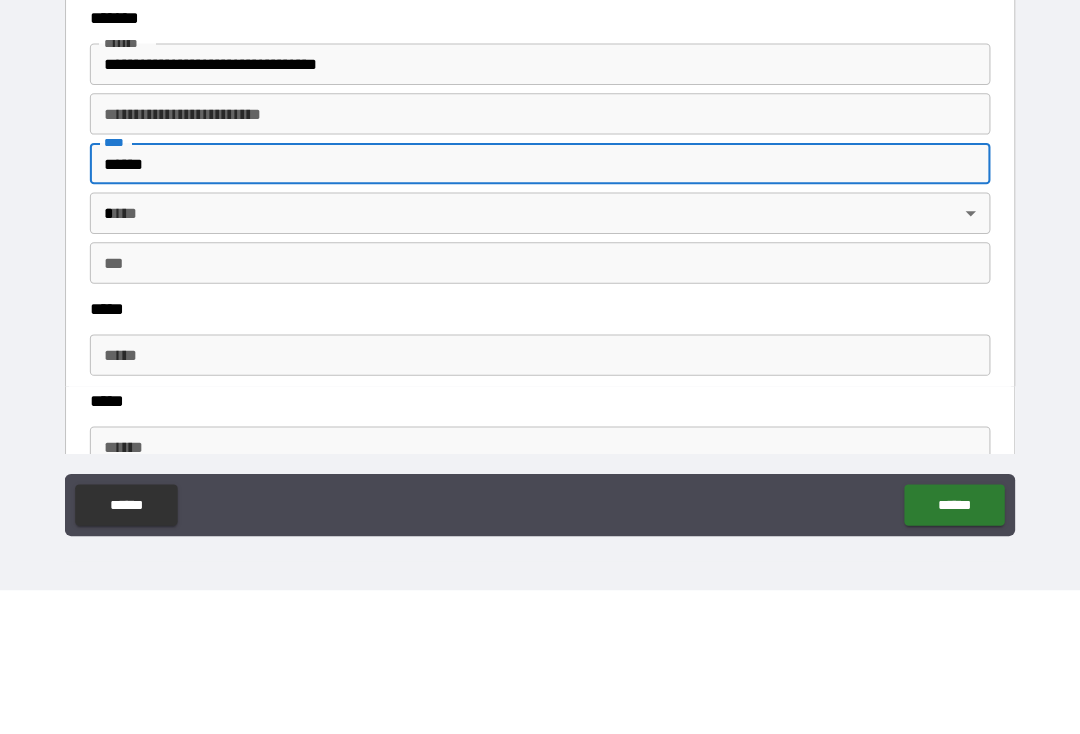 type on "******" 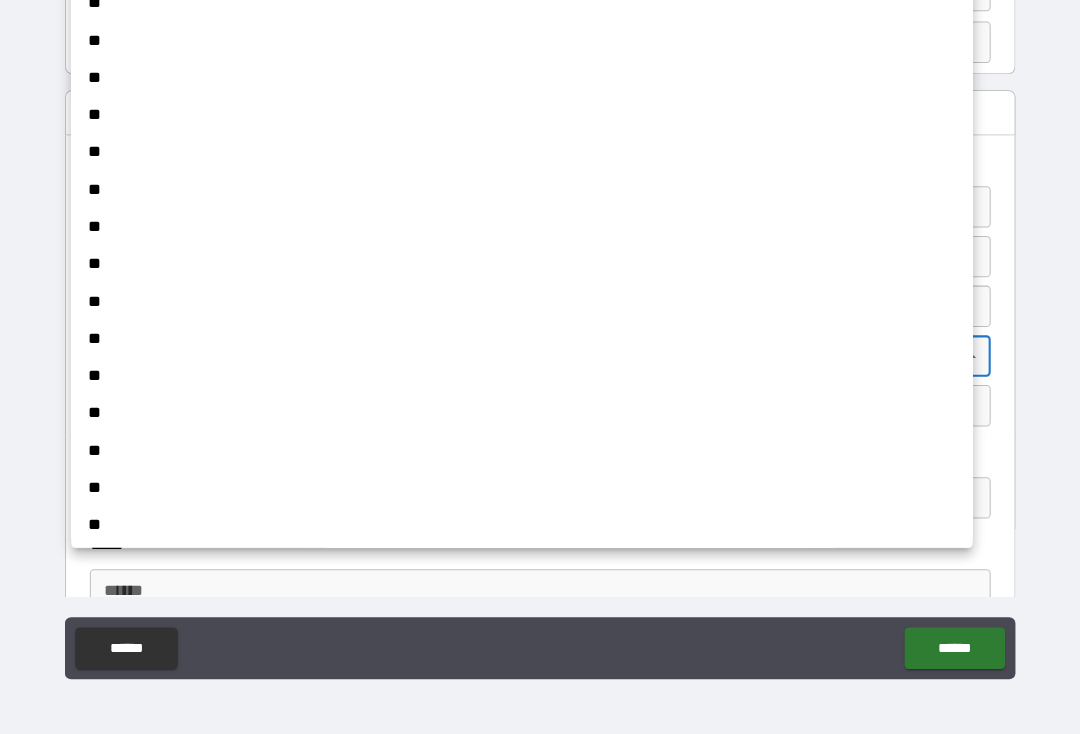 scroll, scrollTop: 532, scrollLeft: 0, axis: vertical 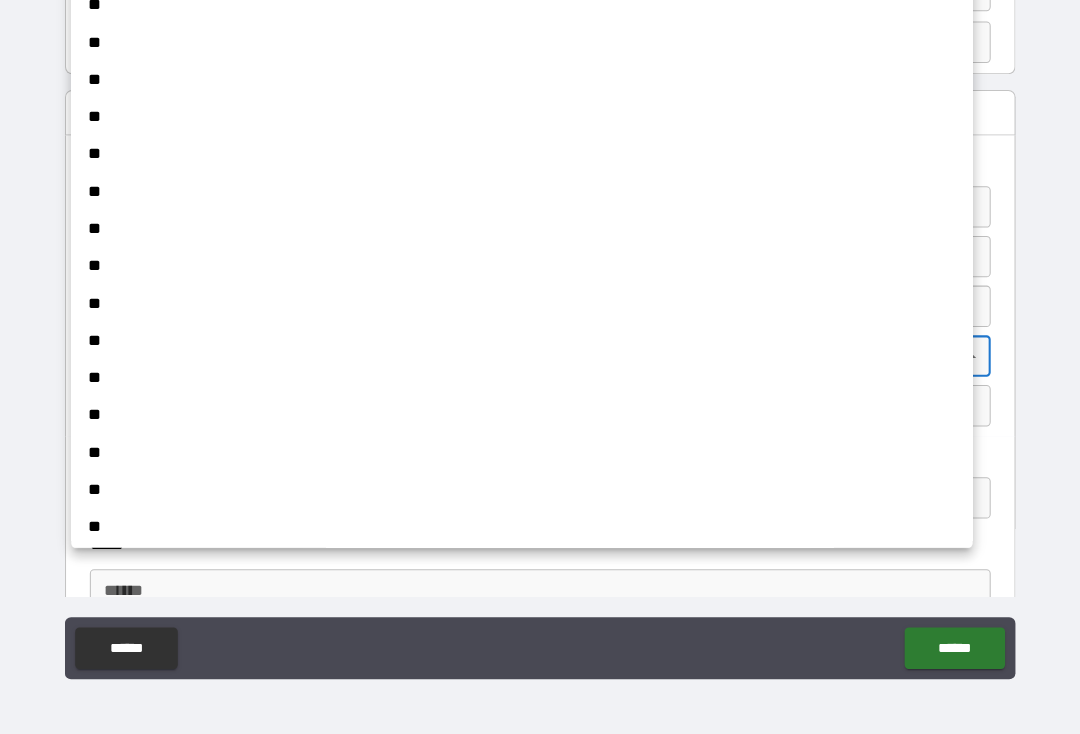 click on "**" at bounding box center (540, 318) 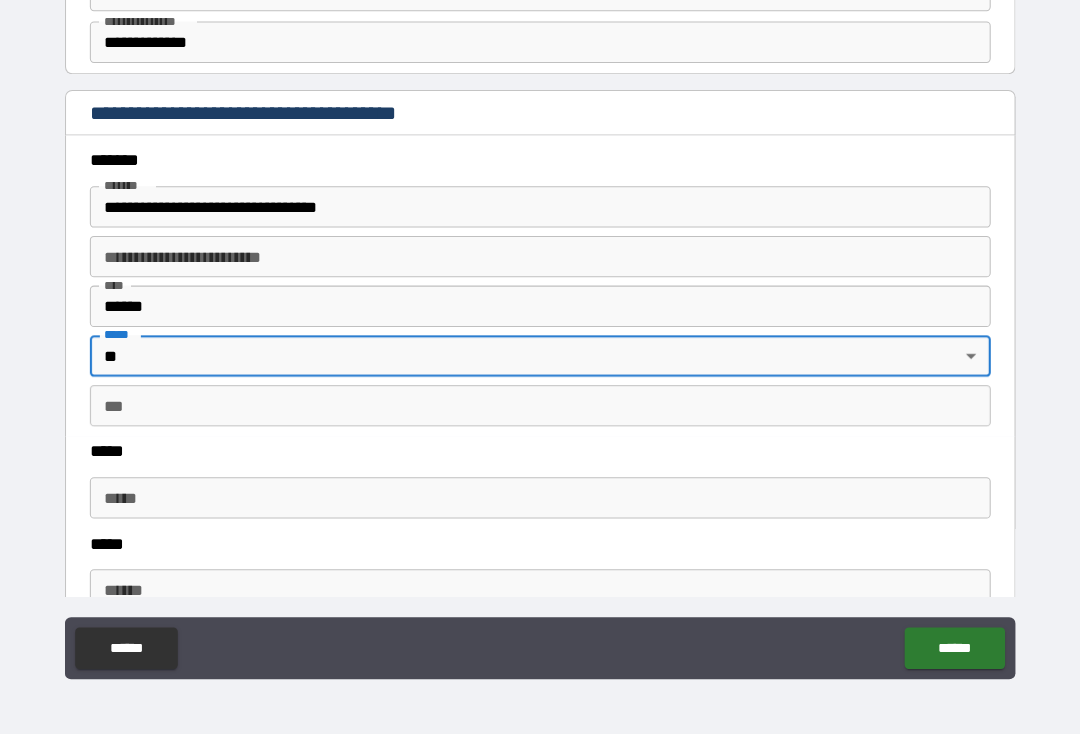 click on "***" at bounding box center (540, 417) 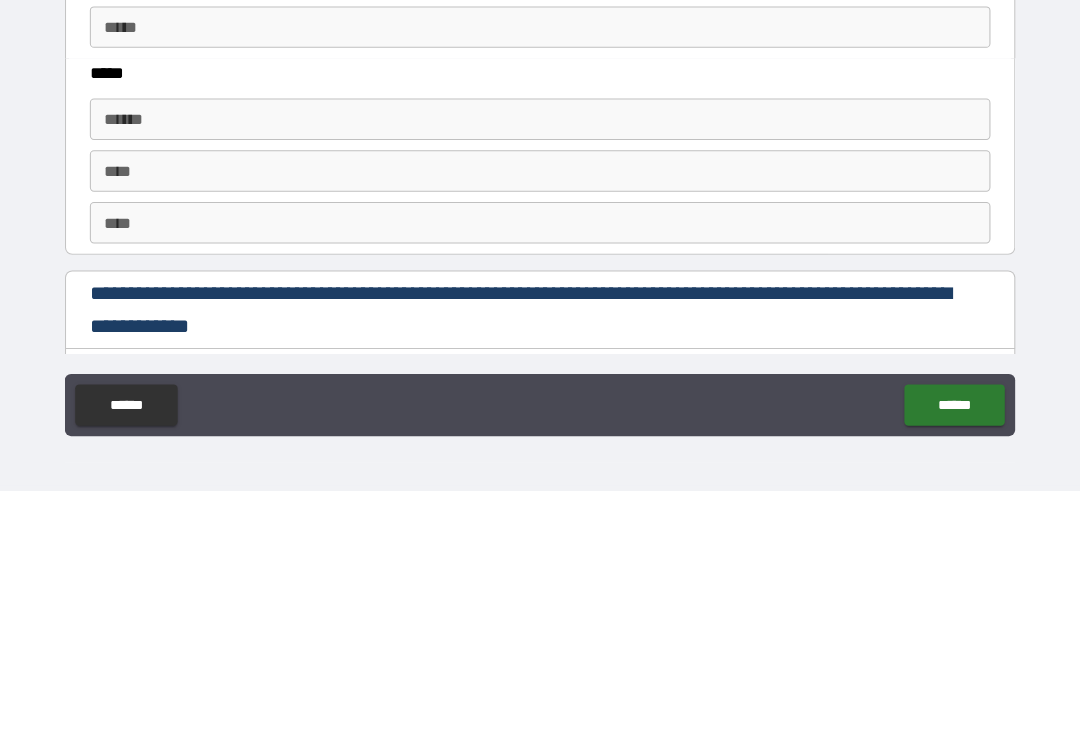 scroll, scrollTop: 2493, scrollLeft: 0, axis: vertical 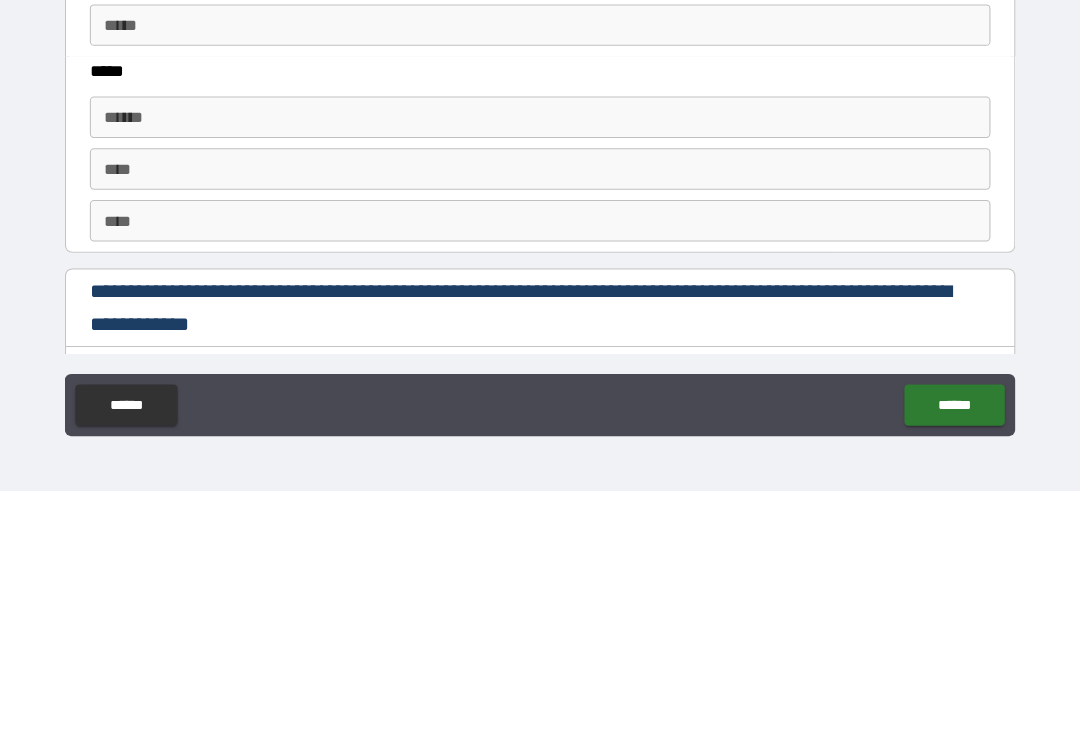 type on "*****" 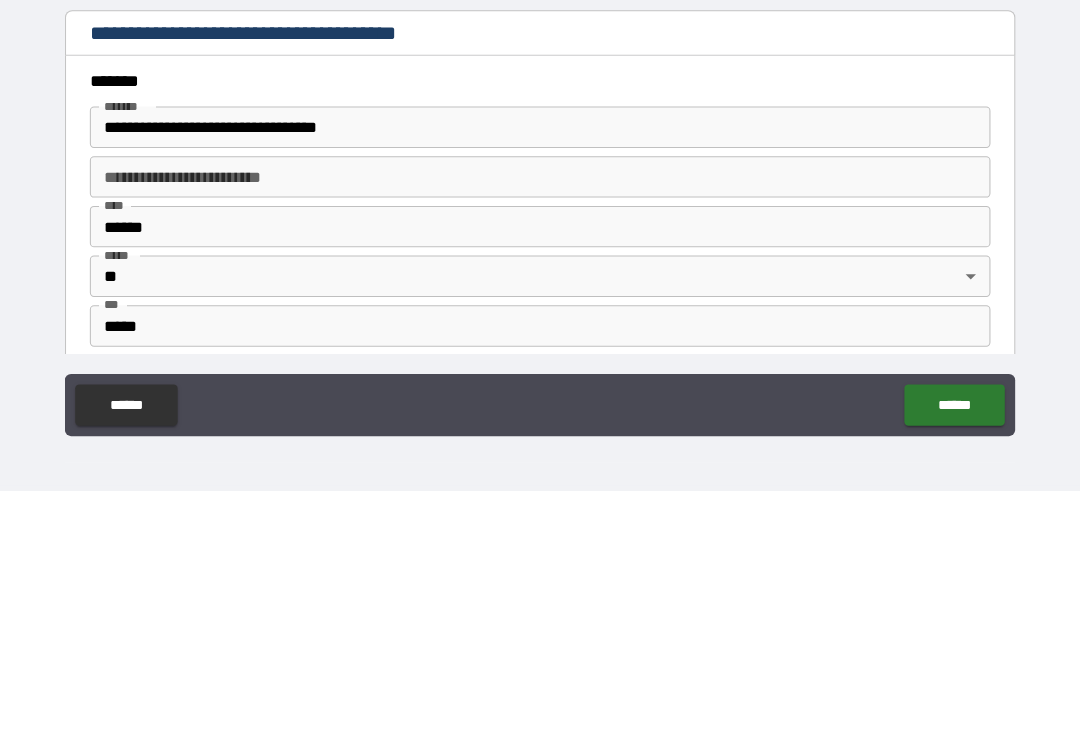 scroll, scrollTop: 2095, scrollLeft: 0, axis: vertical 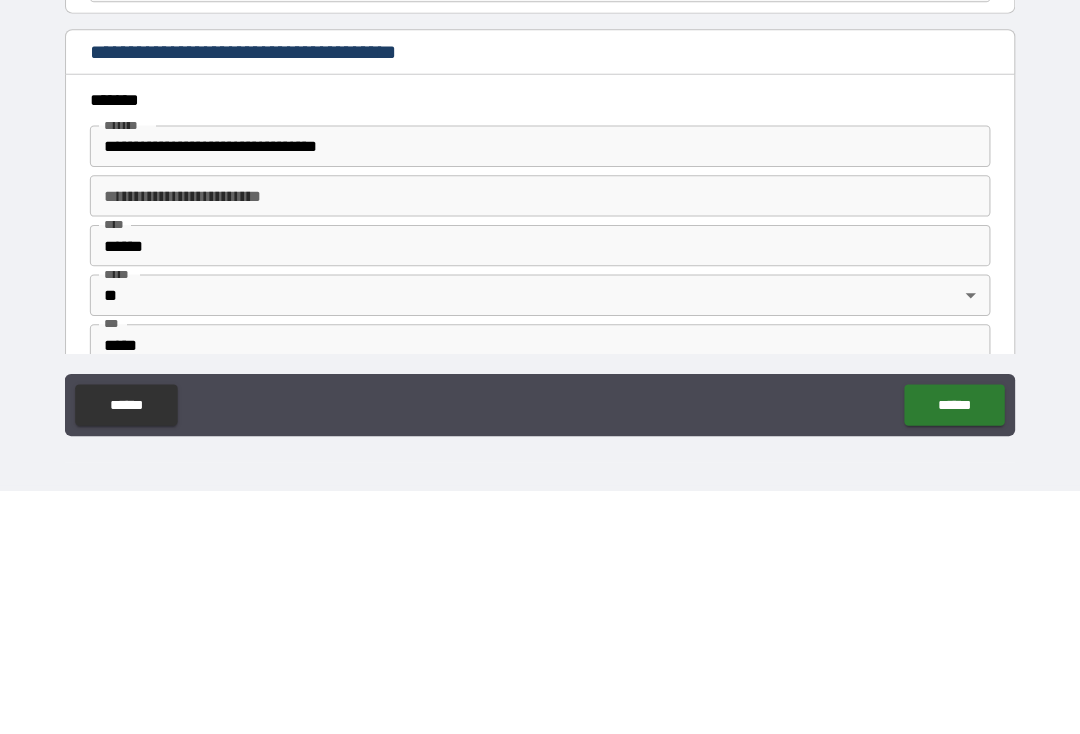 click on "**********" at bounding box center (540, 401) 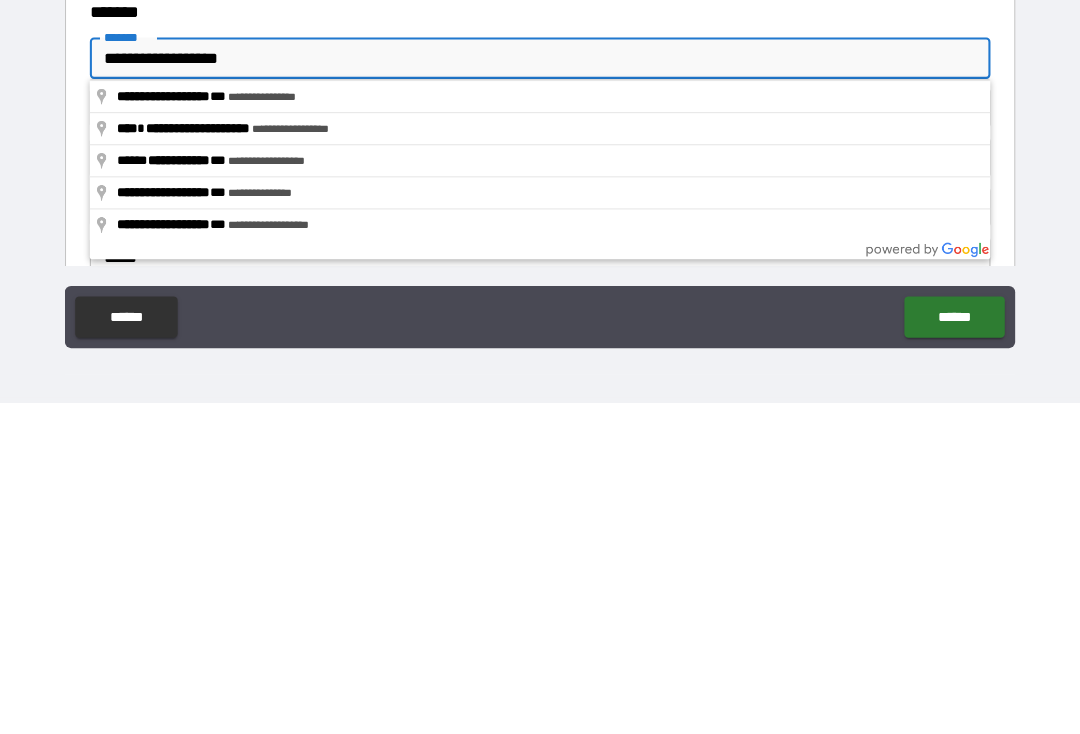 click on "**********" at bounding box center (540, 401) 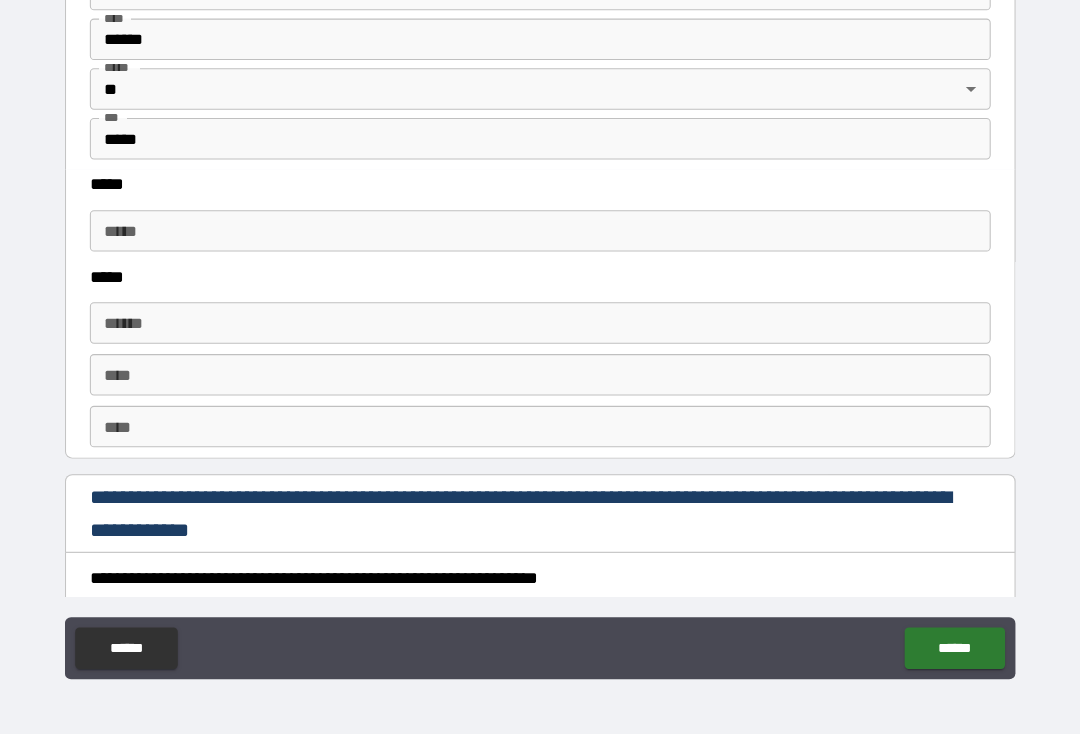 scroll, scrollTop: 2530, scrollLeft: 0, axis: vertical 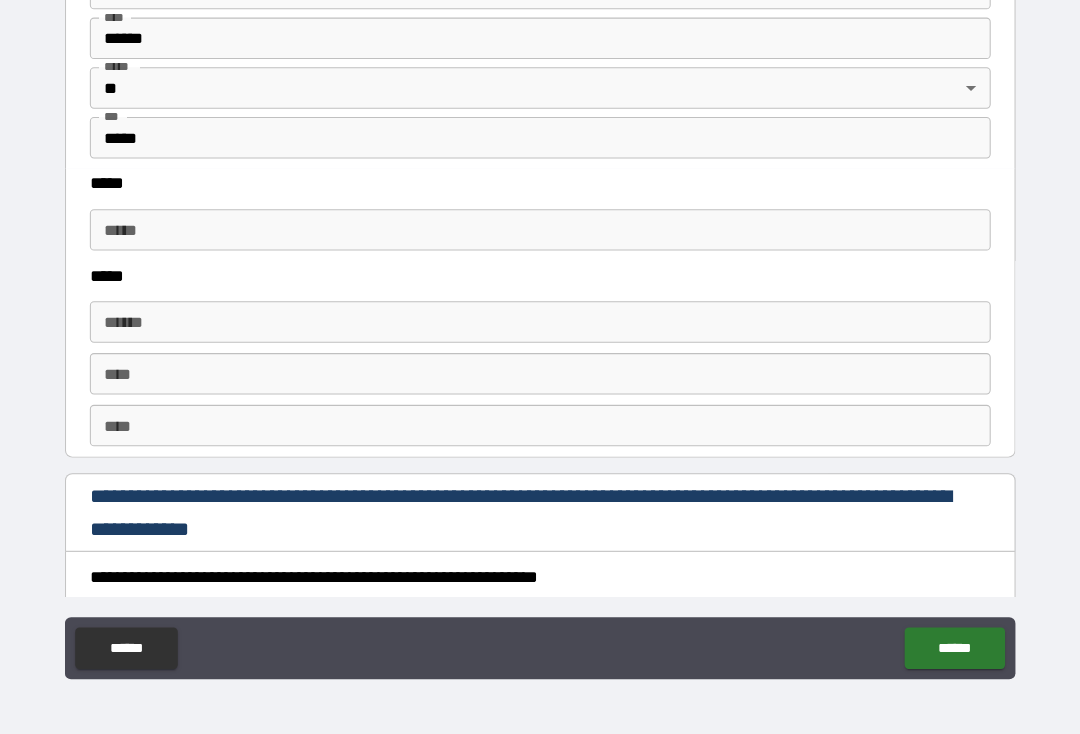 type on "**********" 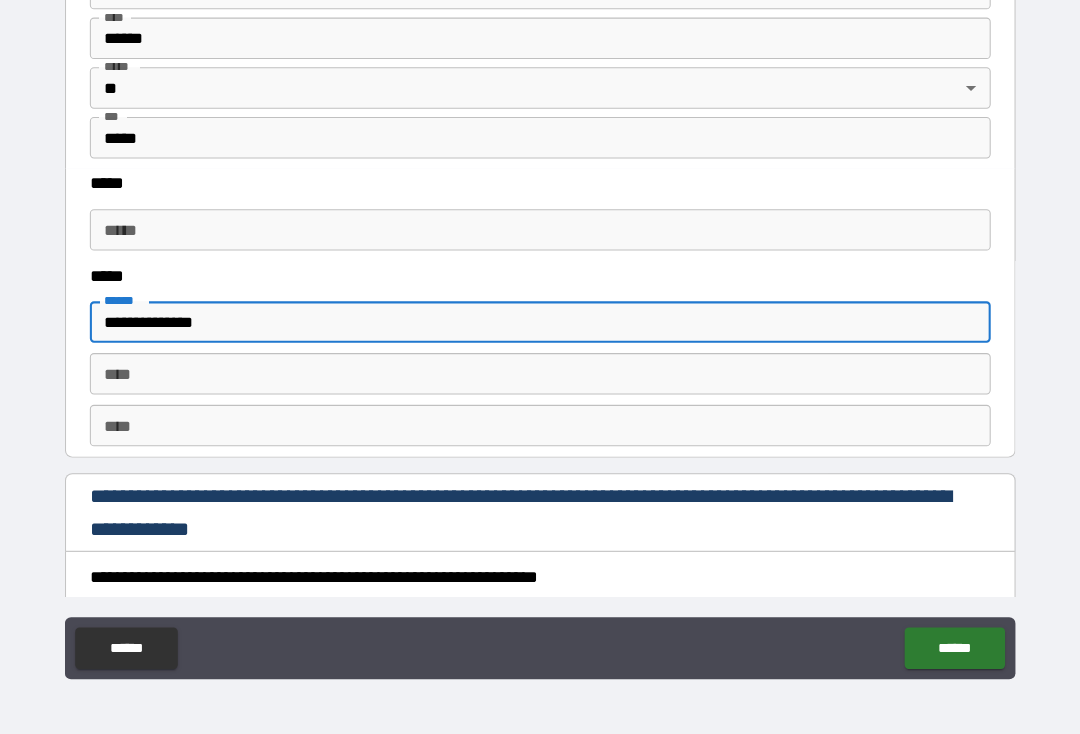type on "**********" 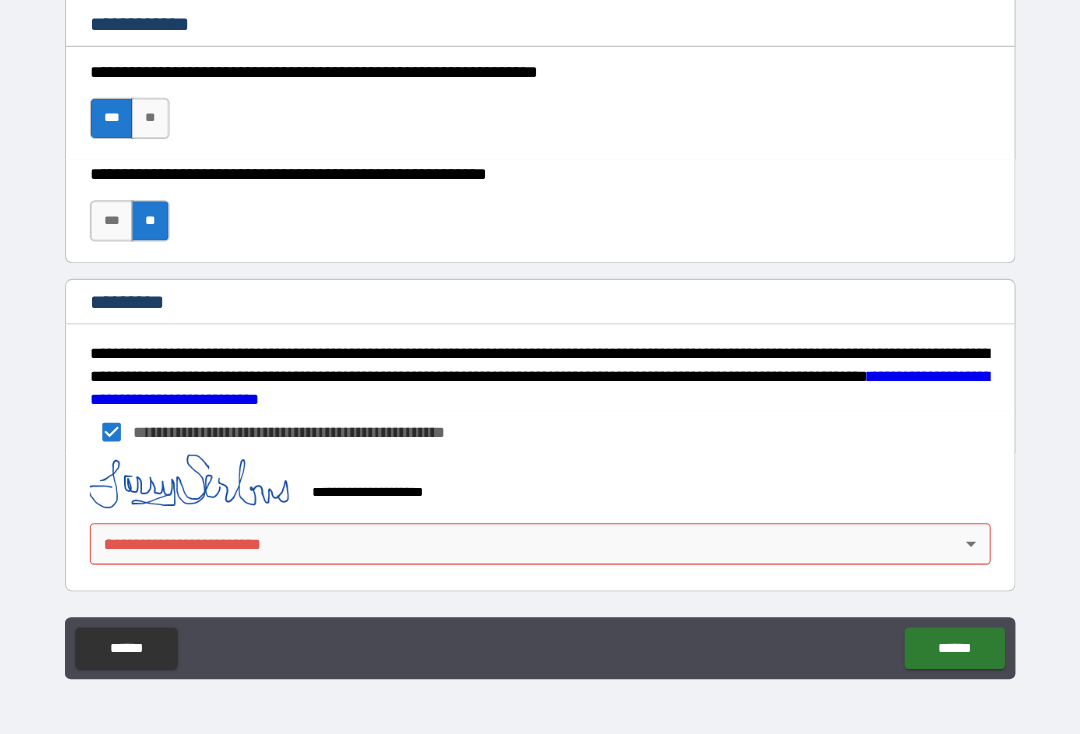 scroll, scrollTop: 3018, scrollLeft: 0, axis: vertical 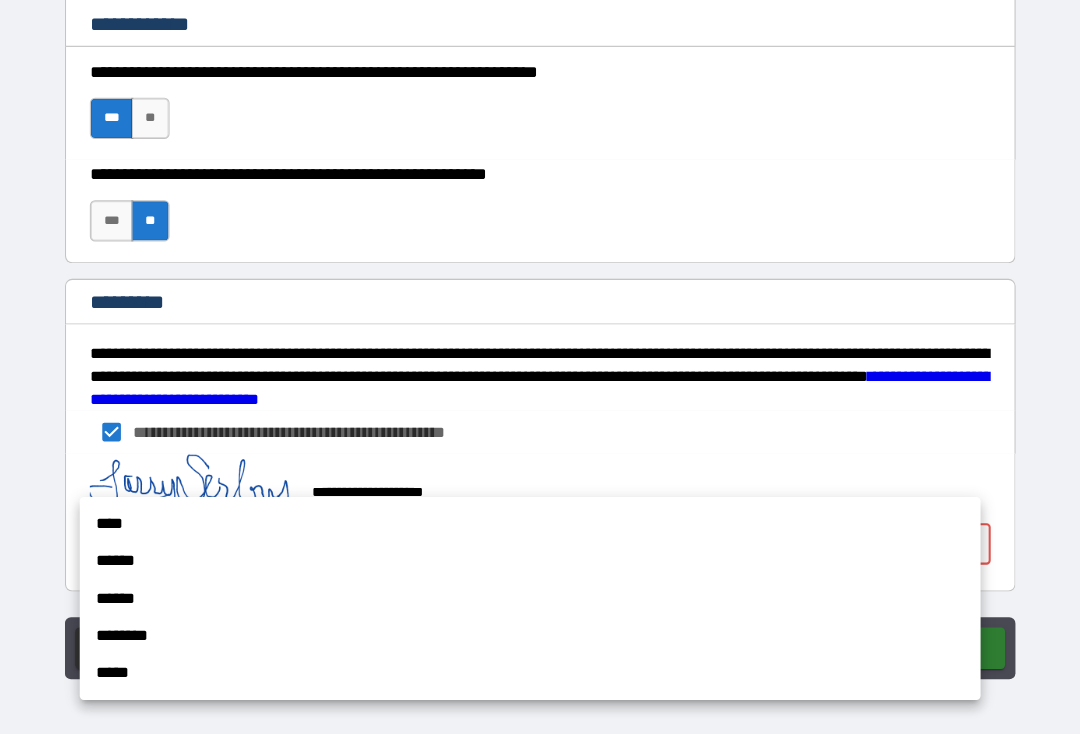 click on "****" at bounding box center [530, 531] 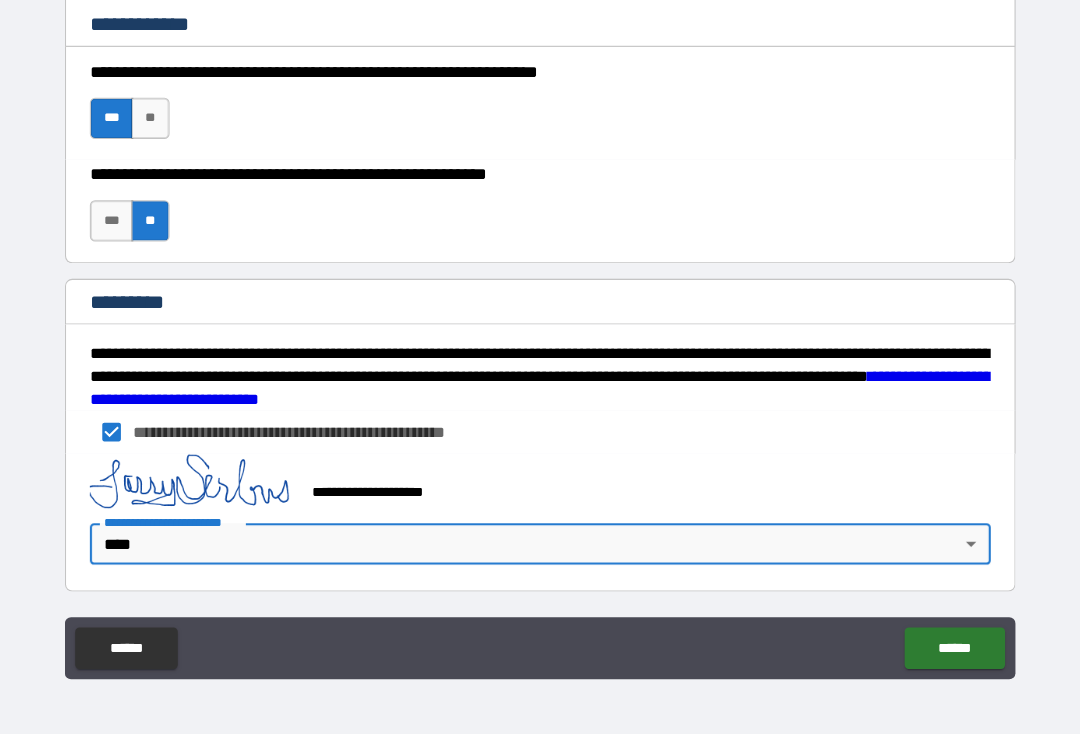 click on "******" at bounding box center [940, 651] 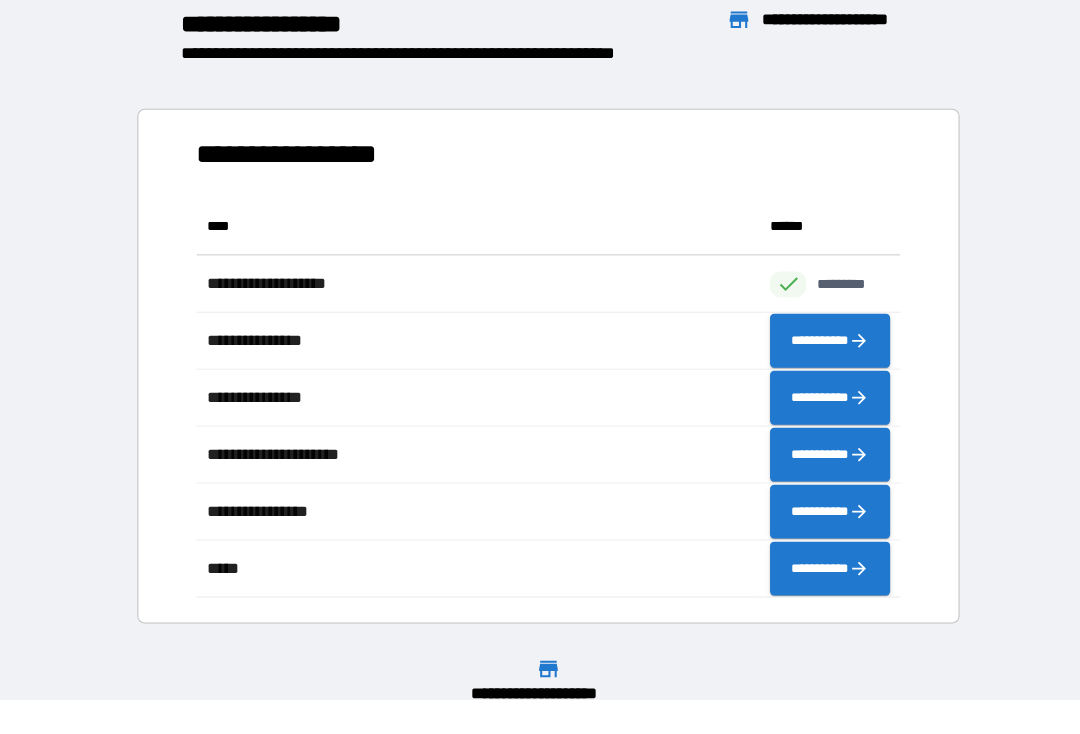 scroll, scrollTop: 386, scrollLeft: 680, axis: both 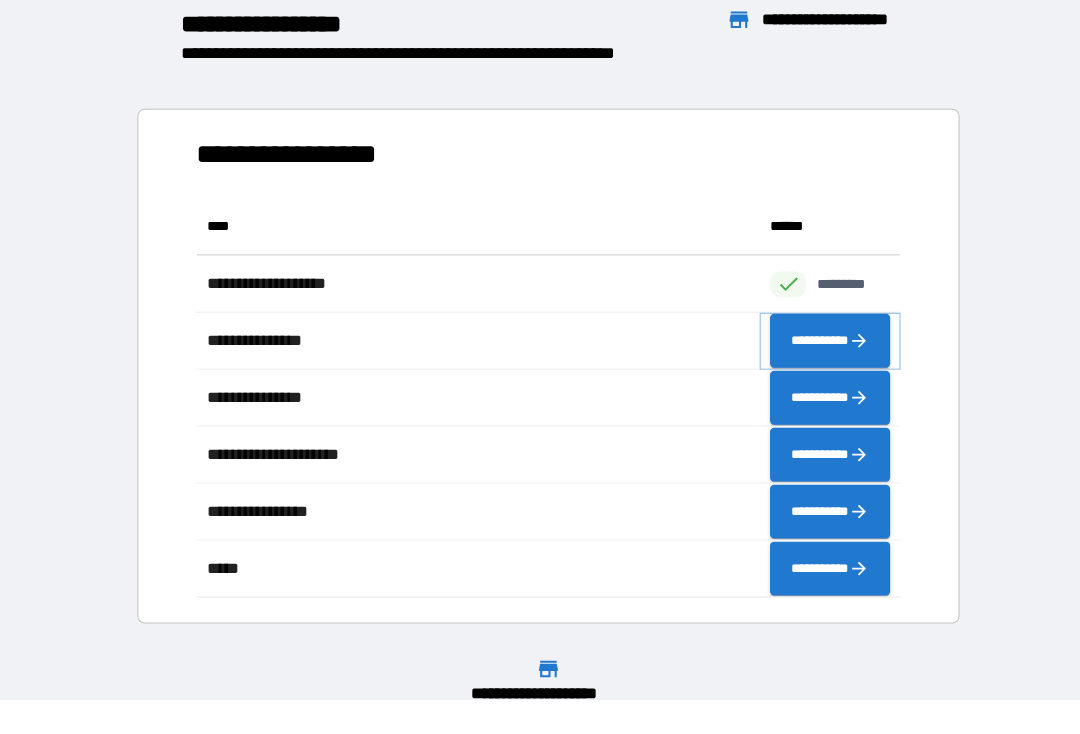 click on "**********" at bounding box center [820, 354] 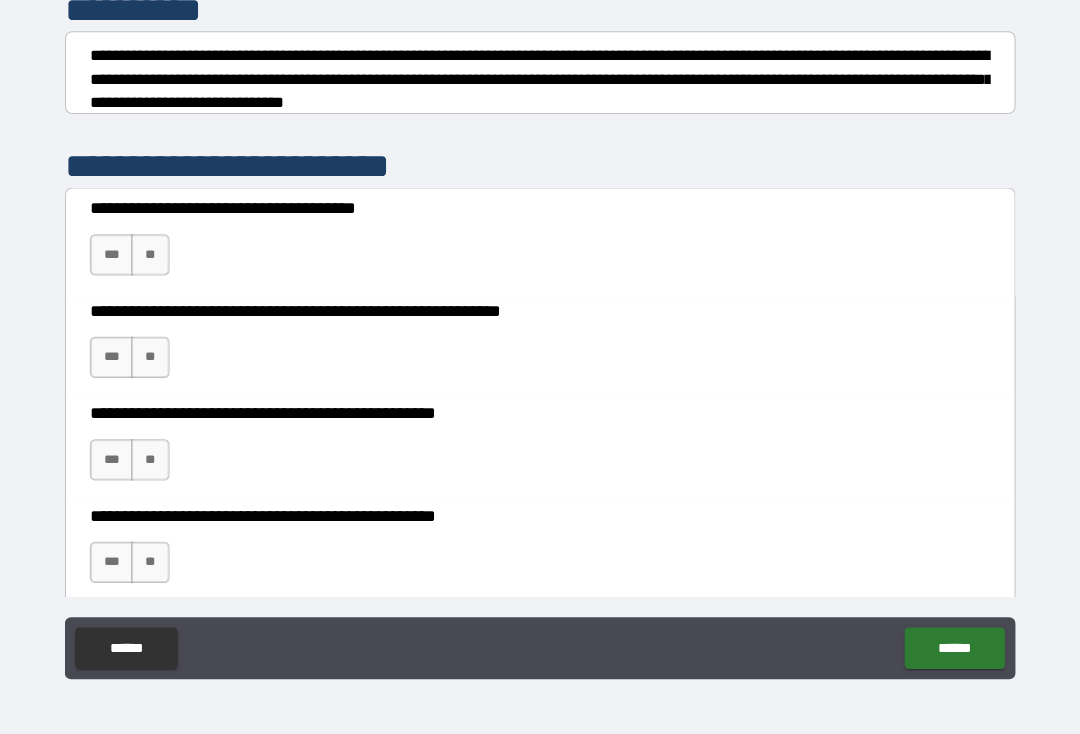 scroll, scrollTop: 280, scrollLeft: 0, axis: vertical 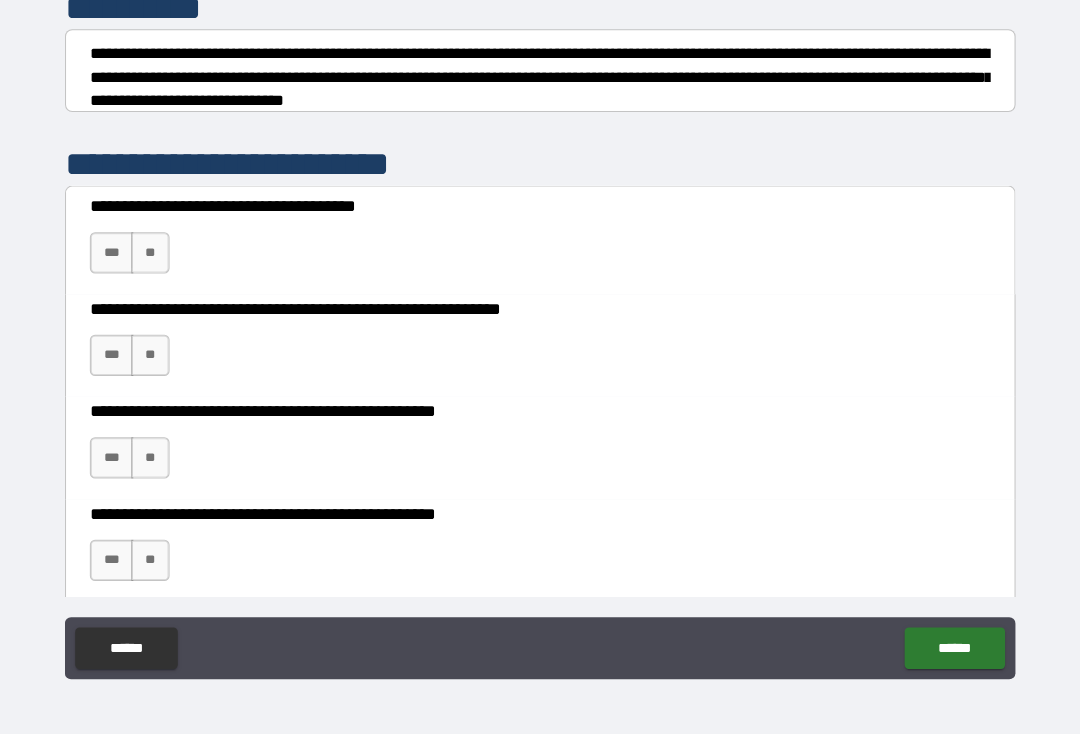 click on "***" at bounding box center (126, 269) 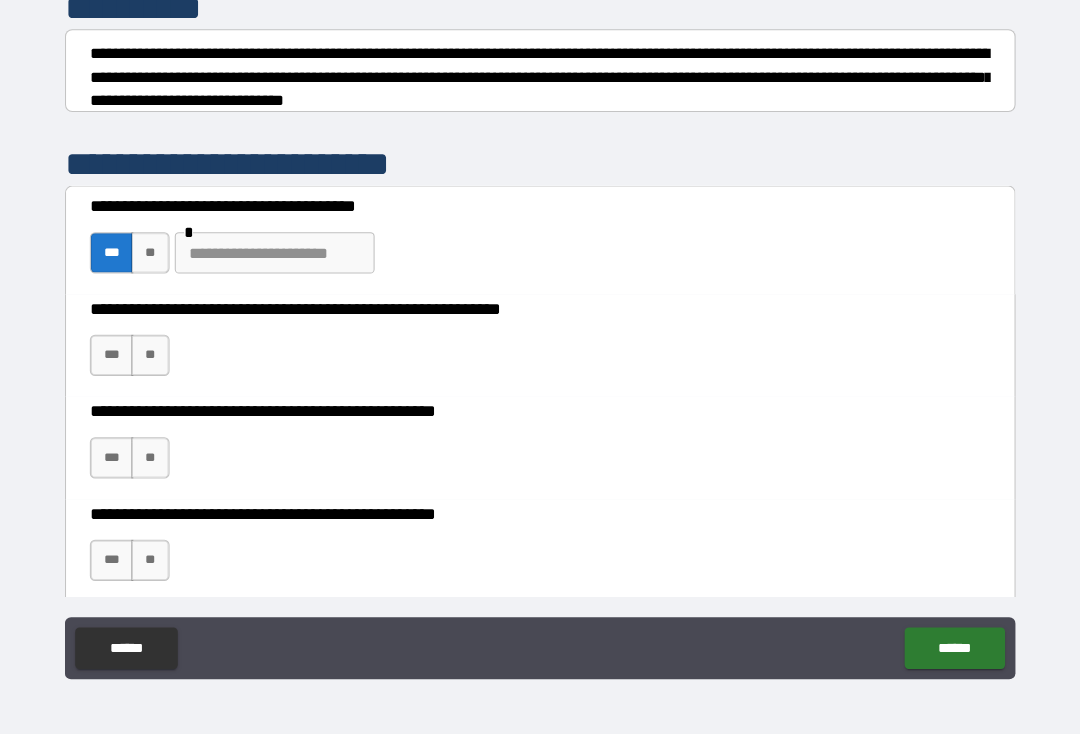 click at bounding box center [283, 269] 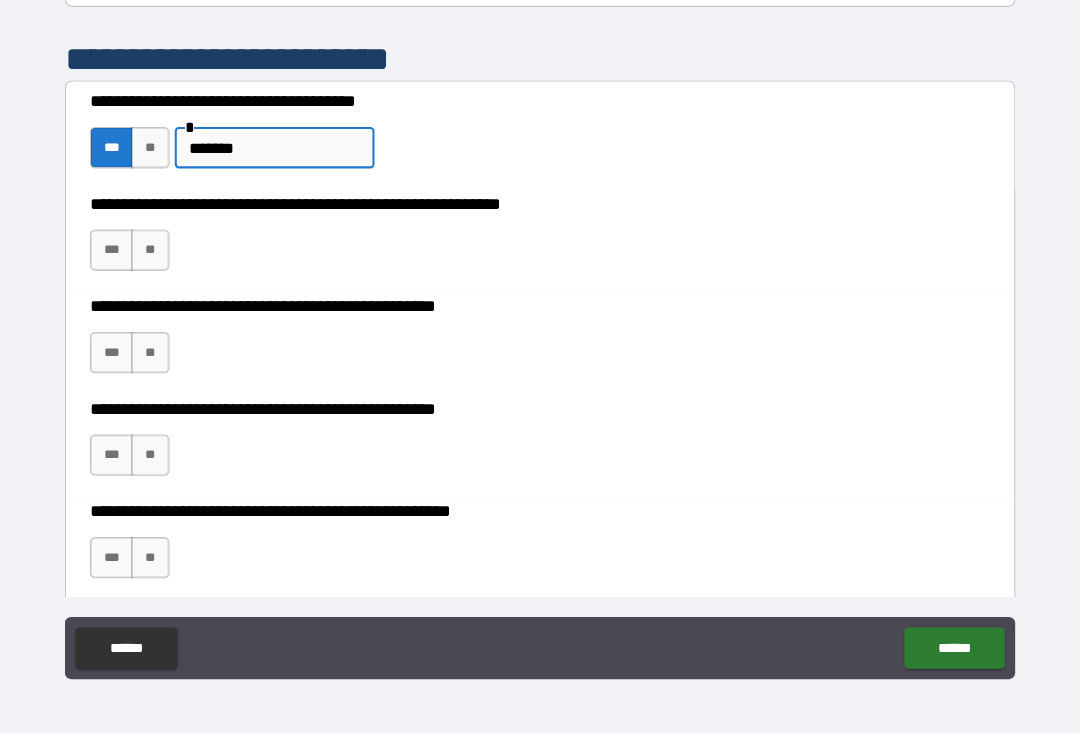 scroll, scrollTop: 382, scrollLeft: 0, axis: vertical 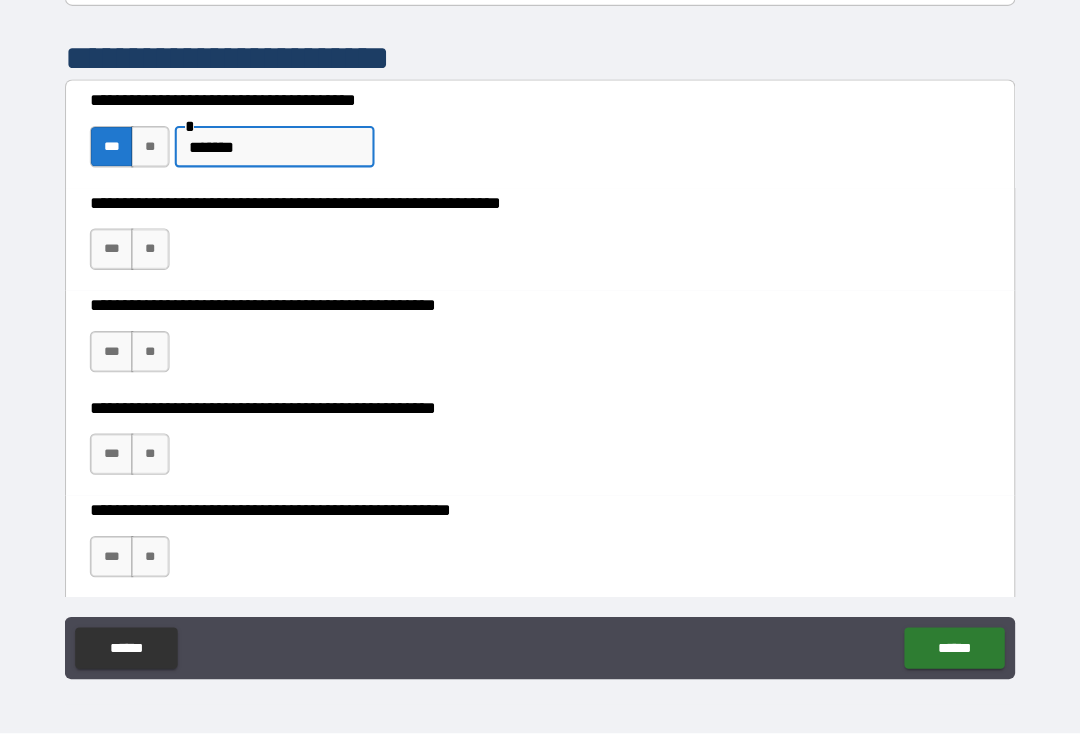 type on "******" 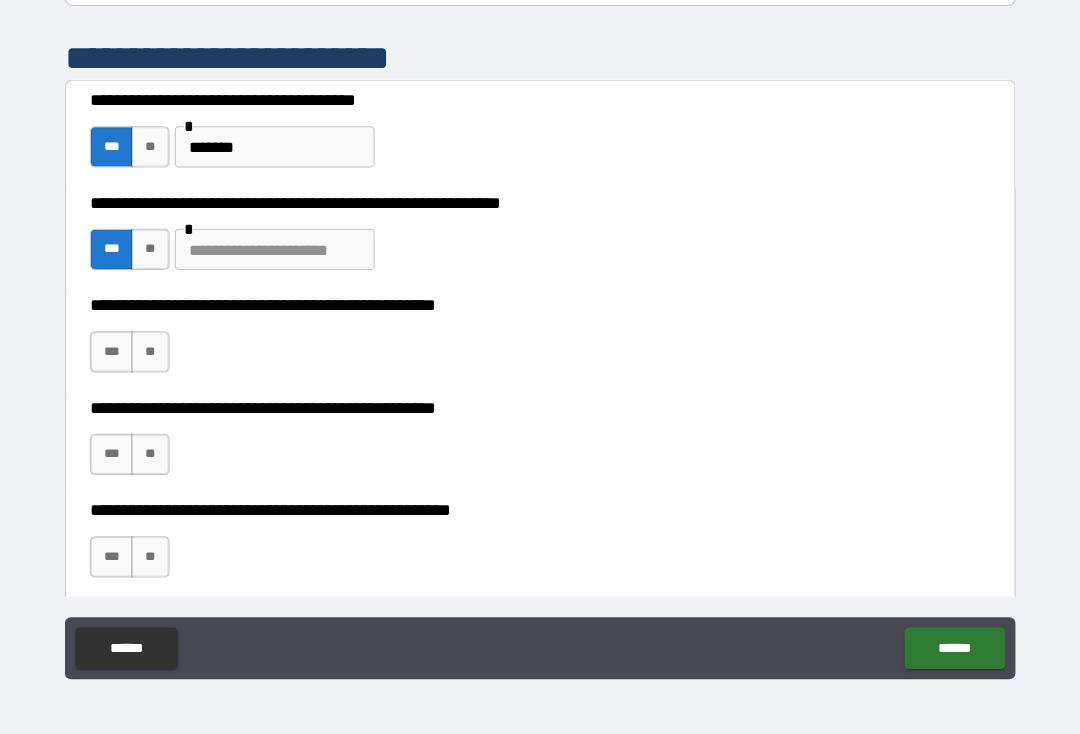click at bounding box center [283, 266] 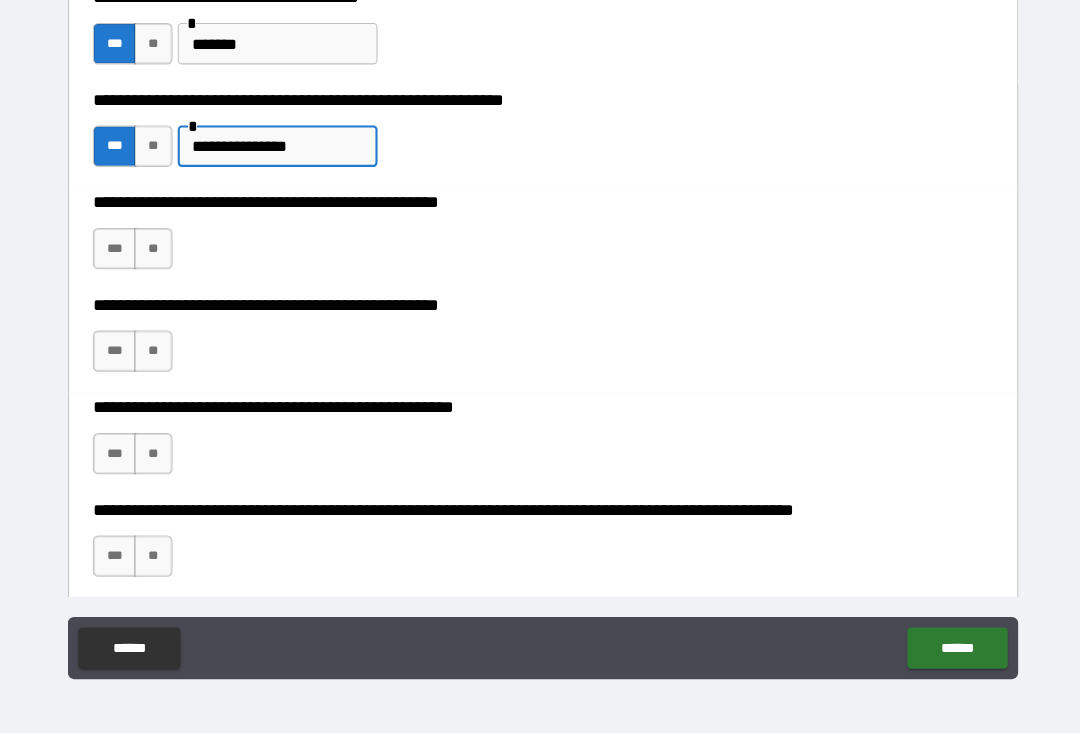 scroll, scrollTop: 498, scrollLeft: 0, axis: vertical 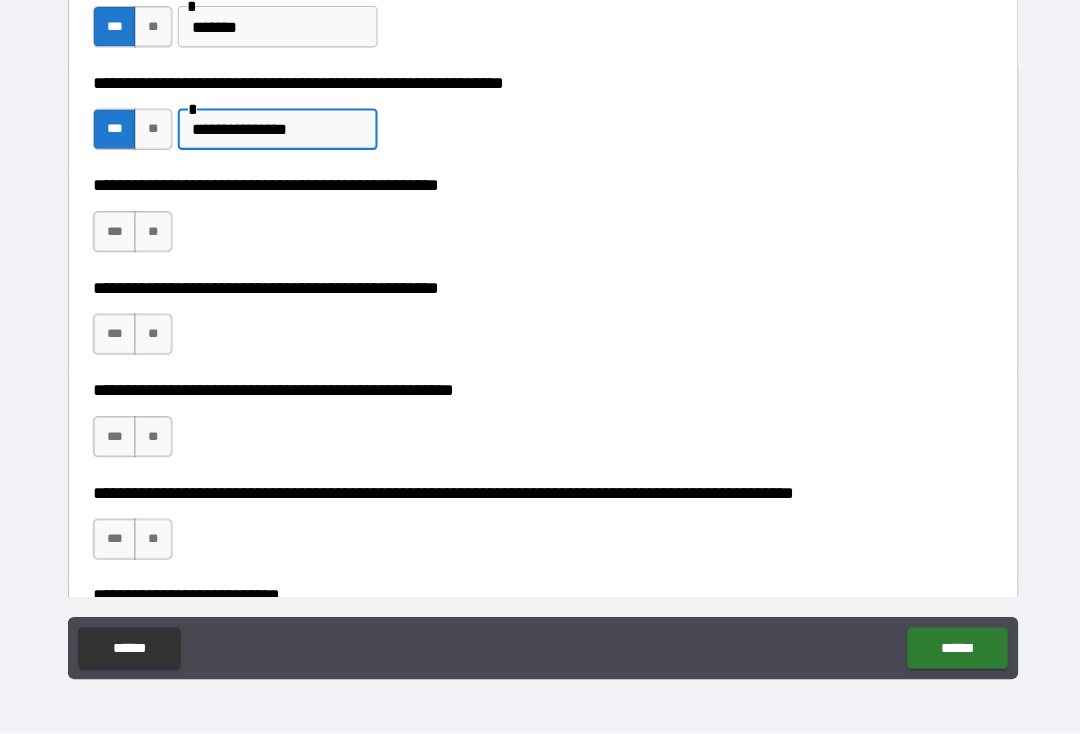 type on "**********" 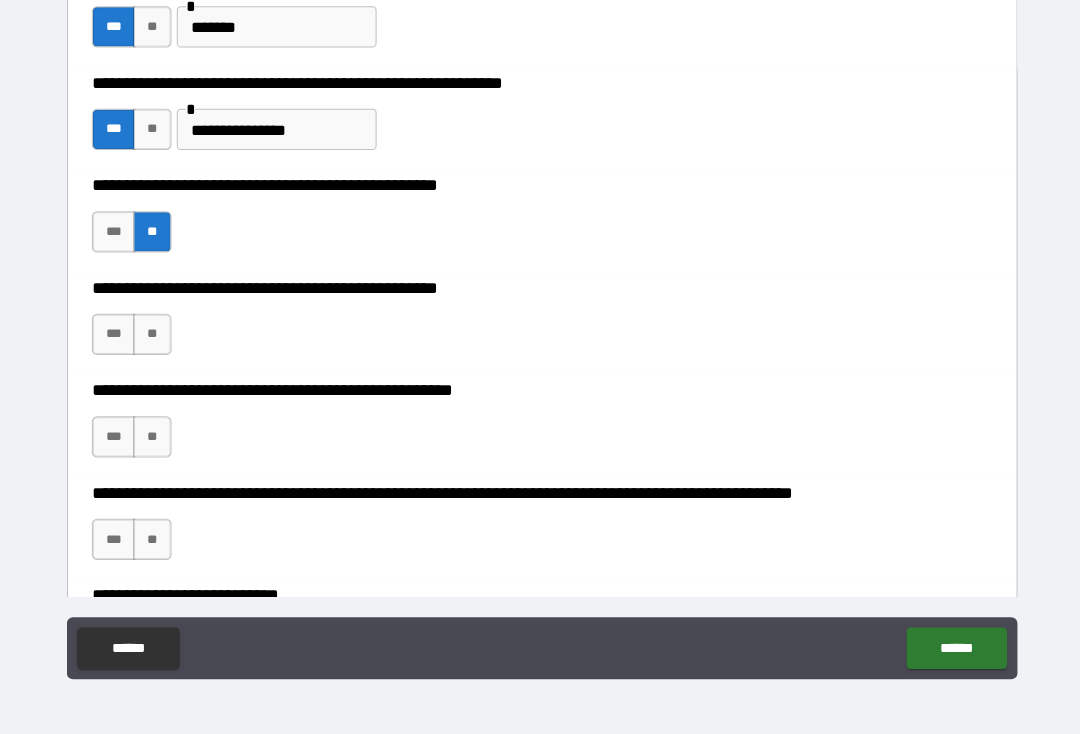 click on "***" at bounding box center [126, 348] 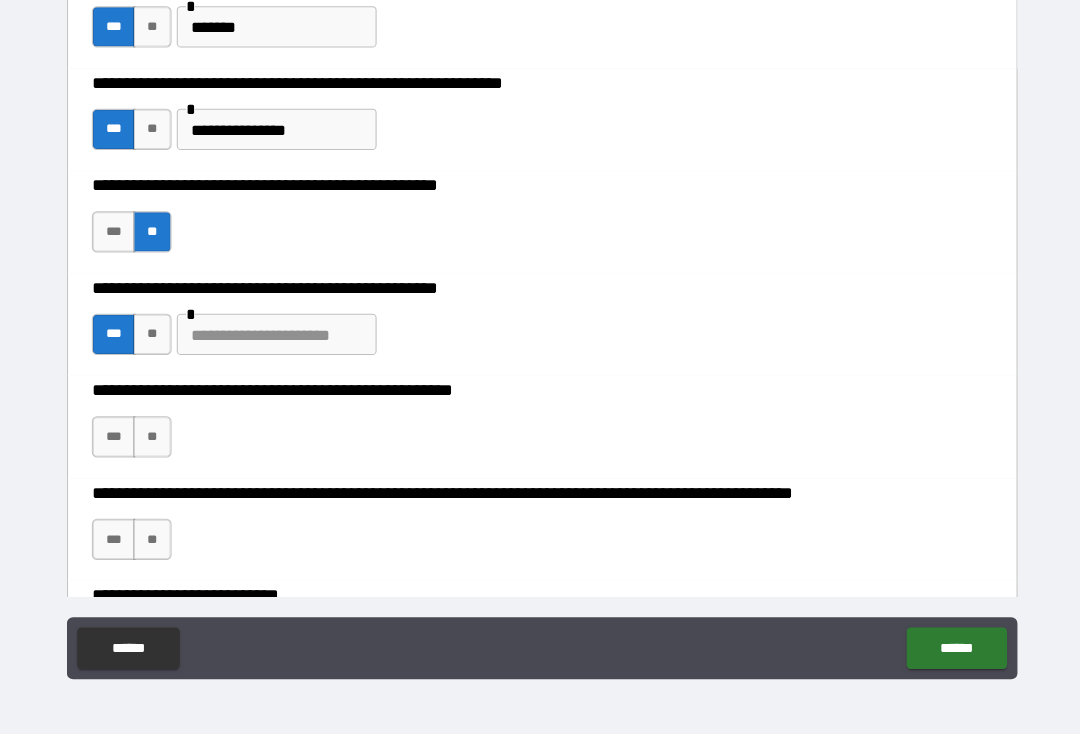 click at bounding box center [283, 348] 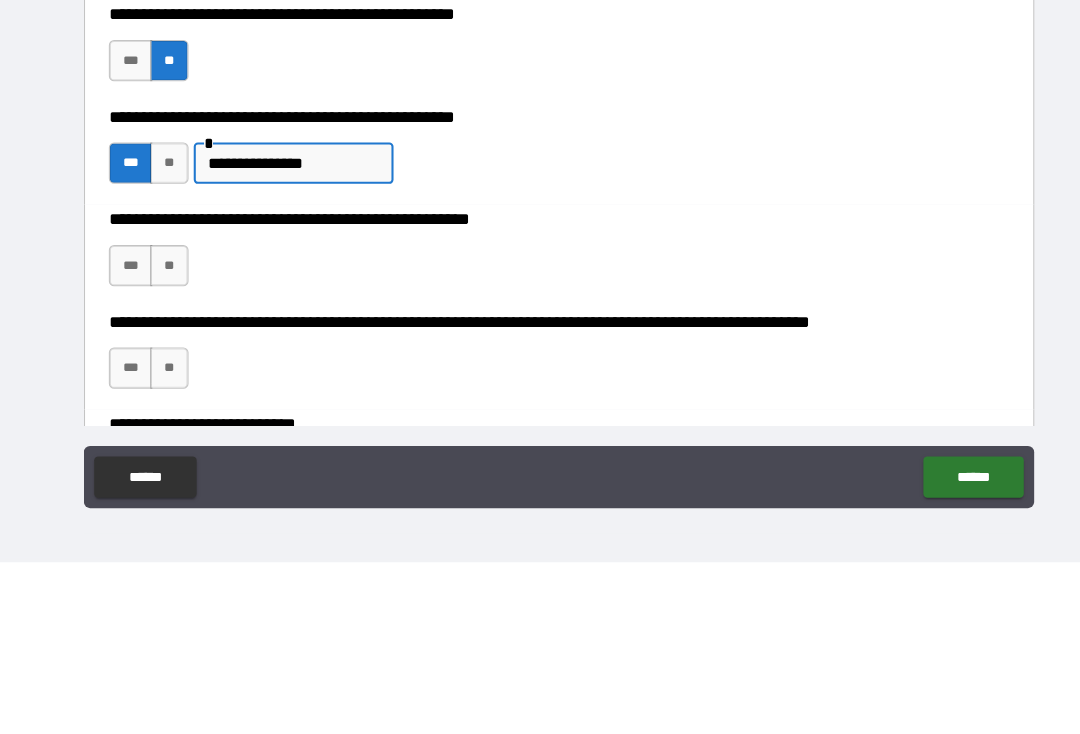 type on "**********" 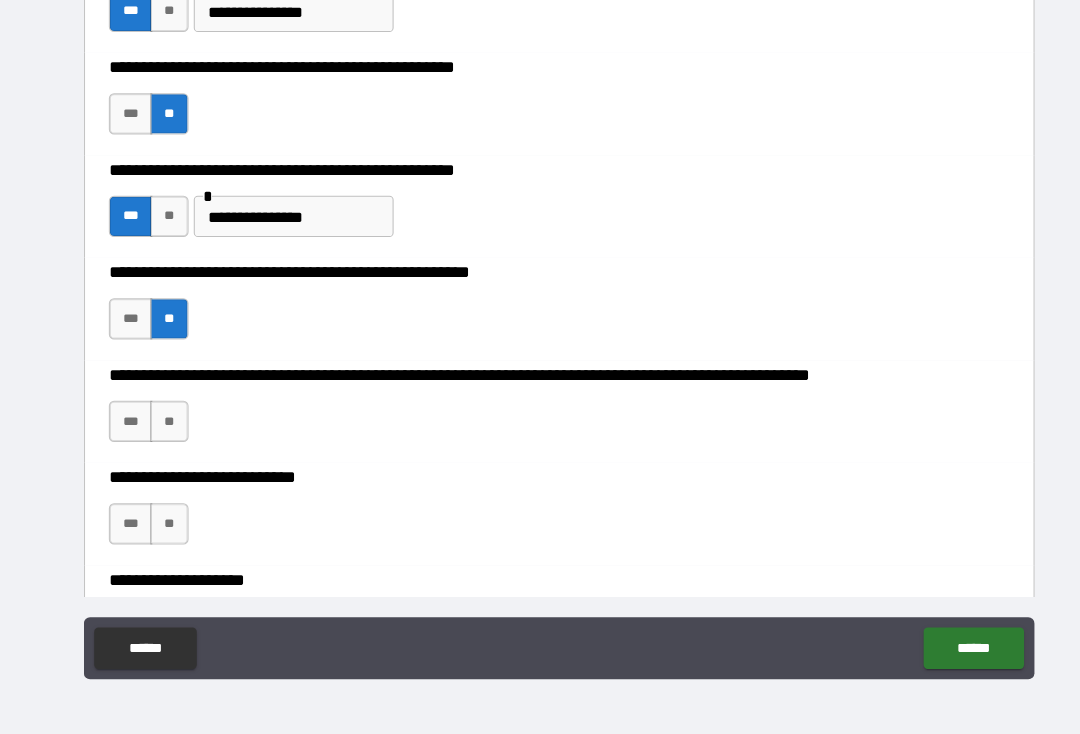scroll, scrollTop: 618, scrollLeft: 0, axis: vertical 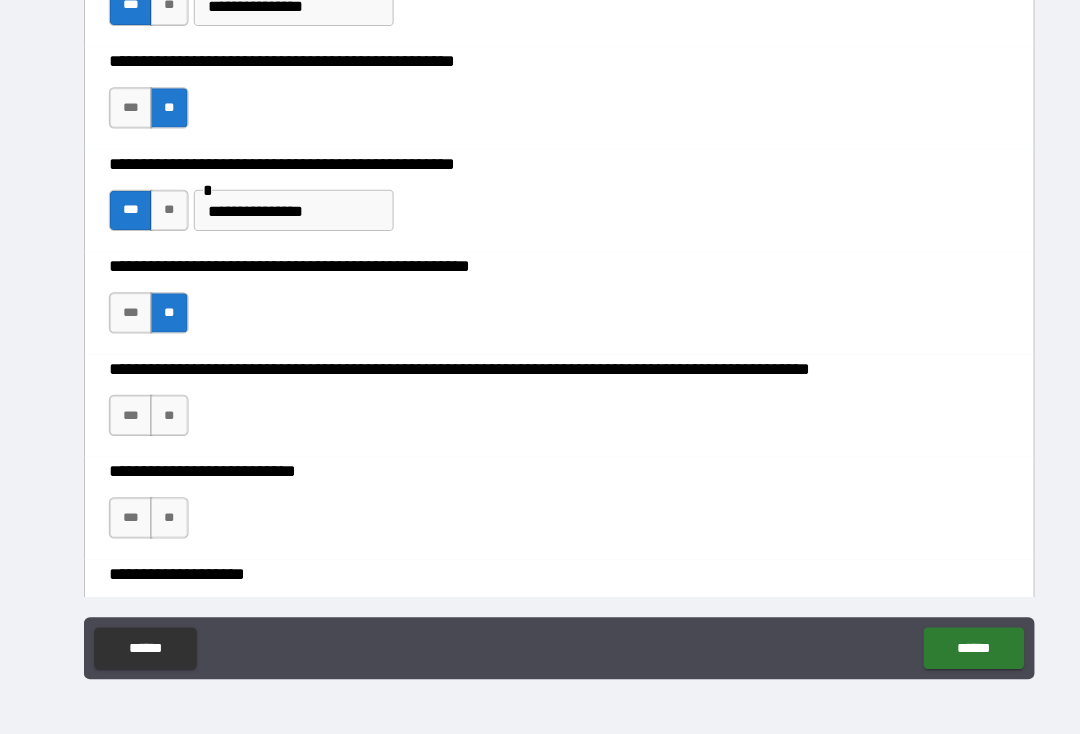 click on "**" at bounding box center (163, 426) 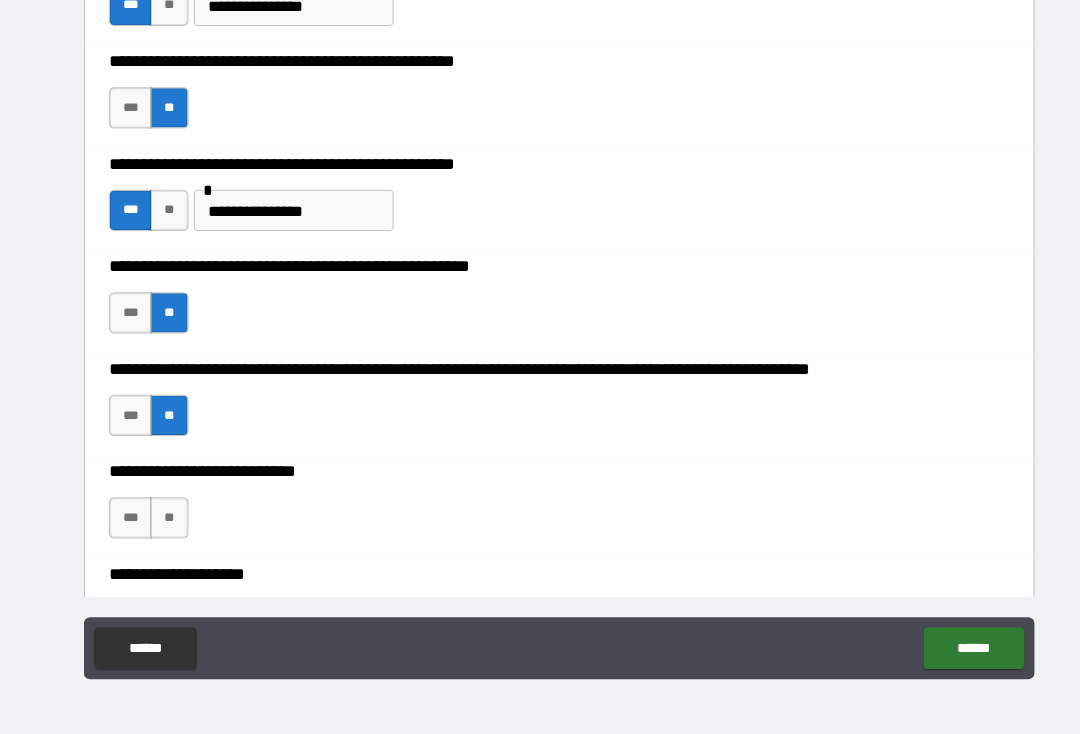 click on "**" at bounding box center (163, 525) 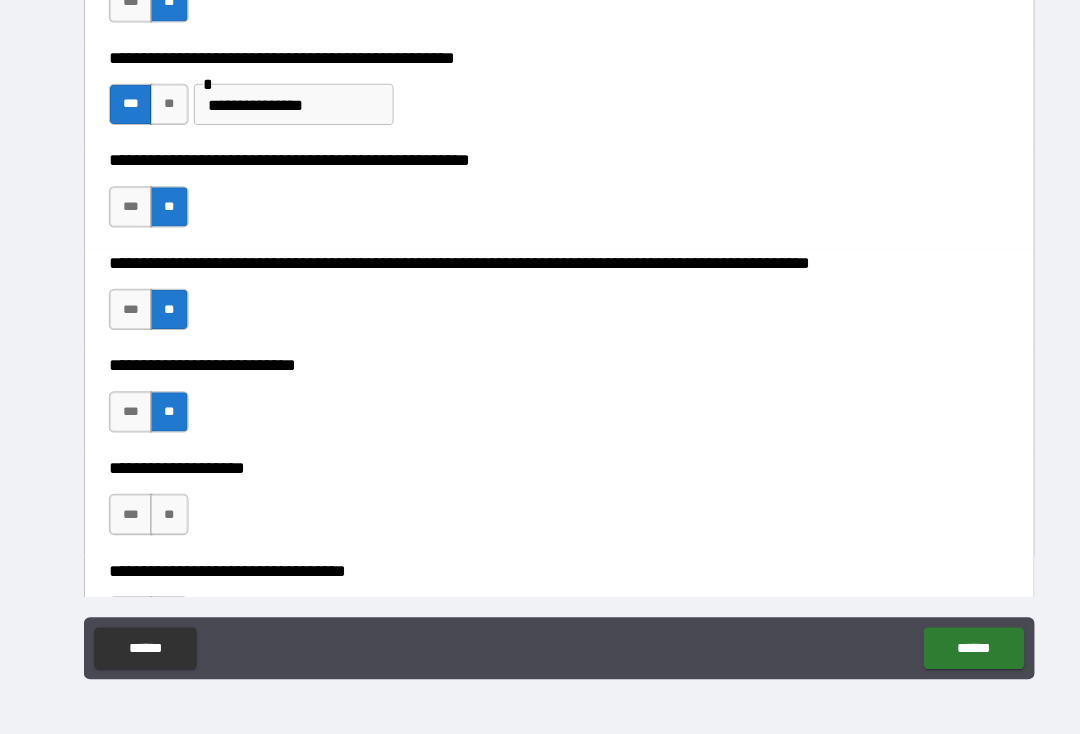 scroll, scrollTop: 733, scrollLeft: 0, axis: vertical 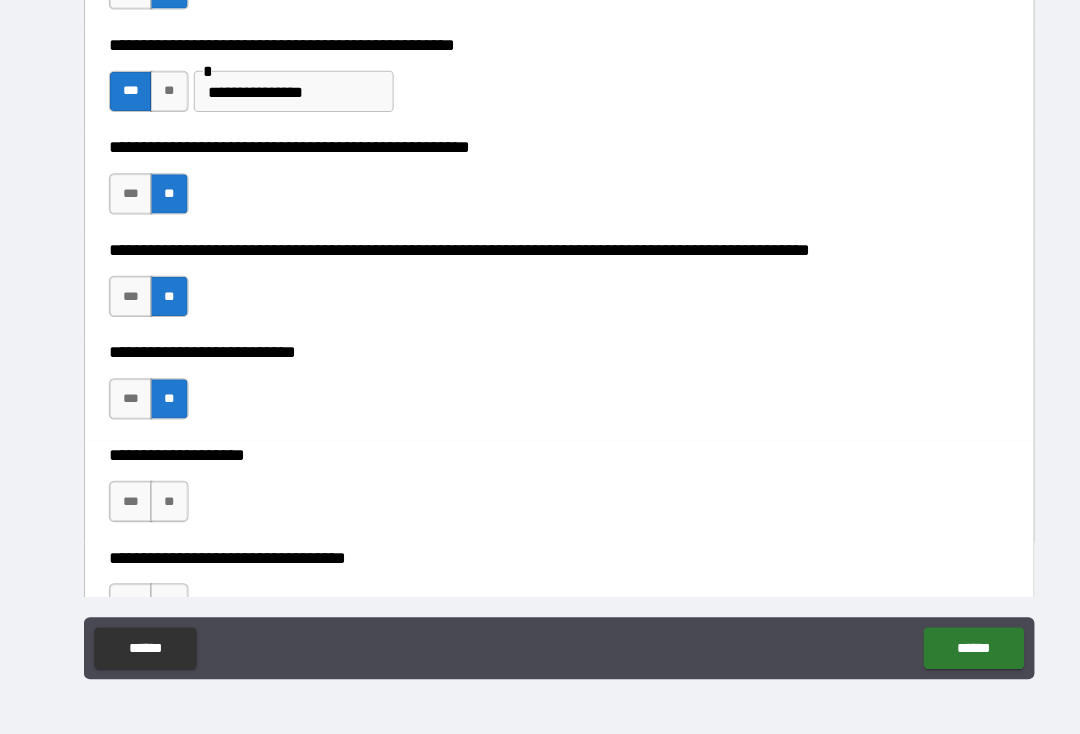 click on "**" at bounding box center (163, 509) 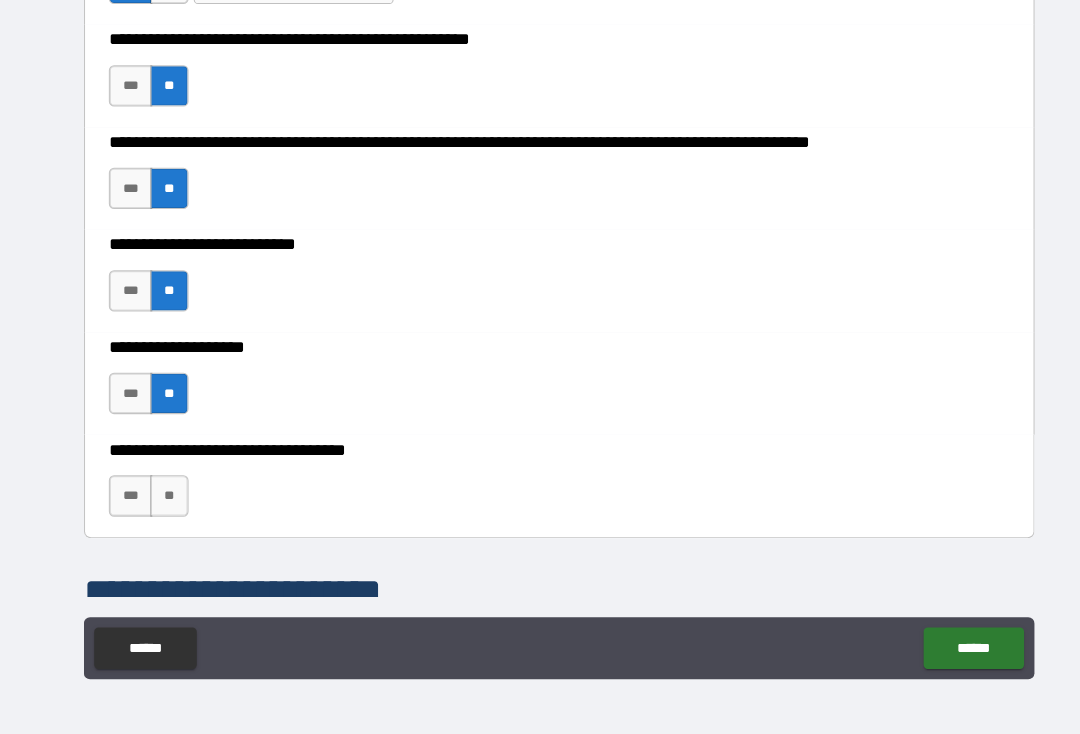 scroll, scrollTop: 839, scrollLeft: 0, axis: vertical 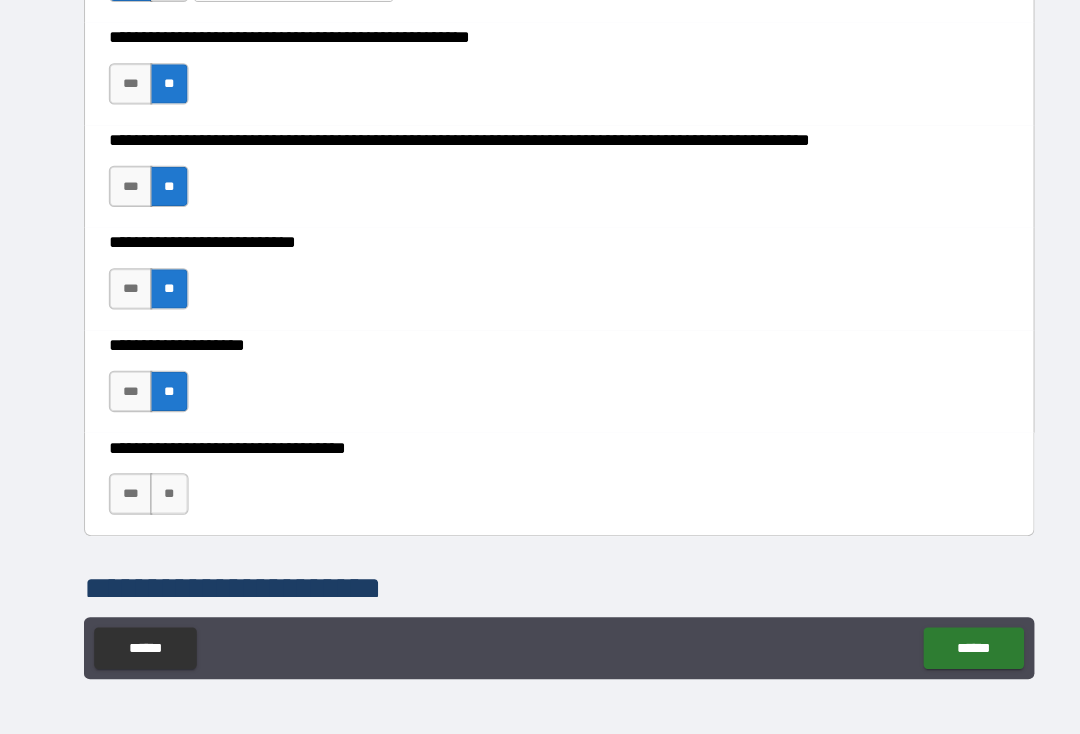 click on "**" at bounding box center (163, 502) 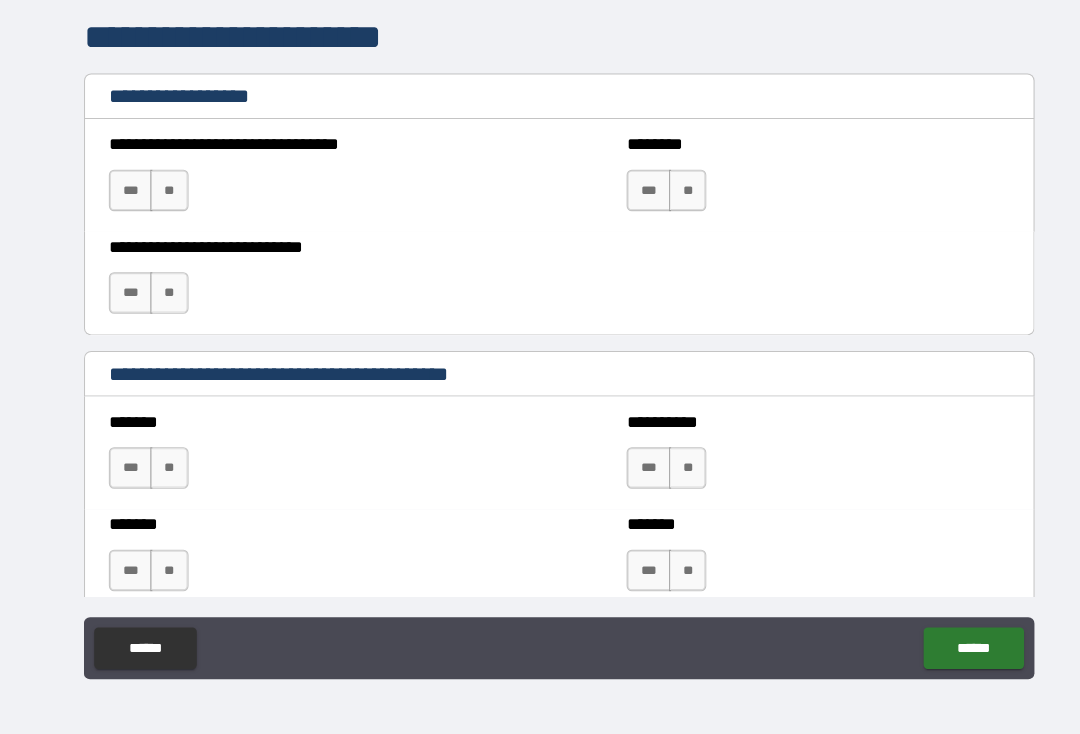 scroll, scrollTop: 1382, scrollLeft: 0, axis: vertical 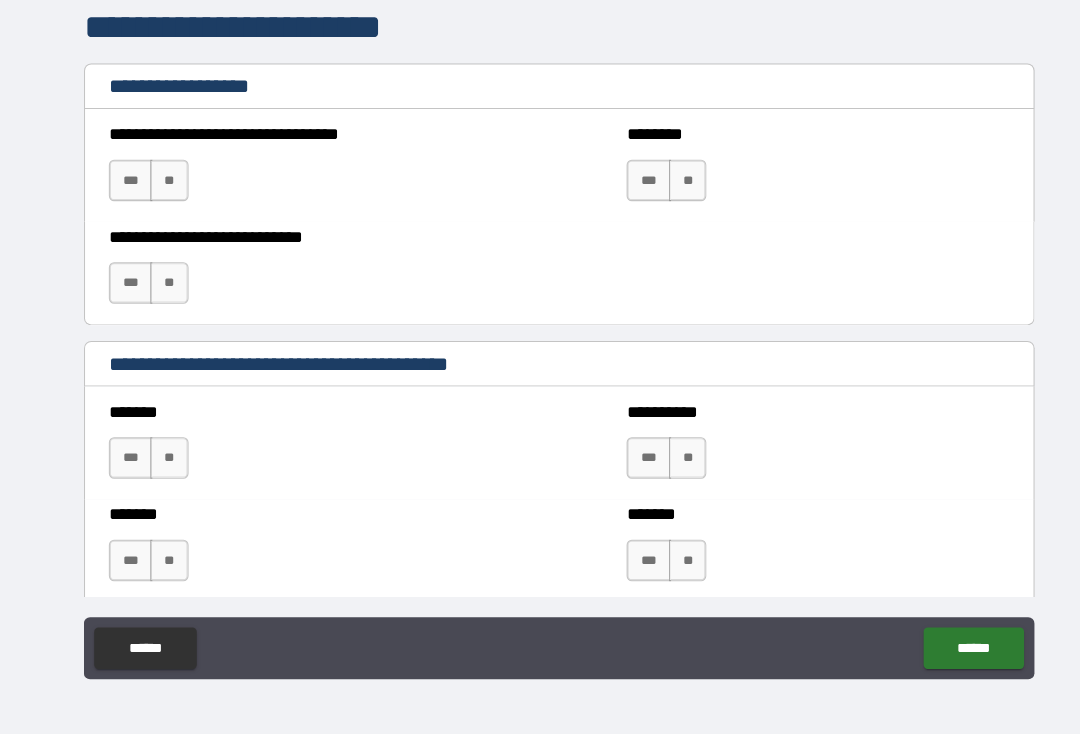 click on "**" at bounding box center [163, 467] 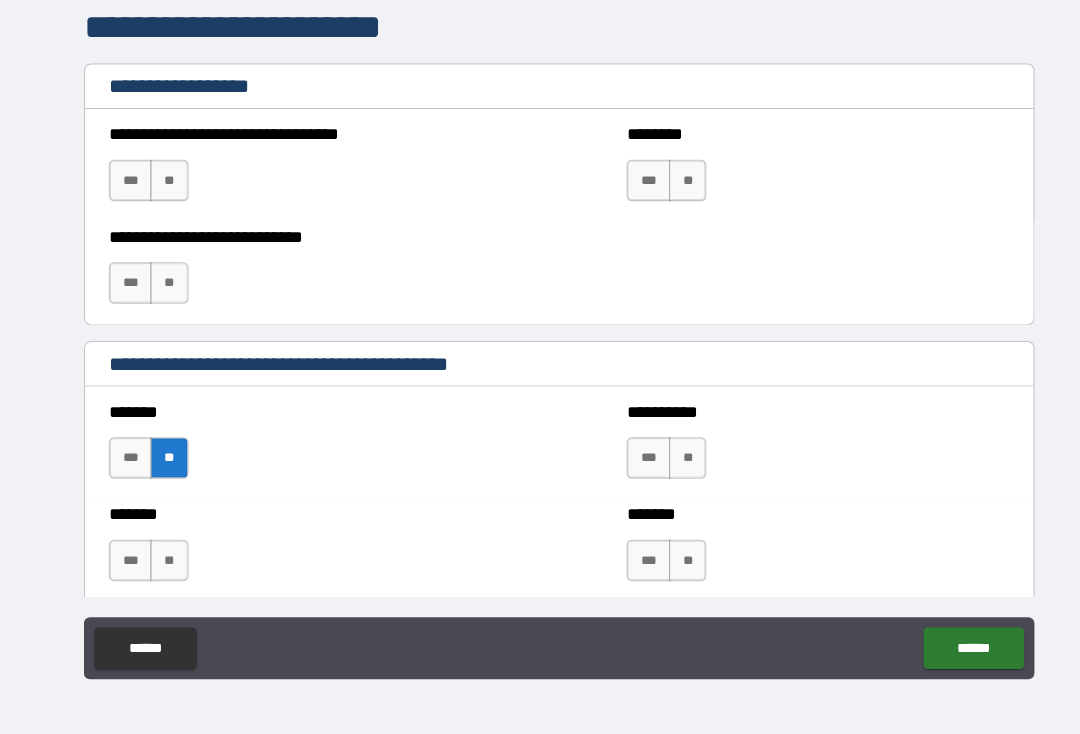 click on "**" at bounding box center [664, 467] 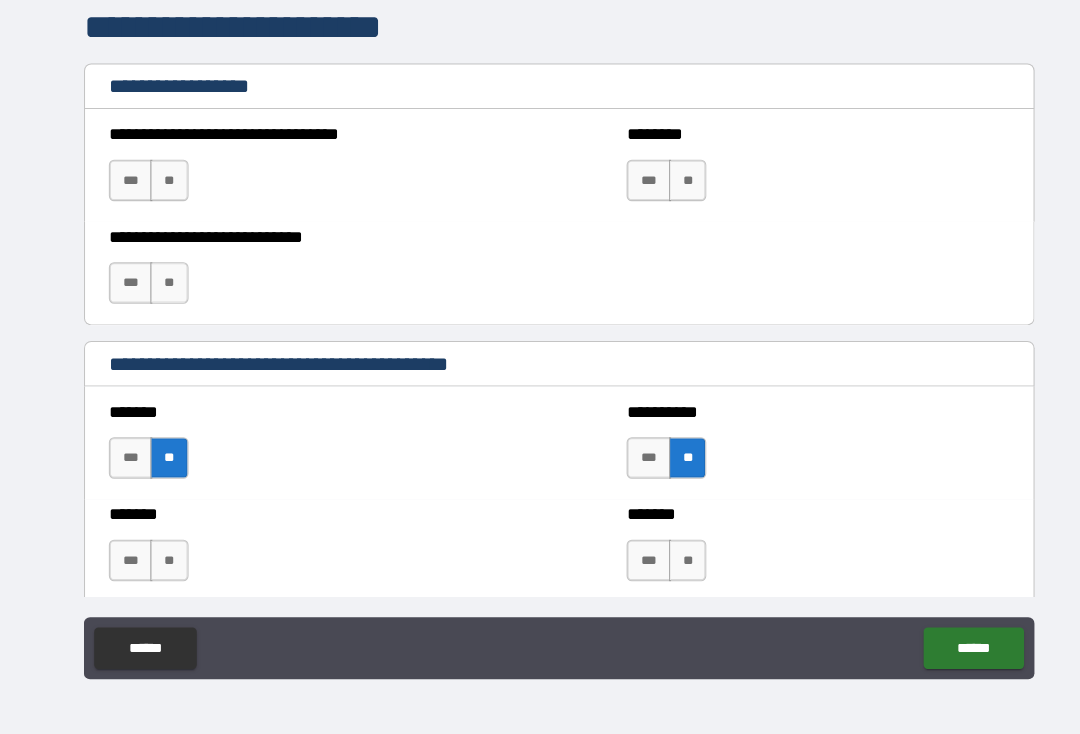 click on "**" at bounding box center (664, 566) 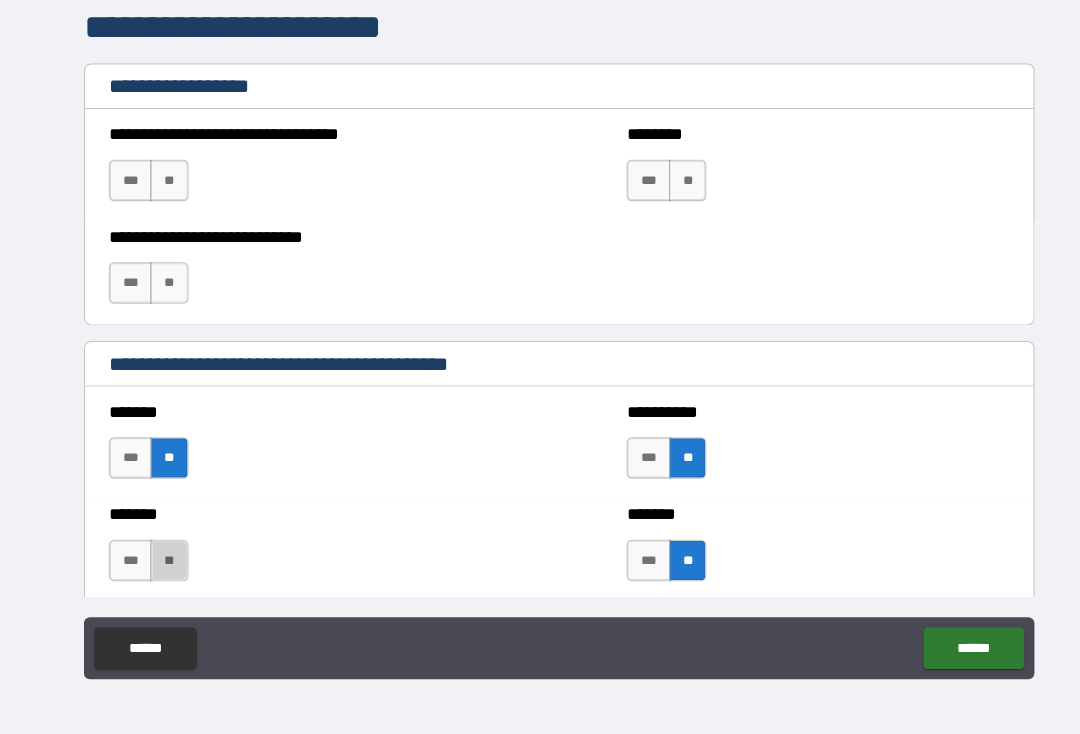 click on "**" at bounding box center [163, 566] 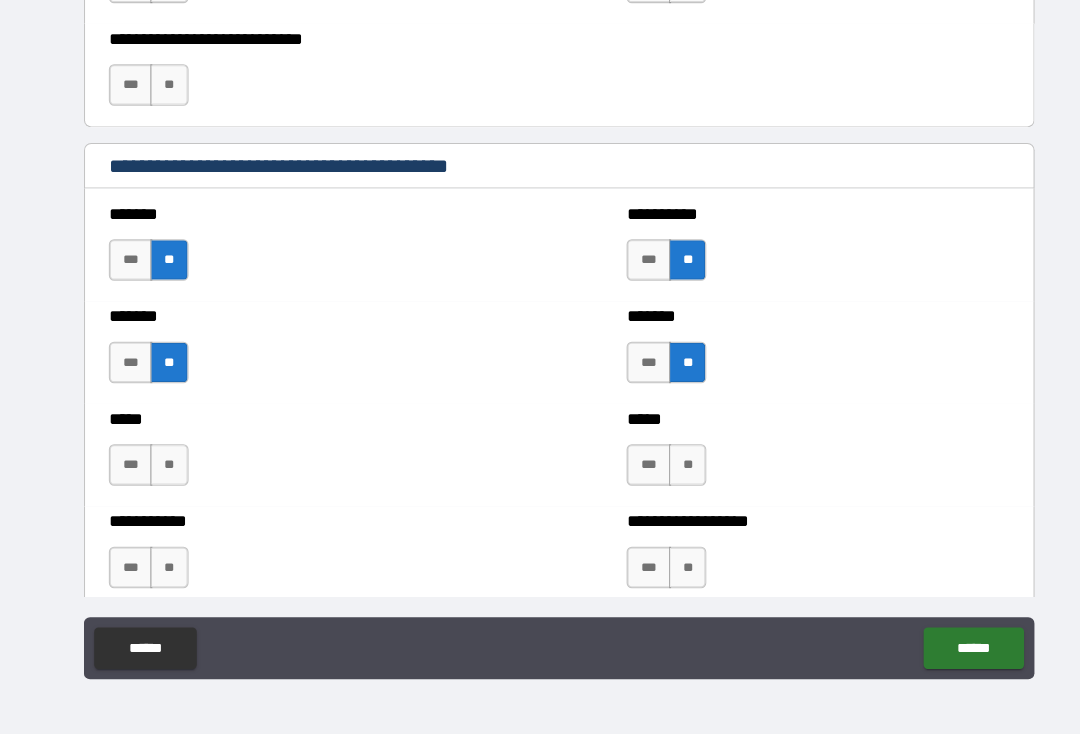 scroll, scrollTop: 1574, scrollLeft: 0, axis: vertical 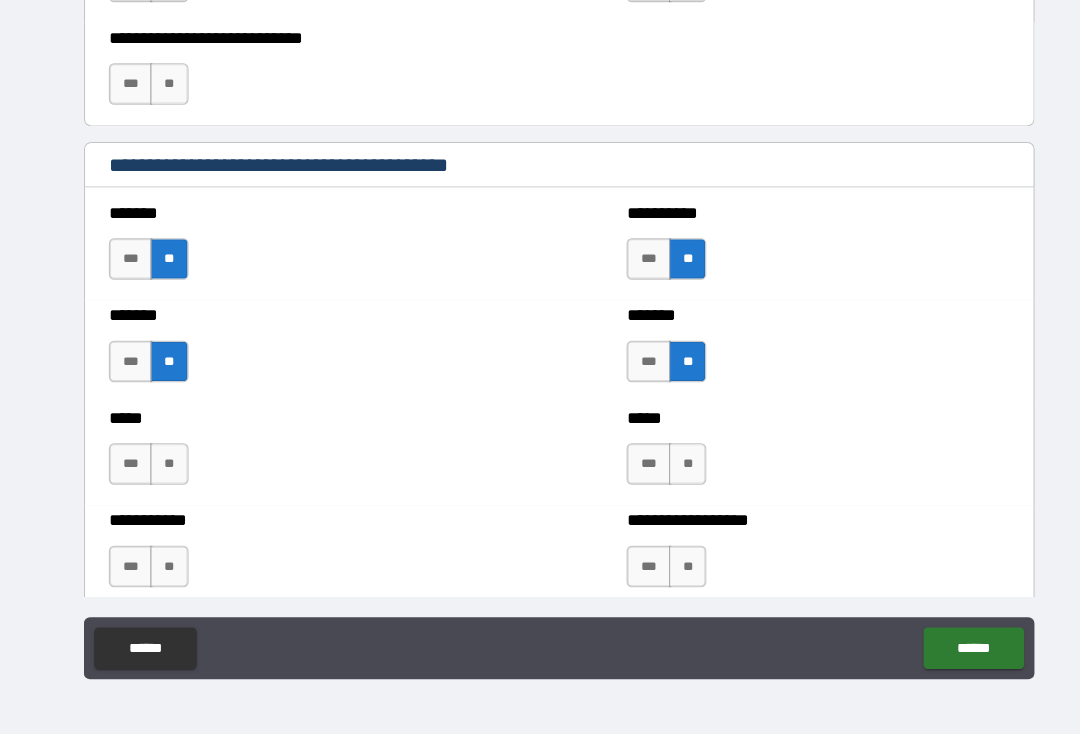 click on "**" at bounding box center (163, 473) 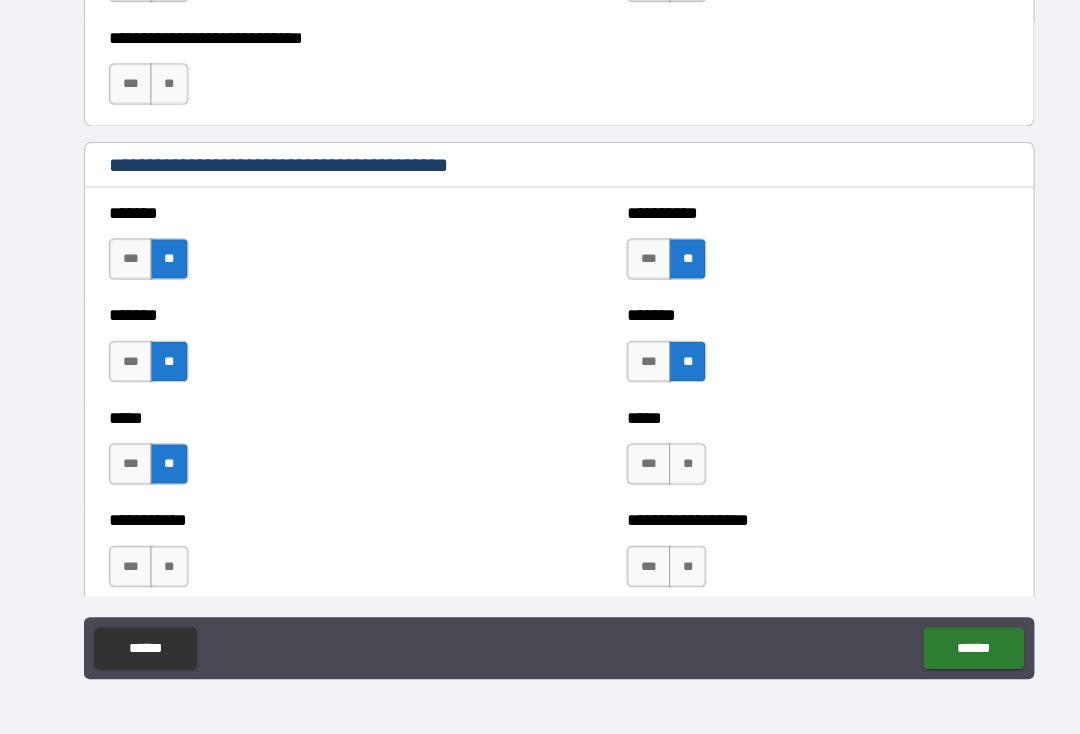 click on "**" at bounding box center [664, 473] 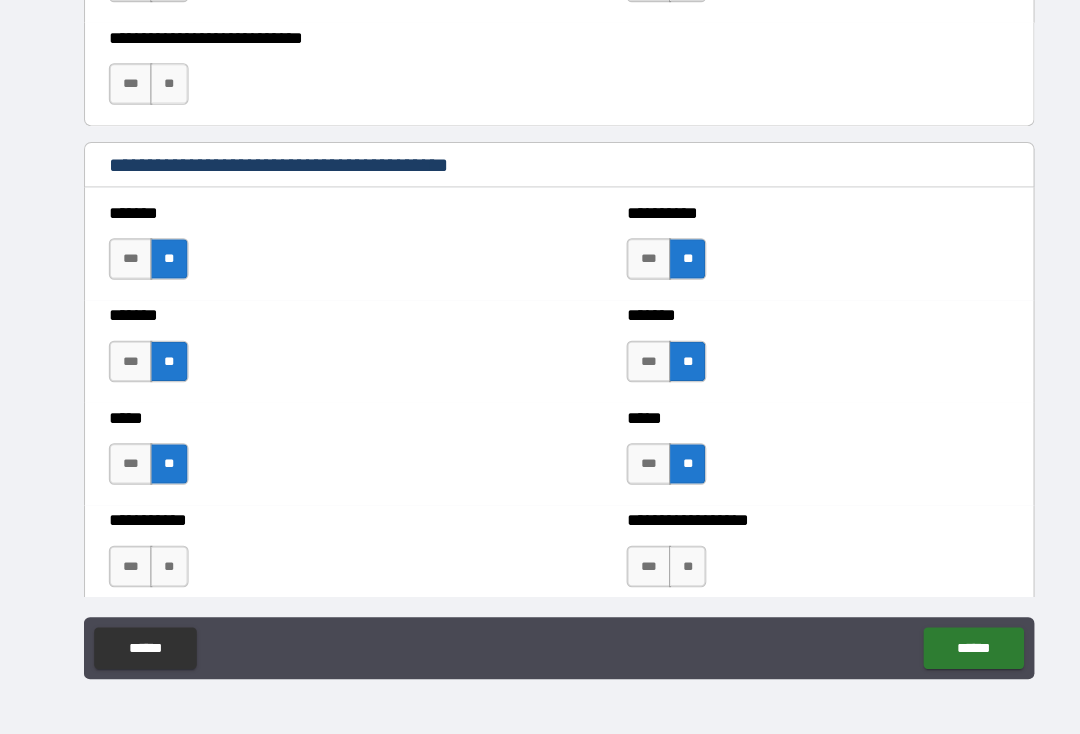 click on "**" at bounding box center [664, 572] 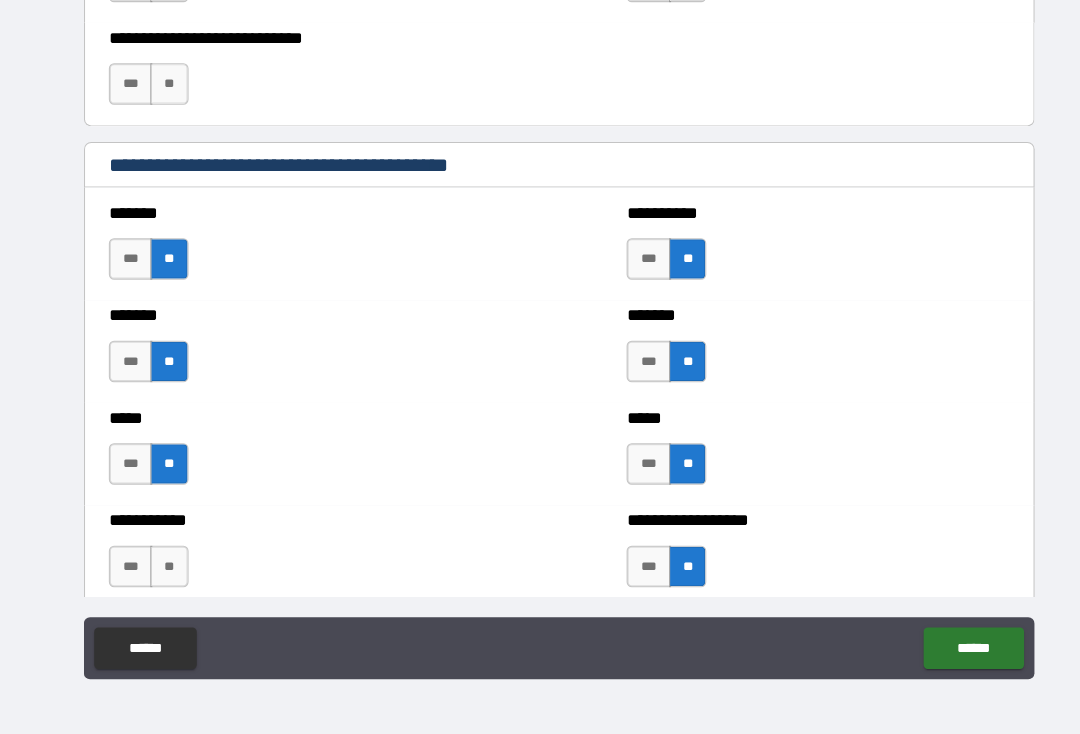 click on "**" at bounding box center [163, 572] 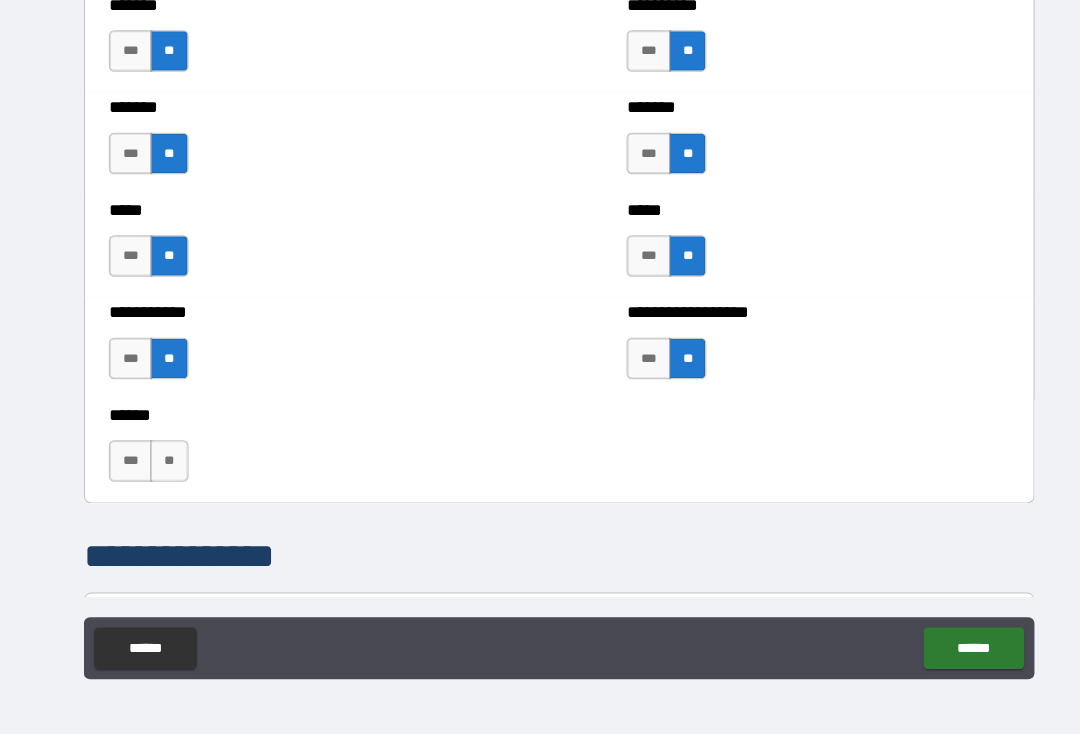 scroll, scrollTop: 1776, scrollLeft: 0, axis: vertical 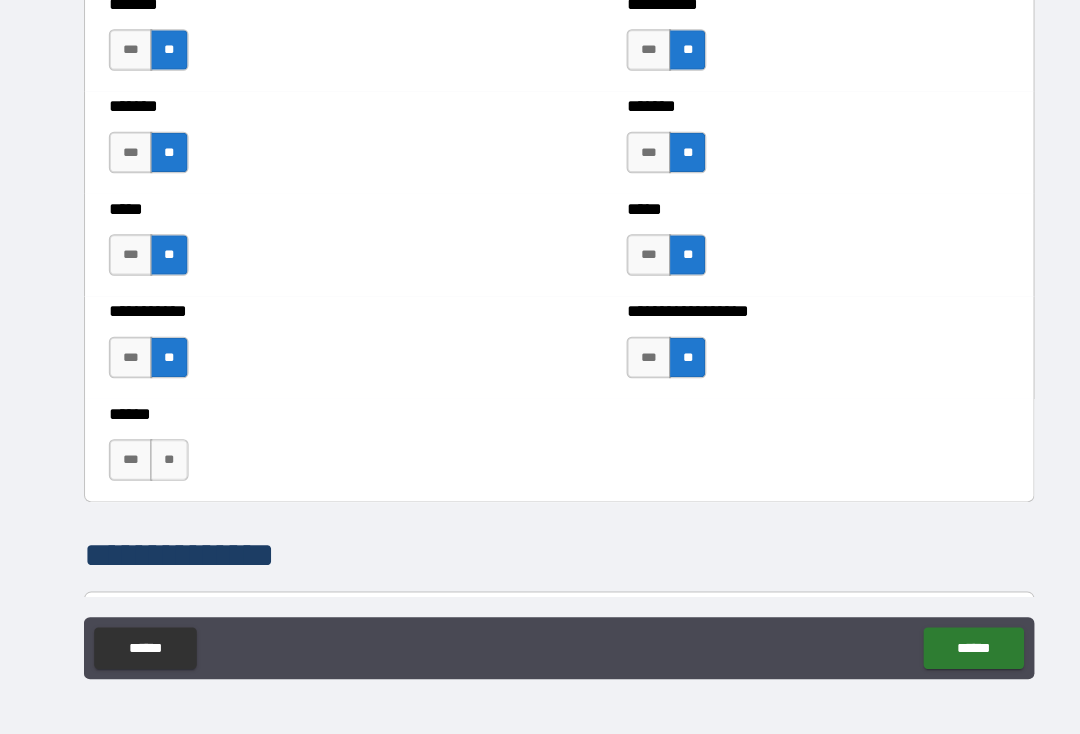 click on "**" at bounding box center (163, 469) 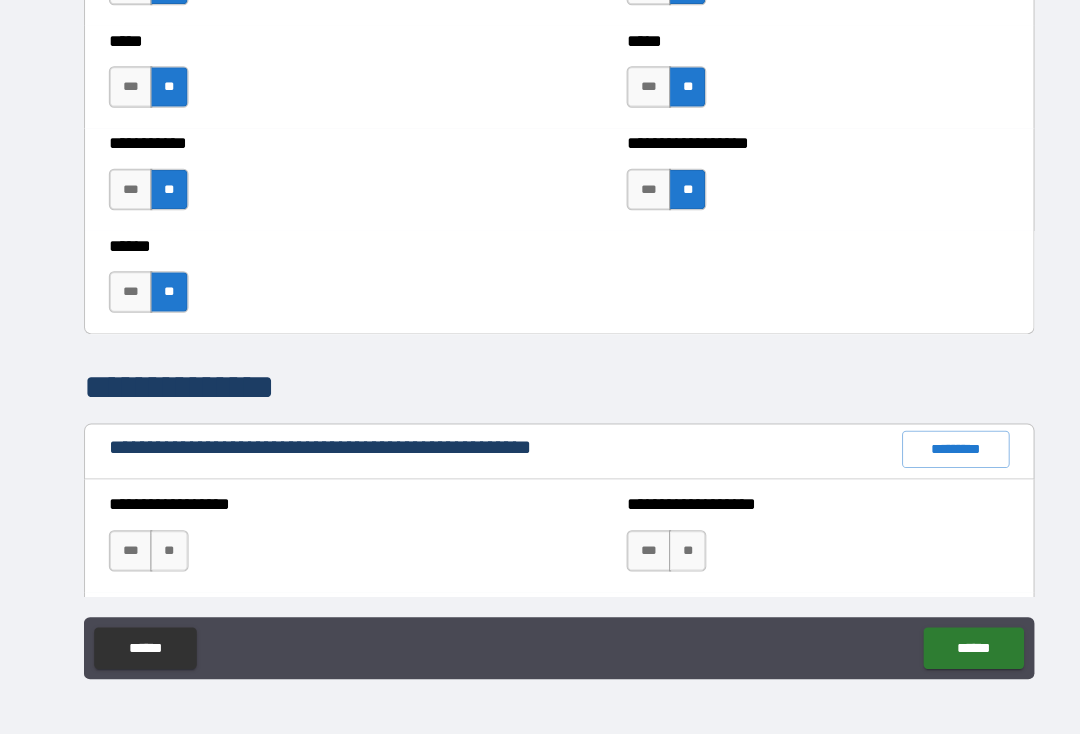 scroll, scrollTop: 1941, scrollLeft: 0, axis: vertical 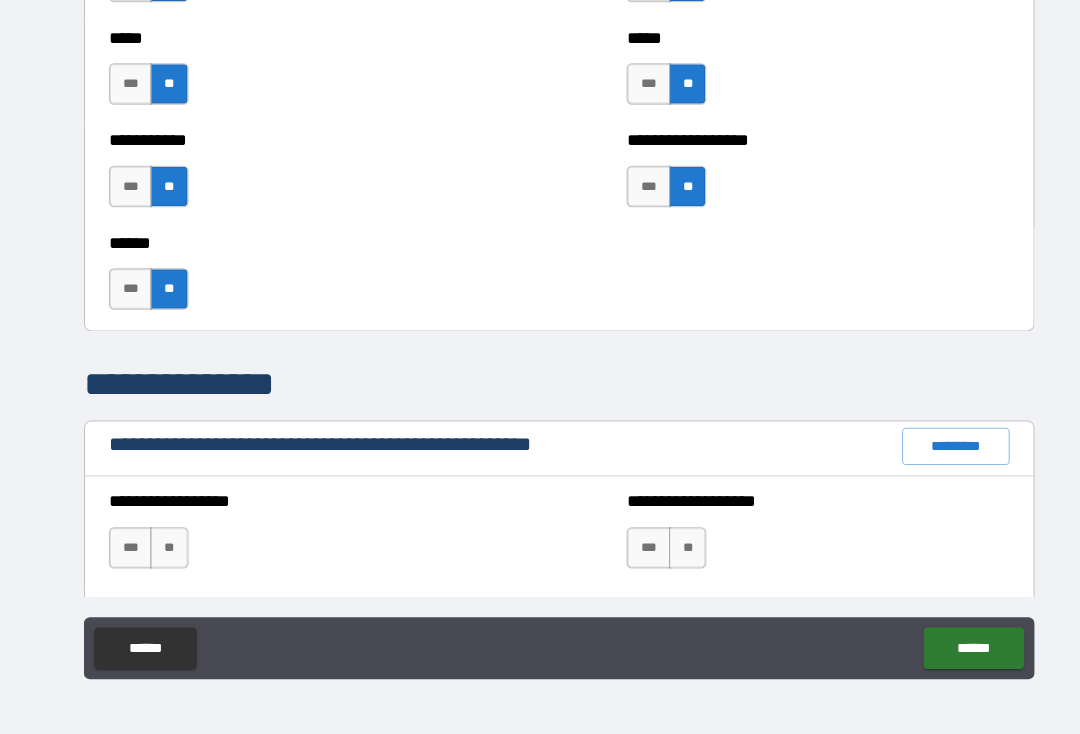 click on "**" at bounding box center (163, 554) 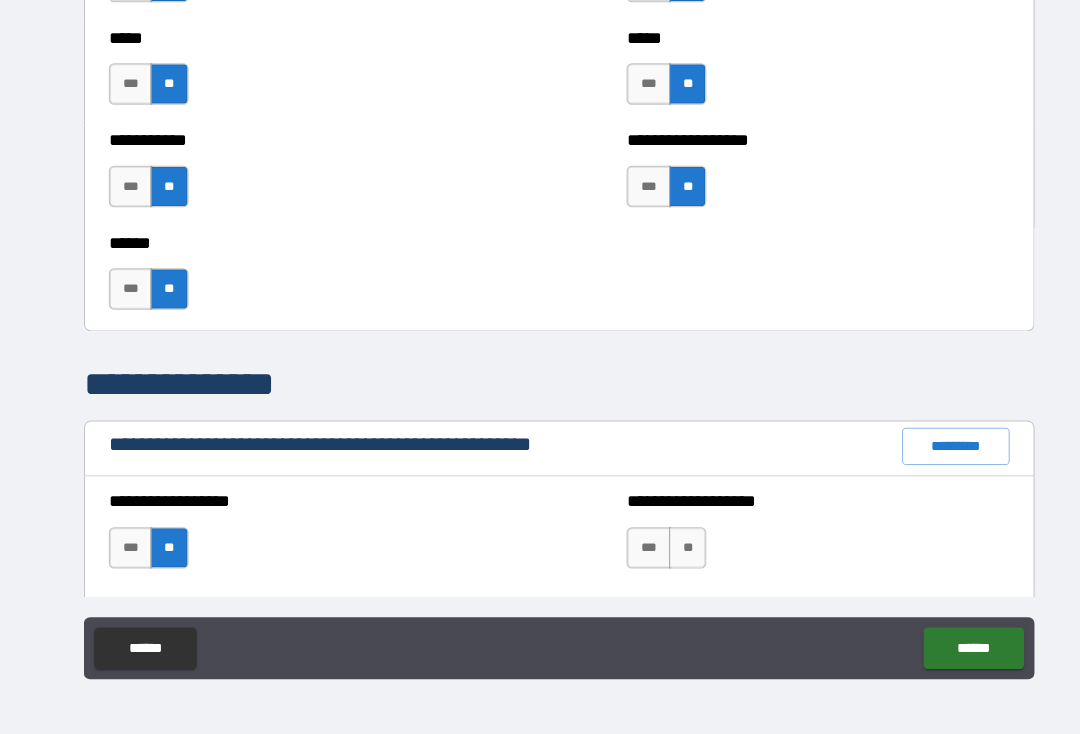 click on "**" at bounding box center [664, 554] 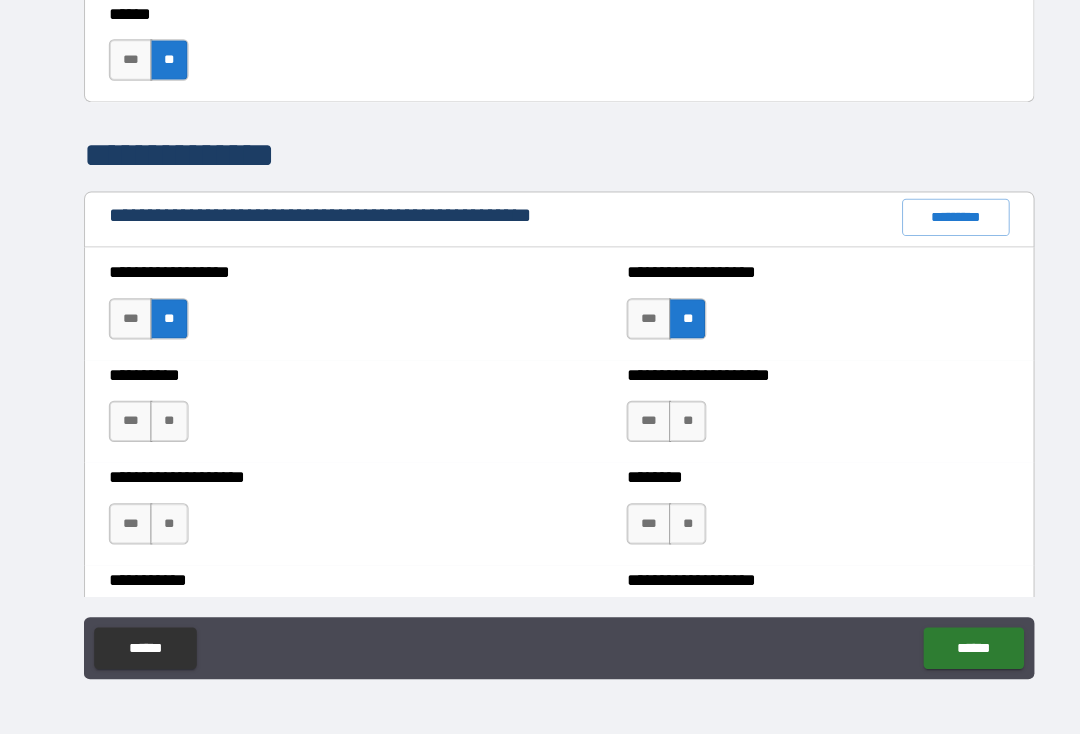 scroll, scrollTop: 2177, scrollLeft: 0, axis: vertical 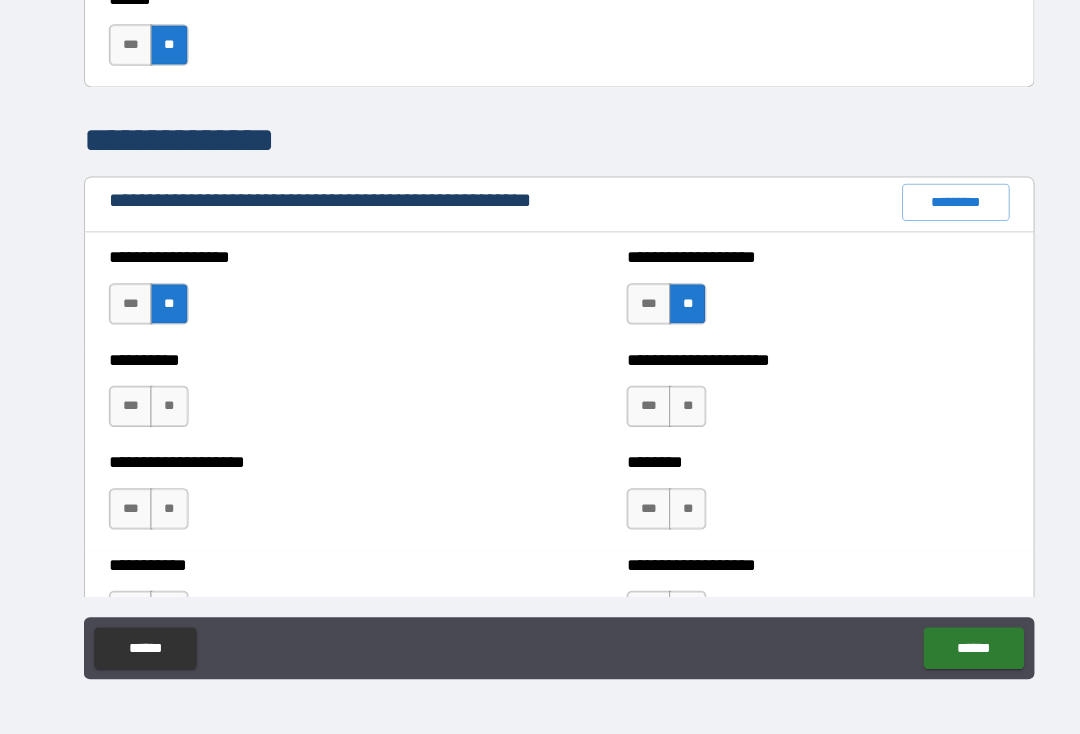 click on "**" at bounding box center (163, 417) 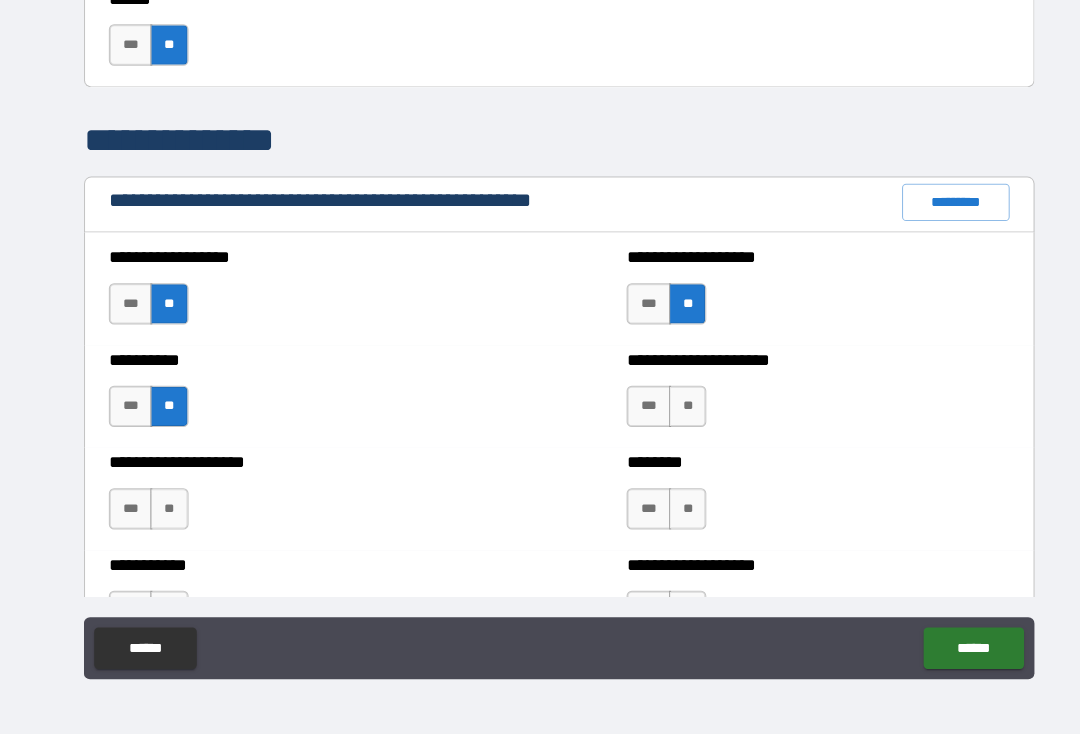 click on "**" at bounding box center (664, 417) 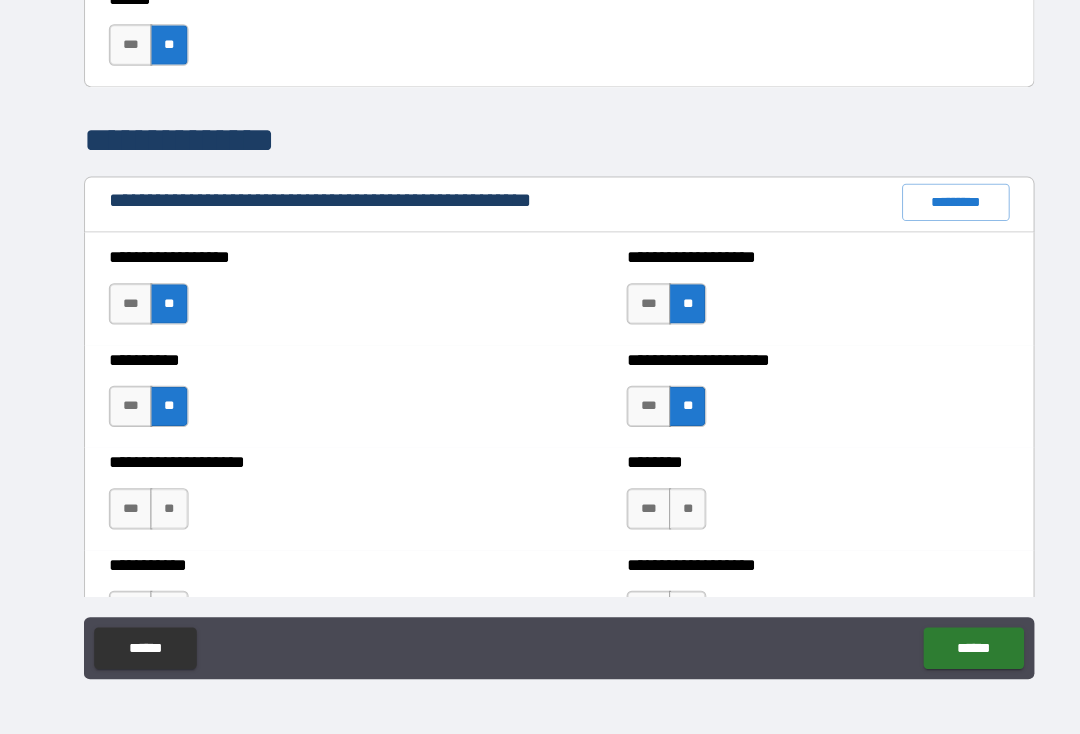 click on "***" at bounding box center [626, 516] 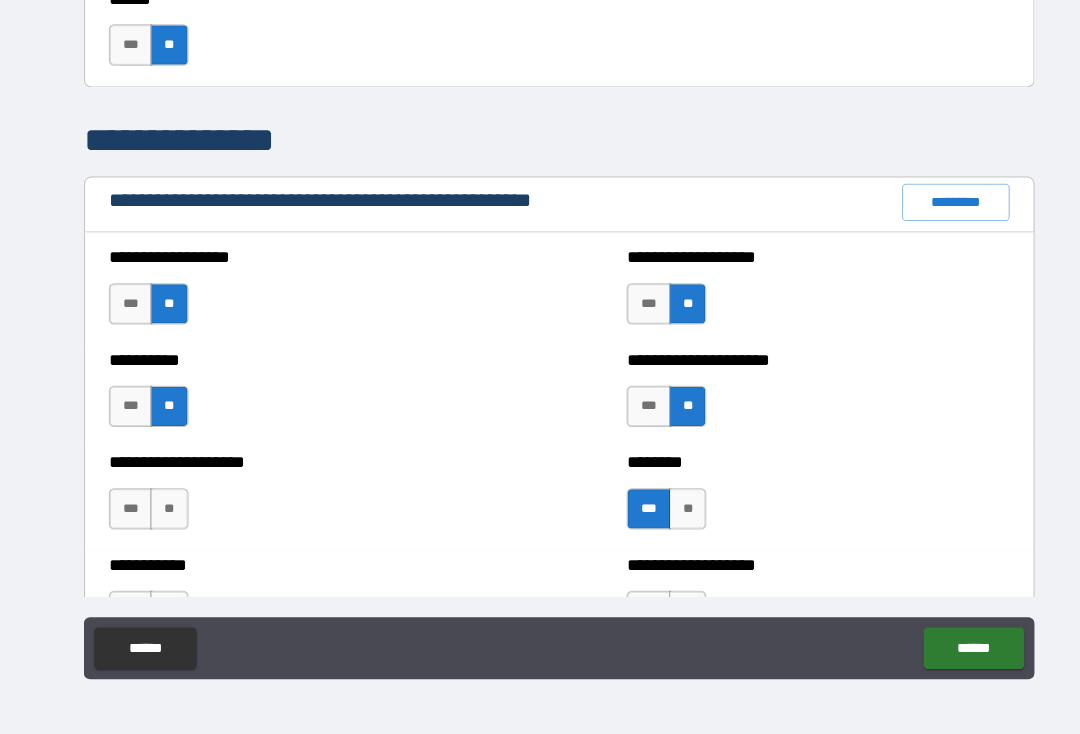 scroll, scrollTop: 2178, scrollLeft: 0, axis: vertical 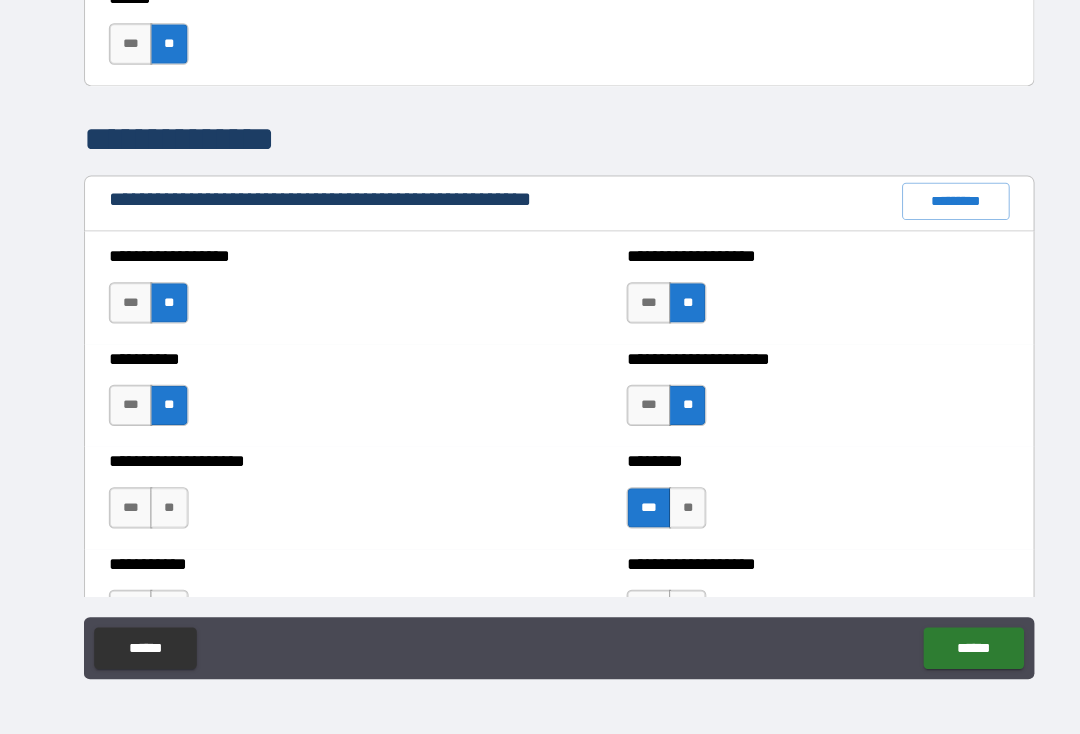 click on "**" at bounding box center [163, 515] 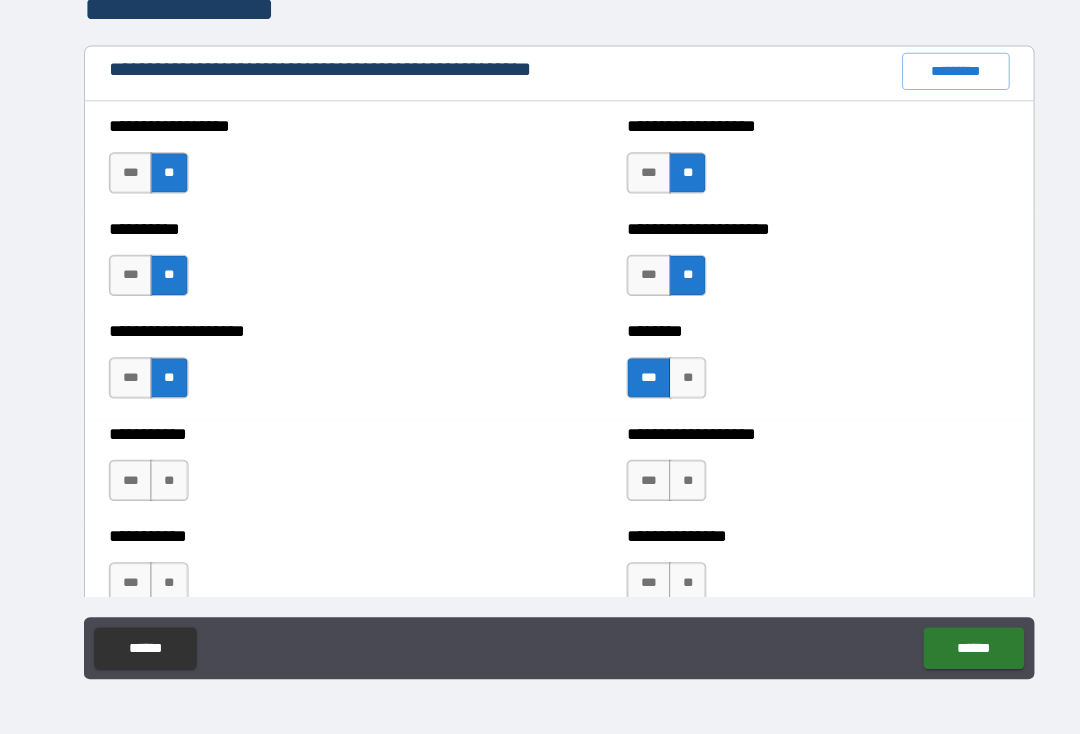 scroll, scrollTop: 2302, scrollLeft: 0, axis: vertical 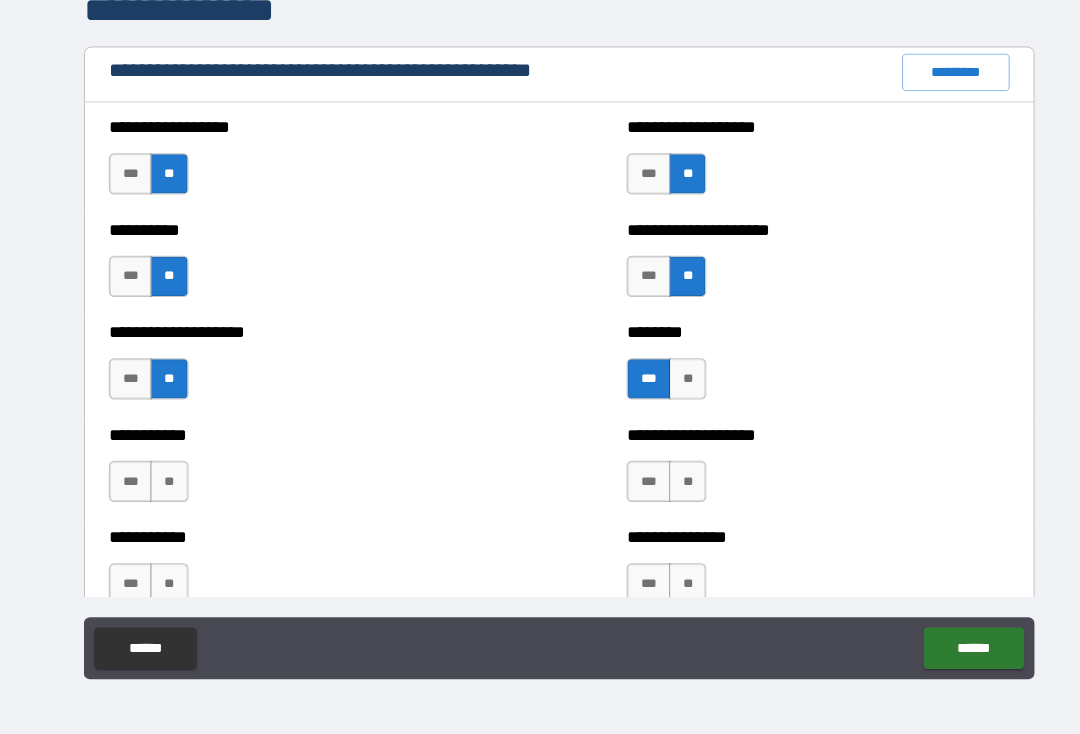 click on "**" at bounding box center (163, 490) 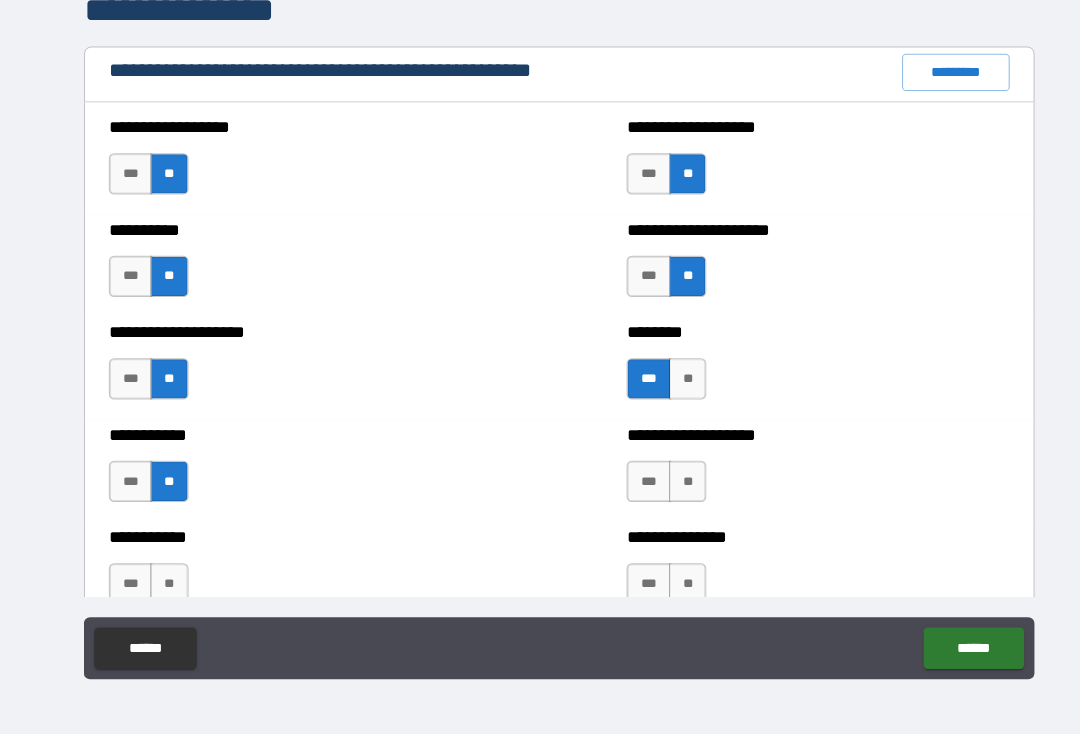 click on "**" at bounding box center (664, 490) 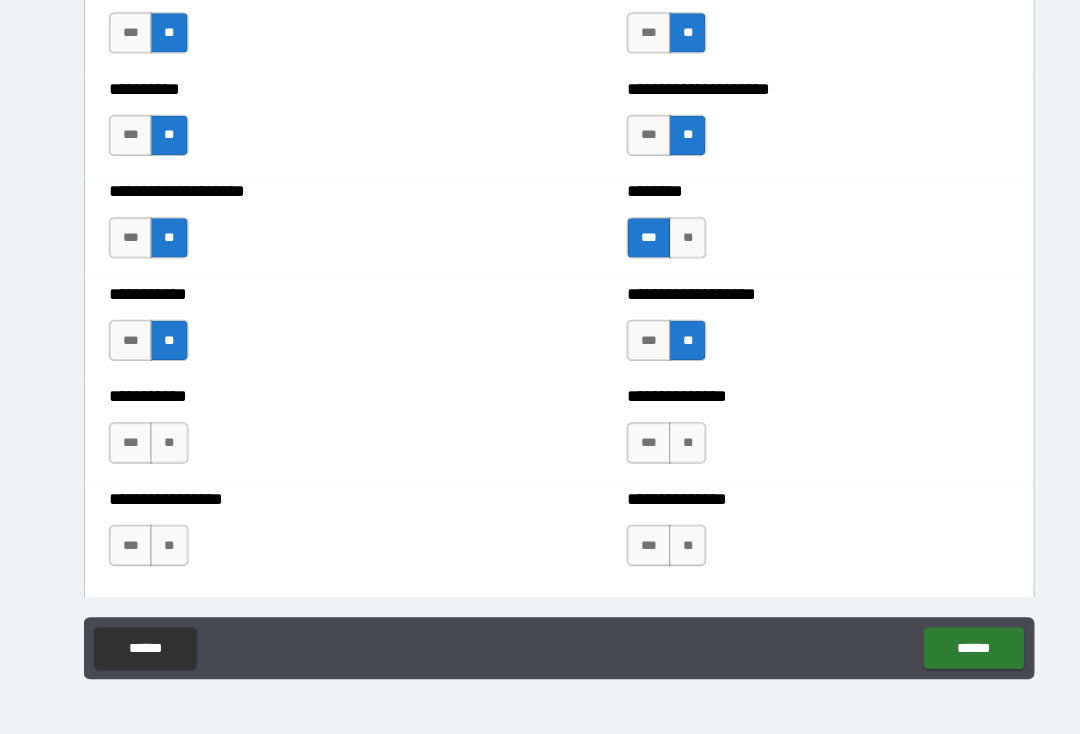scroll, scrollTop: 2444, scrollLeft: 0, axis: vertical 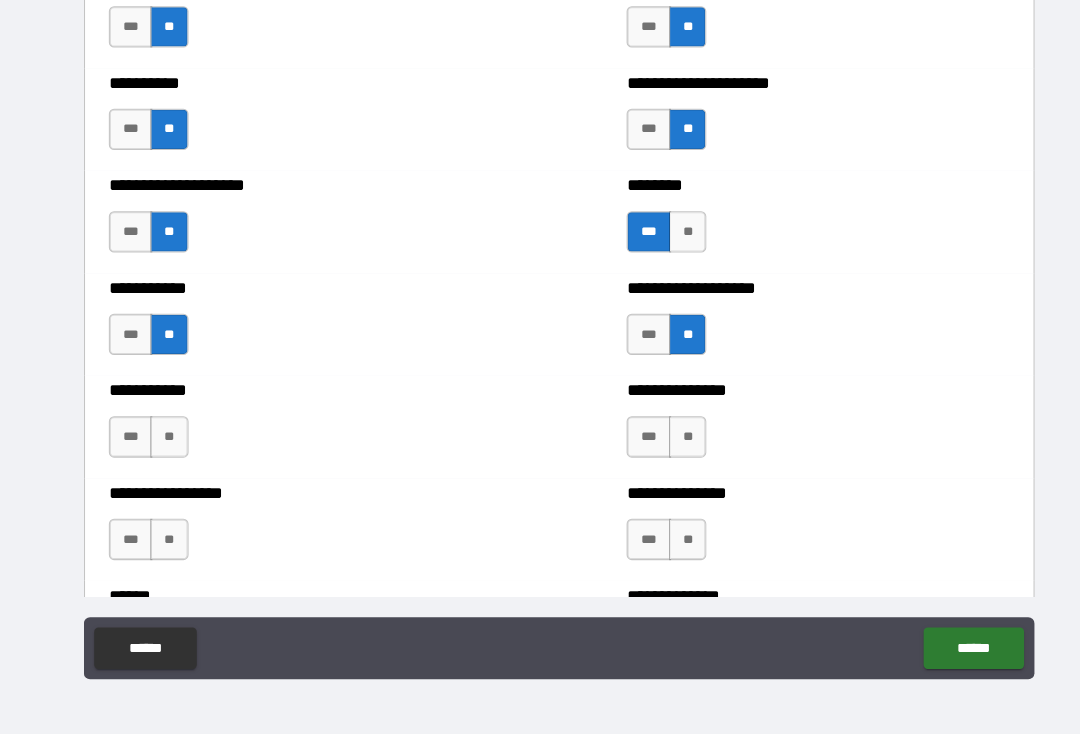 click on "**" at bounding box center [664, 447] 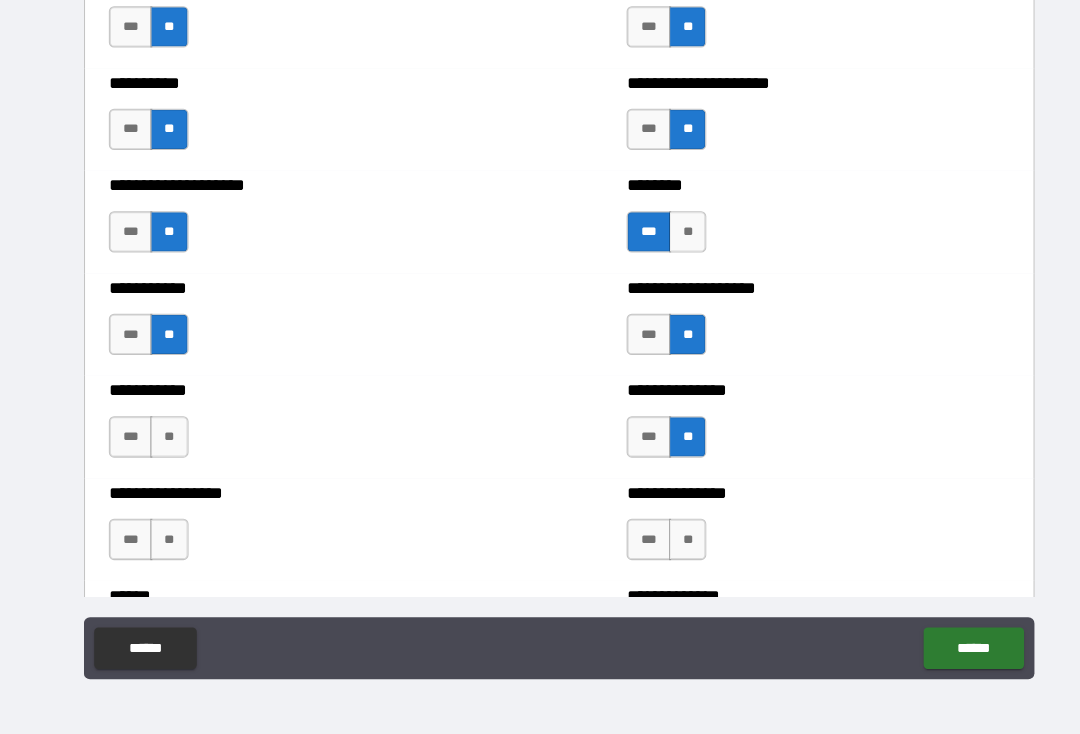 click on "**" at bounding box center [163, 447] 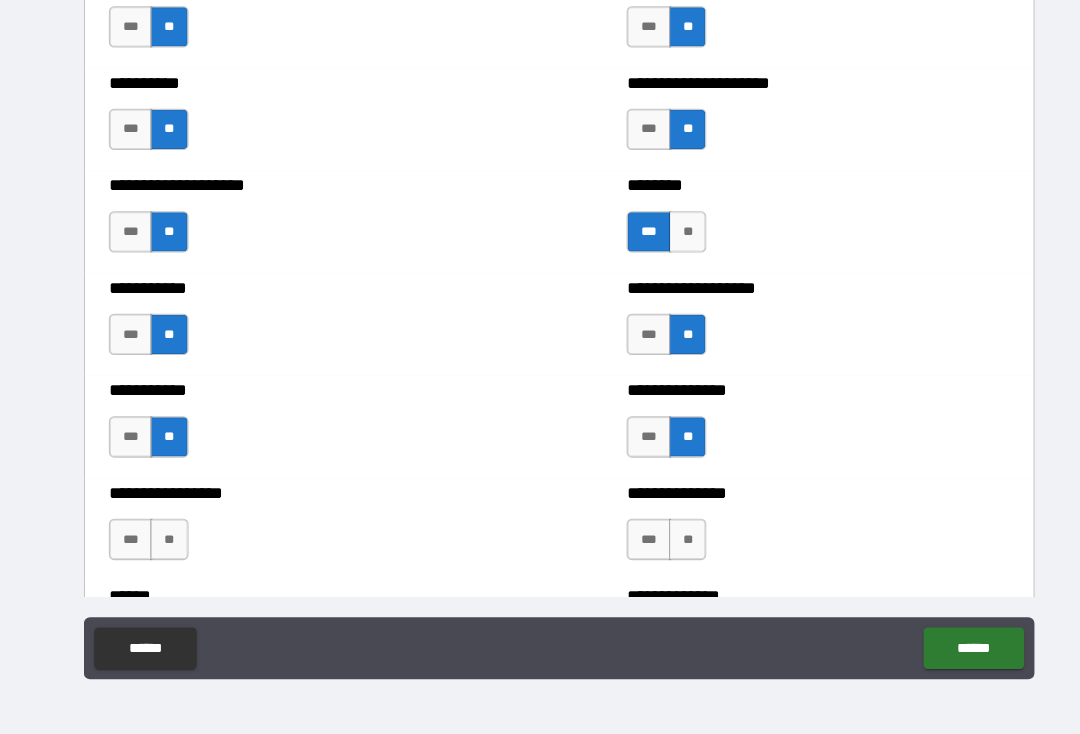 click on "**" at bounding box center (163, 546) 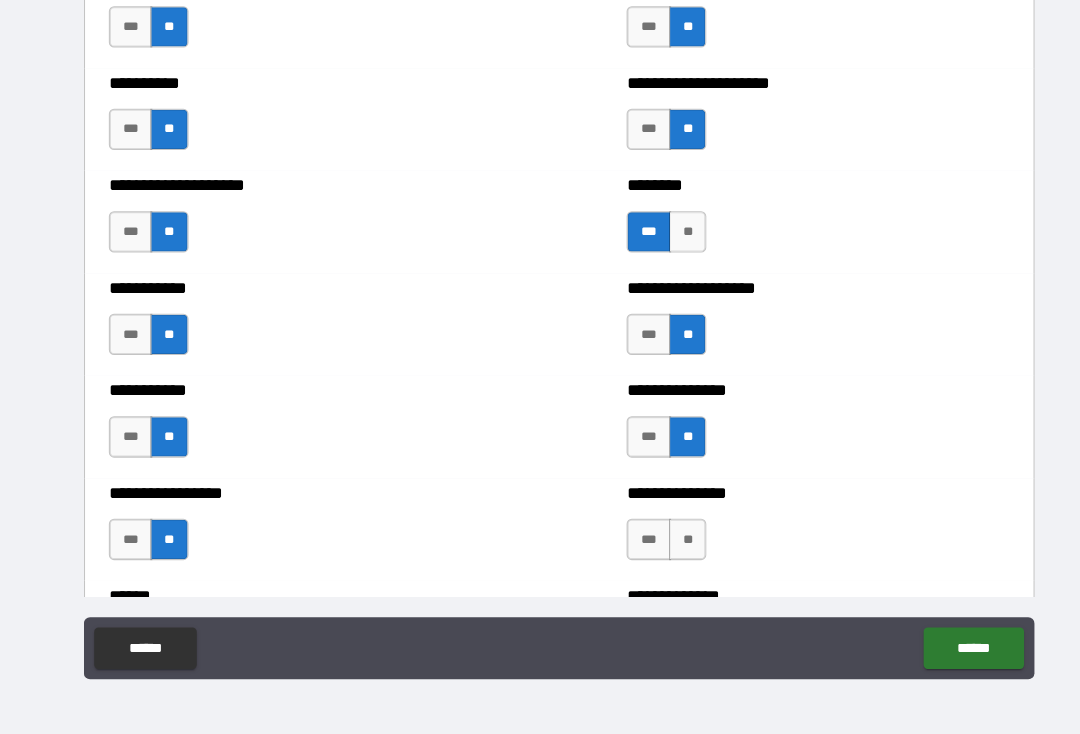click on "**" at bounding box center [664, 546] 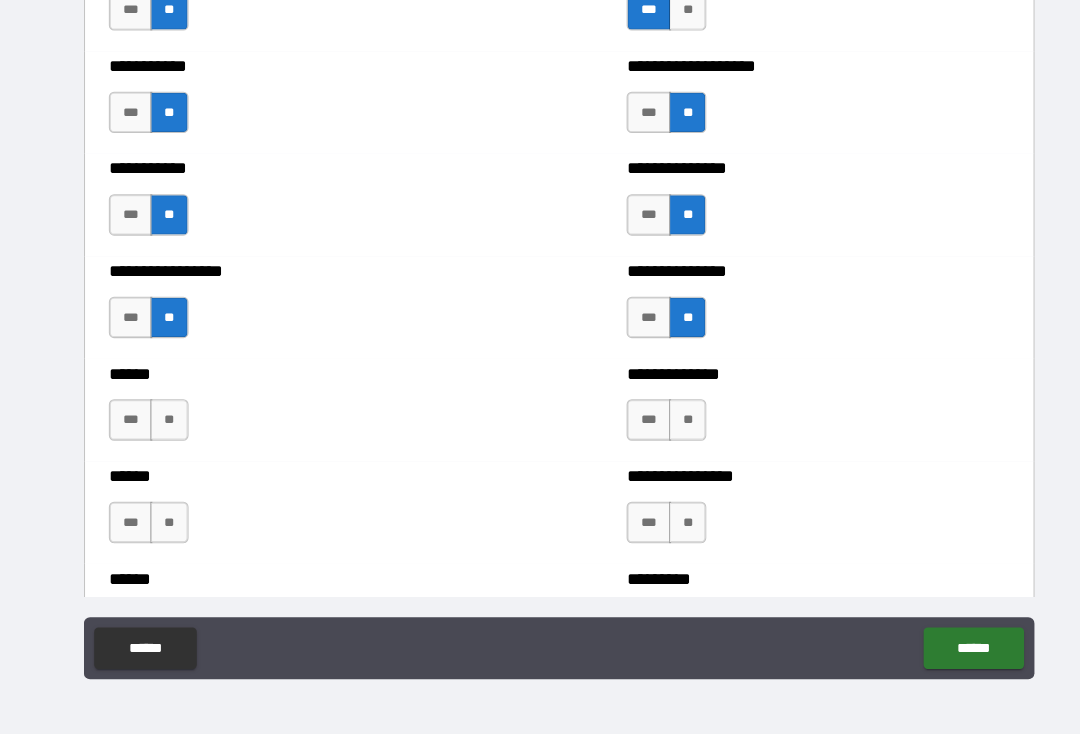 scroll, scrollTop: 2660, scrollLeft: 0, axis: vertical 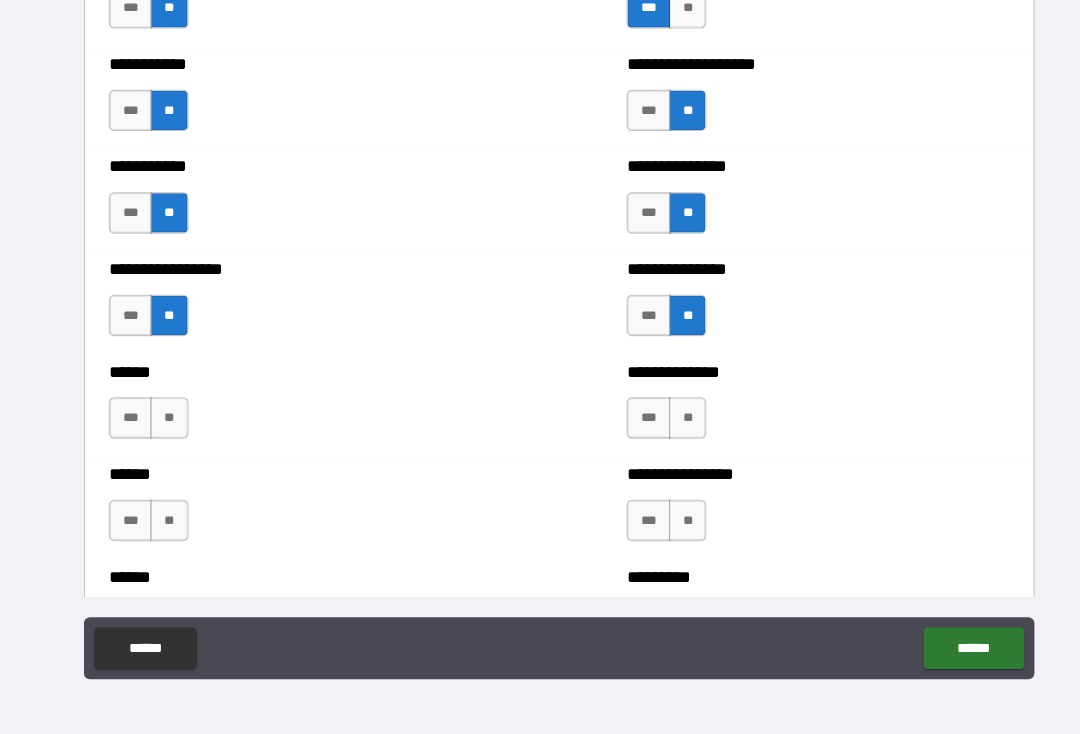 click on "**" at bounding box center [664, 429] 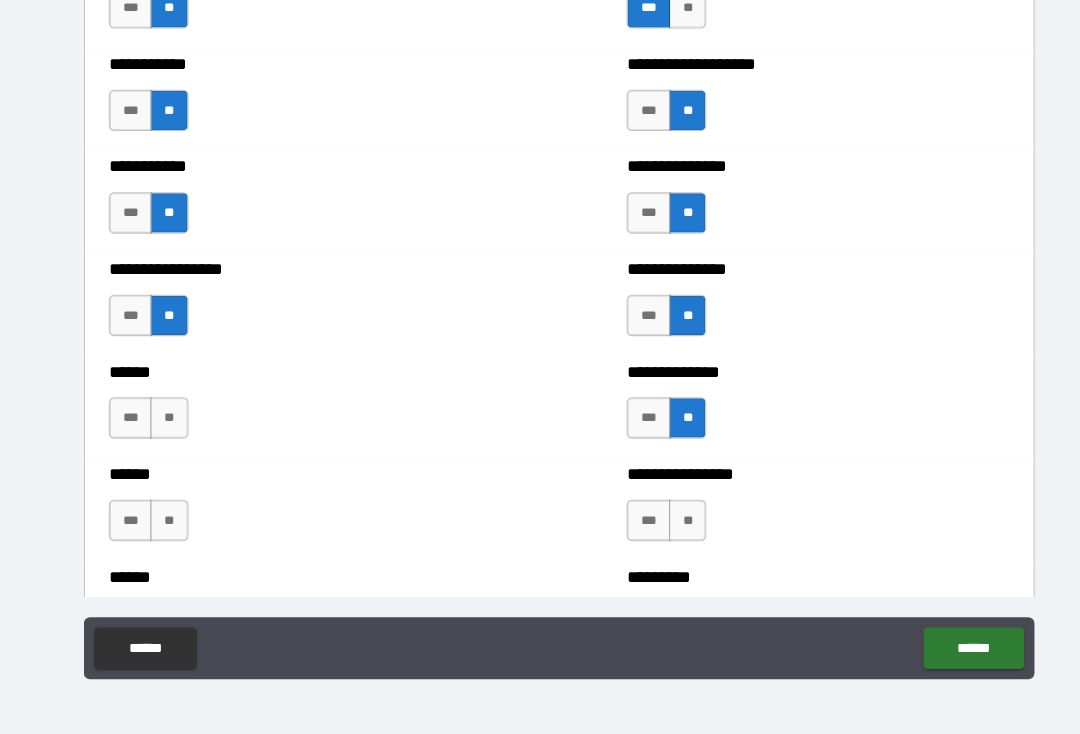 click on "**" at bounding box center (163, 429) 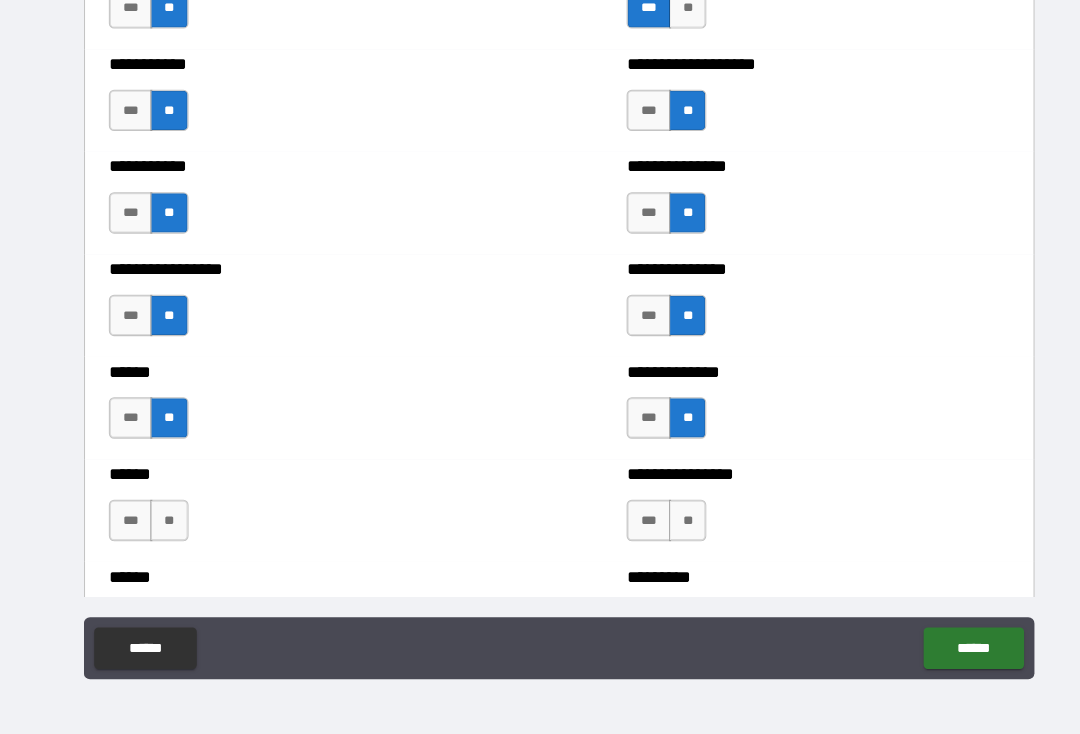click on "**" at bounding box center (163, 528) 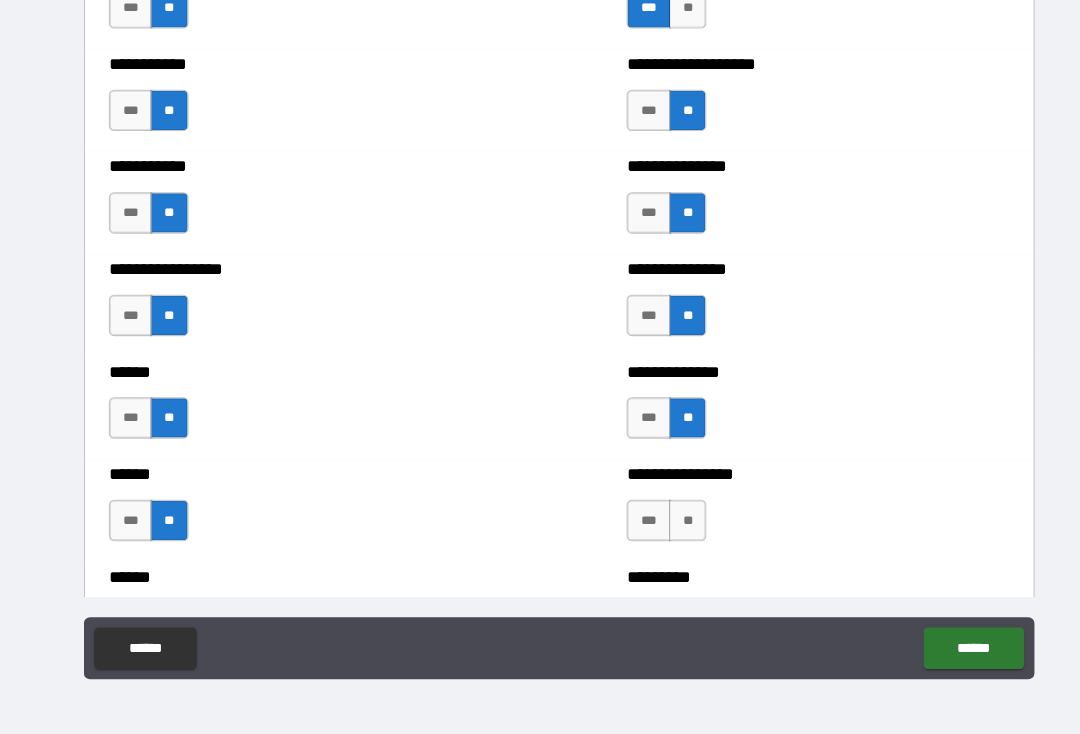 click on "**" at bounding box center [664, 528] 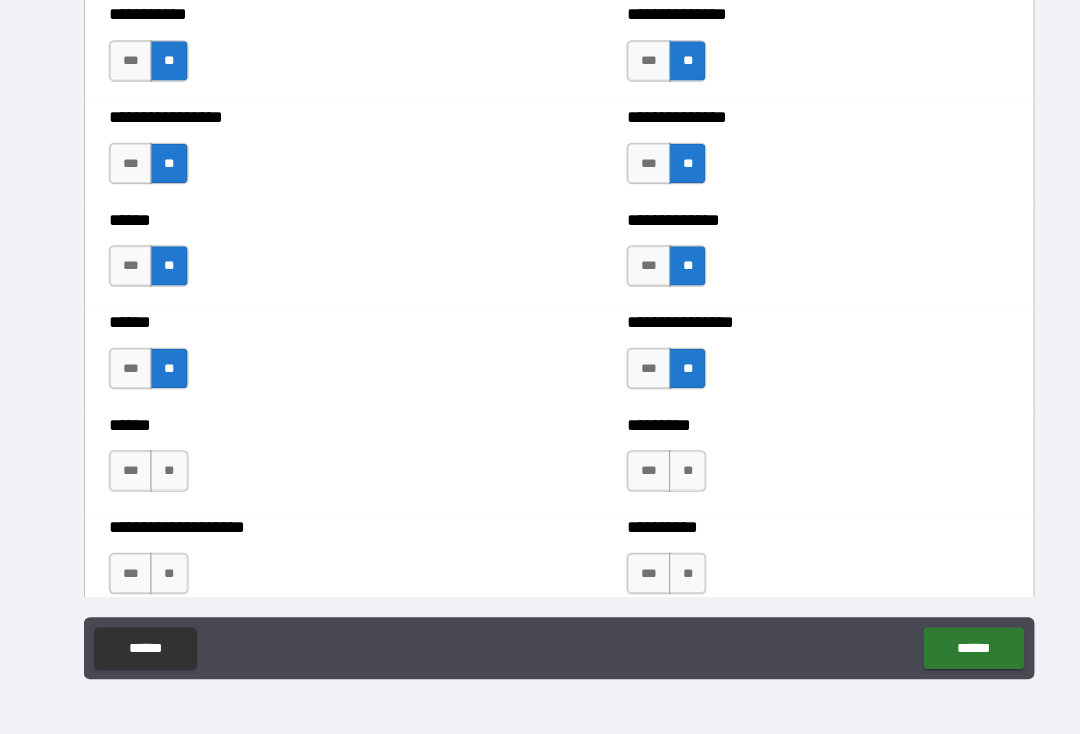scroll, scrollTop: 2831, scrollLeft: 0, axis: vertical 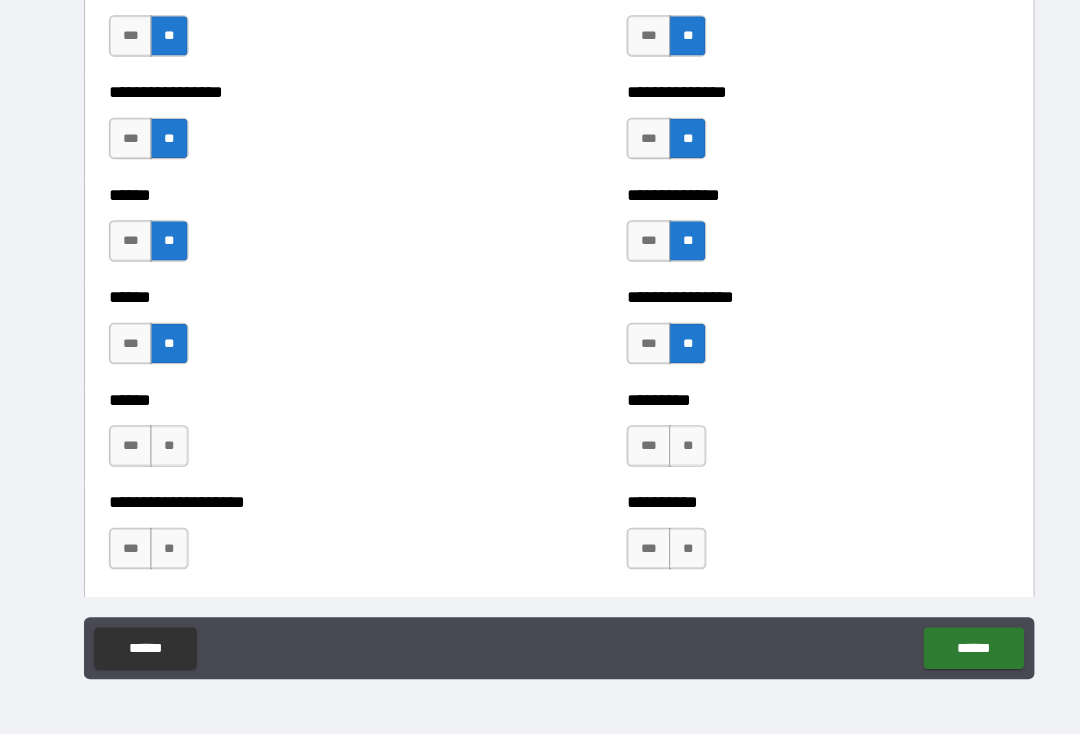 click on "**" at bounding box center (163, 456) 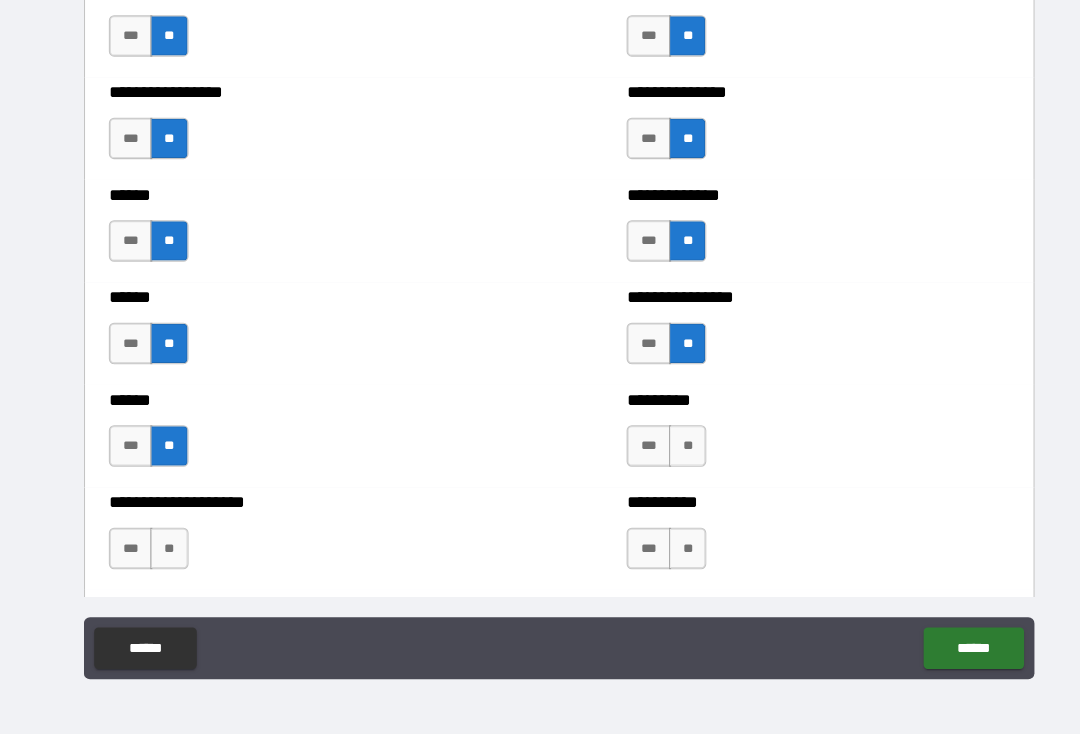 click on "**" at bounding box center (664, 456) 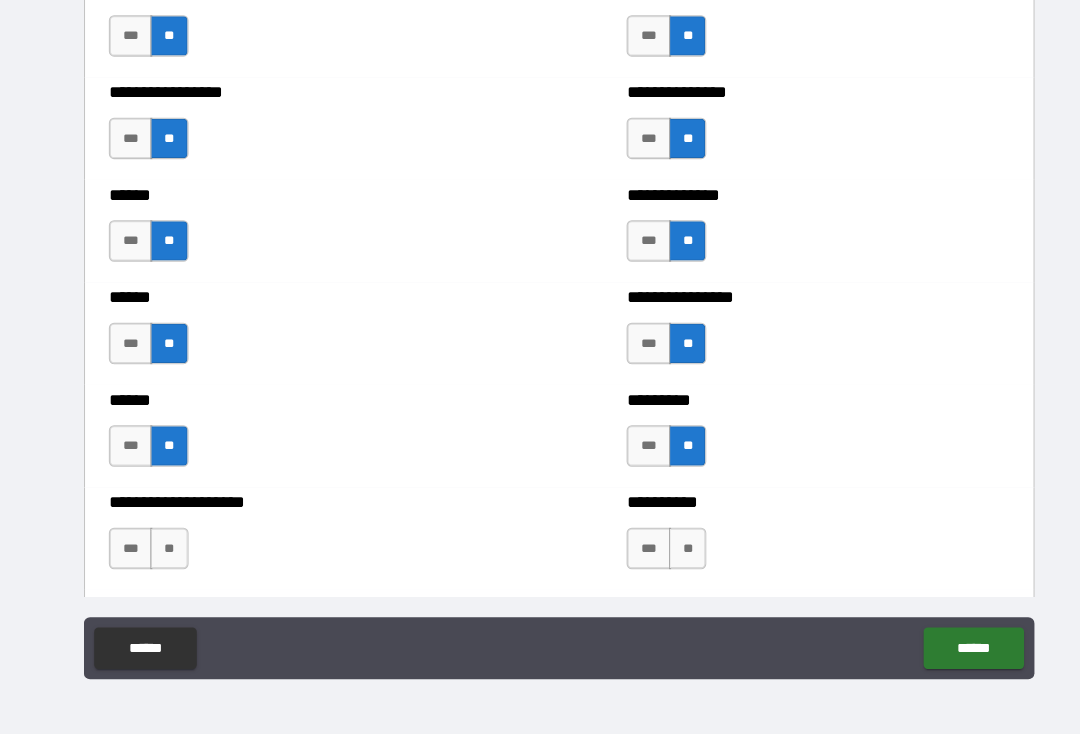 click on "**" at bounding box center (664, 555) 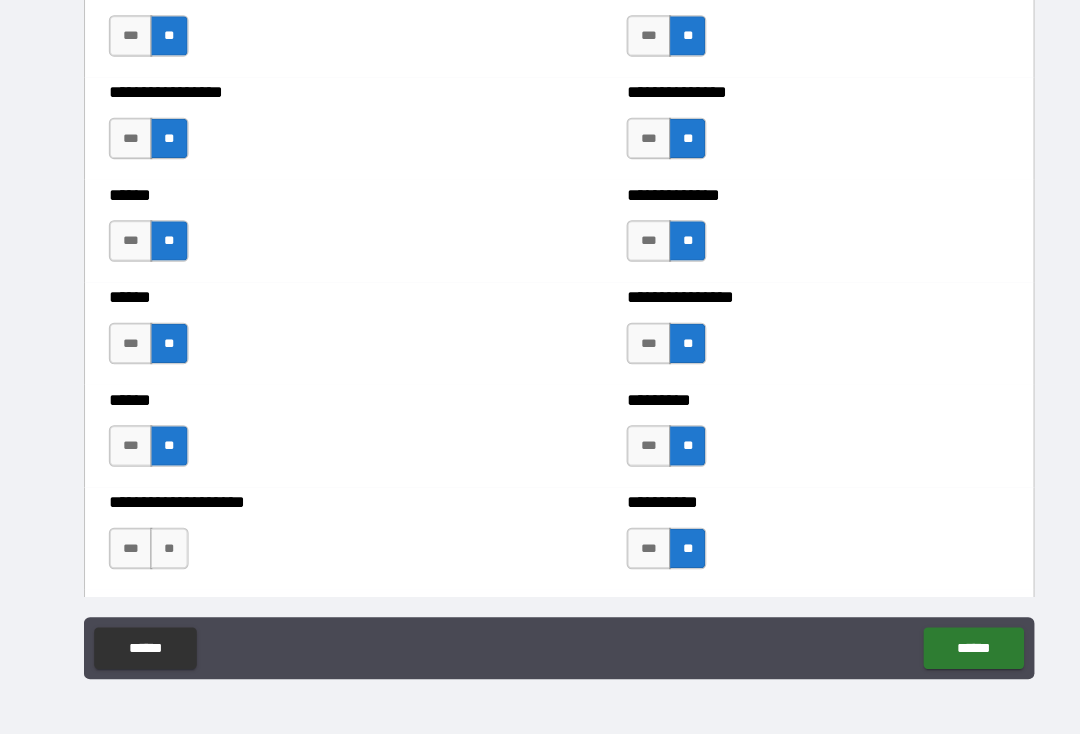 click on "***" at bounding box center (126, 555) 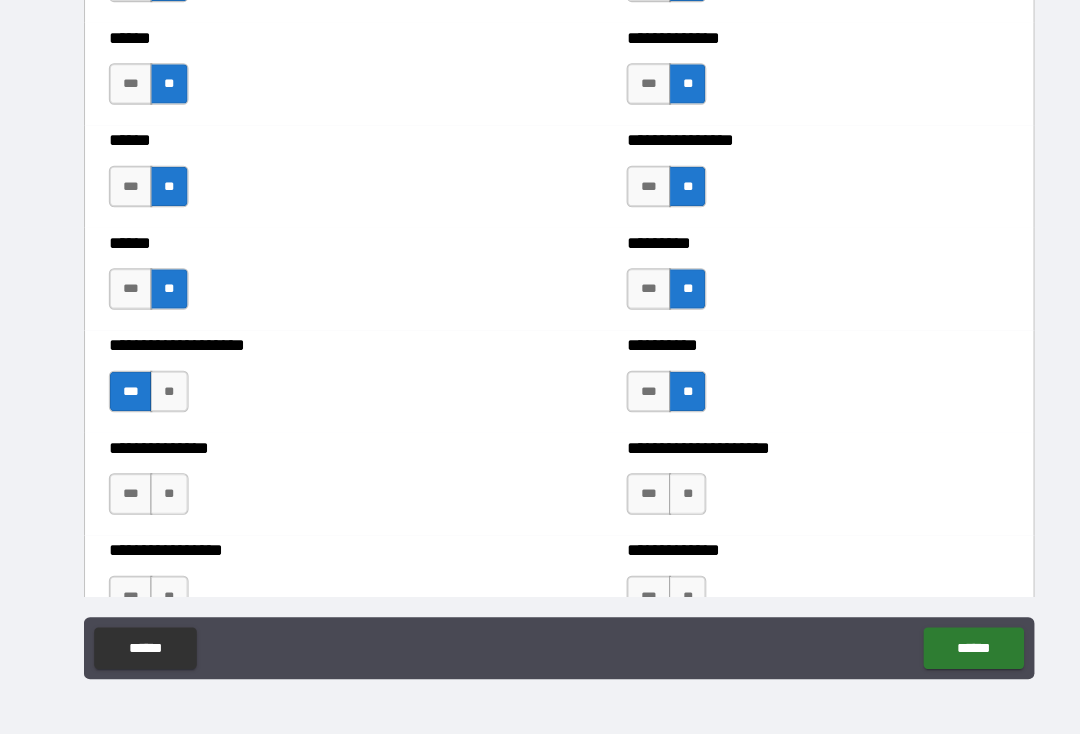 scroll, scrollTop: 2999, scrollLeft: 0, axis: vertical 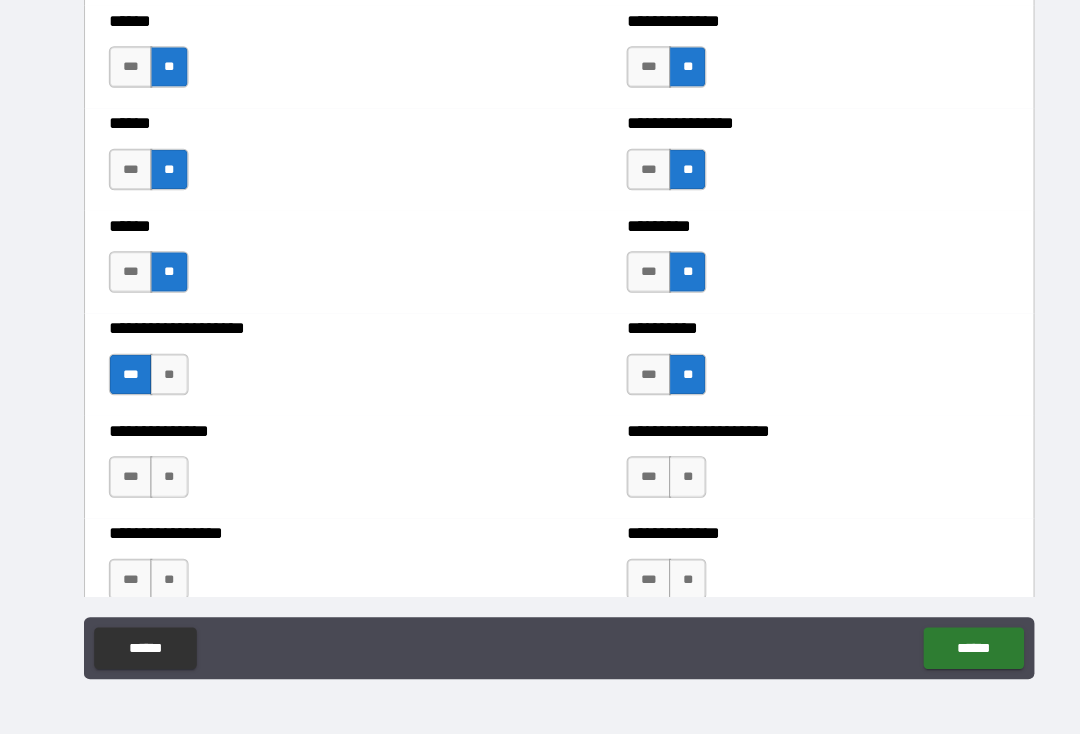 click on "***" at bounding box center [126, 486] 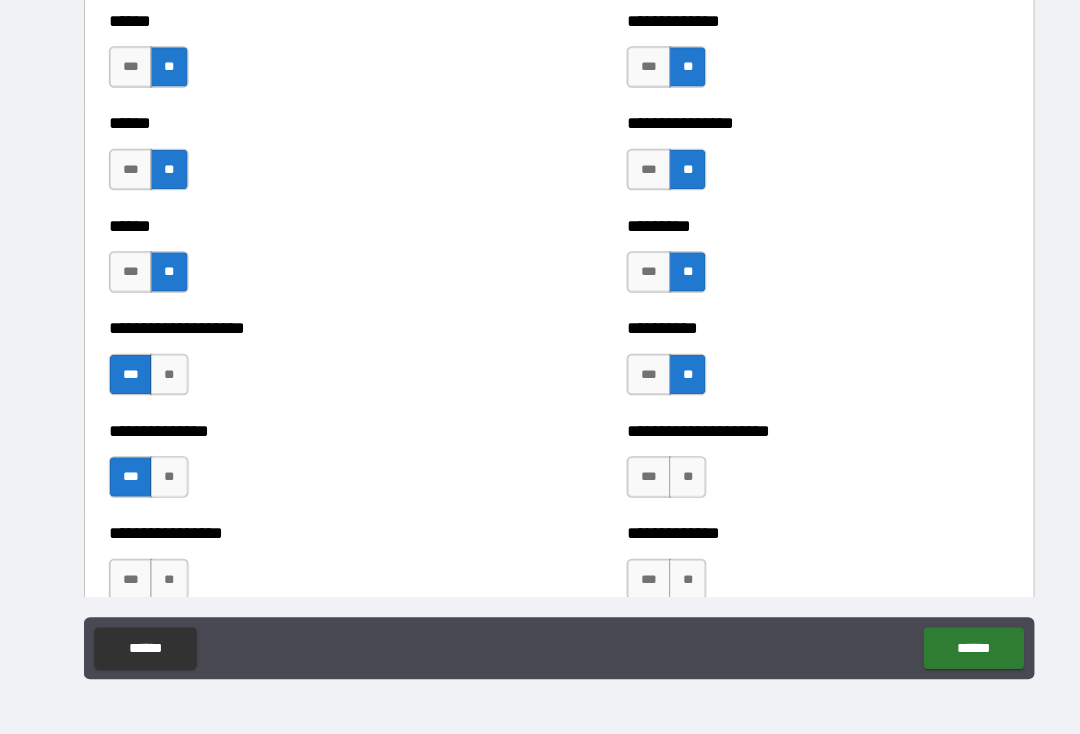 click on "**" at bounding box center (664, 486) 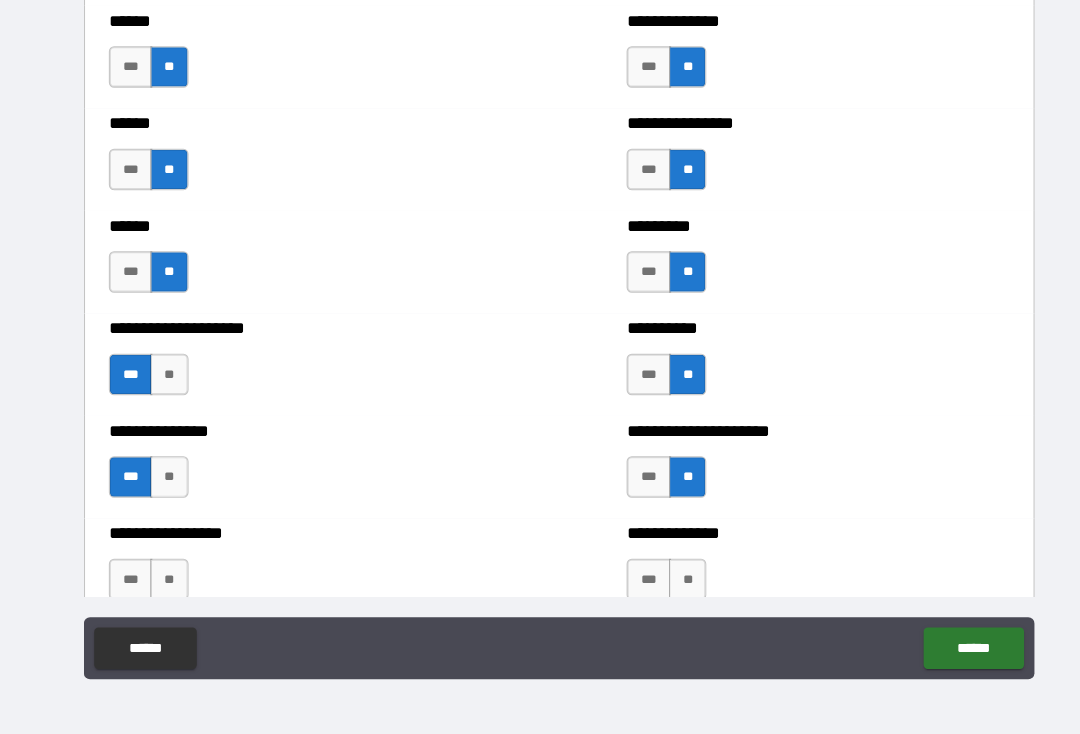 click on "**" at bounding box center (664, 585) 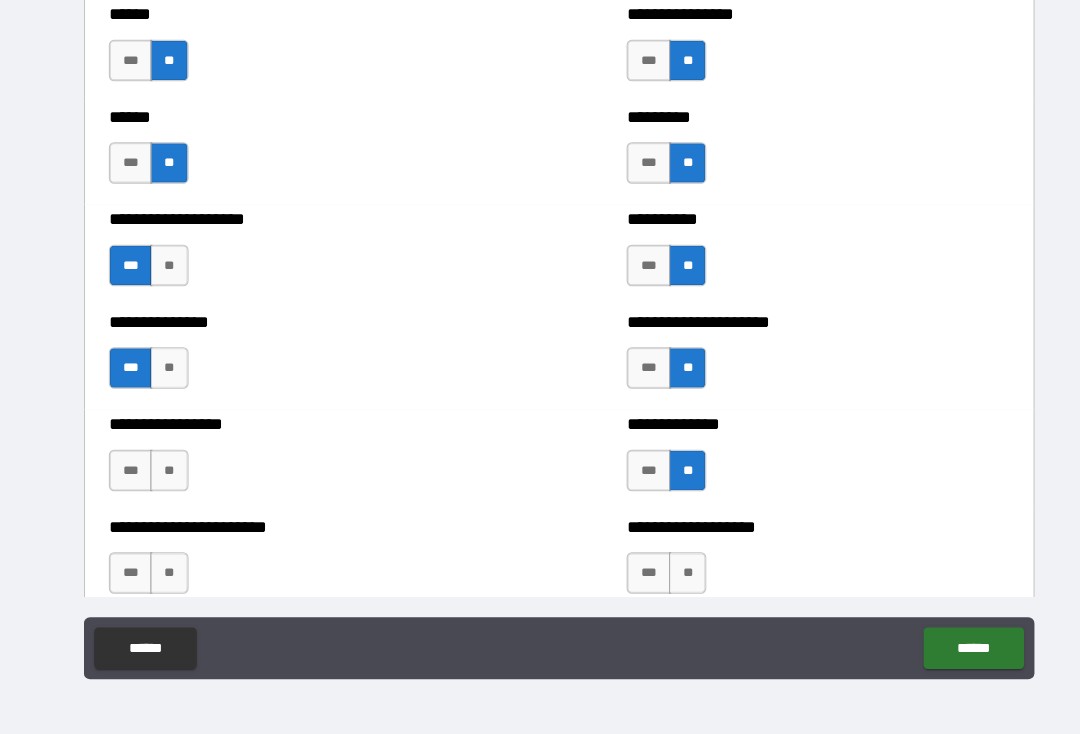 scroll, scrollTop: 3111, scrollLeft: 0, axis: vertical 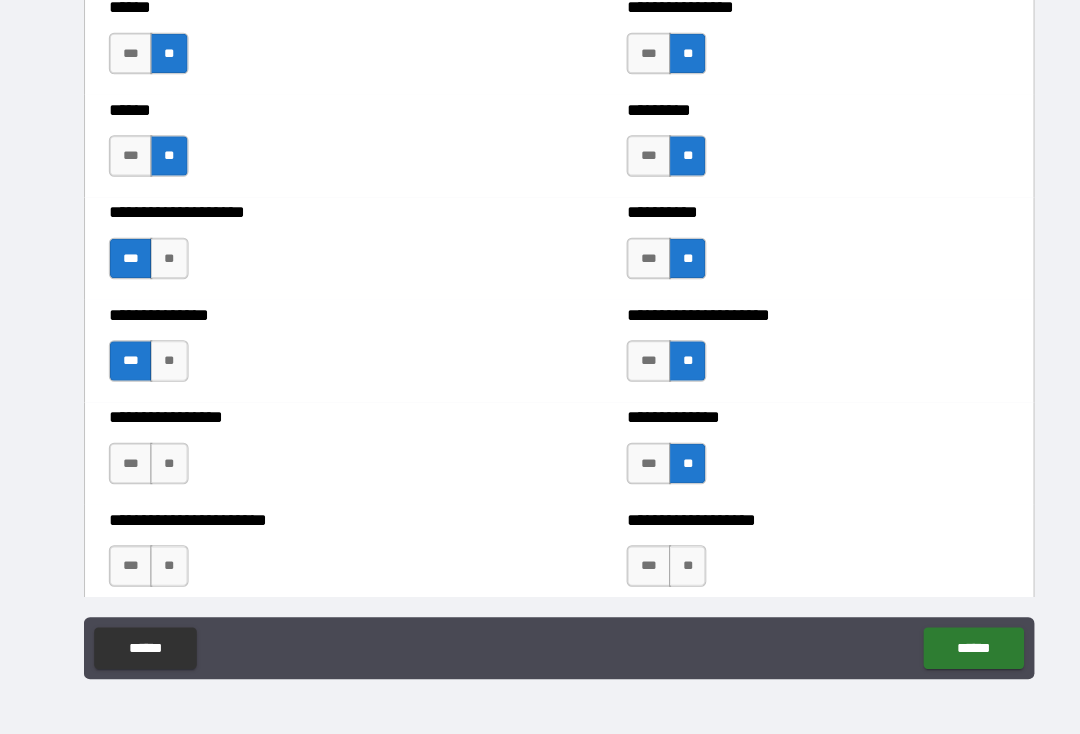 click on "***" at bounding box center (126, 473) 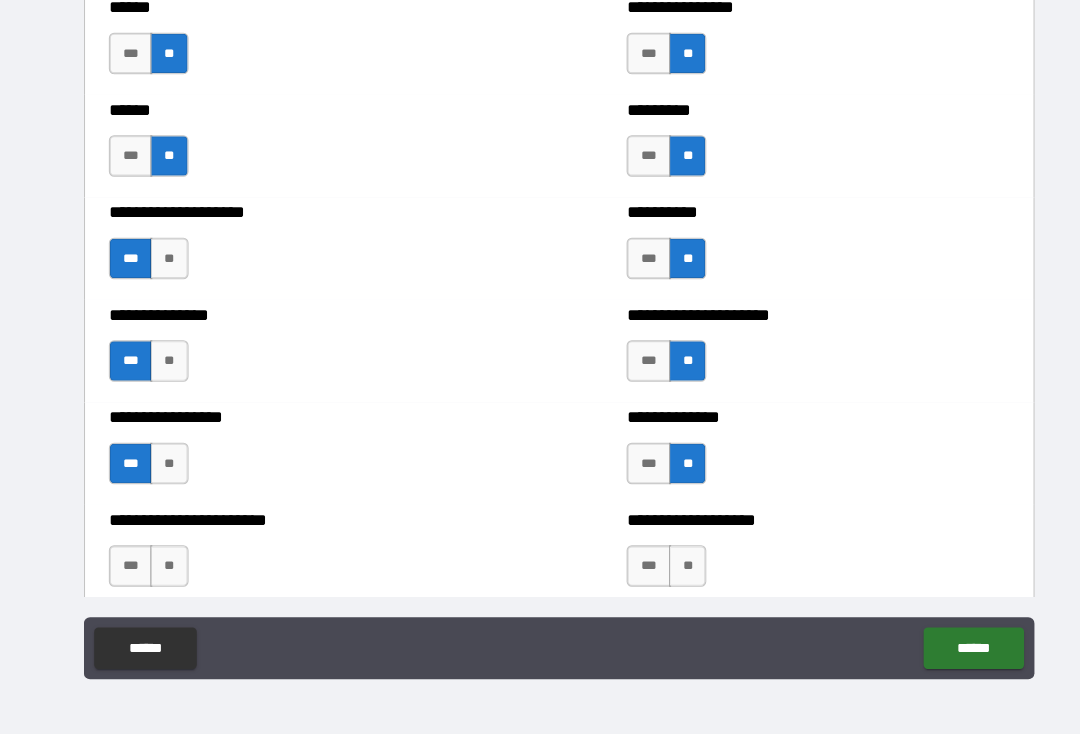 click on "**" at bounding box center (163, 572) 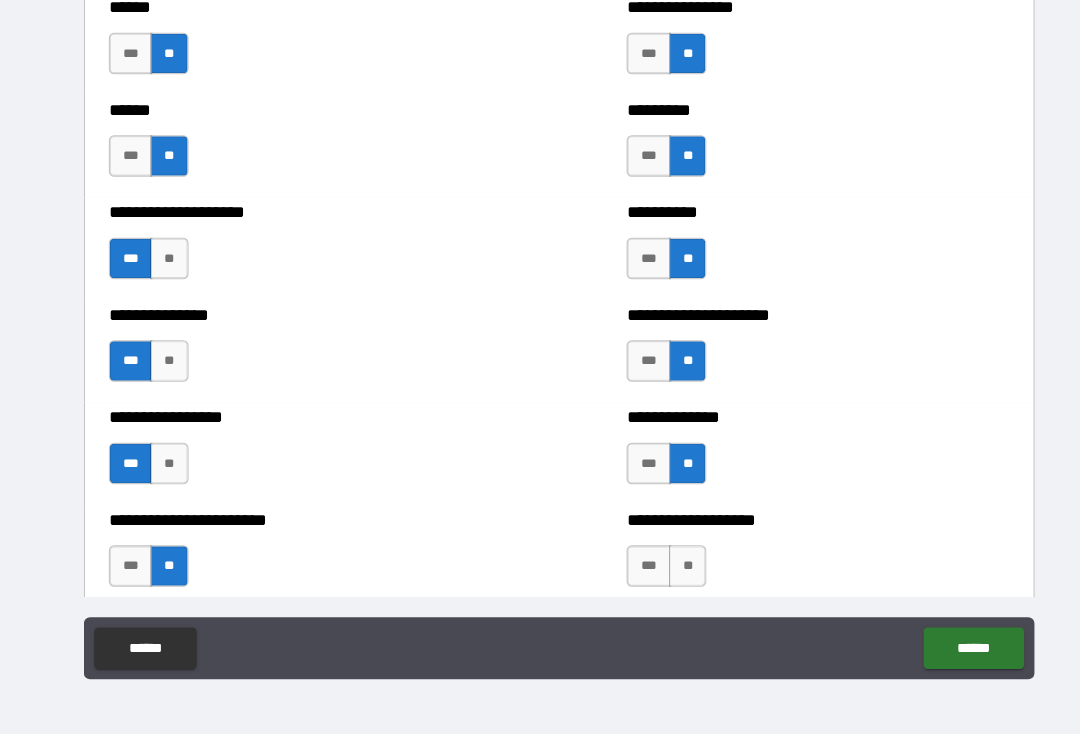 click on "**" at bounding box center (664, 572) 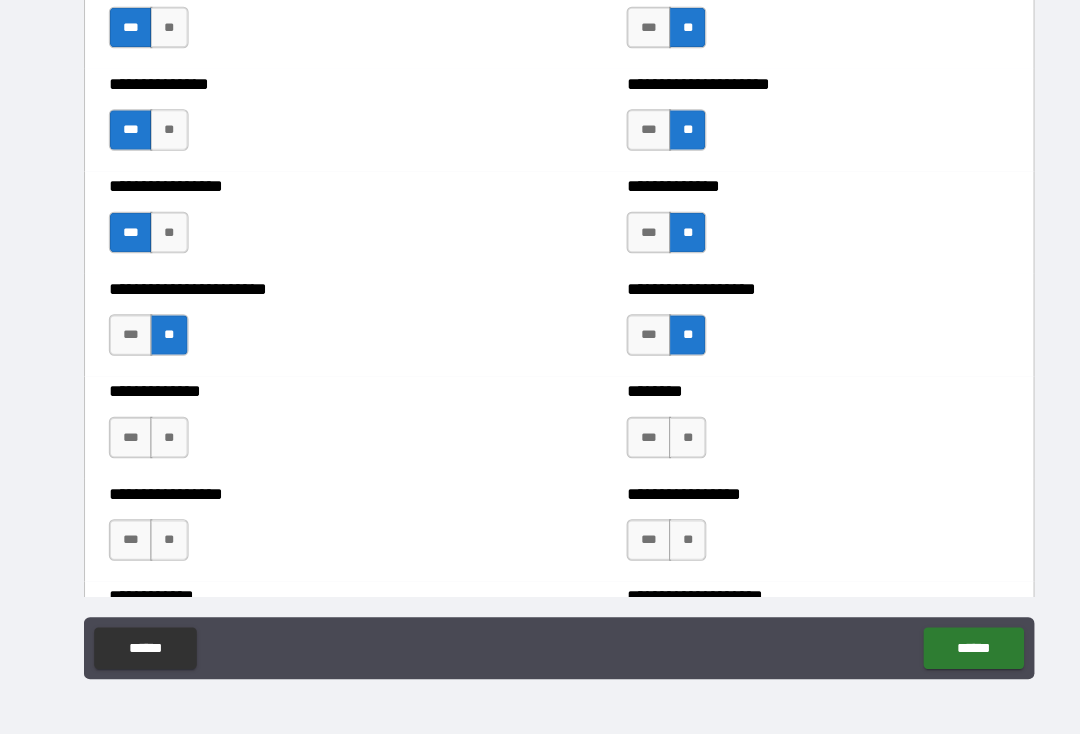 scroll, scrollTop: 3338, scrollLeft: 0, axis: vertical 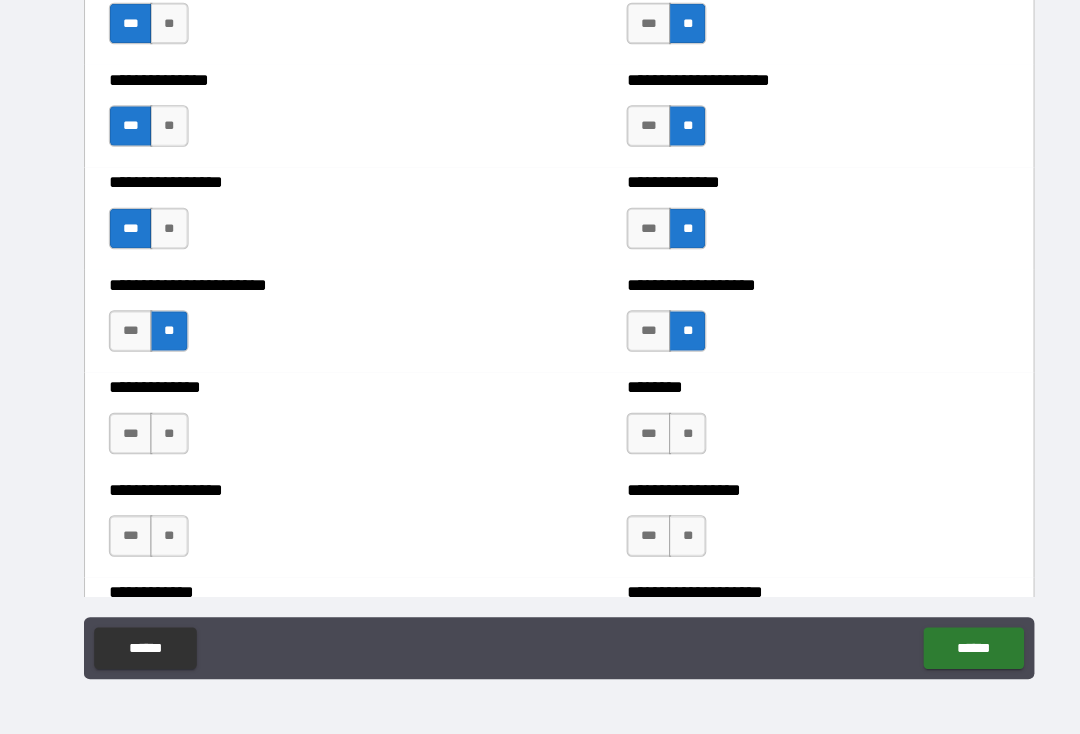 click on "**" at bounding box center [163, 444] 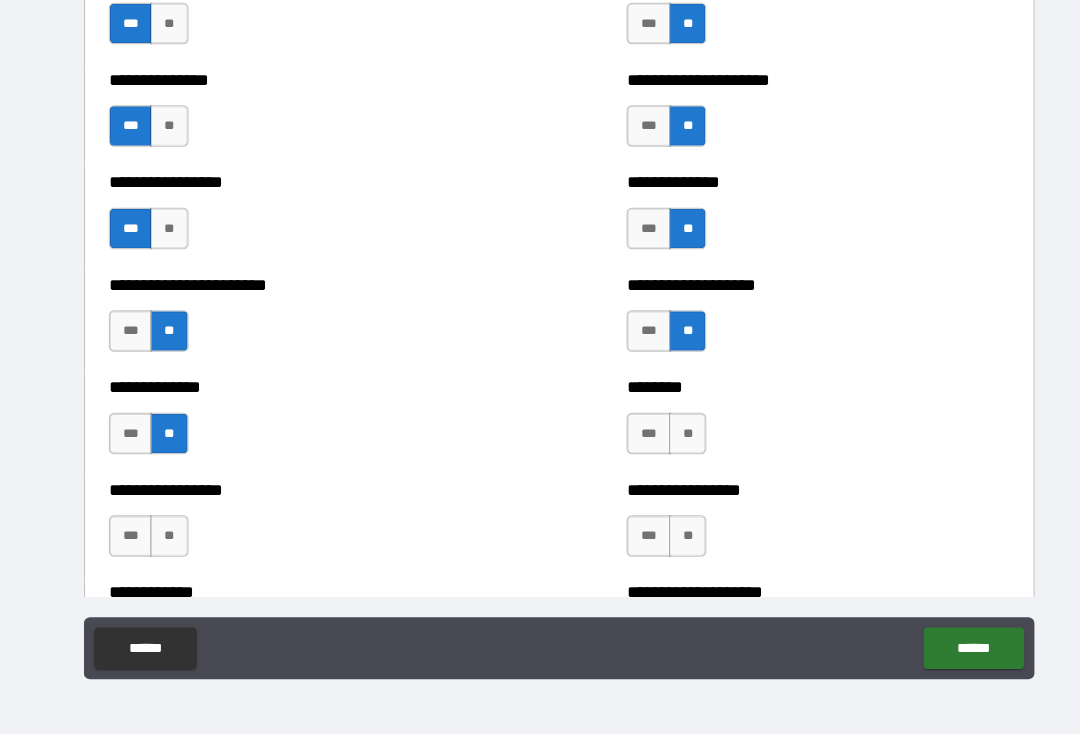 click on "**" at bounding box center [664, 444] 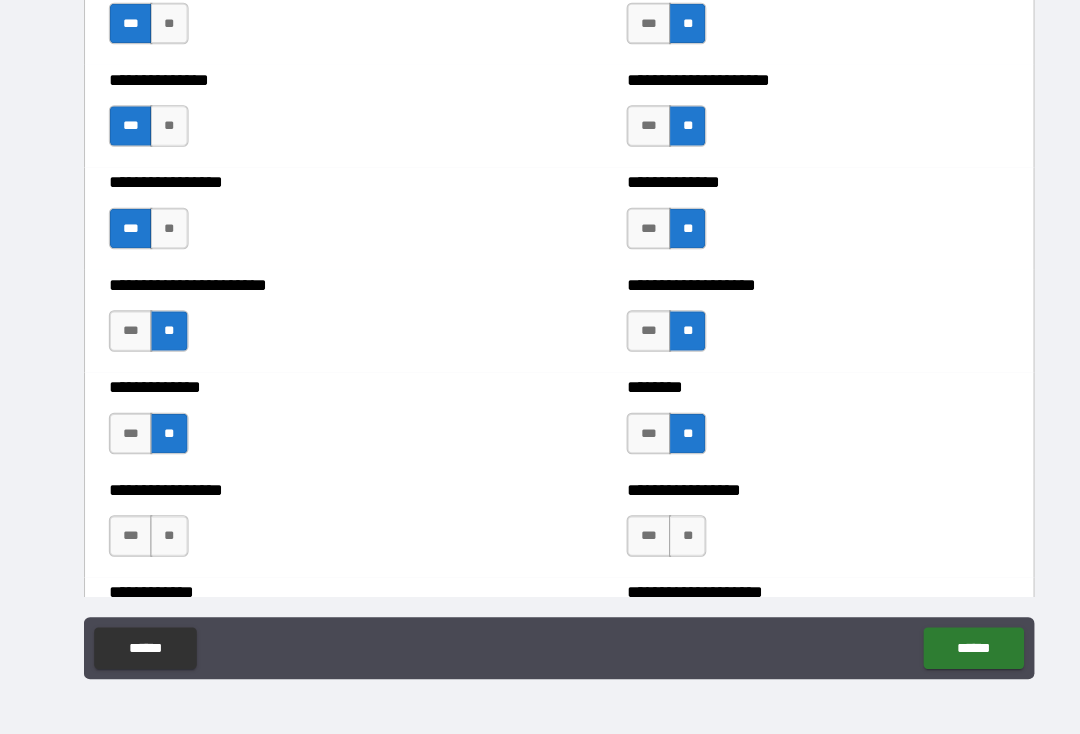 click on "**" at bounding box center [664, 543] 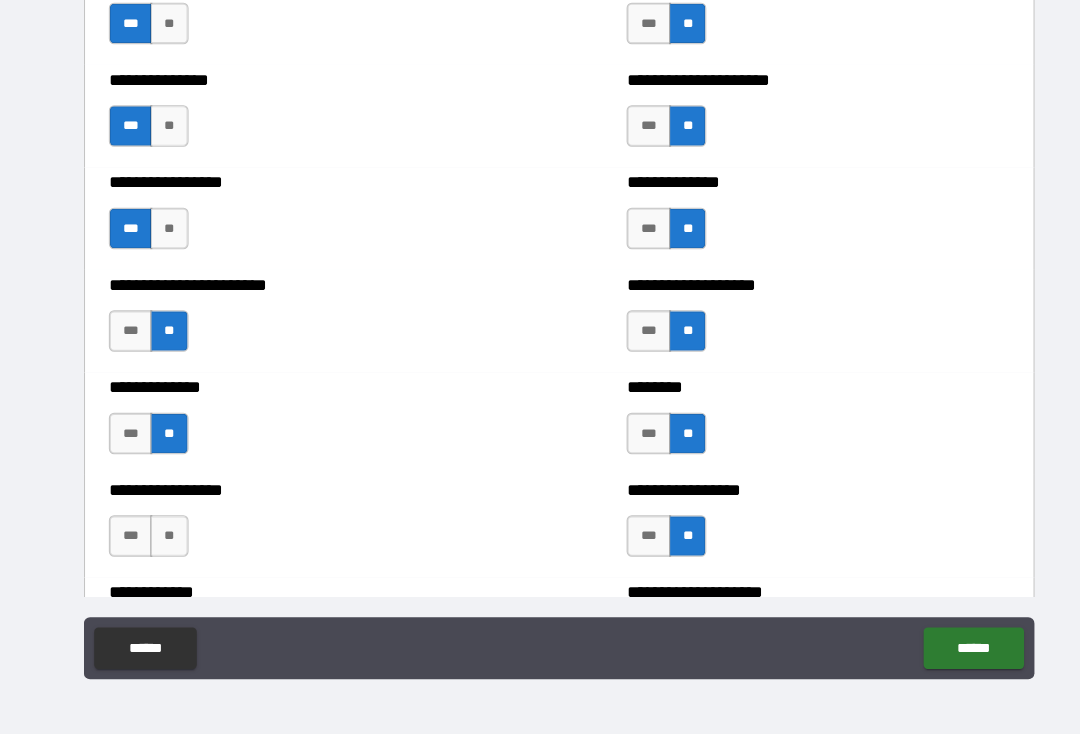 click on "**" at bounding box center (163, 543) 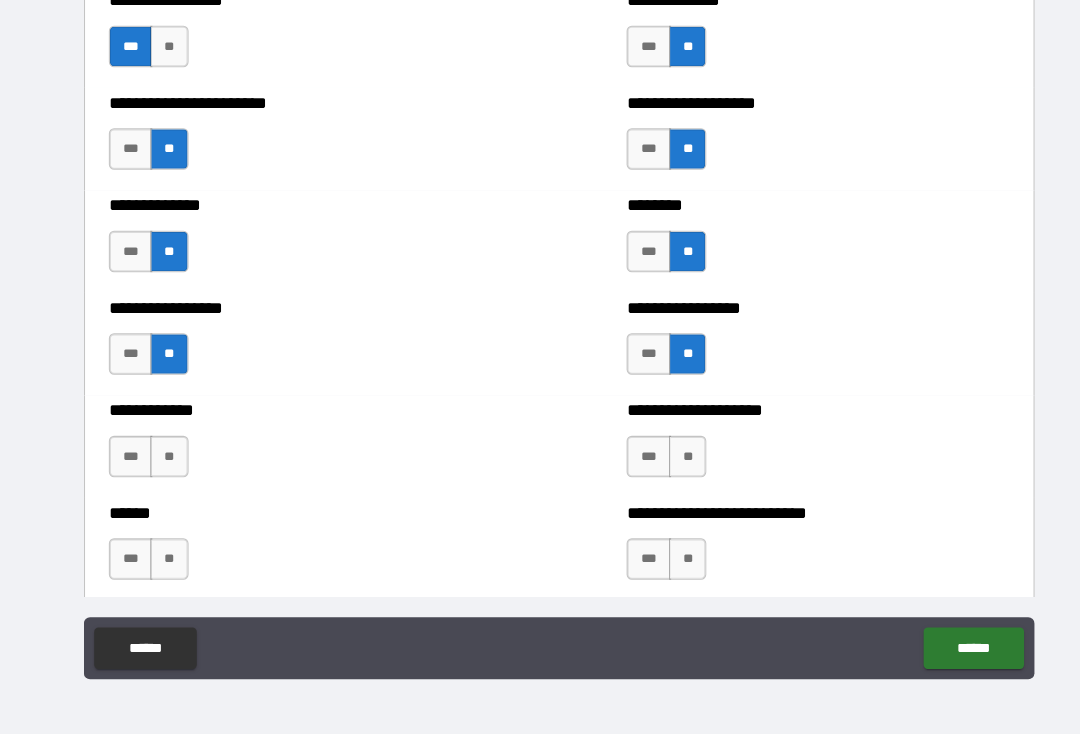 scroll, scrollTop: 3517, scrollLeft: 0, axis: vertical 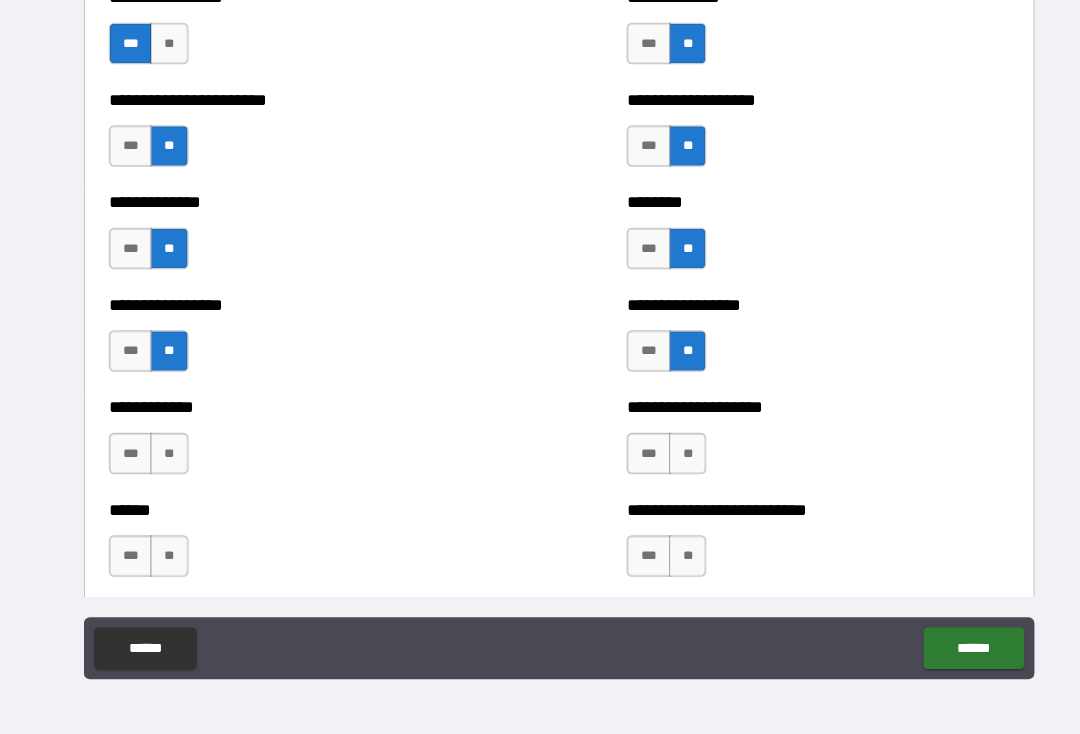 click on "**" at bounding box center (163, 463) 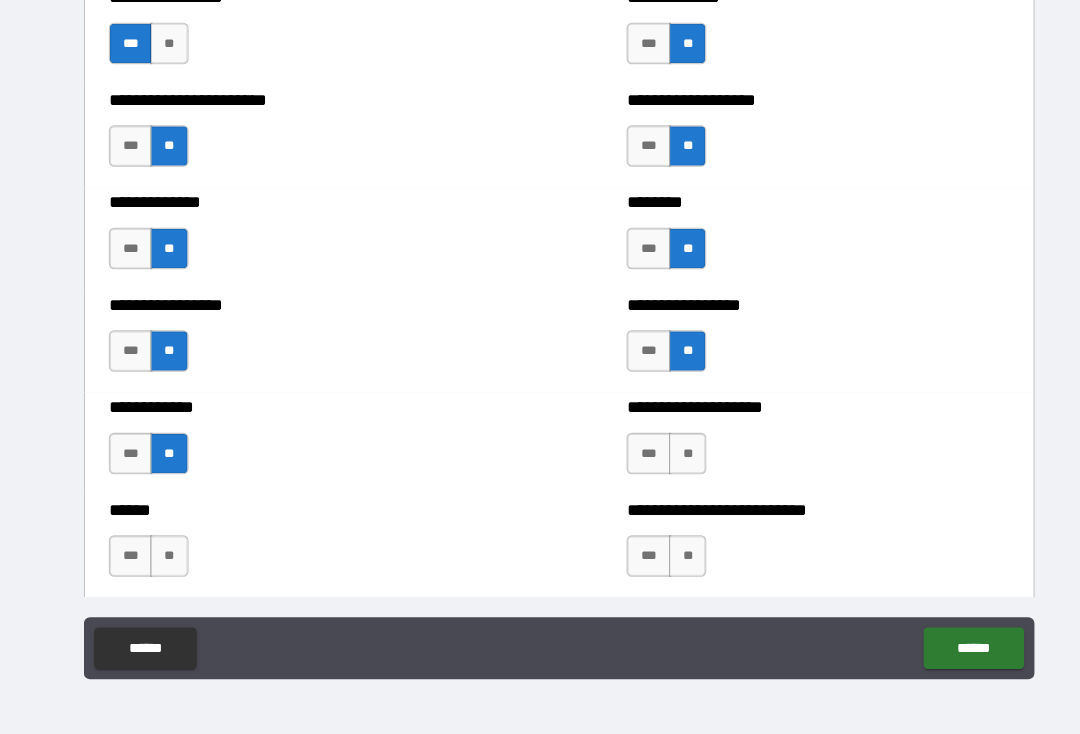 click on "**" at bounding box center (664, 463) 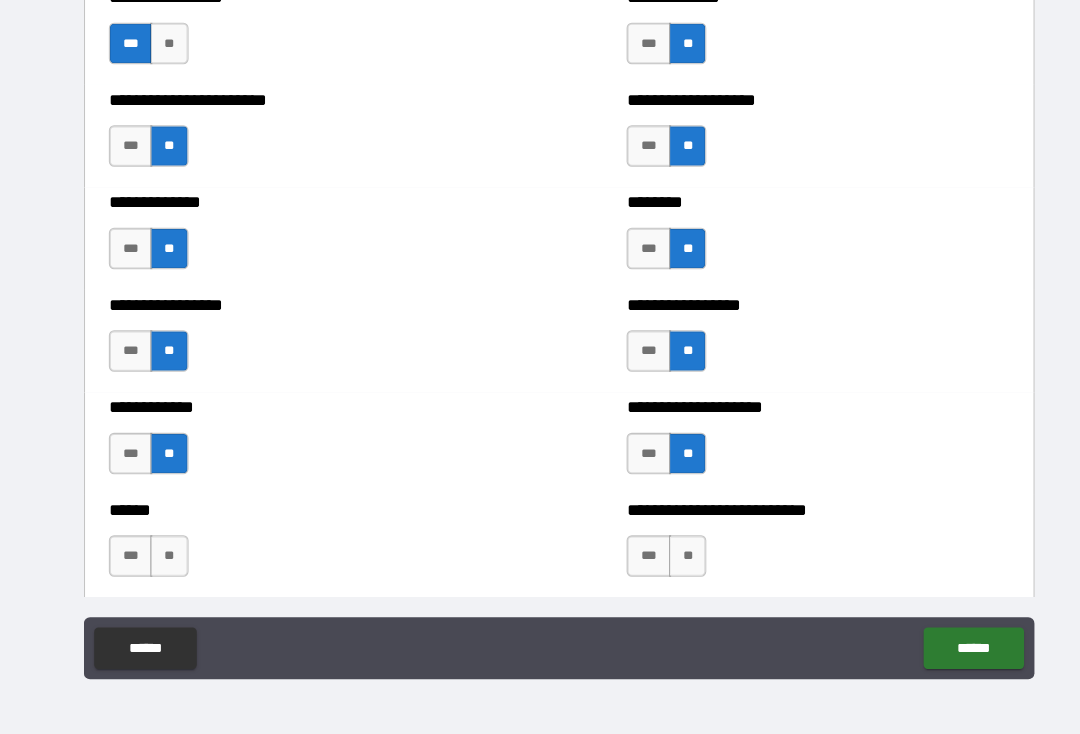 click on "**" at bounding box center [664, 562] 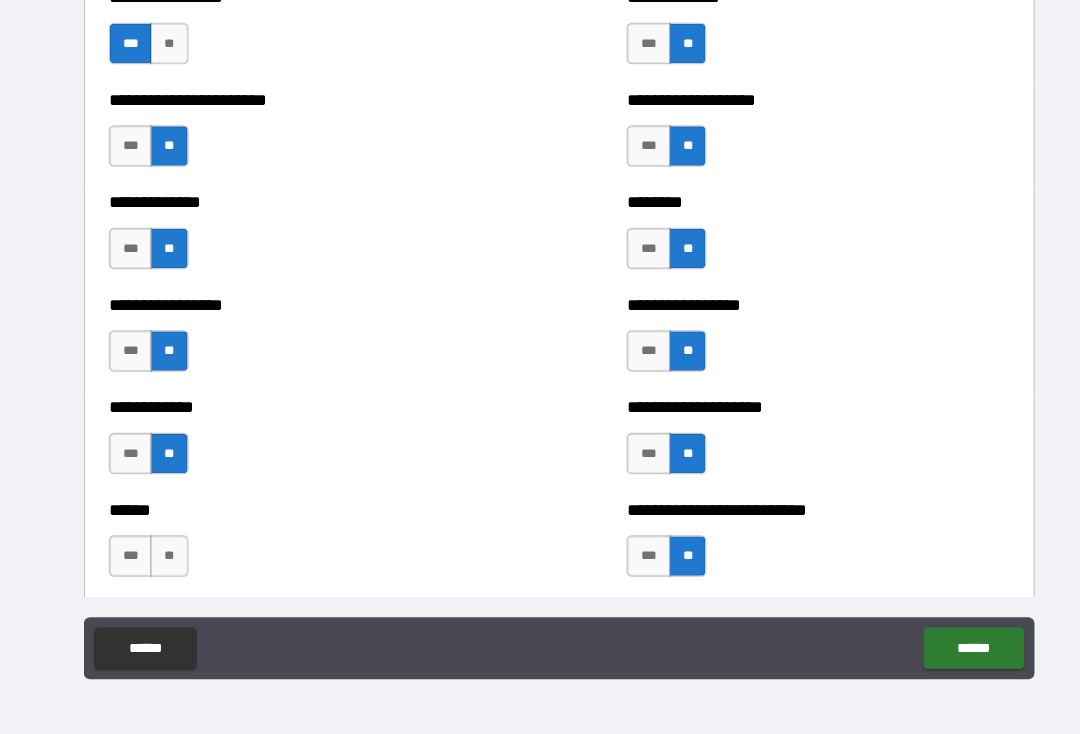 click on "**" at bounding box center [163, 562] 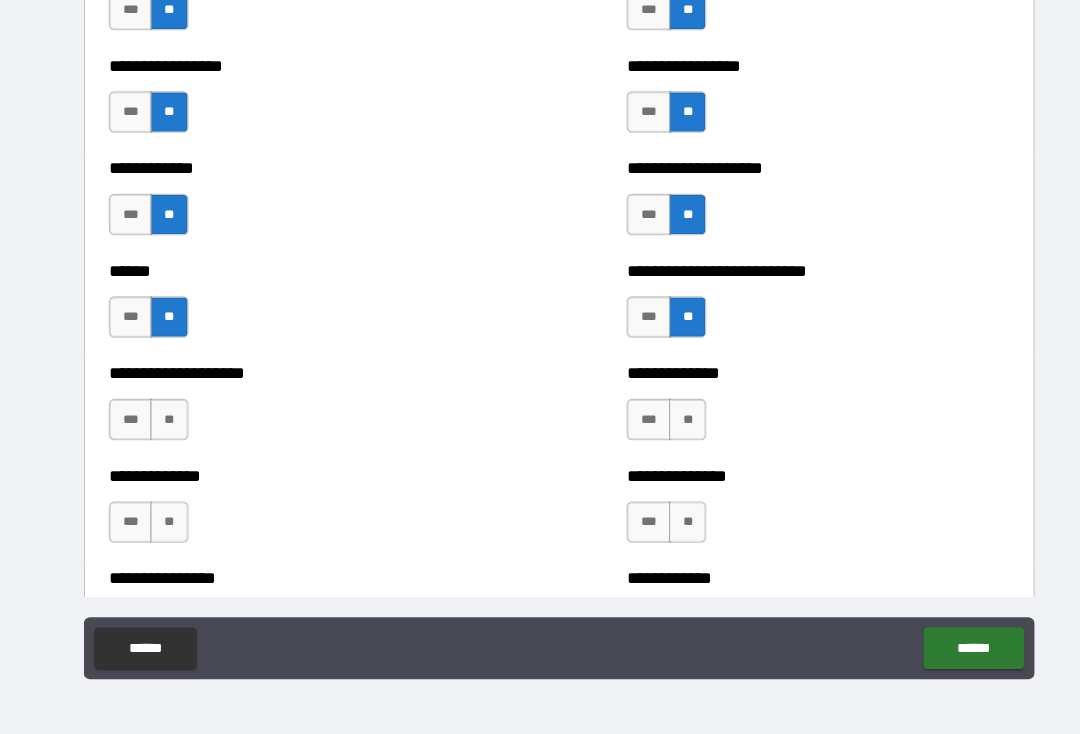 scroll, scrollTop: 3754, scrollLeft: 0, axis: vertical 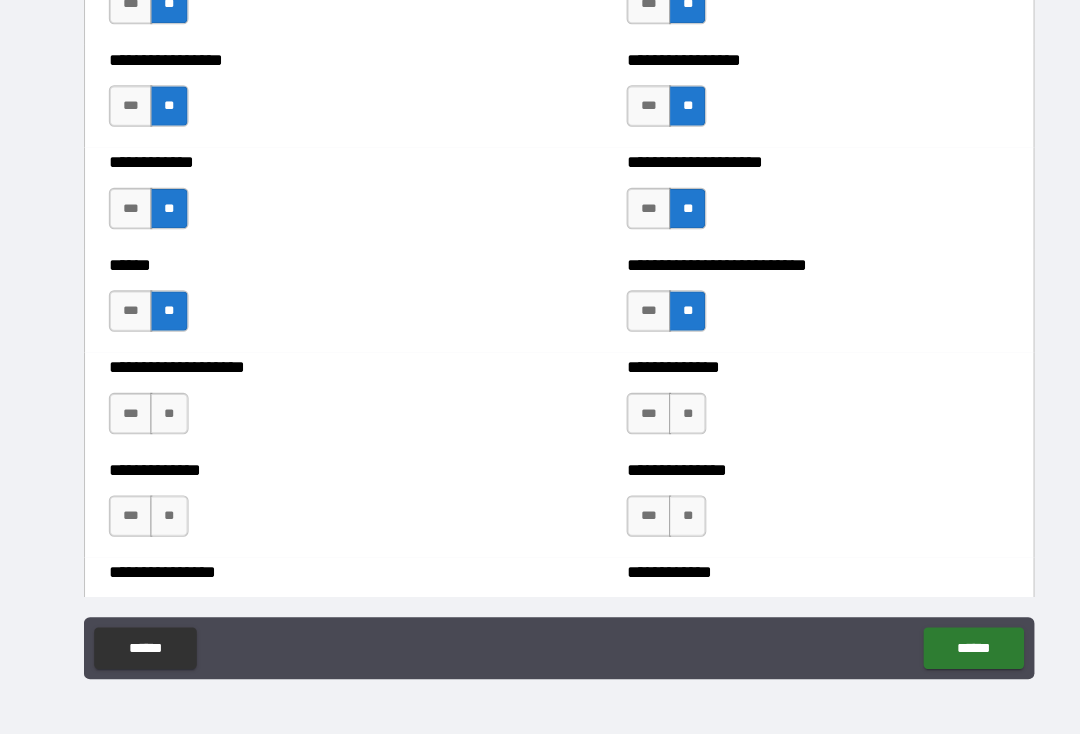 click on "**" at bounding box center [163, 424] 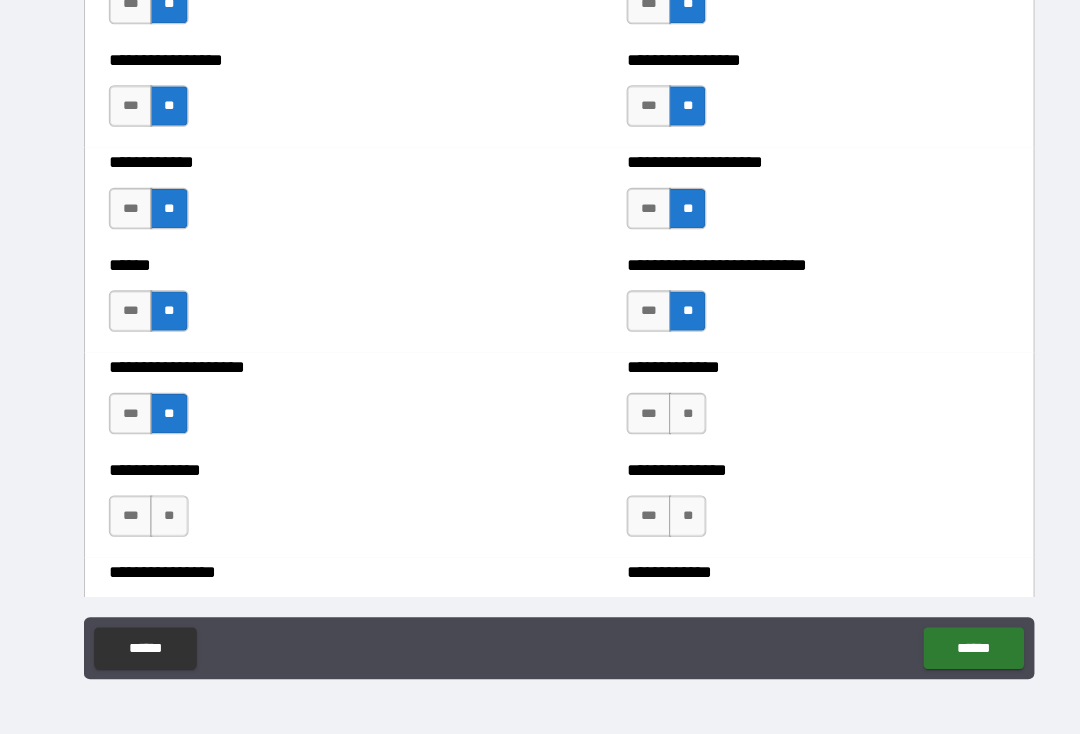 scroll, scrollTop: 3753, scrollLeft: 0, axis: vertical 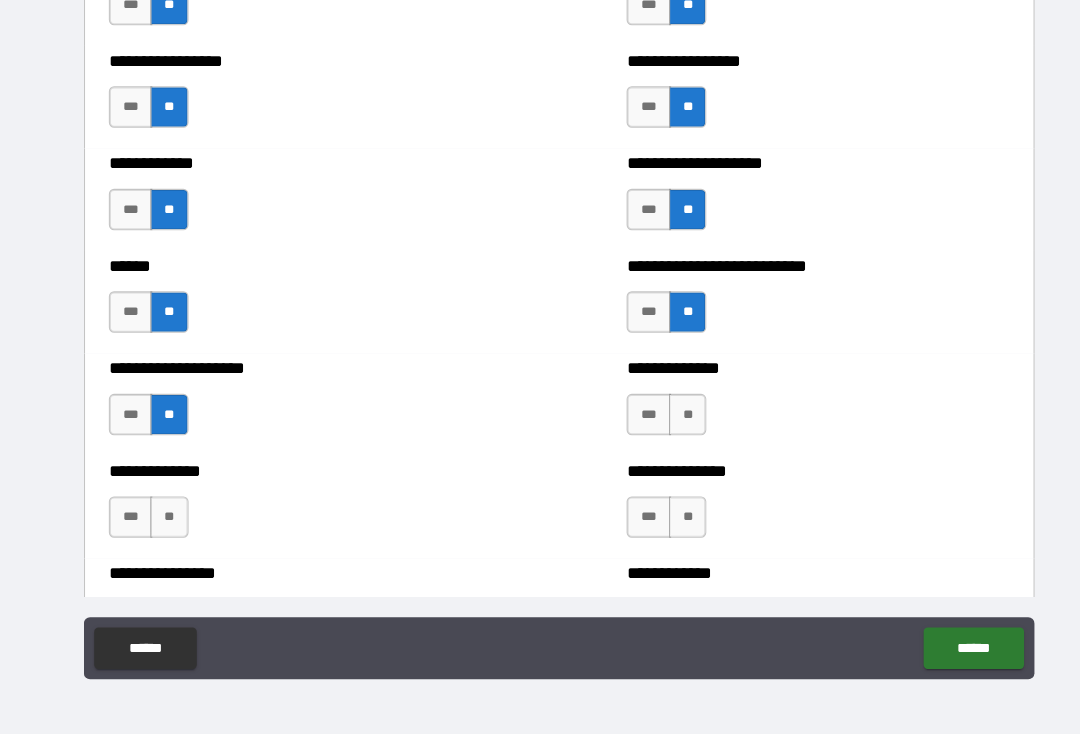 click on "**" at bounding box center [664, 524] 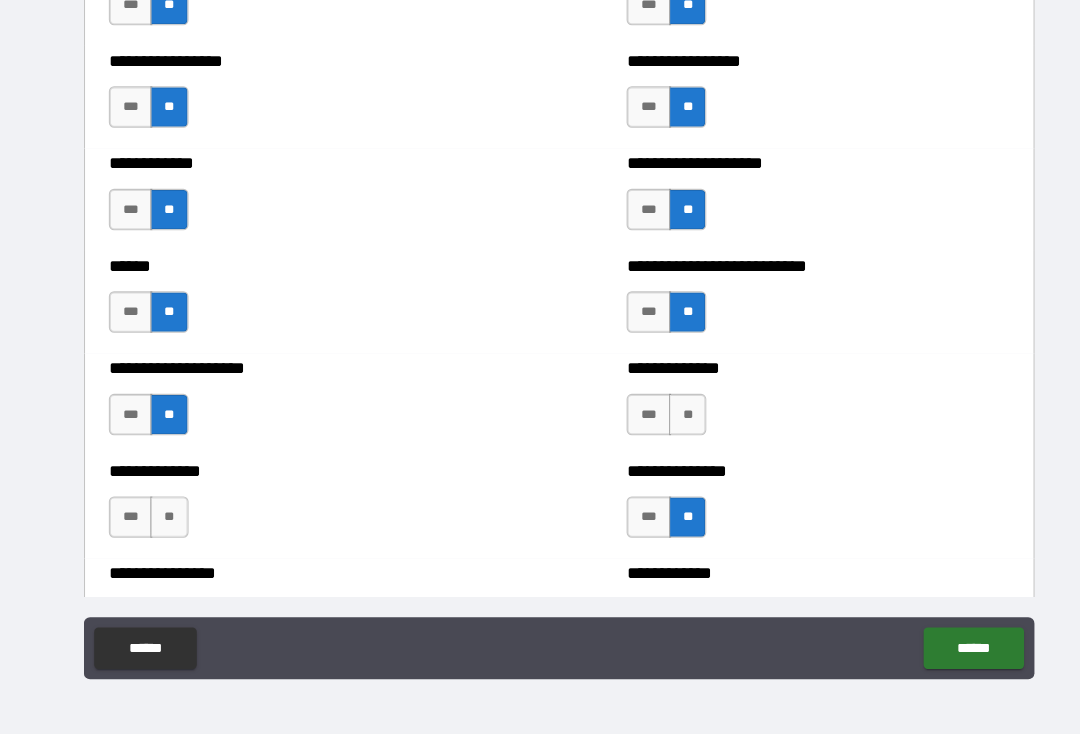 click on "**" at bounding box center (163, 524) 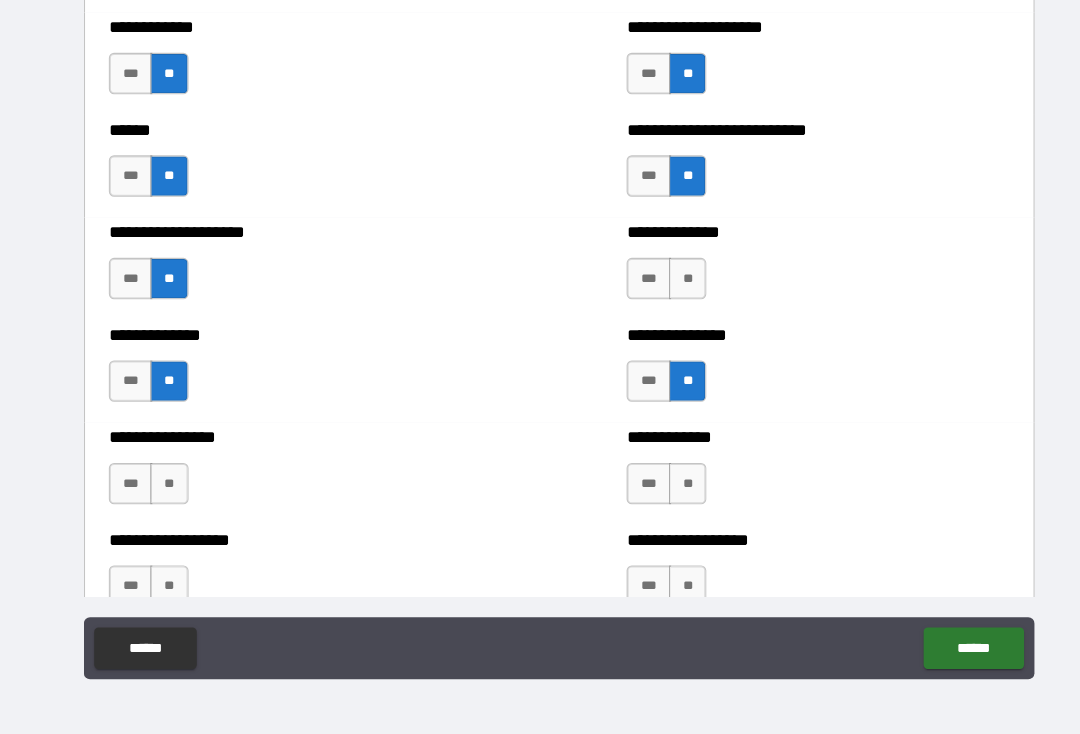 scroll, scrollTop: 3883, scrollLeft: 0, axis: vertical 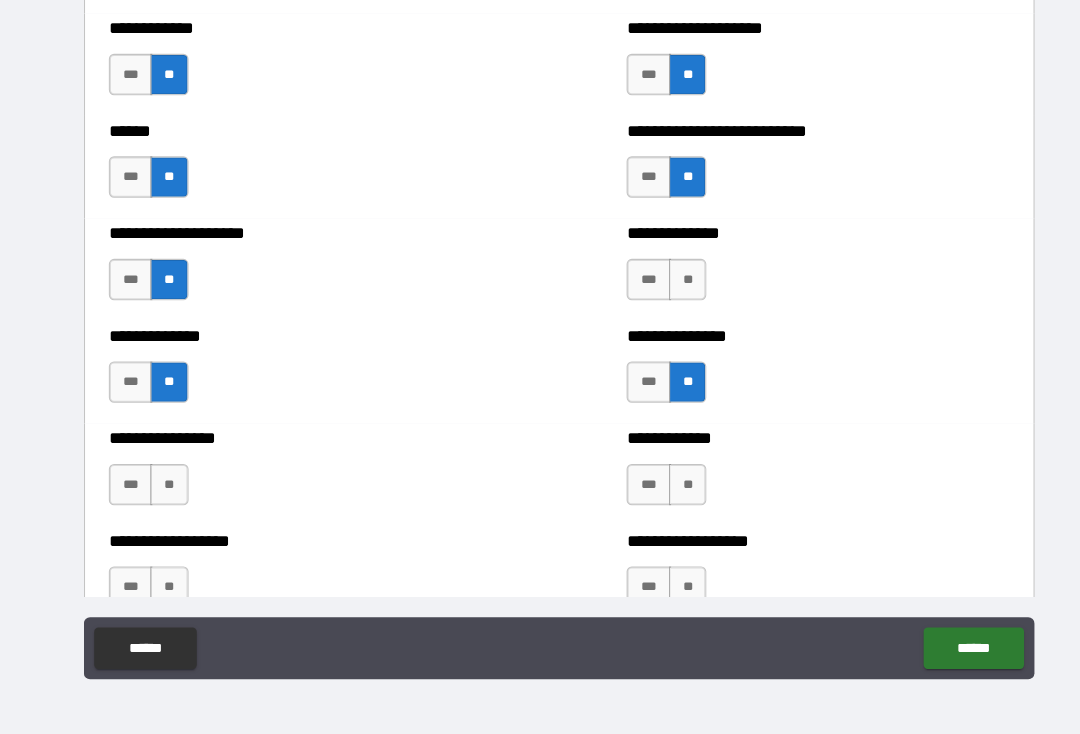 click on "**" at bounding box center (163, 493) 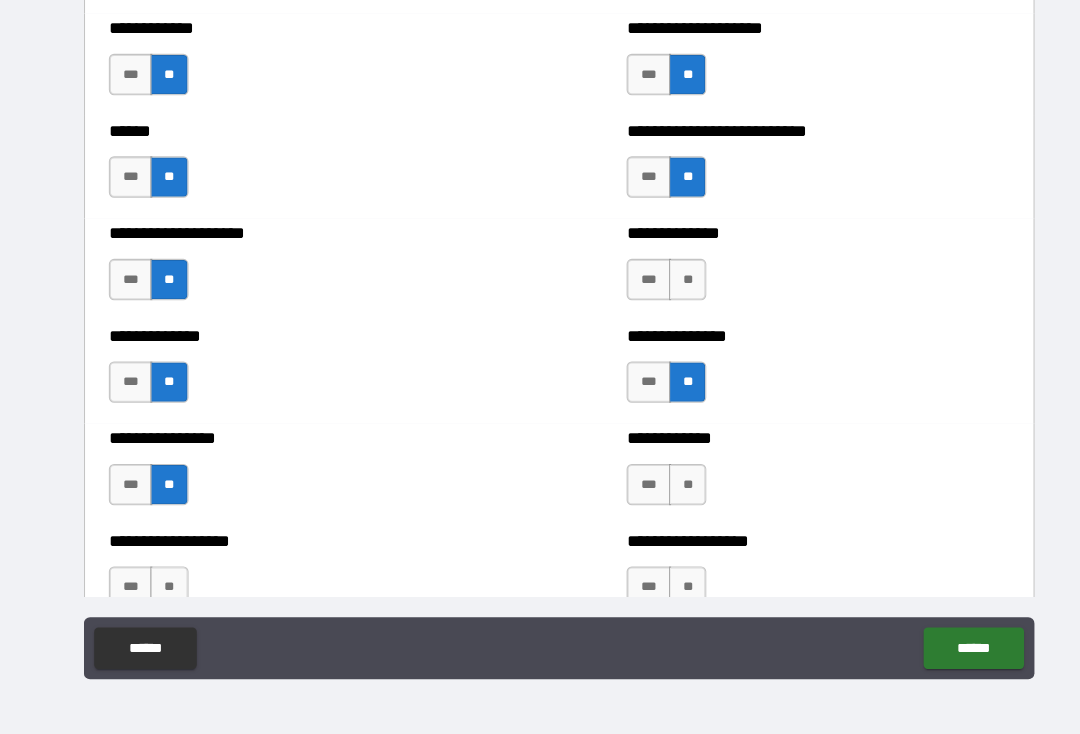 click on "**" at bounding box center [664, 493] 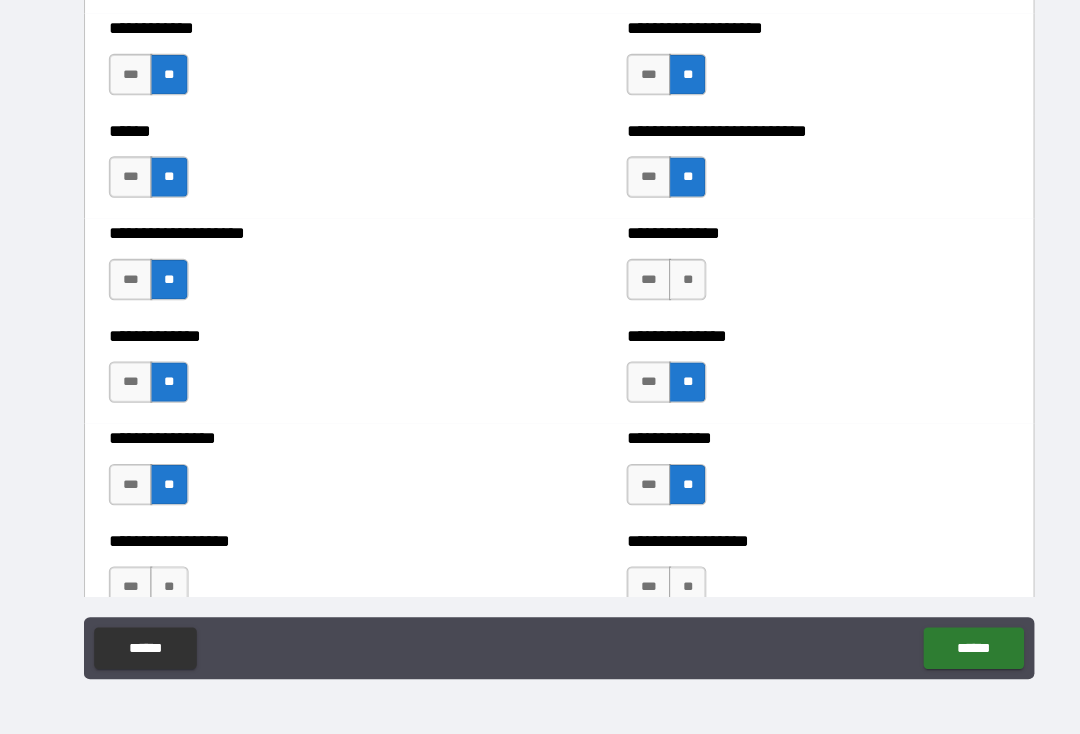 click on "**" at bounding box center [163, 592] 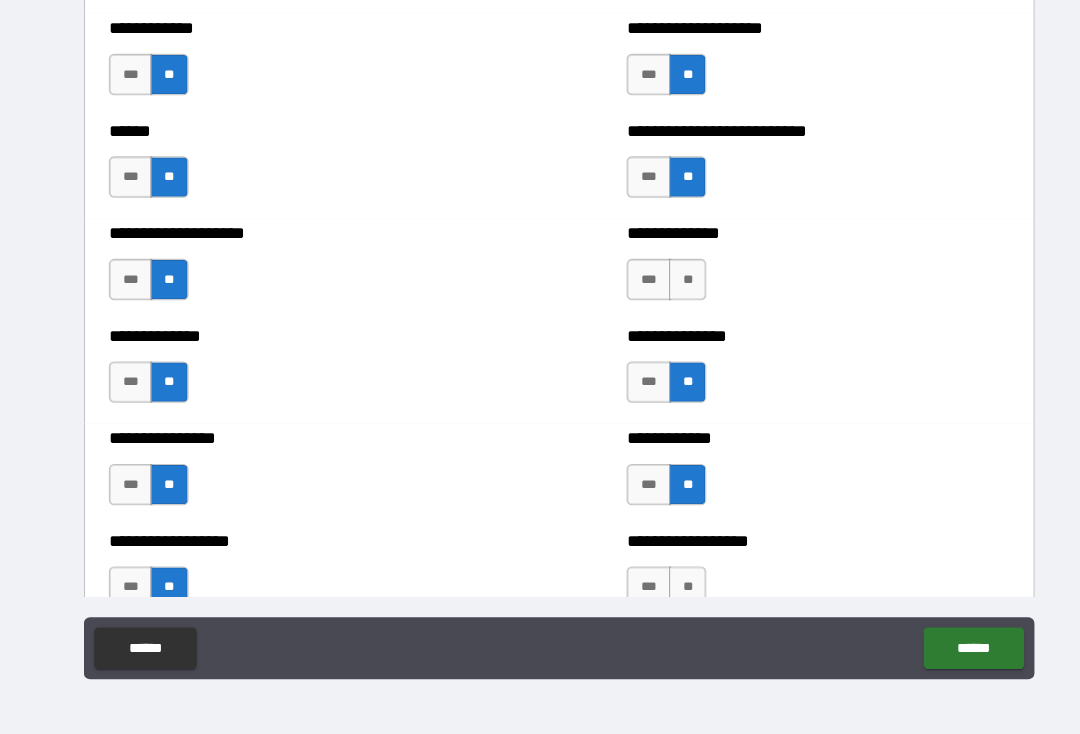 click on "**" at bounding box center (664, 592) 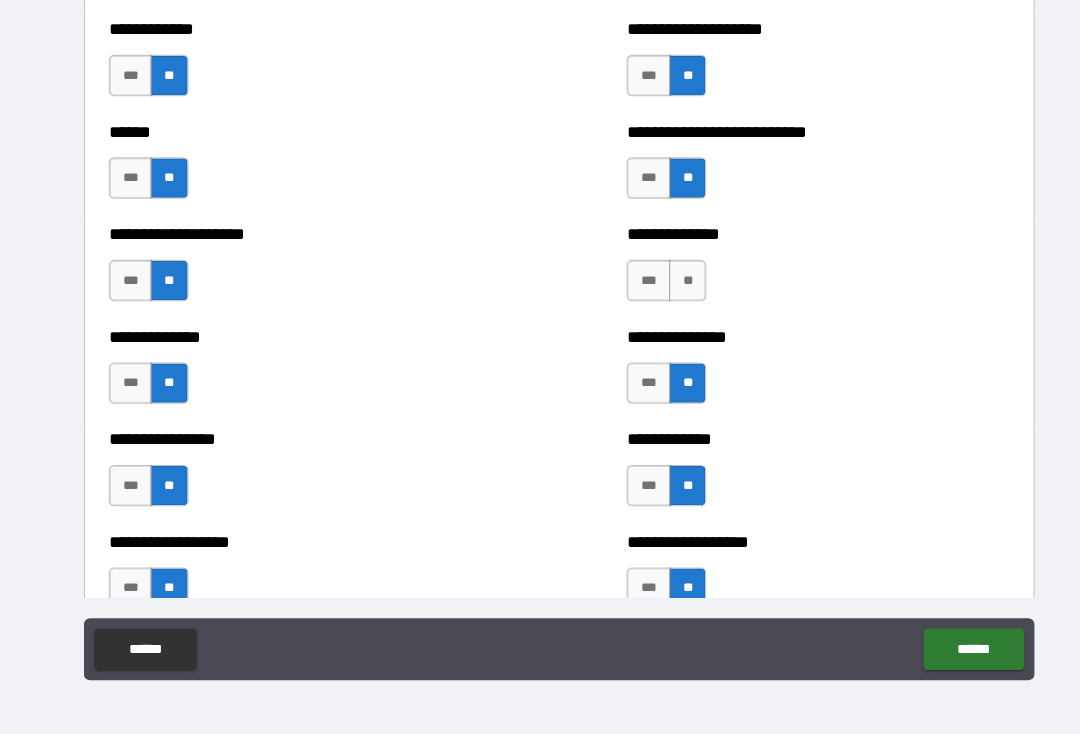 click on "******" at bounding box center [940, 651] 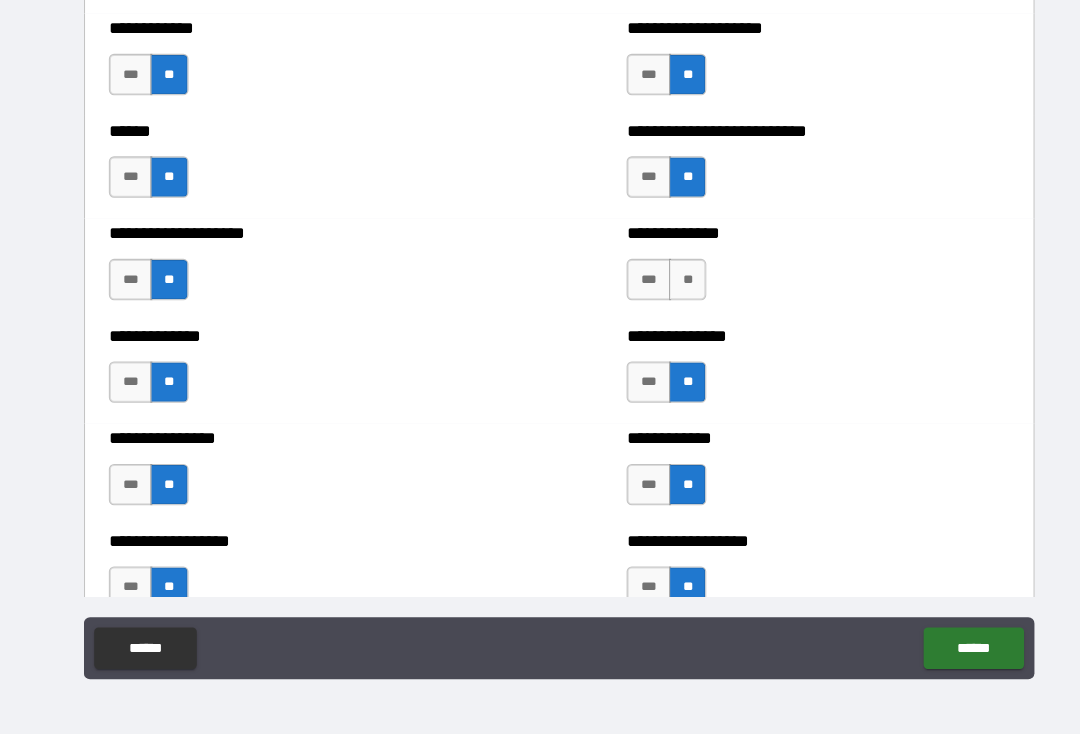 click on "******" at bounding box center (940, 651) 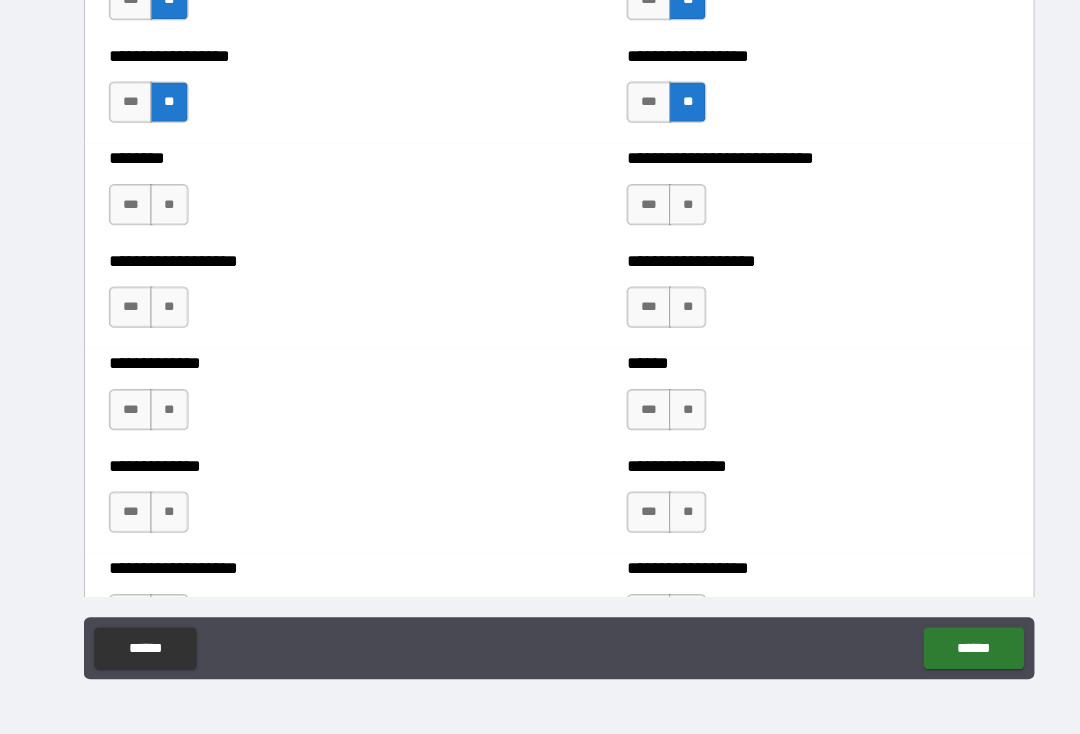 scroll, scrollTop: 4350, scrollLeft: 0, axis: vertical 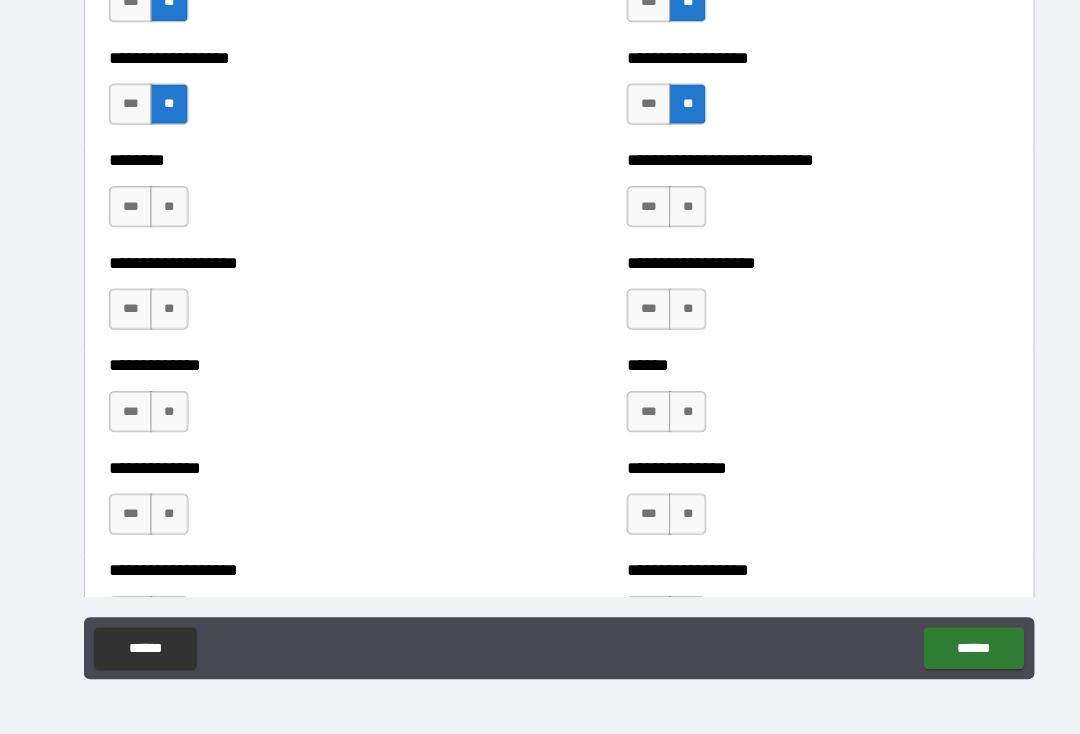 click on "**" at bounding box center [163, 224] 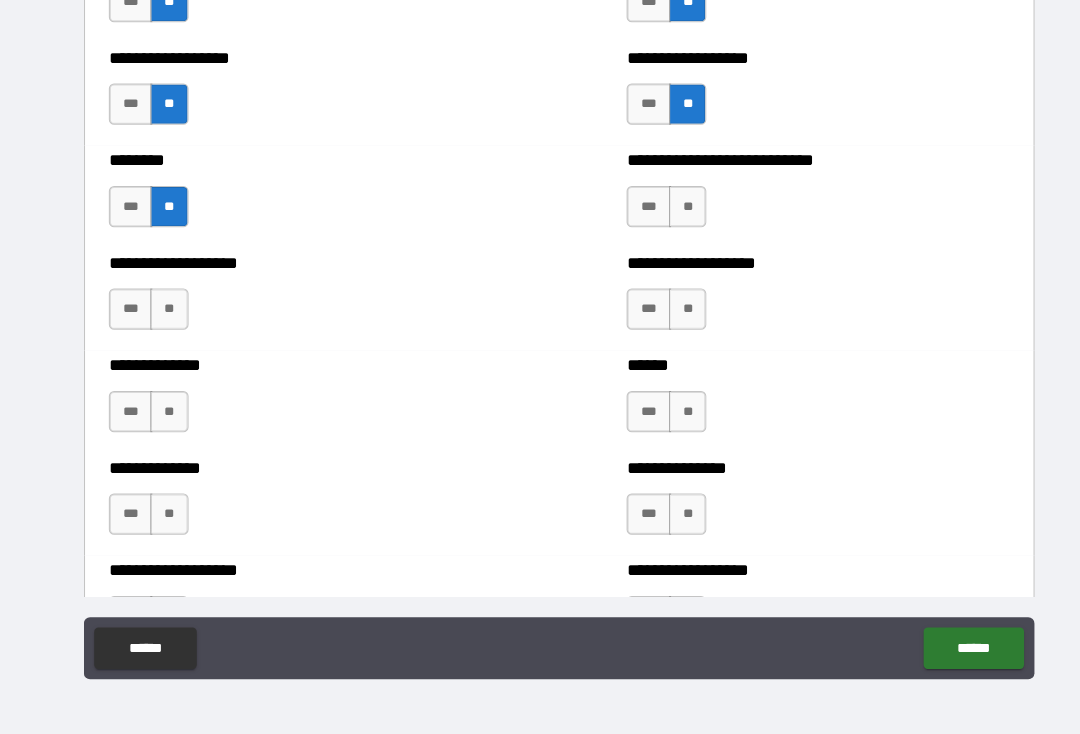 click on "**" at bounding box center [664, 224] 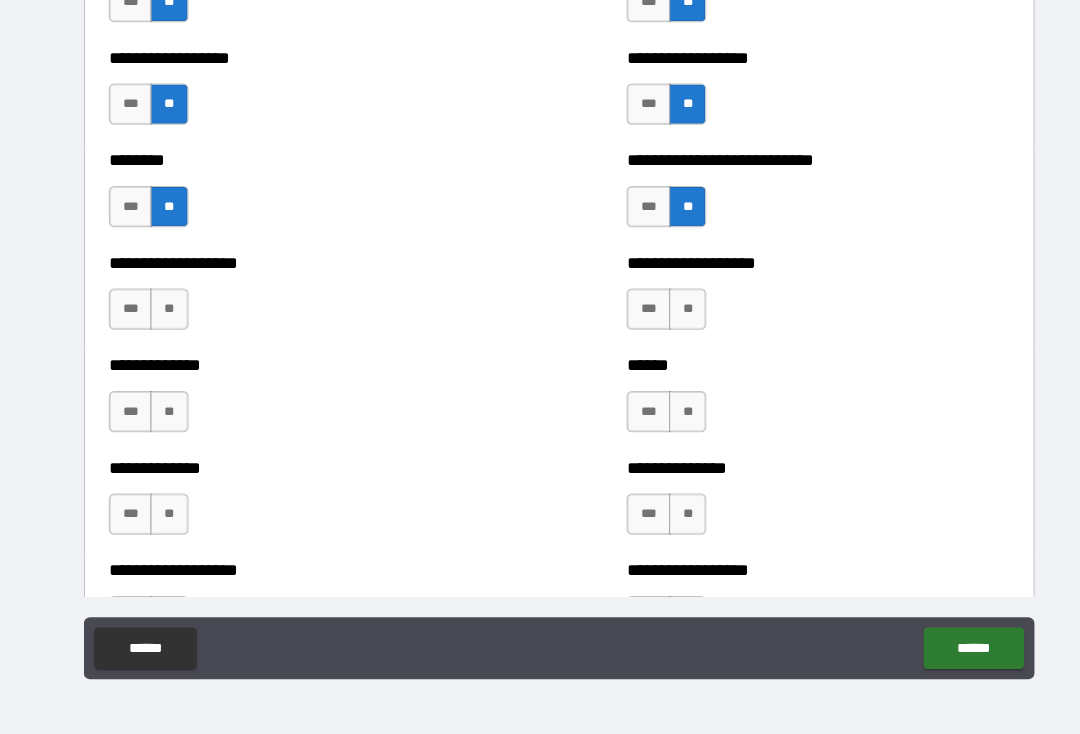 click on "**" at bounding box center [664, 323] 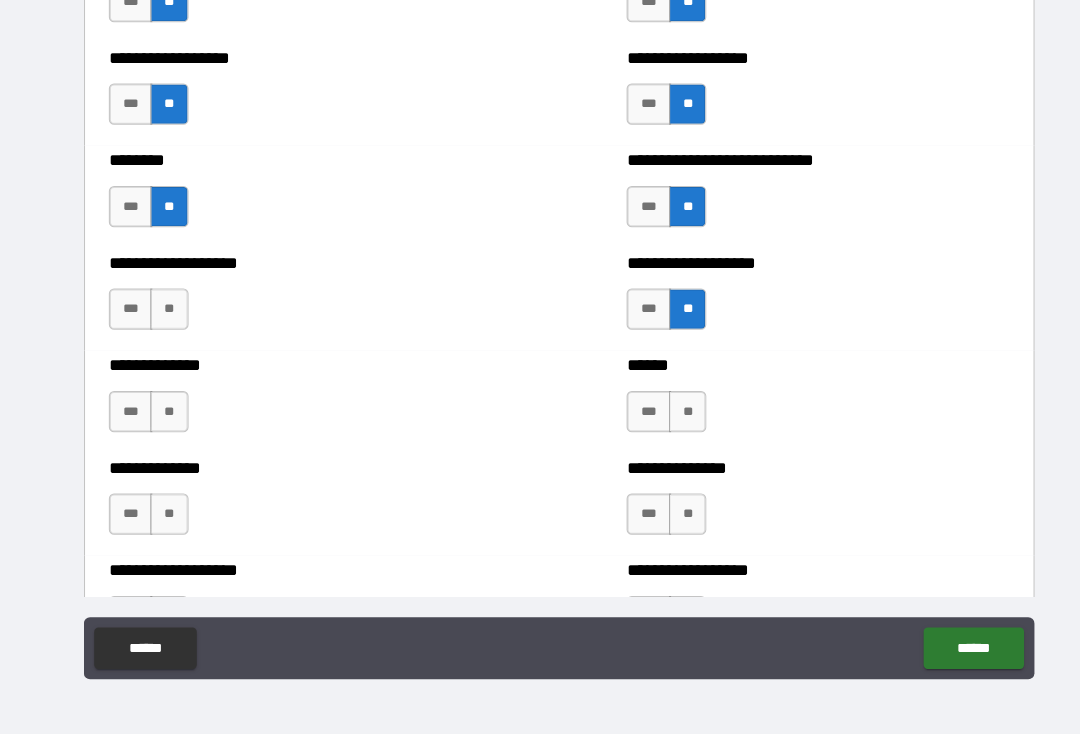 click on "**" at bounding box center (163, 323) 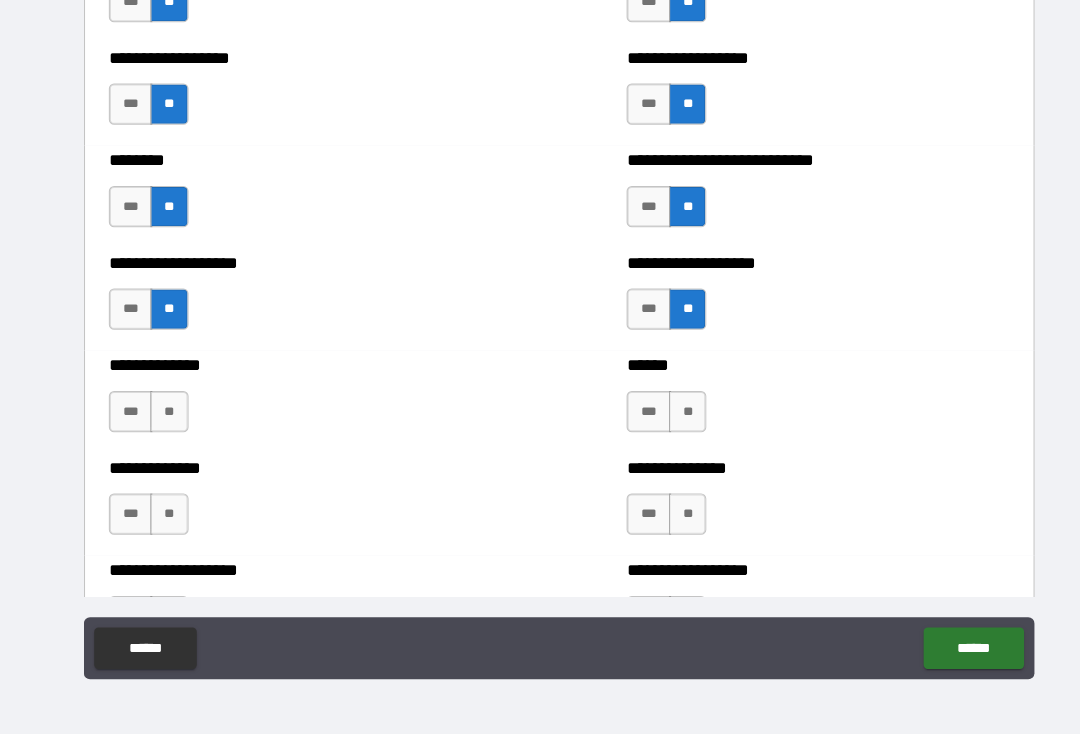 click on "**" at bounding box center [163, 422] 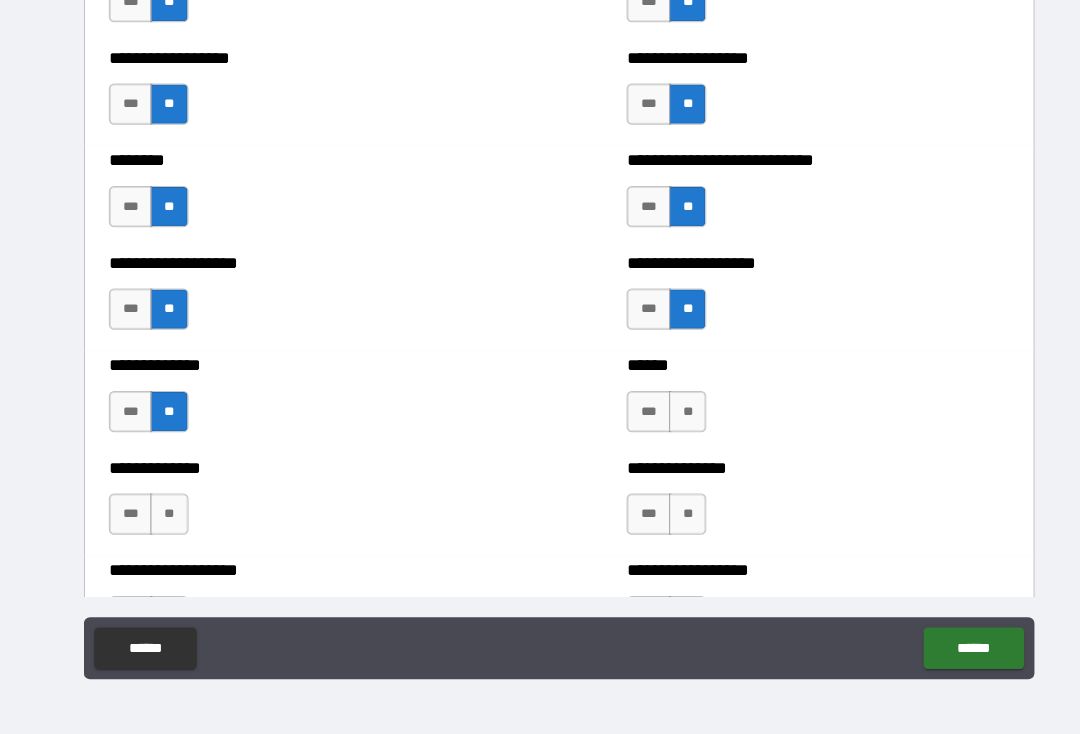 click on "**" at bounding box center [664, 422] 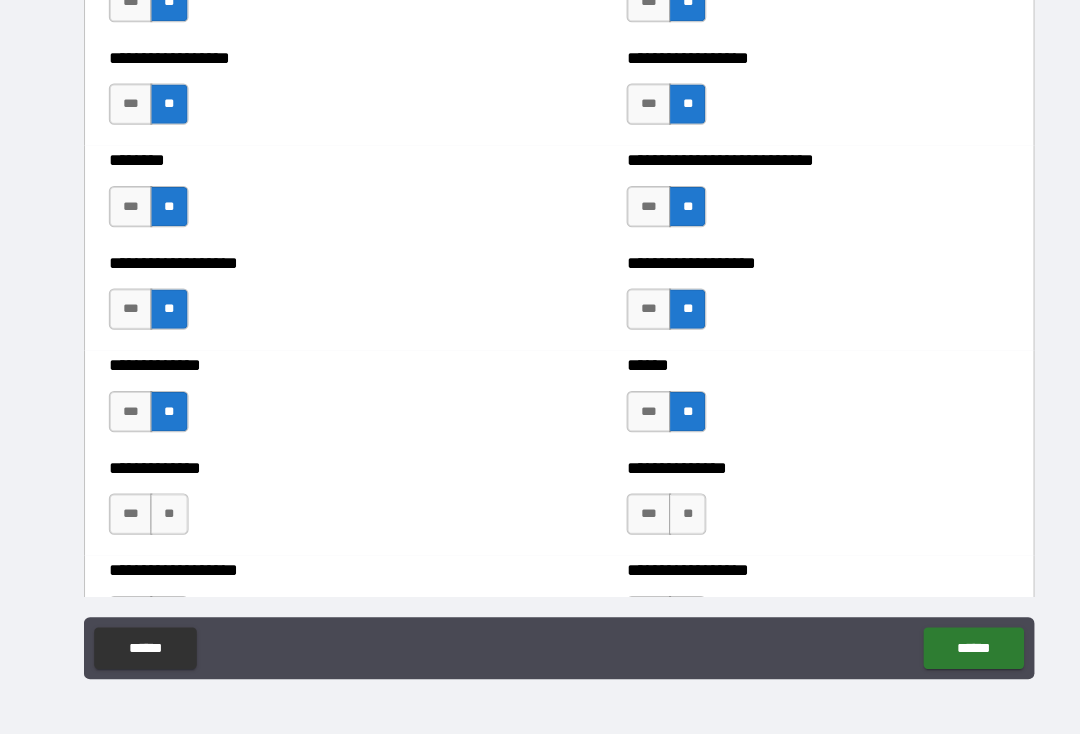 scroll, scrollTop: 4348, scrollLeft: 0, axis: vertical 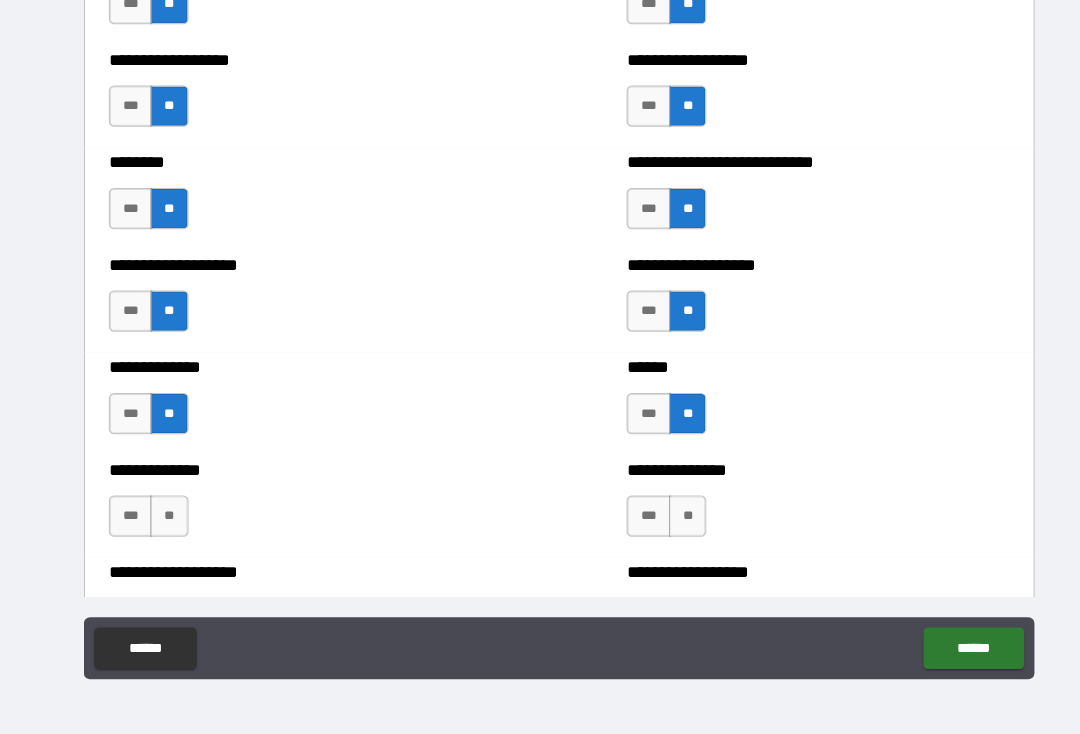 click on "**" at bounding box center [664, 523] 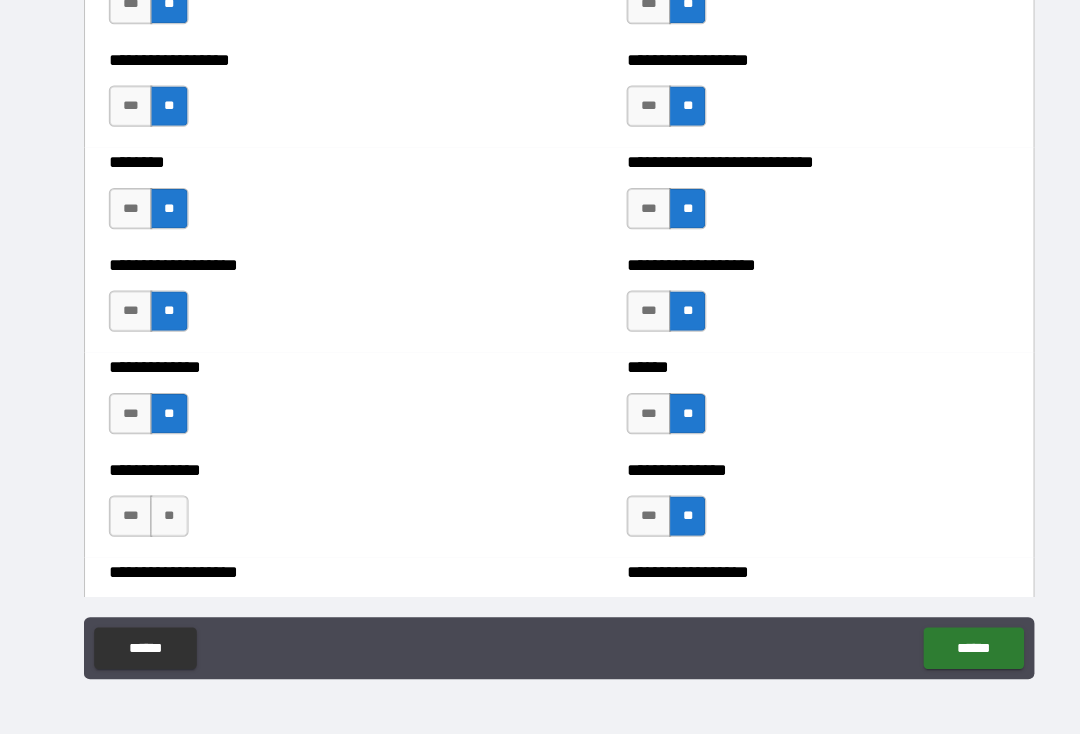 click on "**" at bounding box center [163, 523] 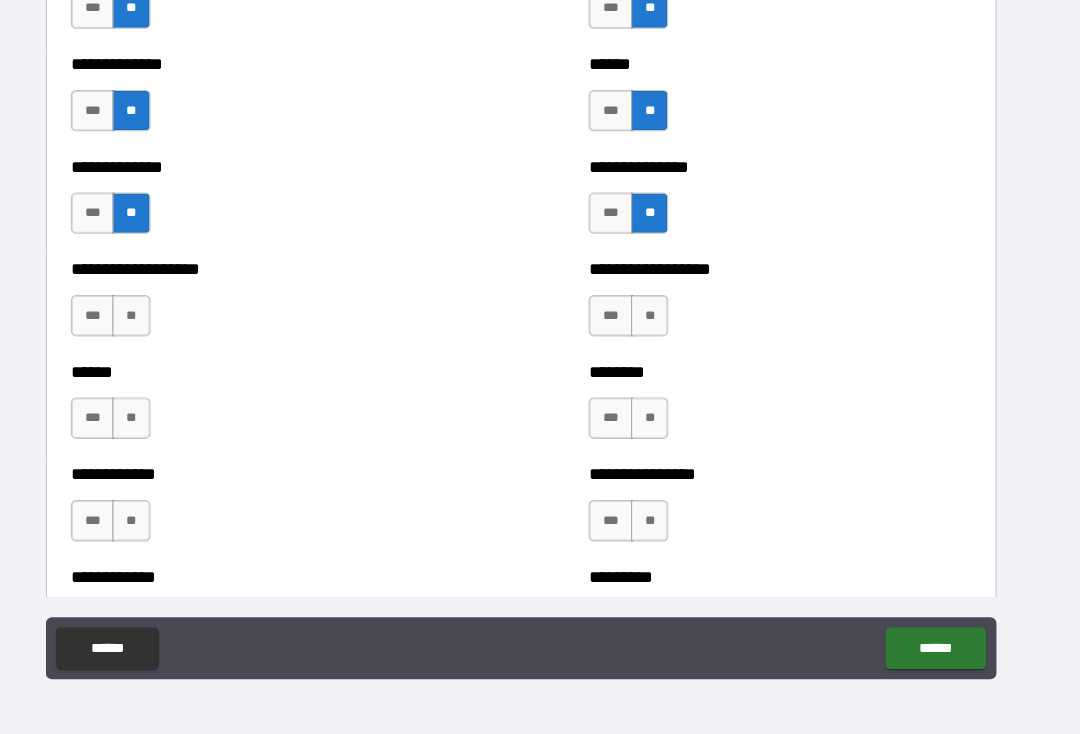 scroll, scrollTop: 4668, scrollLeft: 0, axis: vertical 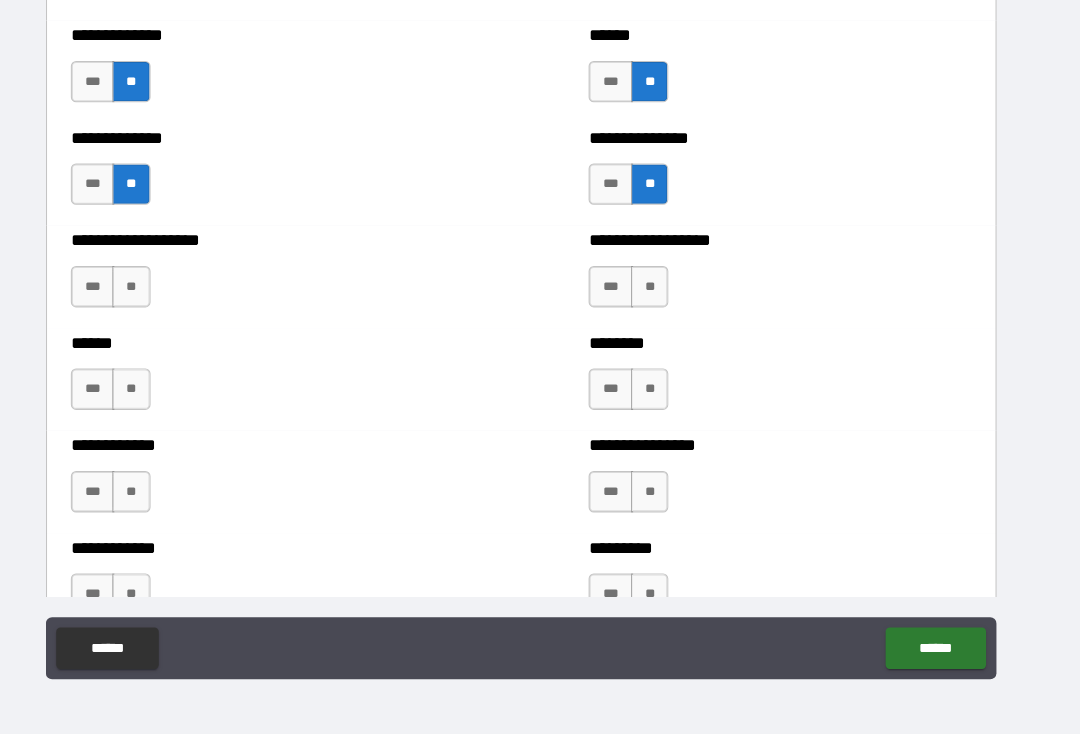 click on "**" at bounding box center (163, 302) 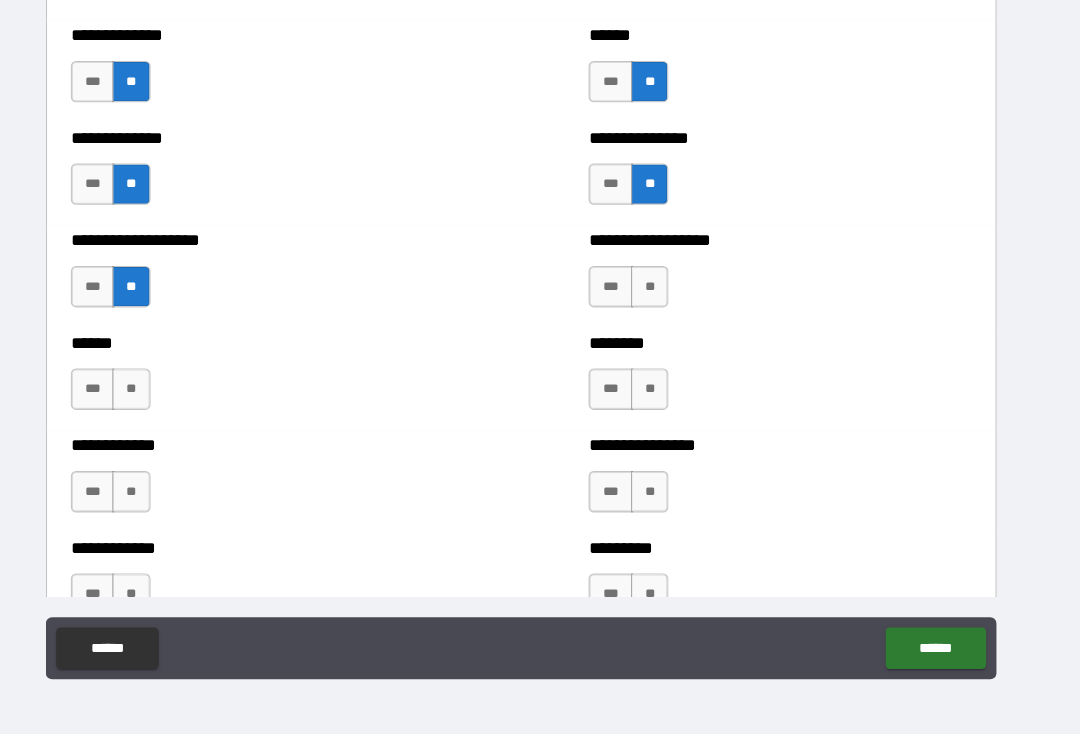 click on "**" at bounding box center [664, 302] 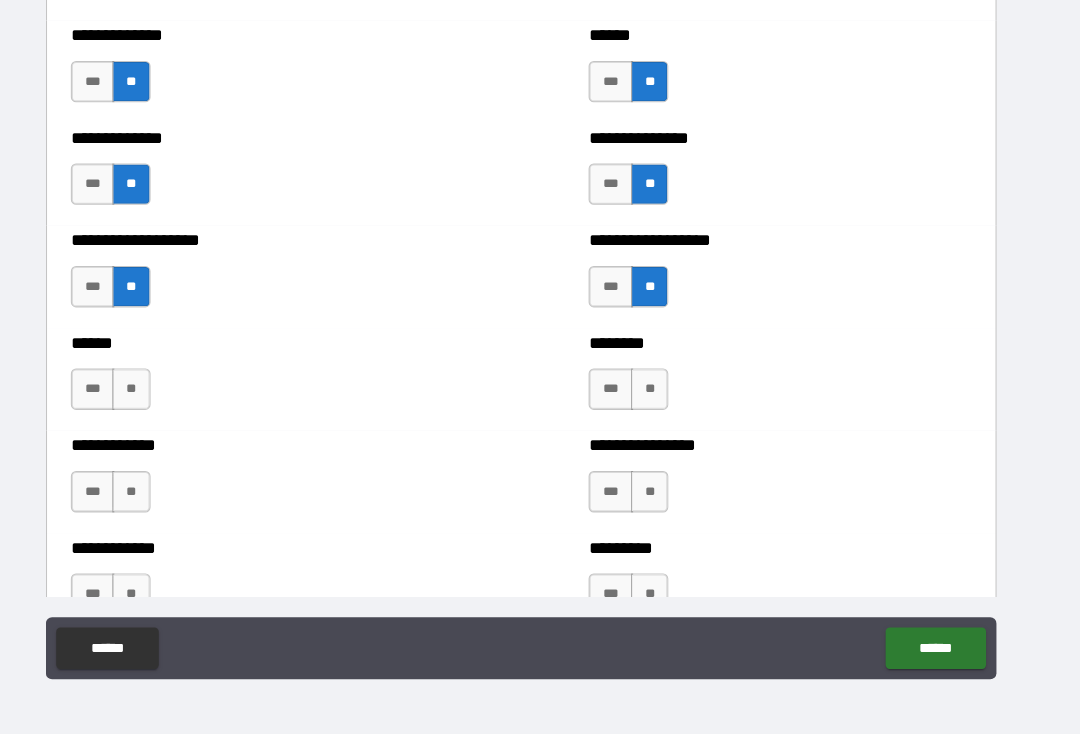 click on "**" at bounding box center [664, 401] 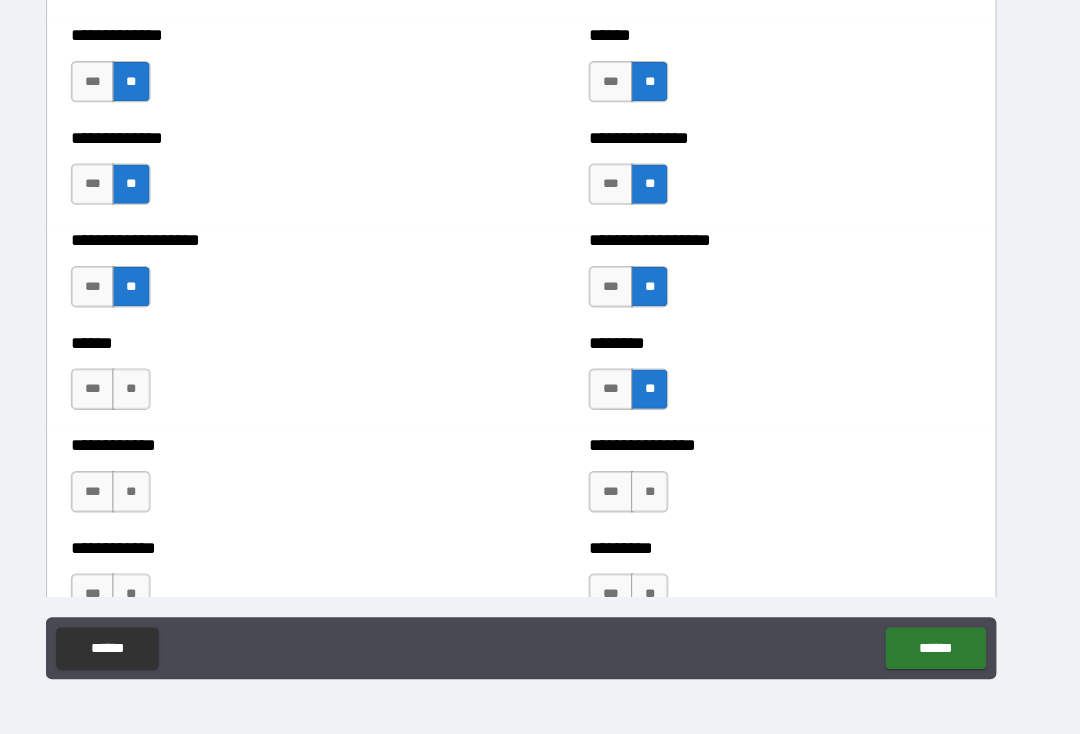 click on "***" at bounding box center [126, 401] 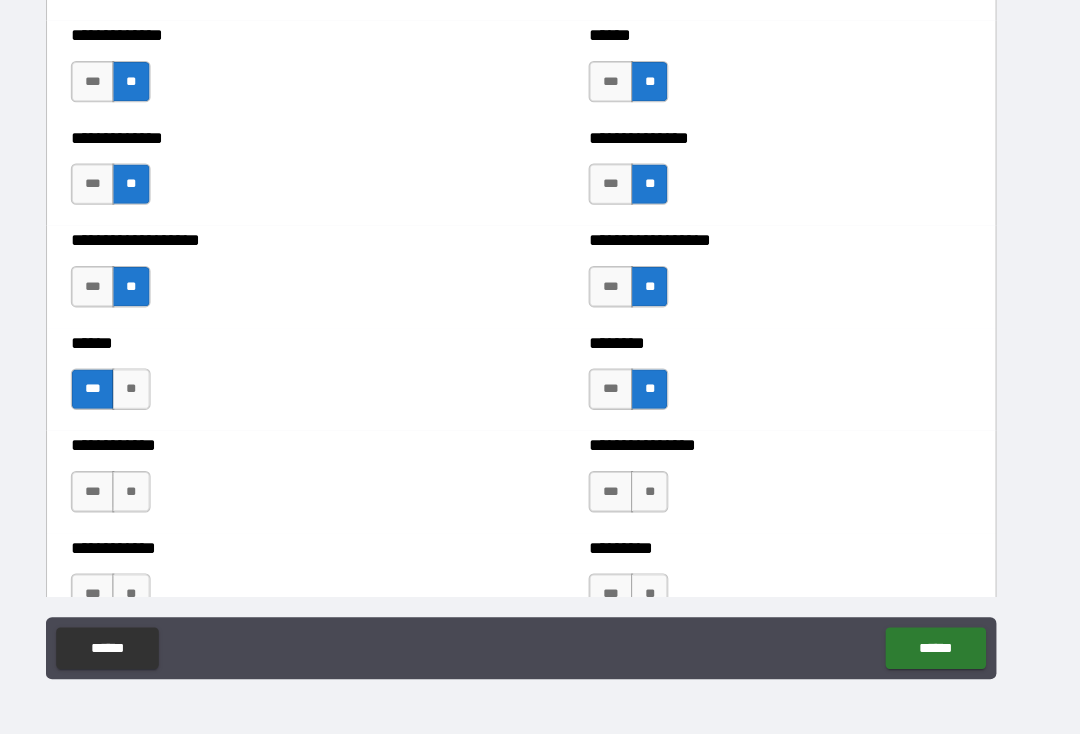 click on "**" at bounding box center (163, 500) 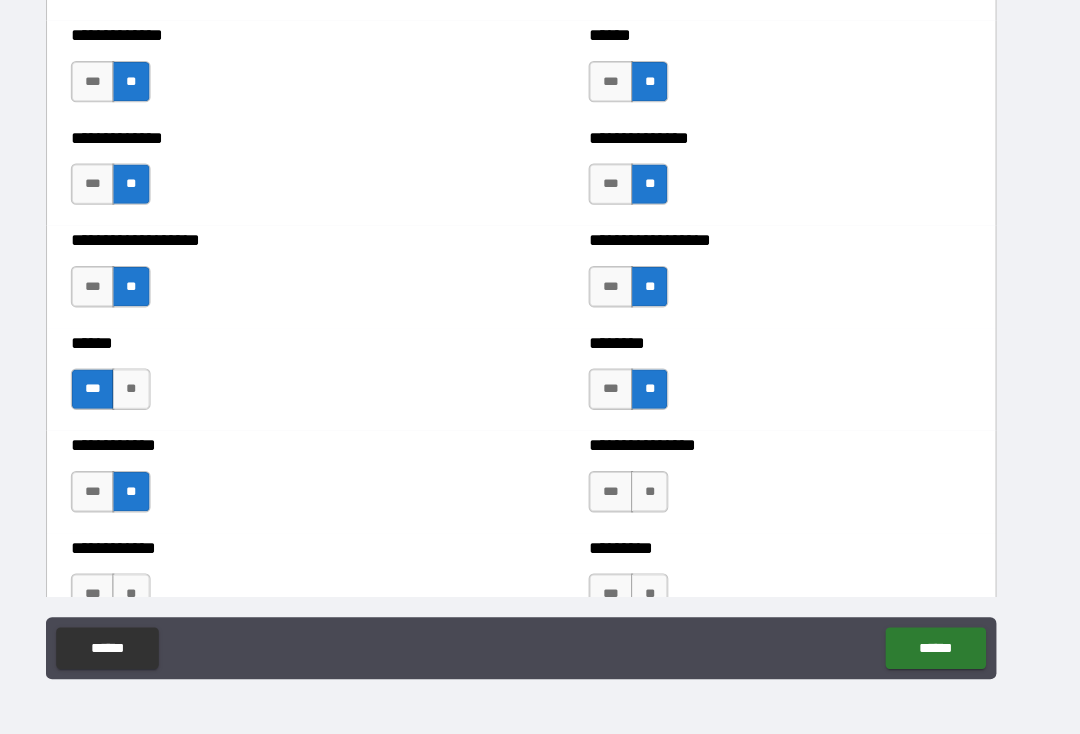 scroll, scrollTop: 4667, scrollLeft: 0, axis: vertical 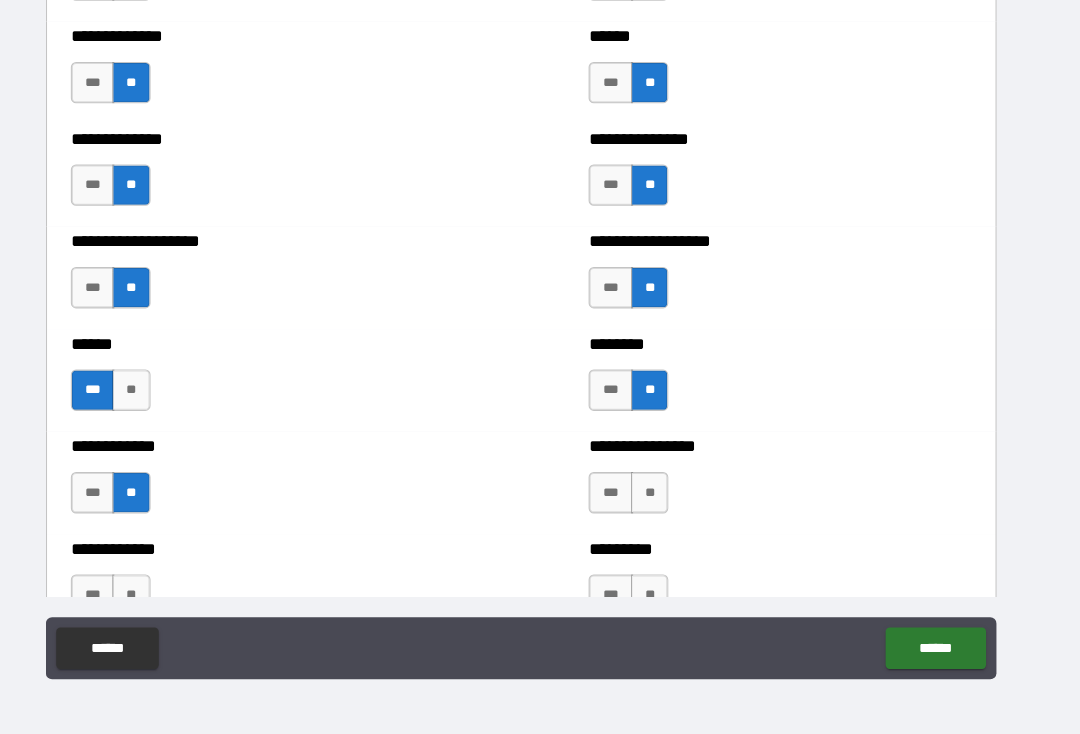 click on "**" at bounding box center [664, 501] 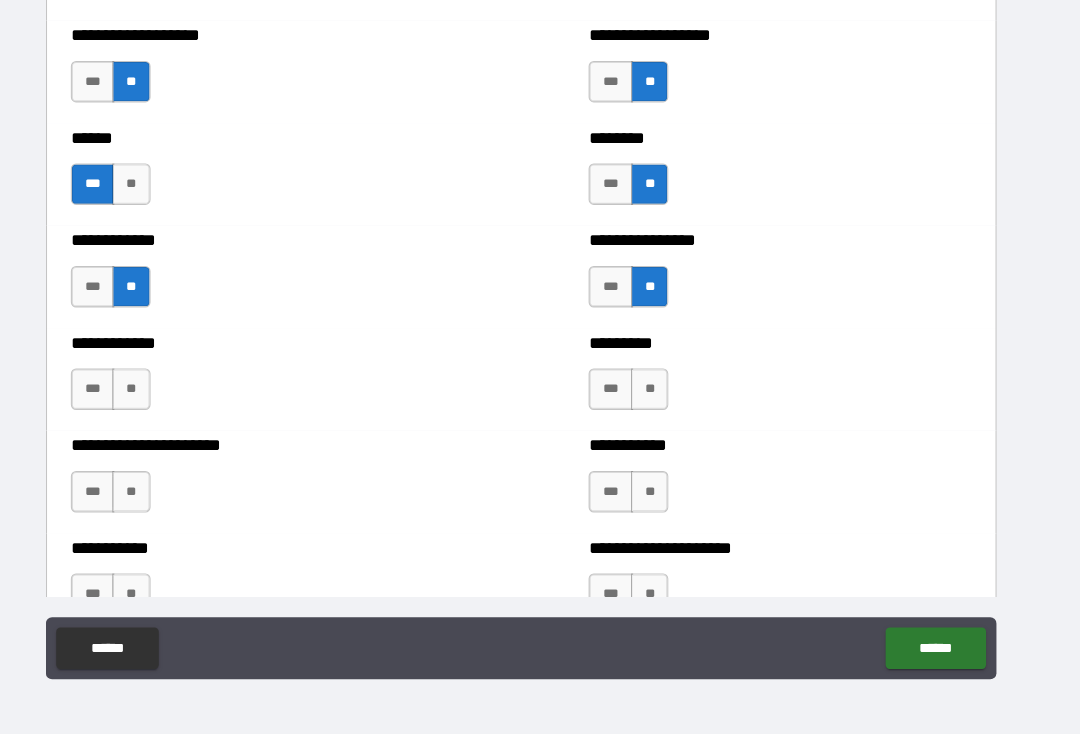 scroll, scrollTop: 4873, scrollLeft: 0, axis: vertical 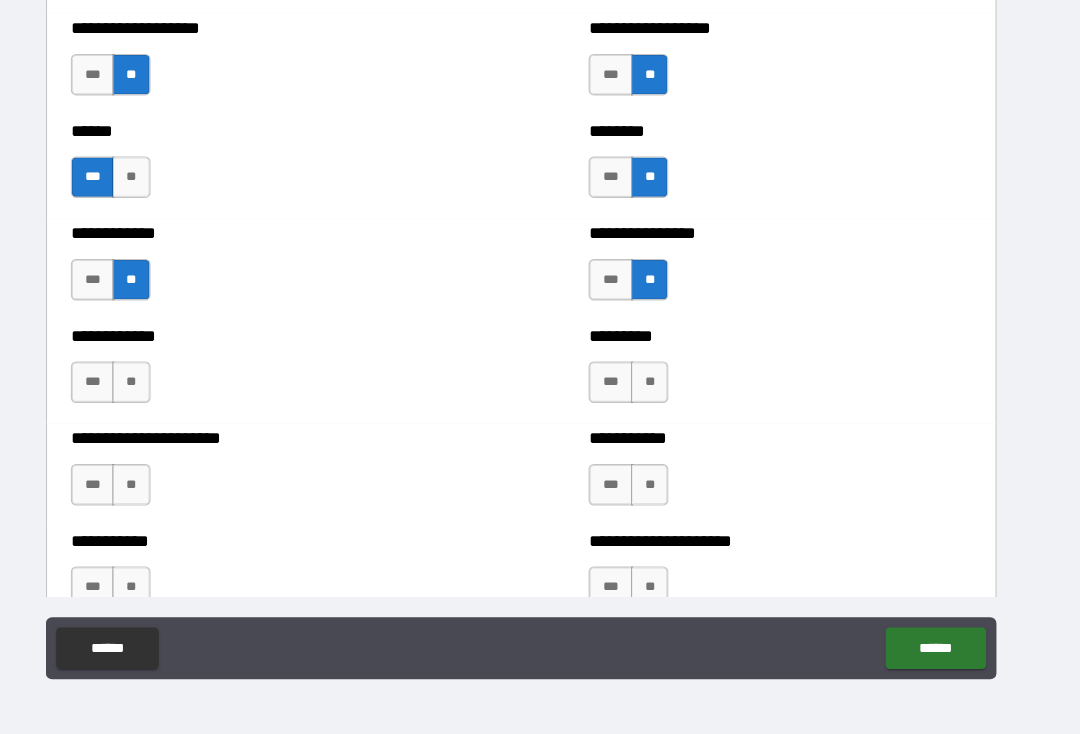 click on "***" at bounding box center (126, 394) 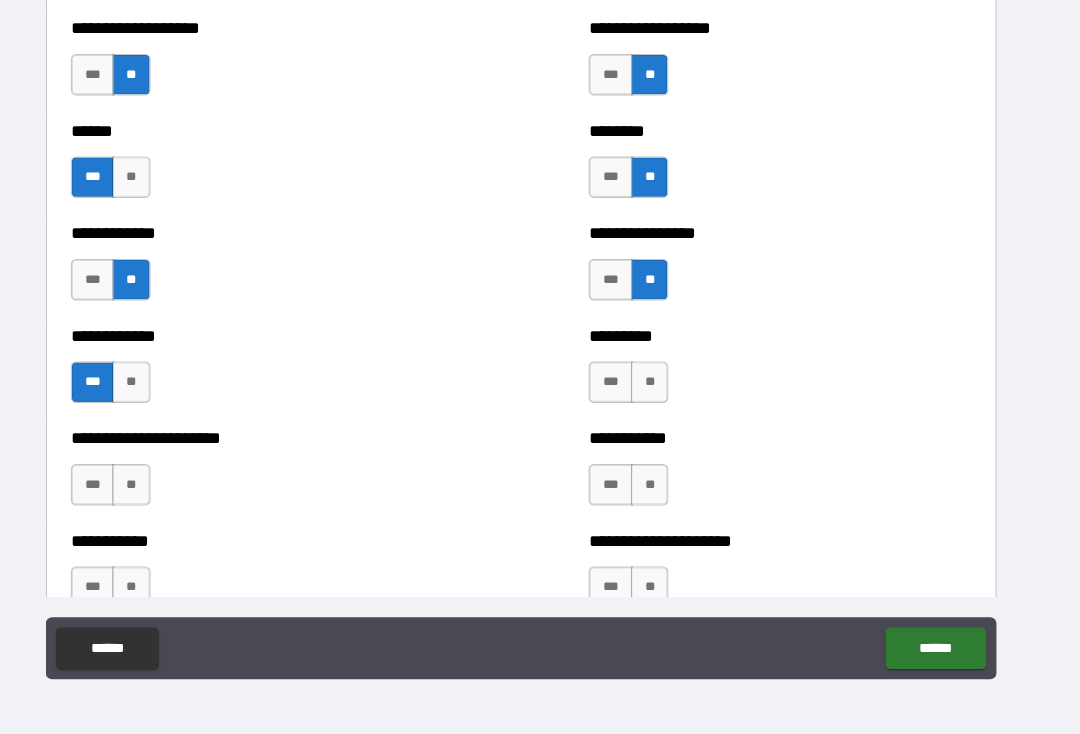 click on "**" at bounding box center (664, 394) 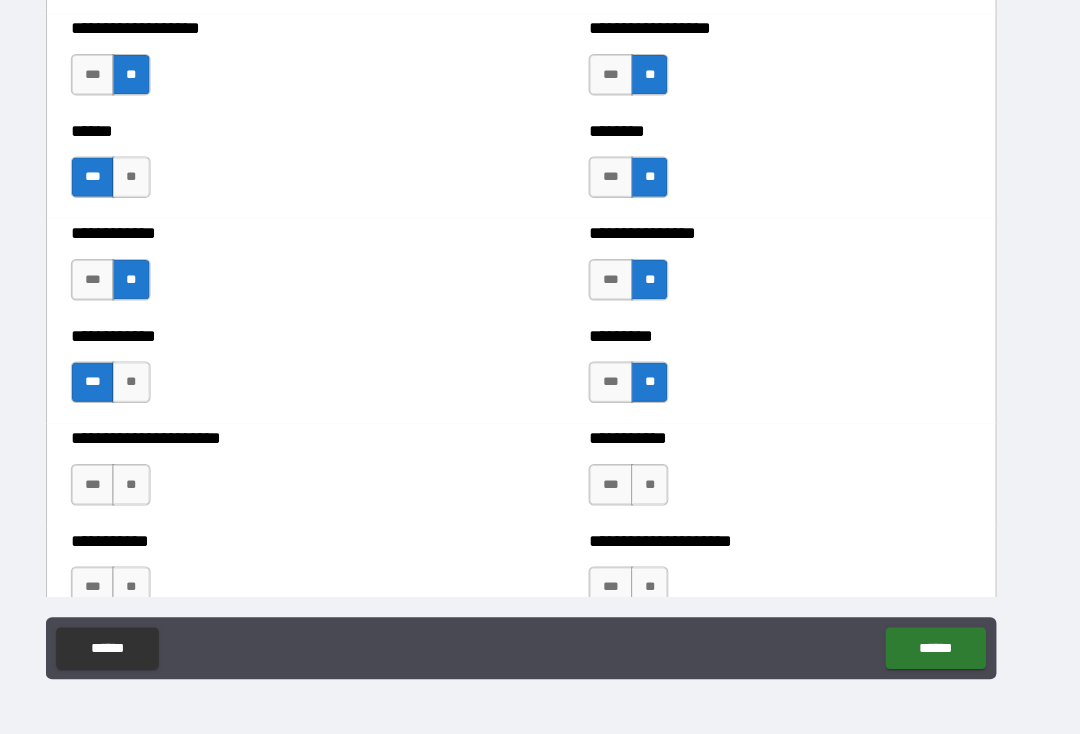 click on "**" at bounding box center (163, 493) 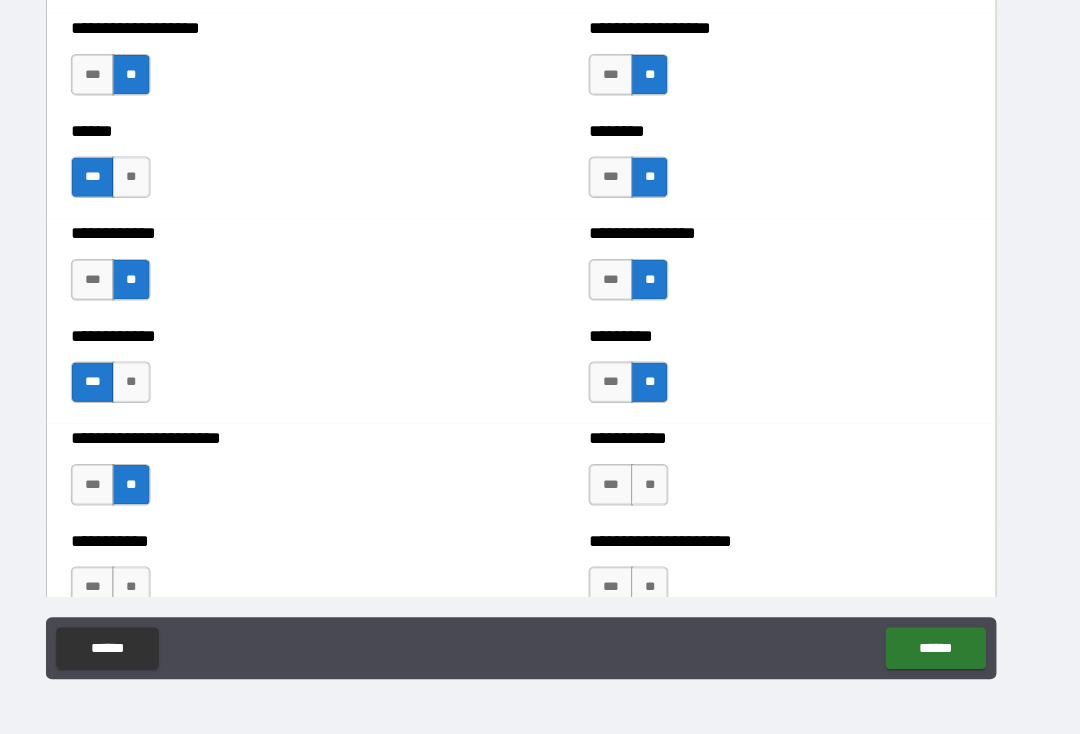 click on "**" at bounding box center [664, 493] 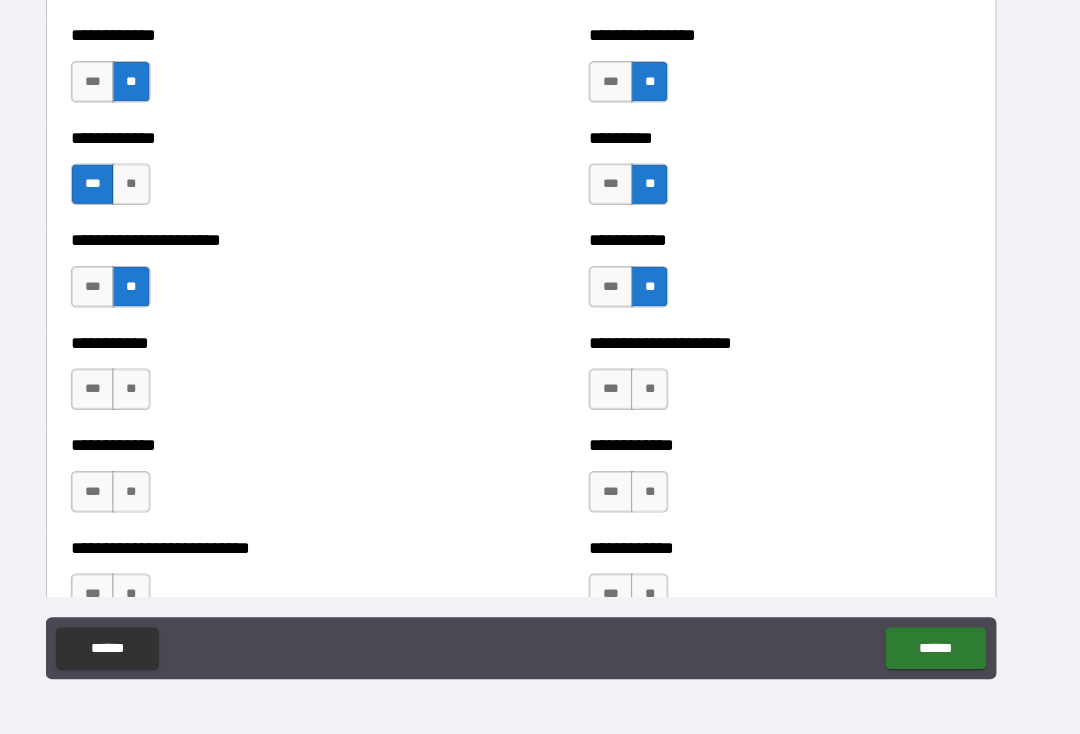 scroll, scrollTop: 5066, scrollLeft: 0, axis: vertical 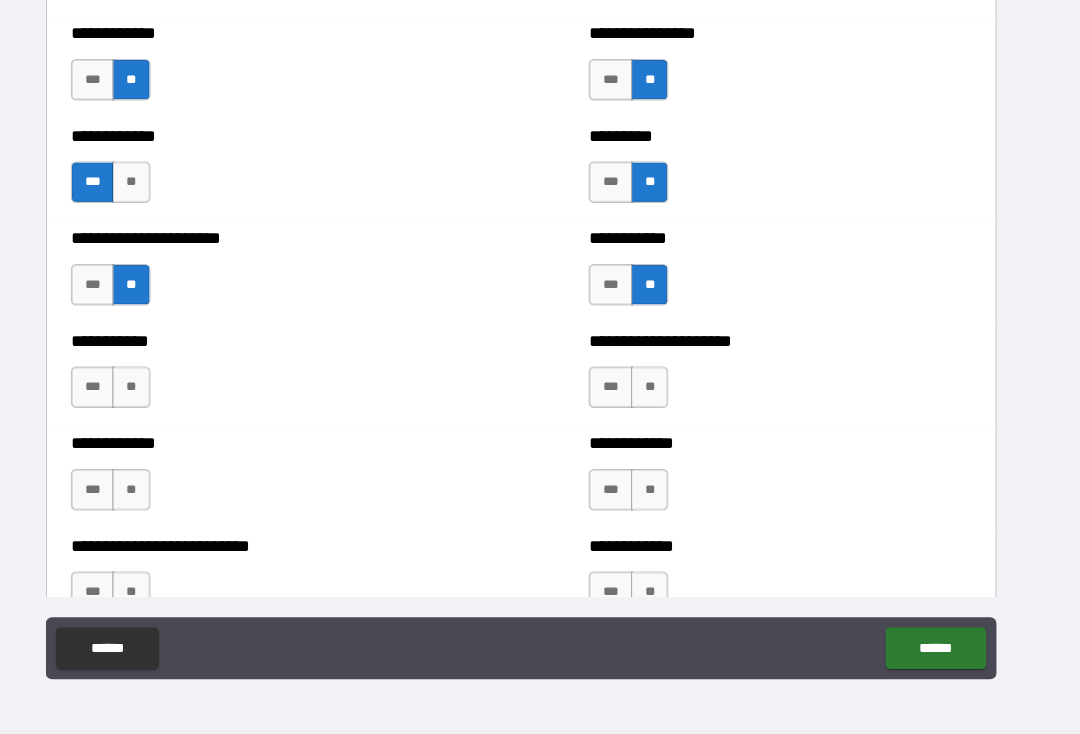 click on "**" at bounding box center (163, 399) 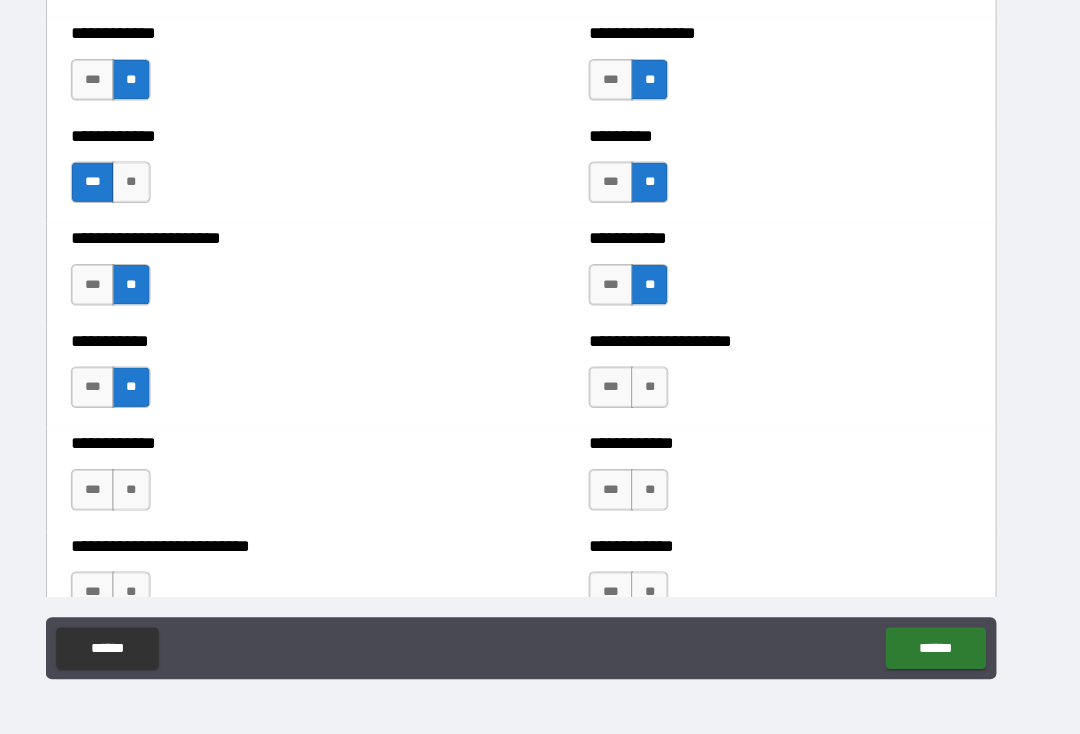 click on "**" at bounding box center (664, 399) 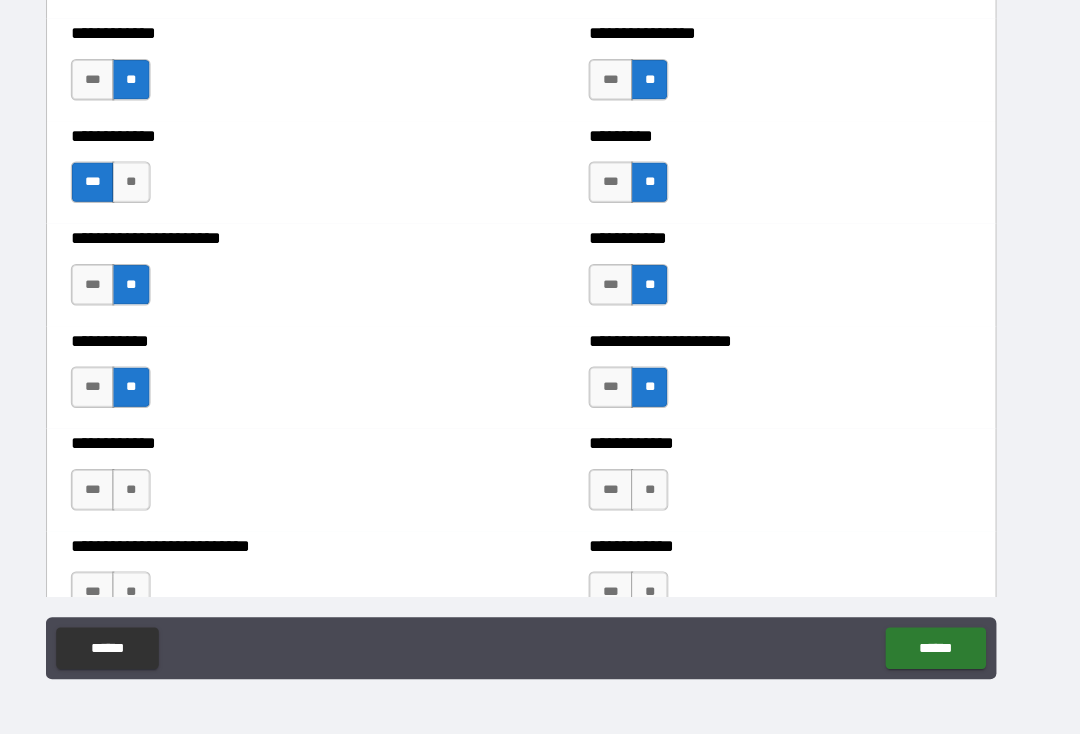 click on "**" at bounding box center (664, 498) 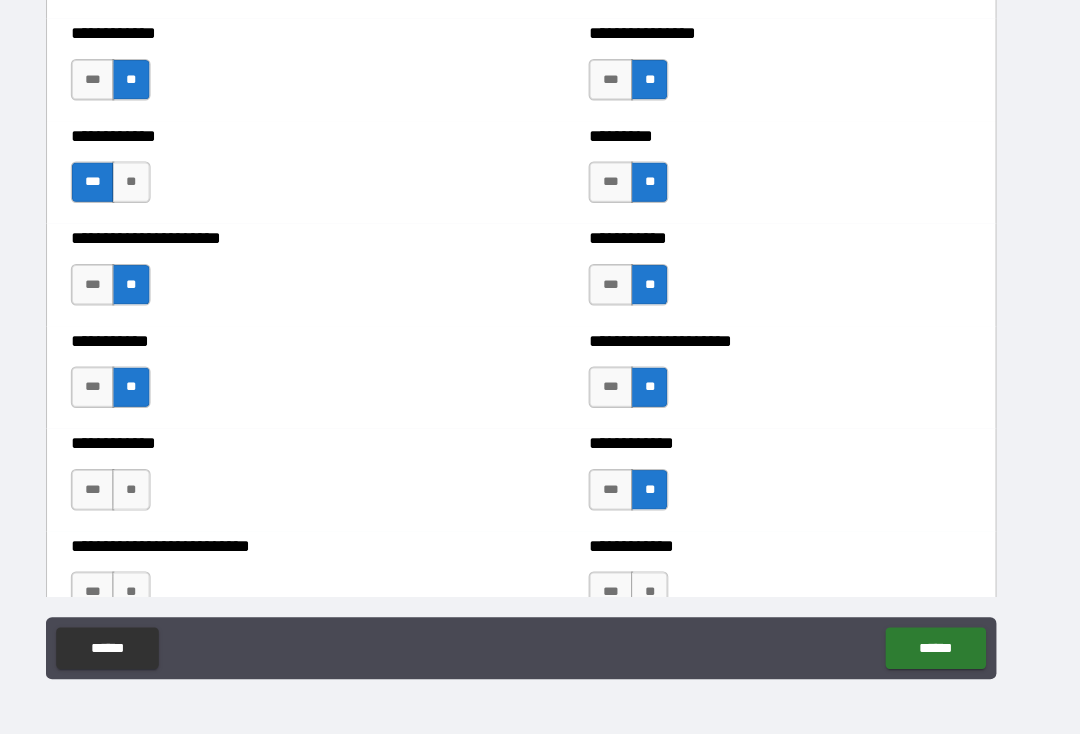 click on "**" at bounding box center (163, 498) 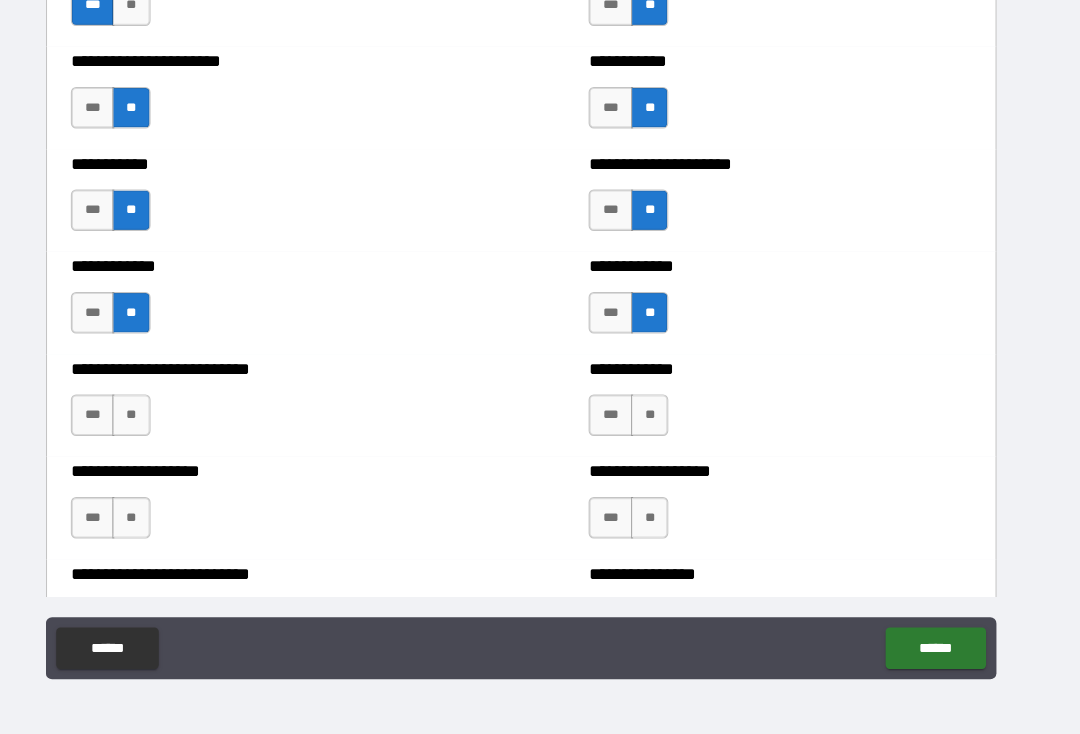 scroll, scrollTop: 5238, scrollLeft: 0, axis: vertical 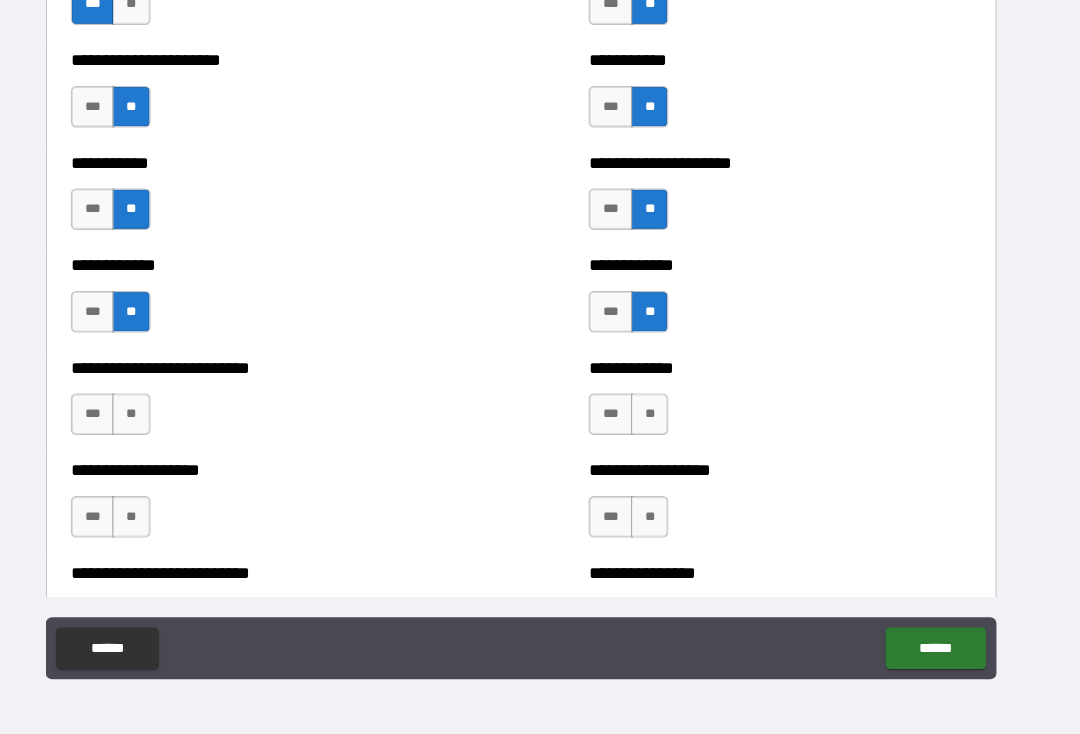 click on "**" at bounding box center [163, 425] 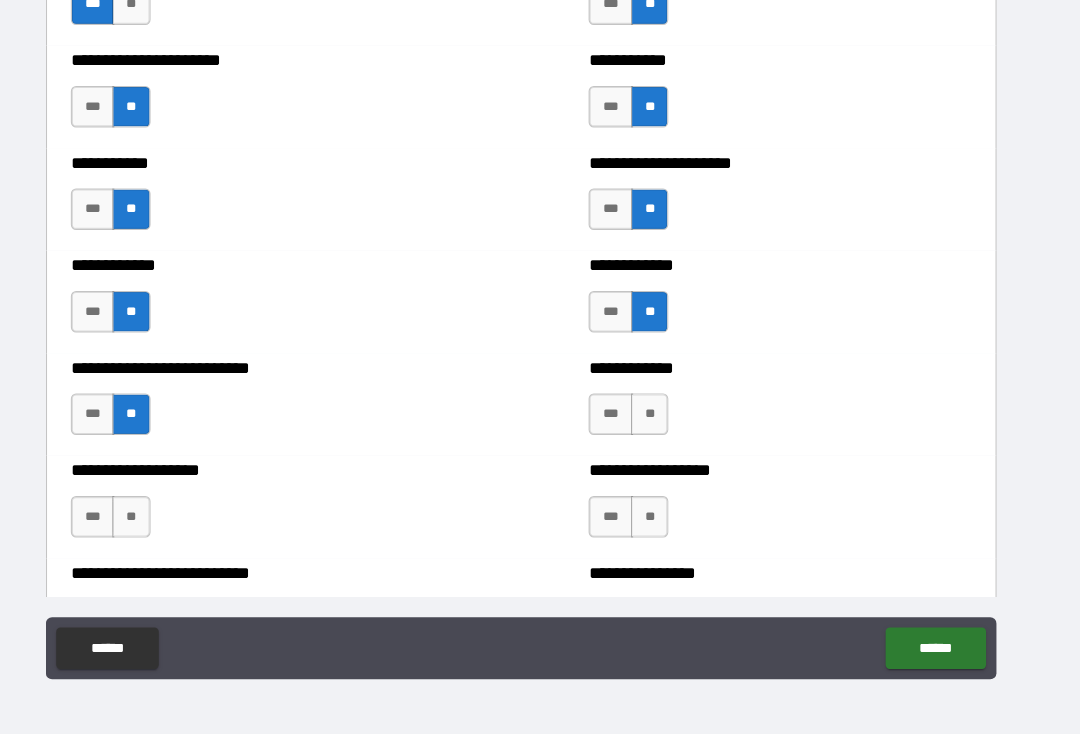 click on "**" at bounding box center (664, 425) 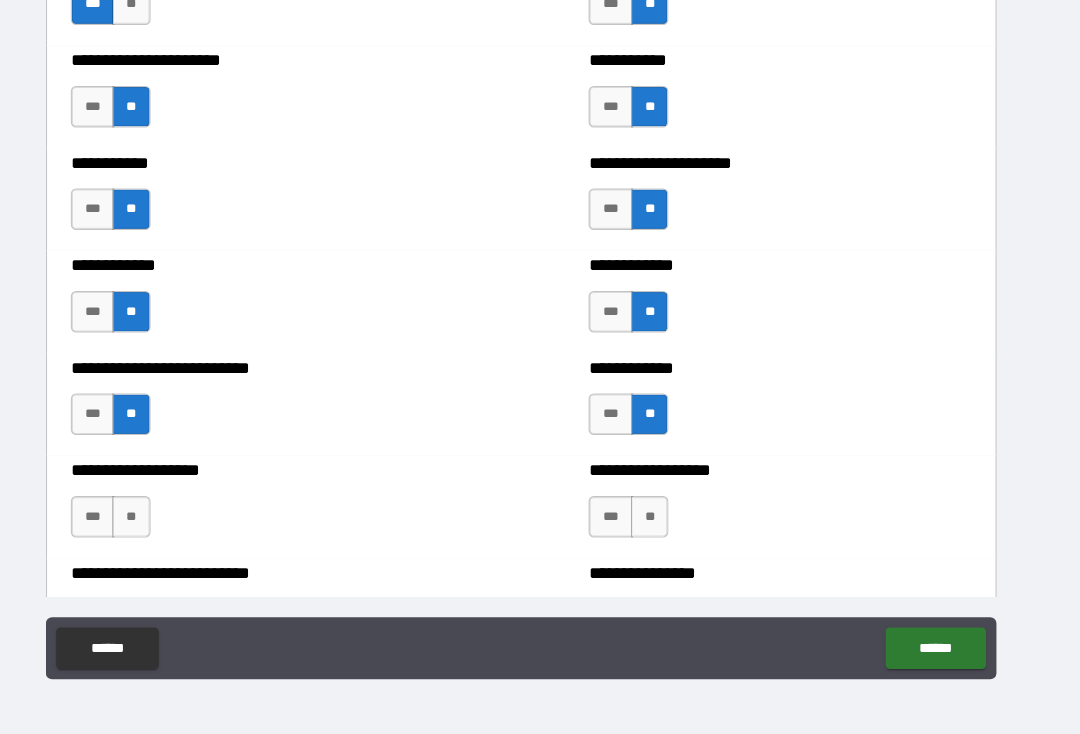 click on "**" at bounding box center (664, 524) 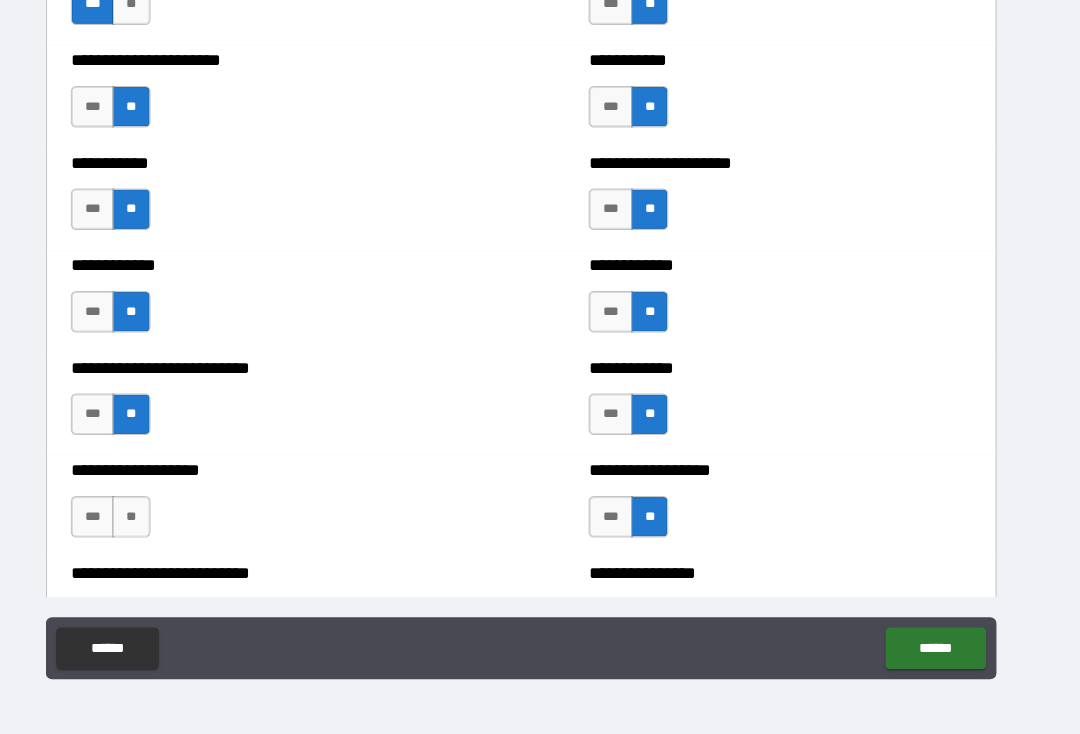 click on "**" at bounding box center [163, 524] 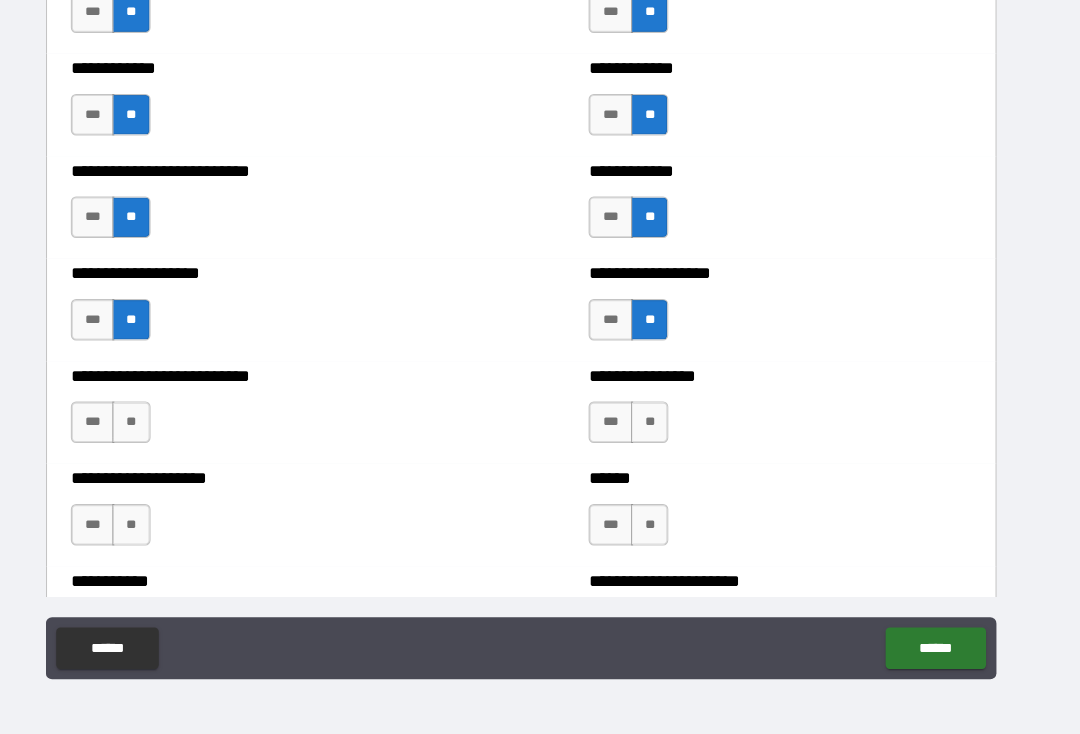 scroll, scrollTop: 5430, scrollLeft: 0, axis: vertical 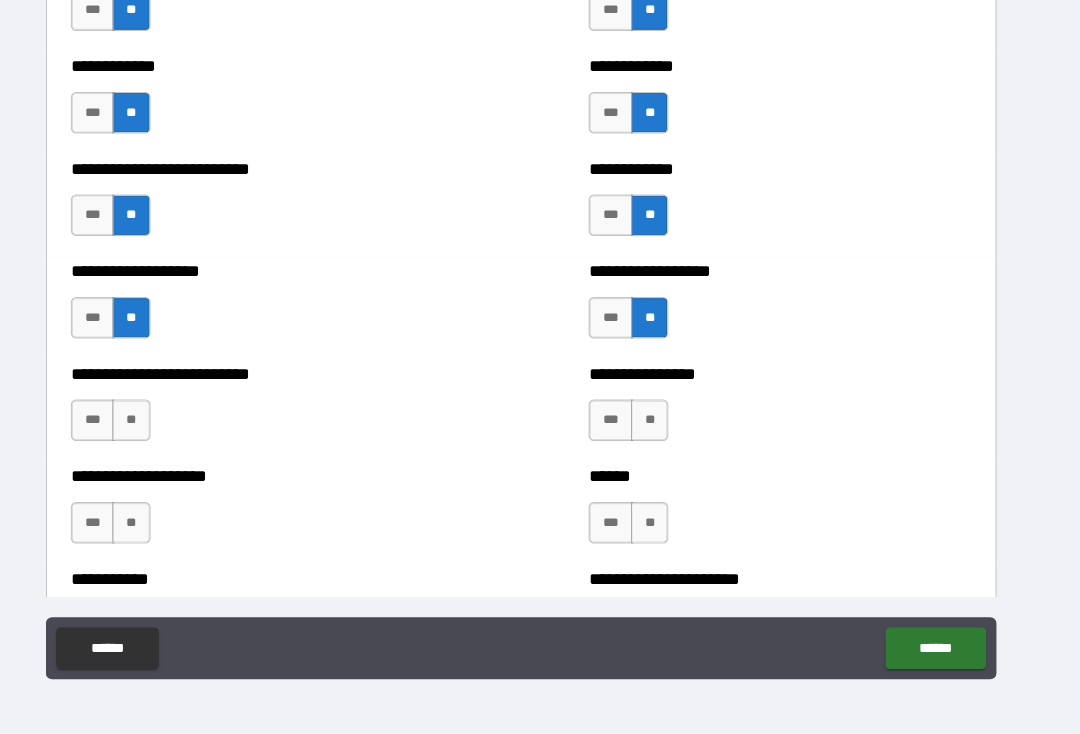 click on "**" at bounding box center [163, 431] 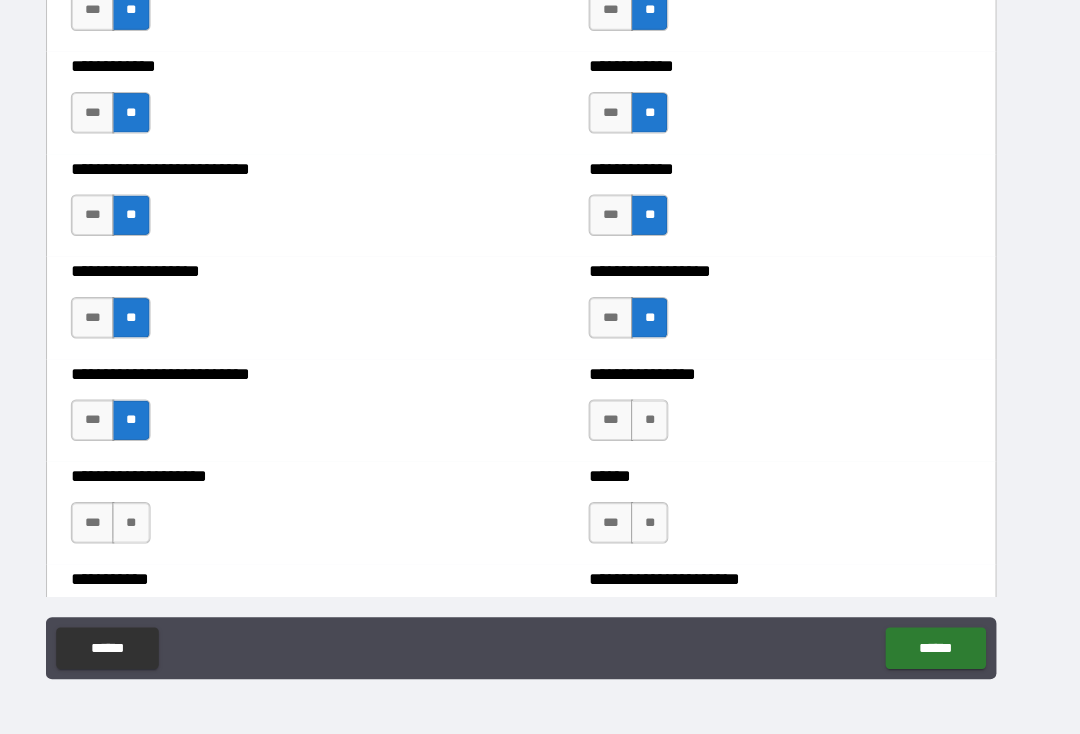 click on "**" at bounding box center (664, 431) 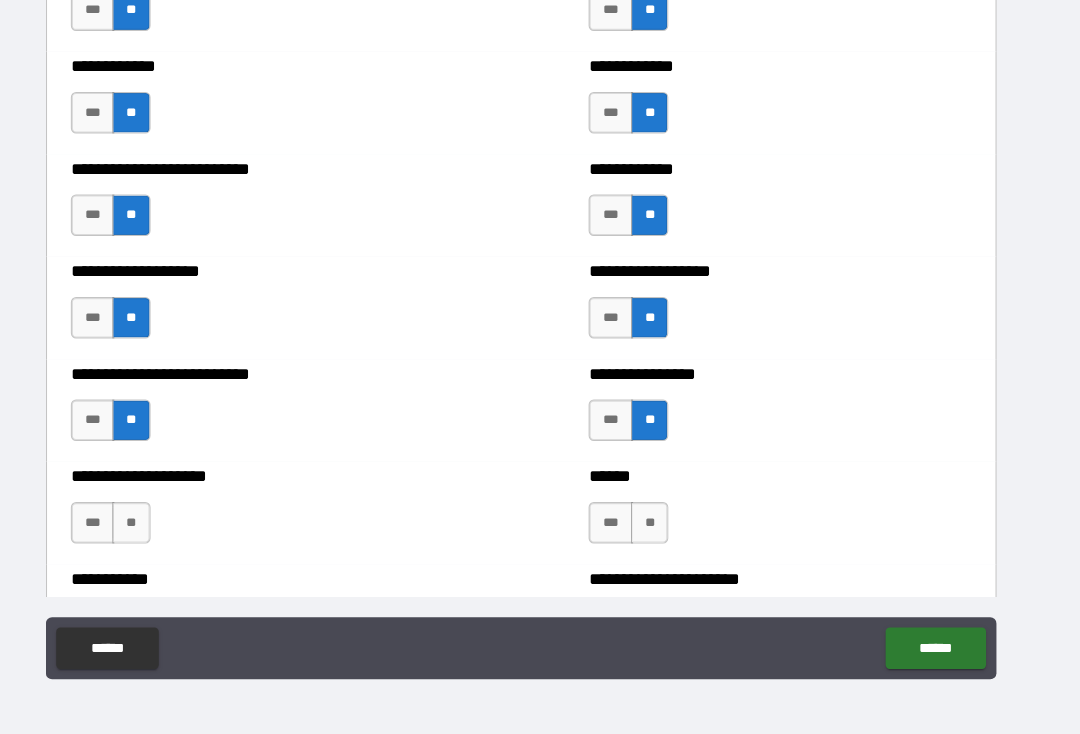 click on "**" at bounding box center (664, 530) 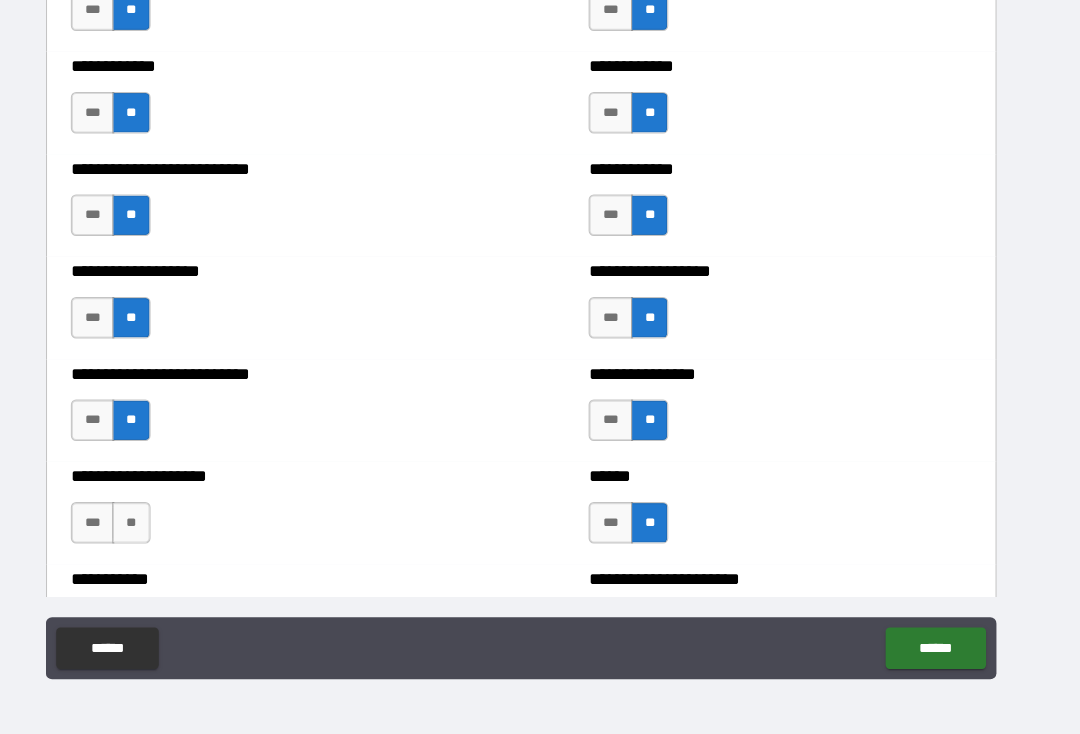 click on "**" at bounding box center [163, 530] 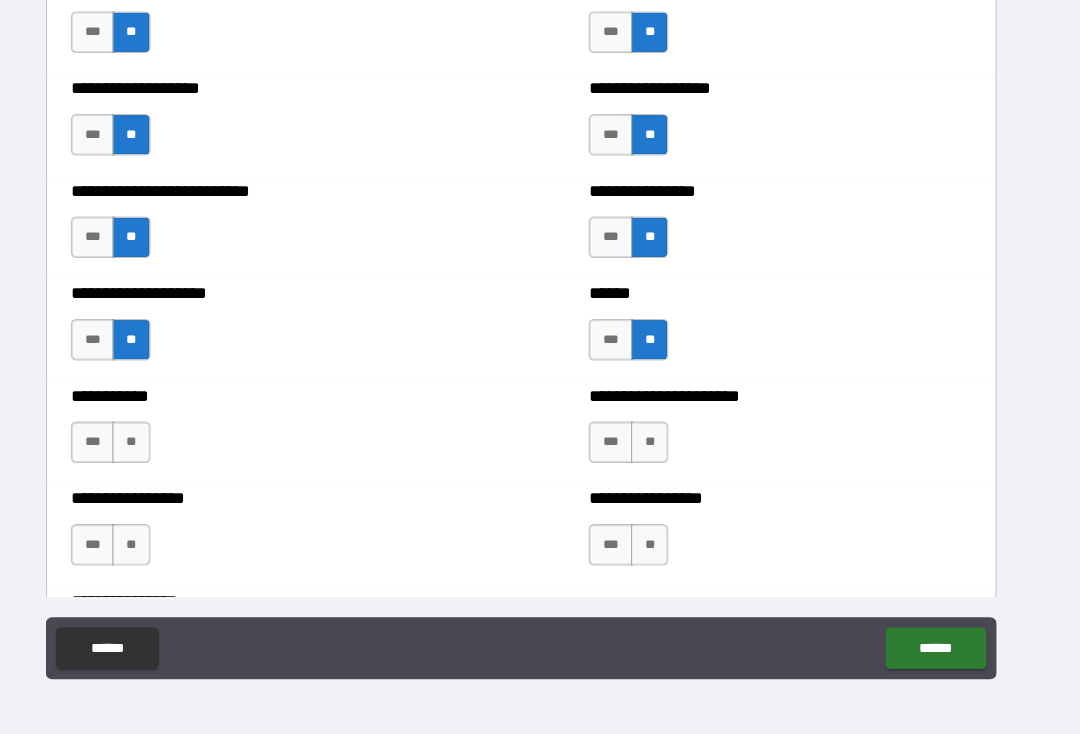 scroll, scrollTop: 5609, scrollLeft: 0, axis: vertical 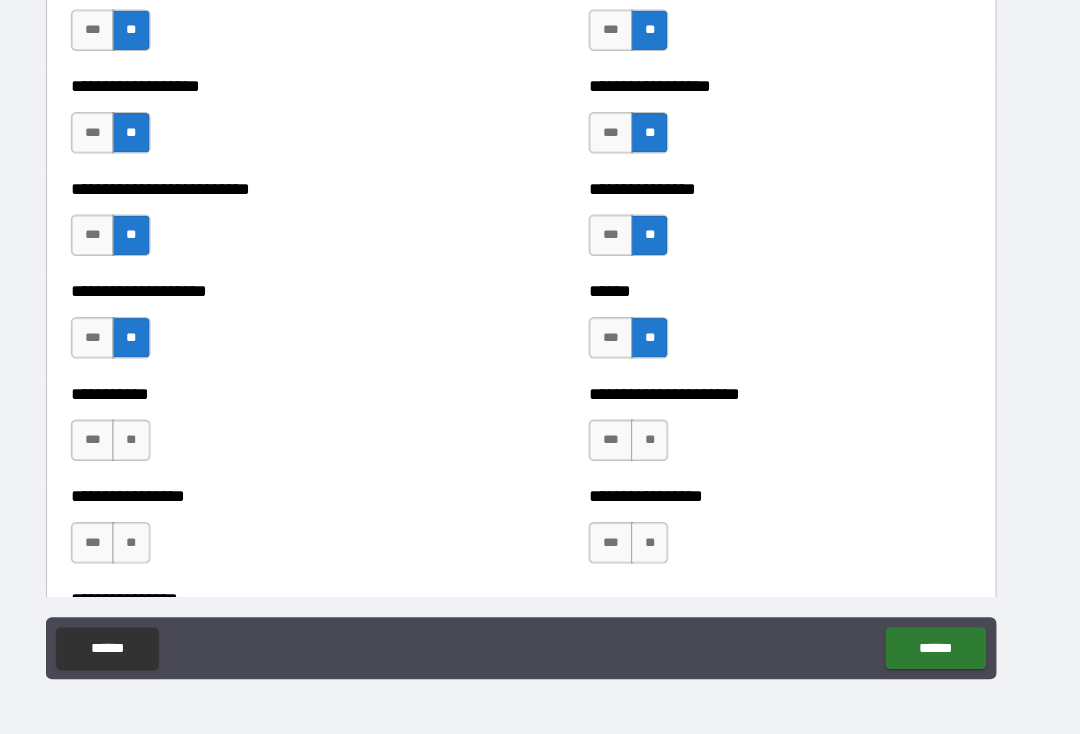 click on "**" at bounding box center [163, 450] 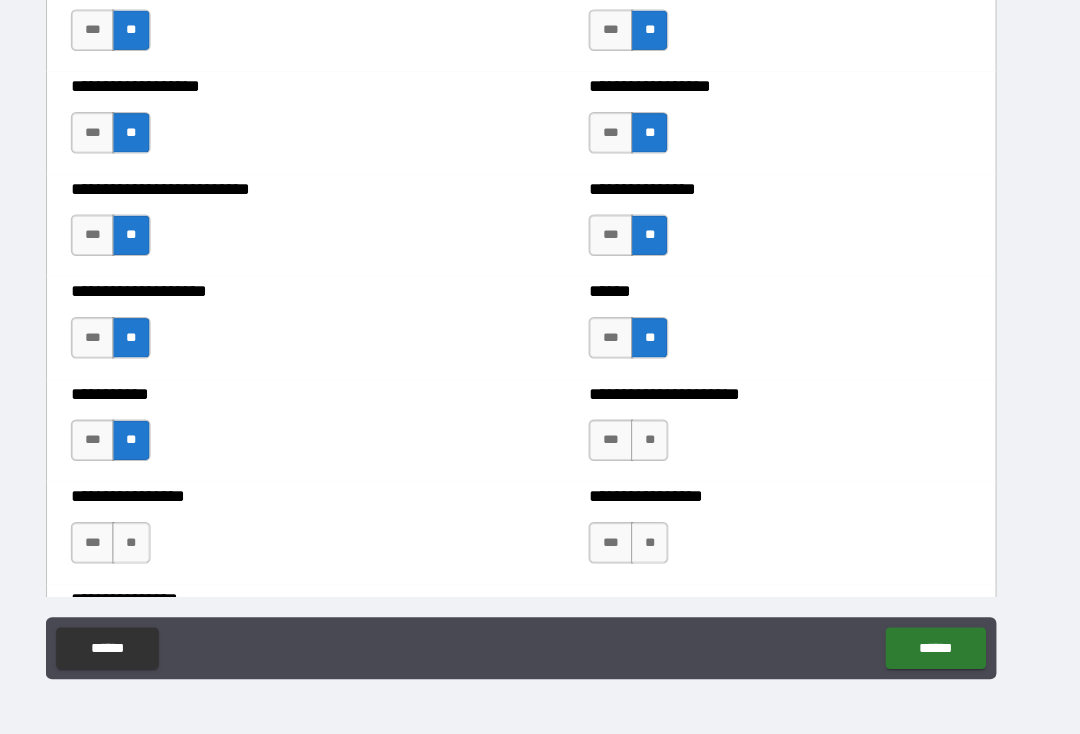 click on "**" at bounding box center (664, 450) 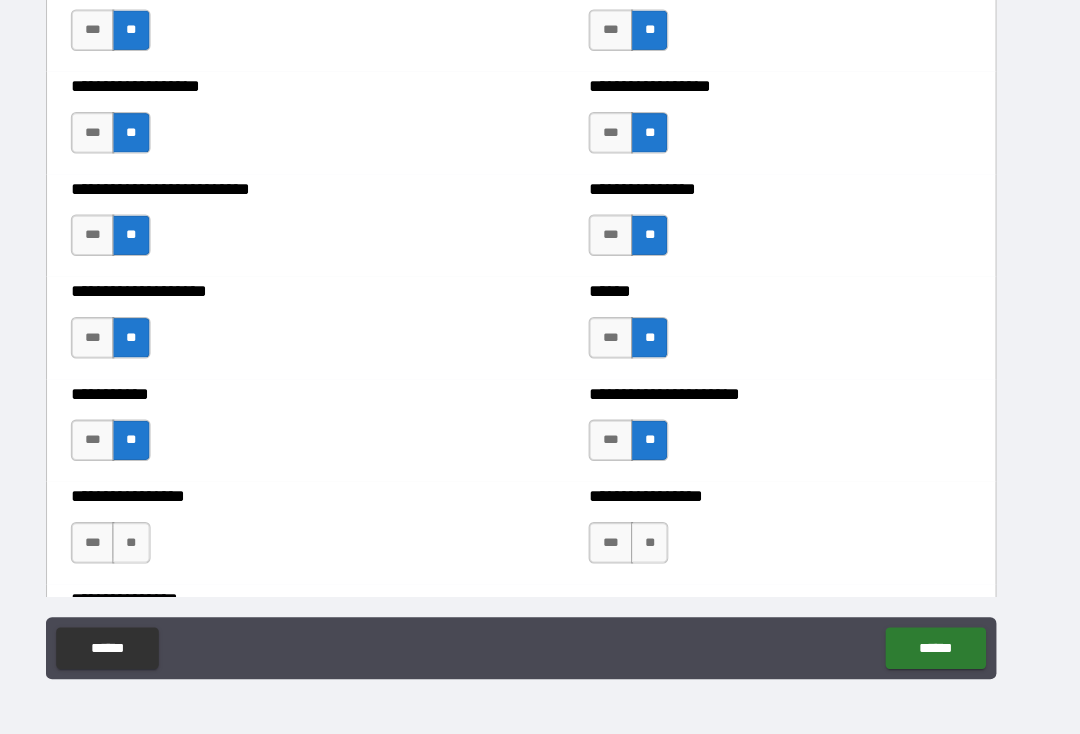 click on "**" at bounding box center (664, 549) 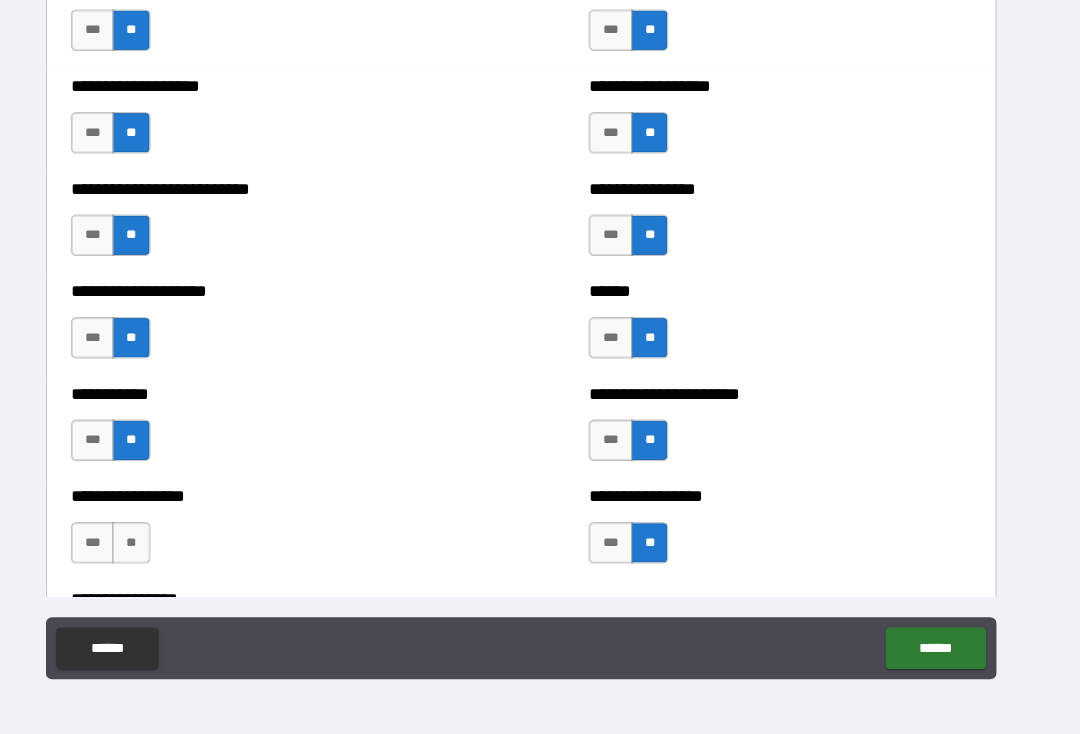 click on "**" at bounding box center [163, 549] 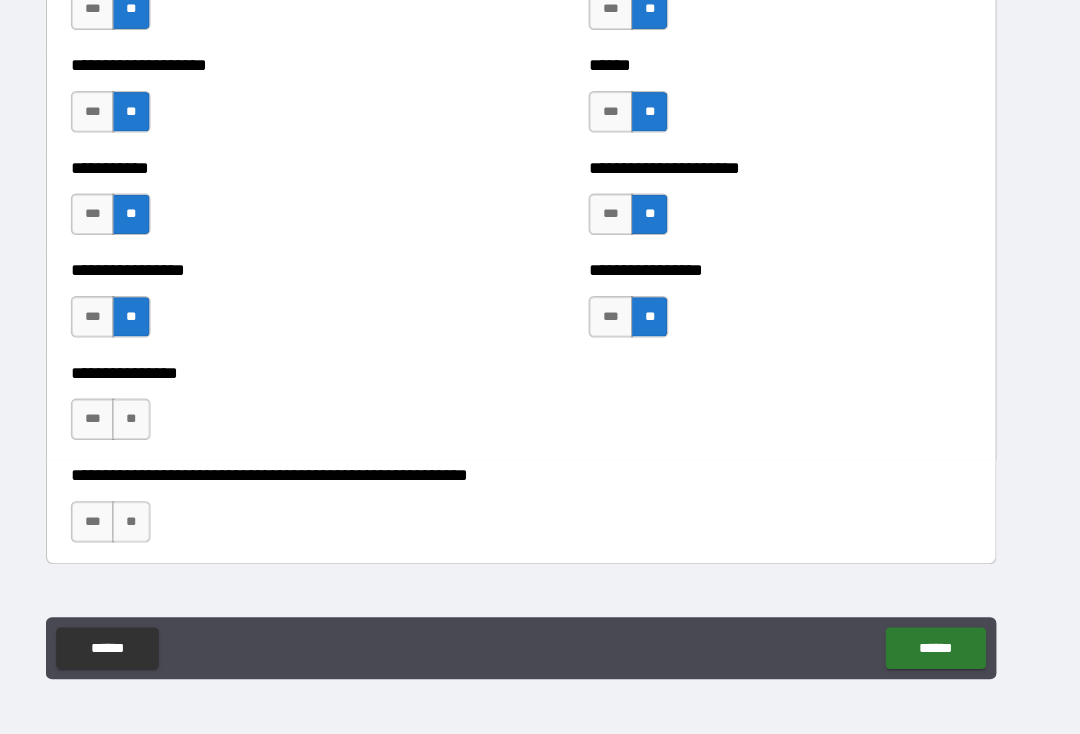 scroll, scrollTop: 5828, scrollLeft: 0, axis: vertical 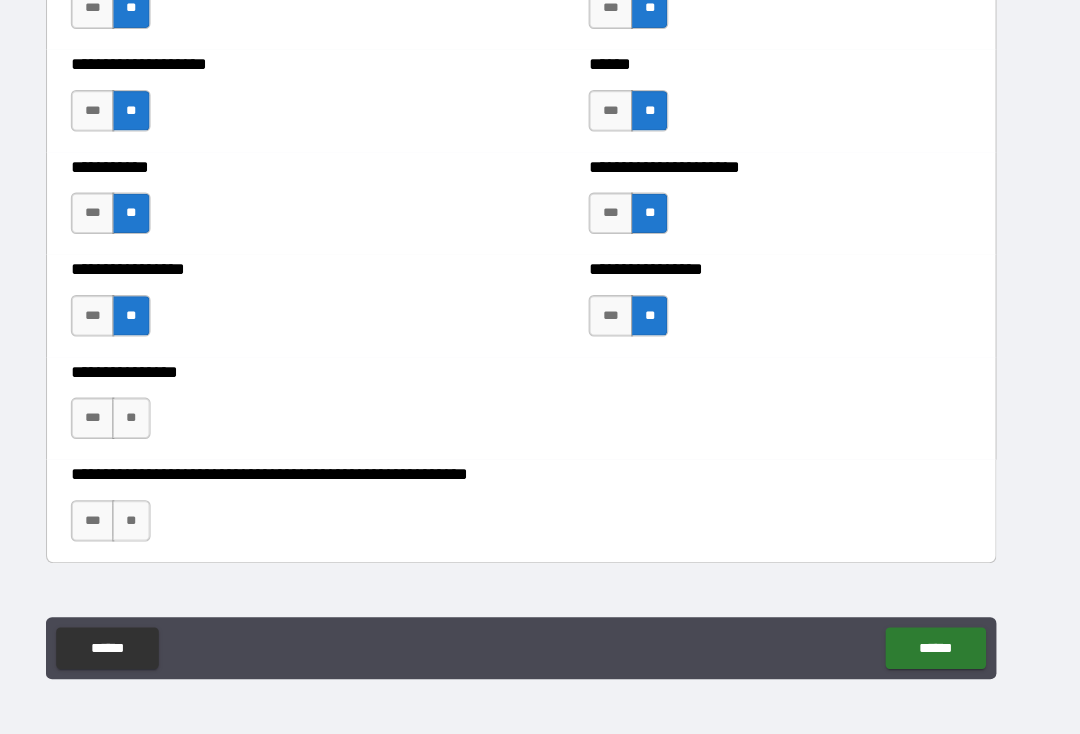 click on "**" at bounding box center [163, 429] 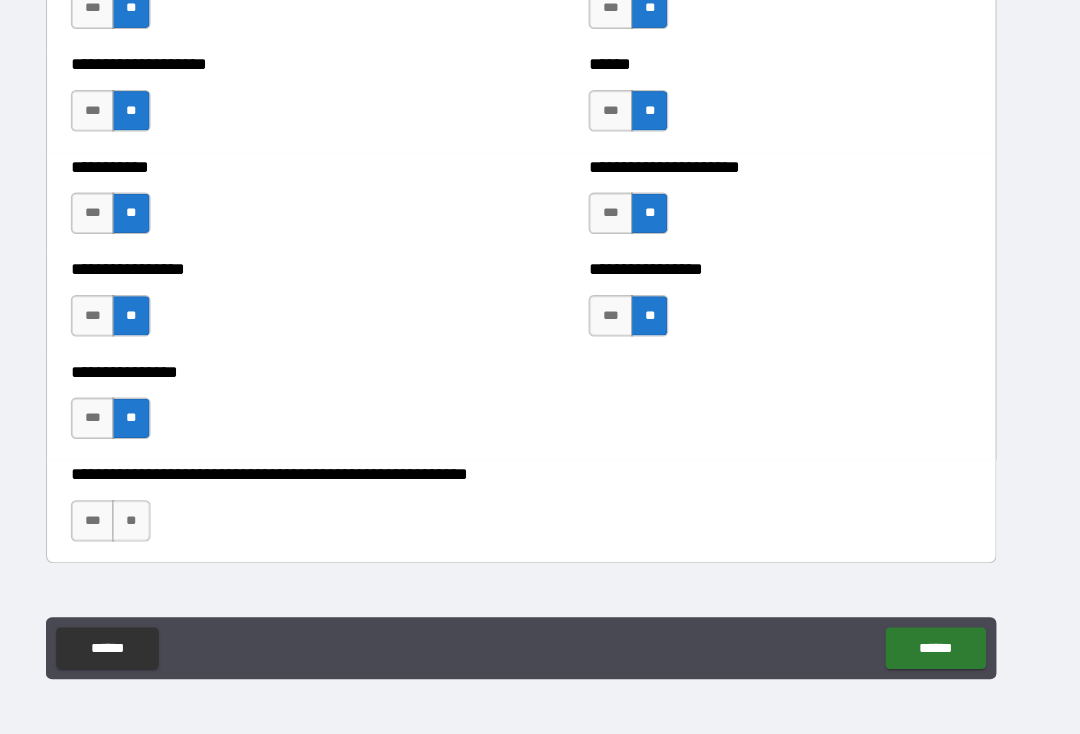 click on "**" at bounding box center (163, 528) 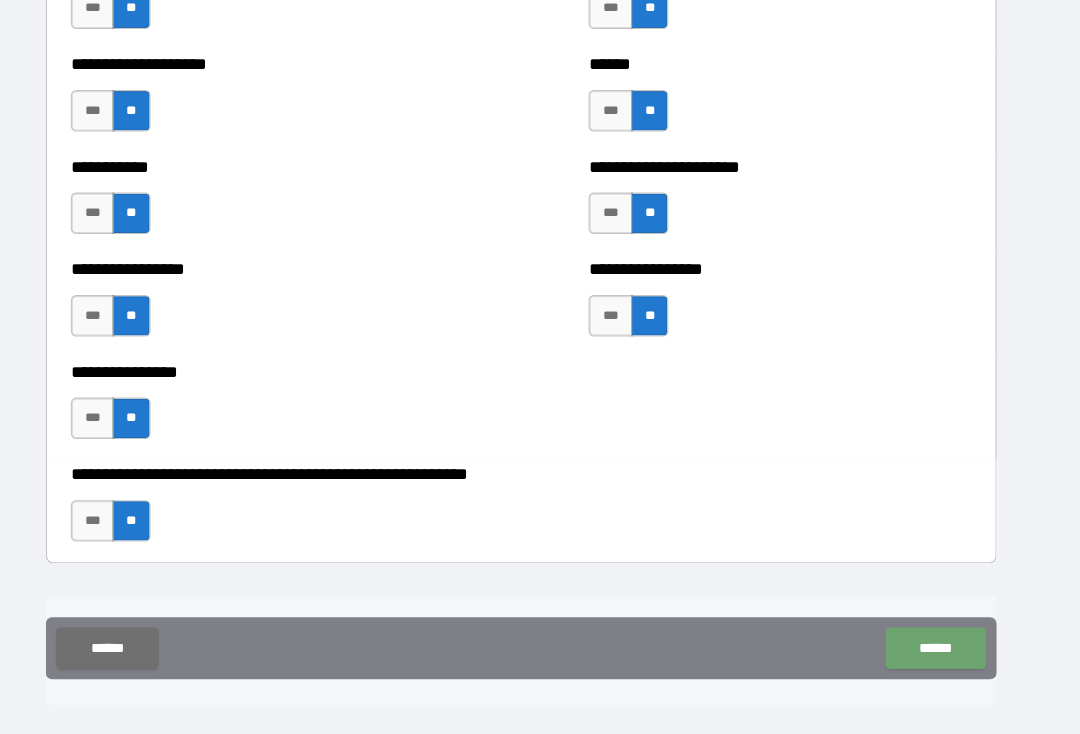 click on "******" at bounding box center [940, 651] 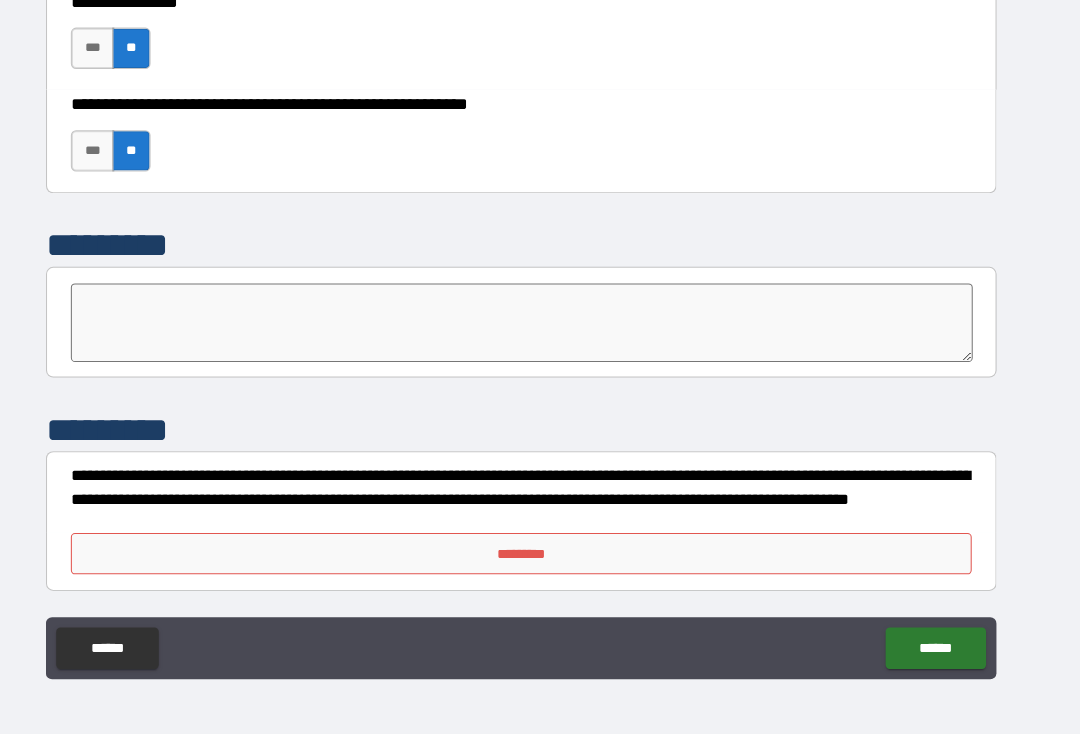scroll, scrollTop: 6185, scrollLeft: 0, axis: vertical 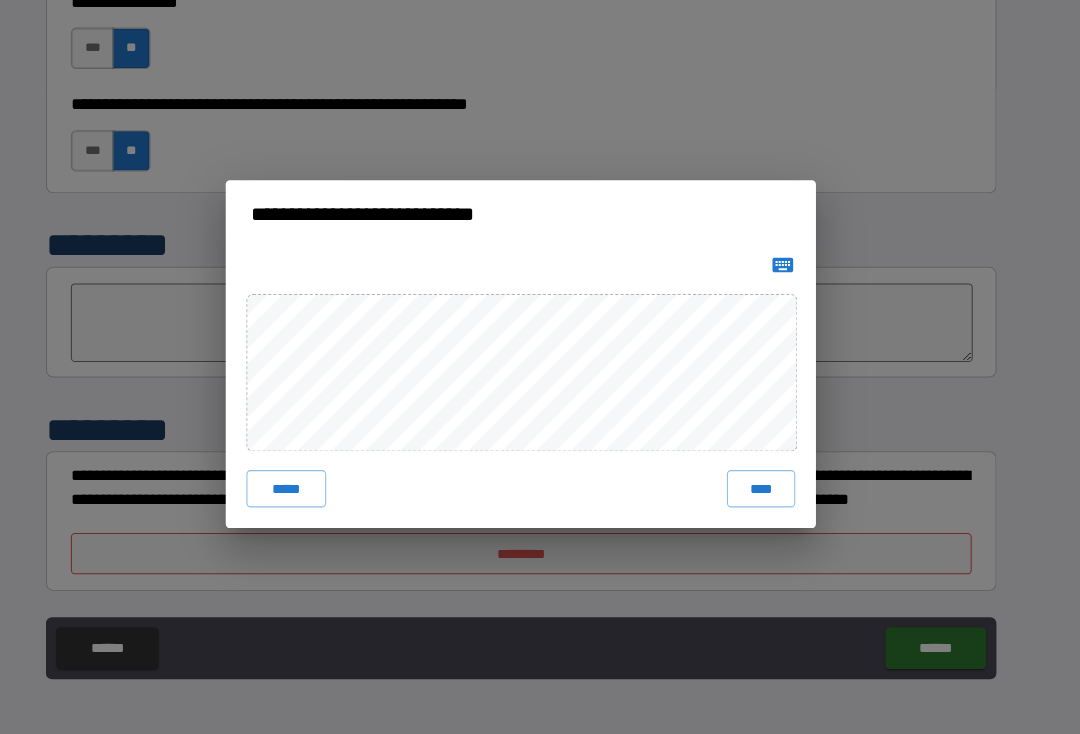 click on "****" at bounding box center (772, 497) 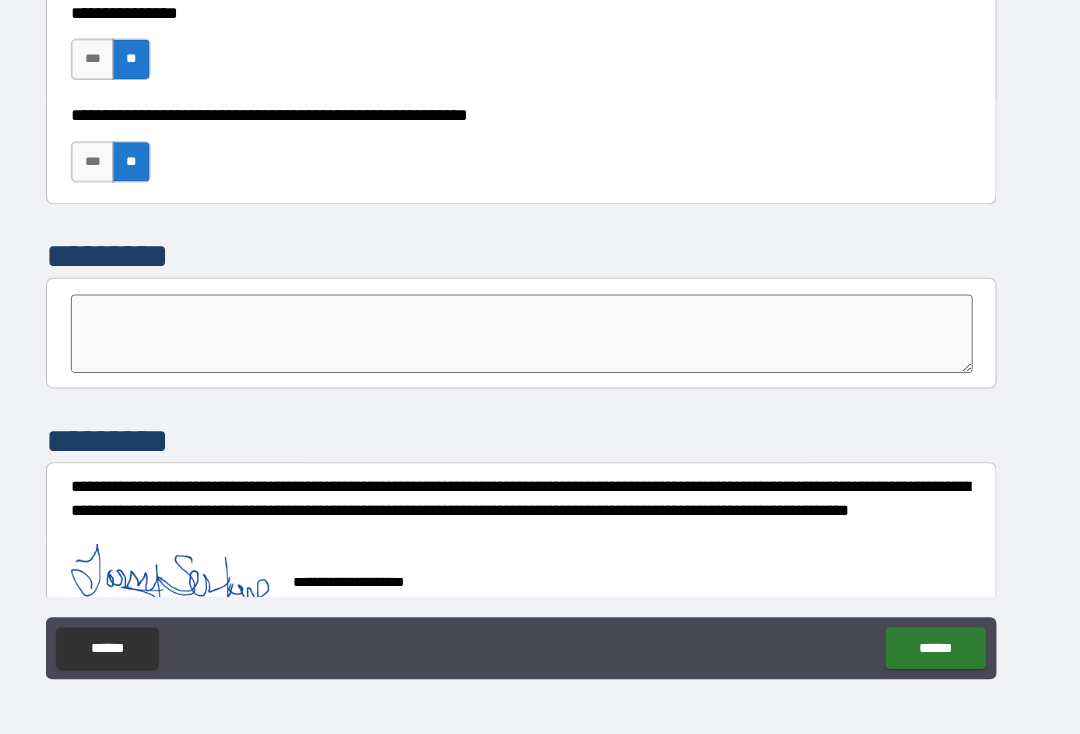 click on "******" at bounding box center (940, 651) 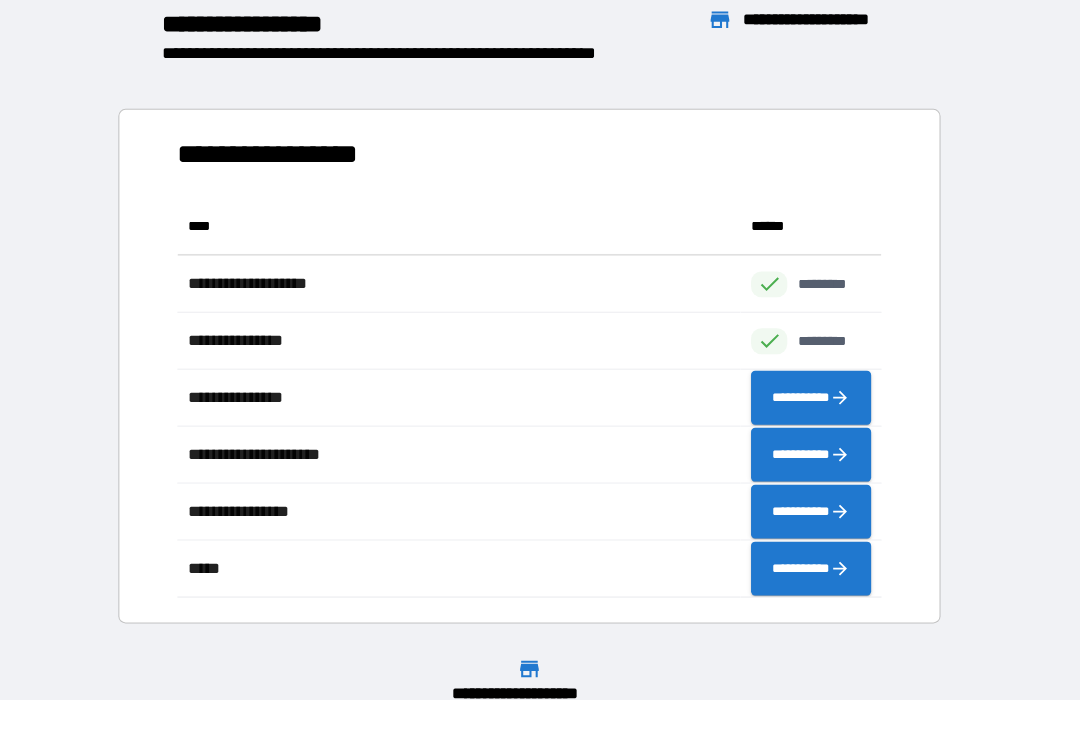 scroll, scrollTop: 1, scrollLeft: 1, axis: both 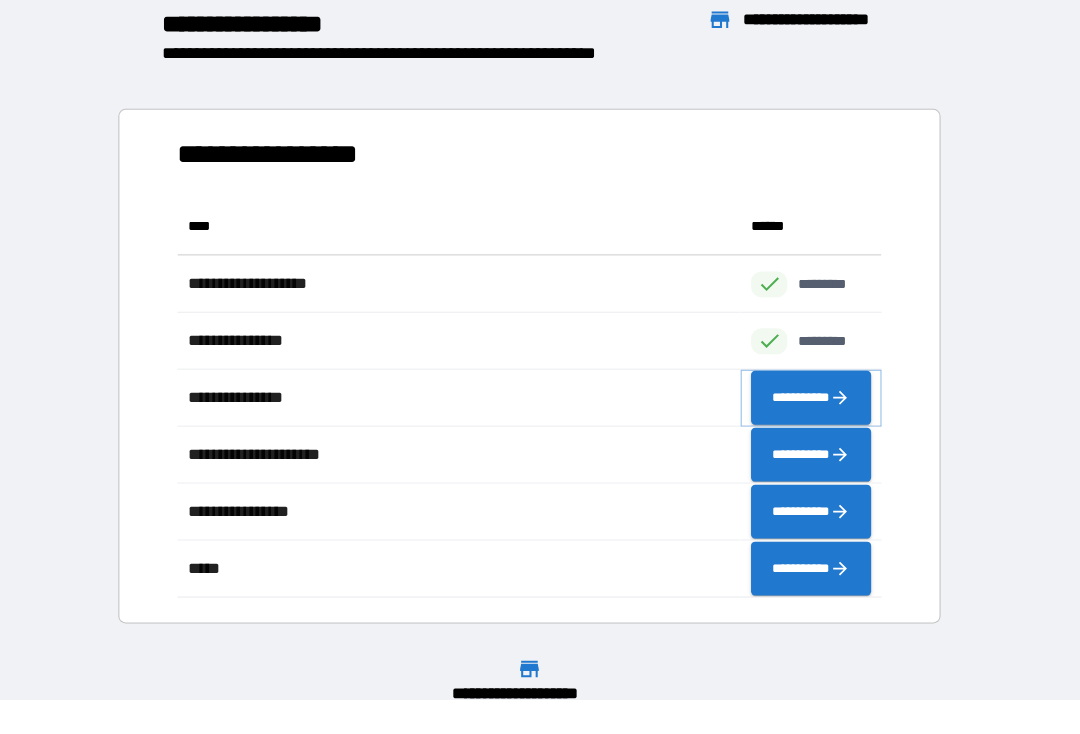 click on "**********" at bounding box center [820, 409] 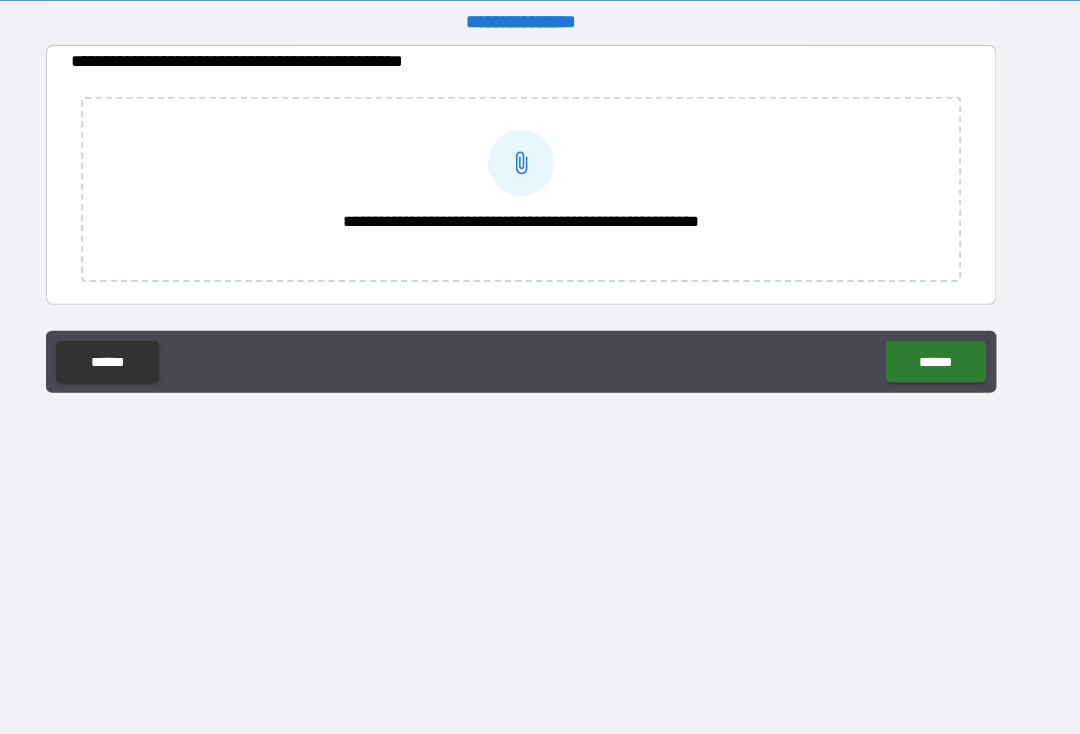 scroll, scrollTop: 7, scrollLeft: 0, axis: vertical 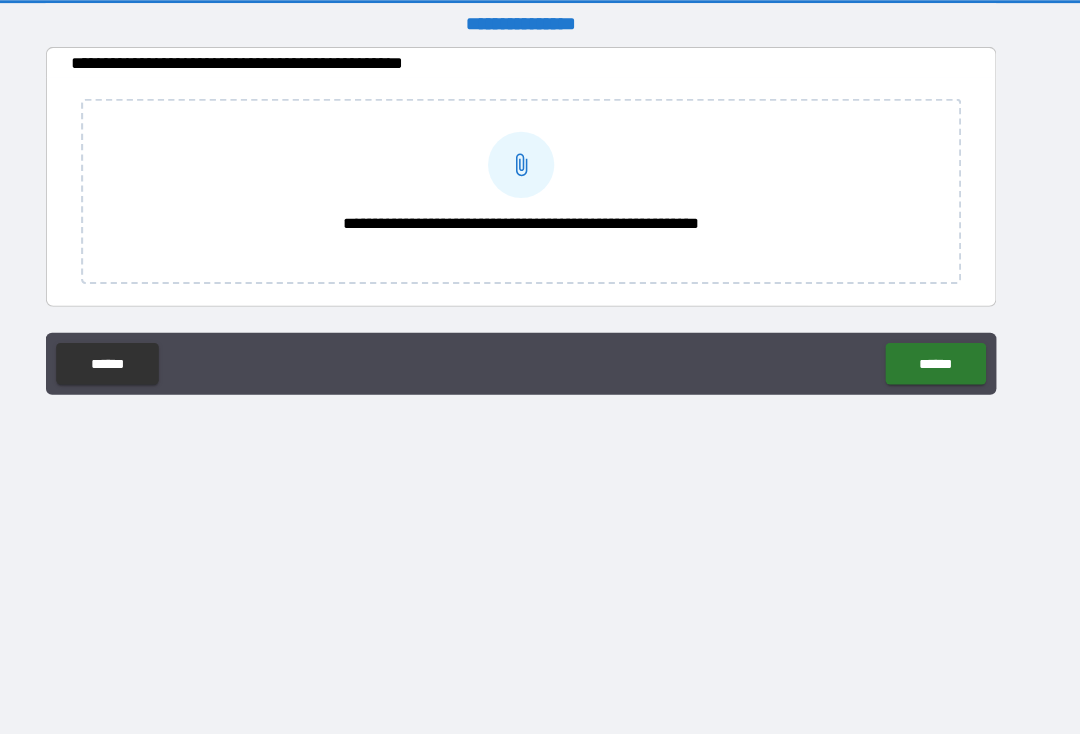 click on "******" at bounding box center (940, 351) 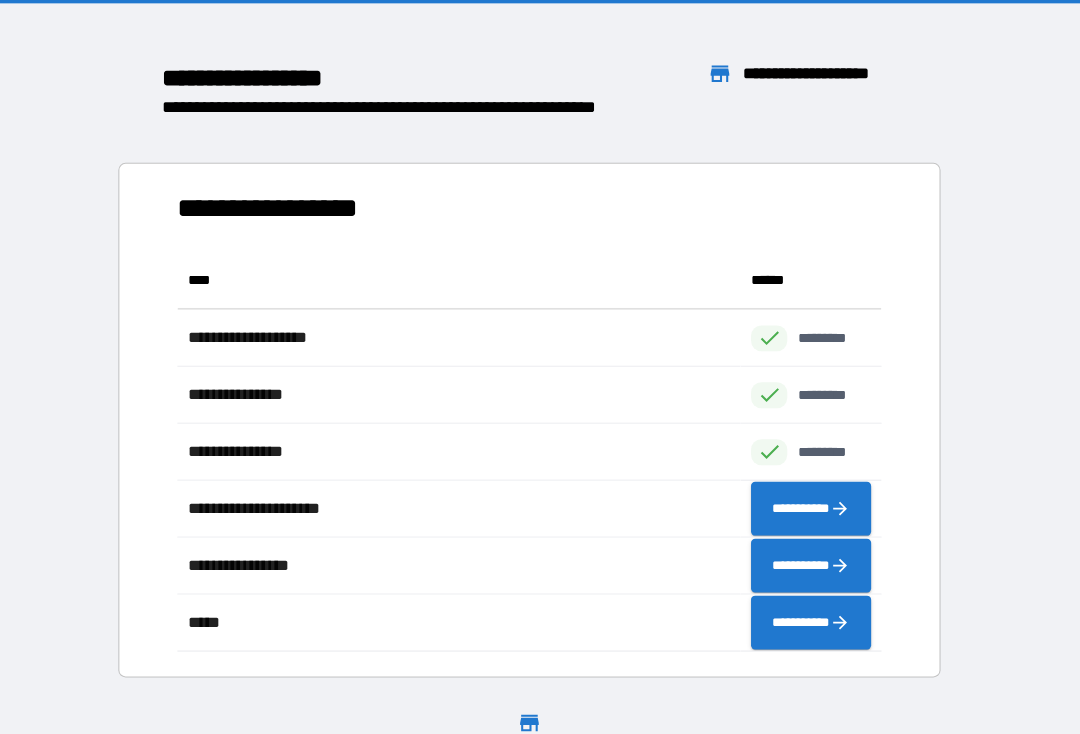 scroll, scrollTop: 1, scrollLeft: 1, axis: both 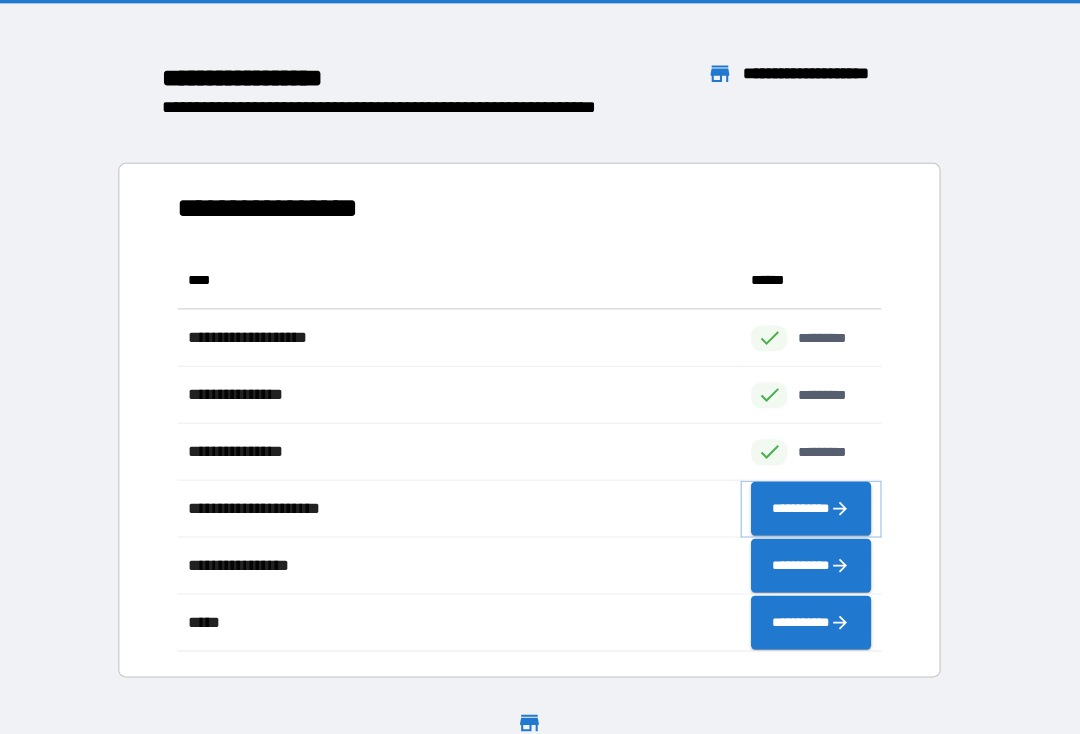 click on "**********" at bounding box center (820, 491) 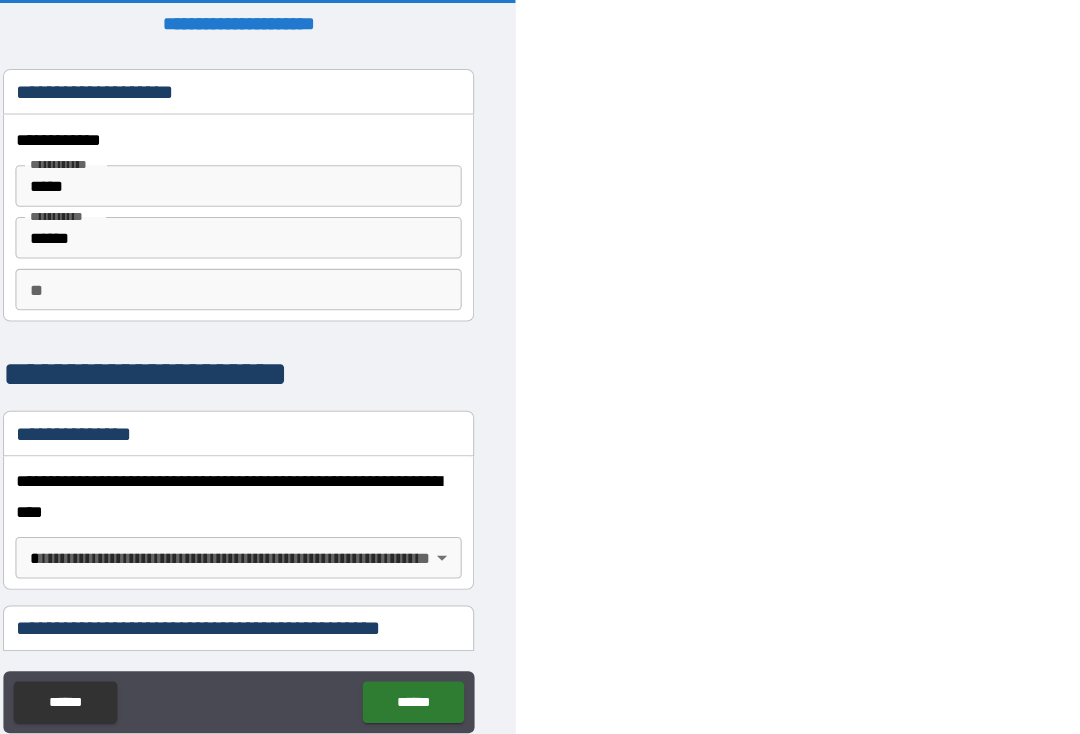 scroll, scrollTop: 0, scrollLeft: 0, axis: both 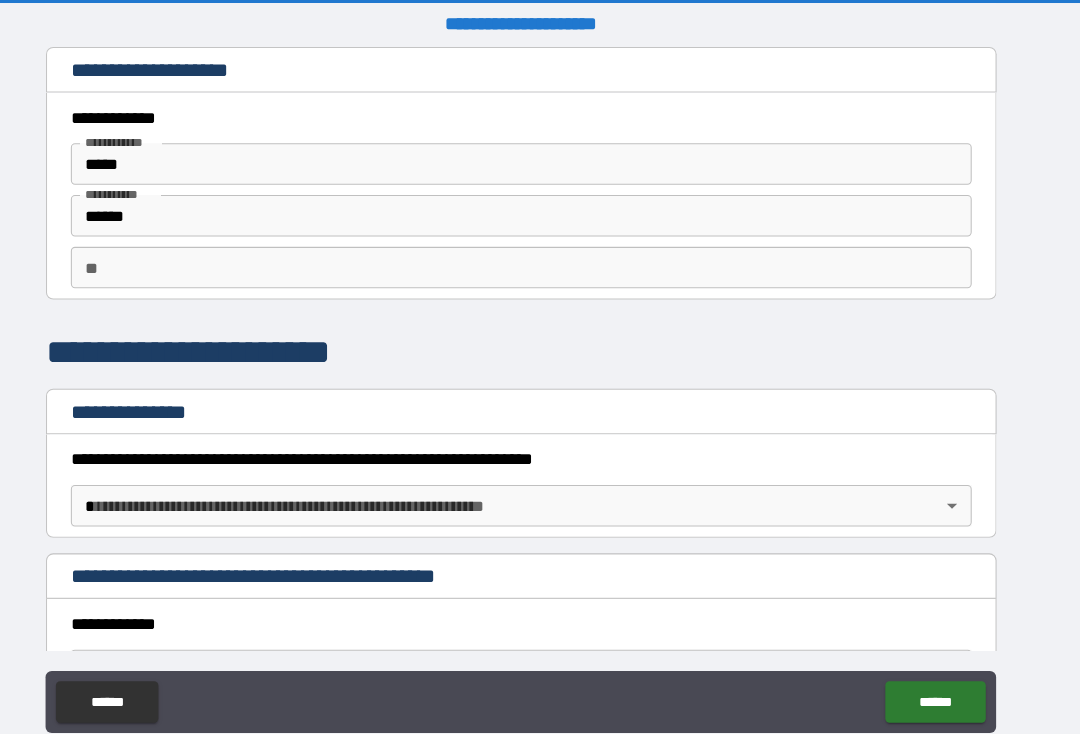 click on "**" at bounding box center [540, 265] 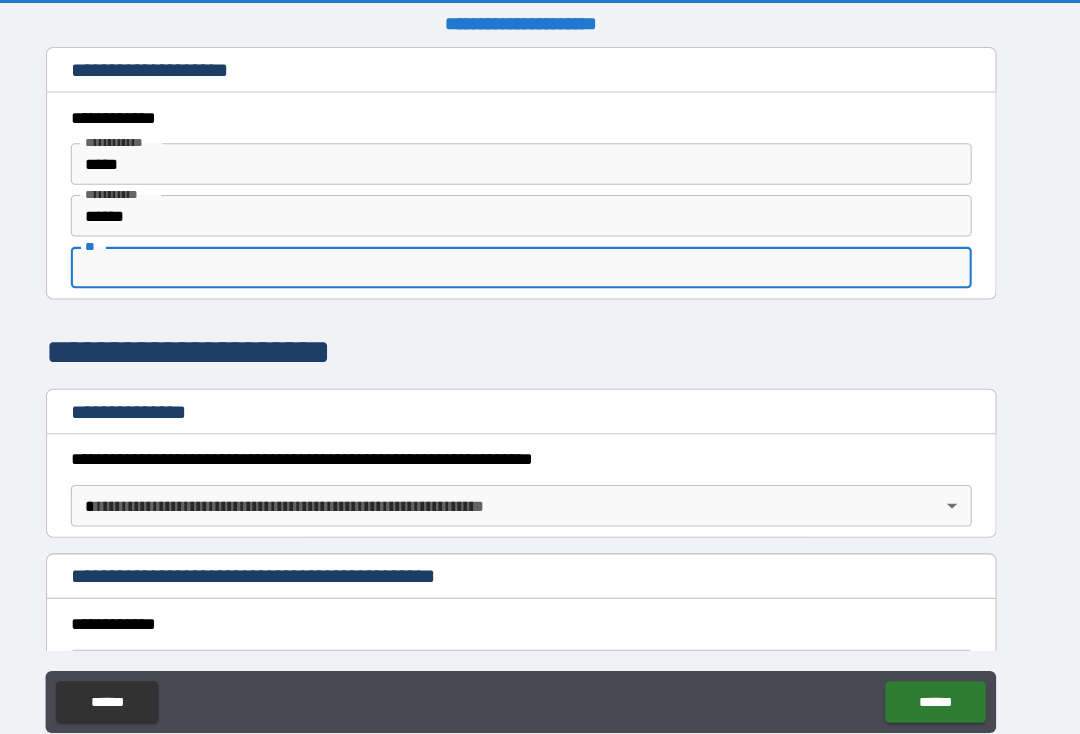 scroll, scrollTop: 6, scrollLeft: 0, axis: vertical 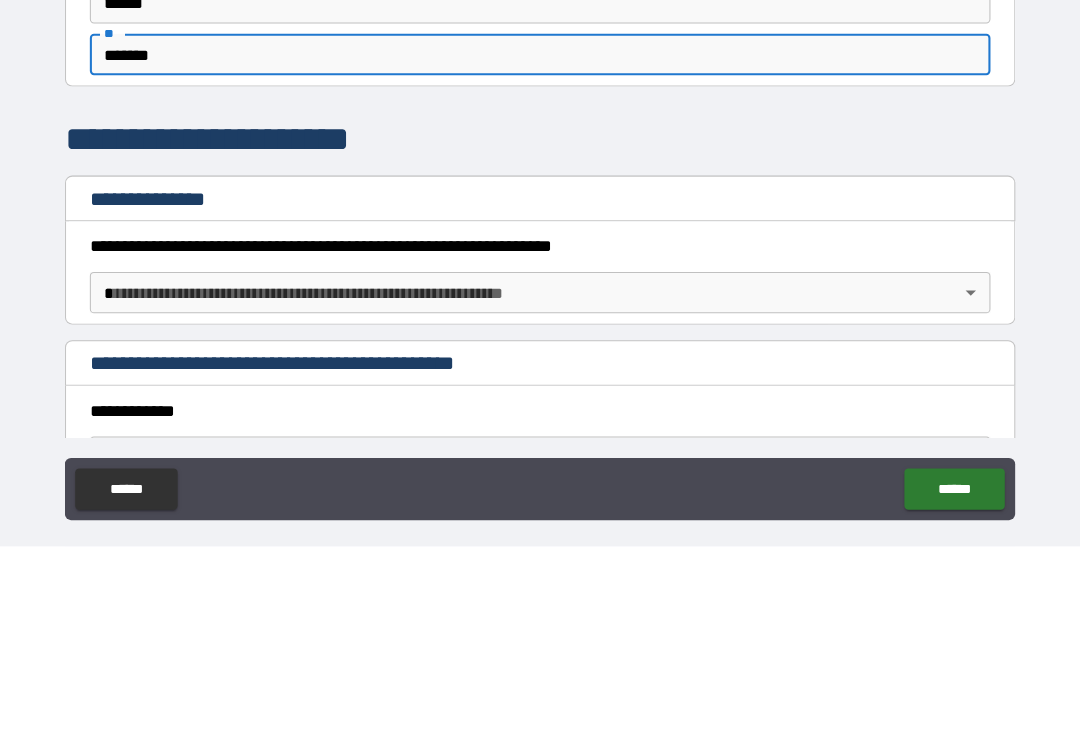 type on "*******" 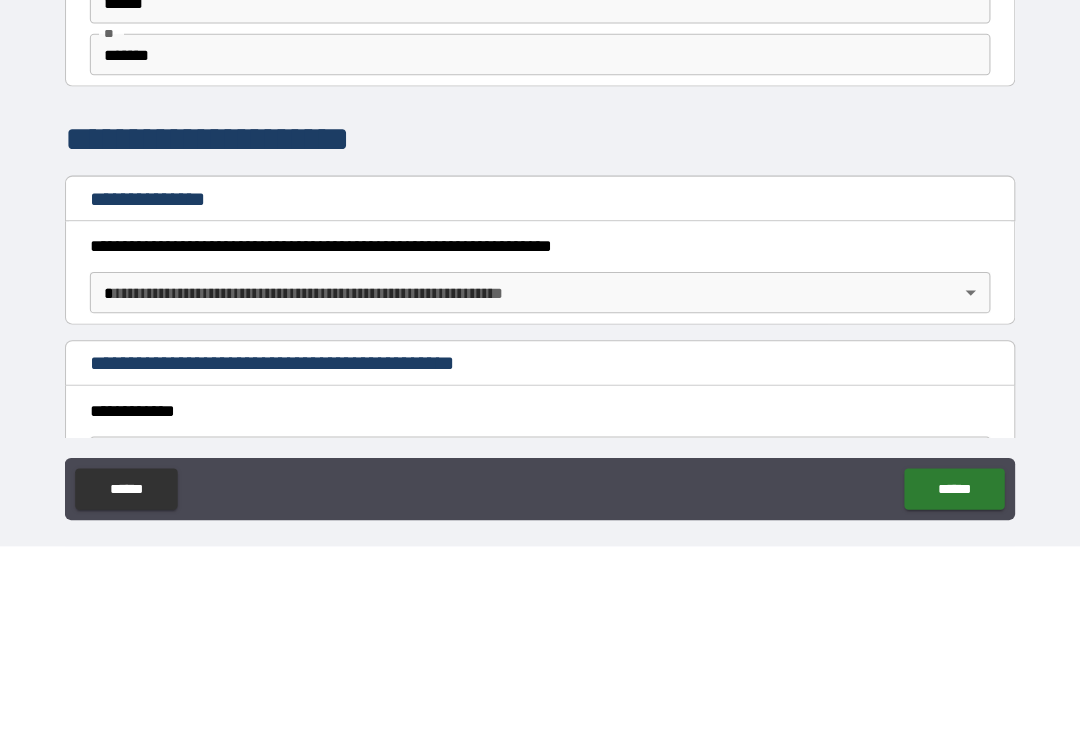 scroll, scrollTop: 33, scrollLeft: 0, axis: vertical 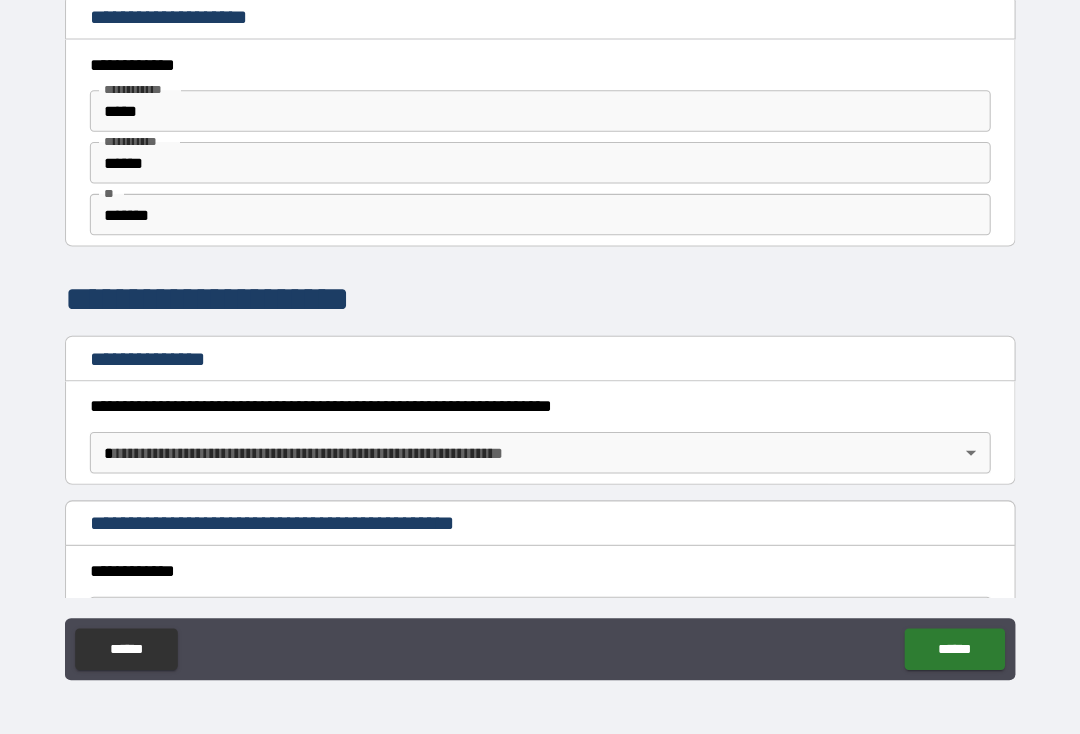 click on "**********" at bounding box center [540, 373] 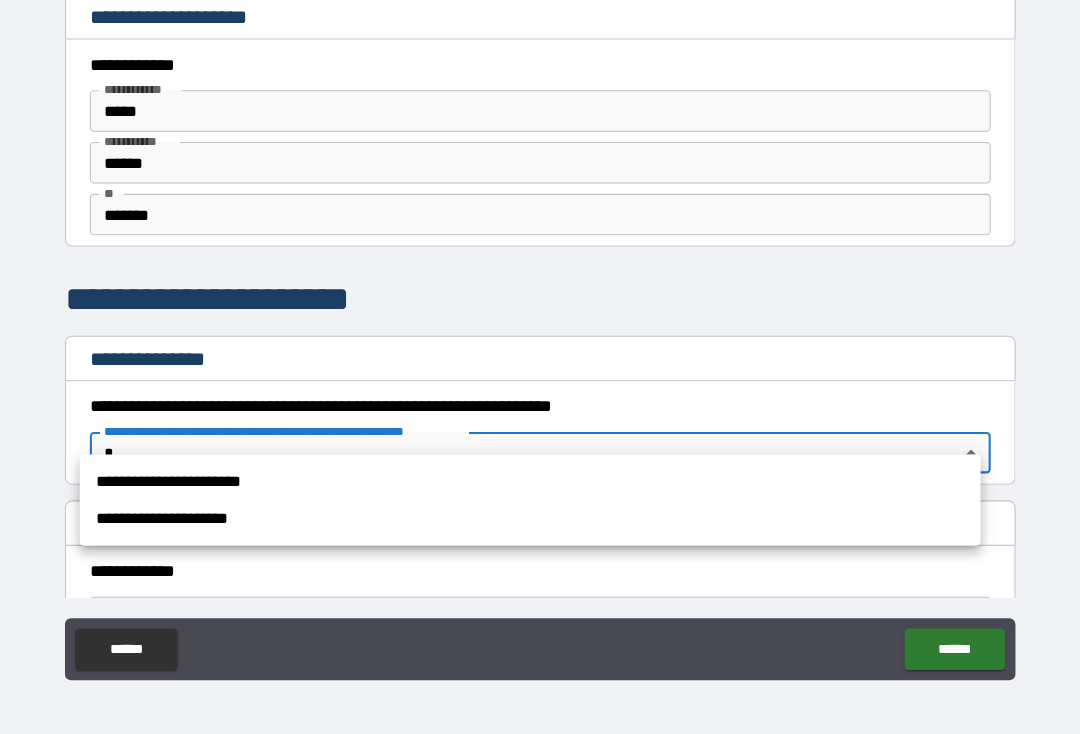 scroll, scrollTop: 34, scrollLeft: 0, axis: vertical 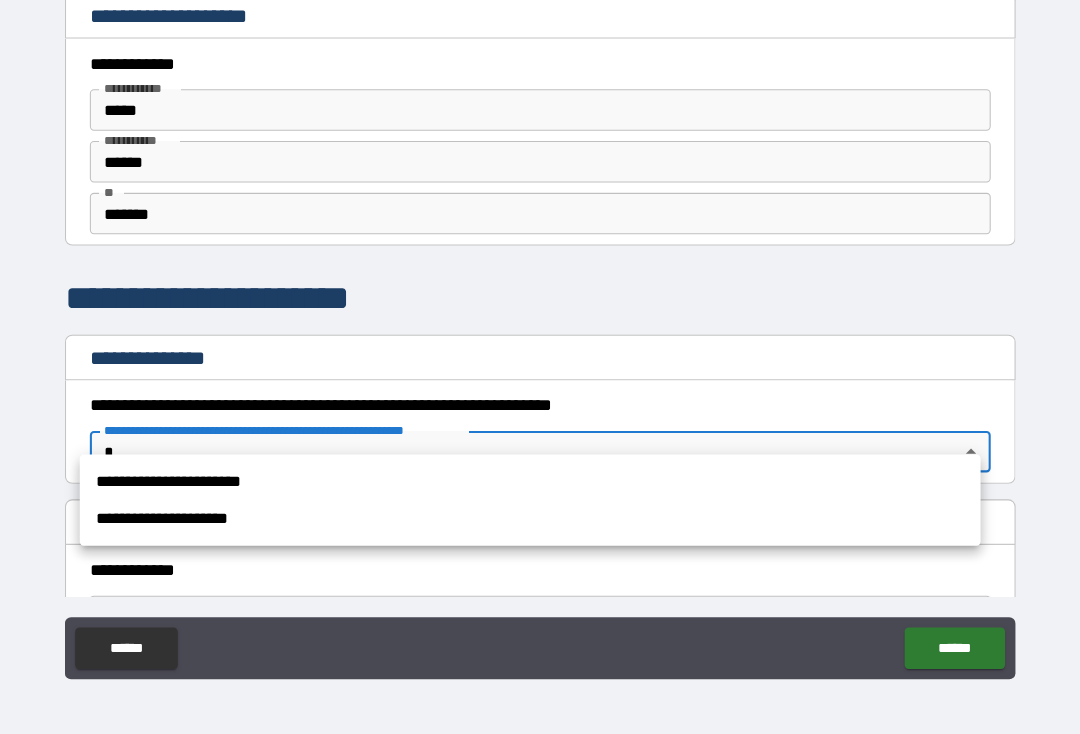click on "**********" at bounding box center [530, 490] 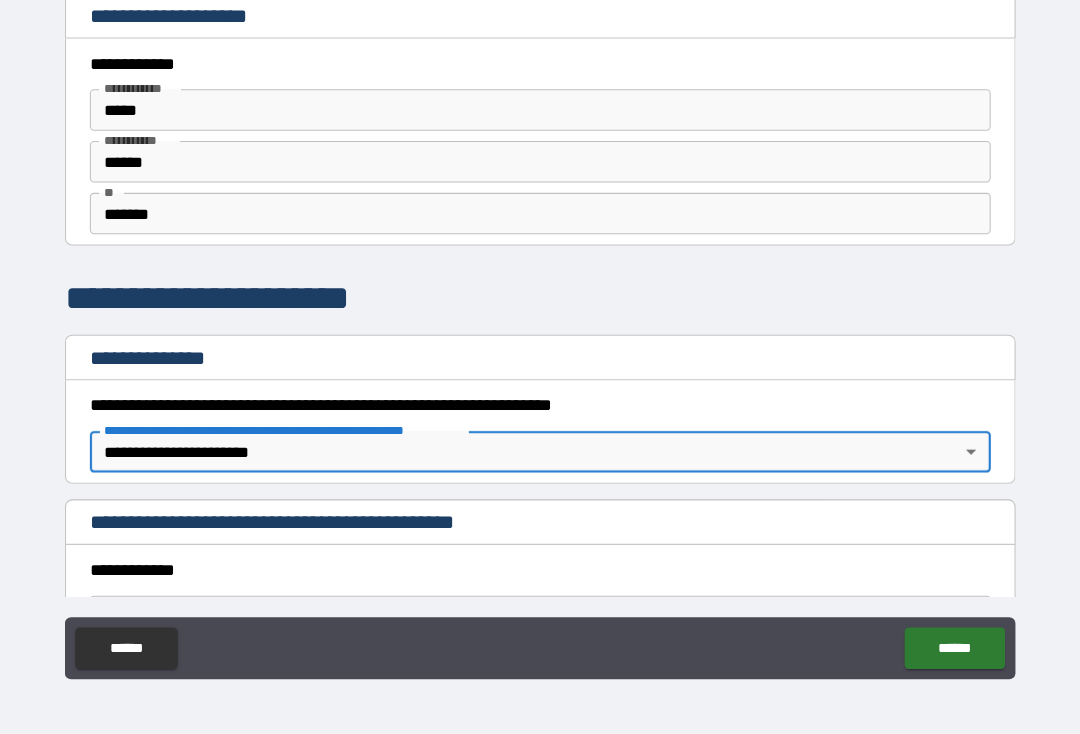 type on "*" 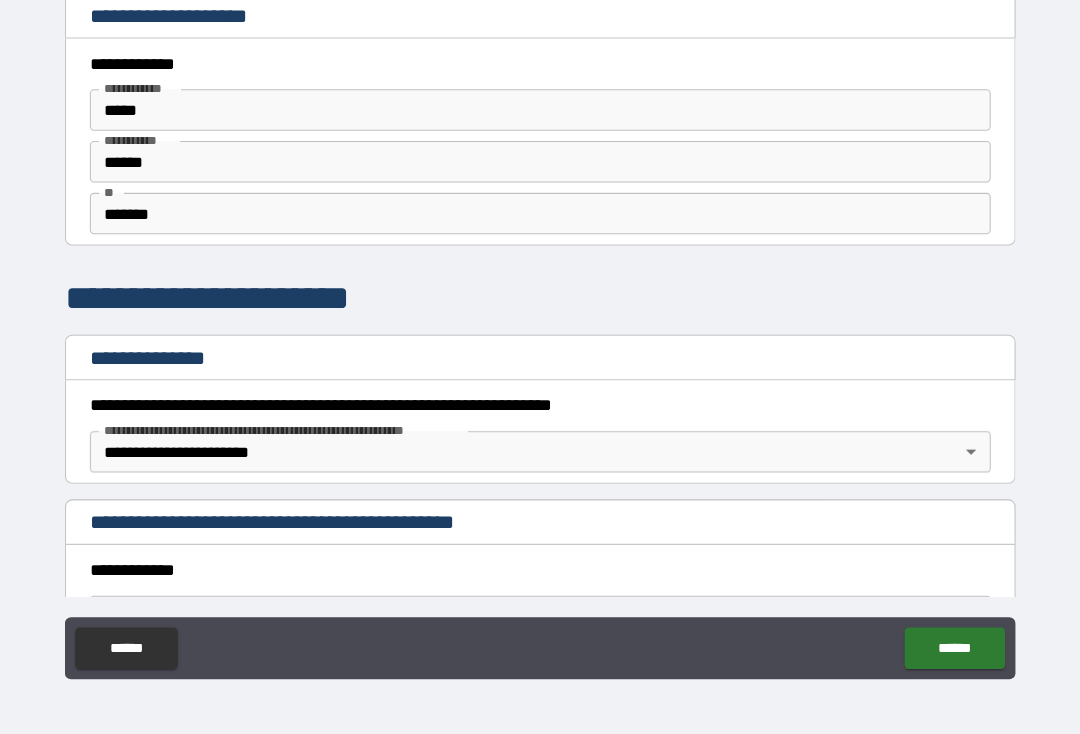 click on "**********" at bounding box center [540, 575] 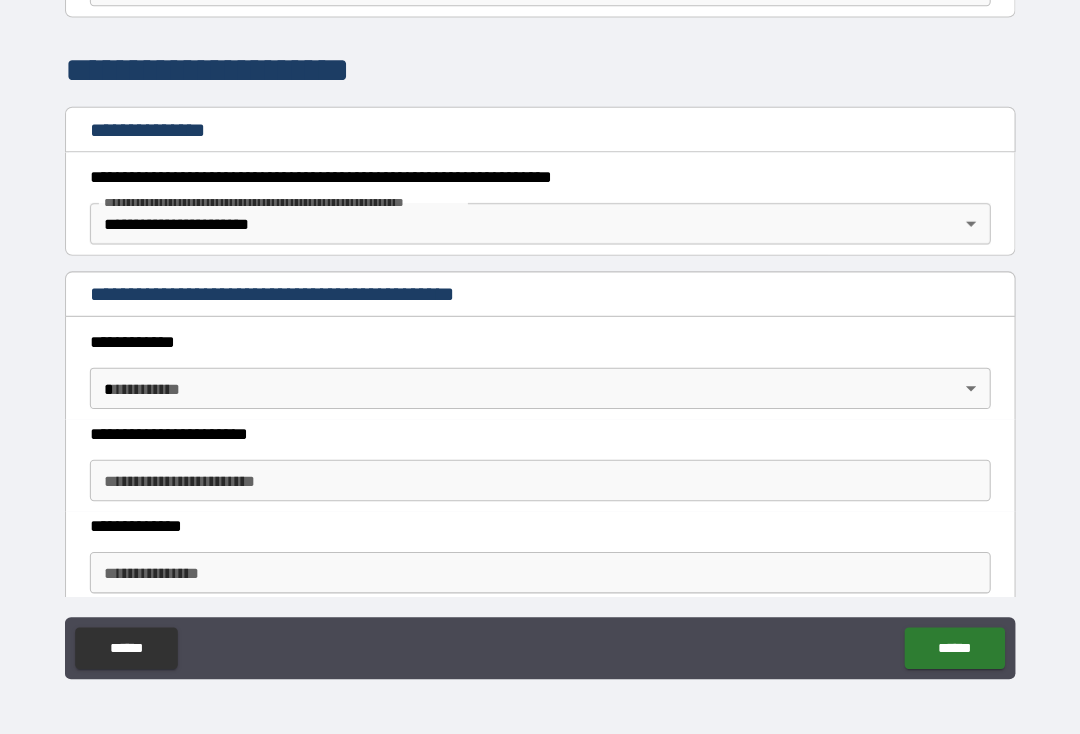 scroll, scrollTop: 219, scrollLeft: 0, axis: vertical 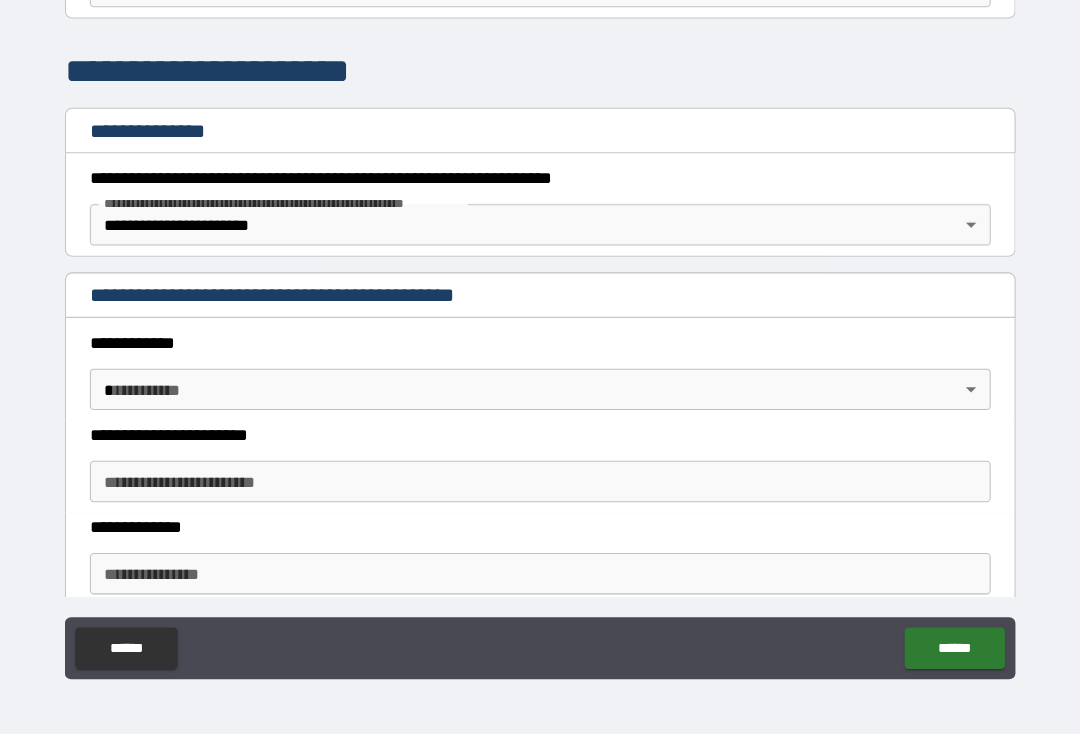 click on "**********" at bounding box center (540, 490) 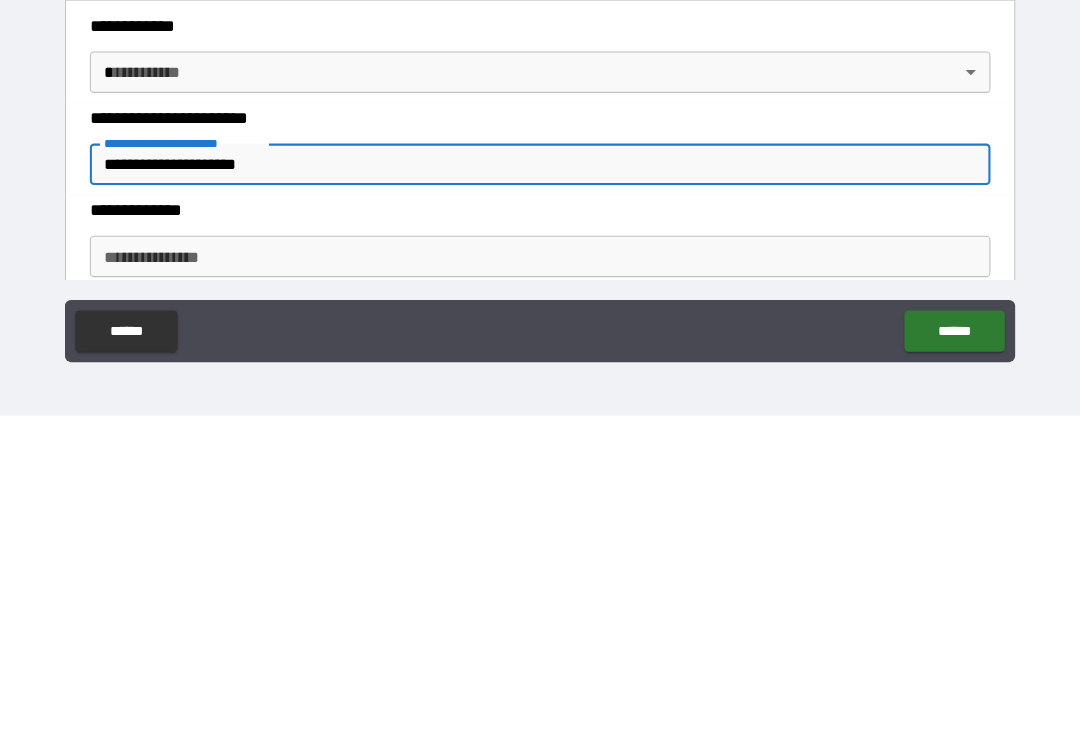 type on "**********" 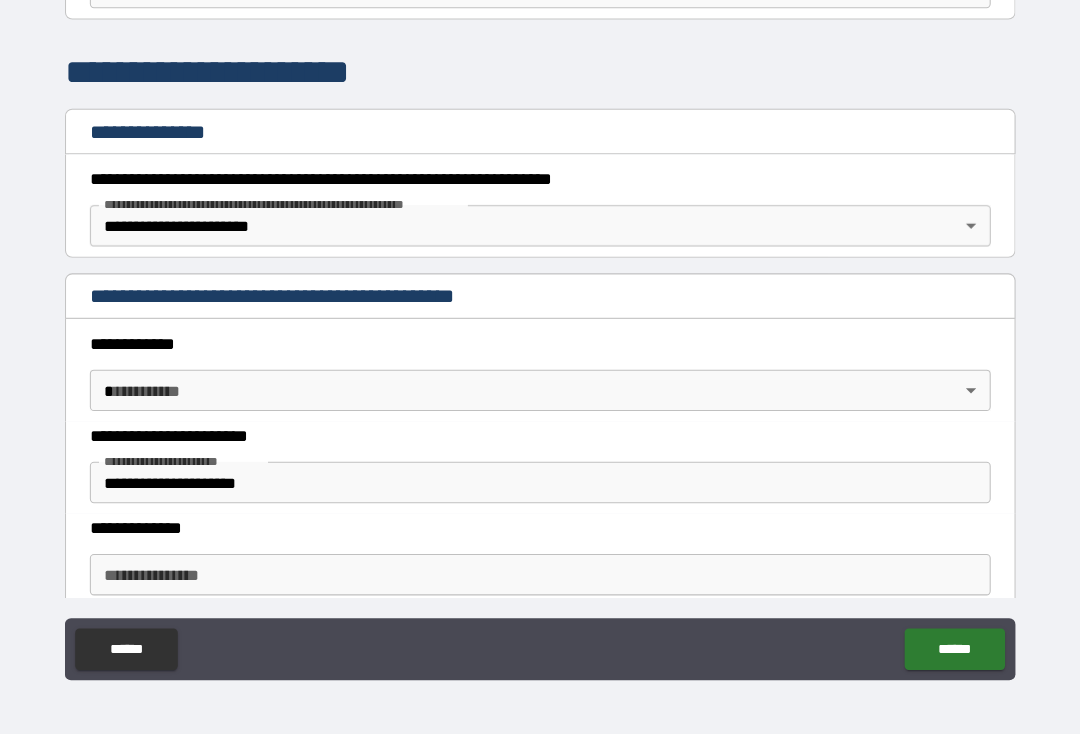 click on "**********" at bounding box center (540, 580) 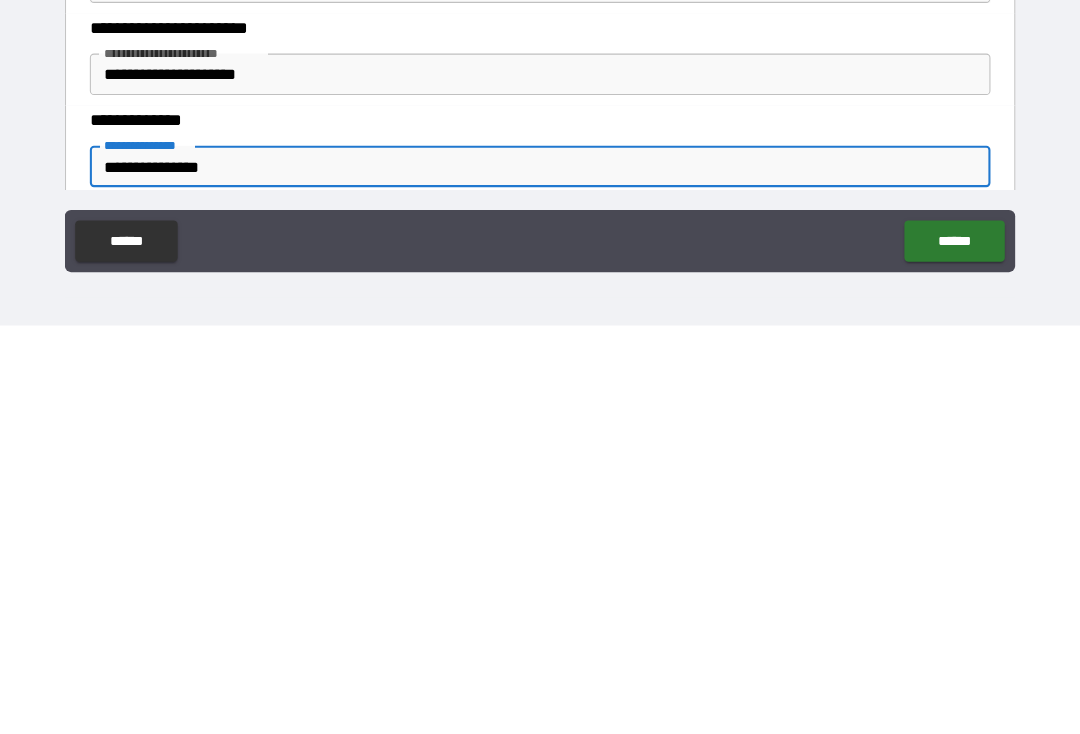 scroll, scrollTop: 34, scrollLeft: 0, axis: vertical 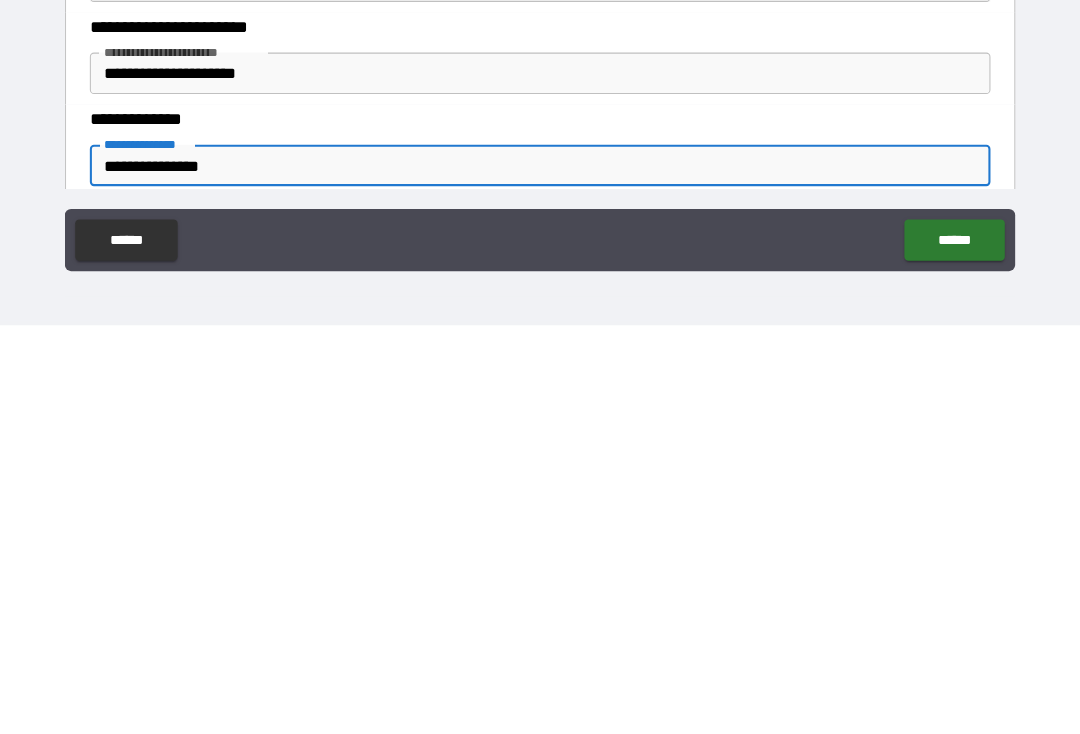 type on "**********" 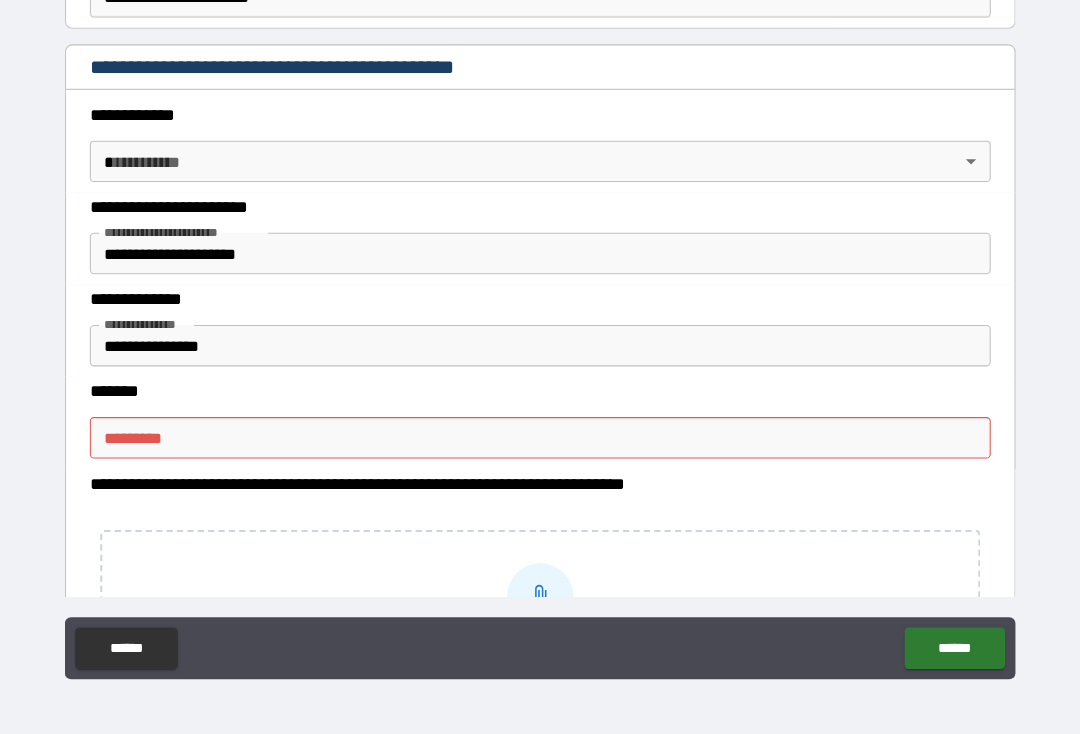 scroll, scrollTop: 441, scrollLeft: 0, axis: vertical 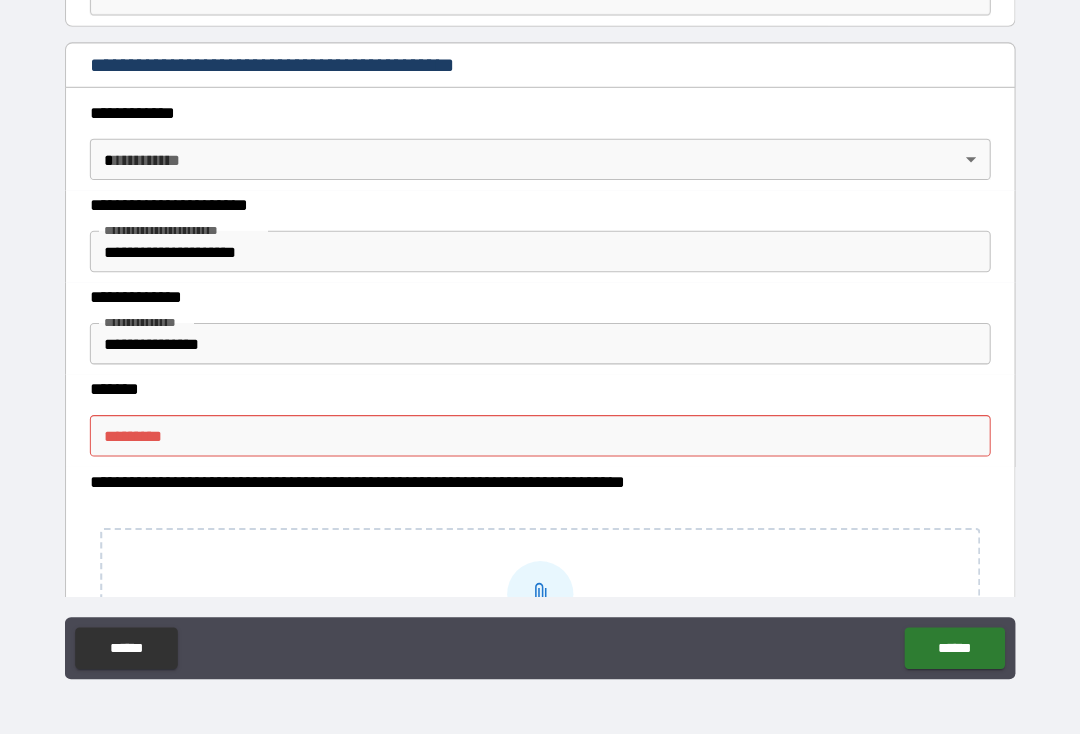 click on "*******   *" at bounding box center (540, 446) 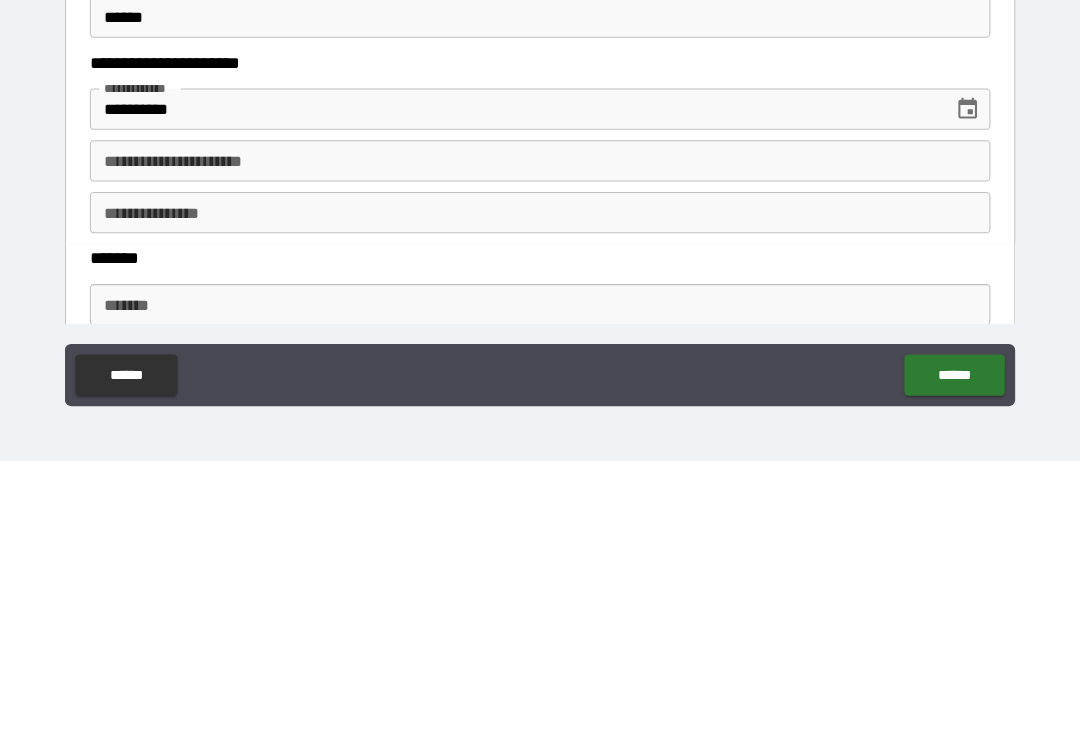 scroll, scrollTop: 1127, scrollLeft: 0, axis: vertical 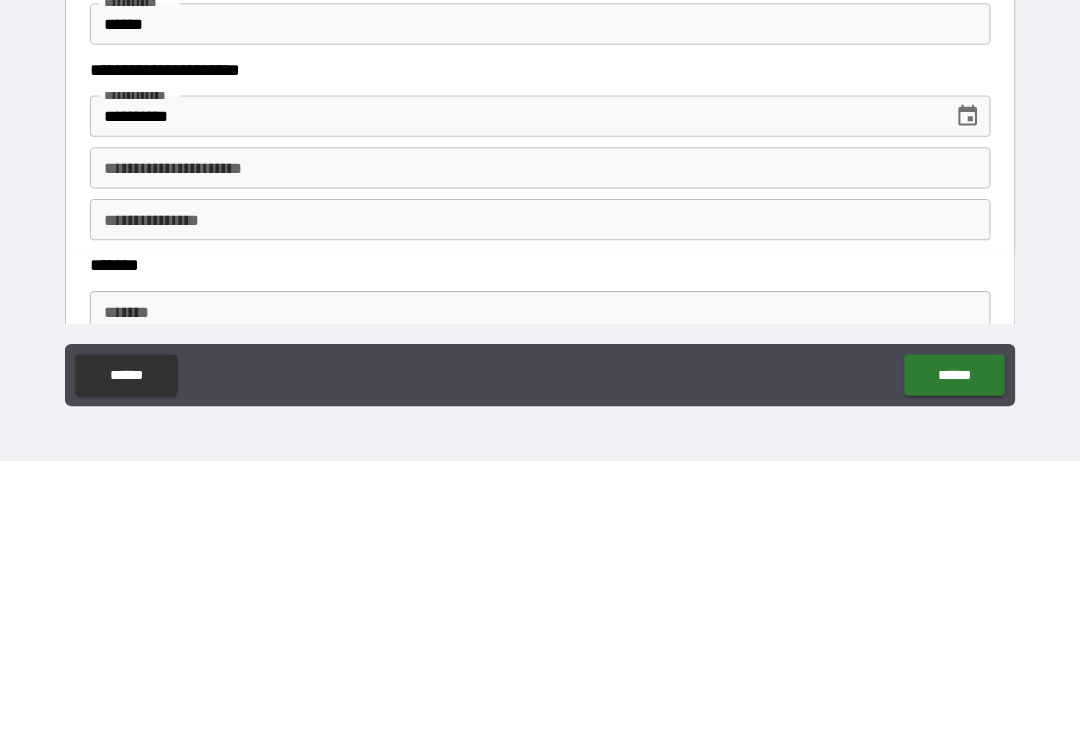 type on "********" 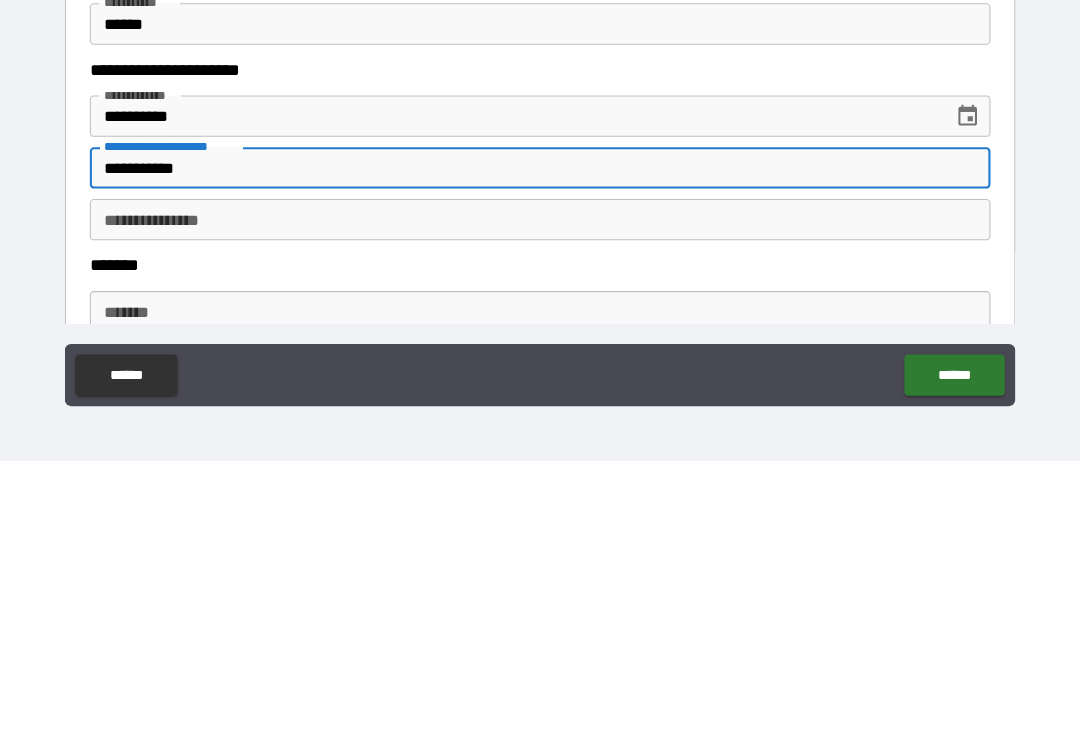 type on "**********" 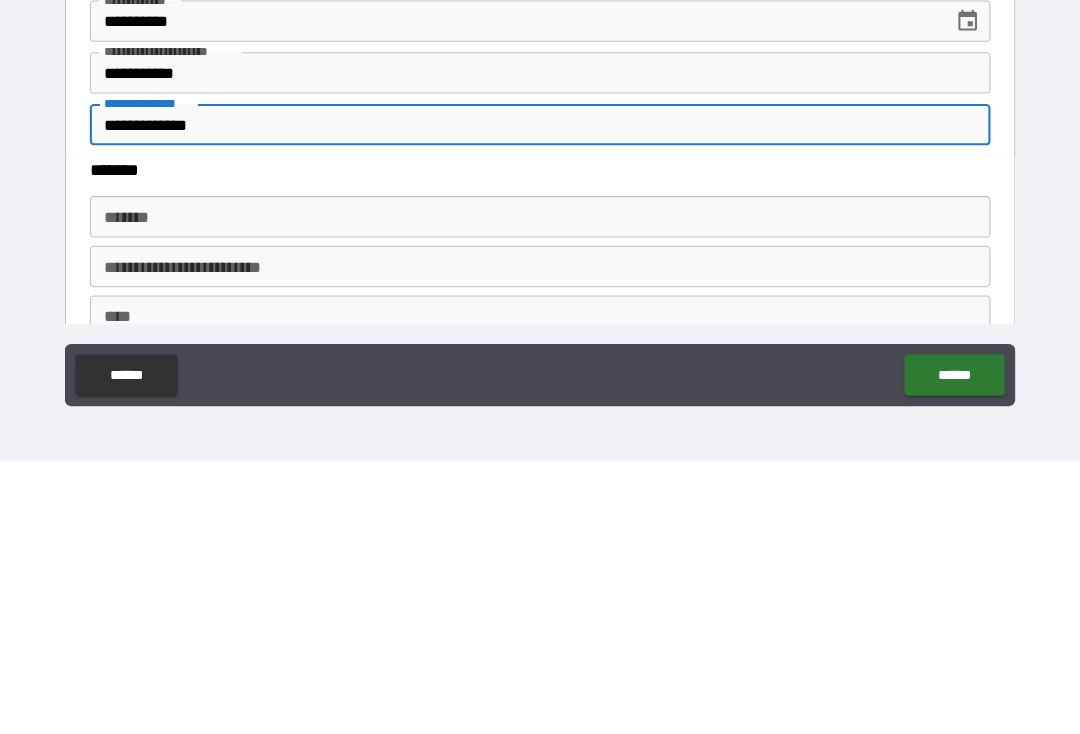 scroll, scrollTop: 1218, scrollLeft: 0, axis: vertical 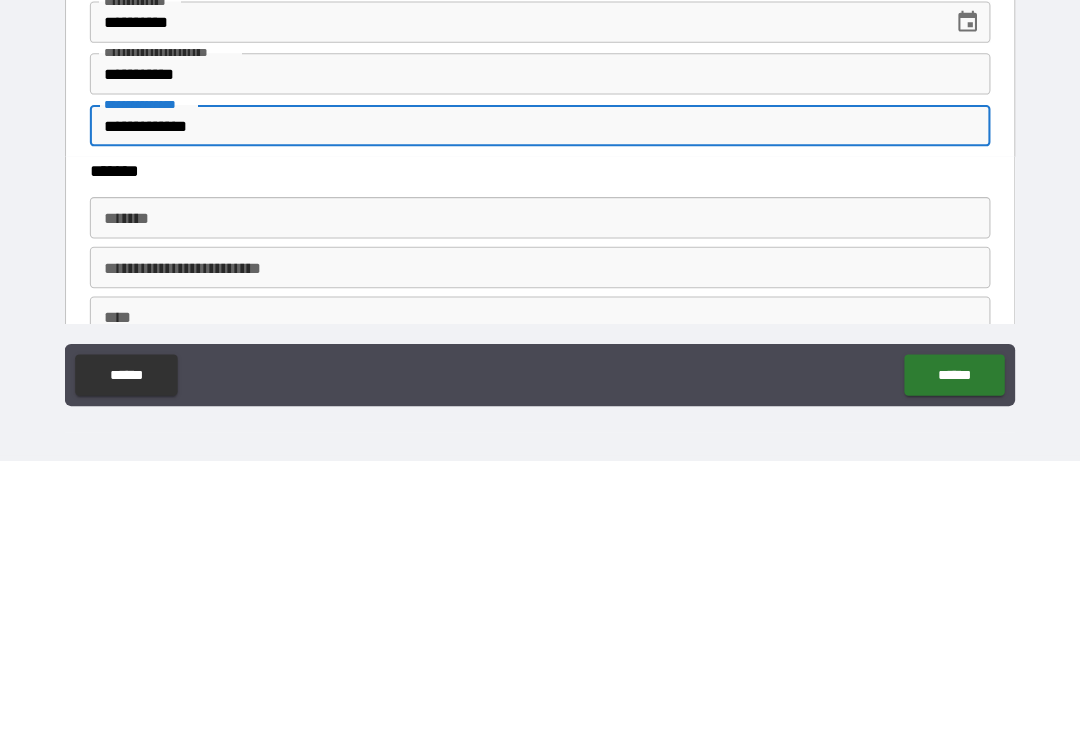 type on "**********" 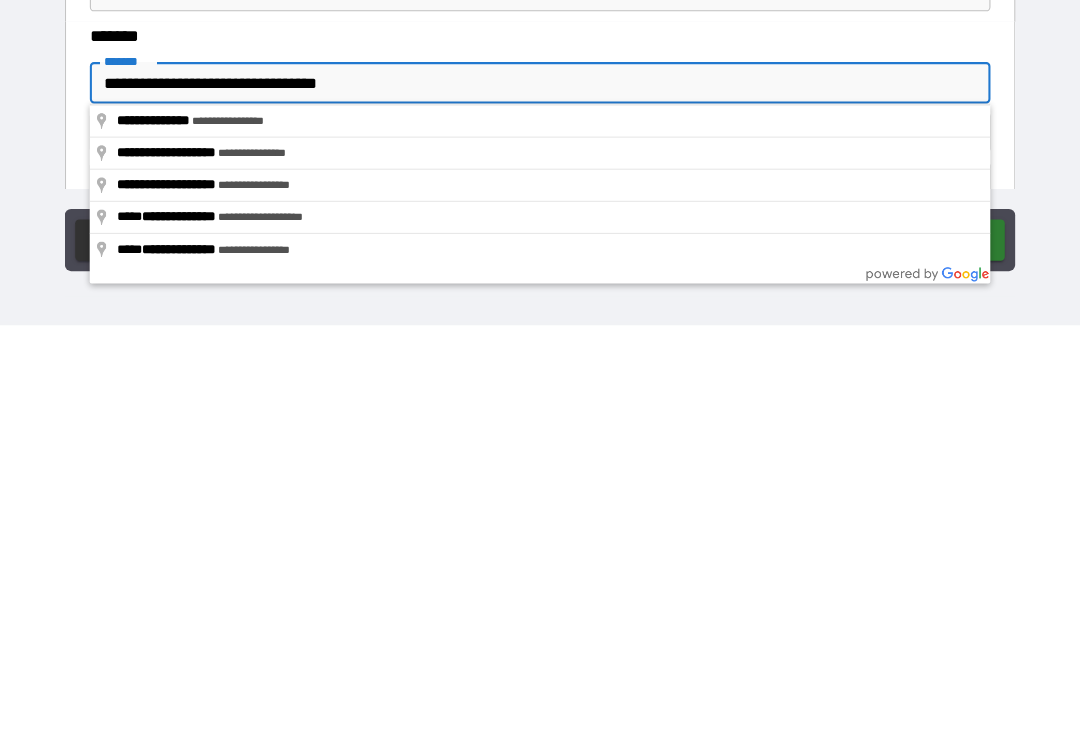 type on "**********" 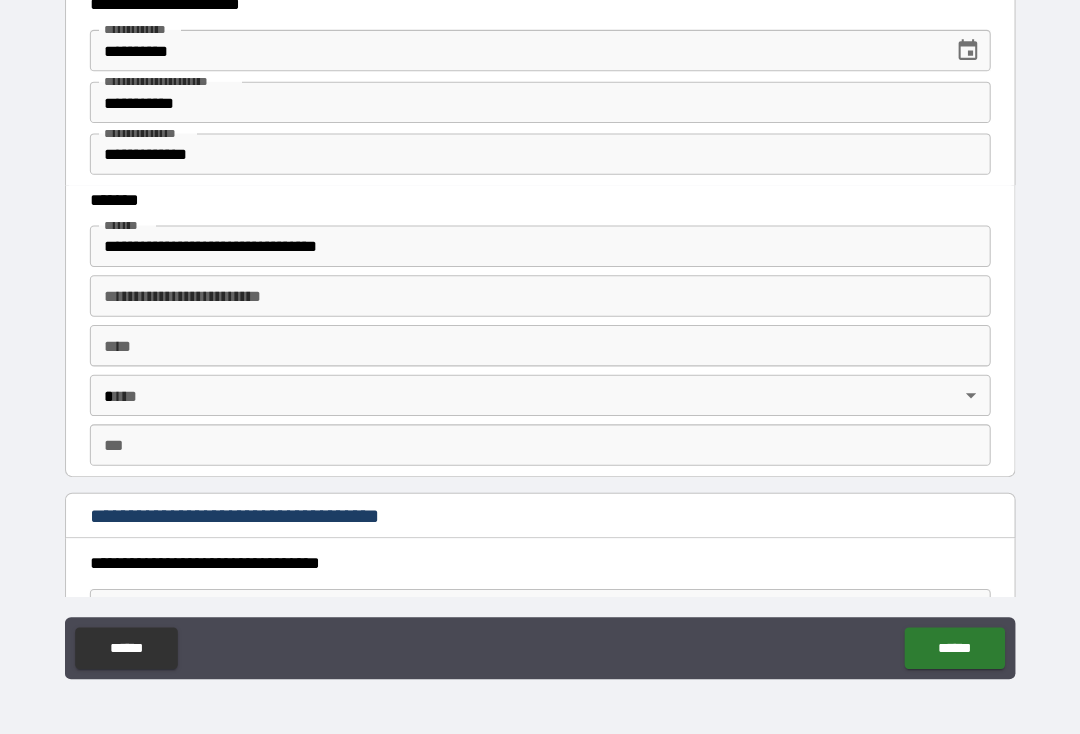 scroll, scrollTop: 1451, scrollLeft: 0, axis: vertical 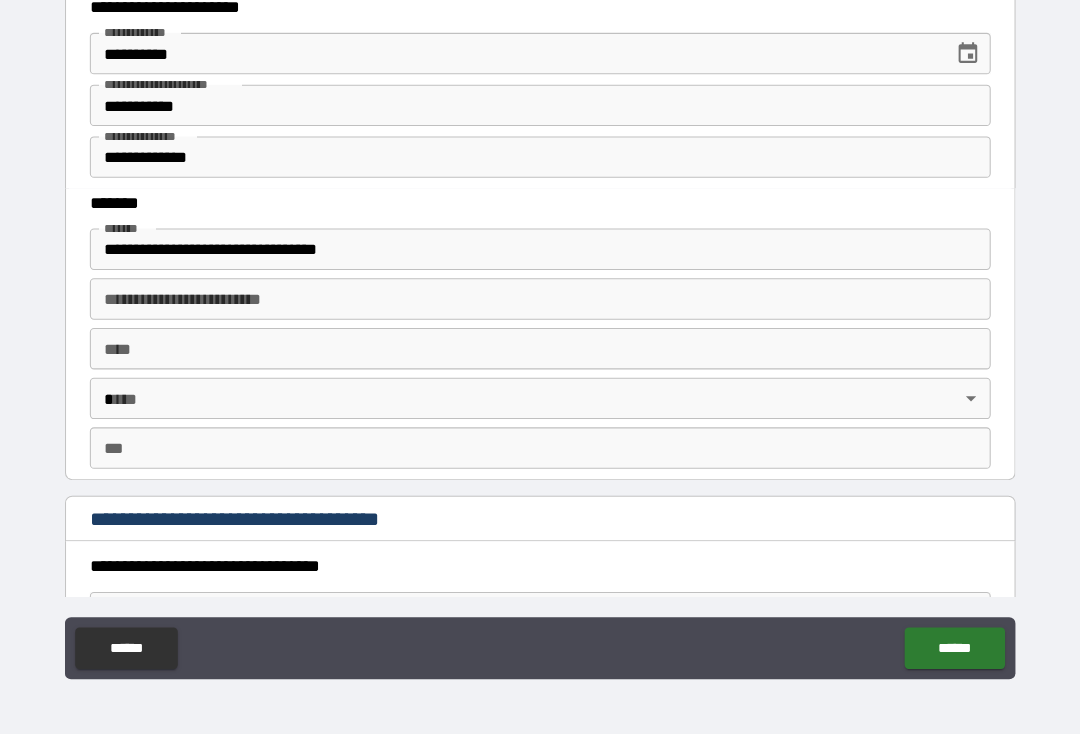 click on "****" at bounding box center [540, 362] 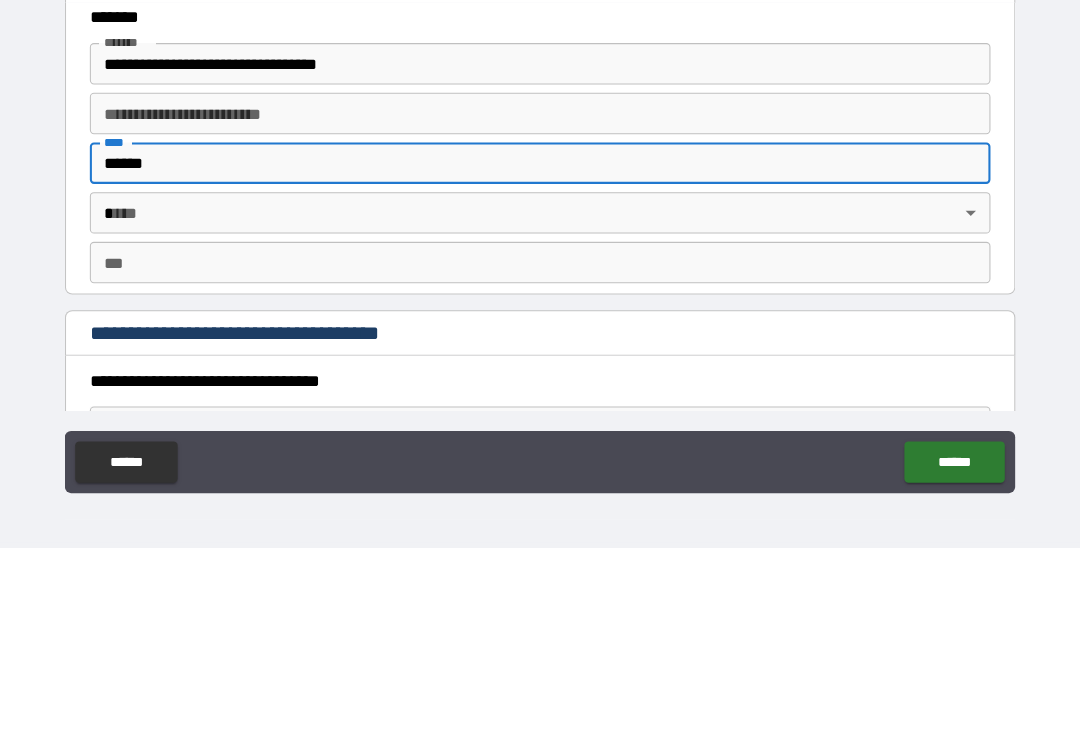type on "******" 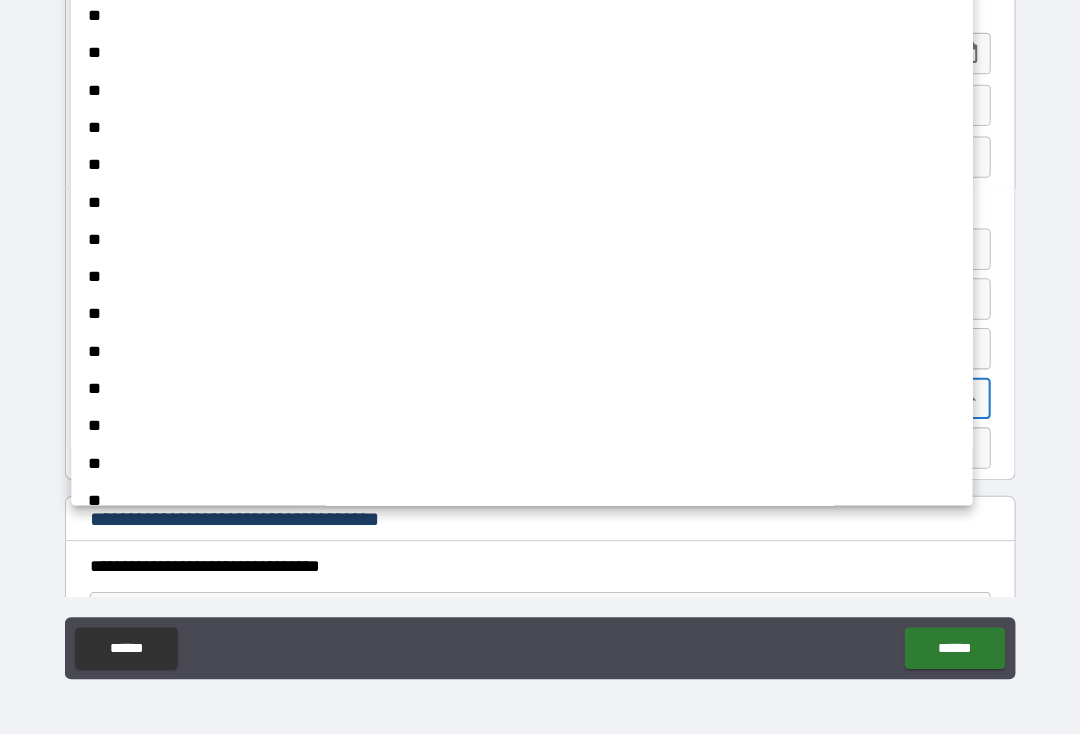 scroll, scrollTop: 335, scrollLeft: 0, axis: vertical 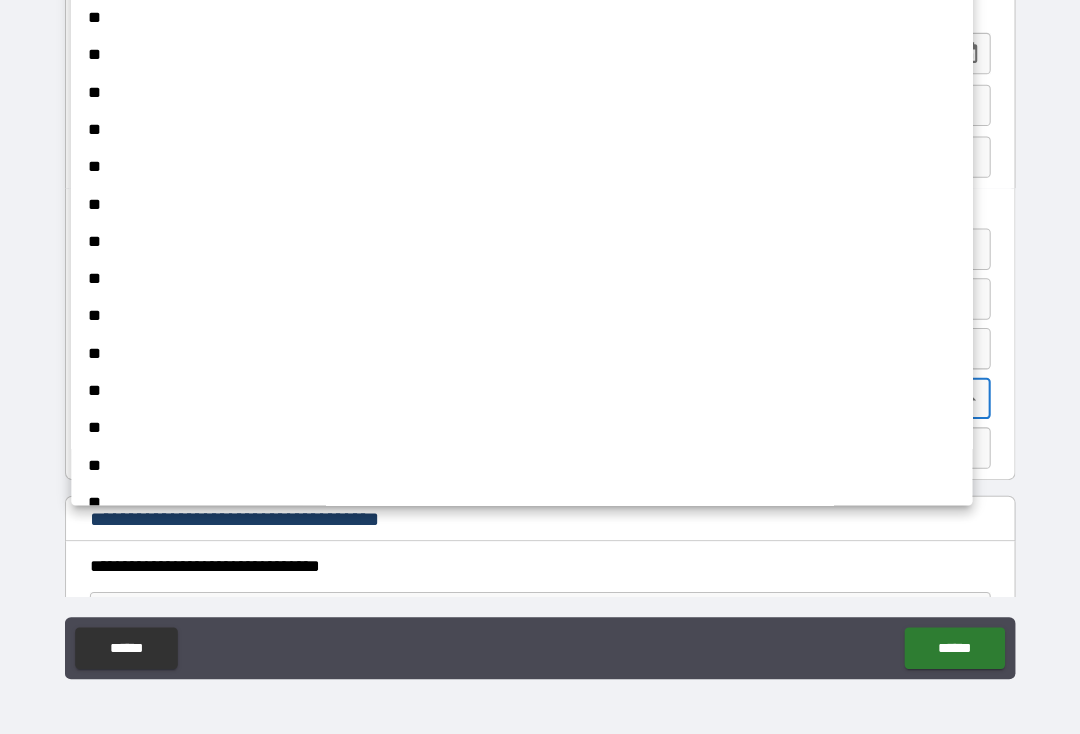 click on "**" at bounding box center [540, 474] 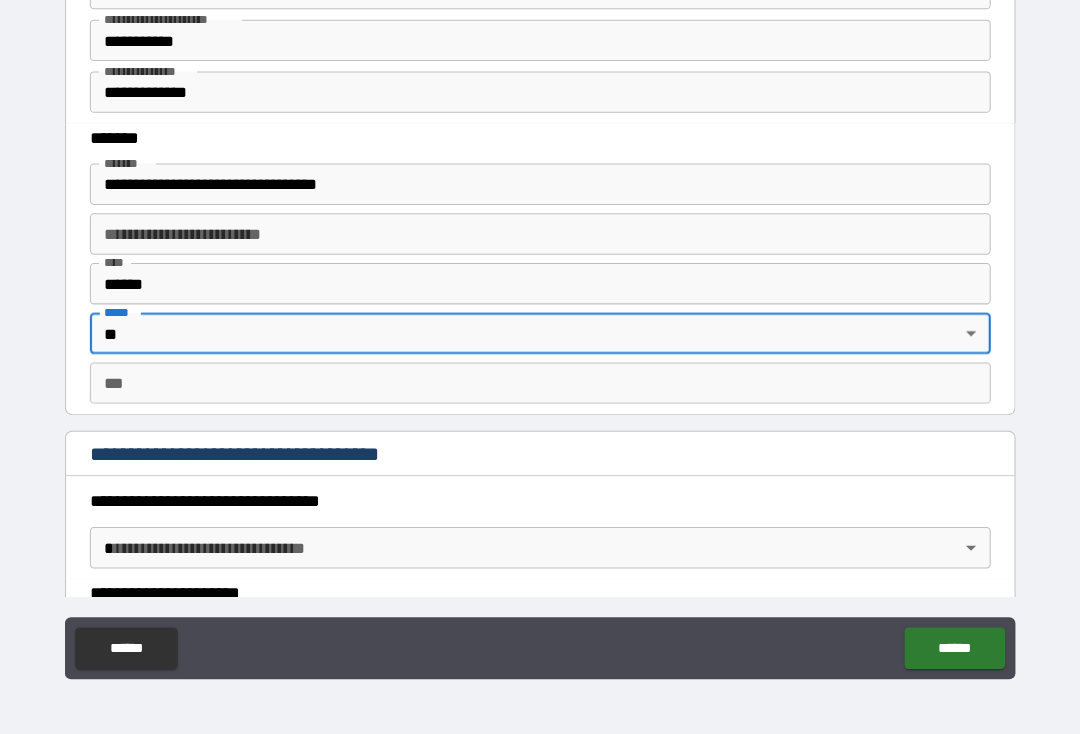 scroll, scrollTop: 1523, scrollLeft: 0, axis: vertical 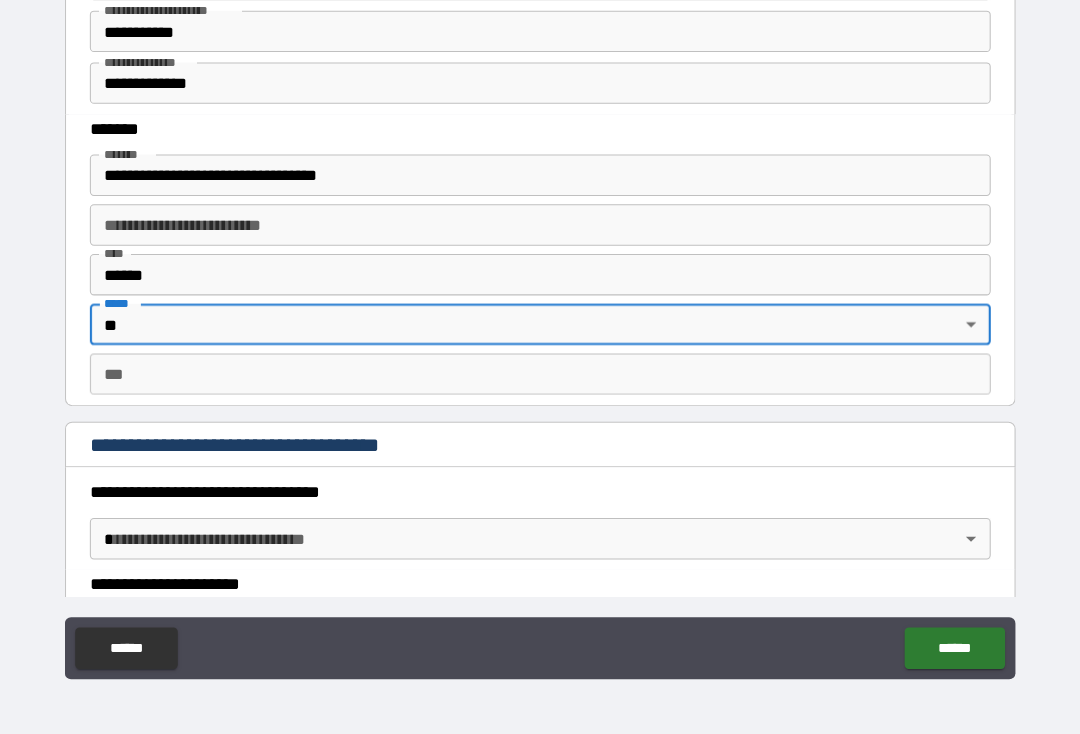 click on "***" at bounding box center [540, 386] 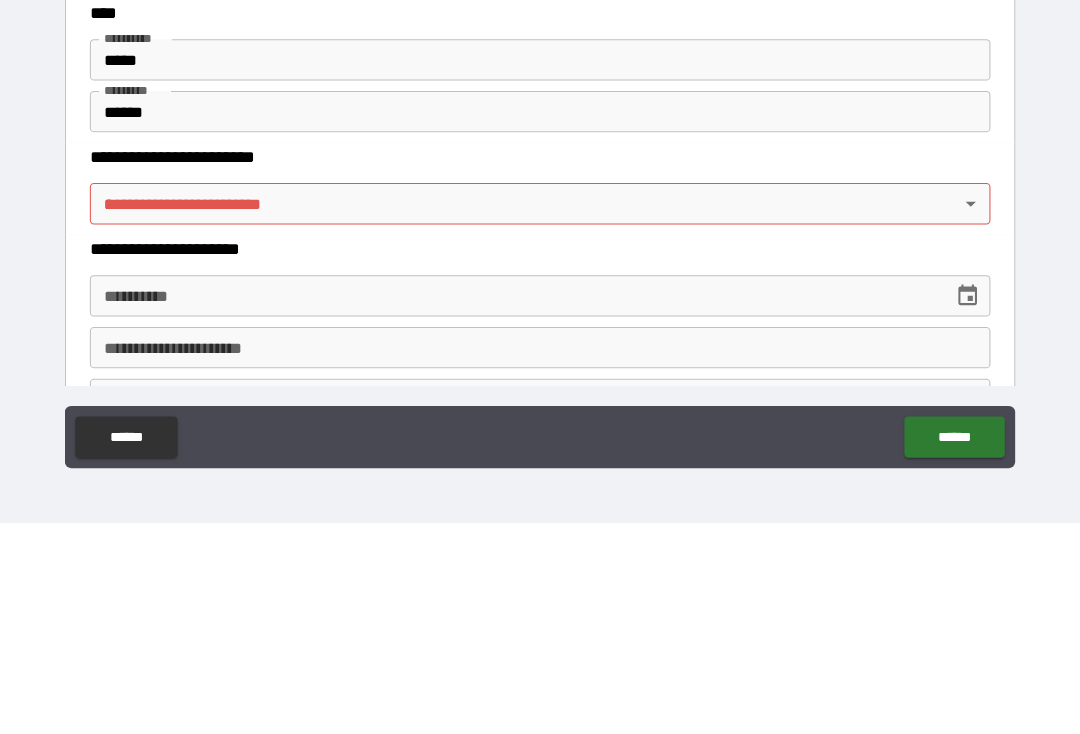 scroll, scrollTop: 3090, scrollLeft: 0, axis: vertical 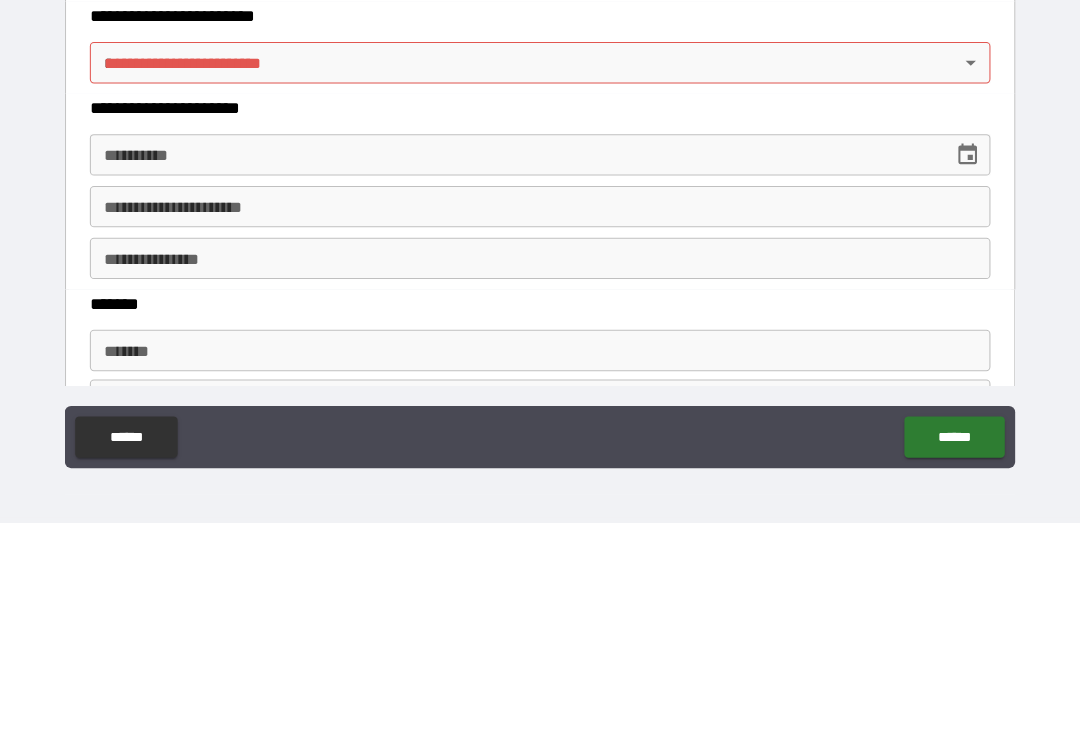 type on "*****" 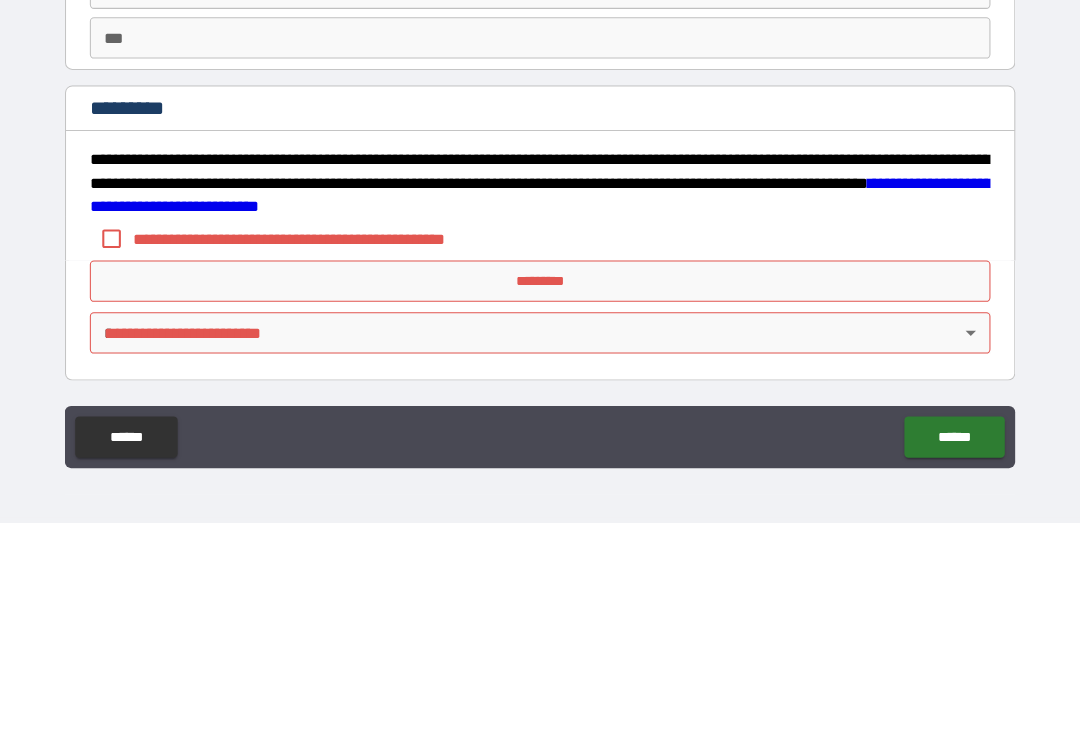scroll, scrollTop: 4239, scrollLeft: 0, axis: vertical 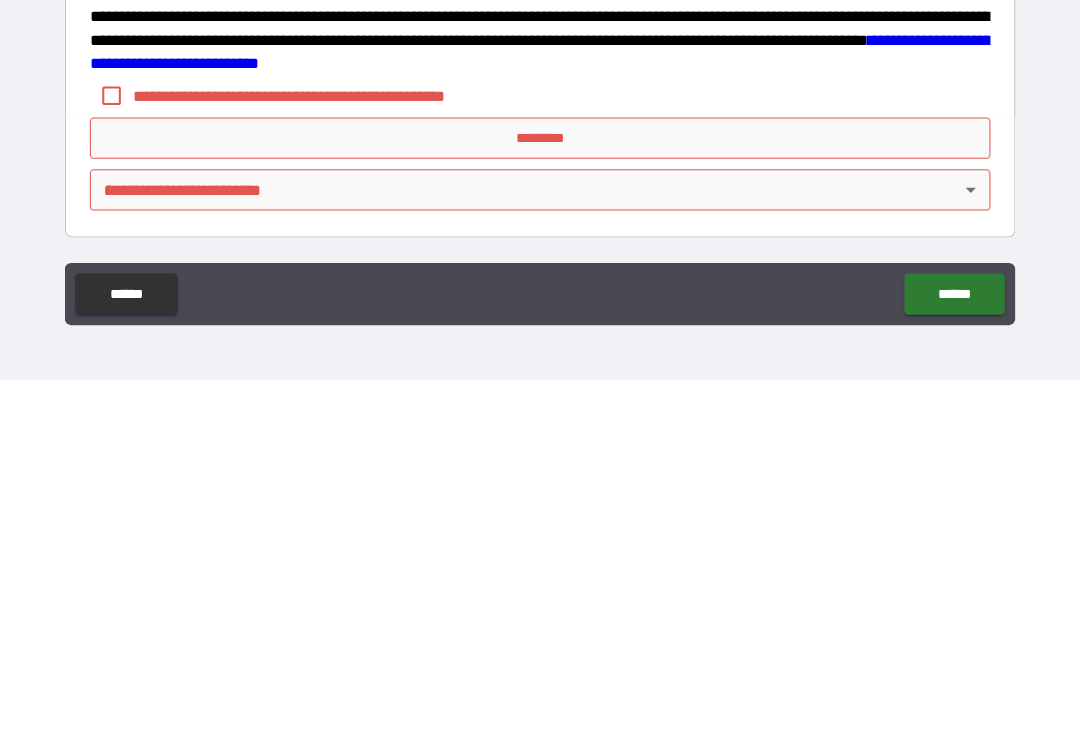 click on "*********" at bounding box center (540, 500) 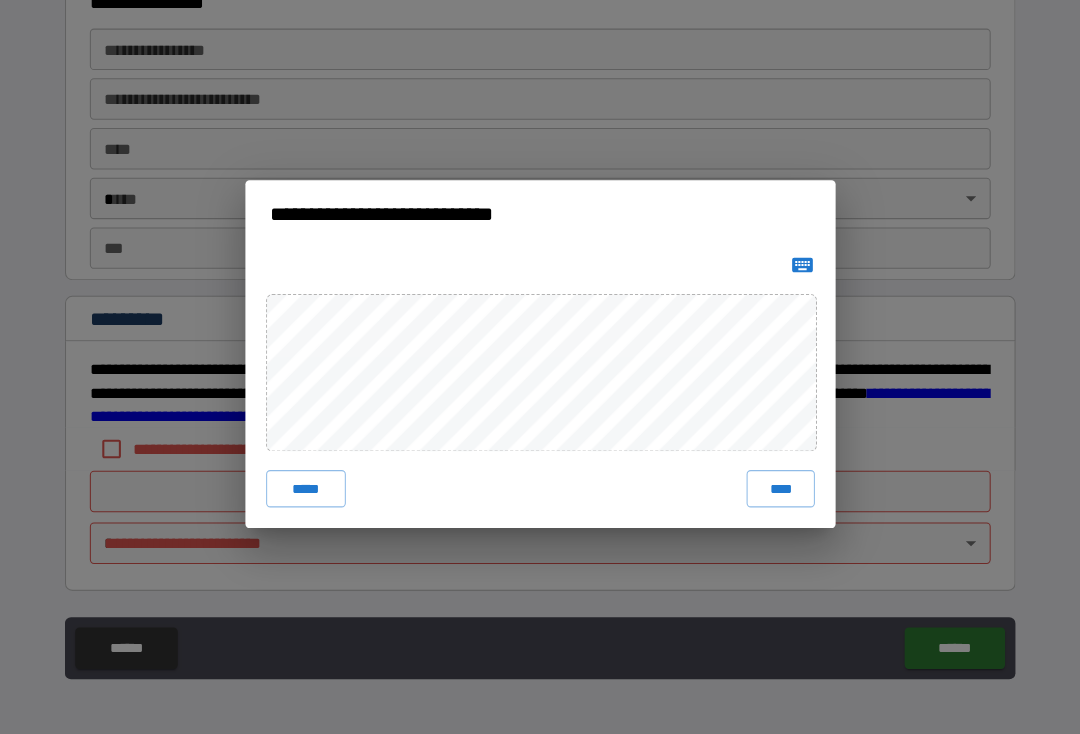 click on "****" at bounding box center [772, 497] 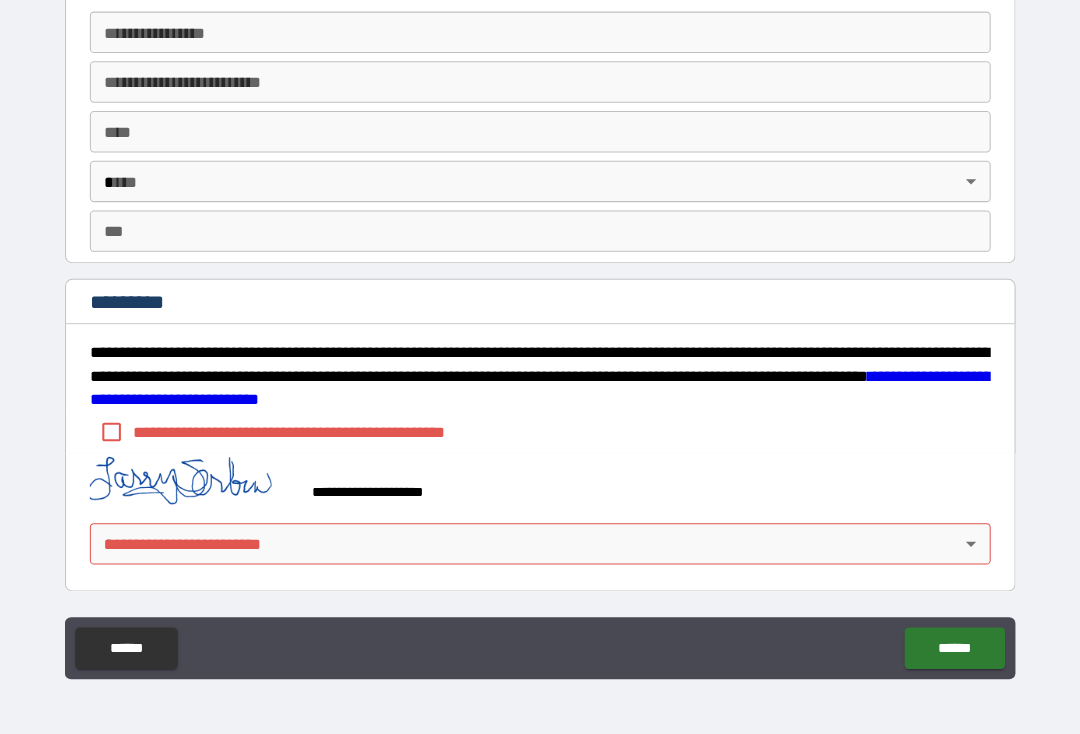 scroll, scrollTop: 4256, scrollLeft: 0, axis: vertical 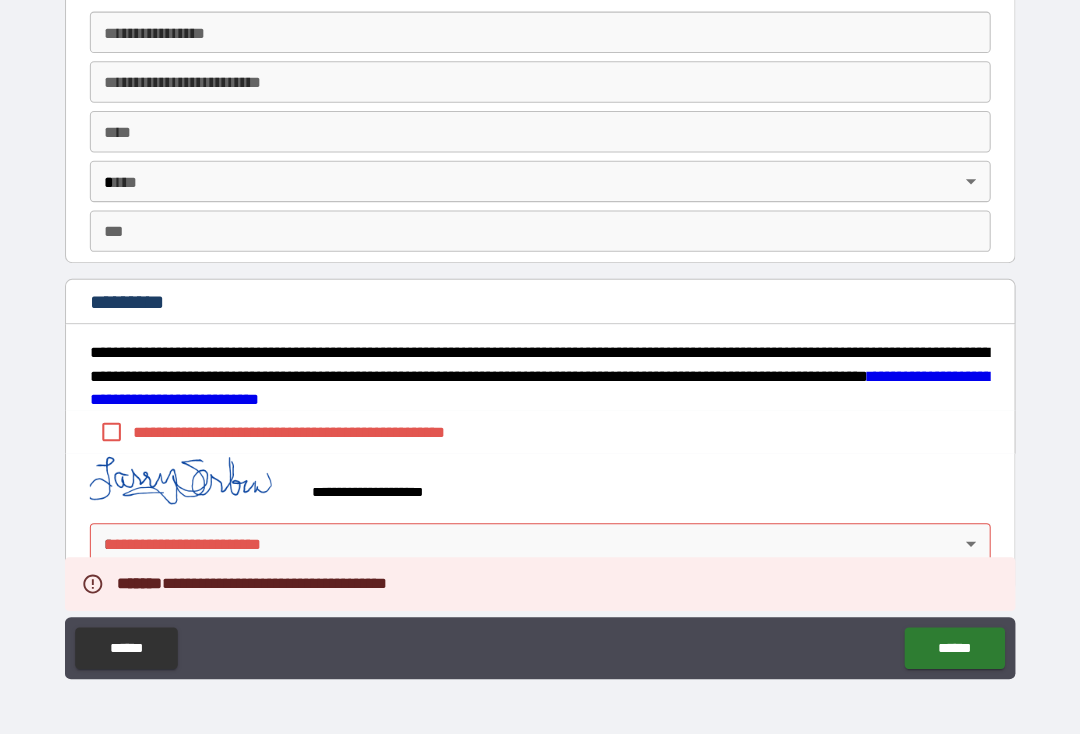 click on "******" at bounding box center (940, 651) 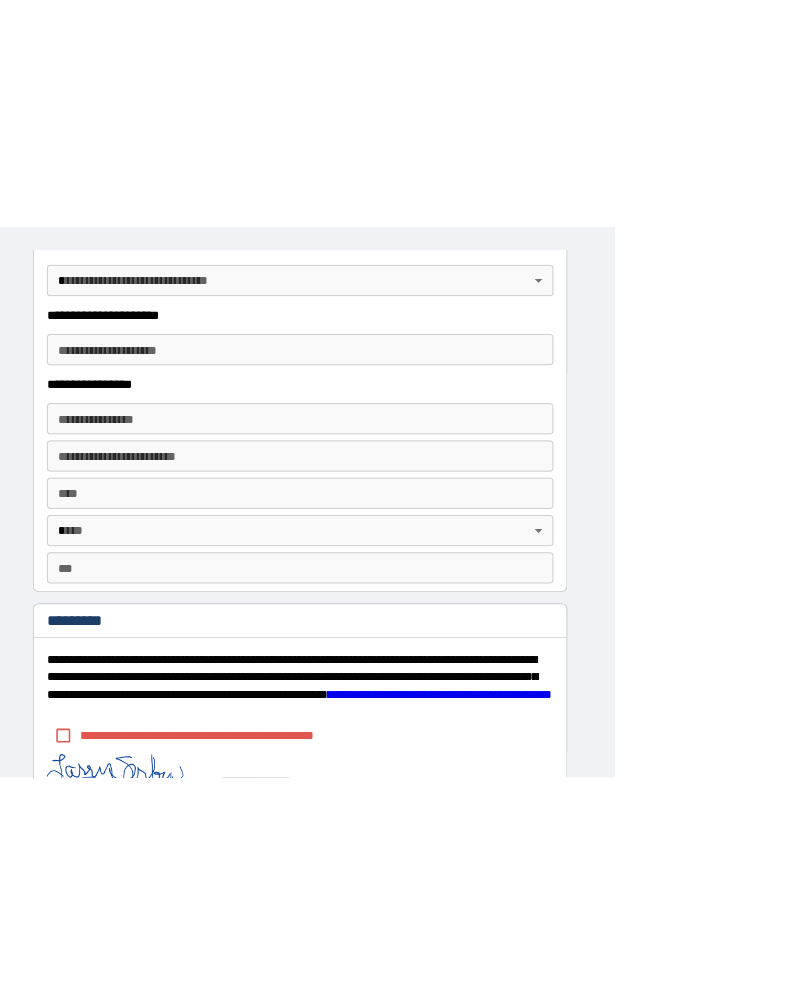 scroll, scrollTop: 0, scrollLeft: 0, axis: both 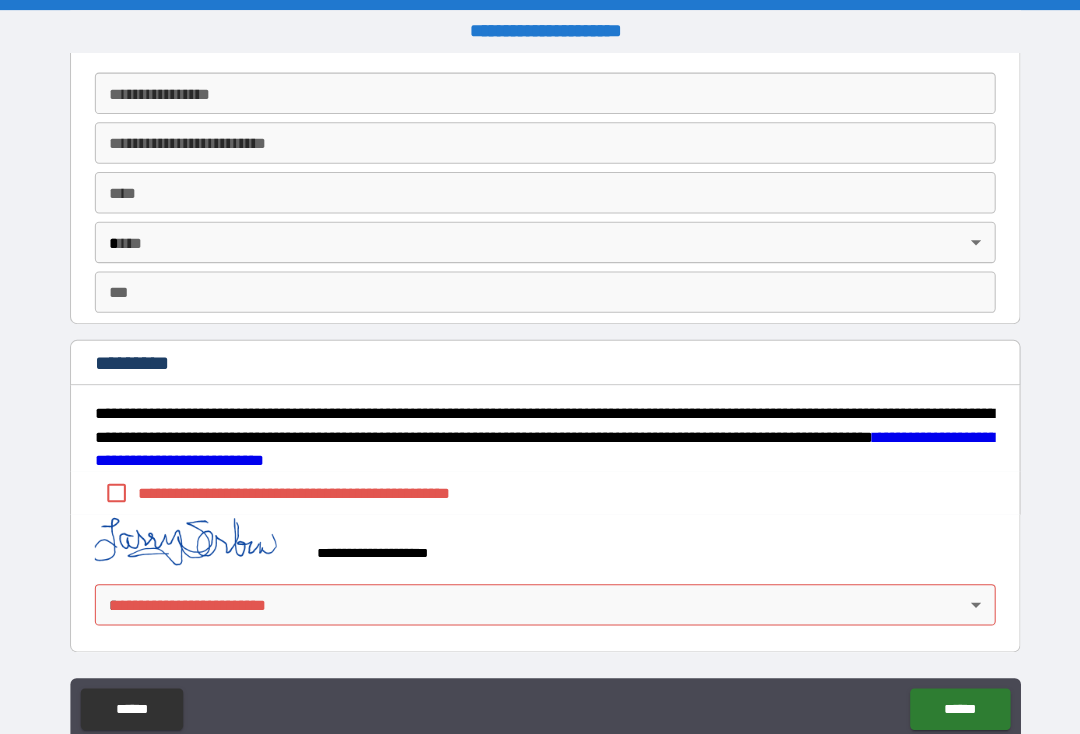 click on "******" at bounding box center (940, 685) 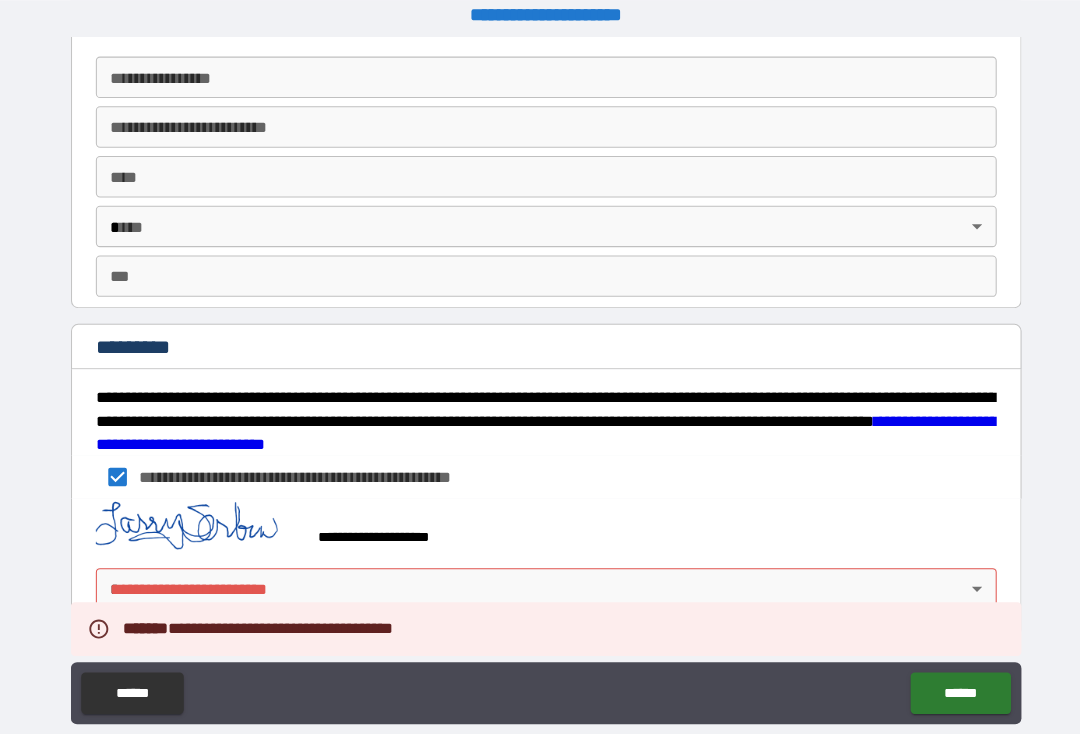 click on "**********" at bounding box center [540, 368] 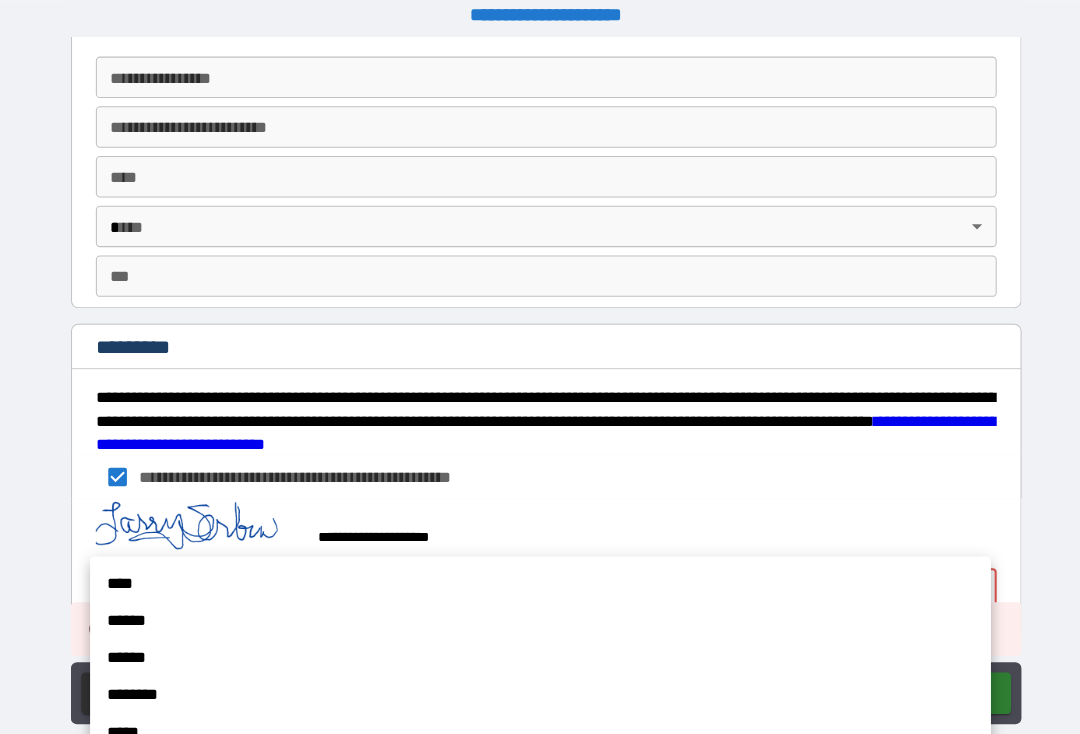 scroll, scrollTop: 16, scrollLeft: 0, axis: vertical 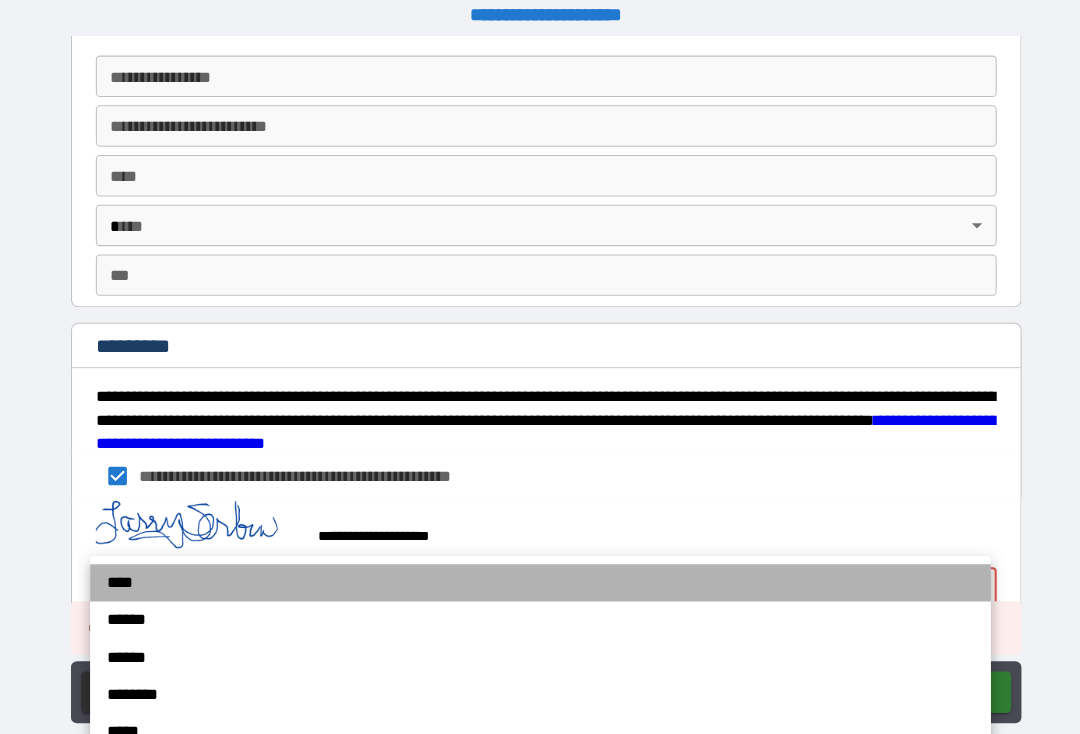click on "****" at bounding box center (535, 563) 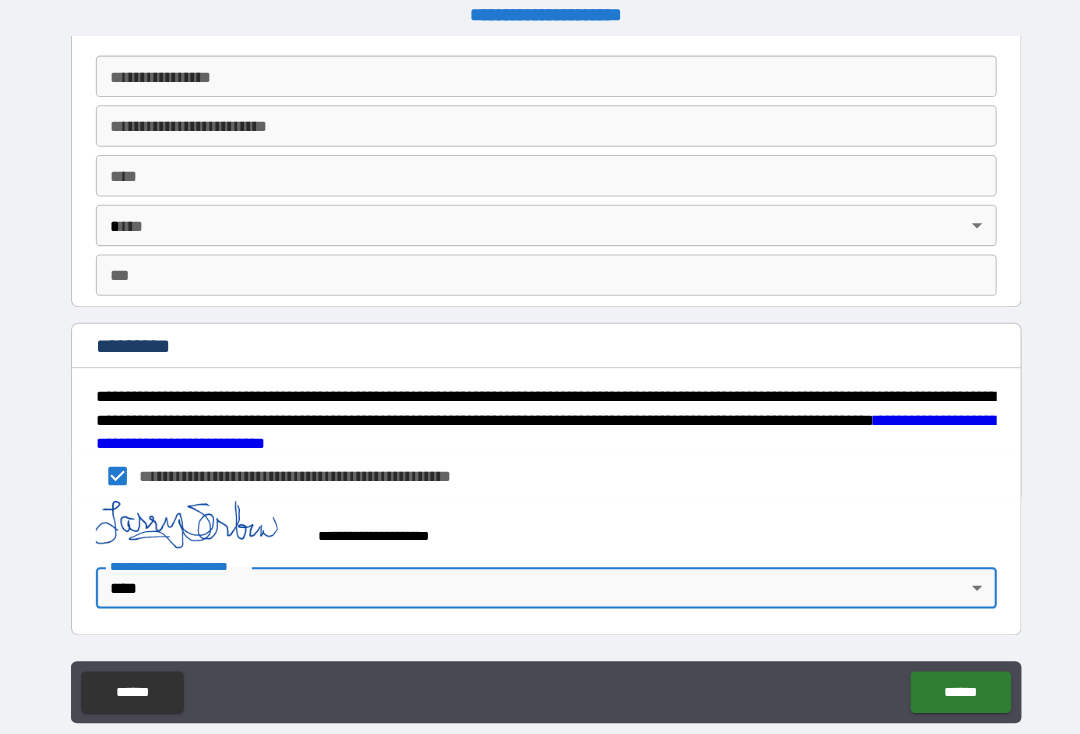 scroll, scrollTop: 4256, scrollLeft: 0, axis: vertical 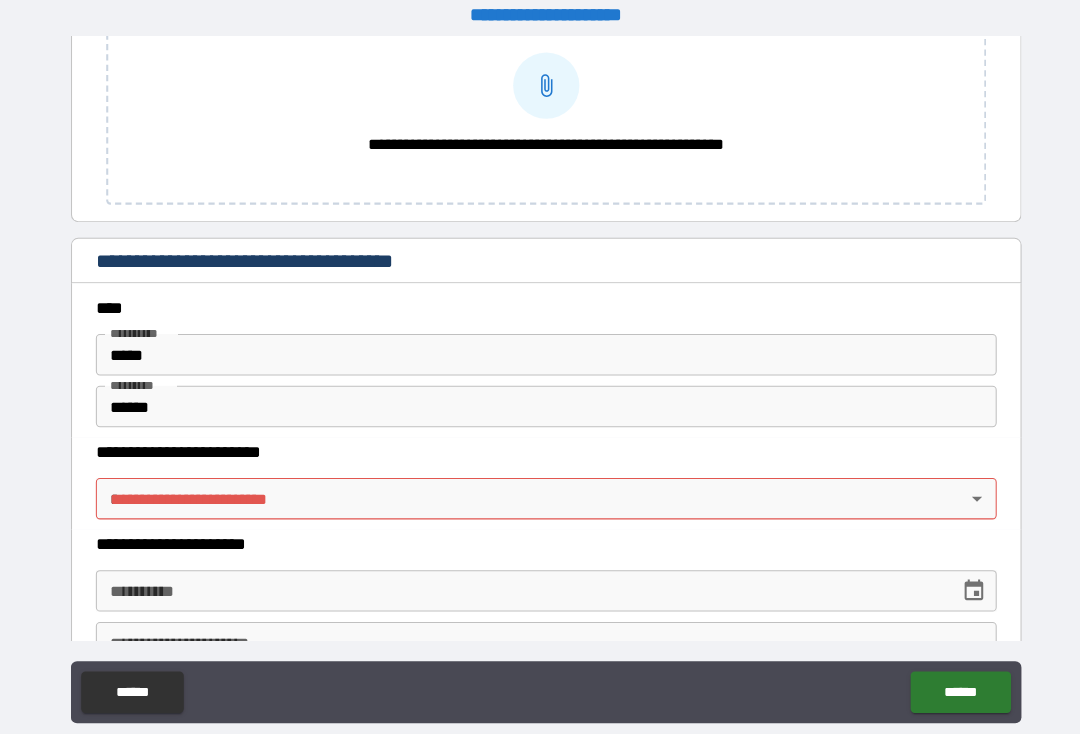 click on "**********" at bounding box center (540, 368) 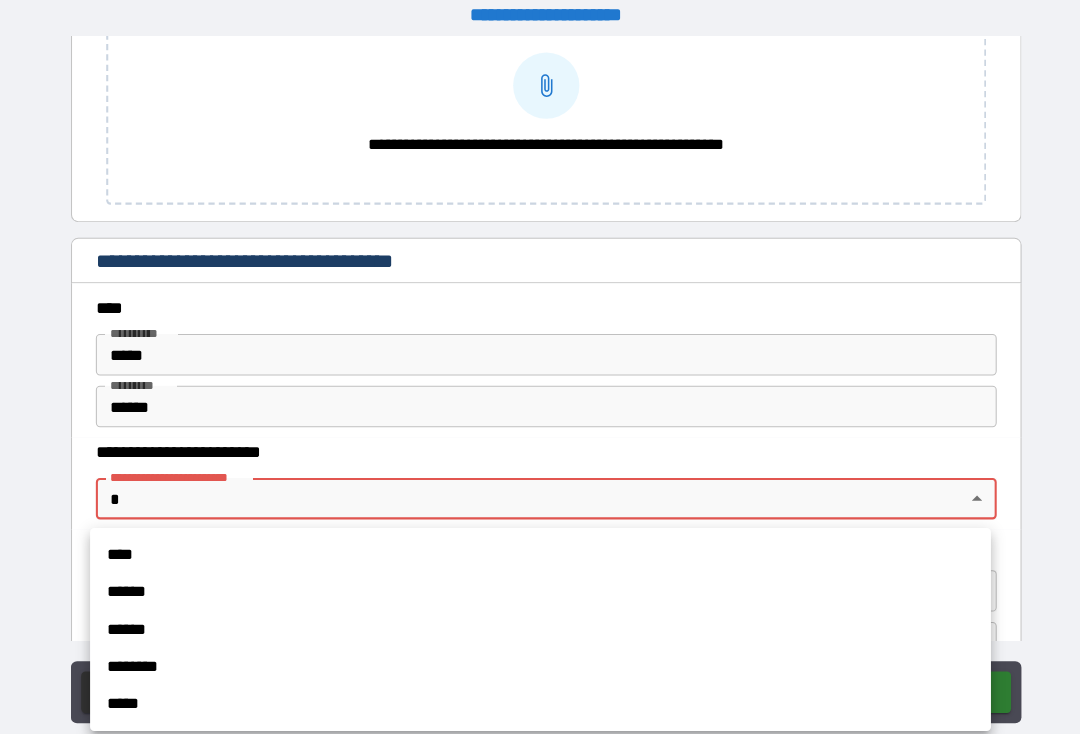 click on "*****" at bounding box center [535, 680] 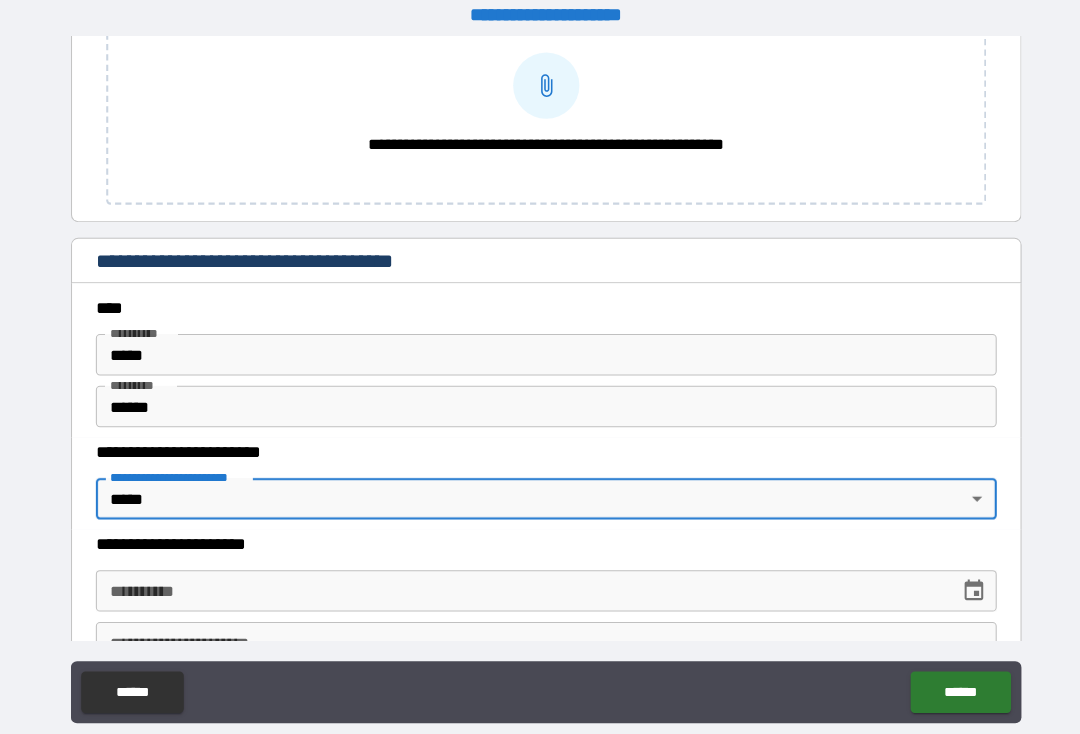 type on "*" 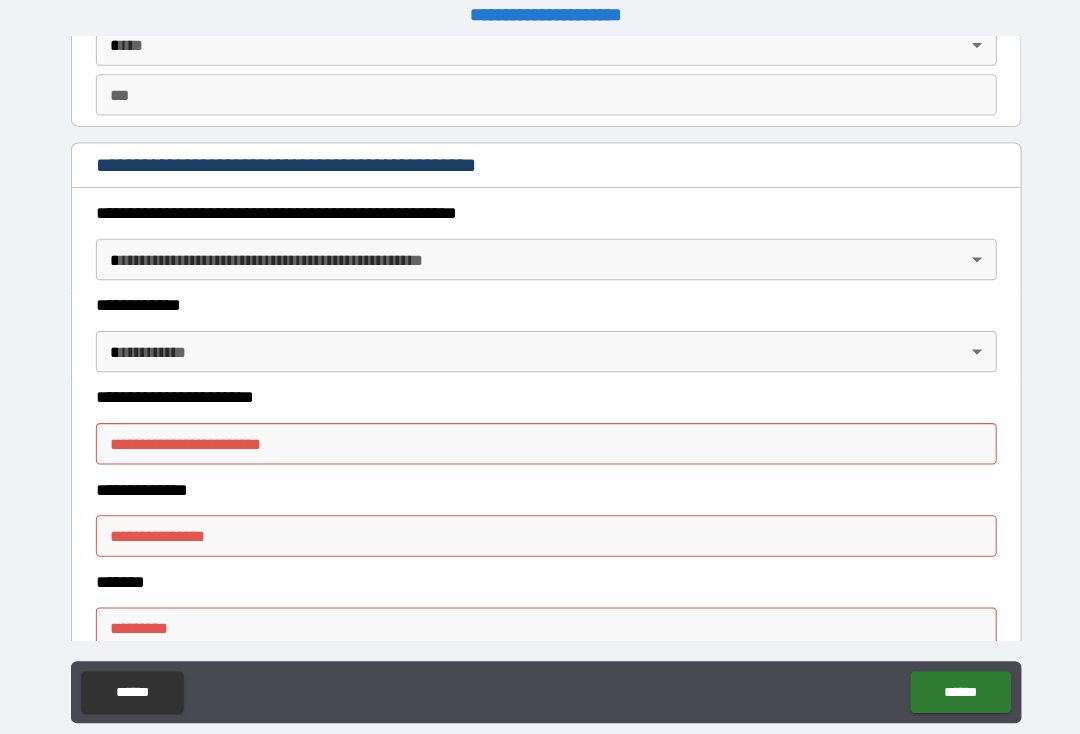 scroll, scrollTop: 2366, scrollLeft: 0, axis: vertical 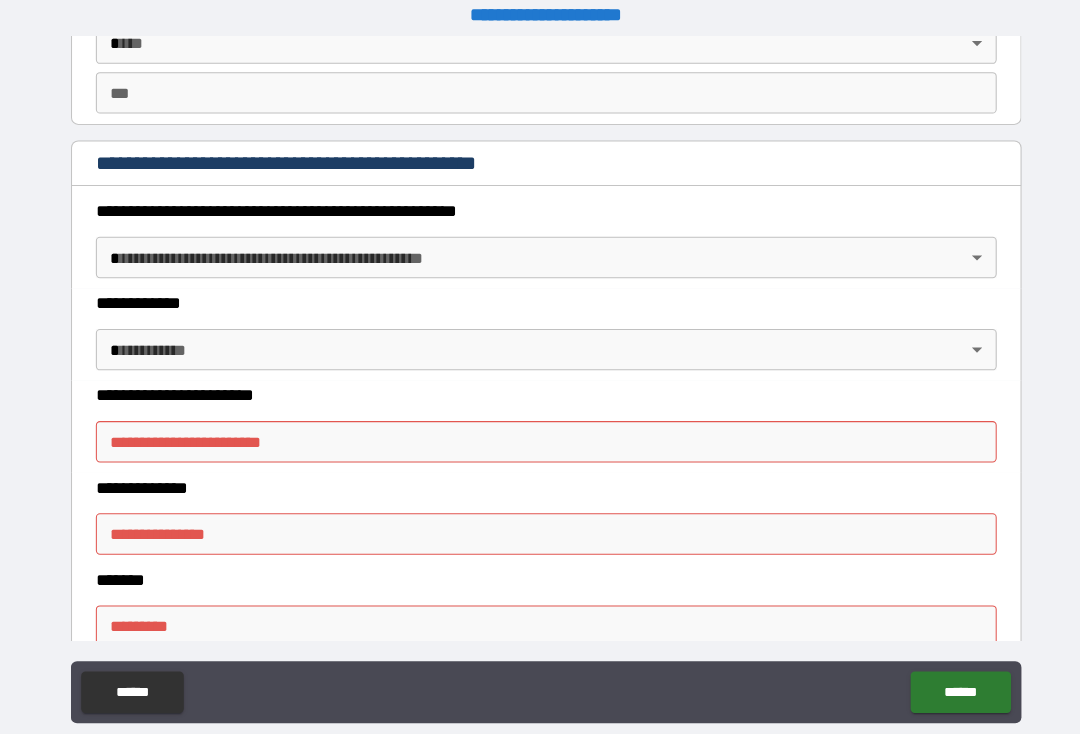 click on "**********" at bounding box center (540, 427) 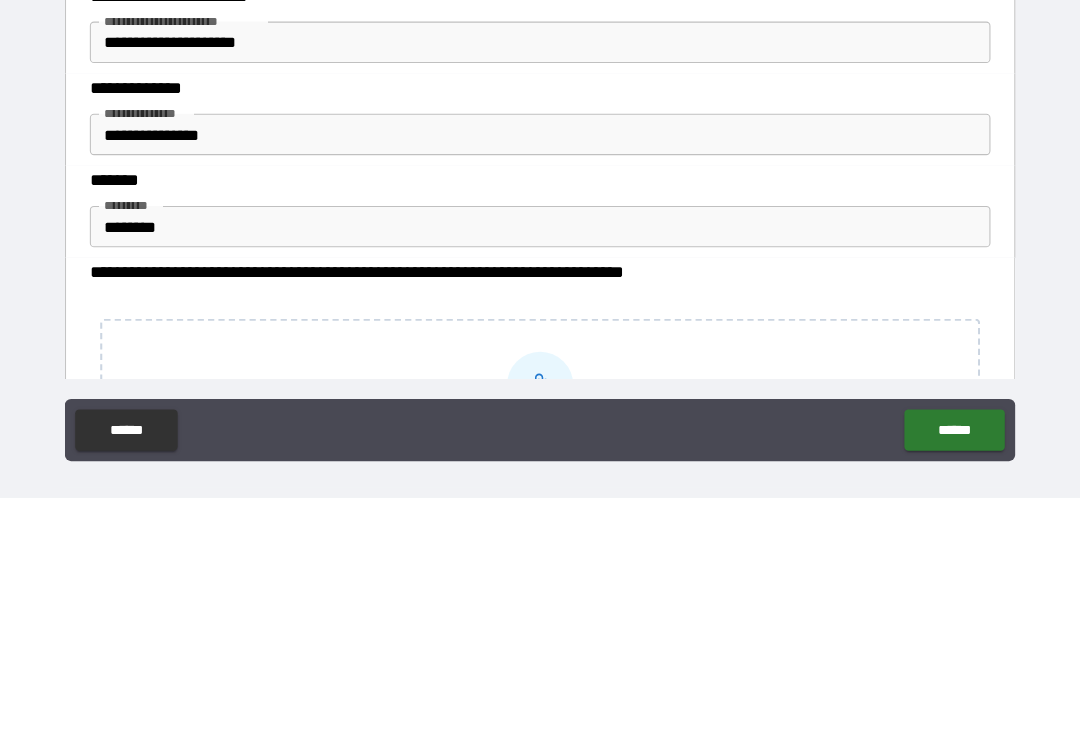 scroll, scrollTop: 434, scrollLeft: 0, axis: vertical 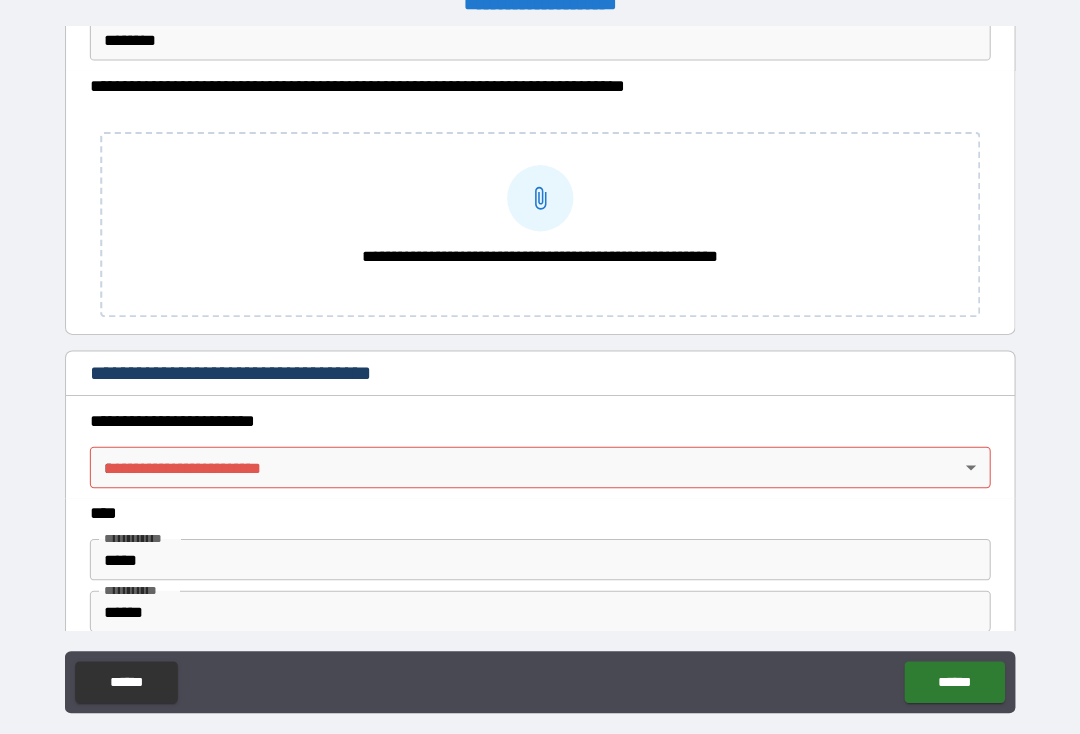type on "**********" 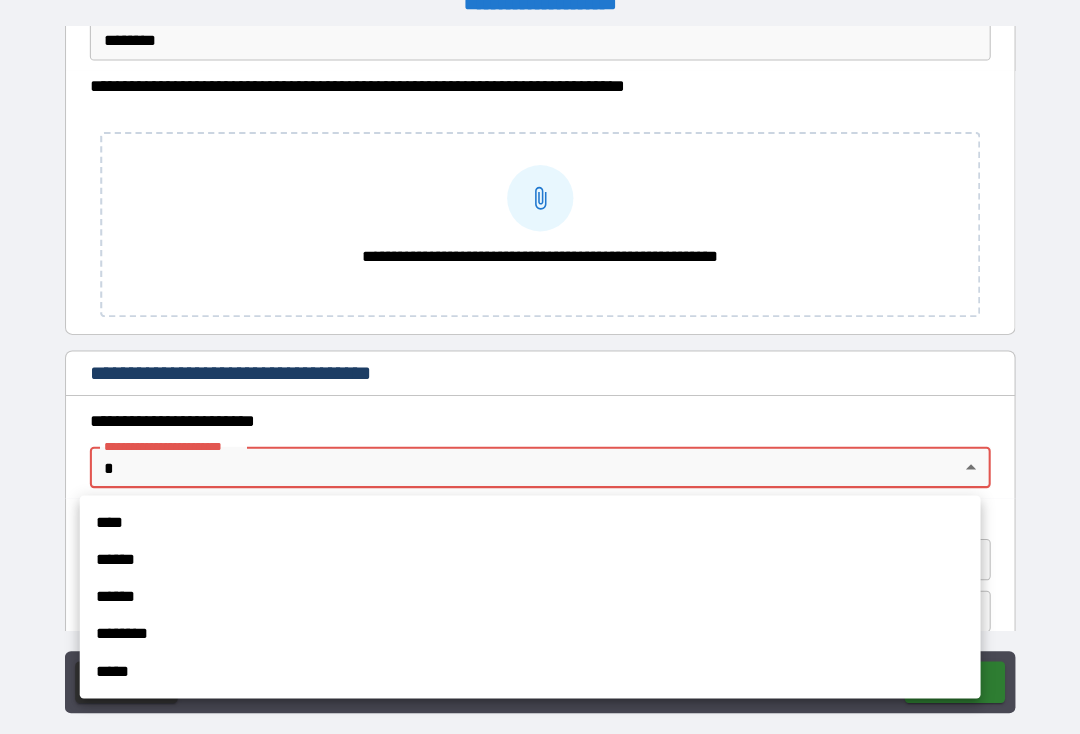 click on "*****" at bounding box center [530, 649] 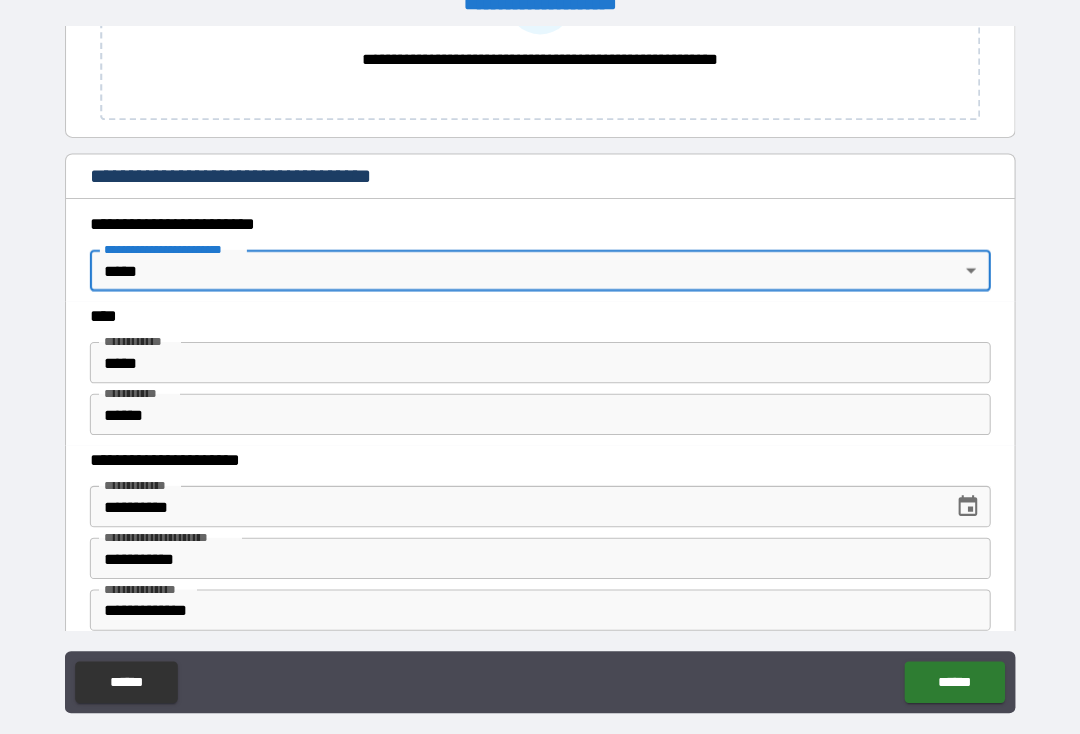 scroll, scrollTop: 1067, scrollLeft: 0, axis: vertical 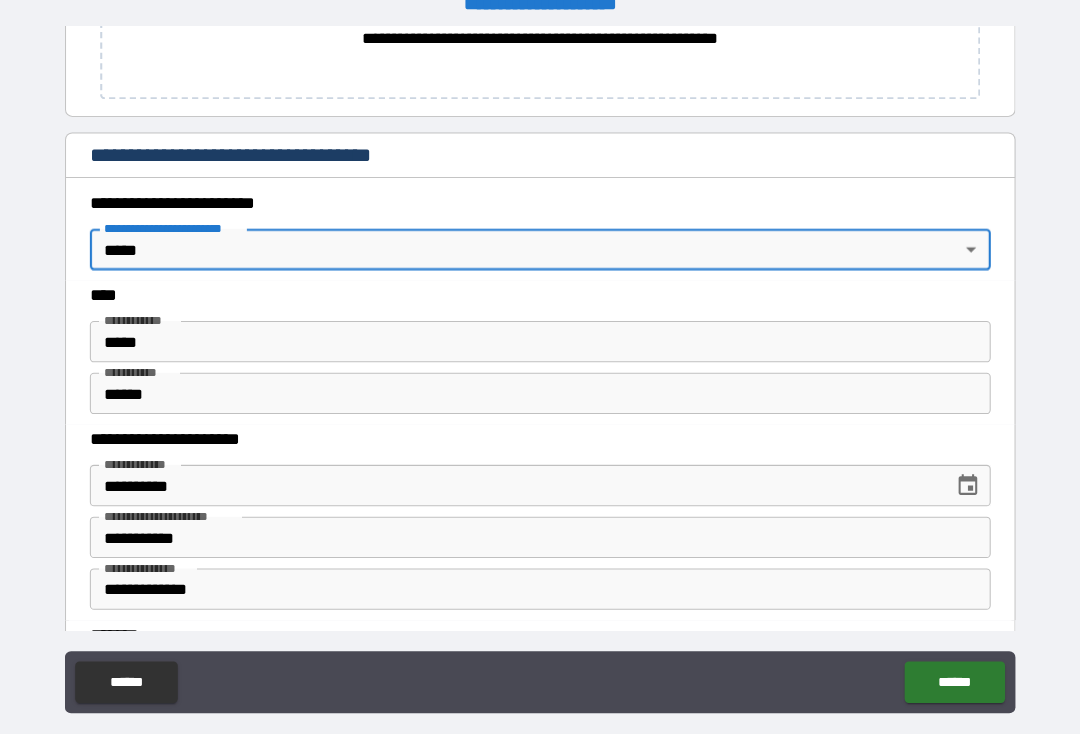 click on "**********" at bounding box center (540, 358) 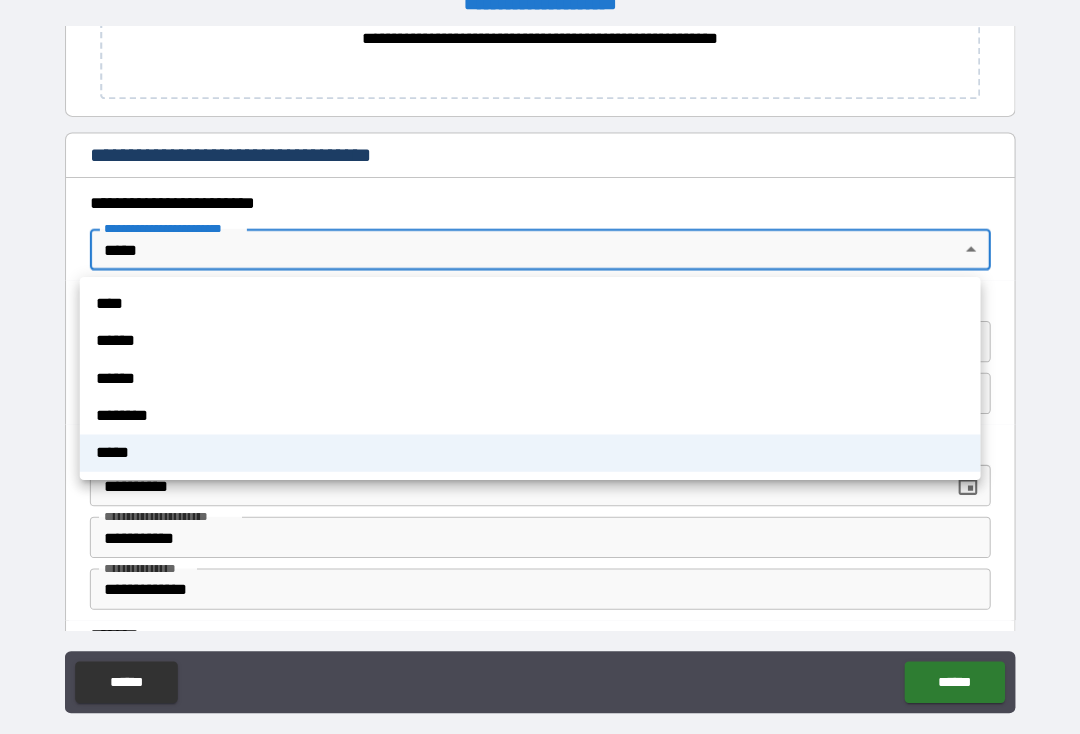 click on "****" at bounding box center (530, 294) 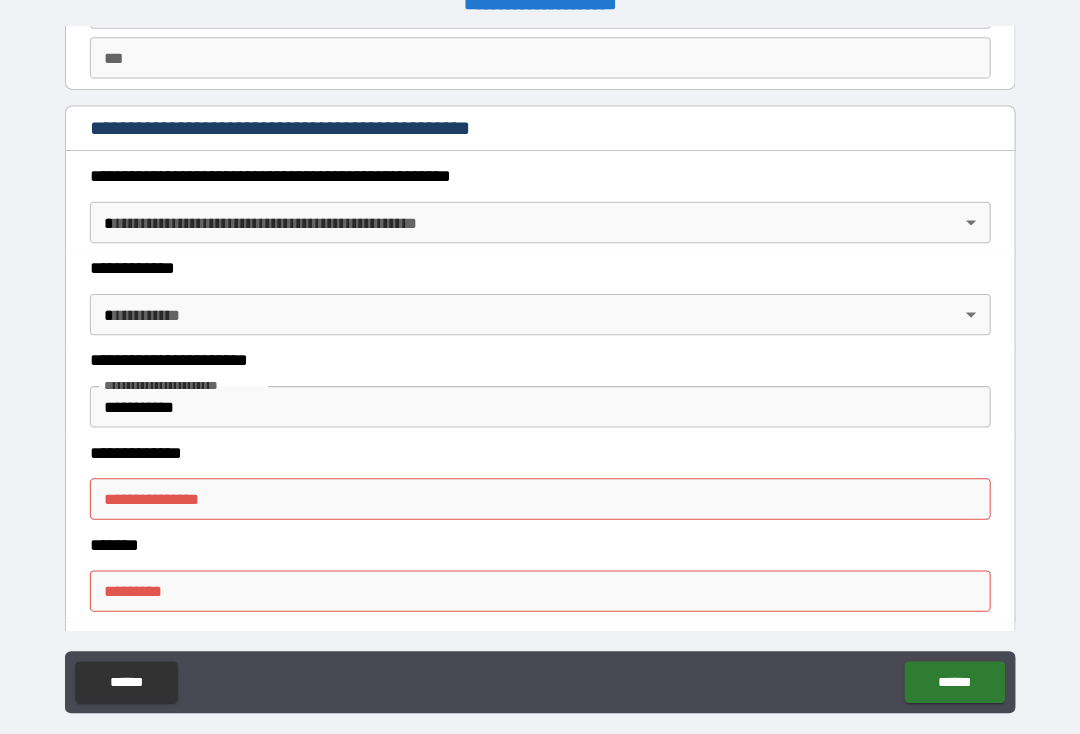 scroll, scrollTop: 2326, scrollLeft: 0, axis: vertical 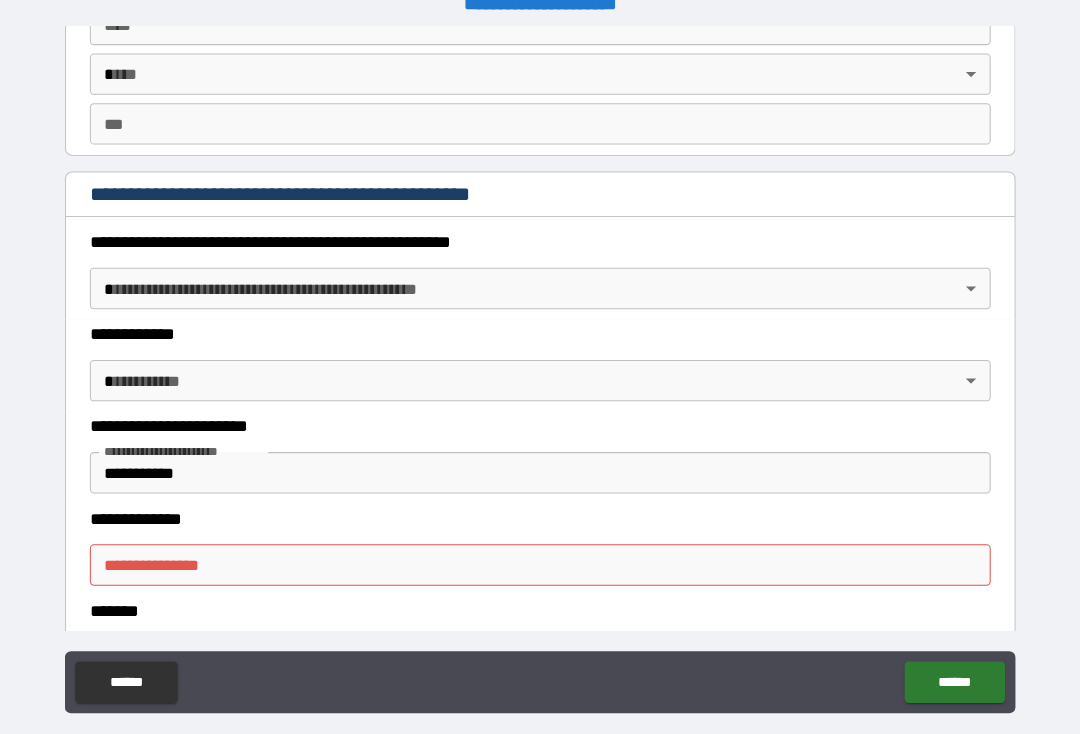 click on "**********" at bounding box center (540, 358) 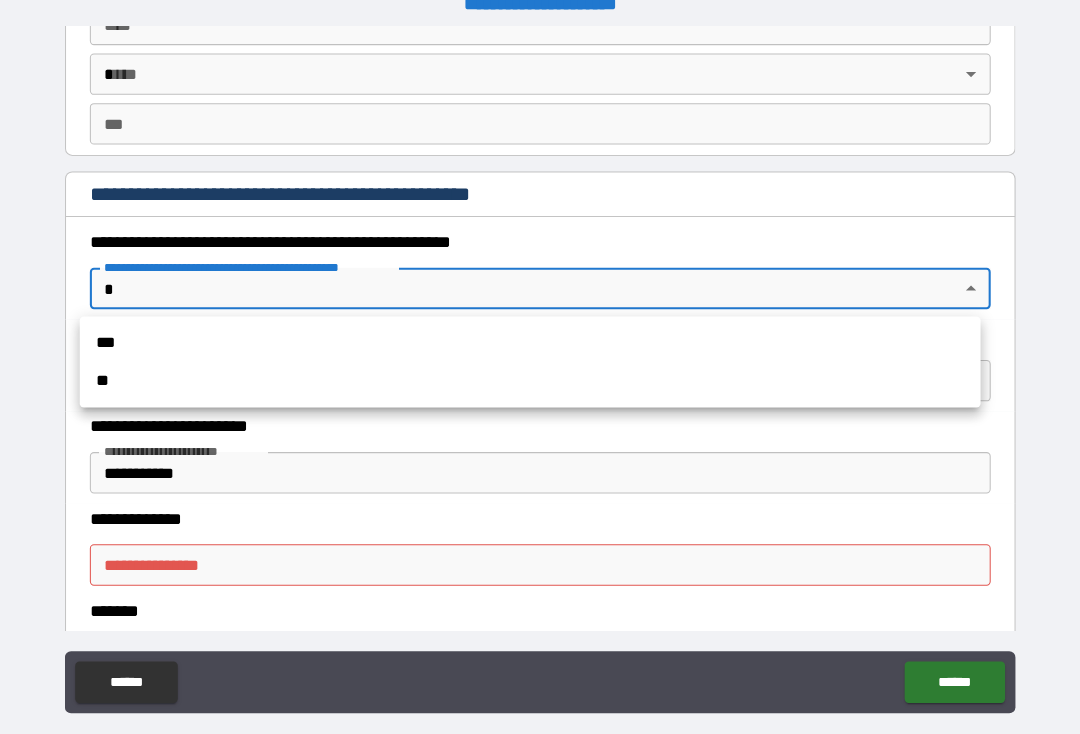 click on "**" at bounding box center [530, 368] 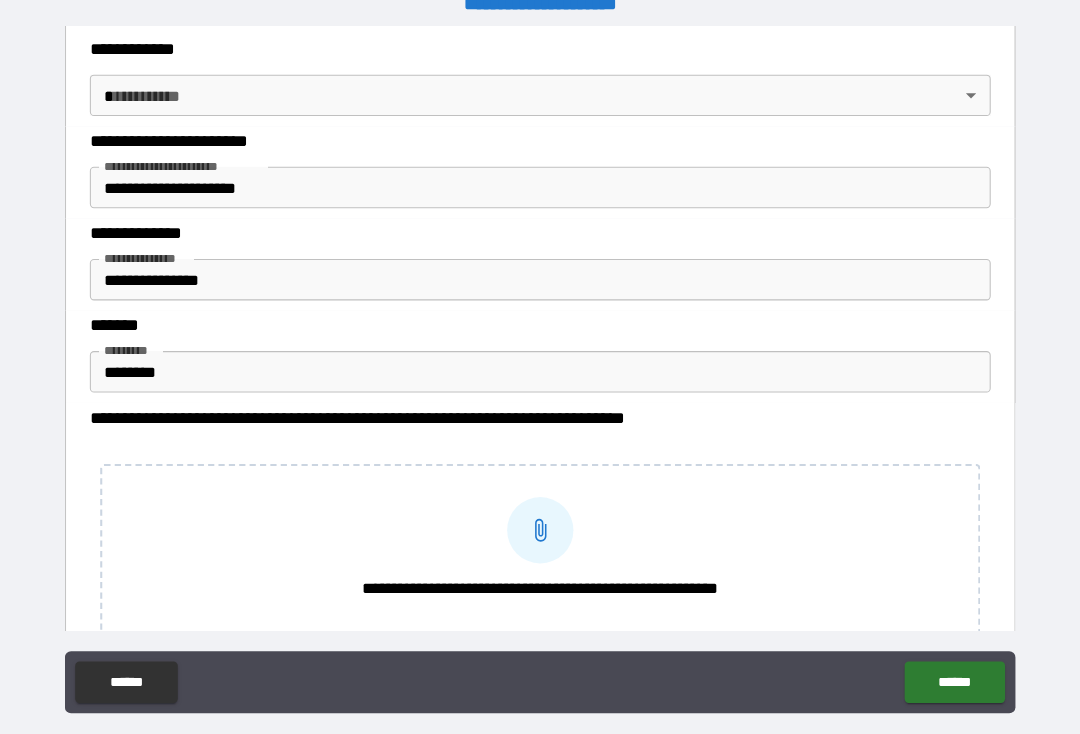 scroll, scrollTop: 539, scrollLeft: 0, axis: vertical 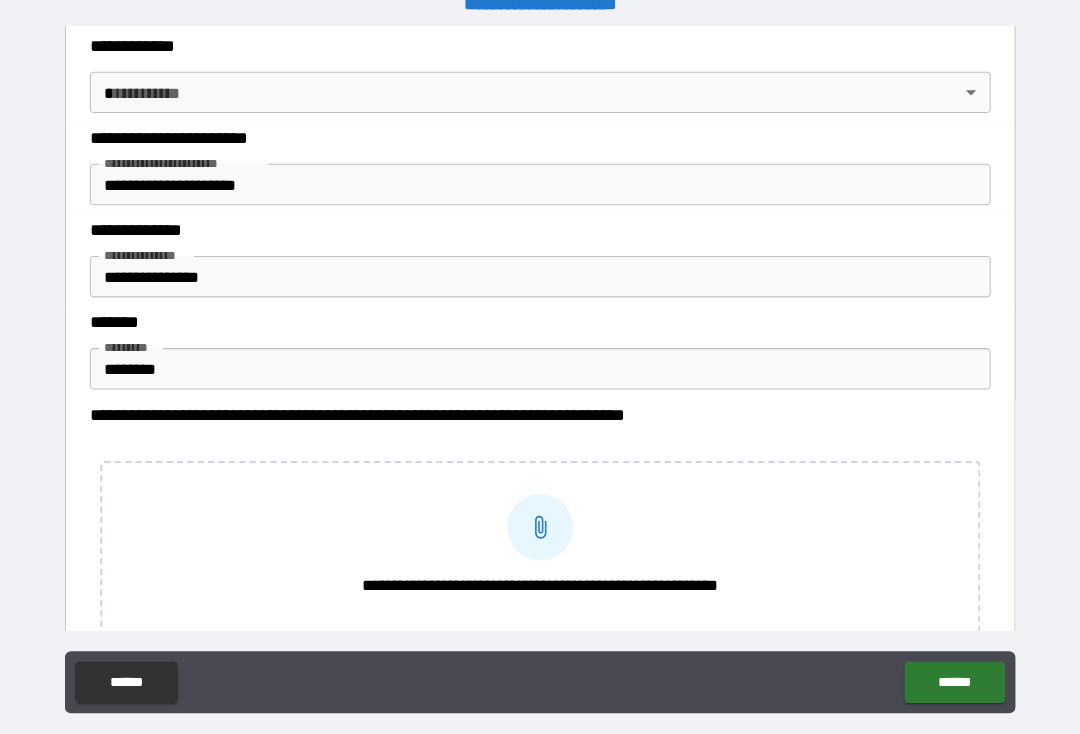 click on "**********" at bounding box center (540, 178) 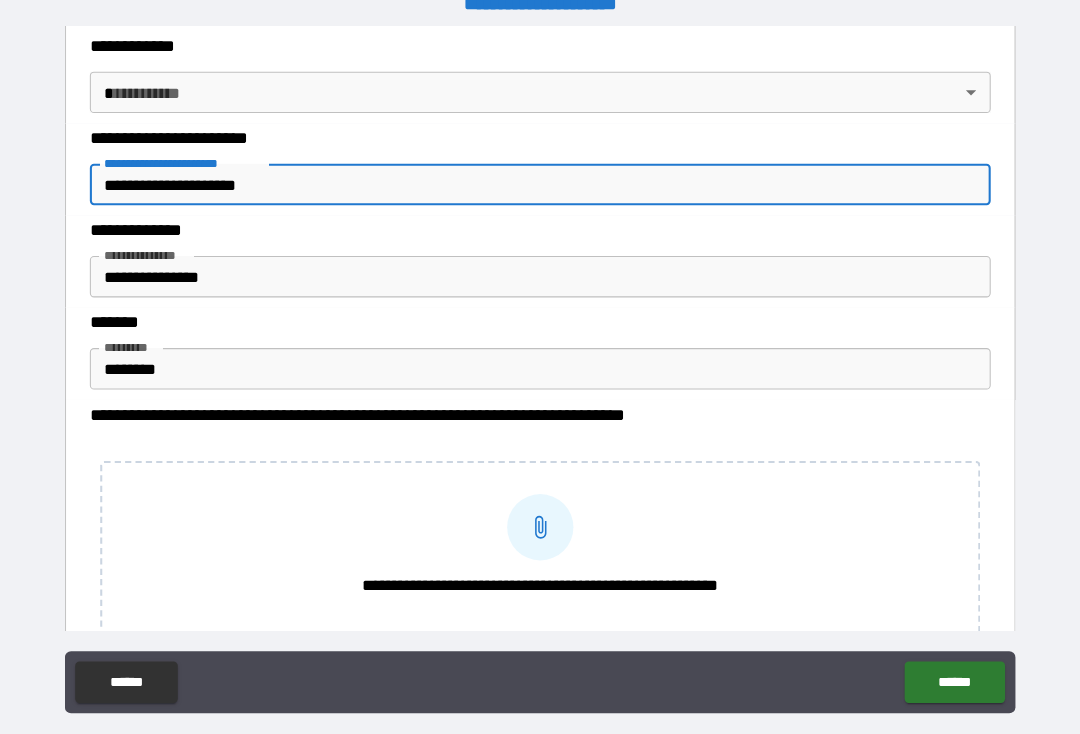 scroll, scrollTop: 26, scrollLeft: 0, axis: vertical 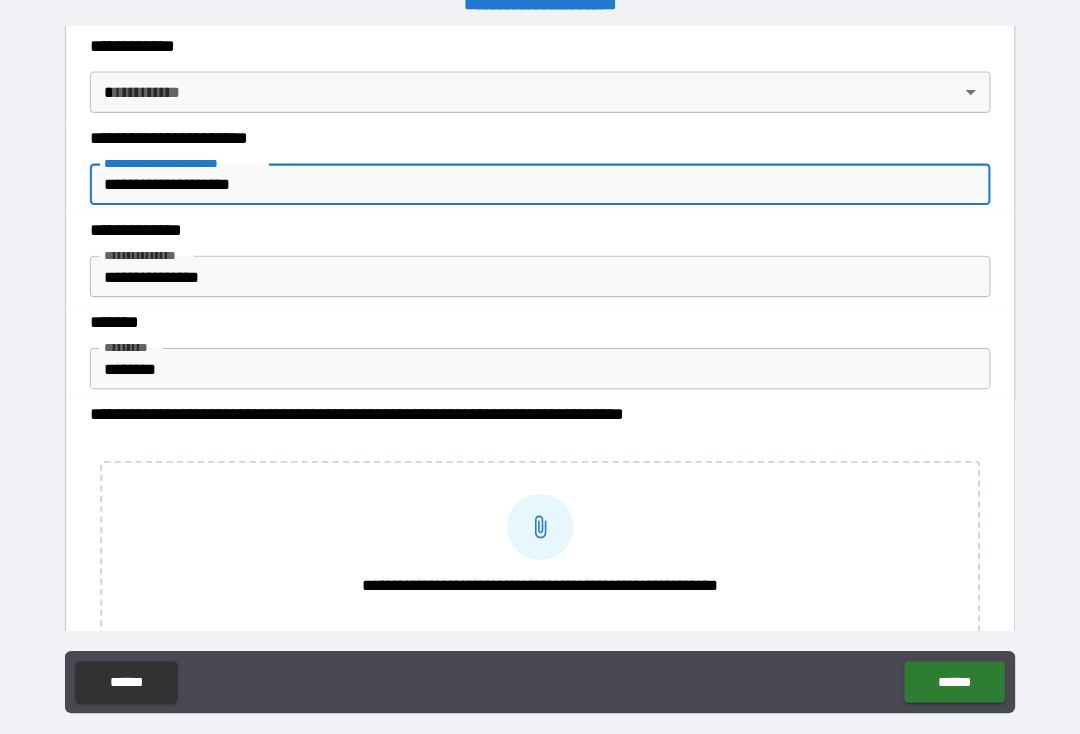 type on "**********" 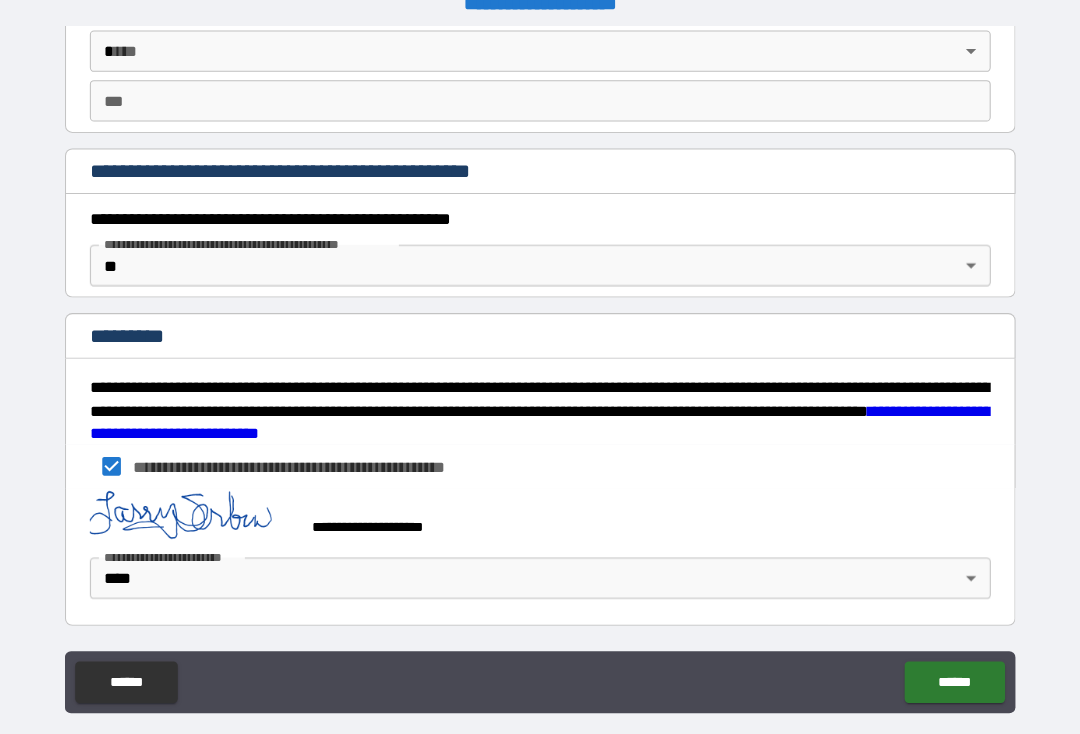 scroll, scrollTop: 2349, scrollLeft: 0, axis: vertical 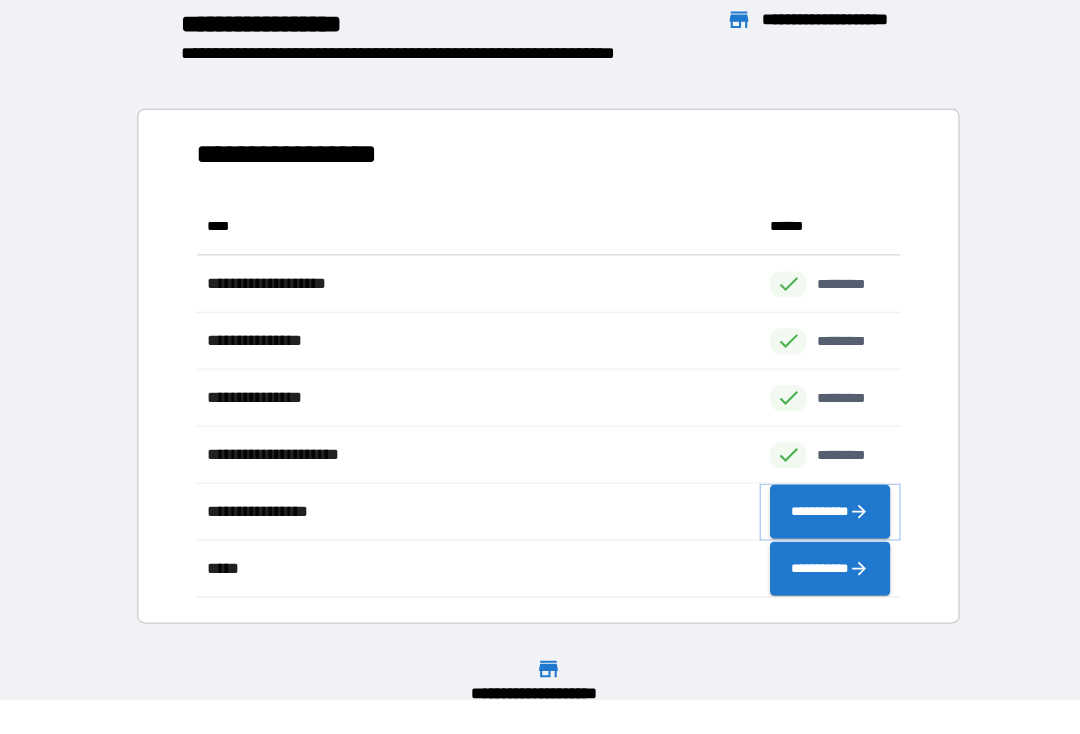 click on "**********" at bounding box center [820, 519] 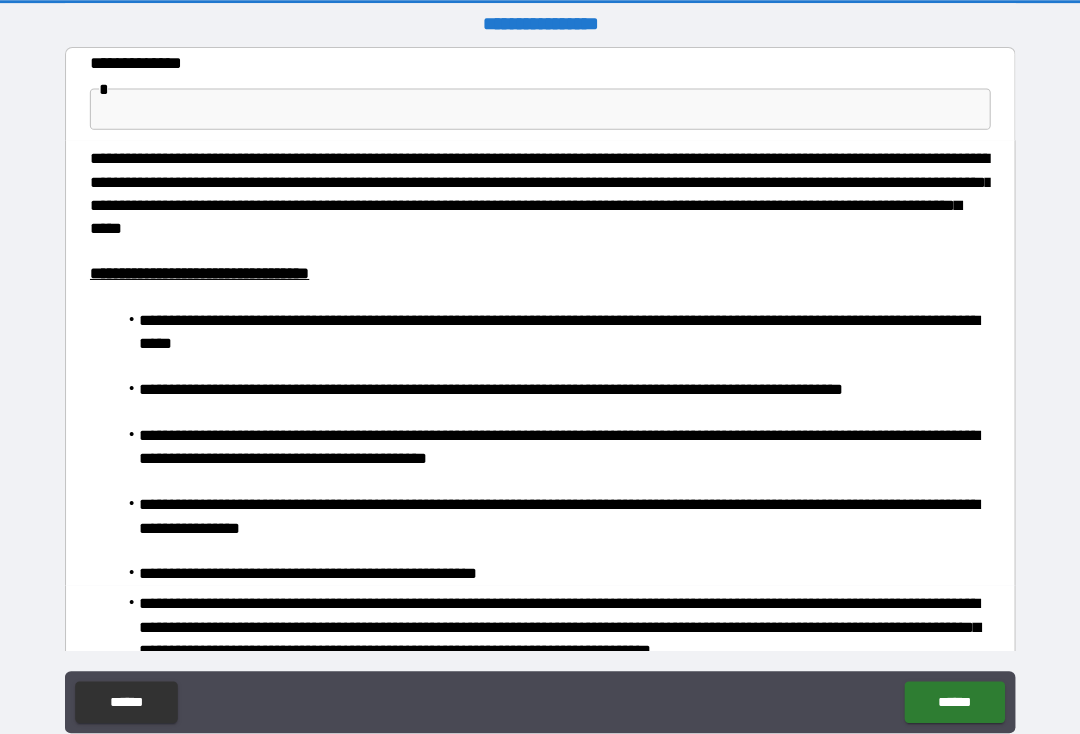 scroll, scrollTop: 0, scrollLeft: 0, axis: both 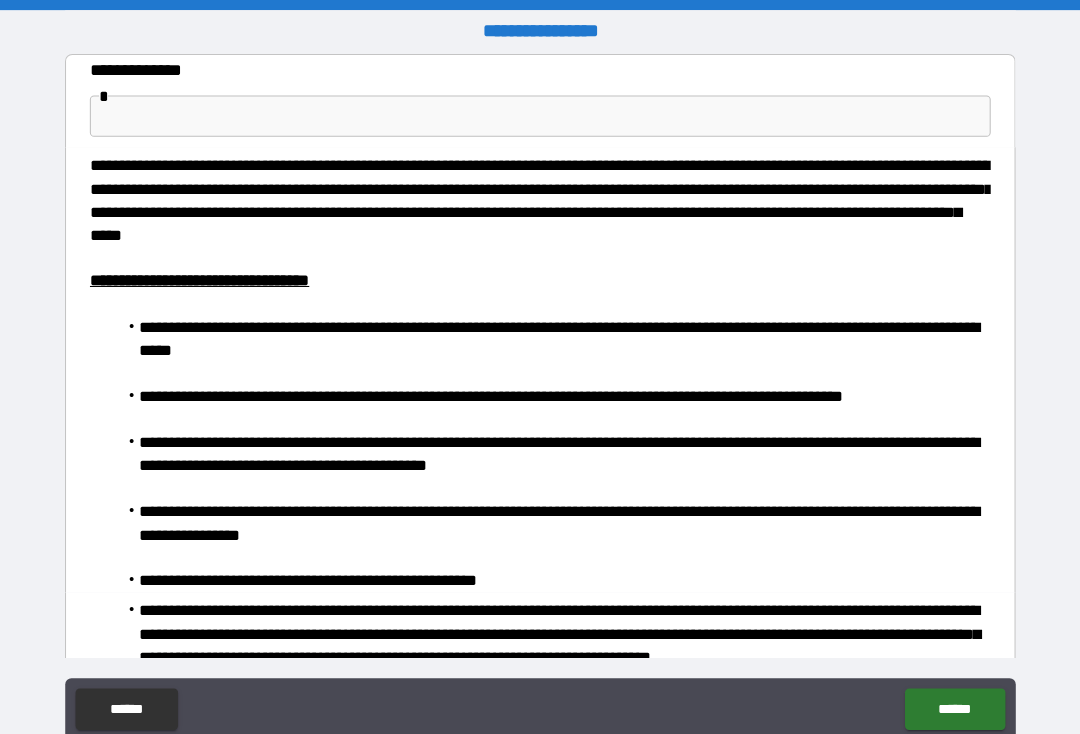 click on "**********" at bounding box center [540, 67] 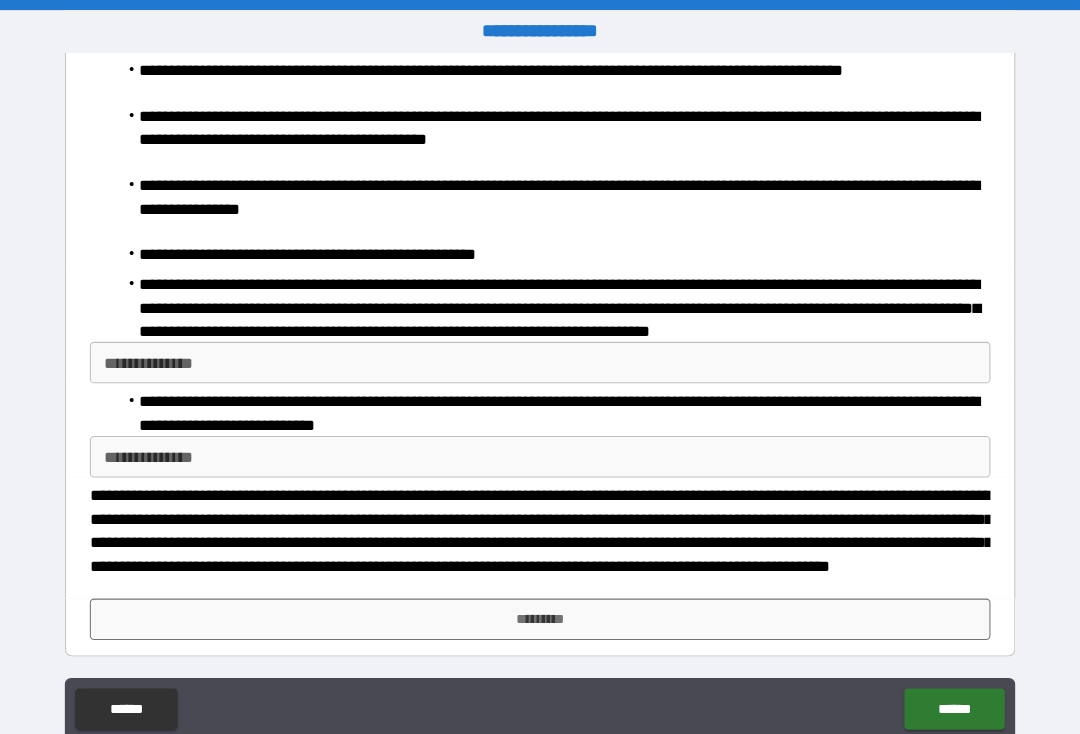 scroll, scrollTop: 314, scrollLeft: 0, axis: vertical 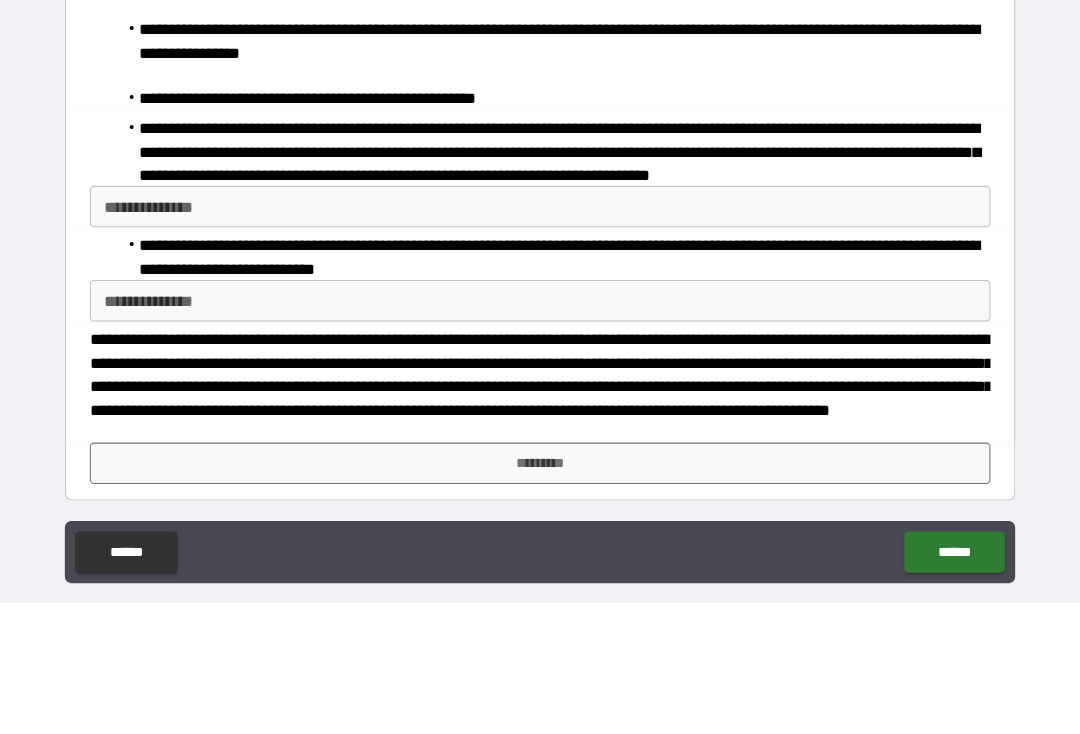 type on "**********" 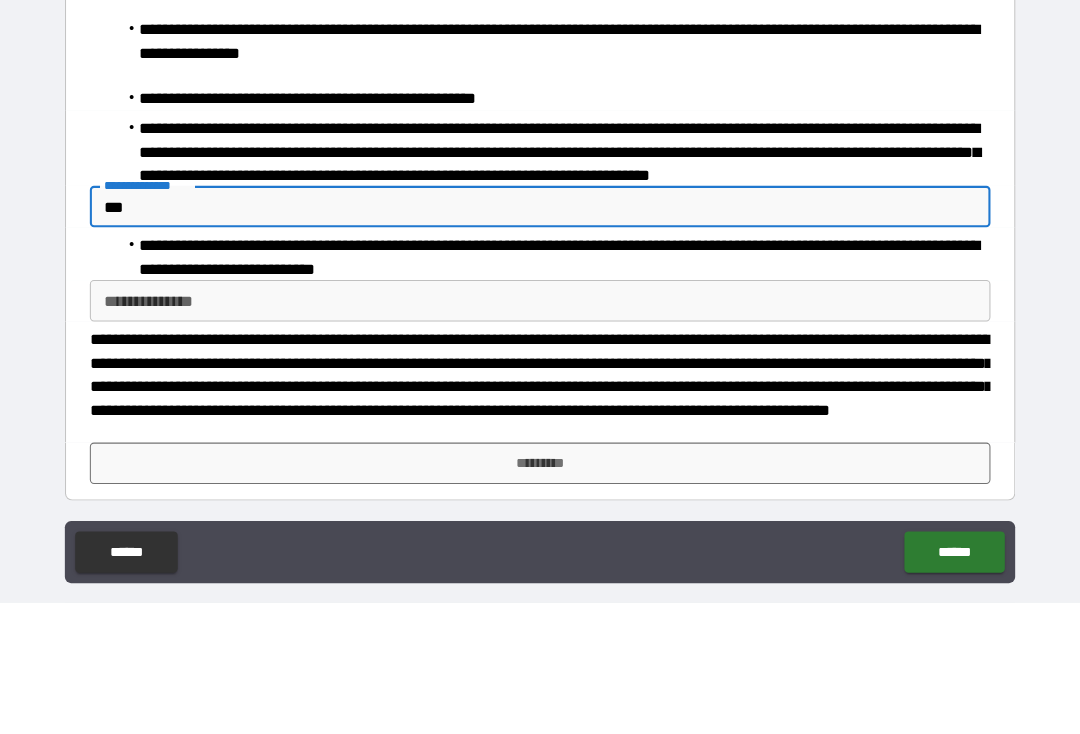 type on "***" 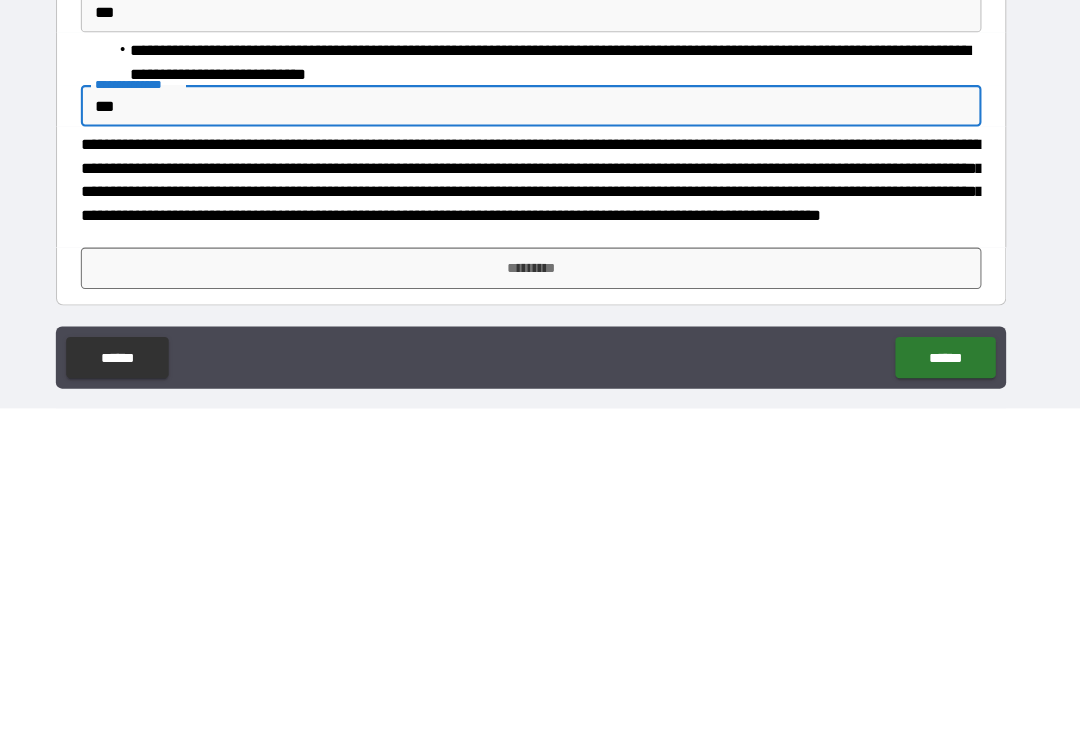 type on "***" 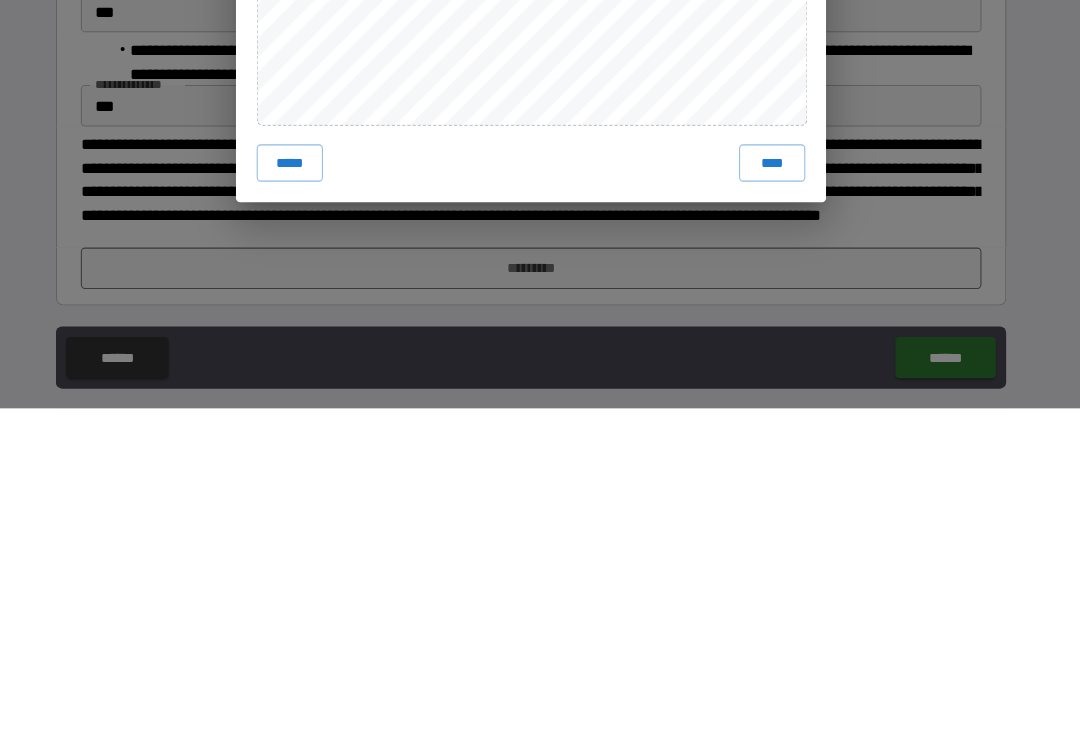scroll, scrollTop: 26, scrollLeft: 0, axis: vertical 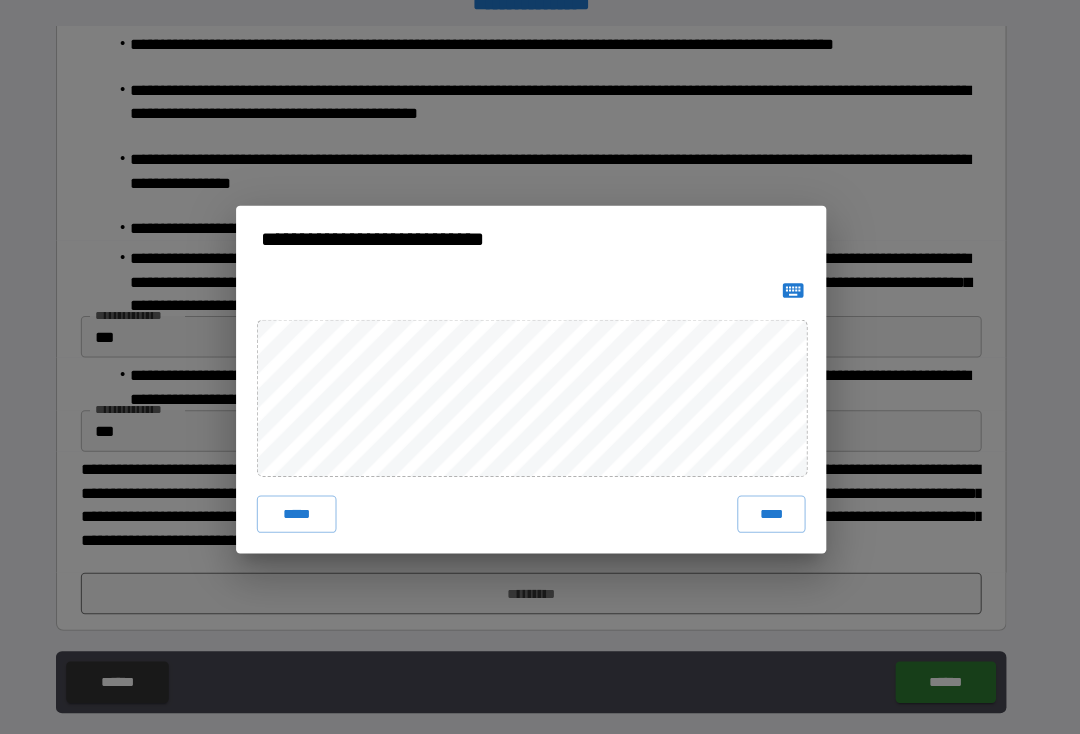 click on "****" at bounding box center (772, 497) 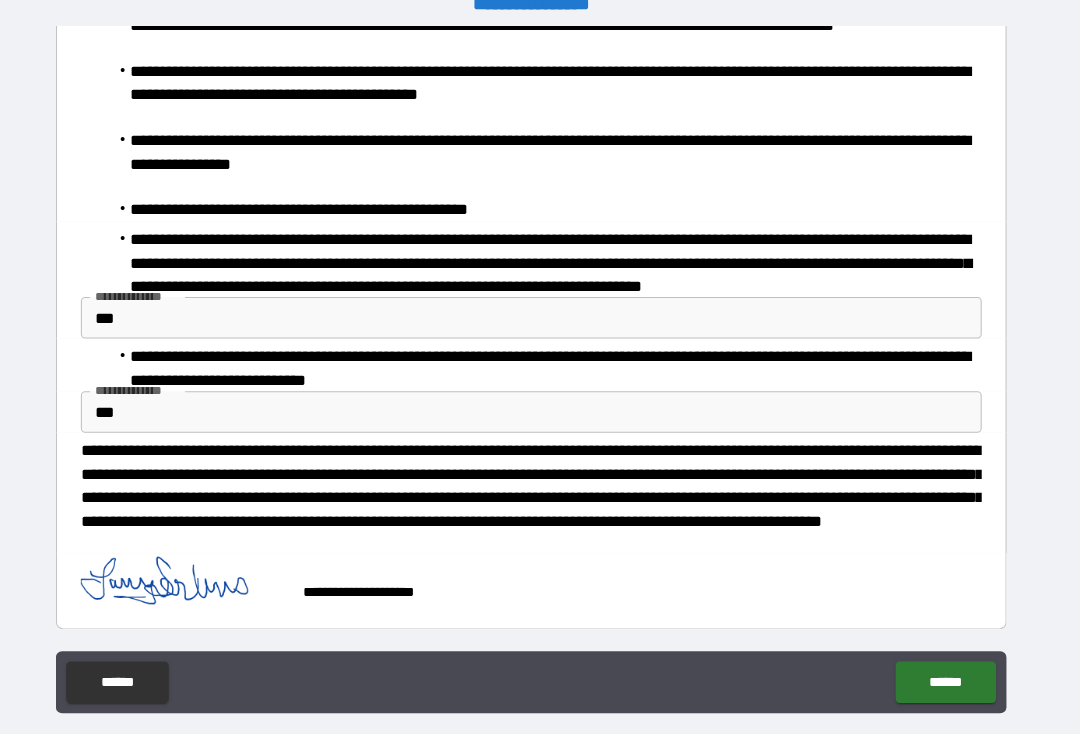 scroll, scrollTop: 331, scrollLeft: 0, axis: vertical 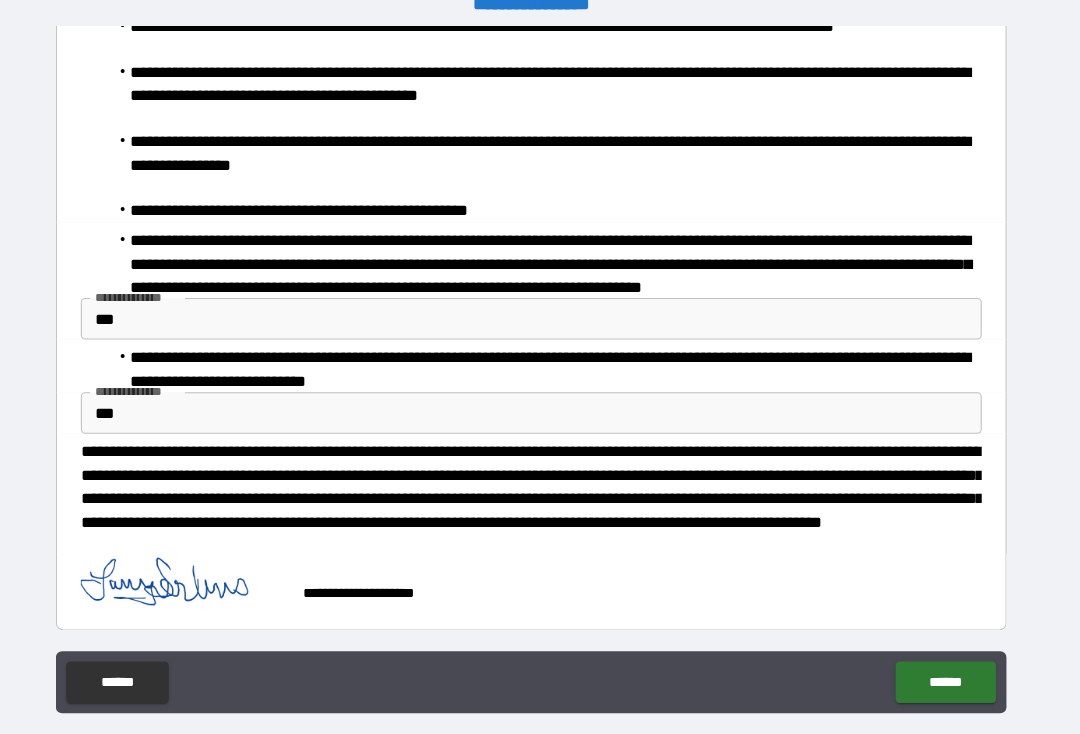 click on "******" at bounding box center [940, 659] 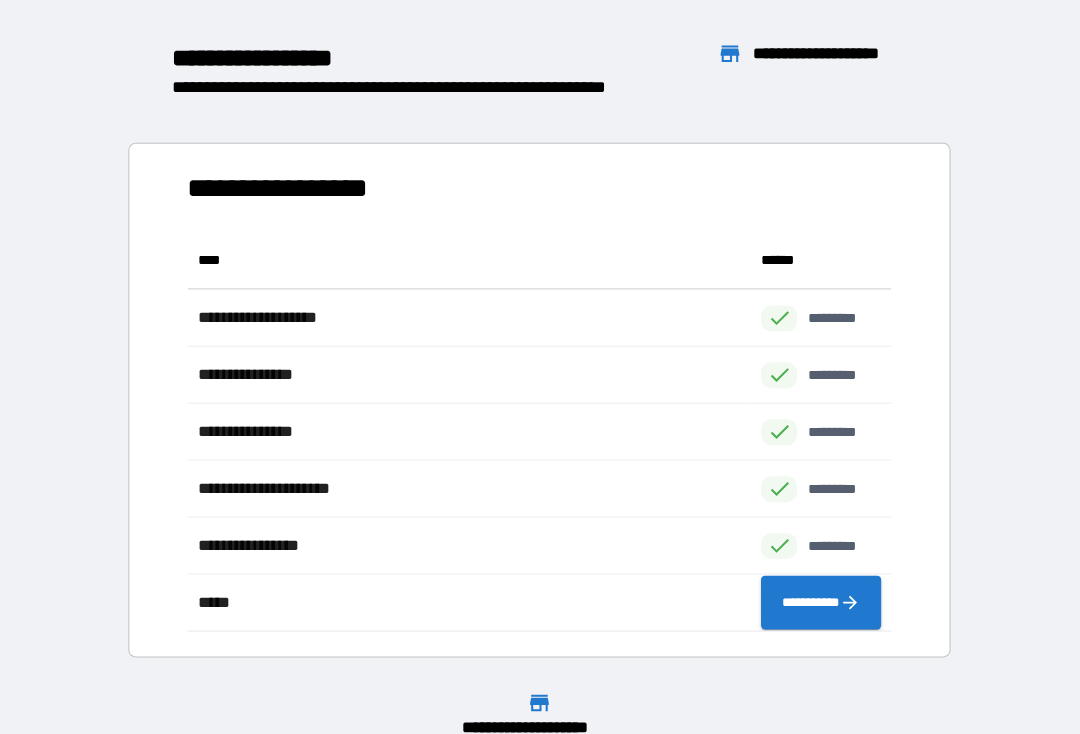 scroll, scrollTop: 386, scrollLeft: 680, axis: both 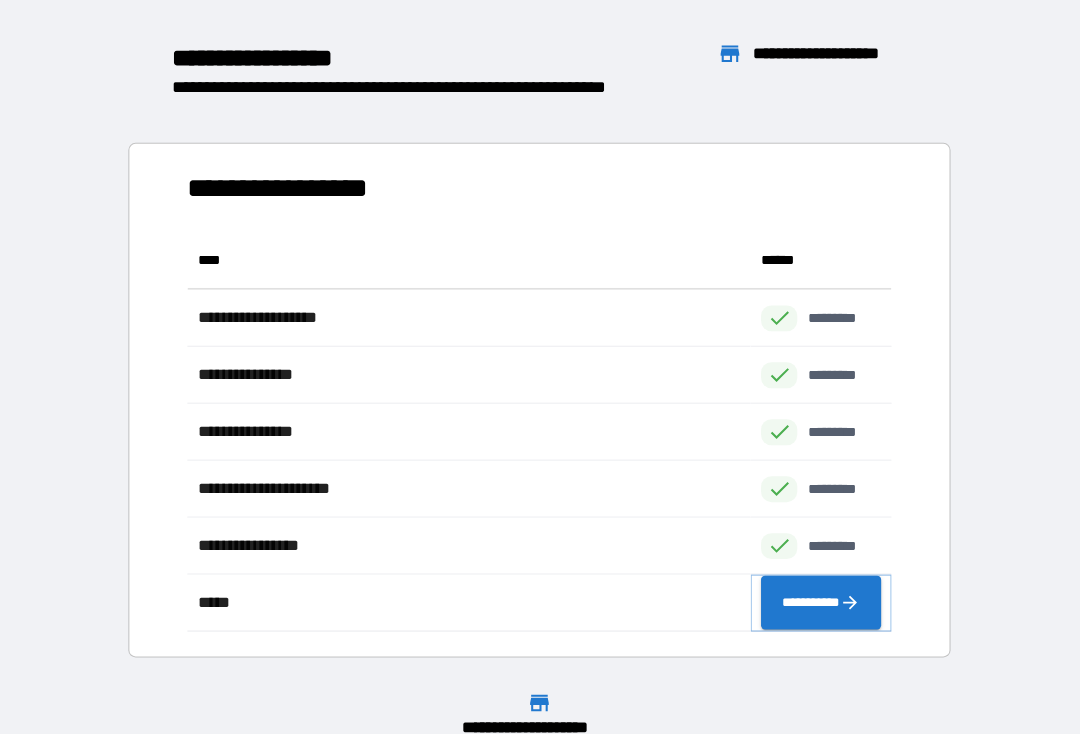 click on "**********" at bounding box center (820, 582) 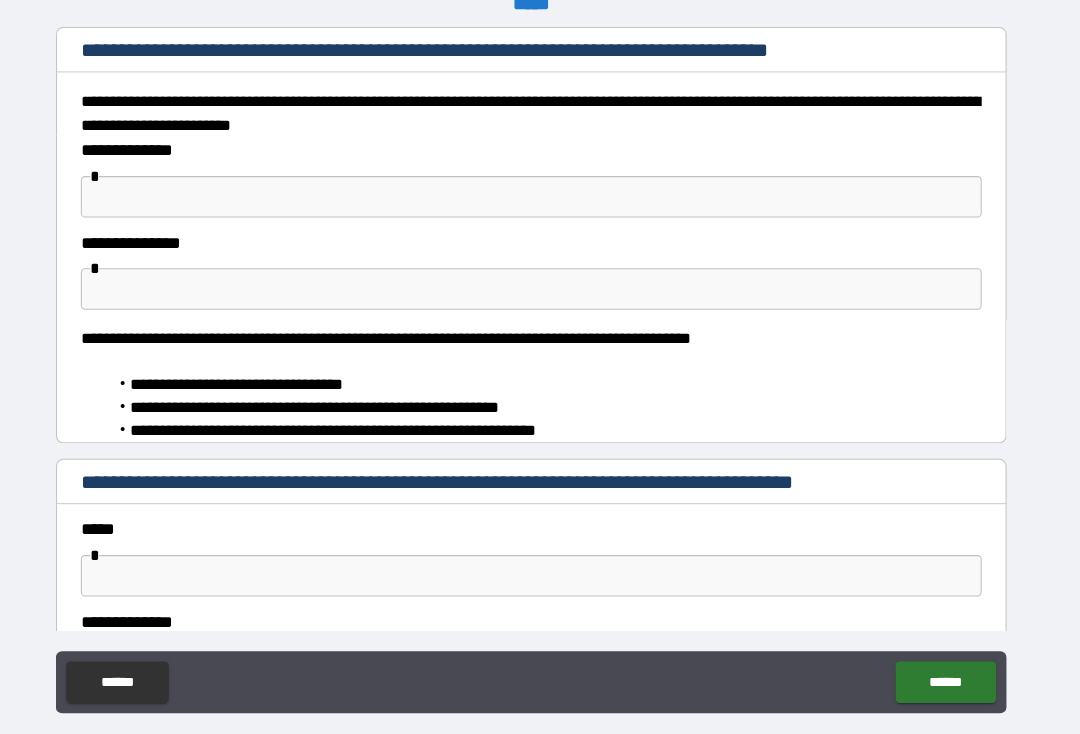 click on "**********" at bounding box center [540, 220] 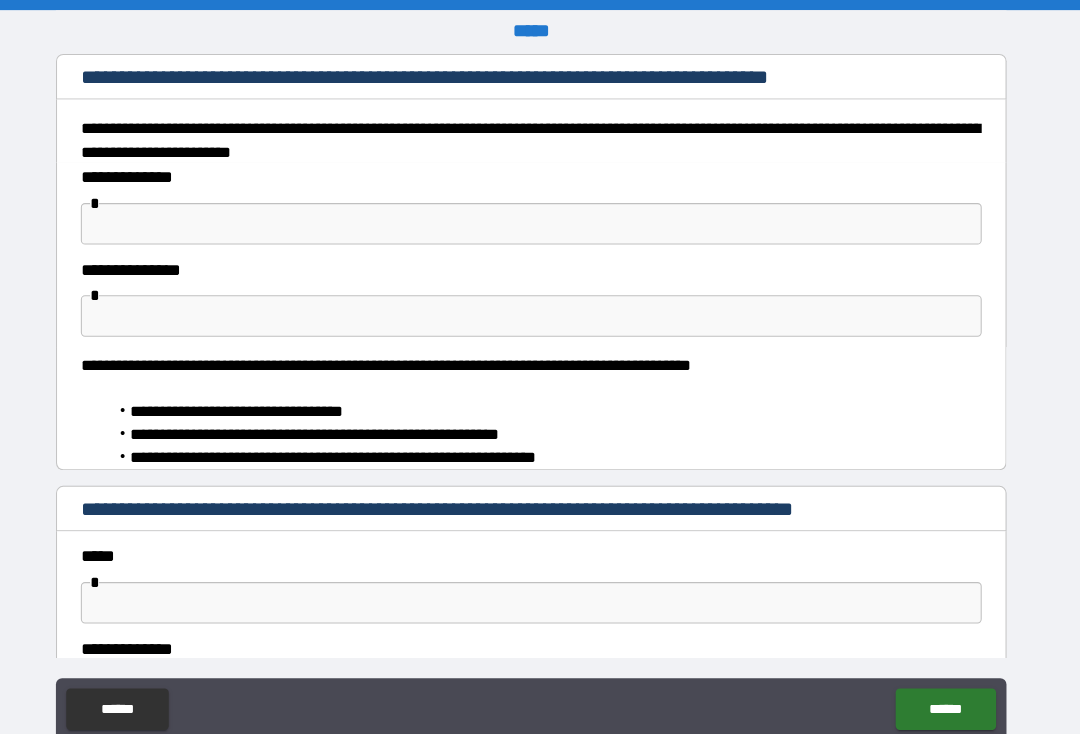 type on "*" 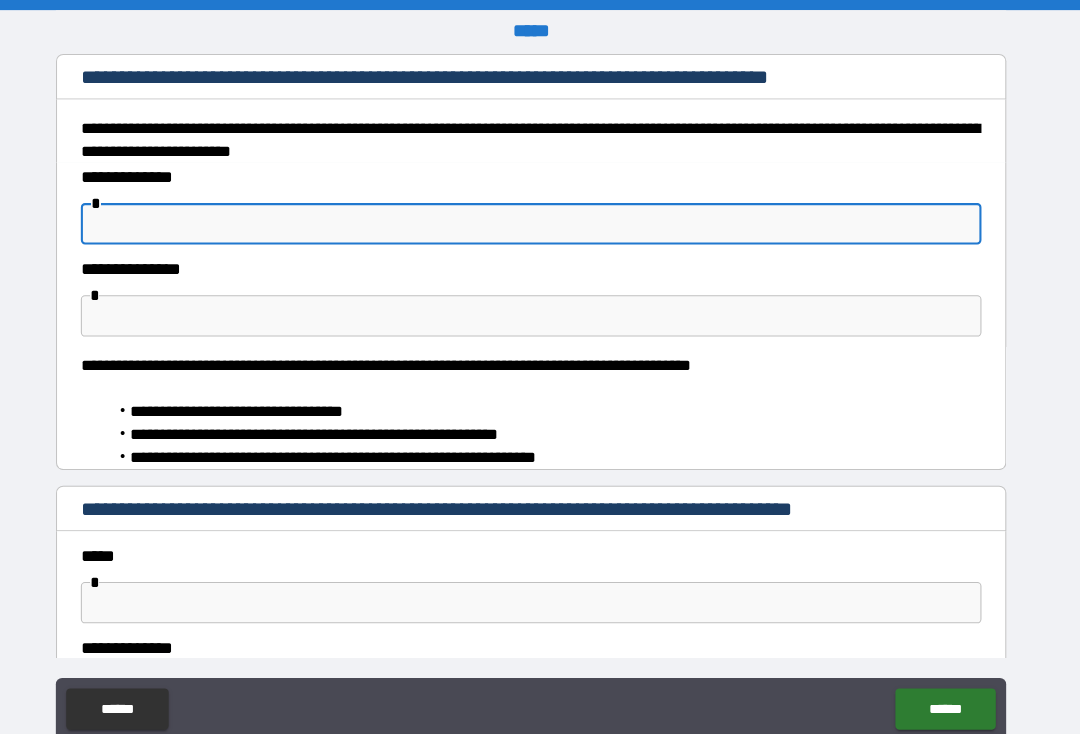 type on "*" 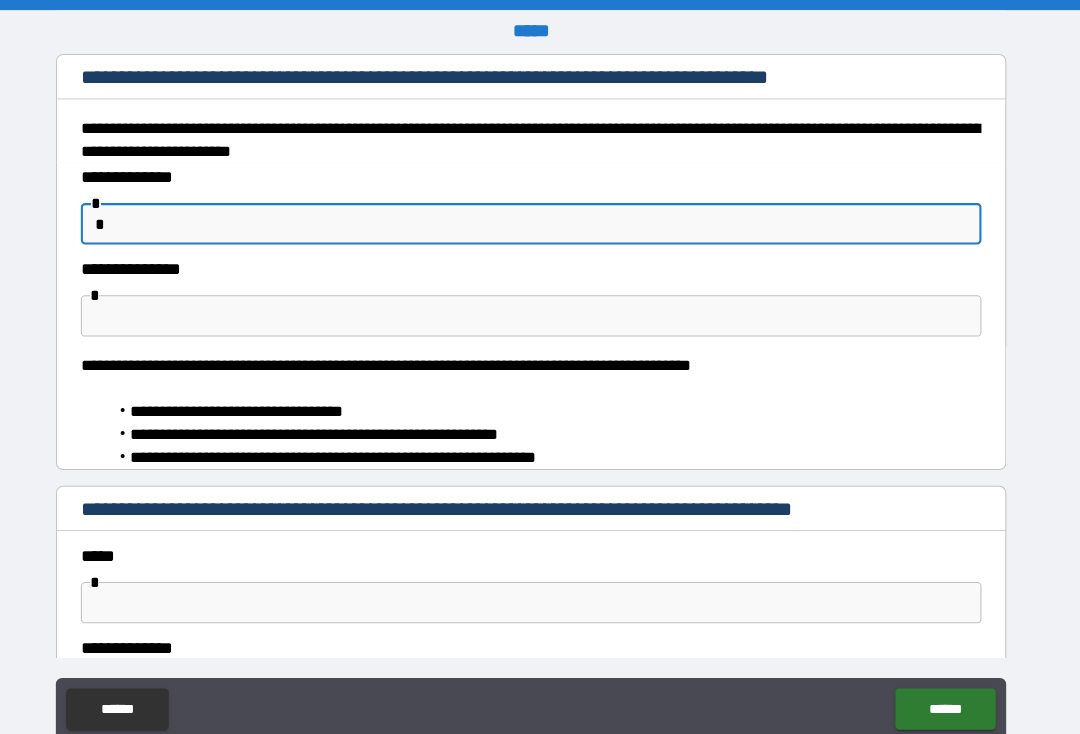type on "*" 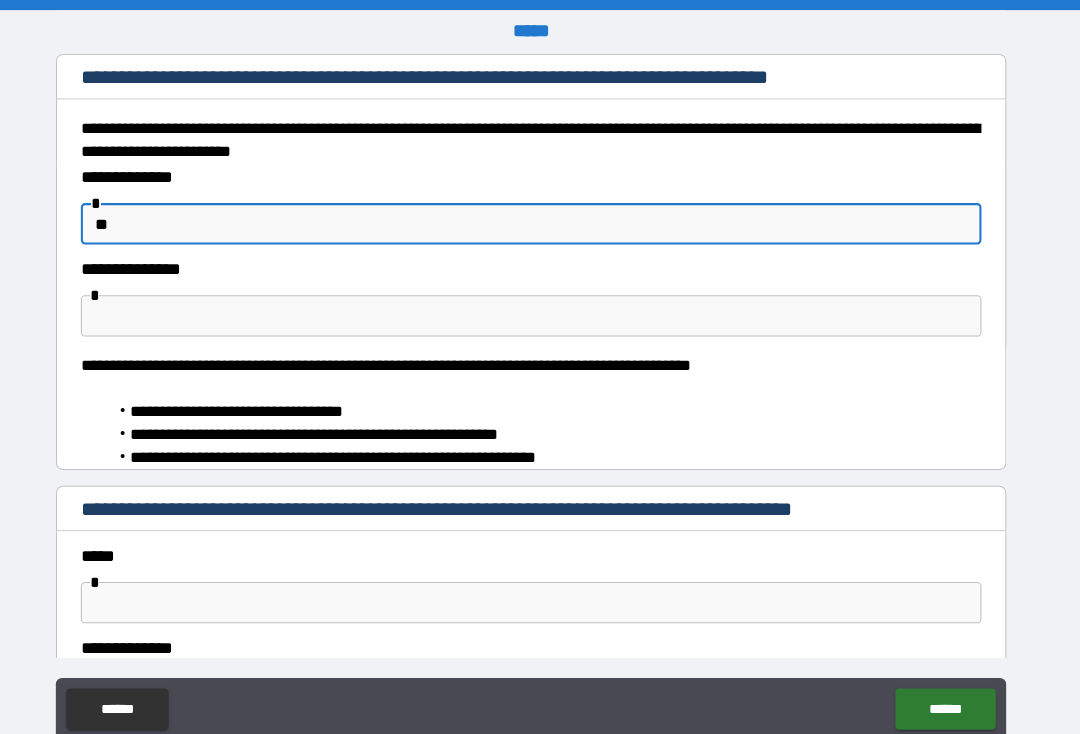 type on "*" 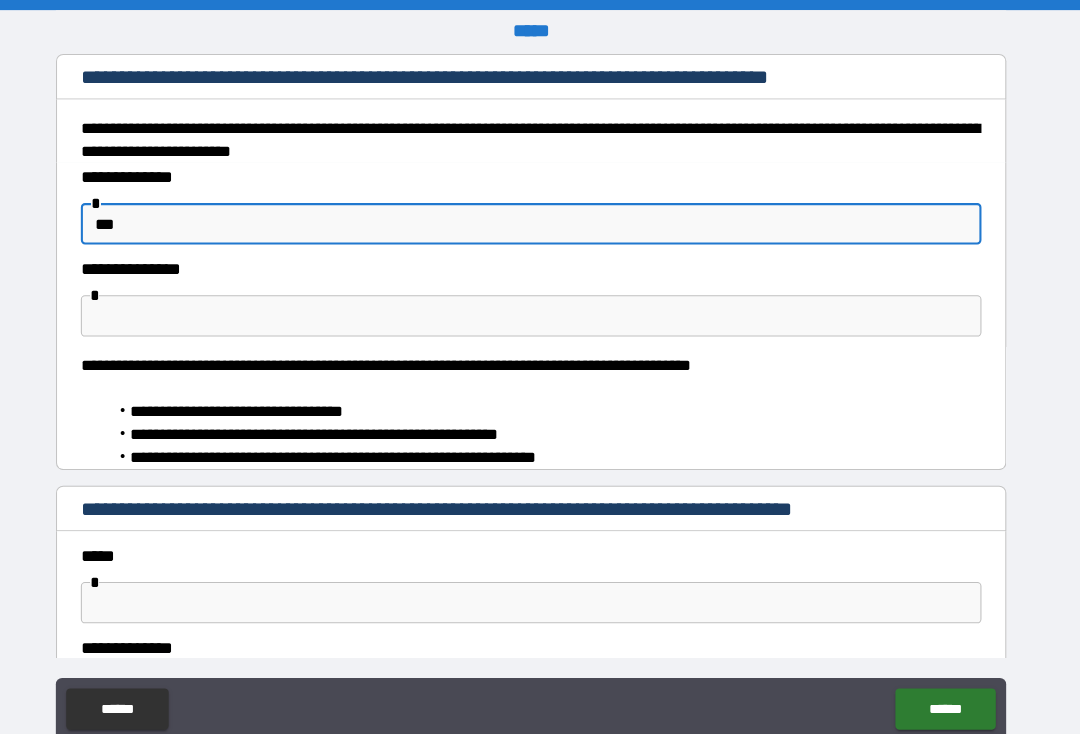 type on "*" 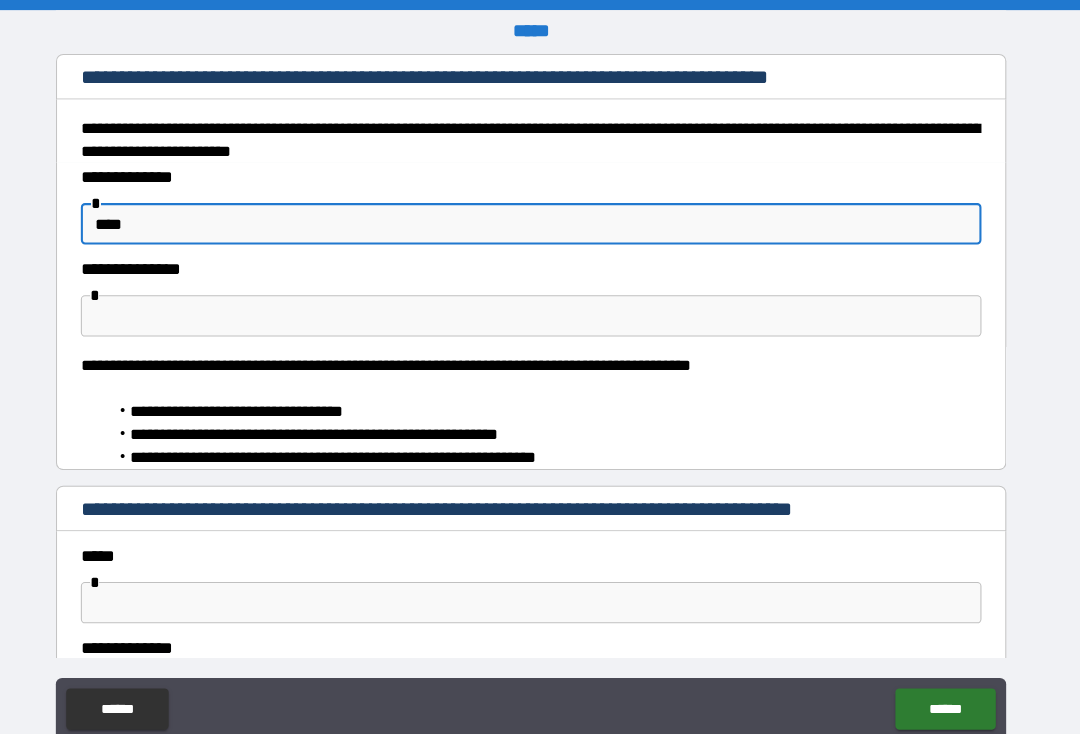 type on "*" 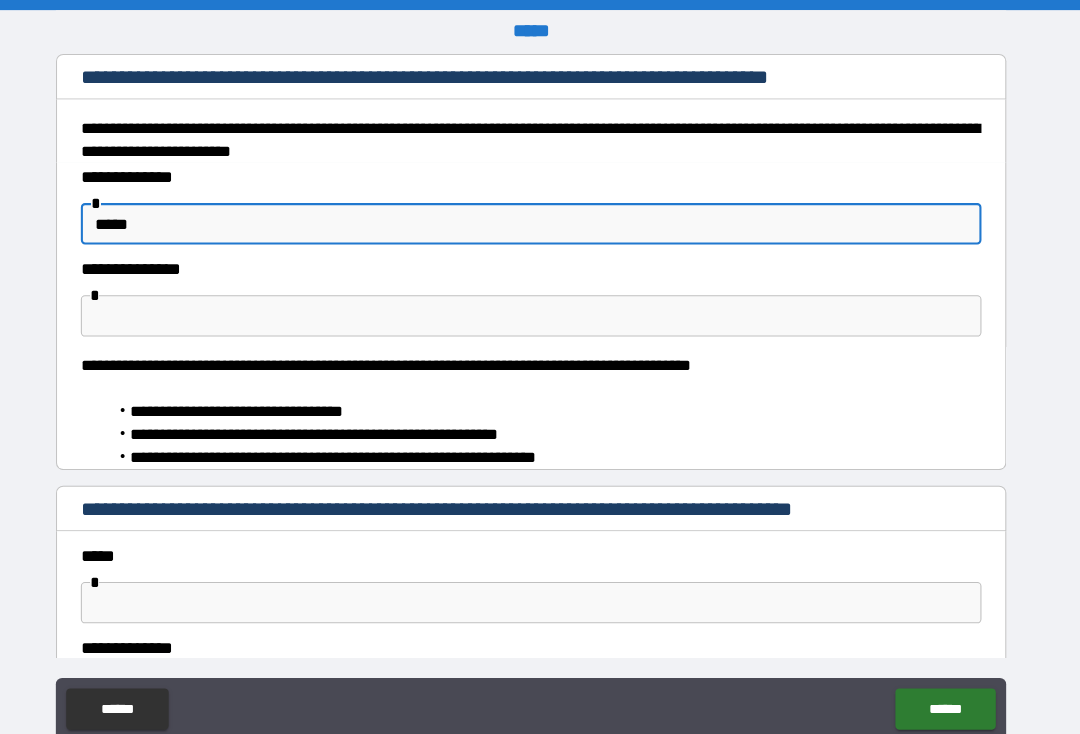 type on "*" 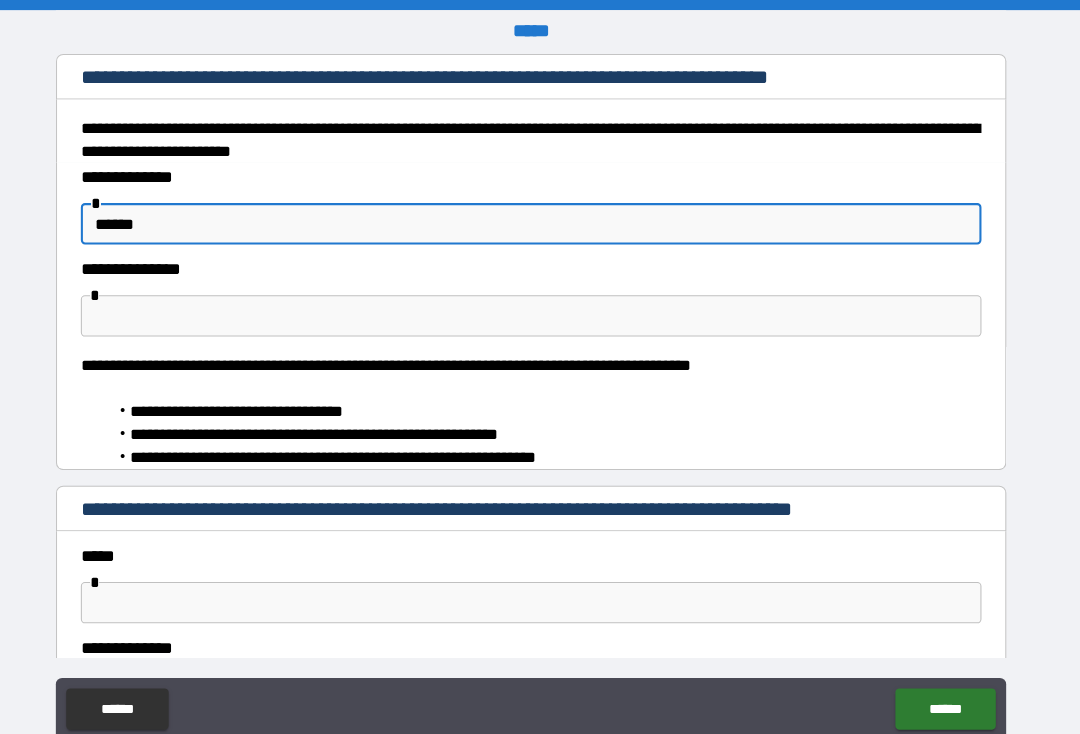 type on "*" 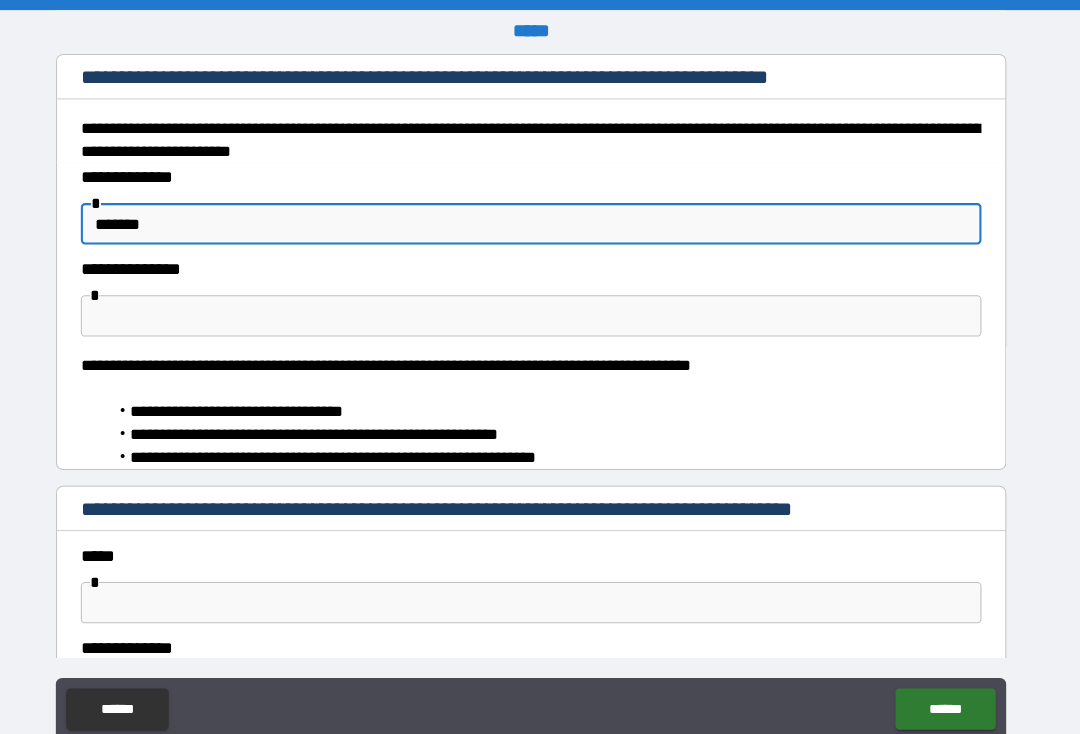 type on "*" 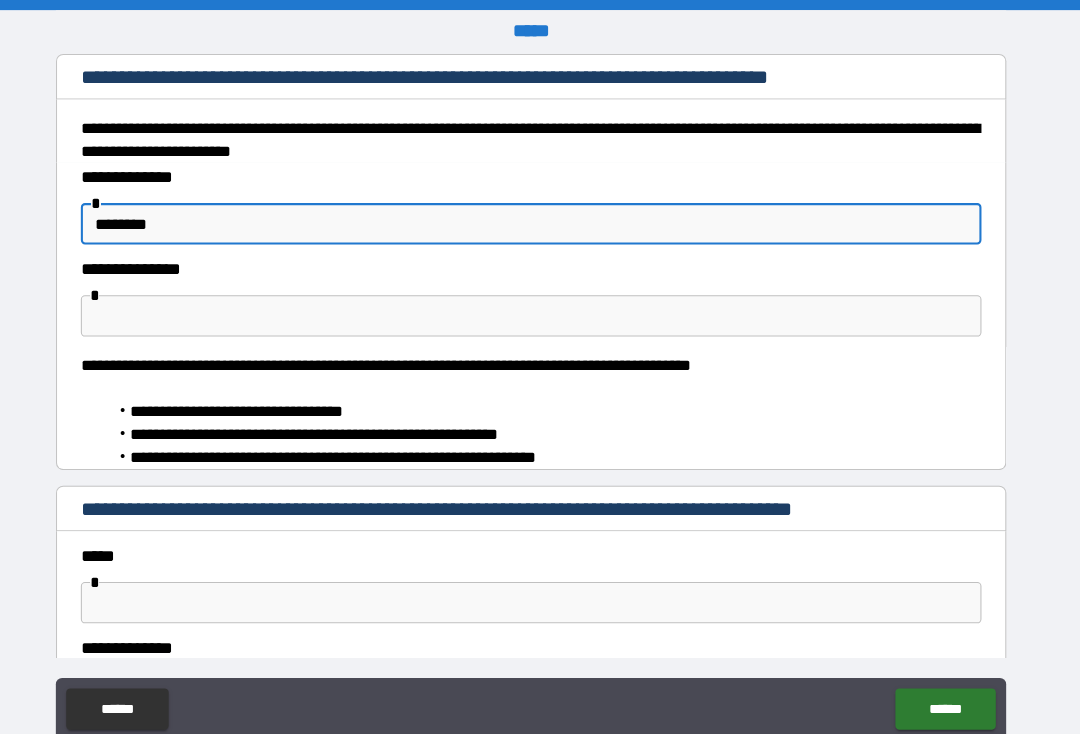 type on "*" 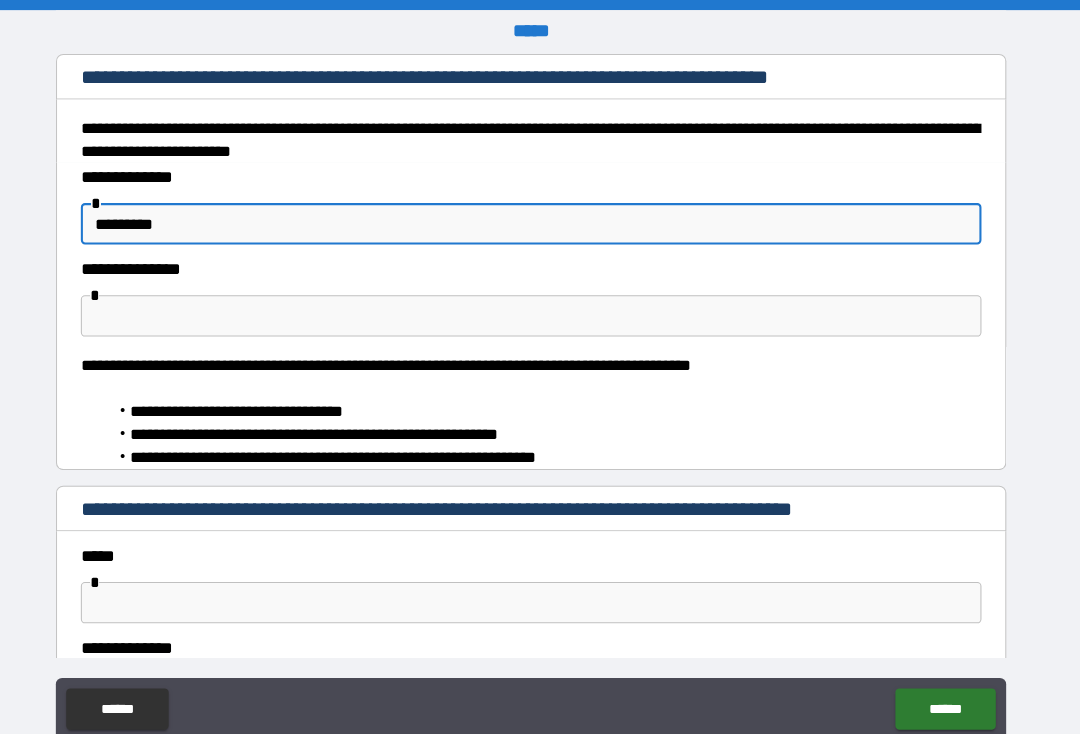 type on "*" 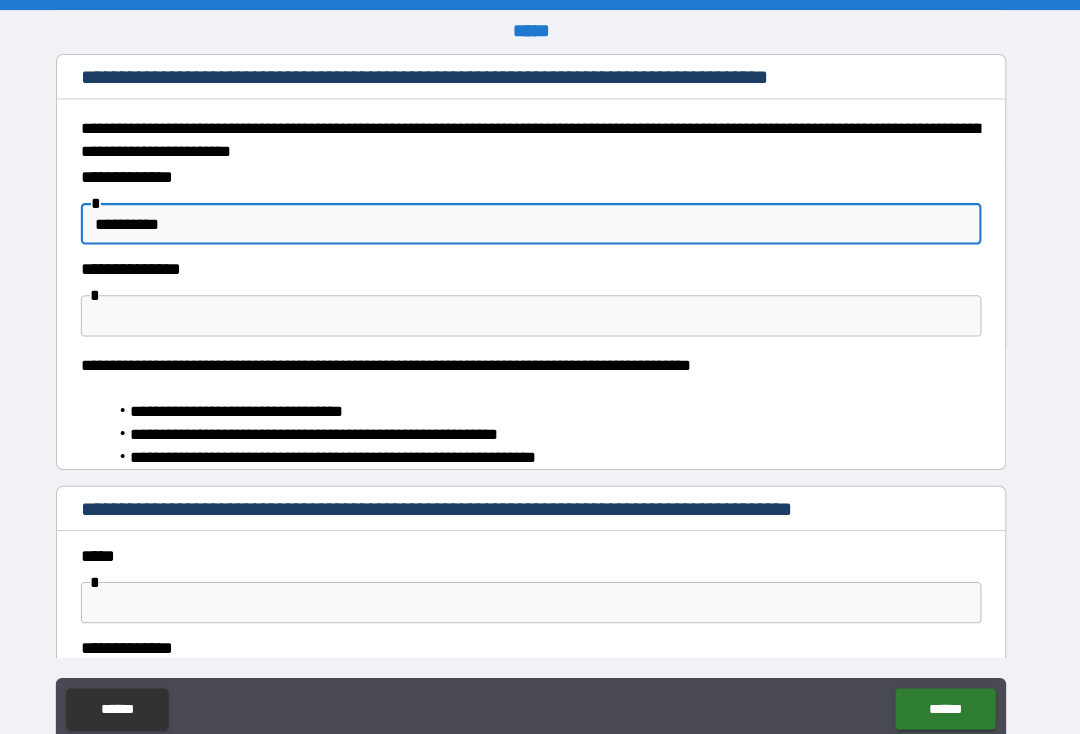 type on "*" 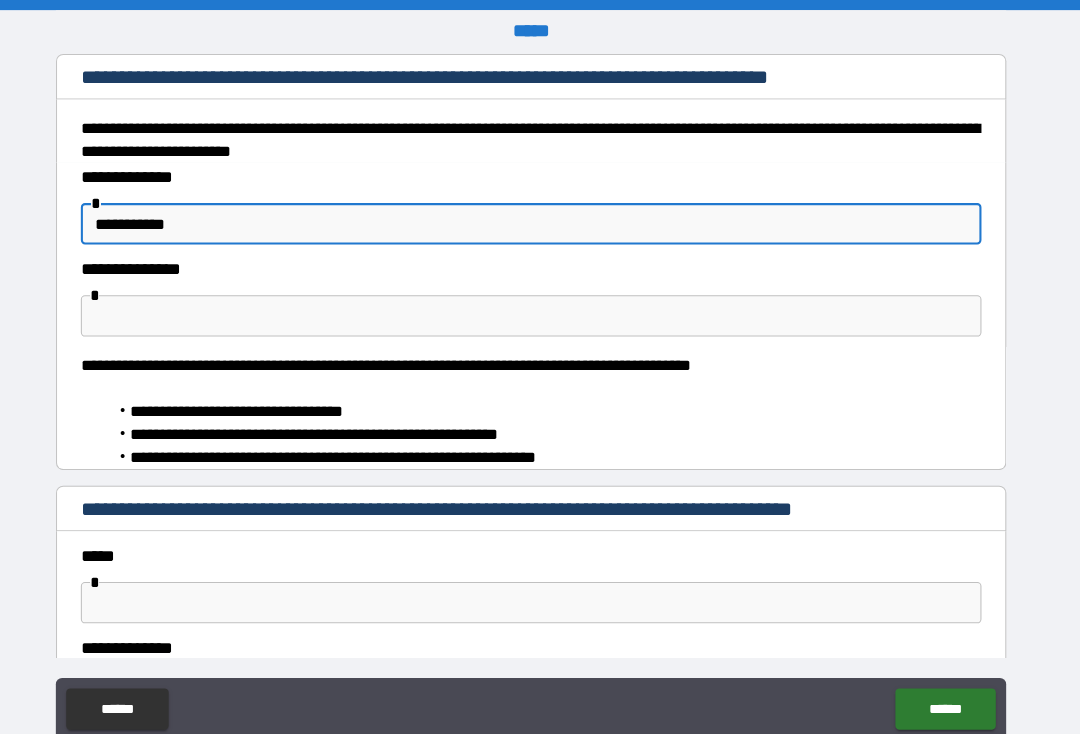 type on "*" 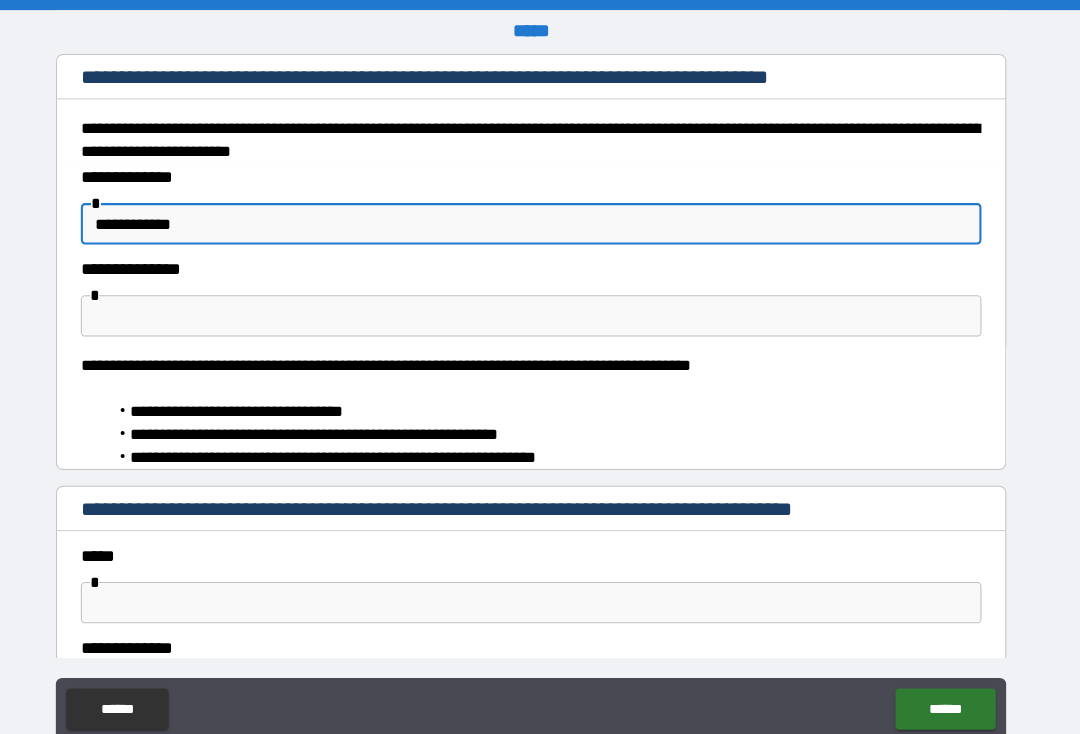 type on "*" 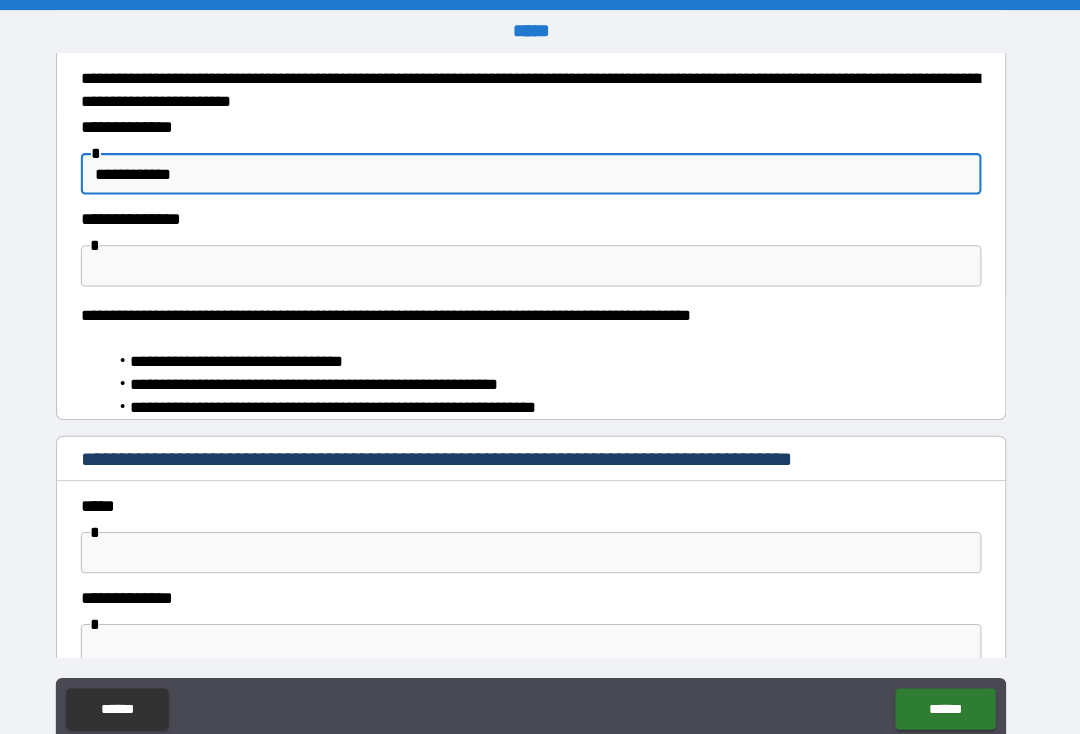 scroll, scrollTop: 68, scrollLeft: 0, axis: vertical 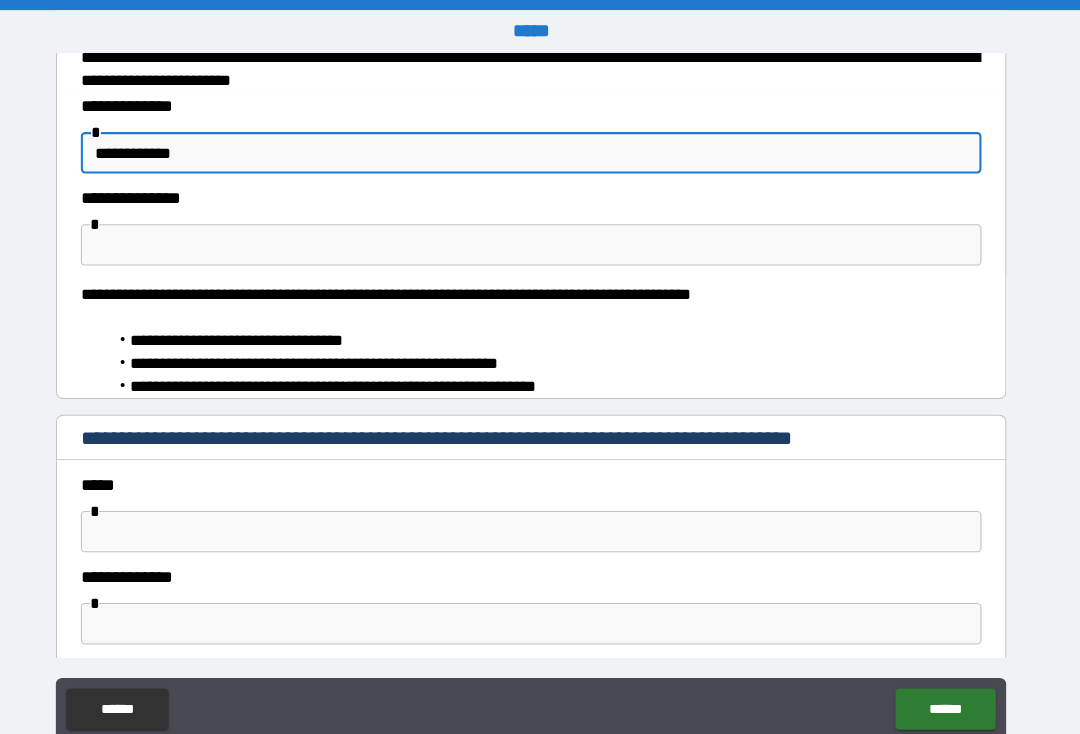 type on "**********" 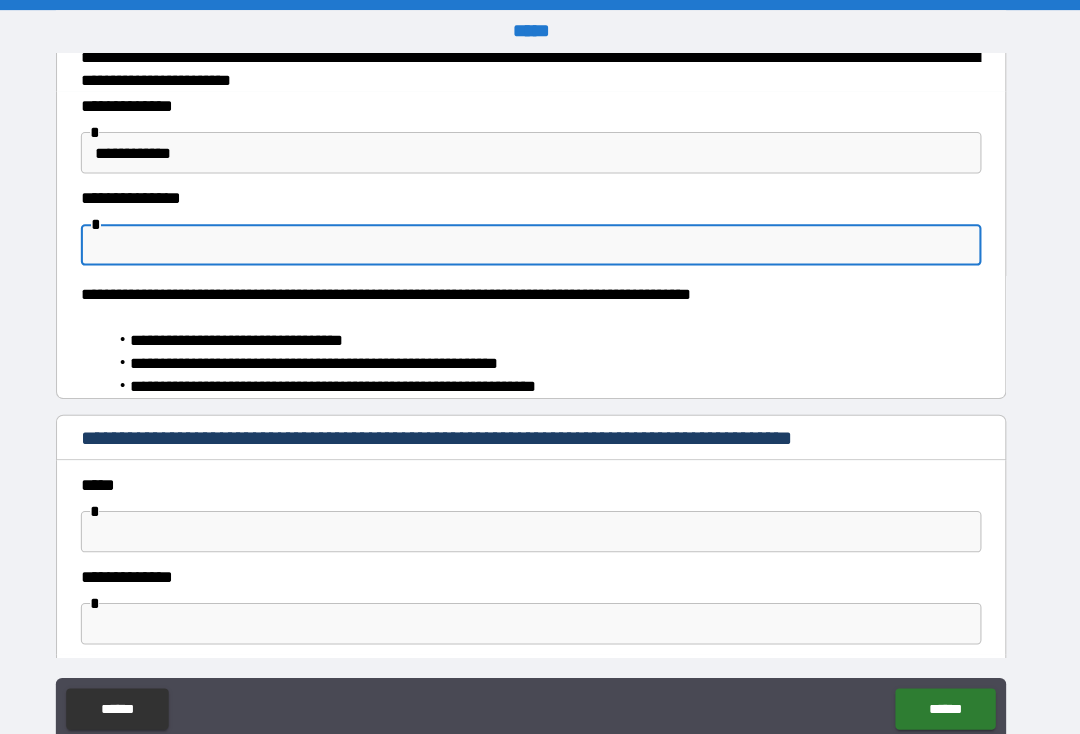 type on "*" 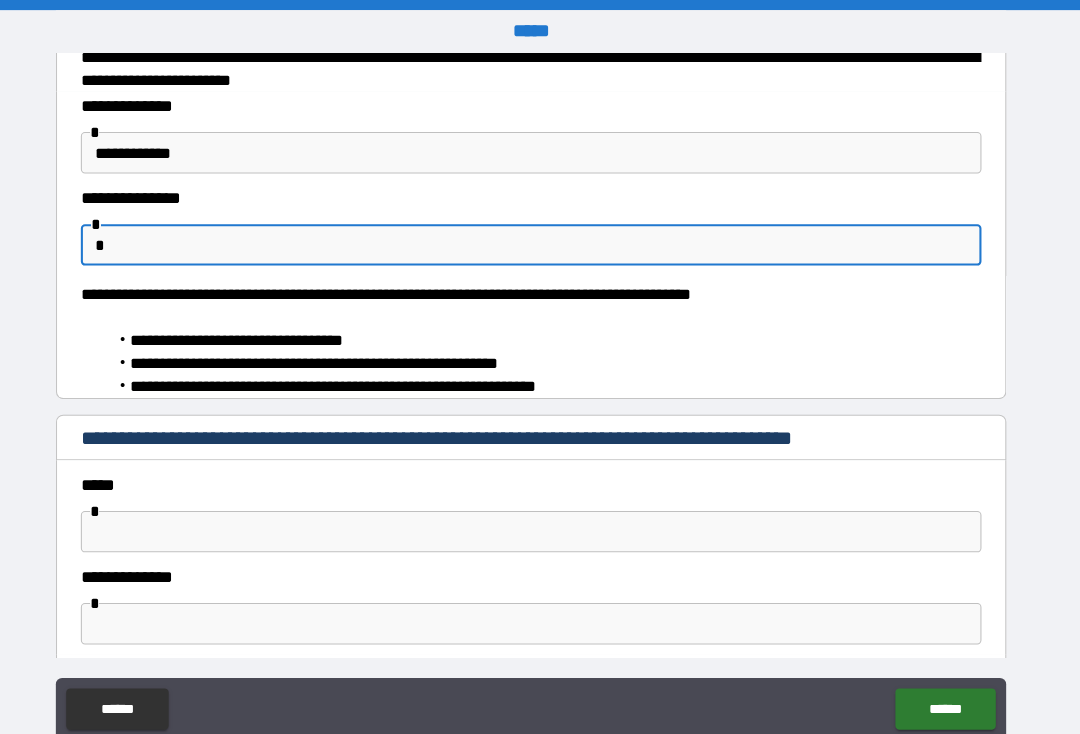 type on "*" 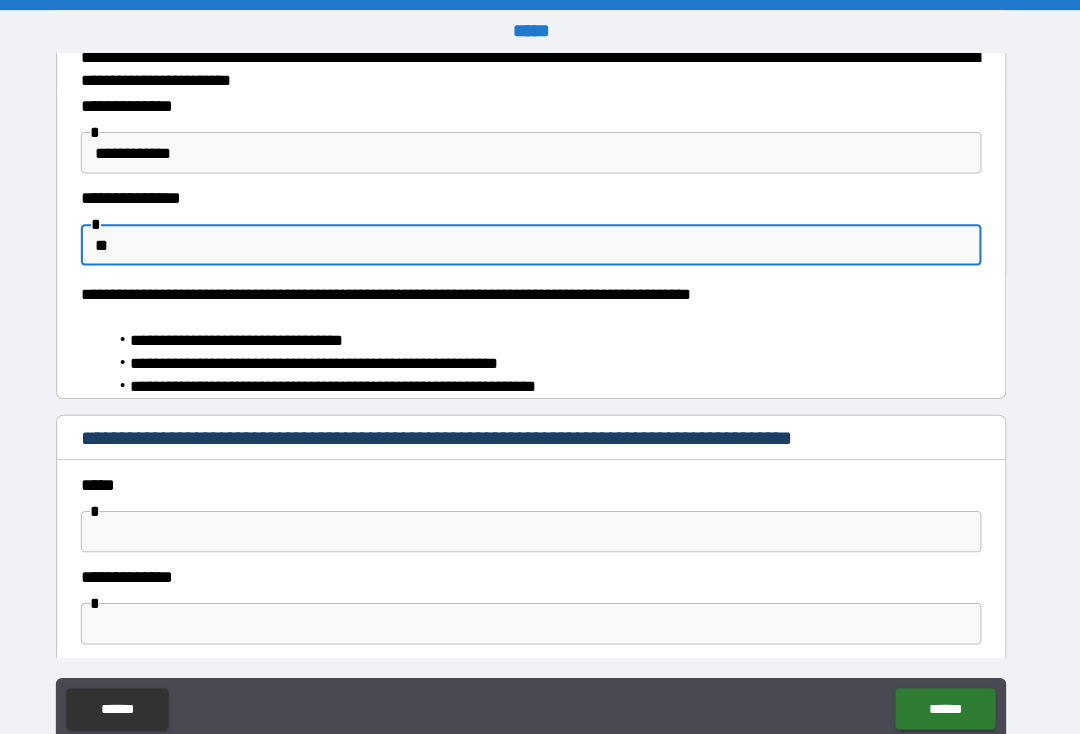 type on "*" 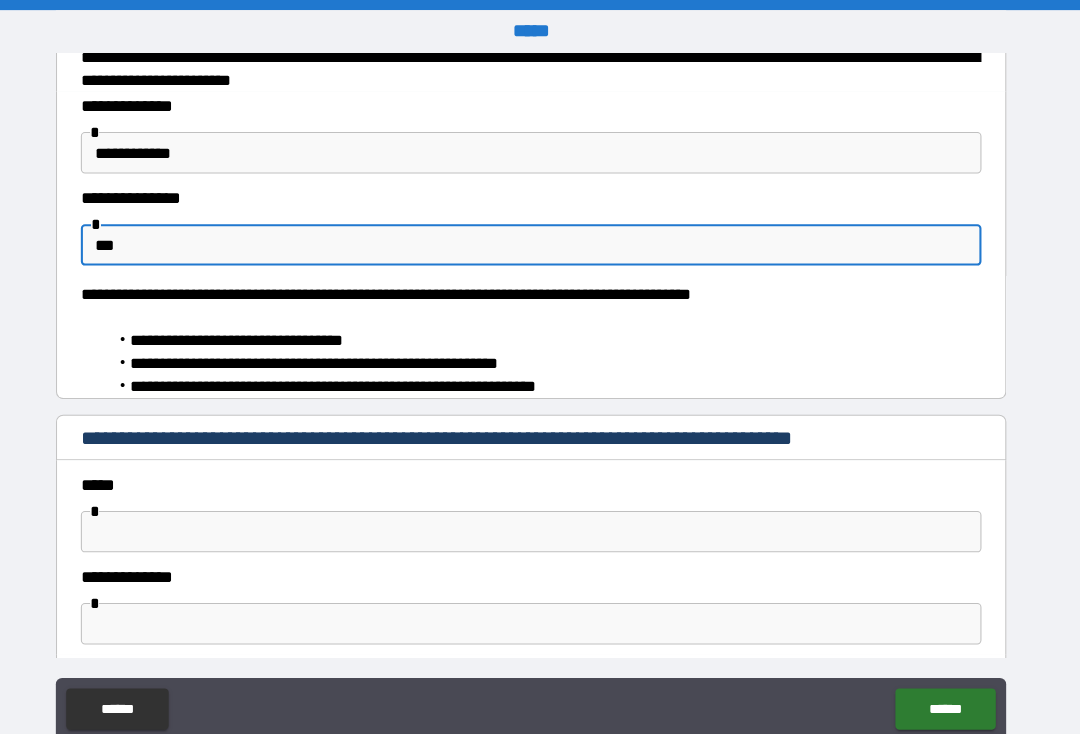 type on "*" 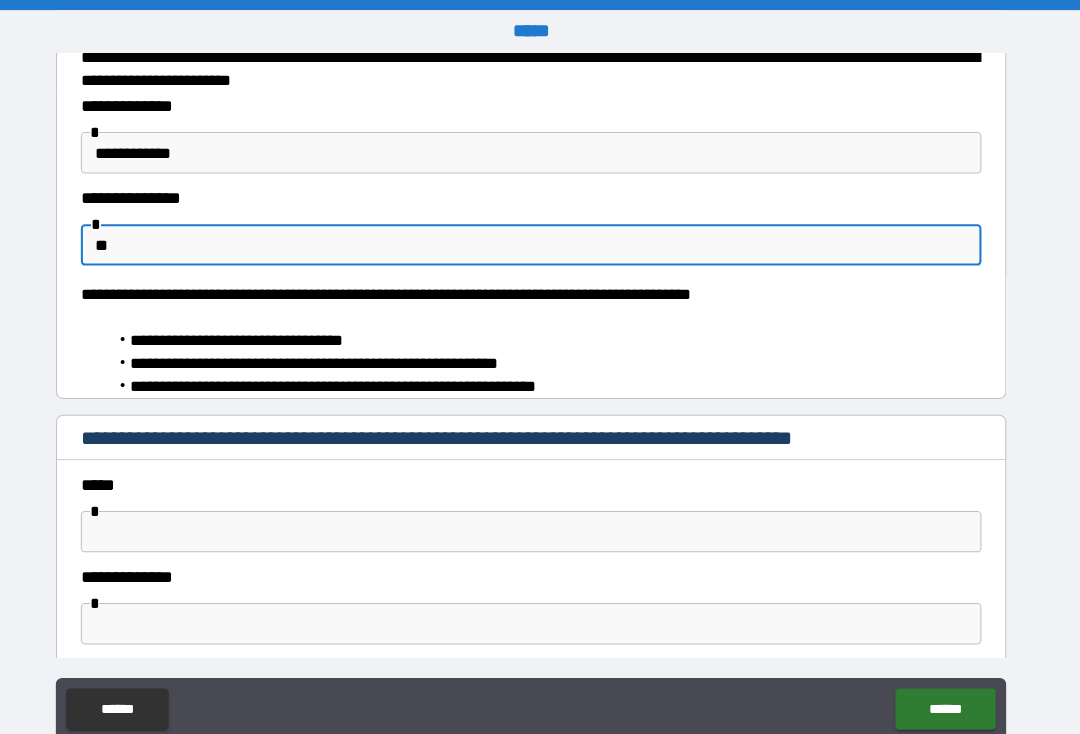 type on "*" 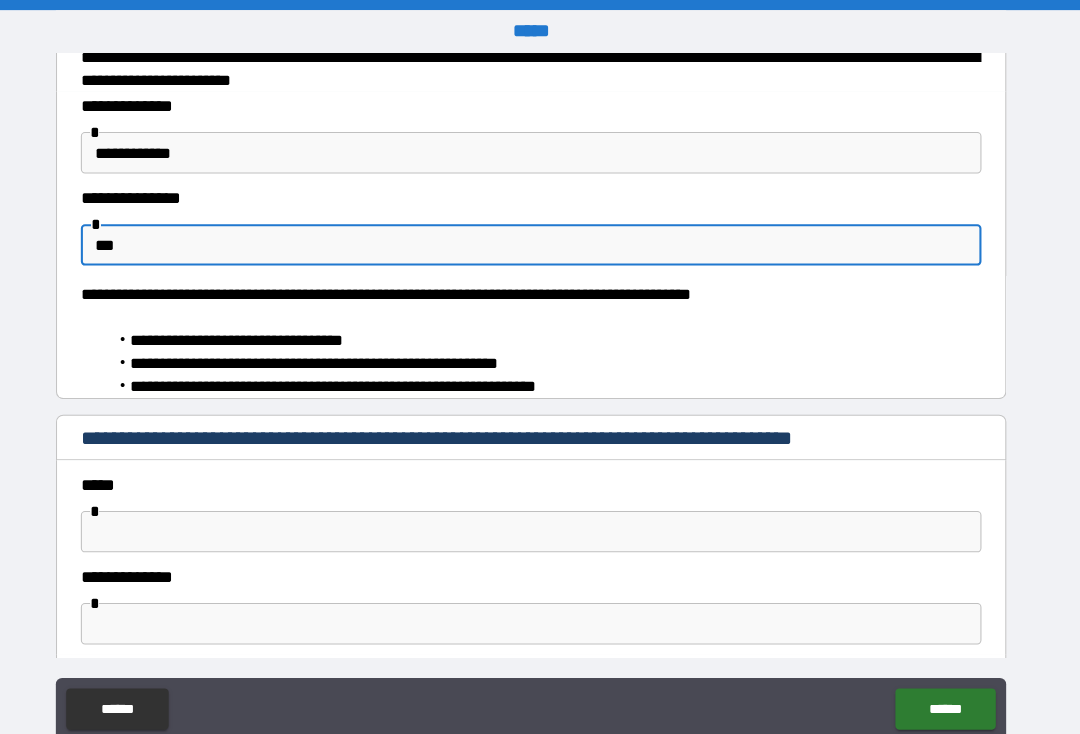 type on "*" 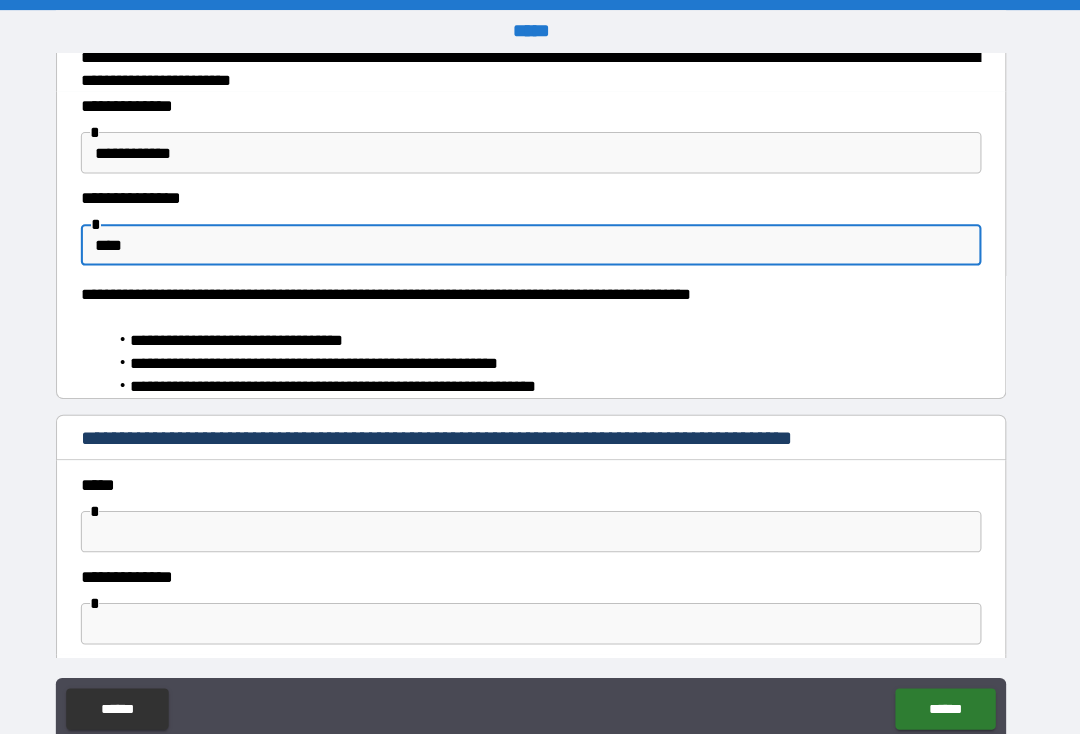 type on "*" 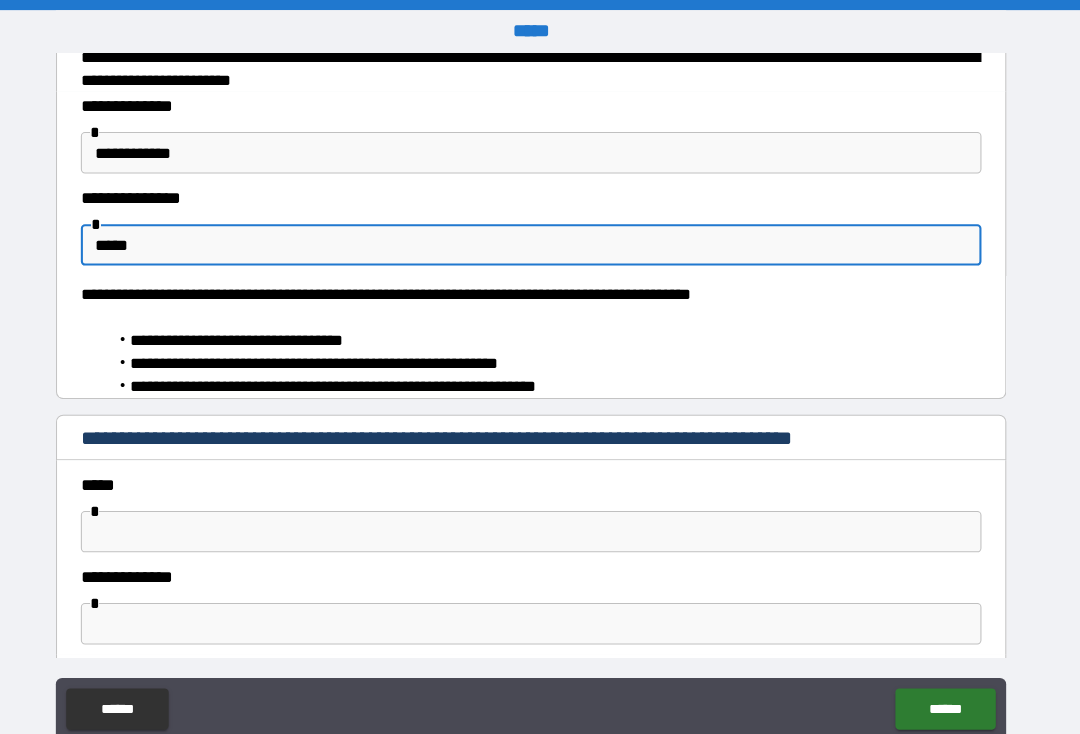 type on "*" 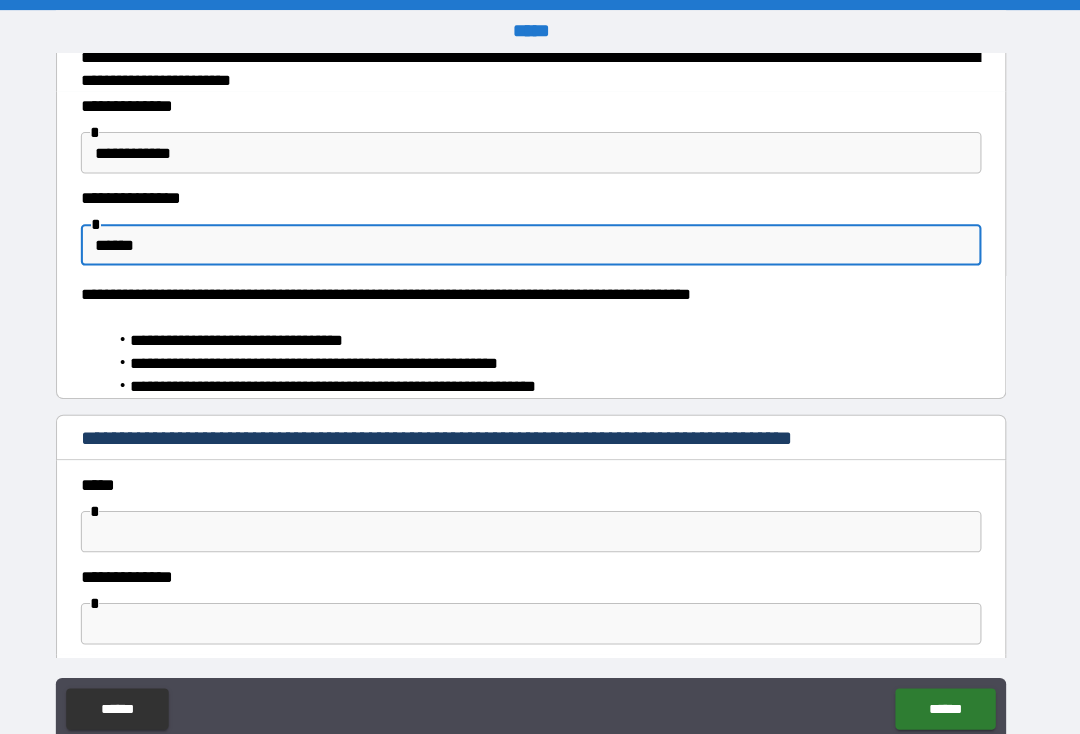type on "*" 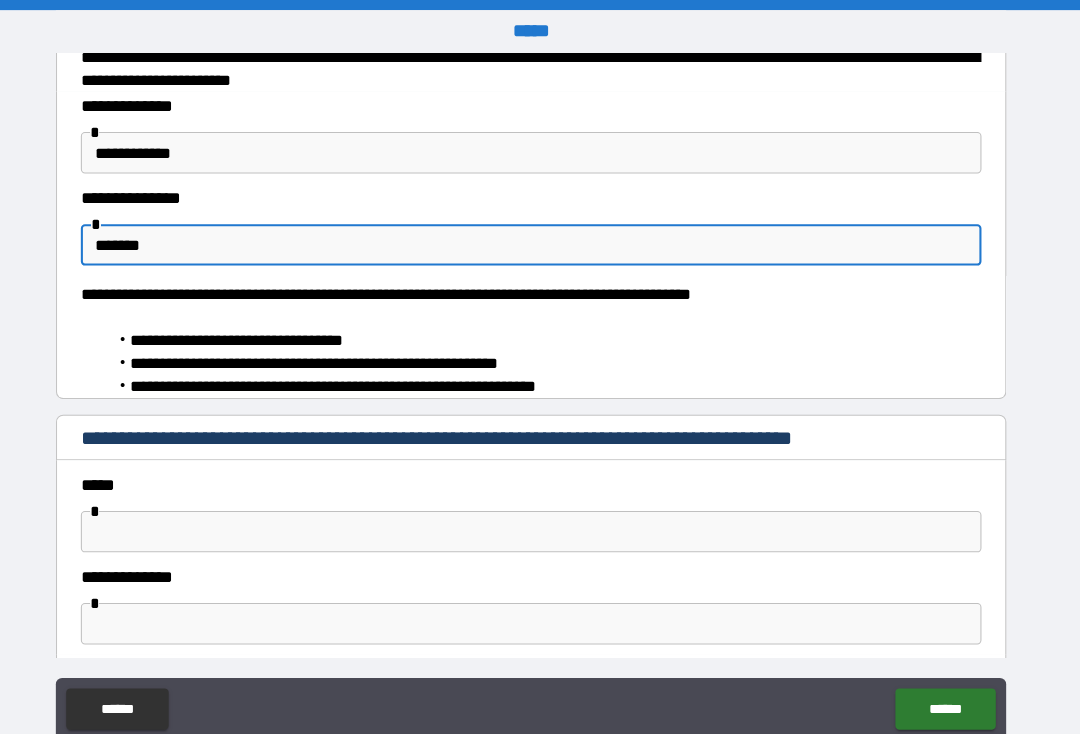 type on "*" 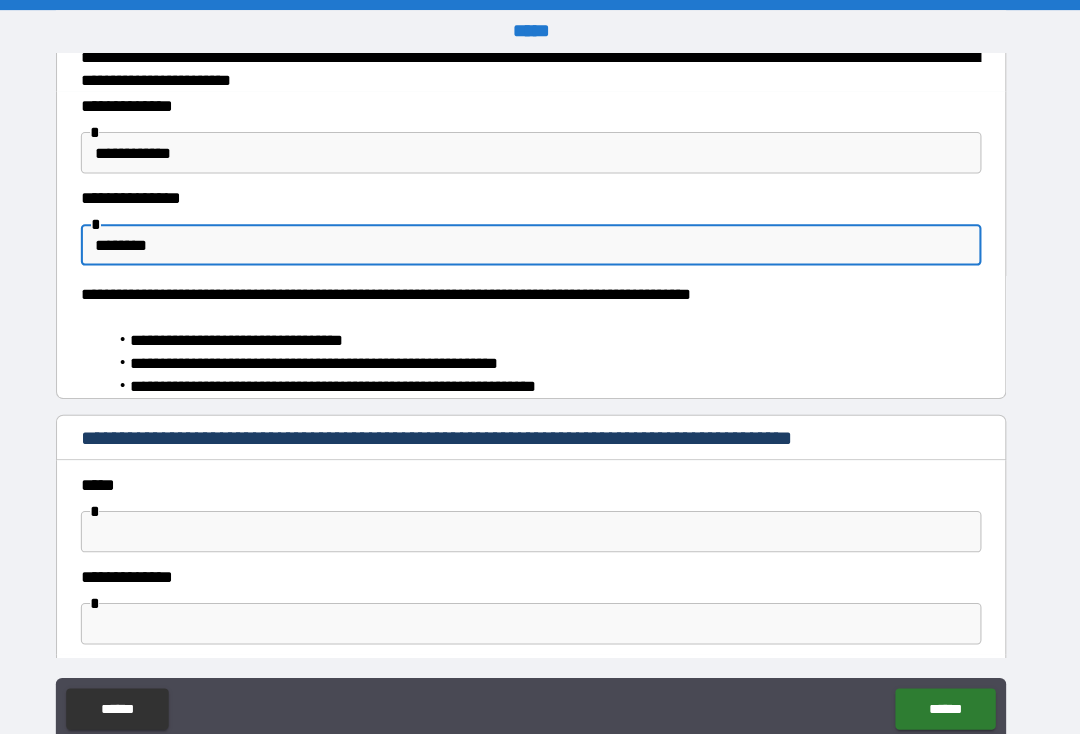 type on "*" 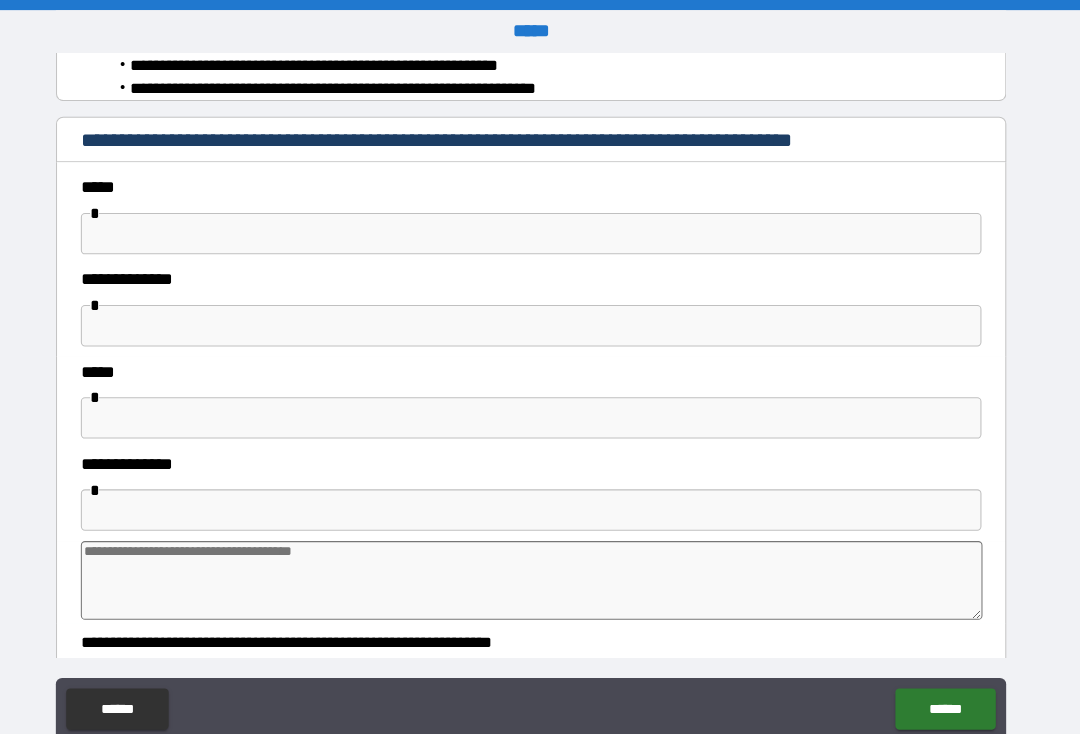 scroll, scrollTop: 360, scrollLeft: 0, axis: vertical 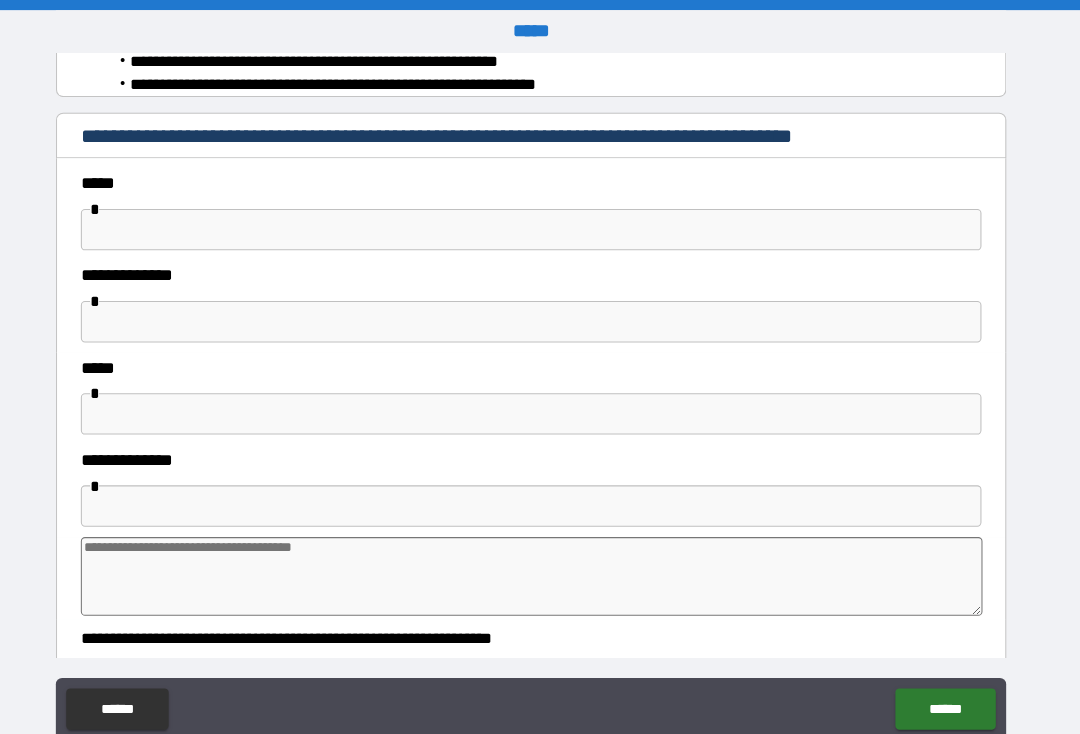 type on "********" 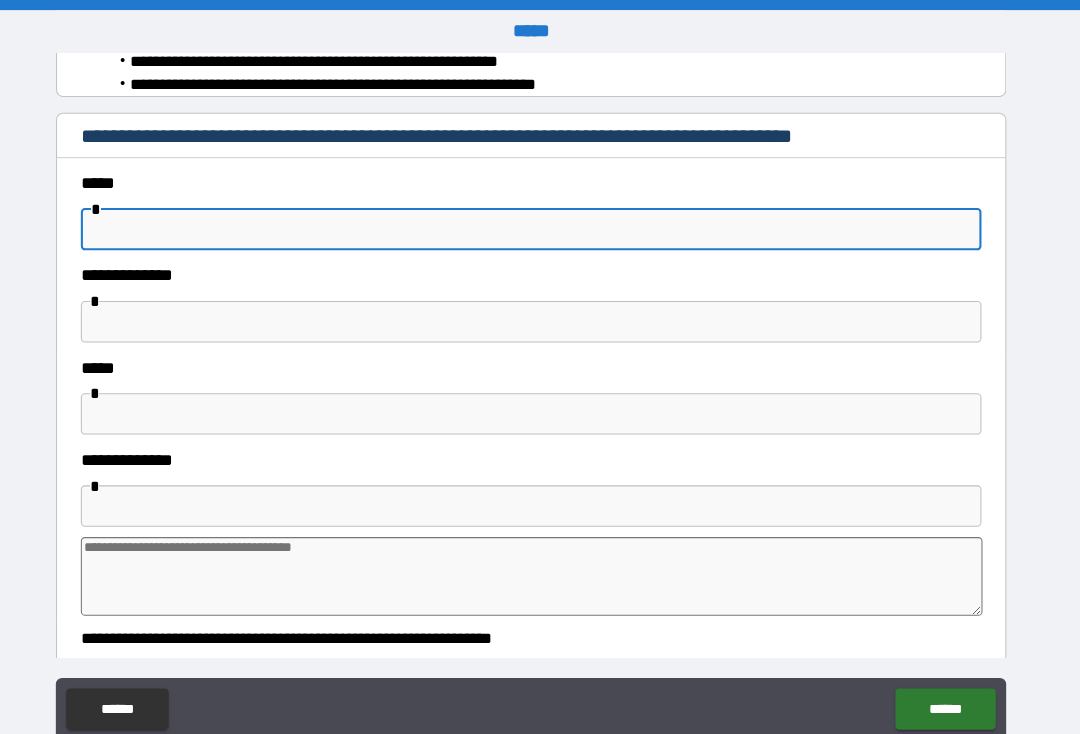 type on "*" 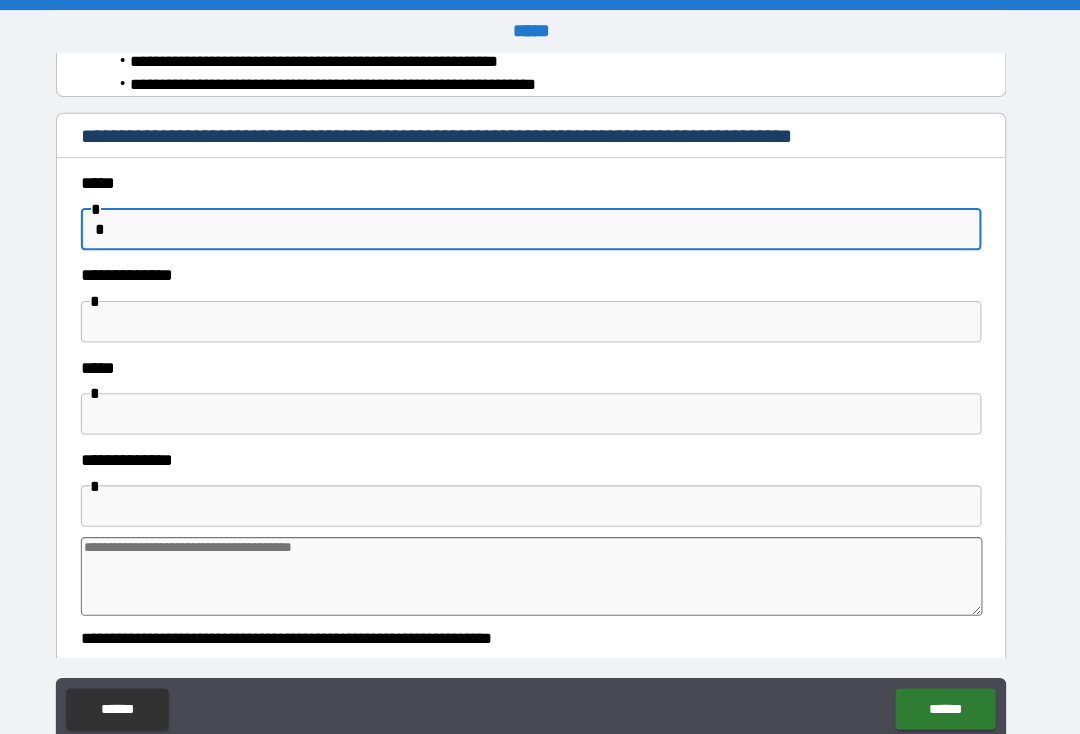 type on "*" 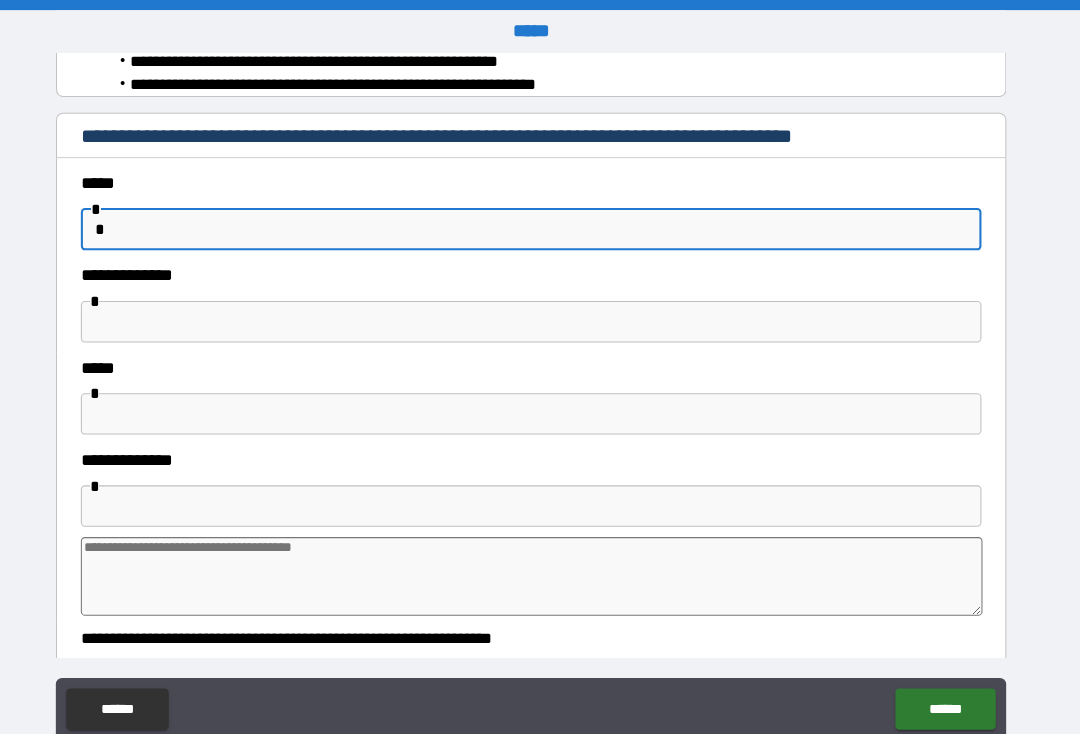 type on "**" 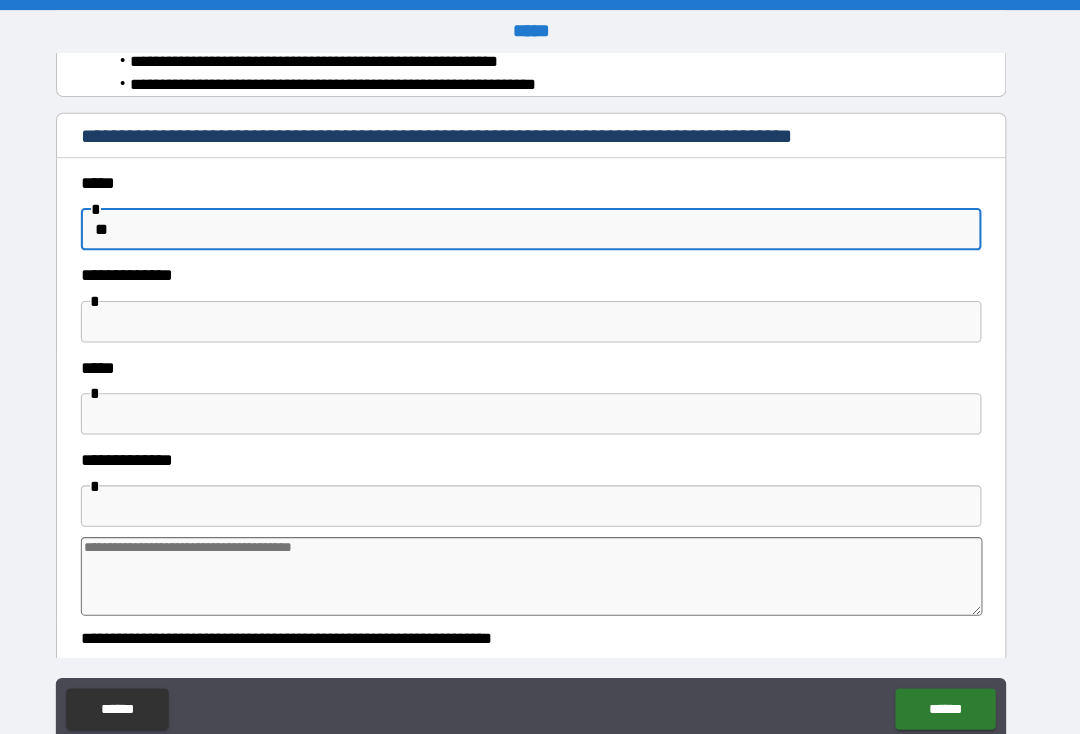 type on "*" 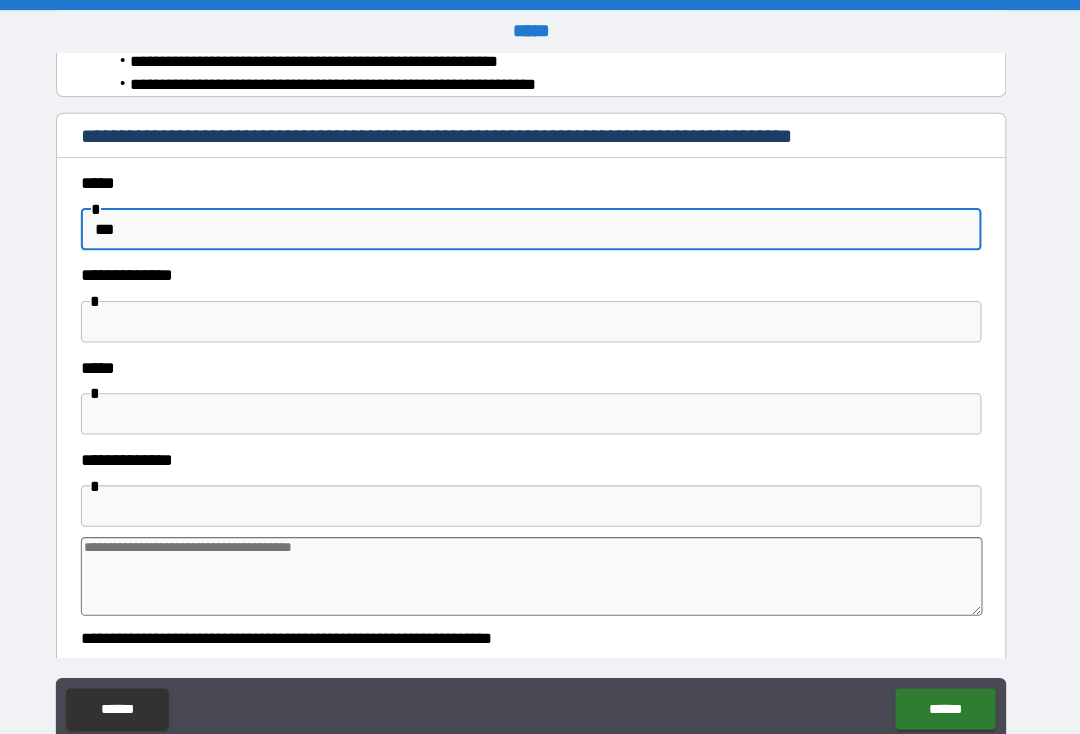 type on "*" 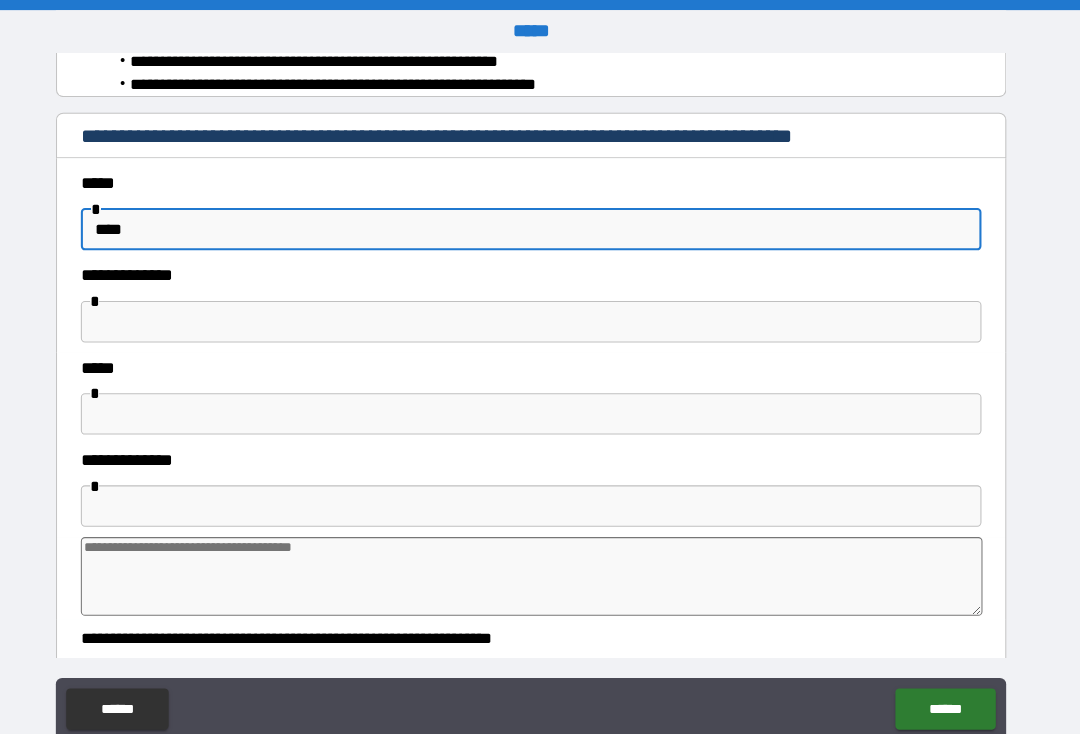 type on "*" 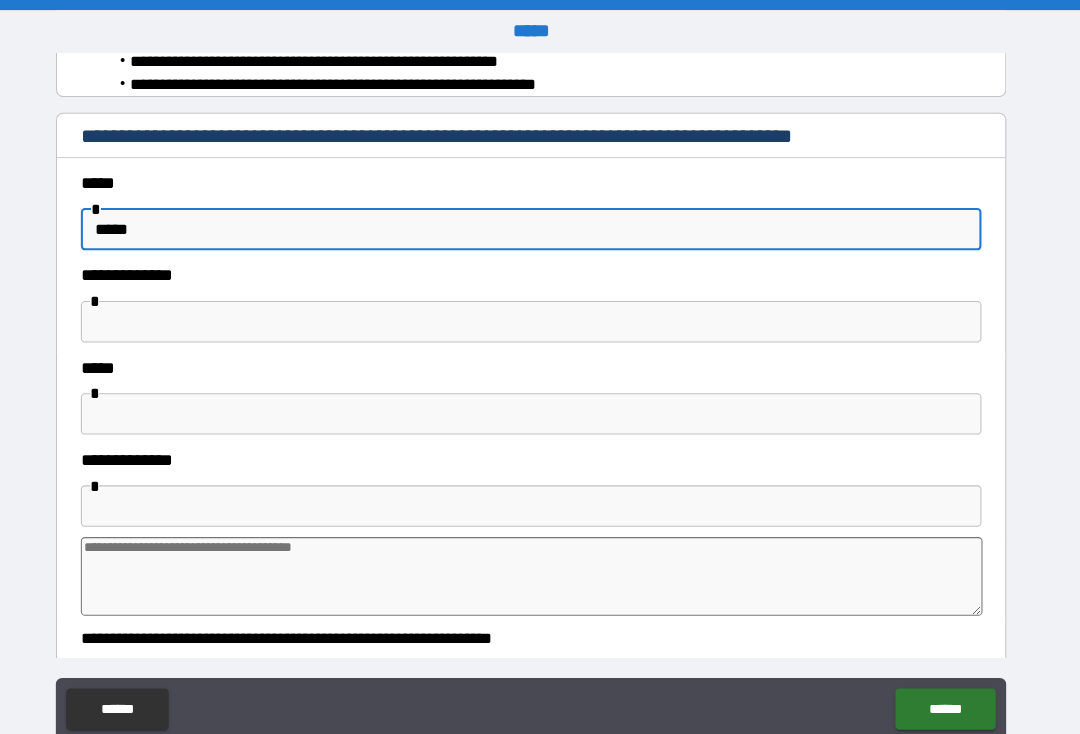 type on "*" 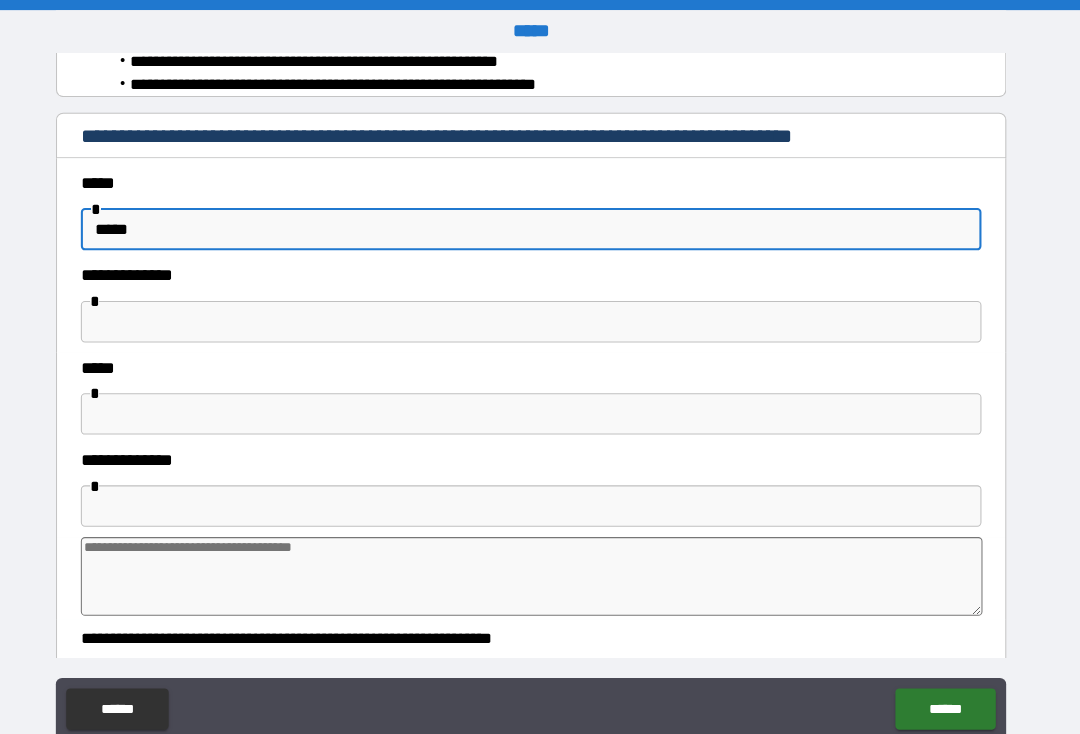 type on "*****" 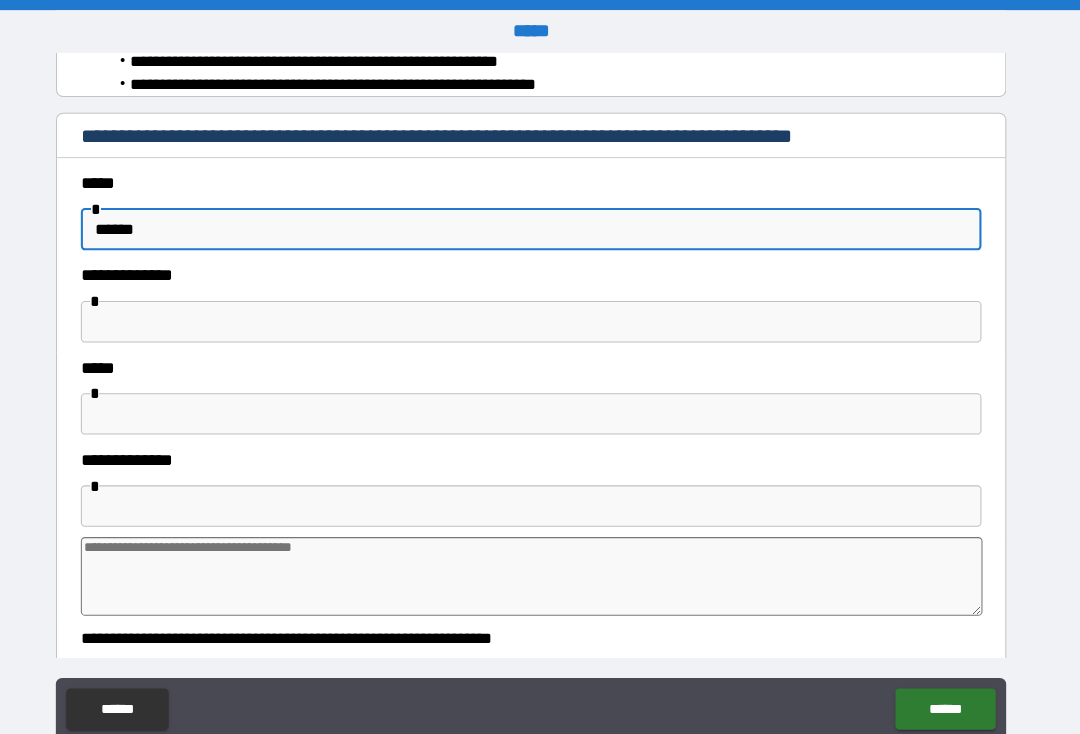 type on "*" 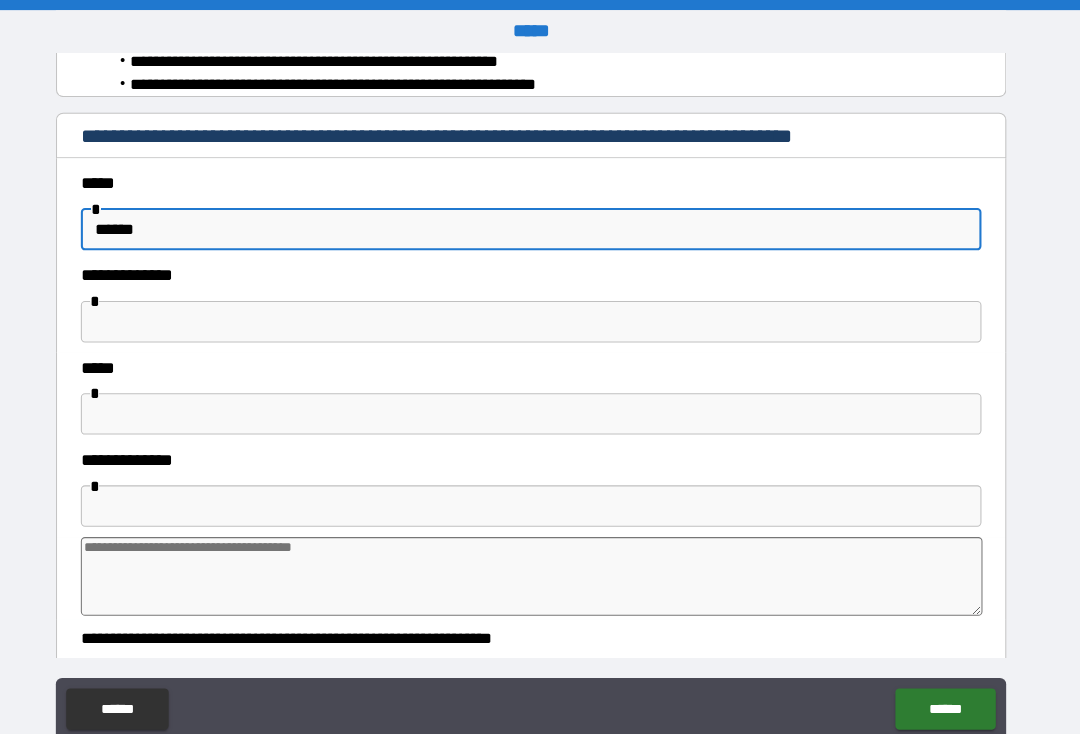type on "*******" 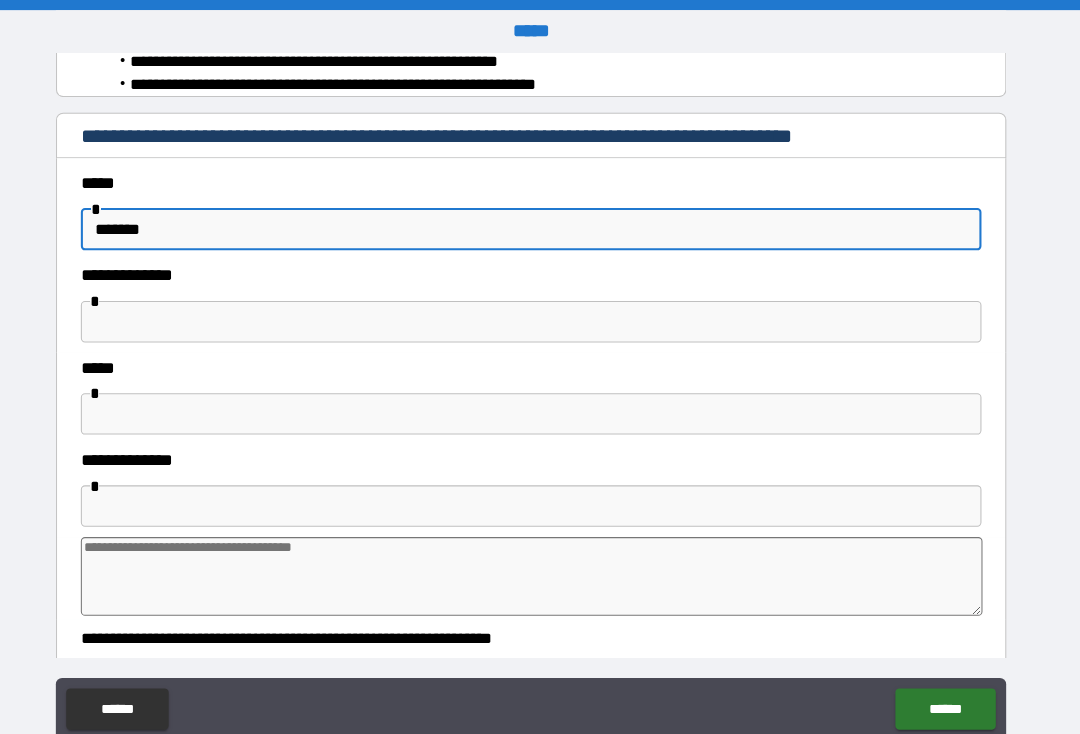 type on "*" 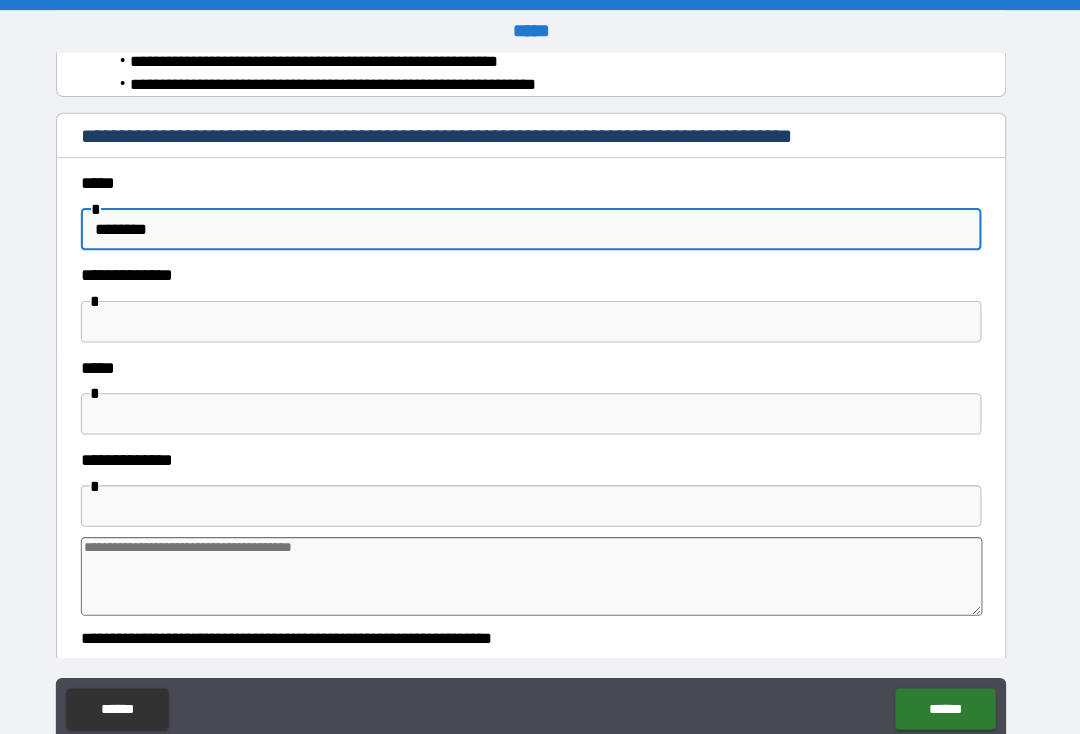 type on "*" 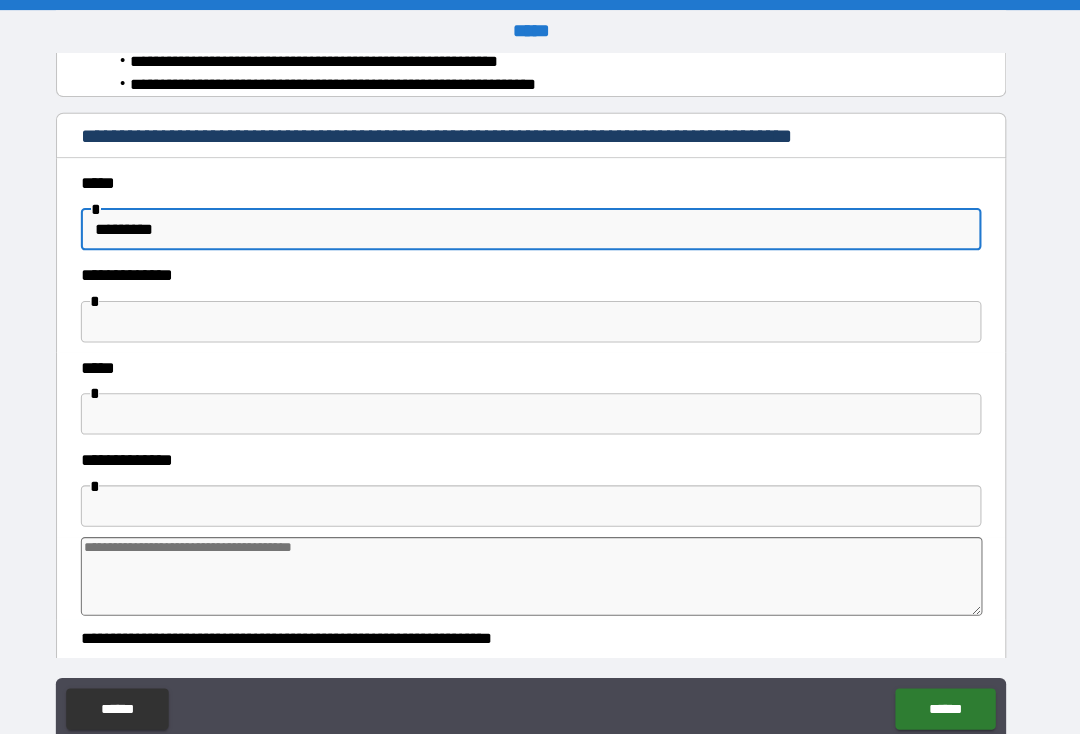 type on "*" 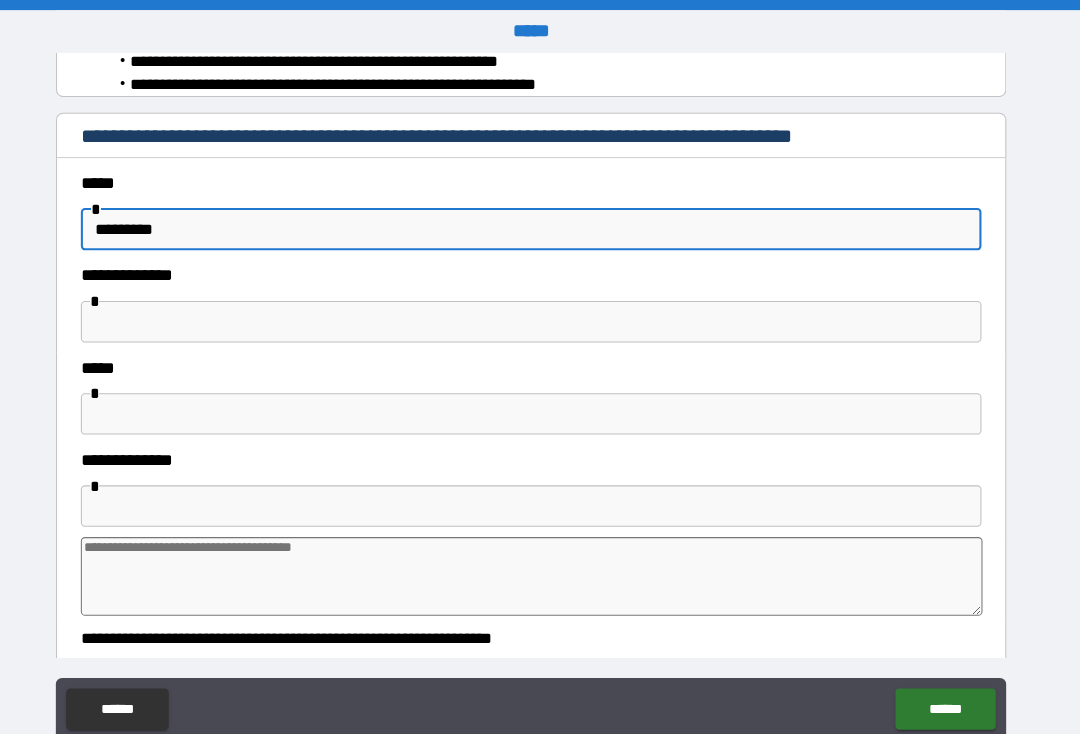 type on "**********" 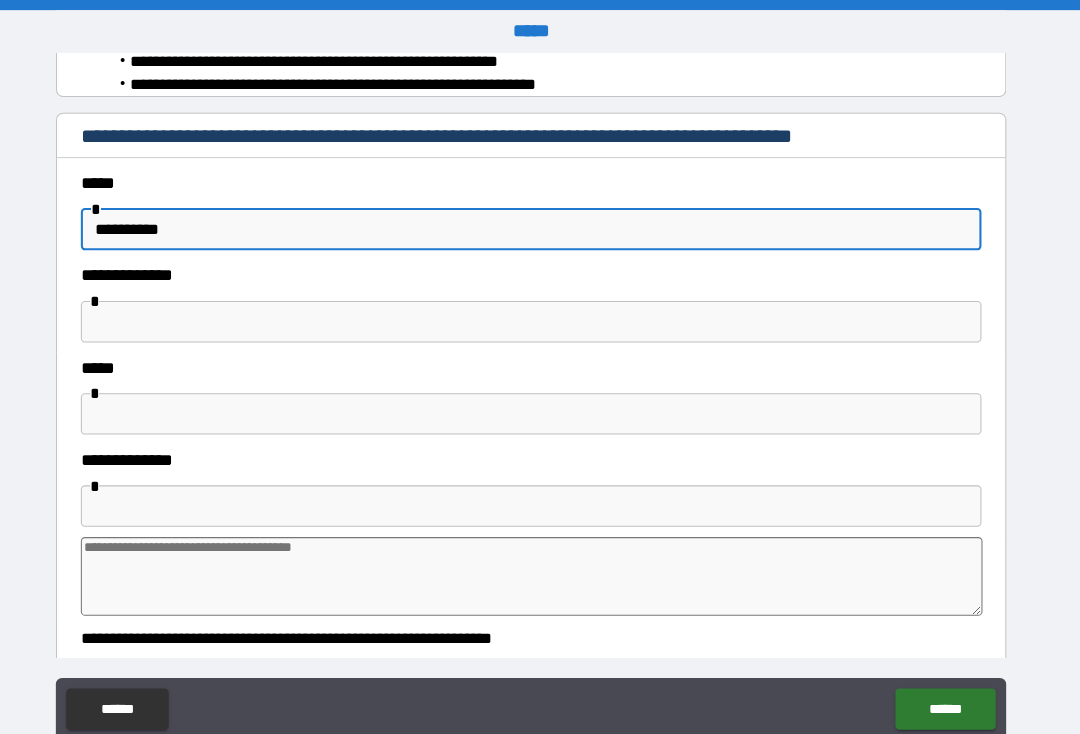 type on "*" 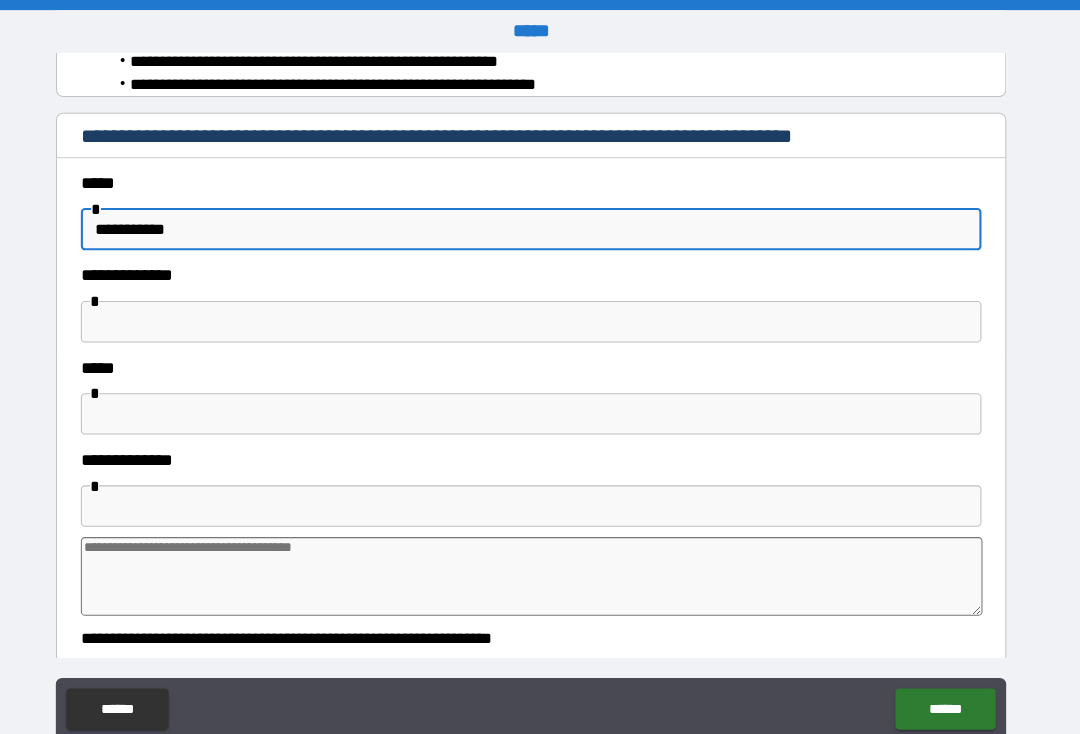 type on "*" 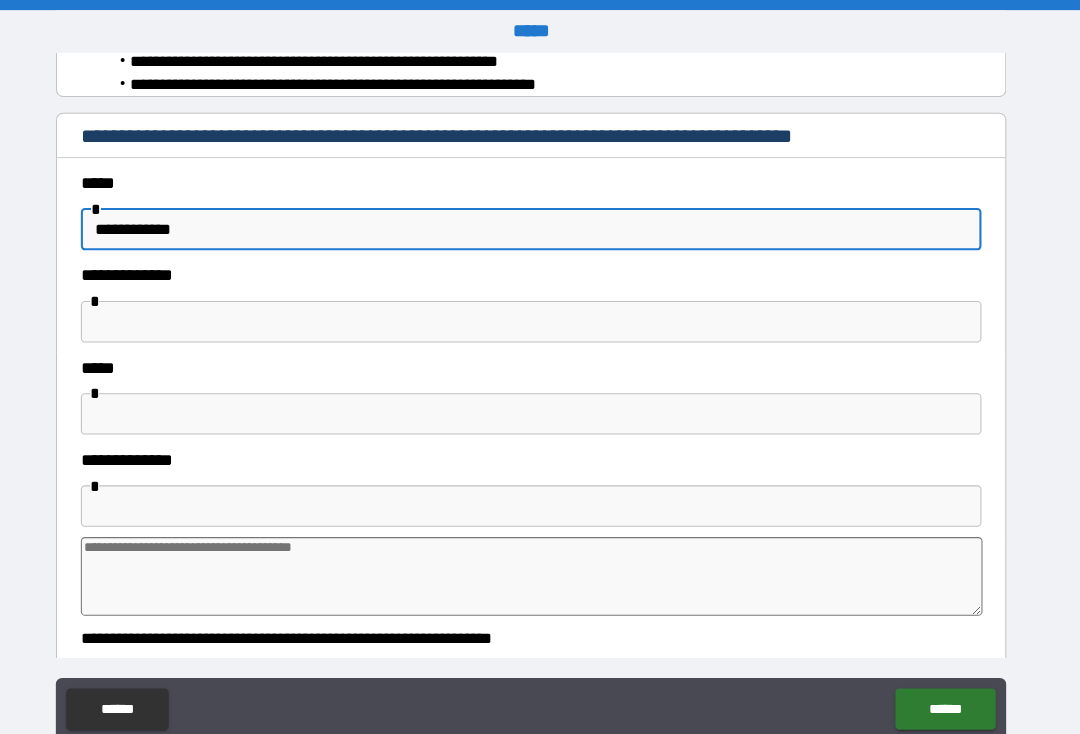 type on "*" 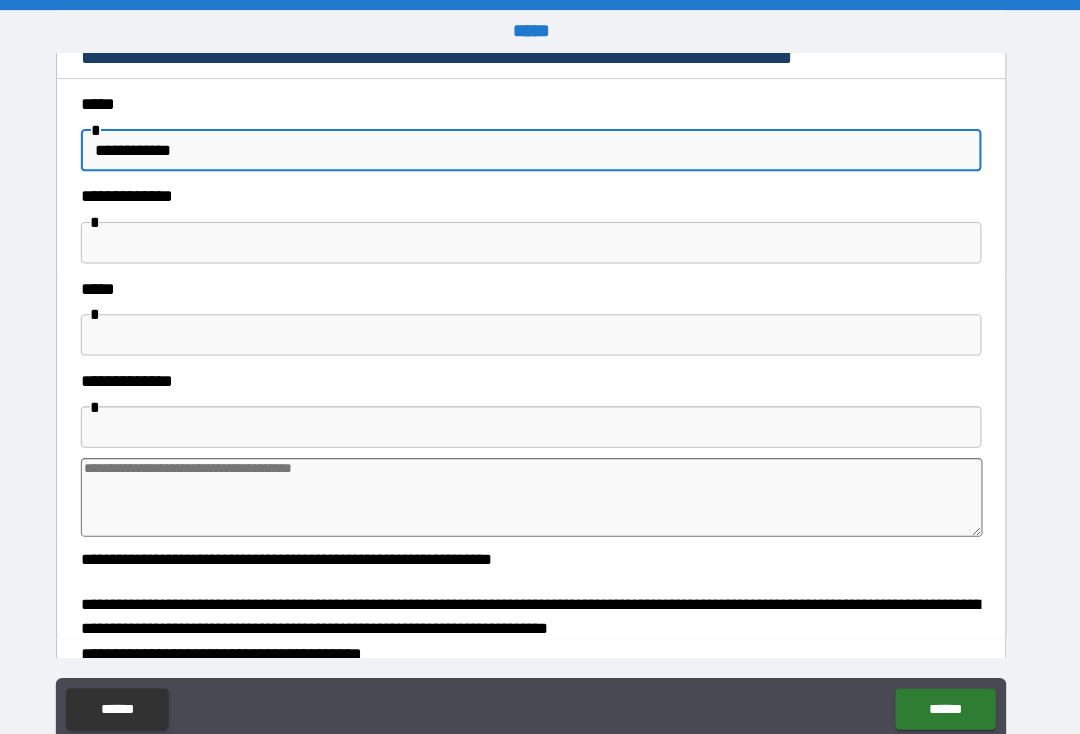 scroll, scrollTop: 438, scrollLeft: 0, axis: vertical 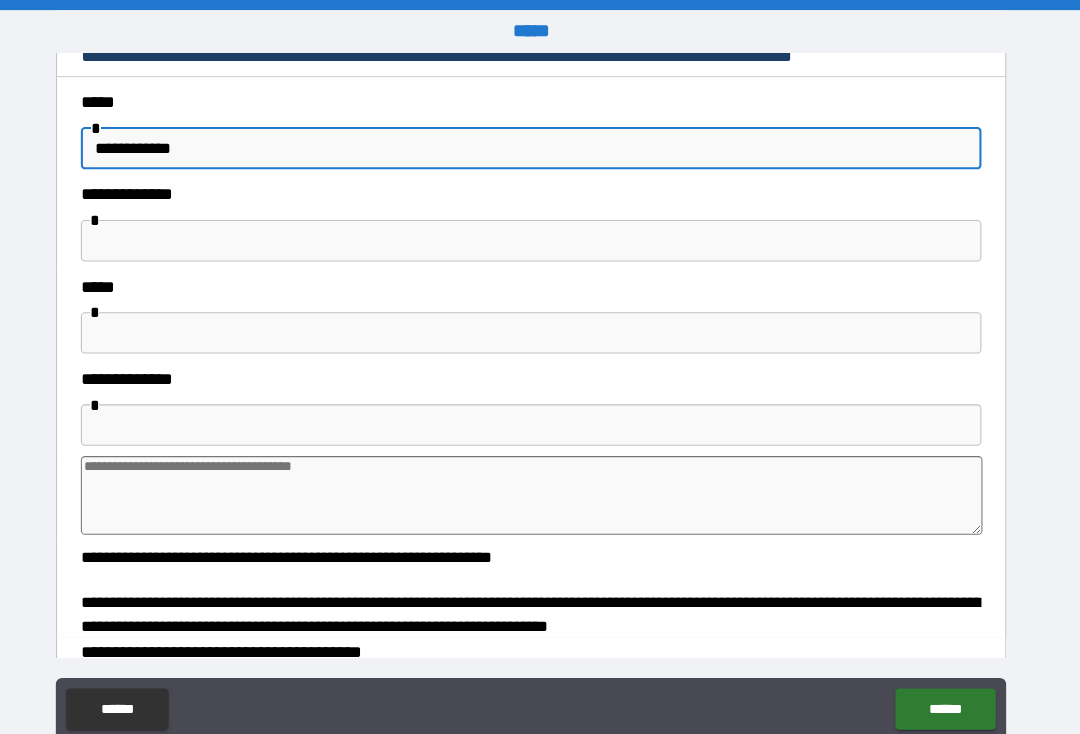 type on "**********" 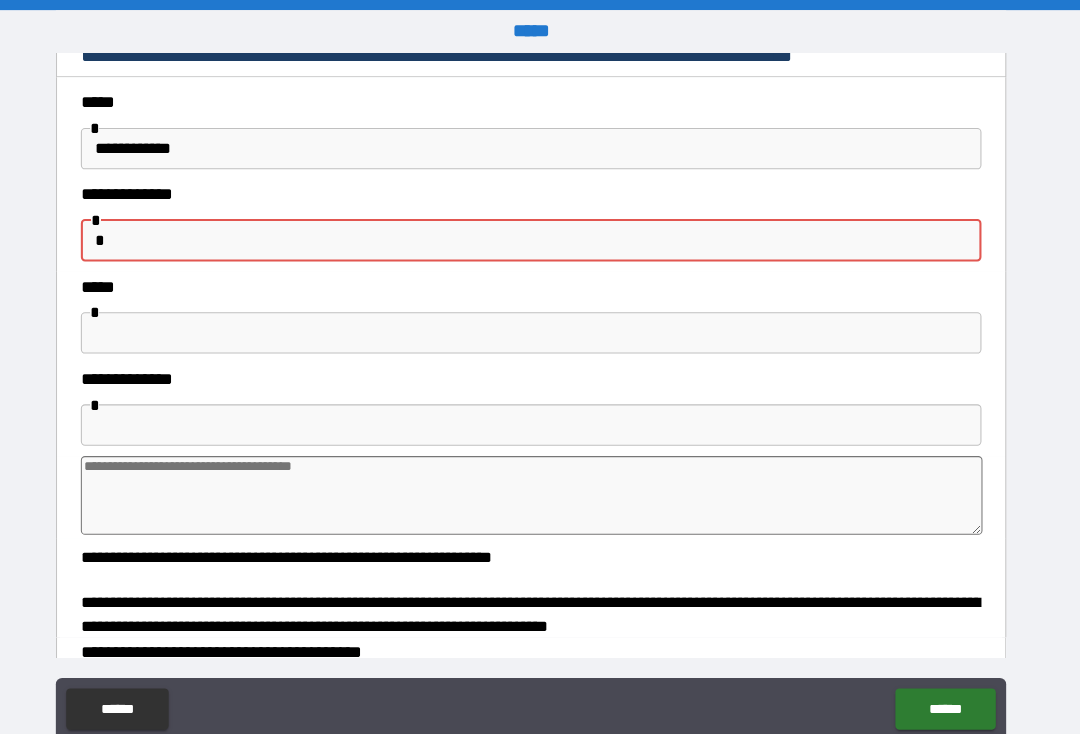 type on "*" 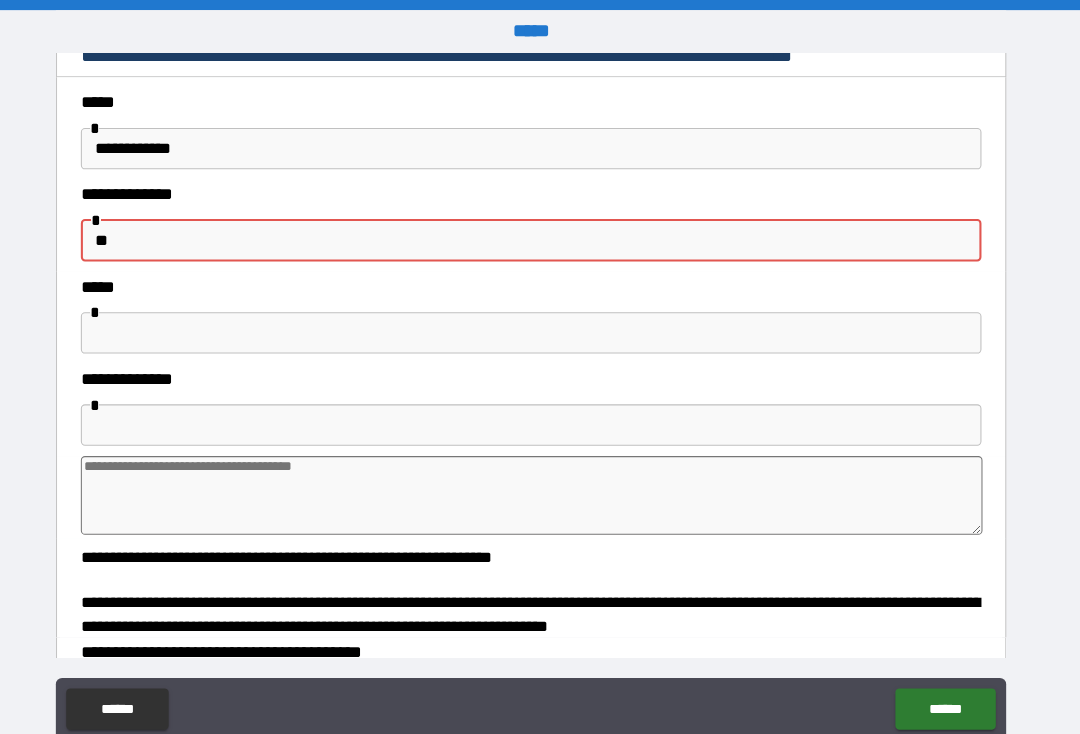 type on "*" 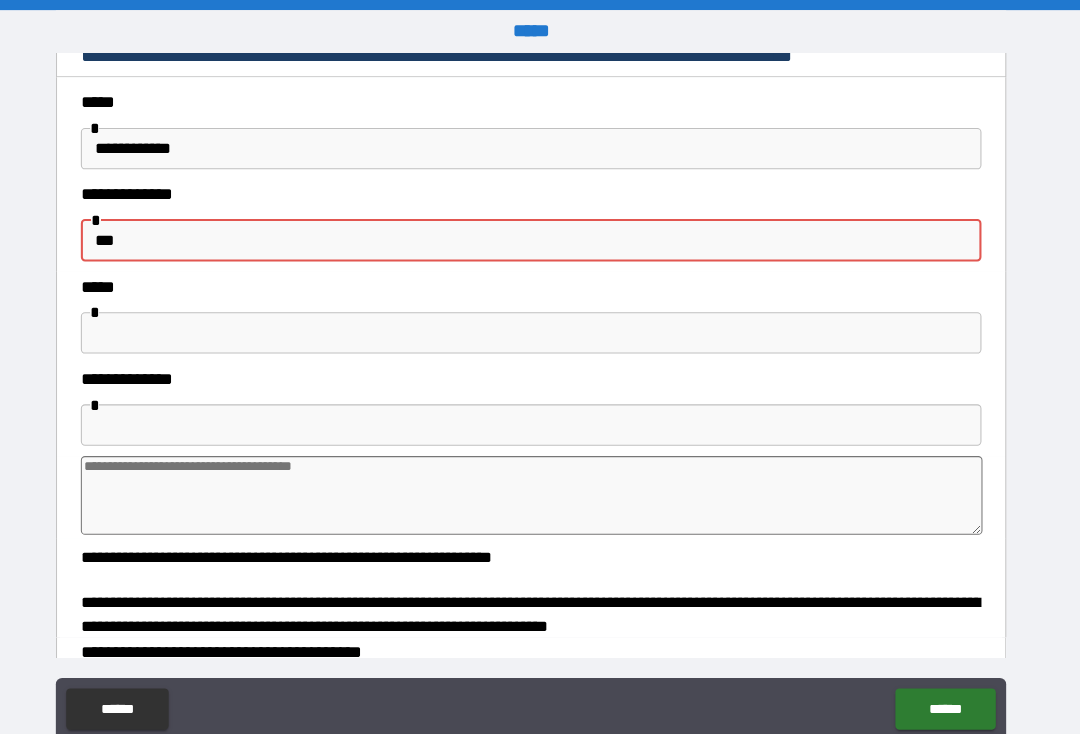 type on "*" 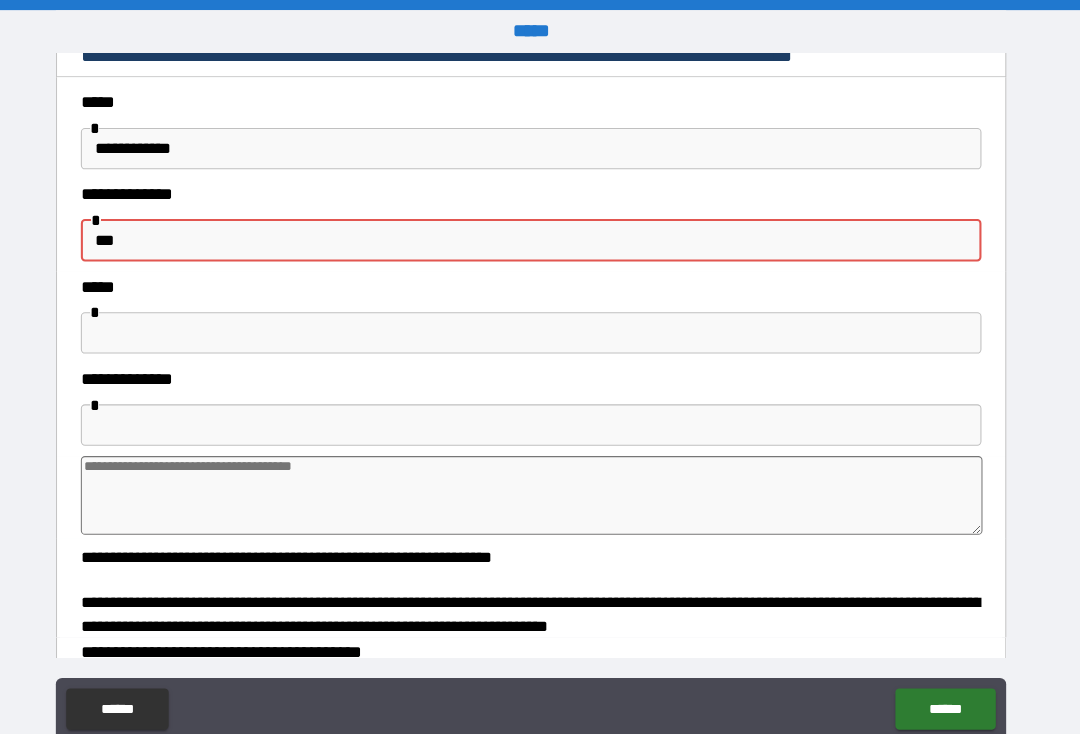 type on "*****" 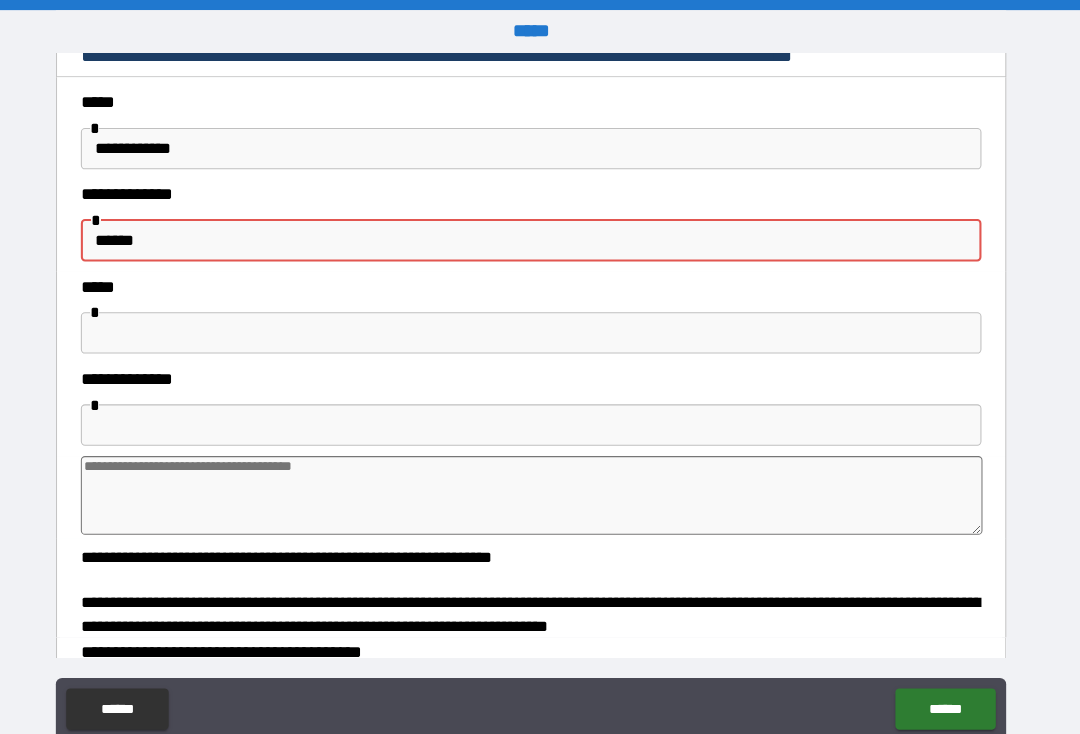 type on "*" 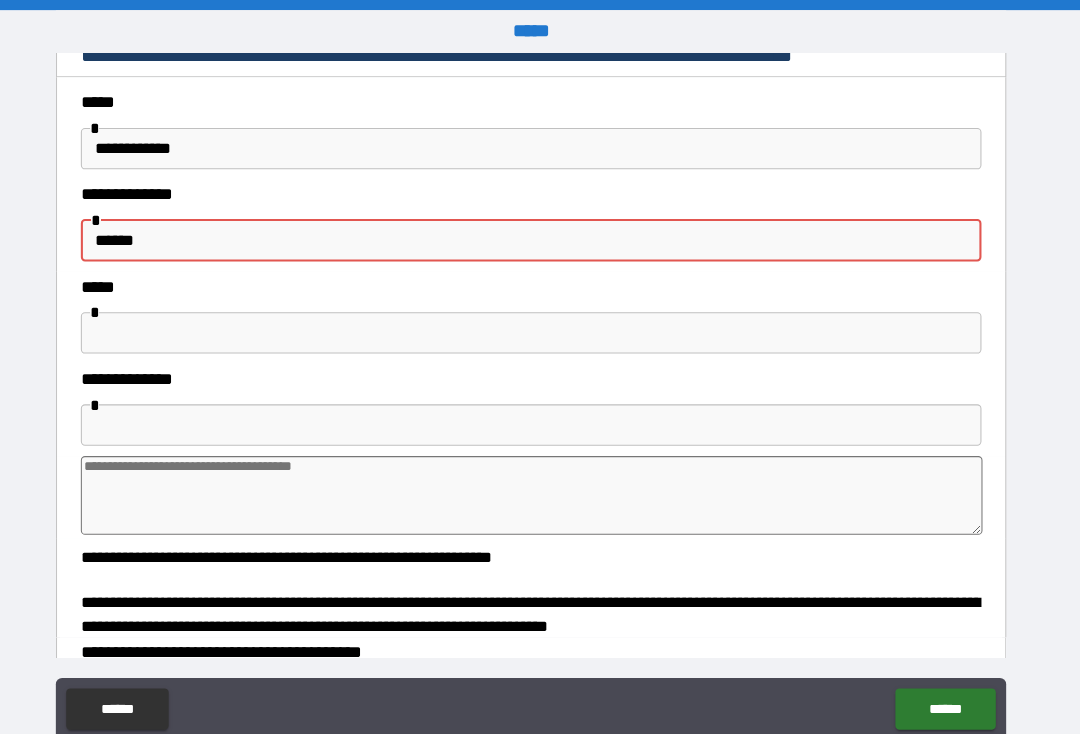 type on "*******" 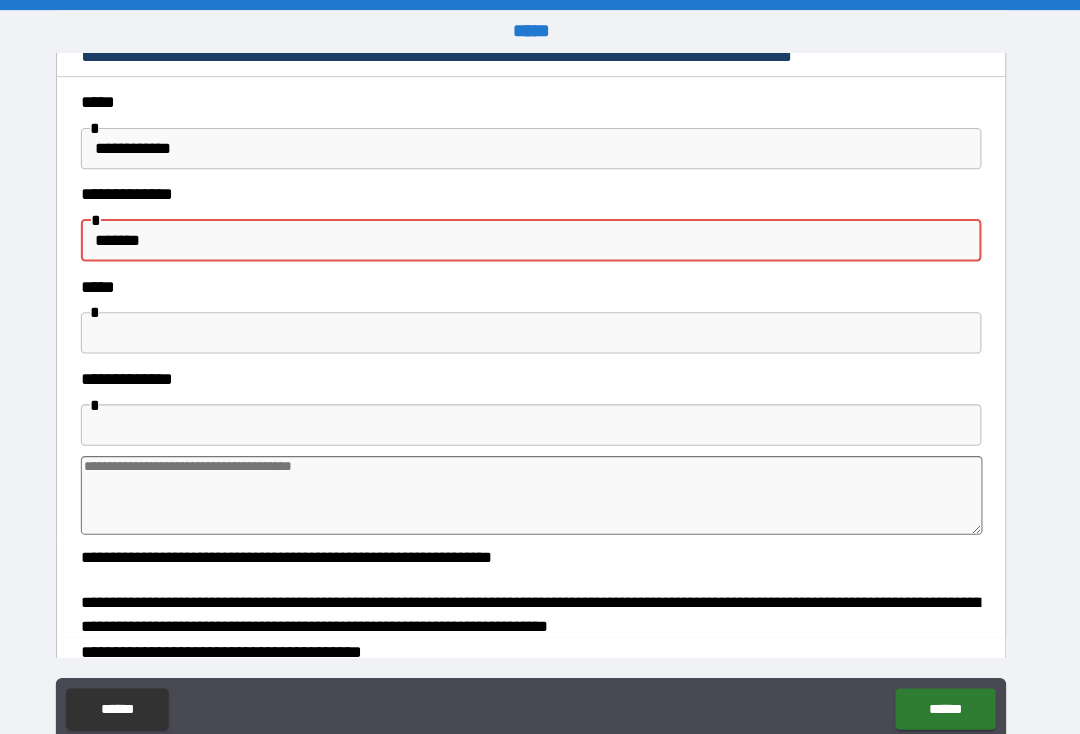 type on "*" 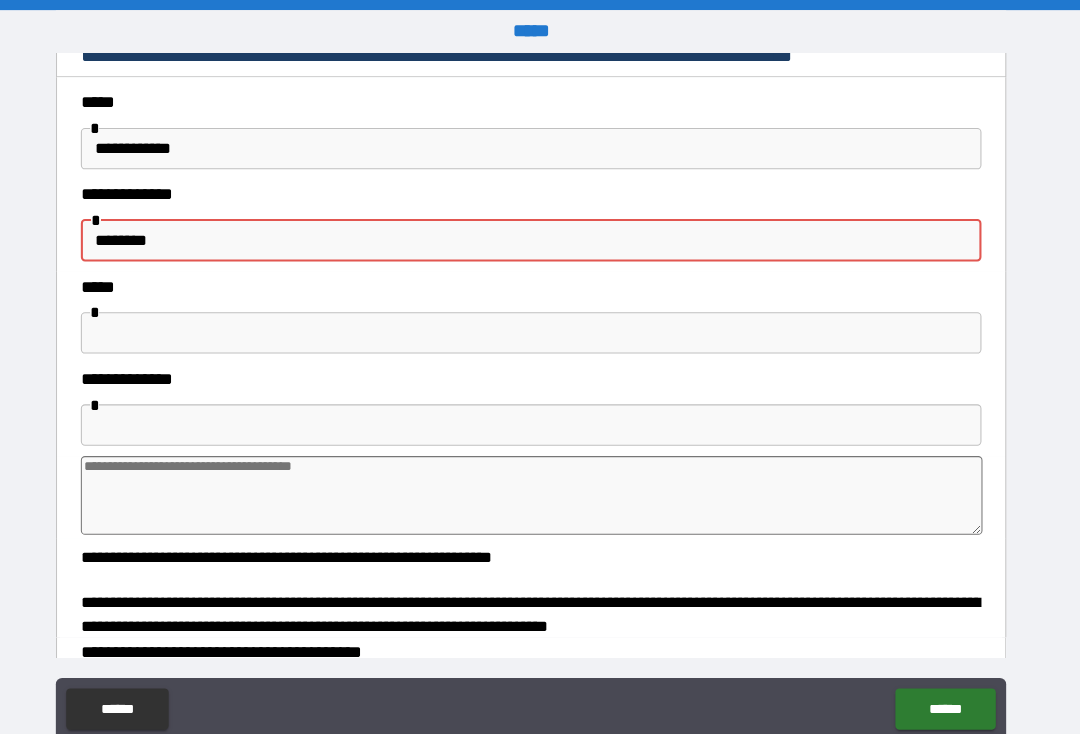 type on "*" 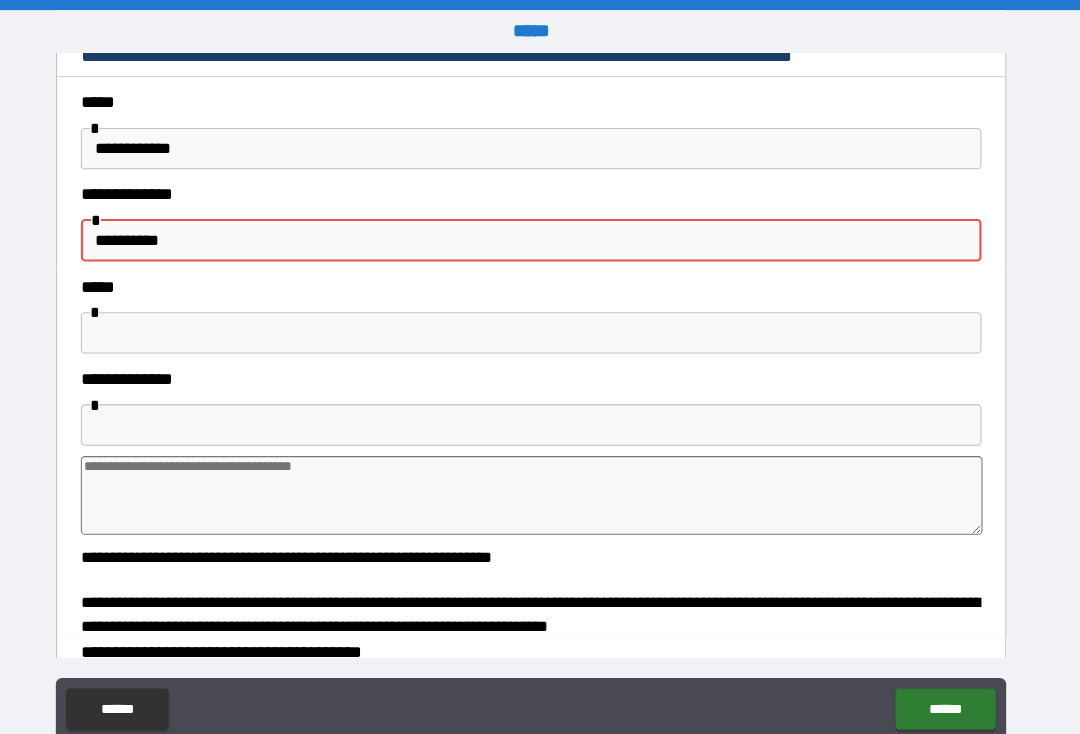 type on "*" 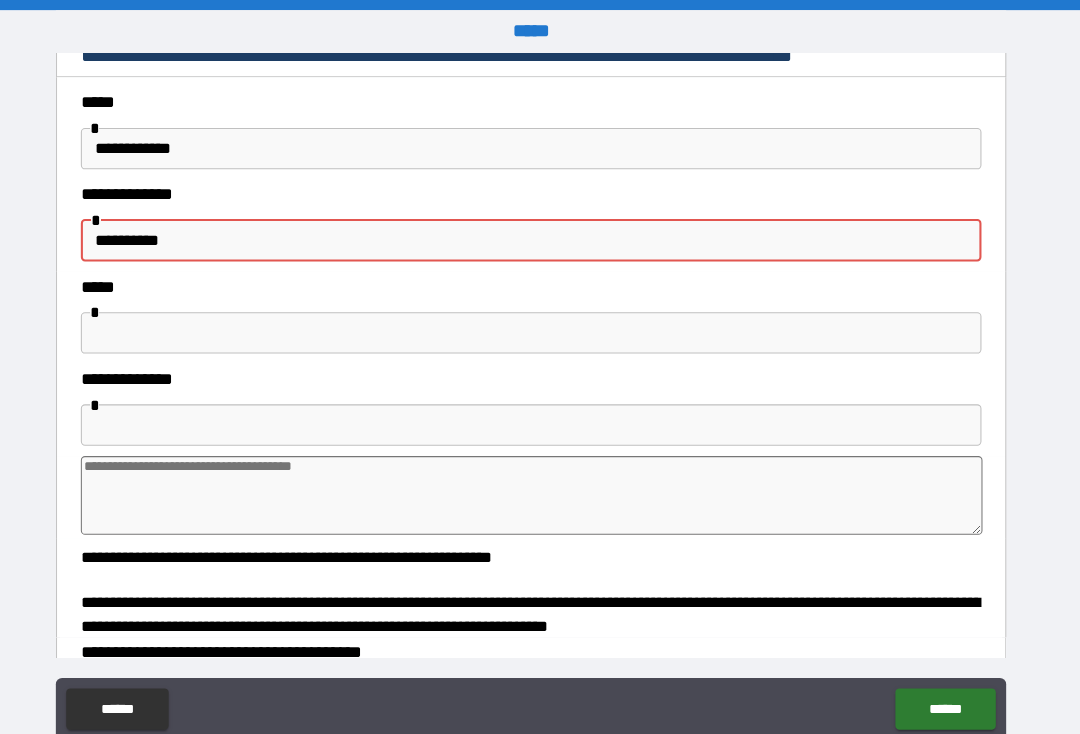 type on "**********" 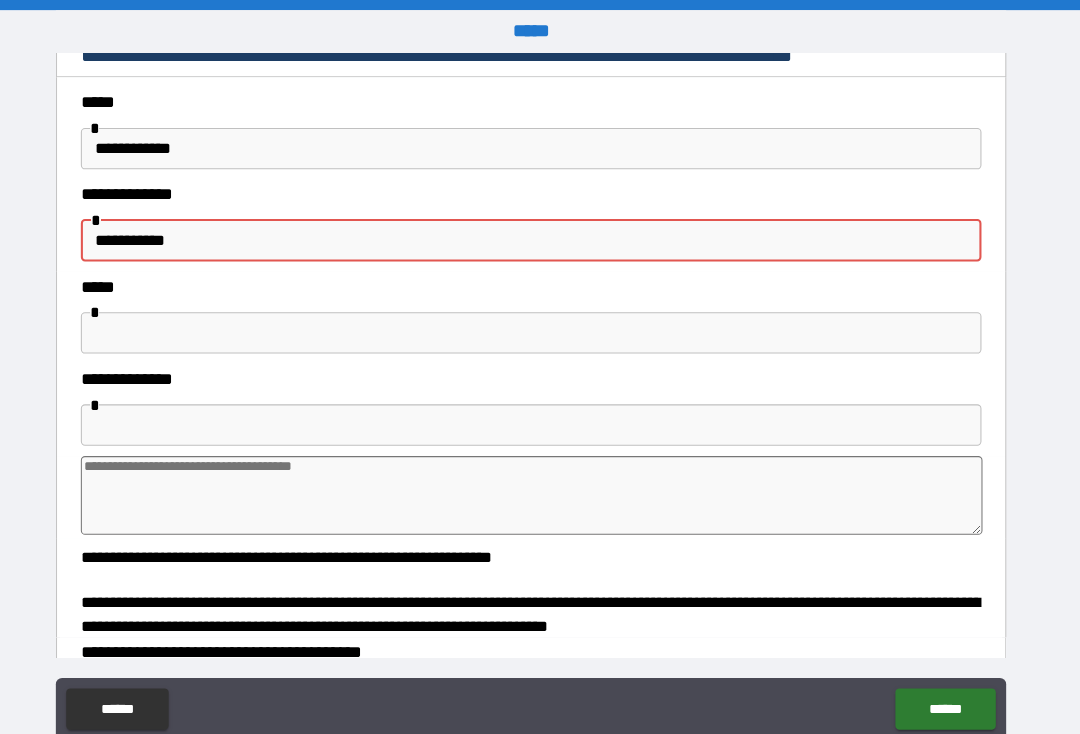 type on "*" 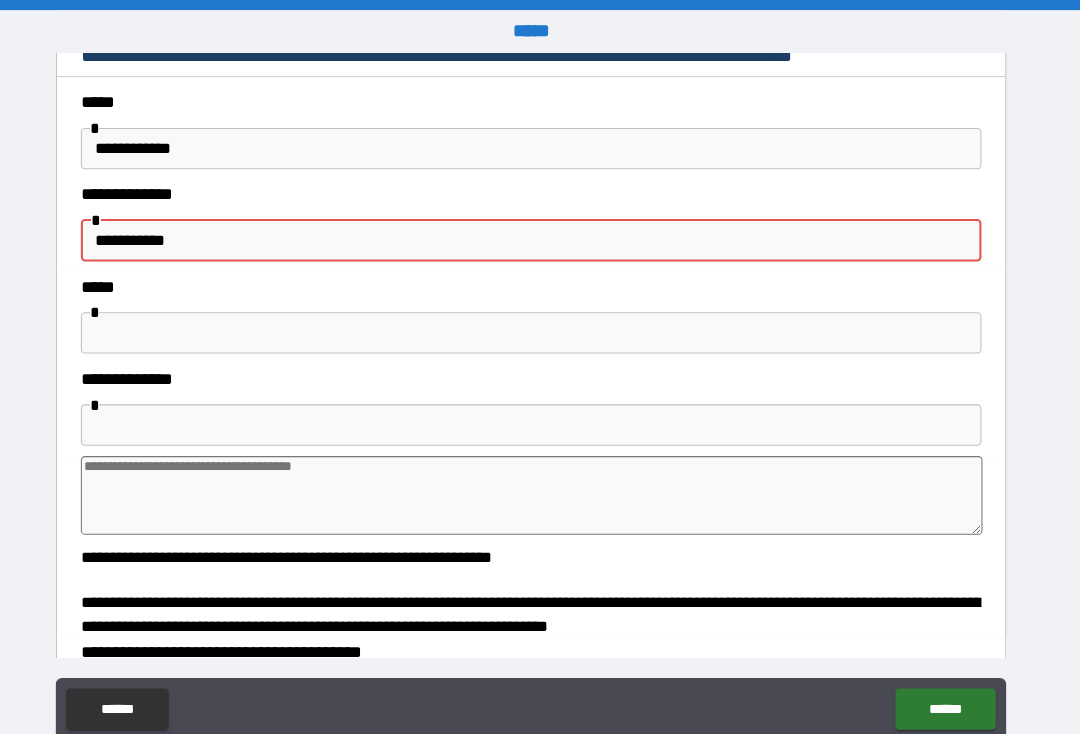 type on "**********" 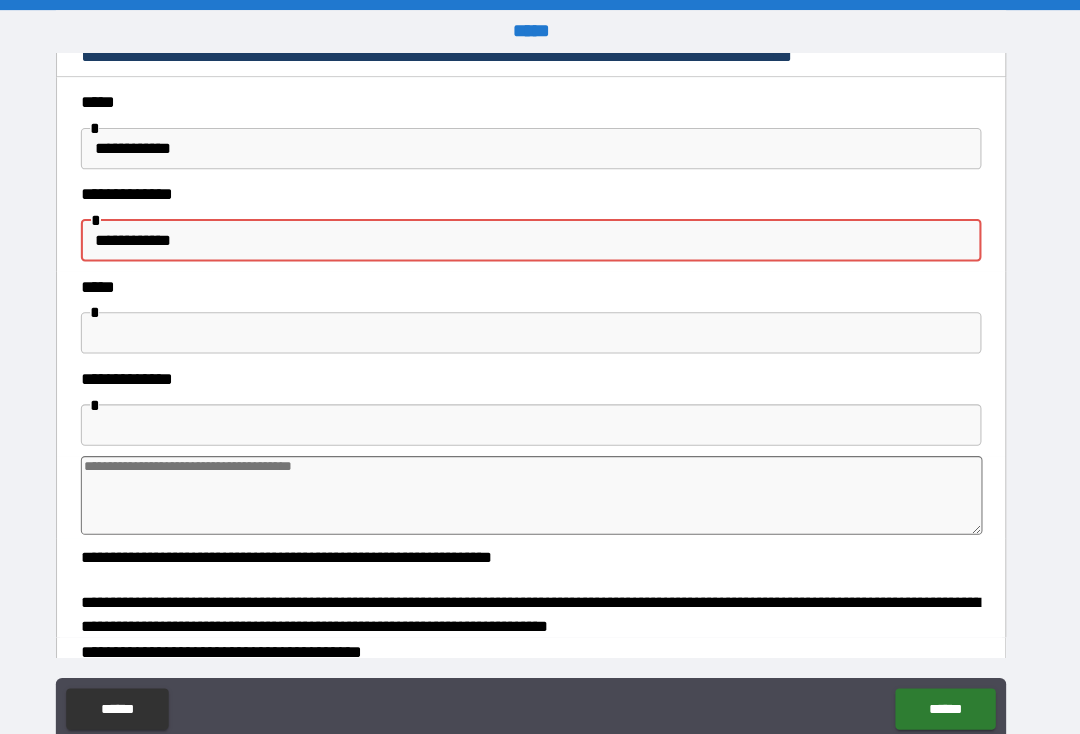 type on "*" 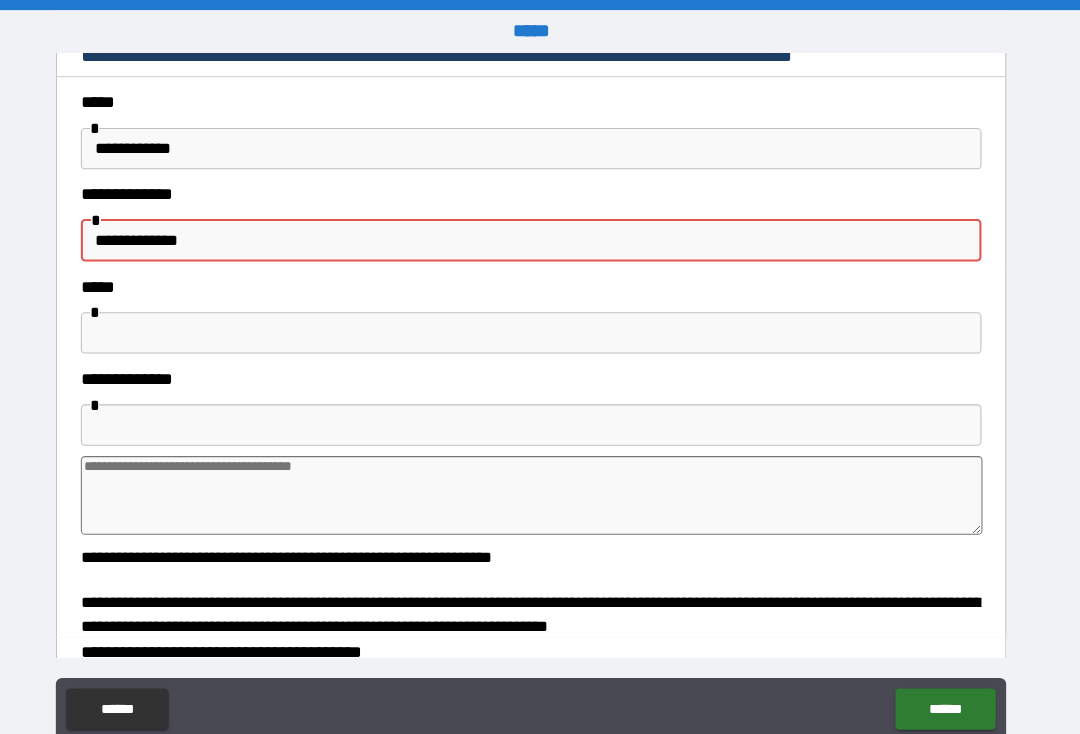 type on "*" 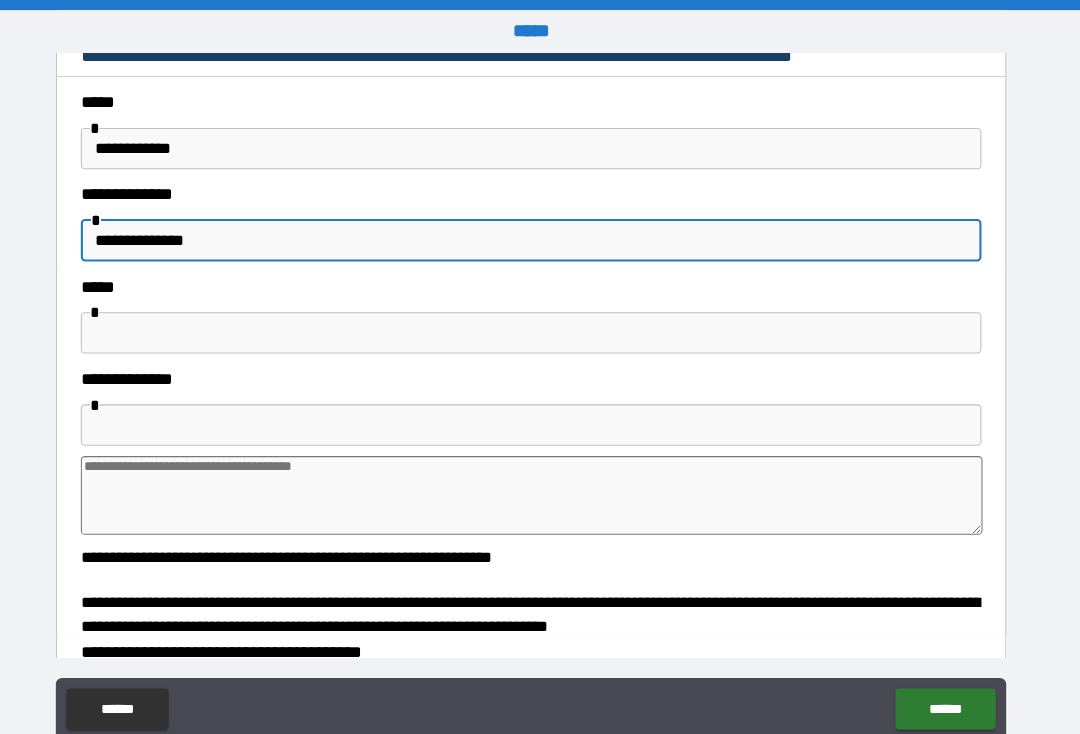 type on "*" 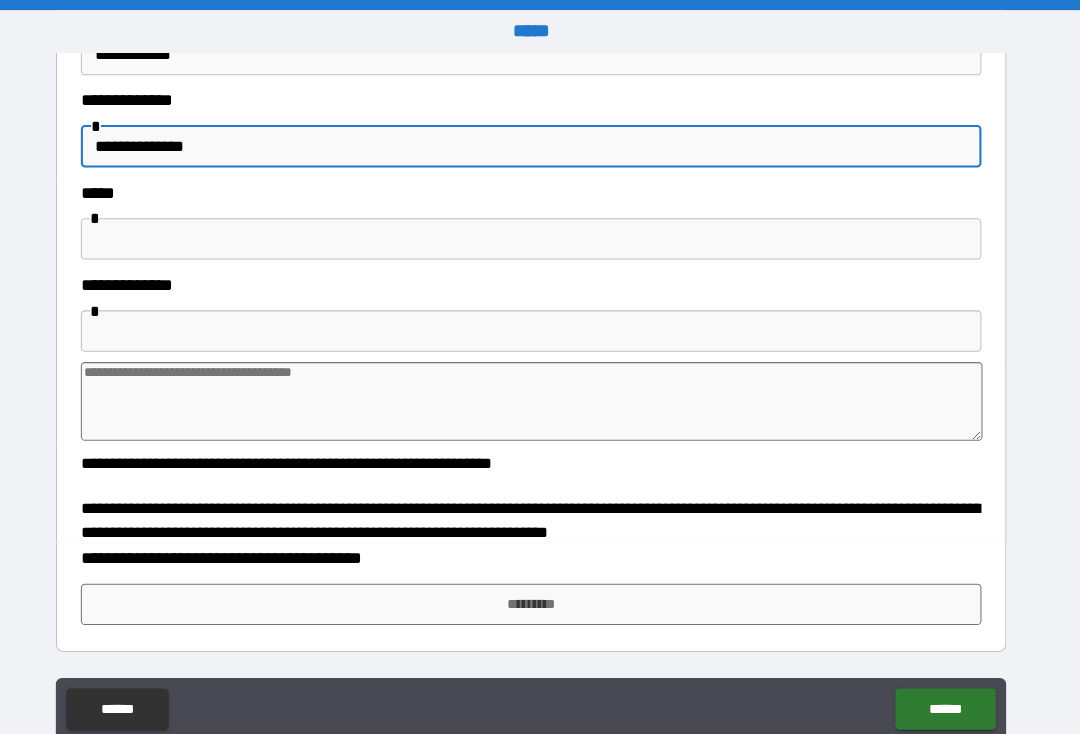 scroll, scrollTop: 528, scrollLeft: 0, axis: vertical 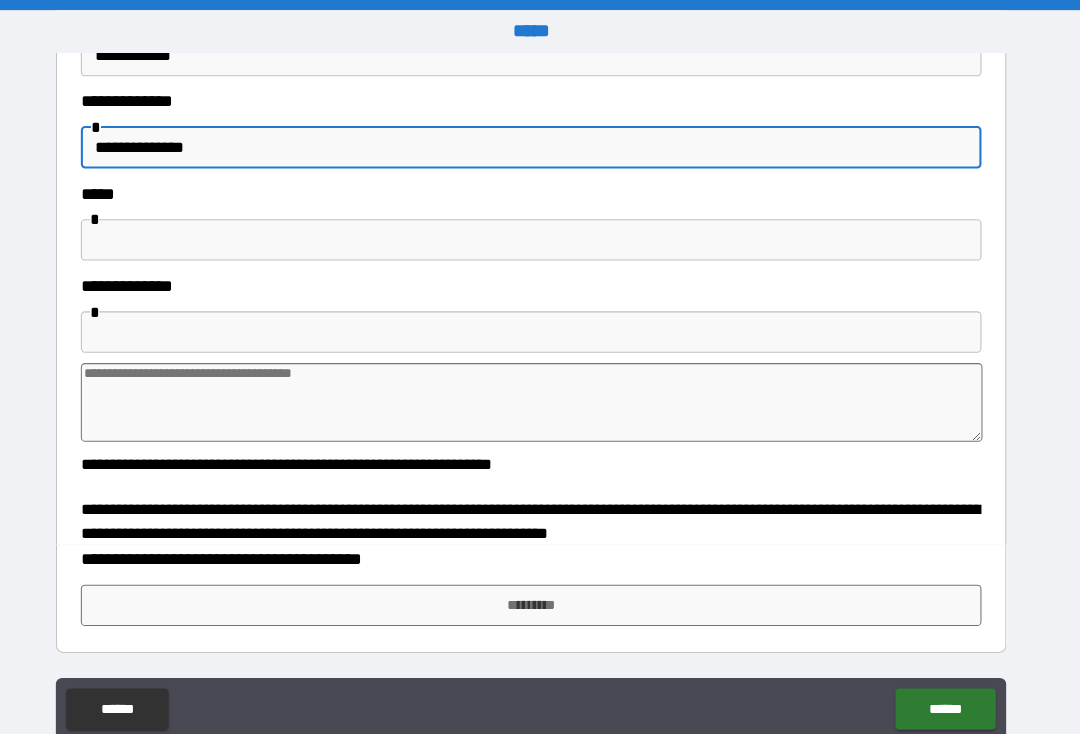 type on "**********" 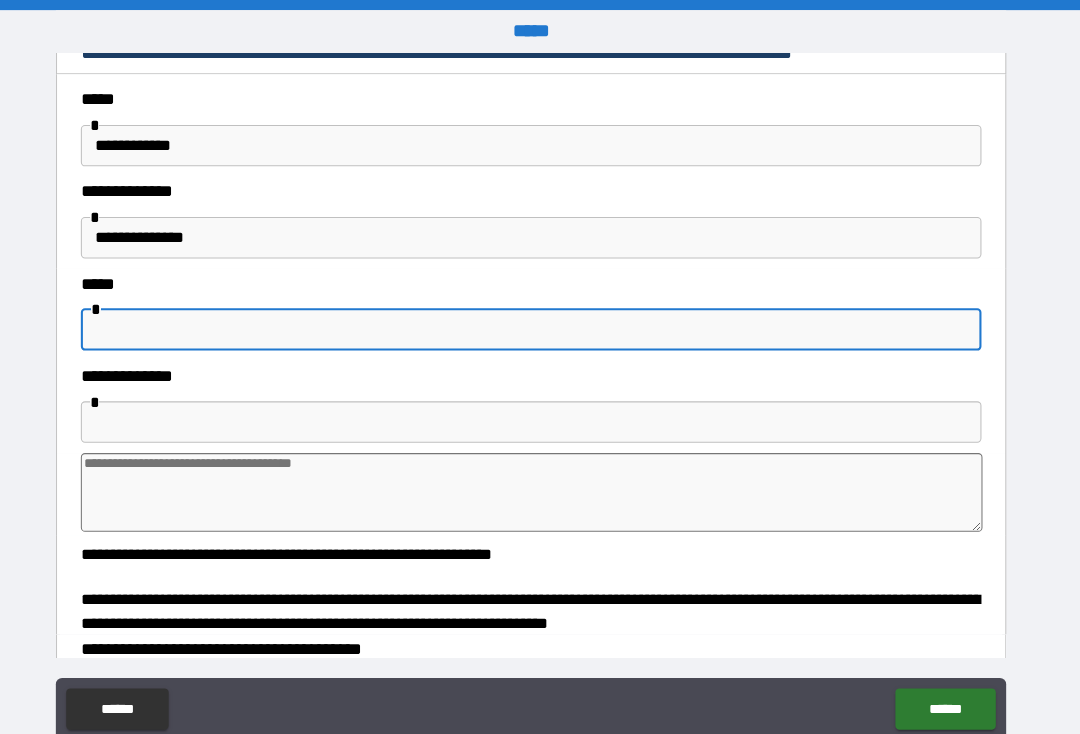 scroll, scrollTop: 443, scrollLeft: 0, axis: vertical 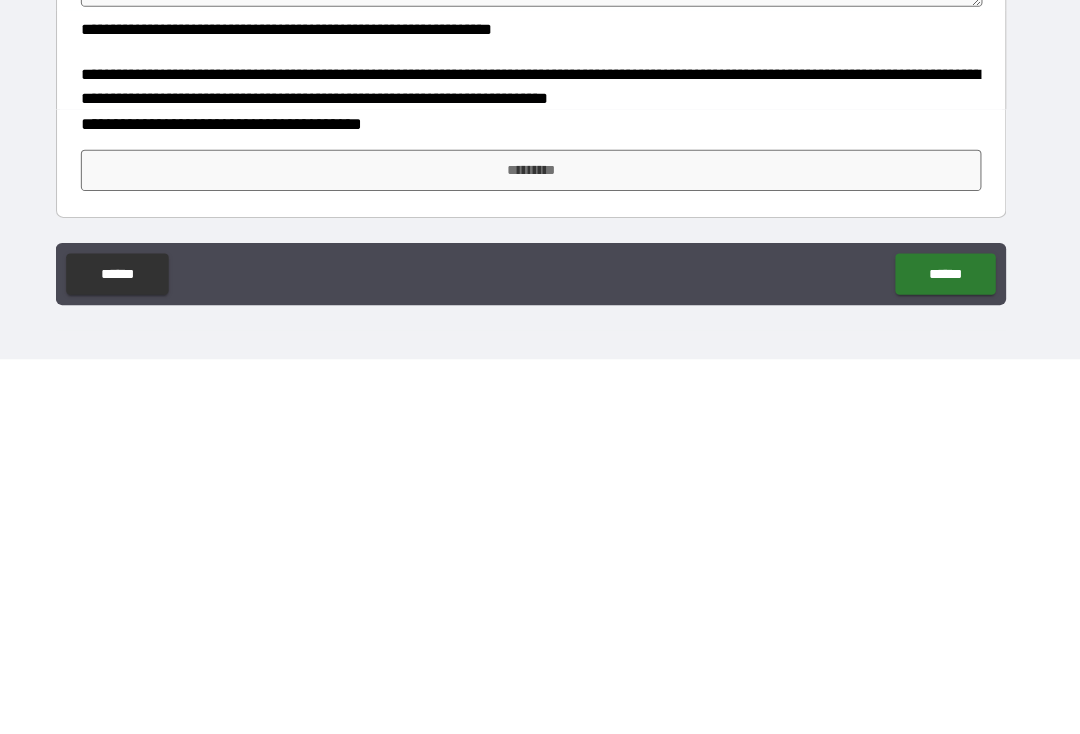 click on "*********" at bounding box center [540, 551] 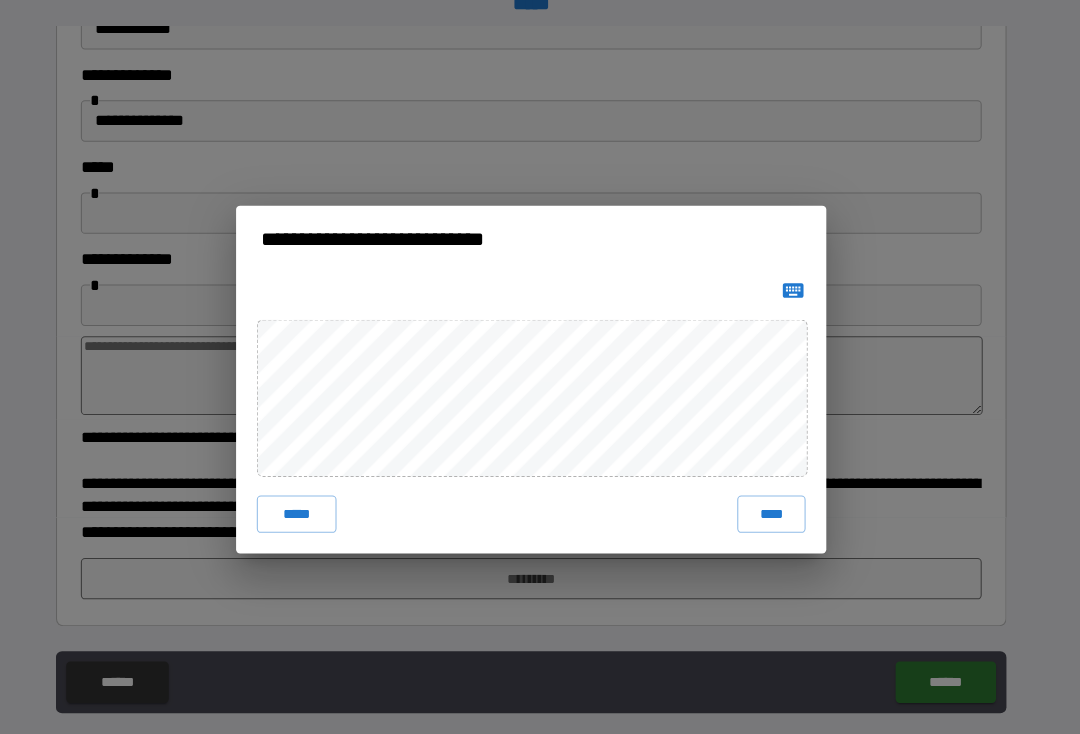 click on "****" at bounding box center (772, 497) 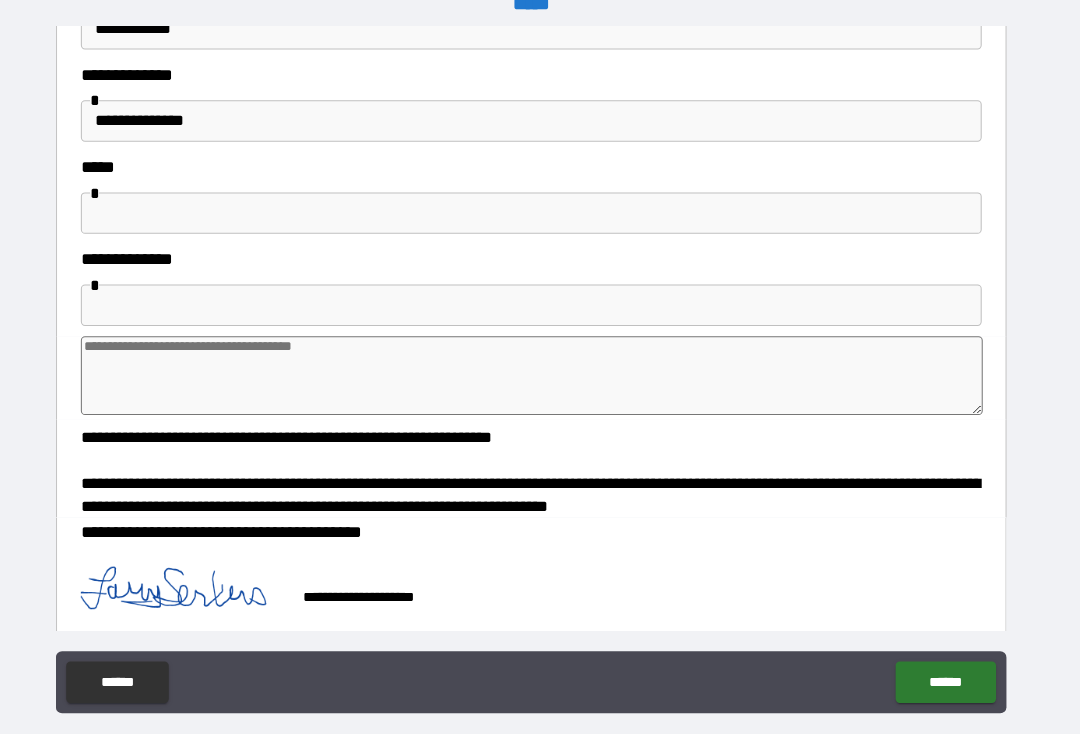 scroll, scrollTop: 518, scrollLeft: 0, axis: vertical 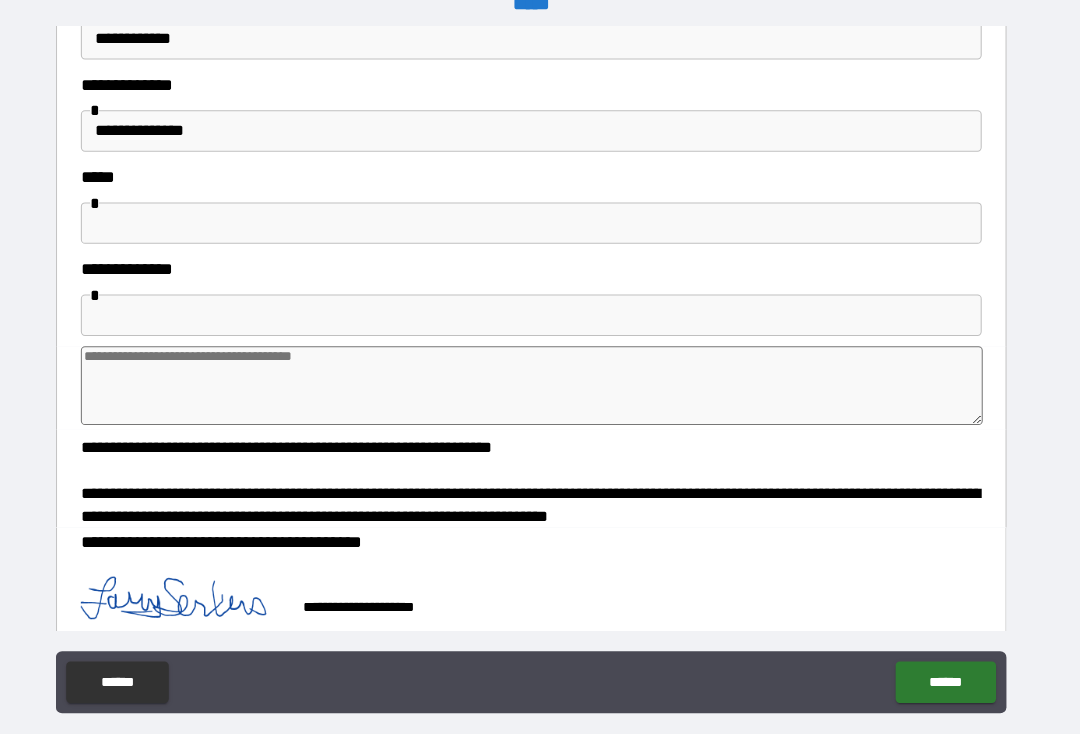 type on "*" 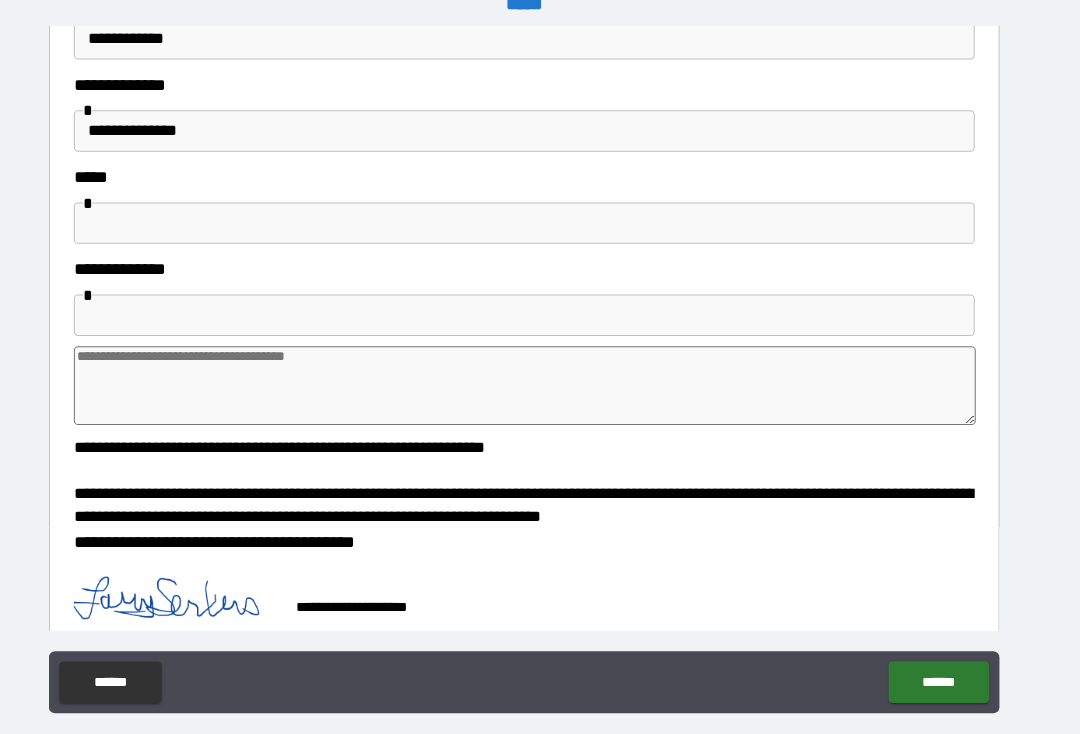 scroll, scrollTop: 26, scrollLeft: 0, axis: vertical 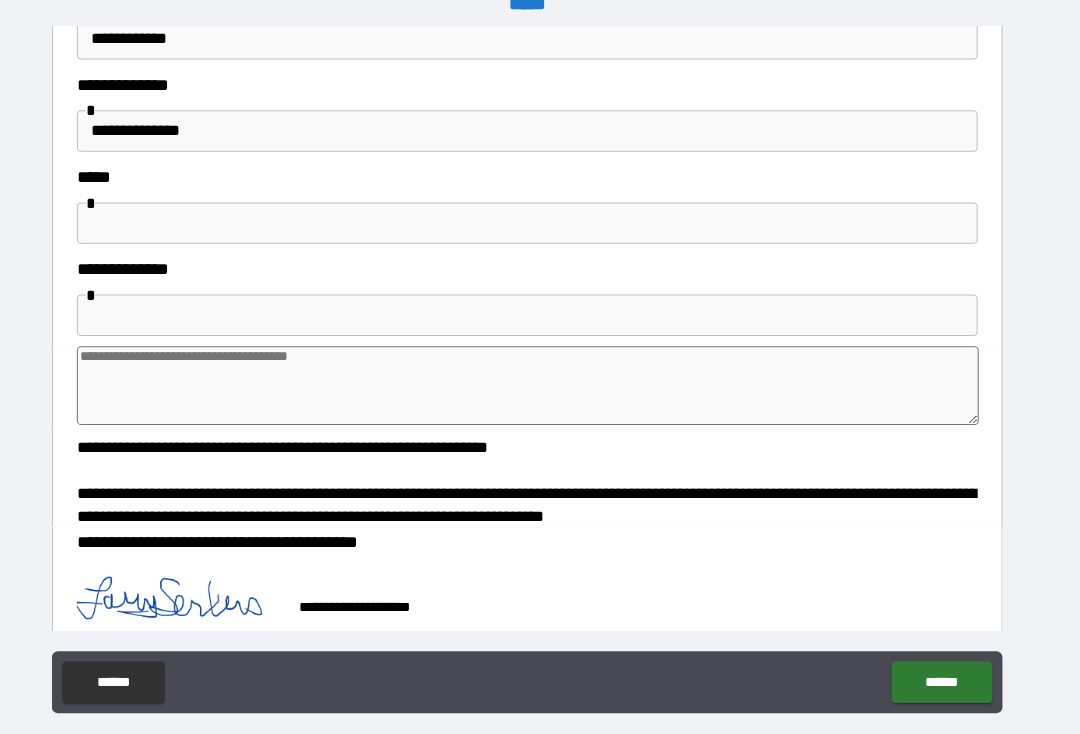 click on "******" at bounding box center (940, 659) 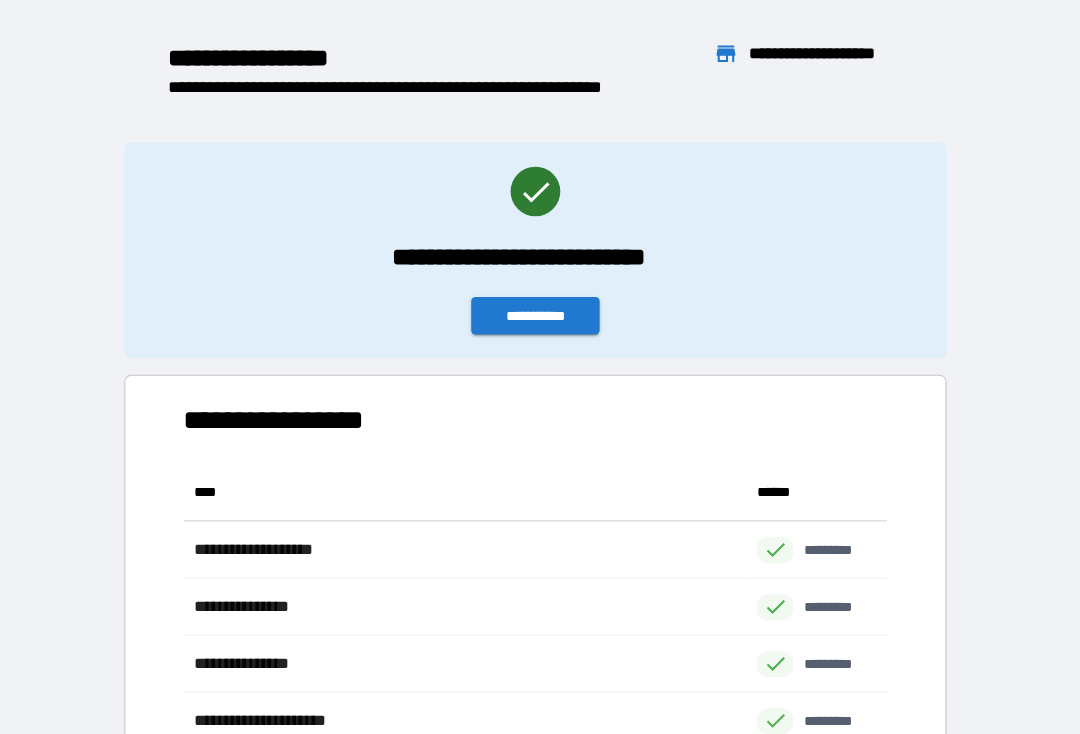 scroll, scrollTop: 1, scrollLeft: 1, axis: both 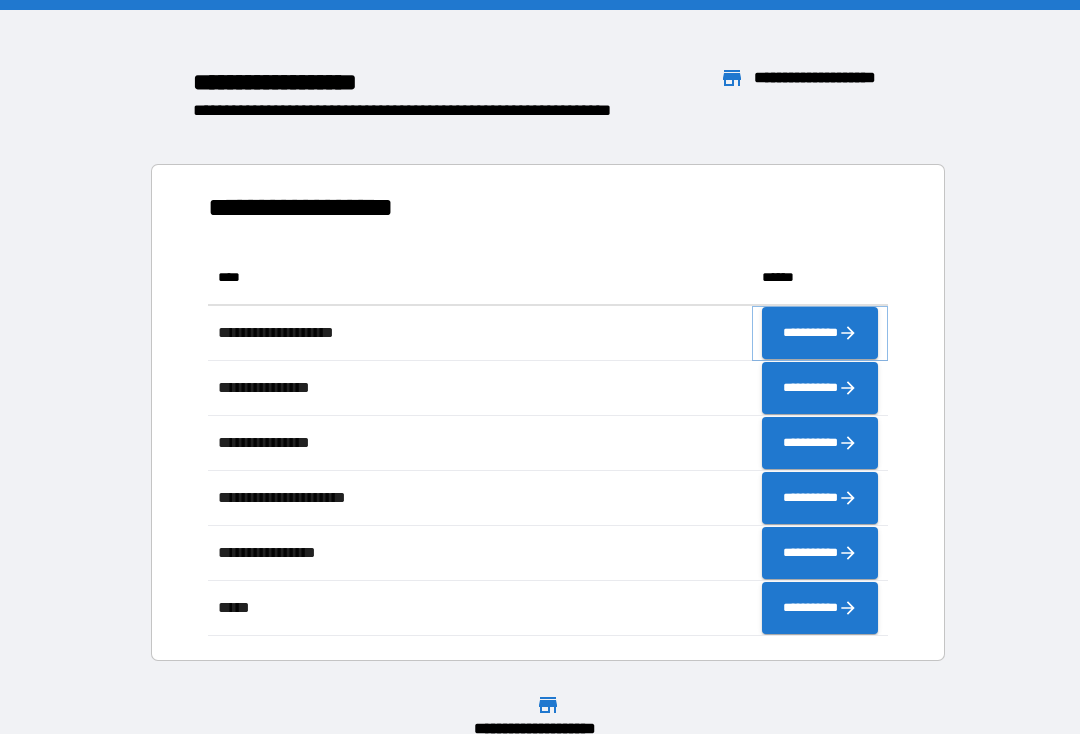 click on "**********" at bounding box center [820, 333] 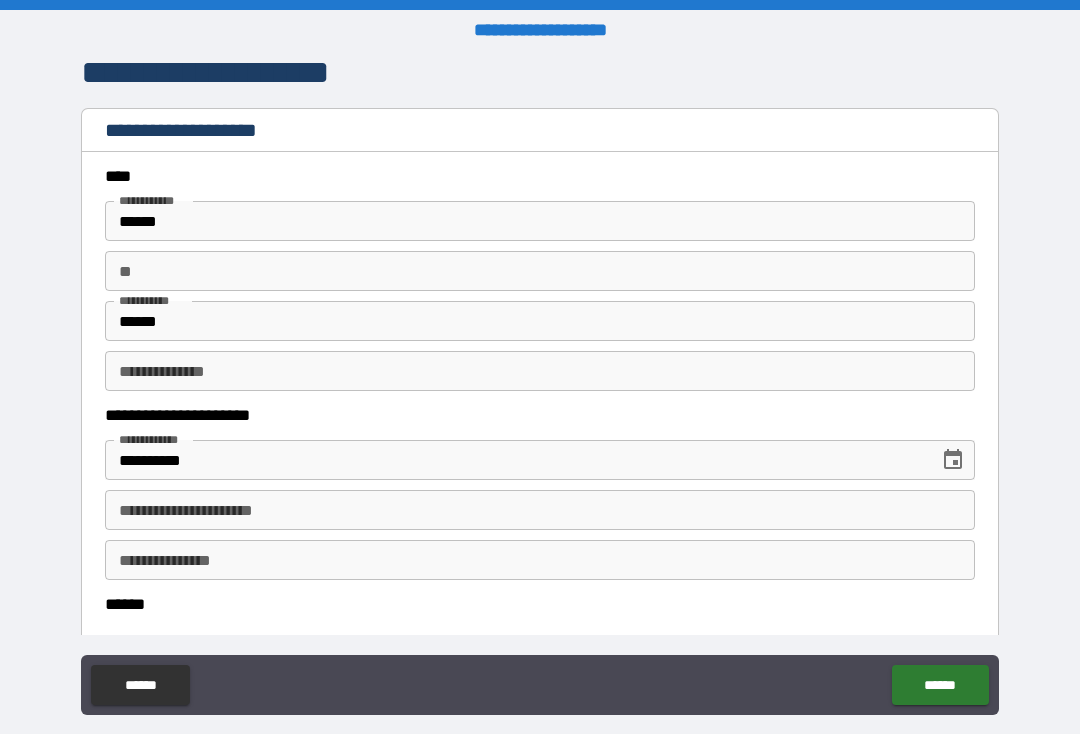 click on "**" at bounding box center (540, 271) 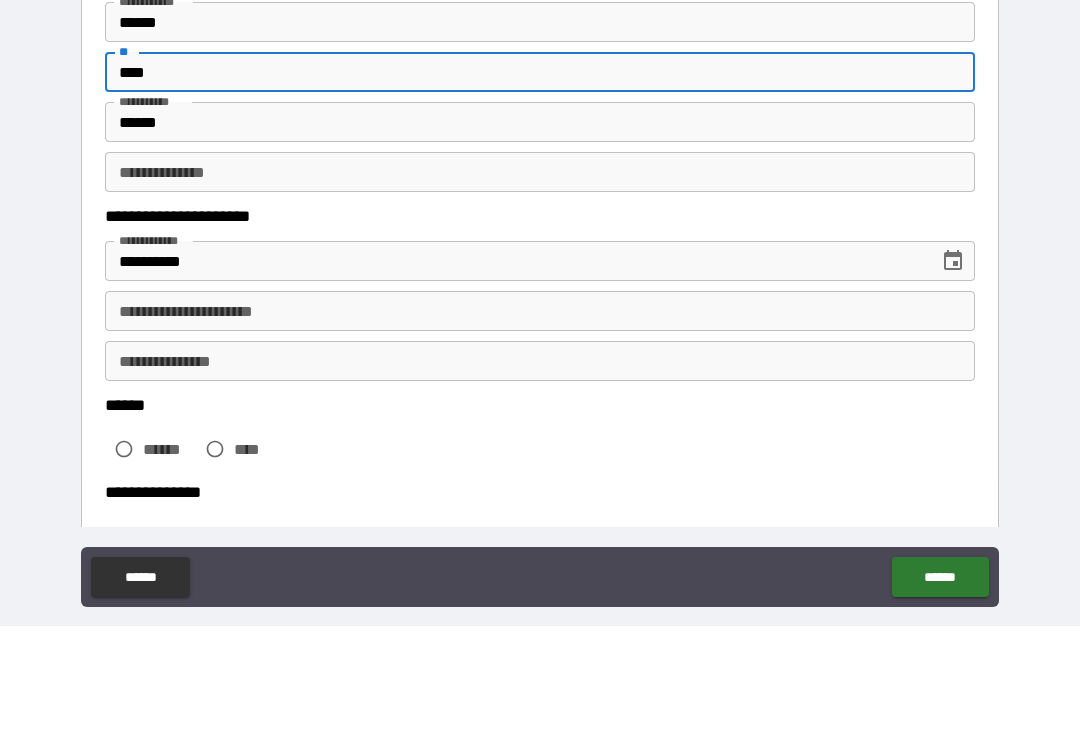 scroll, scrollTop: 72, scrollLeft: 0, axis: vertical 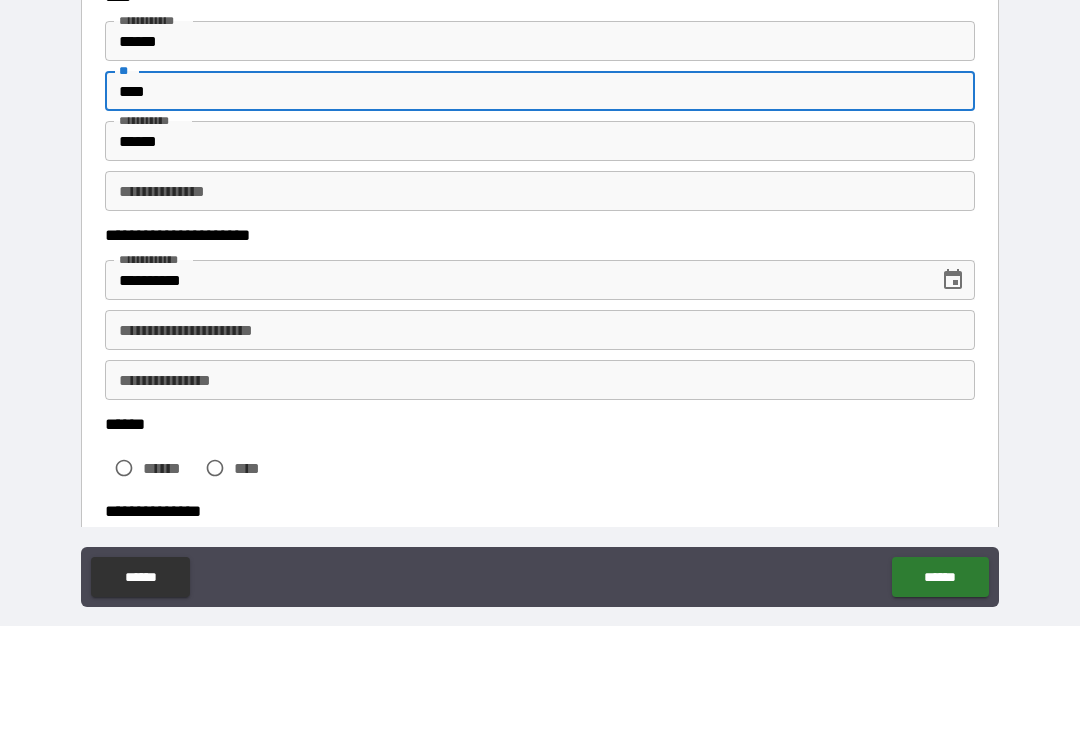 type on "****" 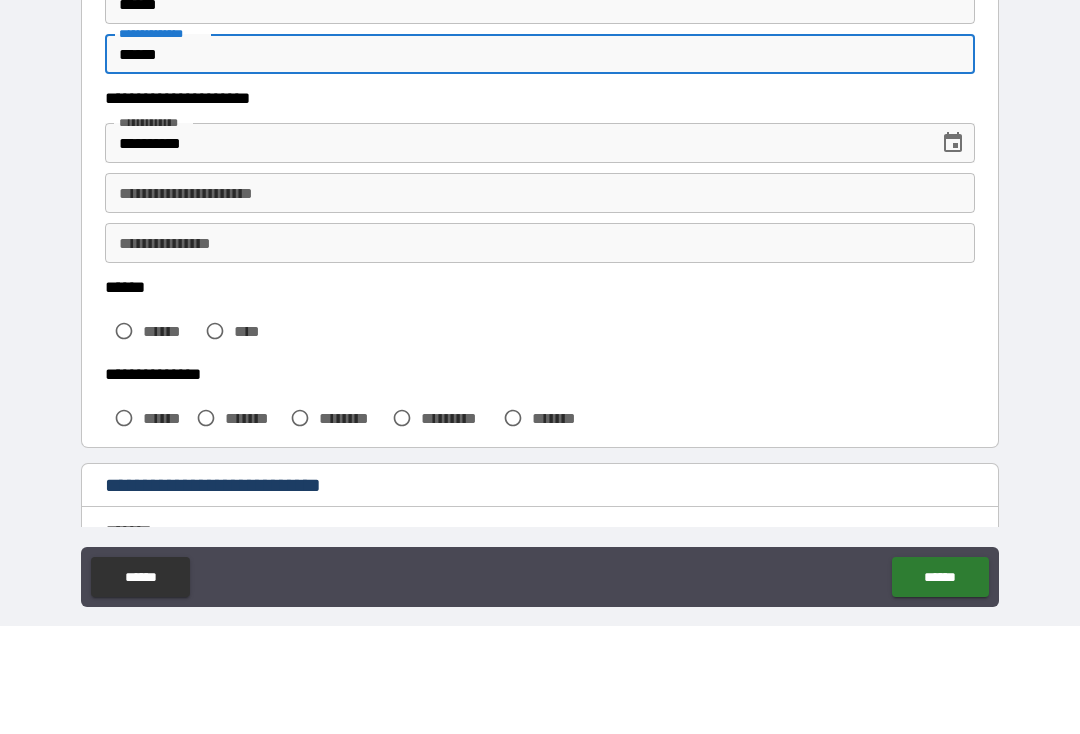 scroll, scrollTop: 216, scrollLeft: 0, axis: vertical 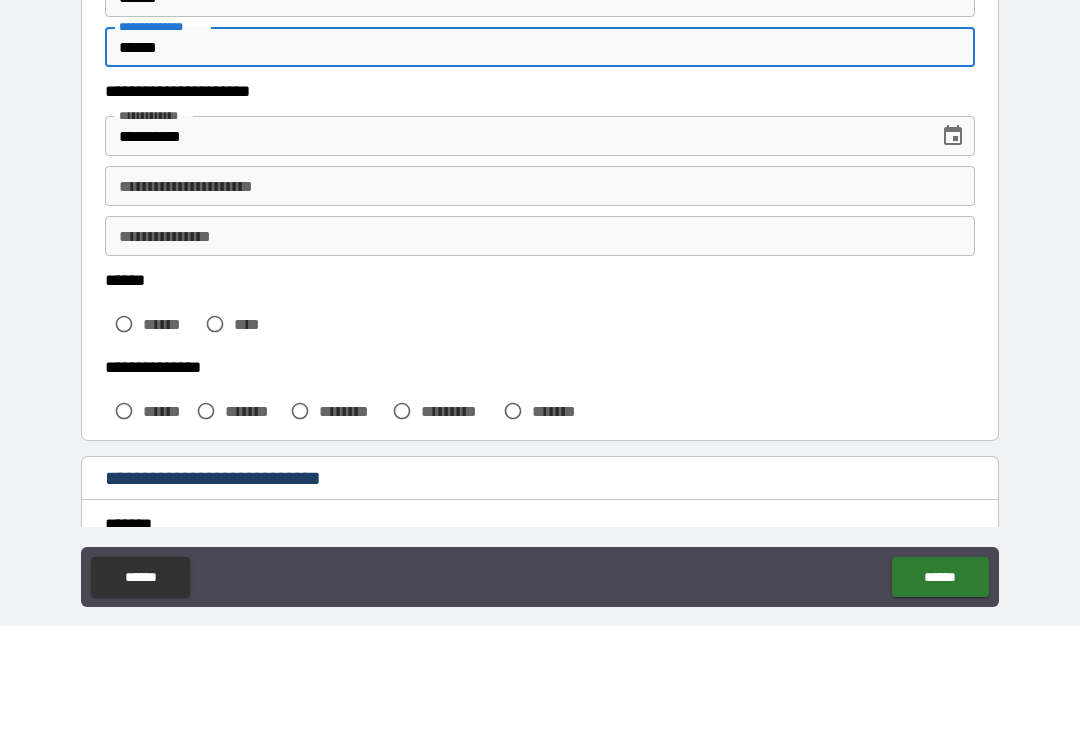 type on "******" 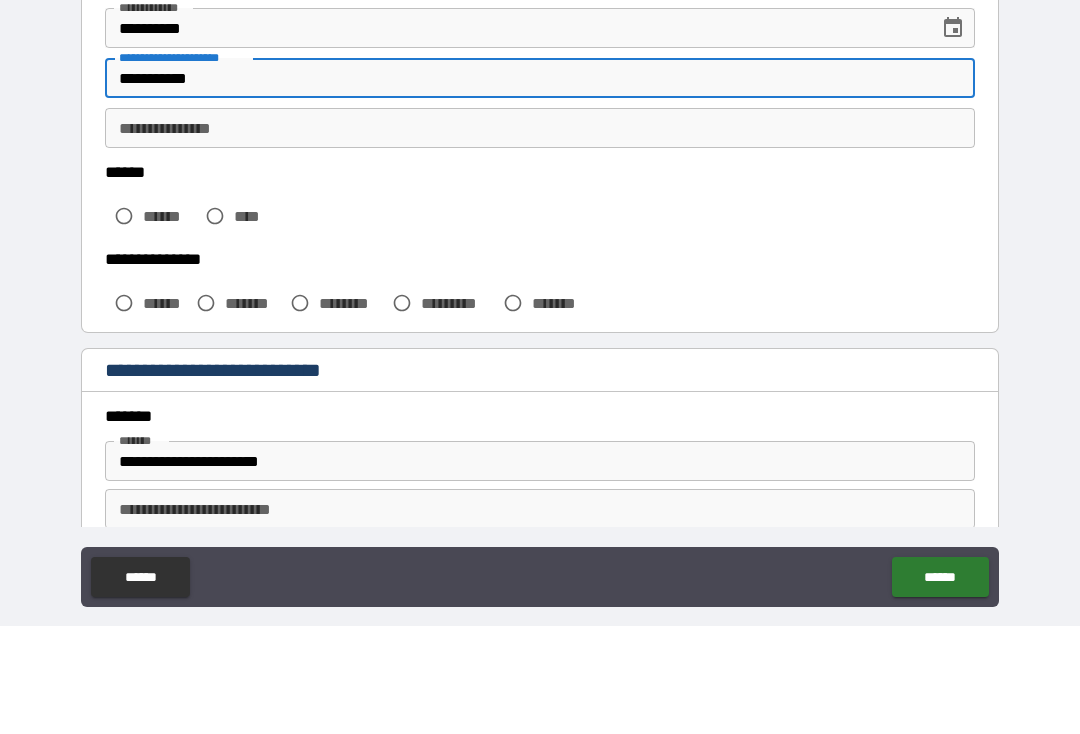 scroll, scrollTop: 338, scrollLeft: 0, axis: vertical 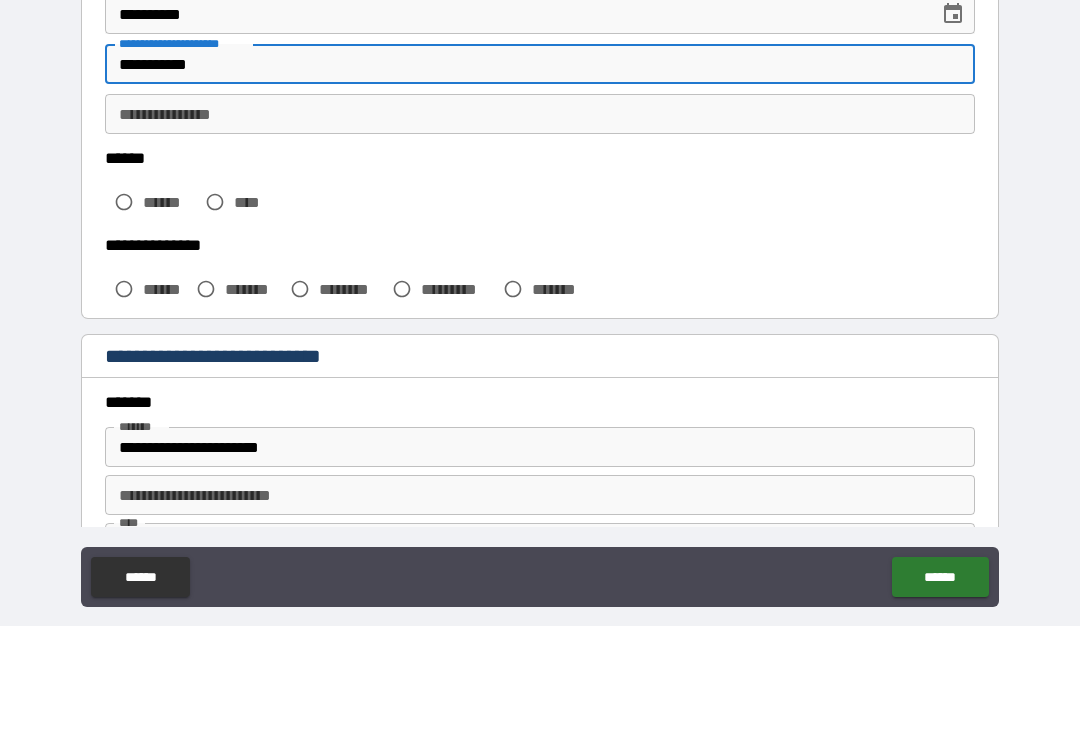 type on "**********" 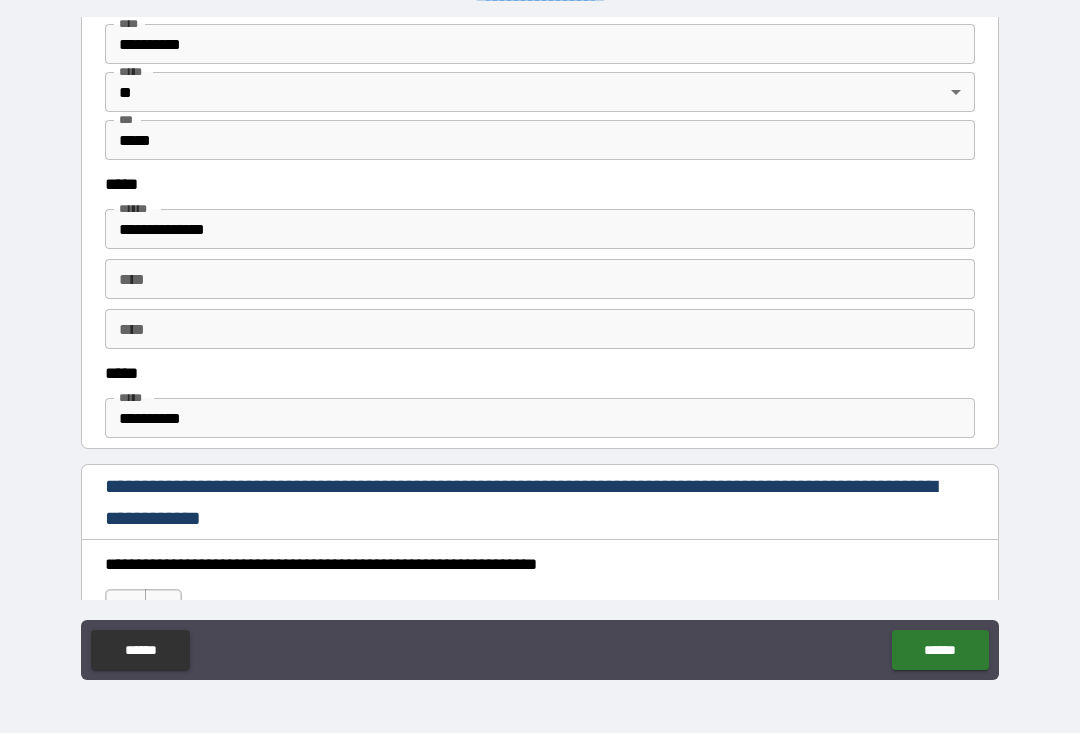 scroll, scrollTop: 915, scrollLeft: 0, axis: vertical 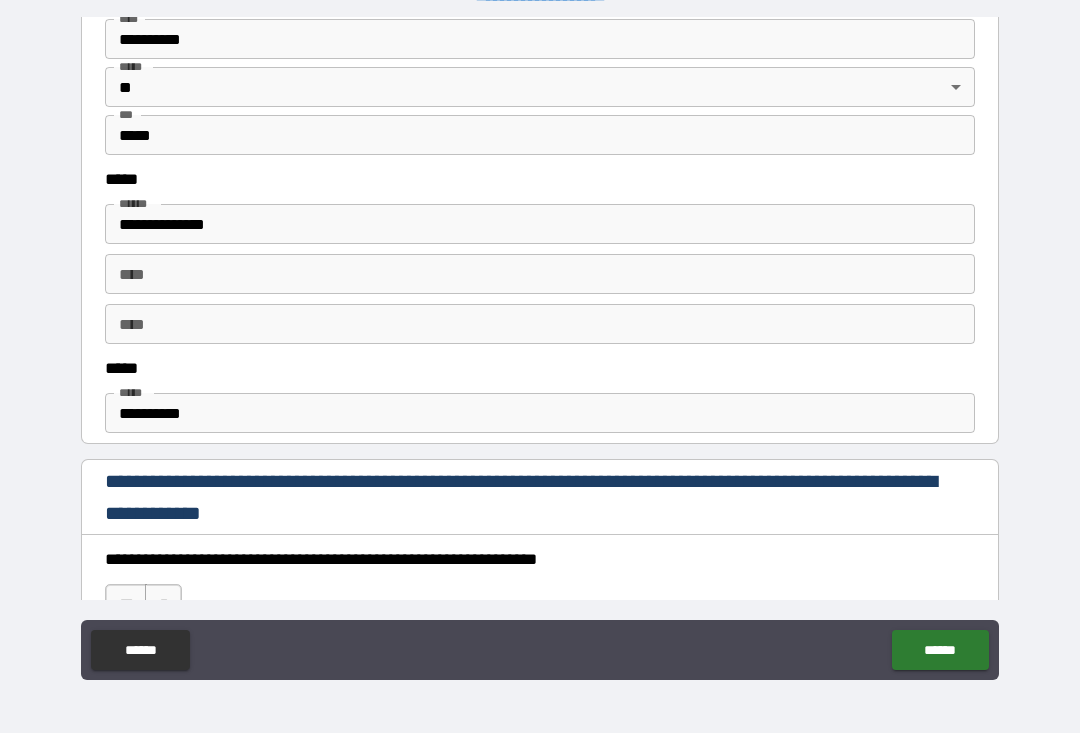 click on "**********" at bounding box center (540, 414) 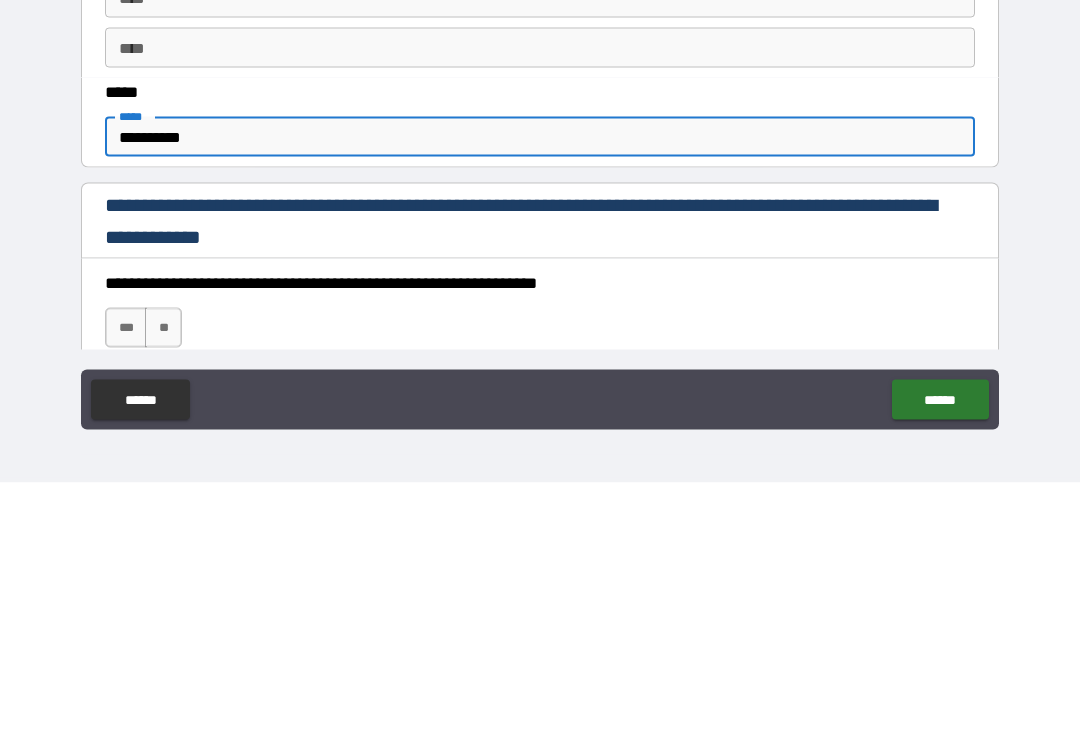 scroll, scrollTop: 940, scrollLeft: 0, axis: vertical 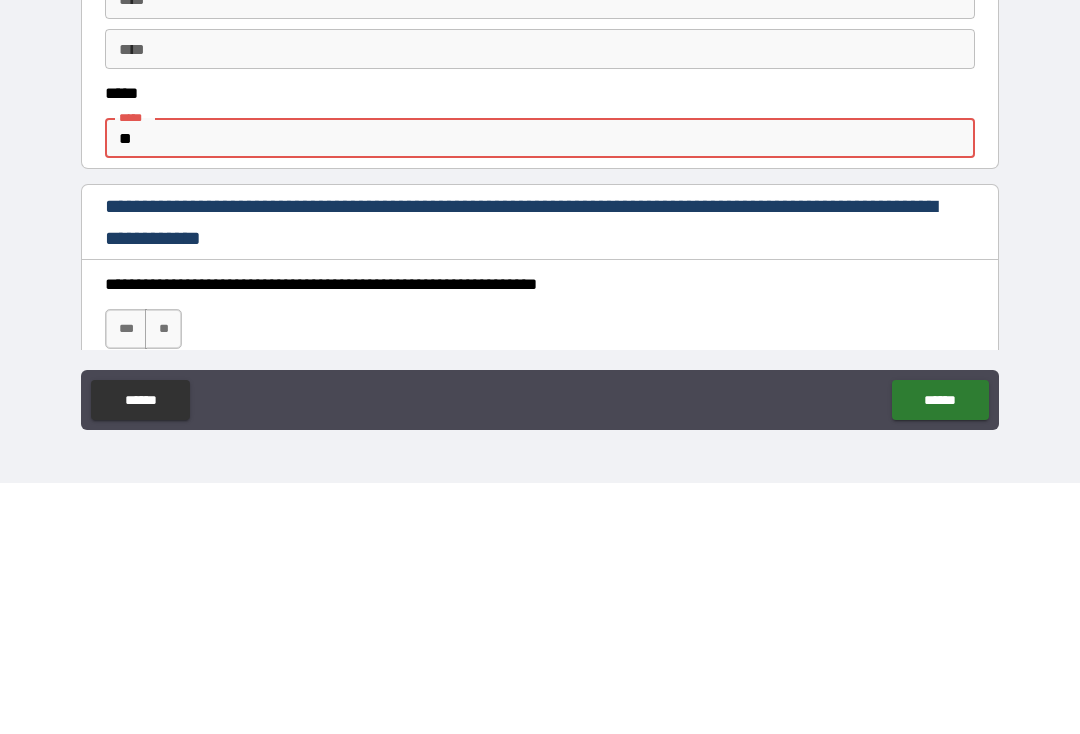 type on "*" 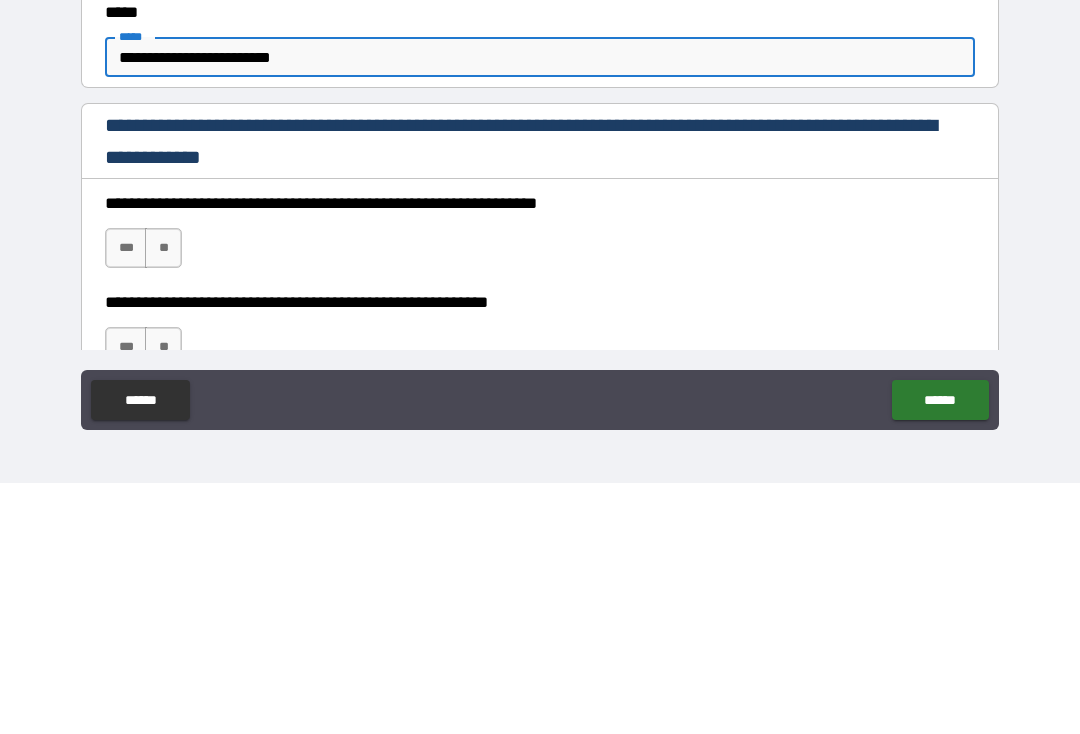 scroll, scrollTop: 1030, scrollLeft: 0, axis: vertical 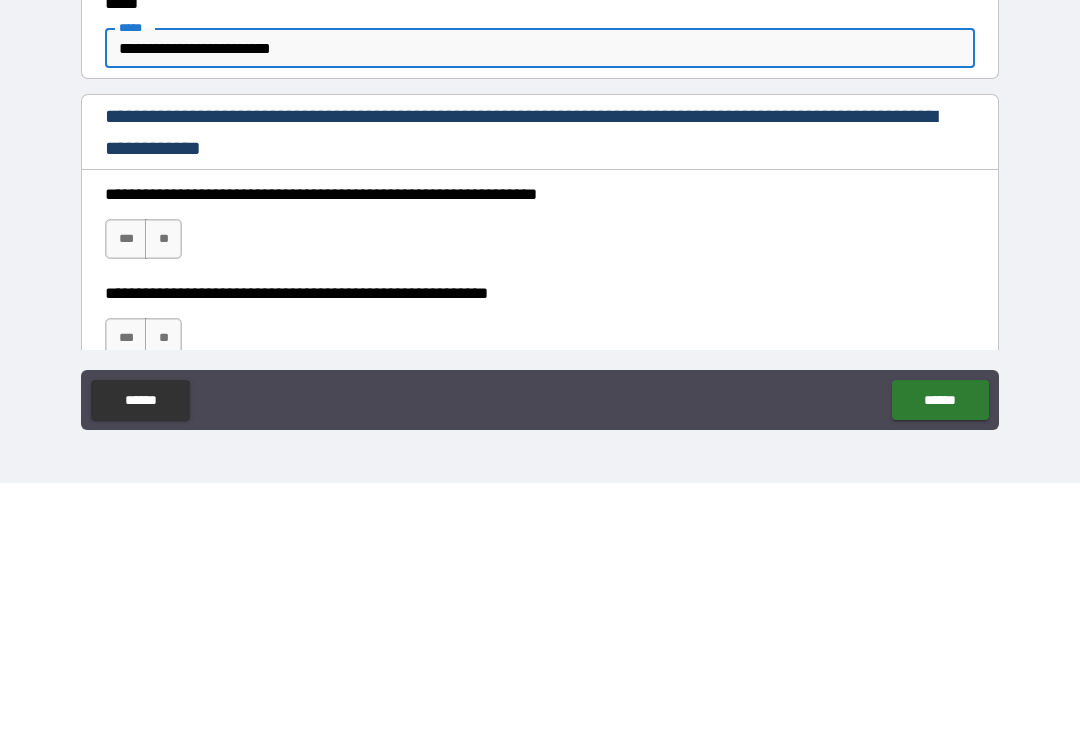 type on "**********" 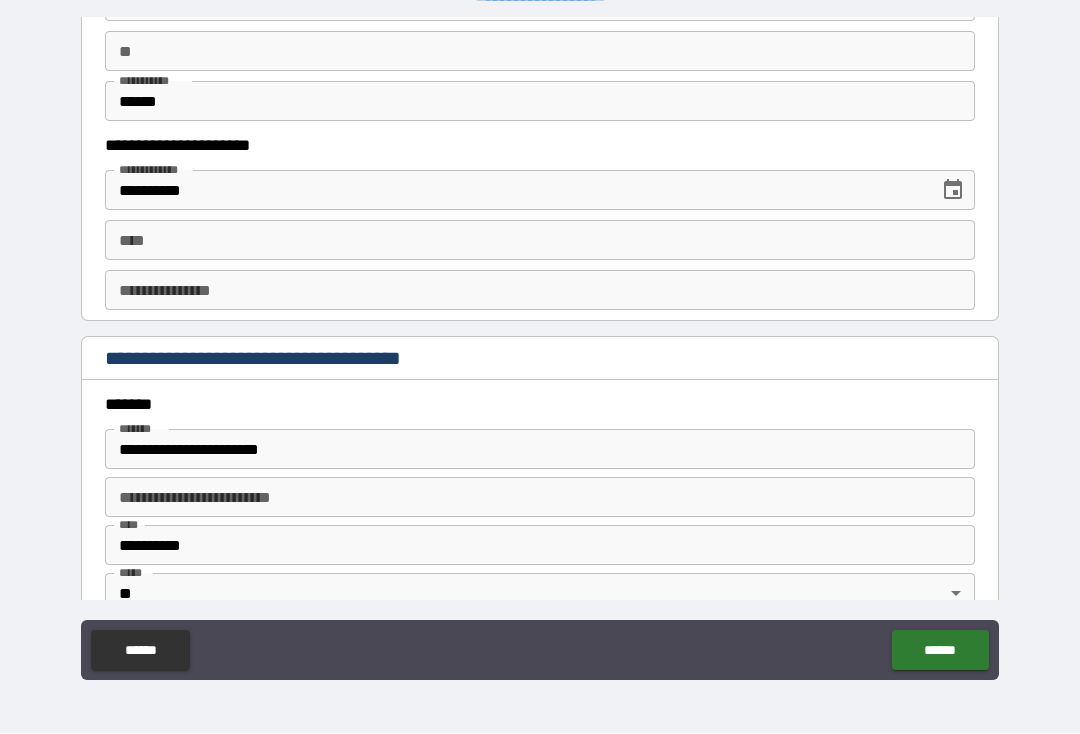 scroll, scrollTop: 2048, scrollLeft: 0, axis: vertical 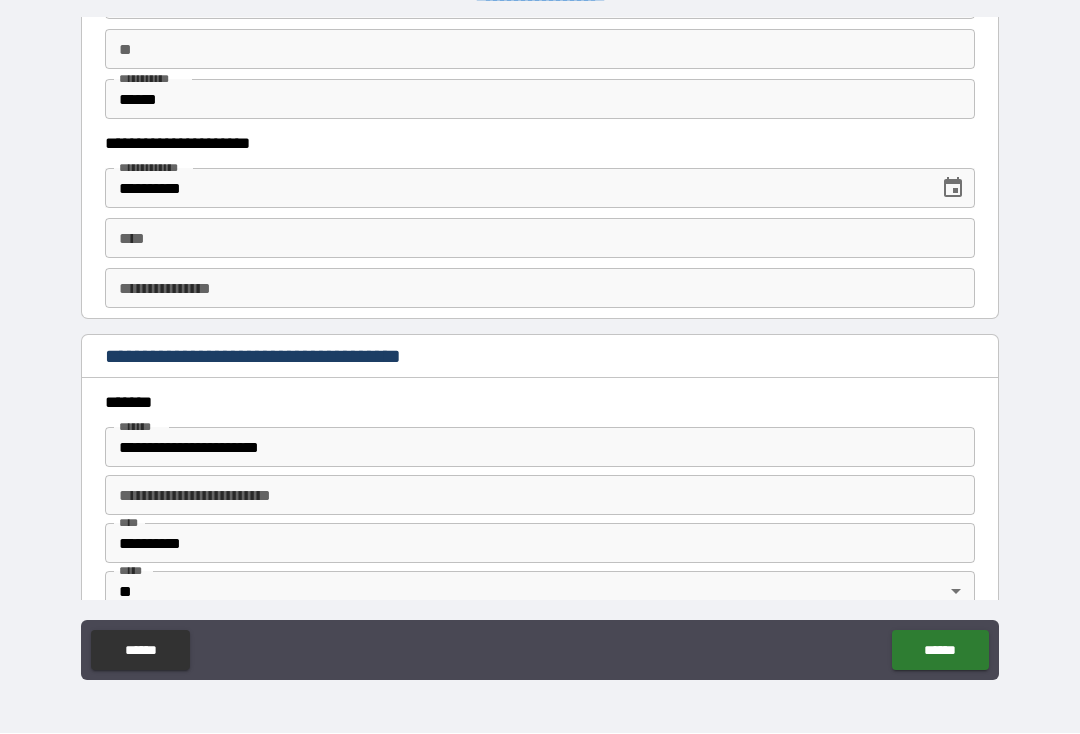 click on "****" at bounding box center [540, 239] 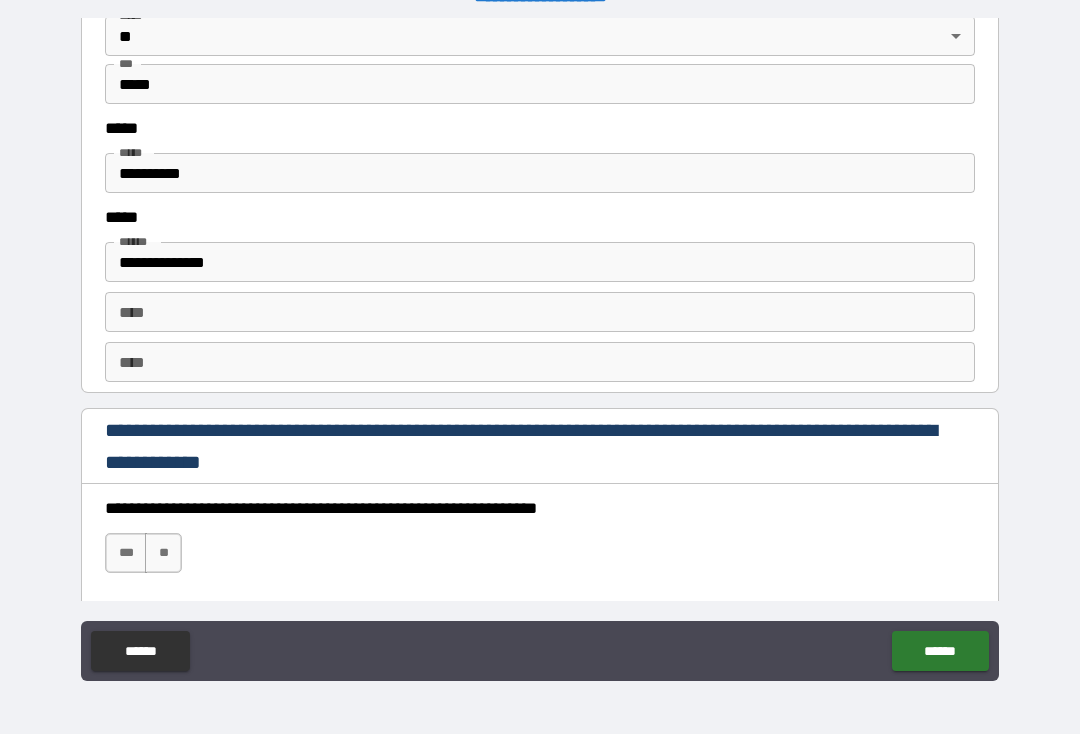 scroll, scrollTop: 2608, scrollLeft: 0, axis: vertical 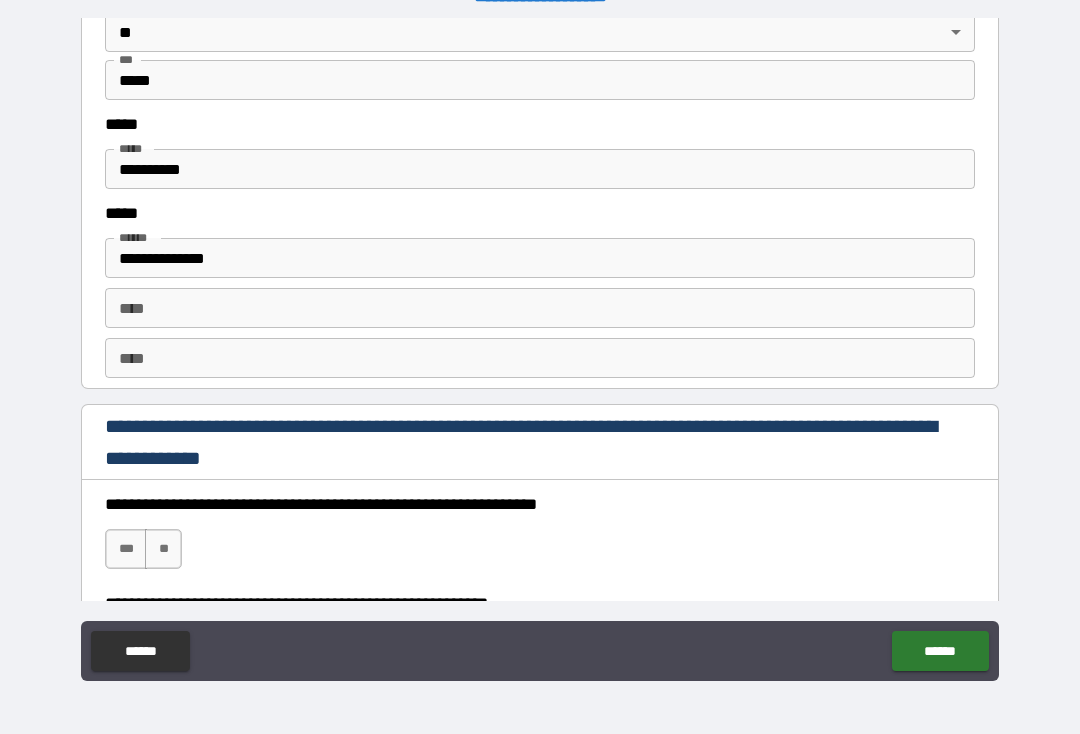 type on "**********" 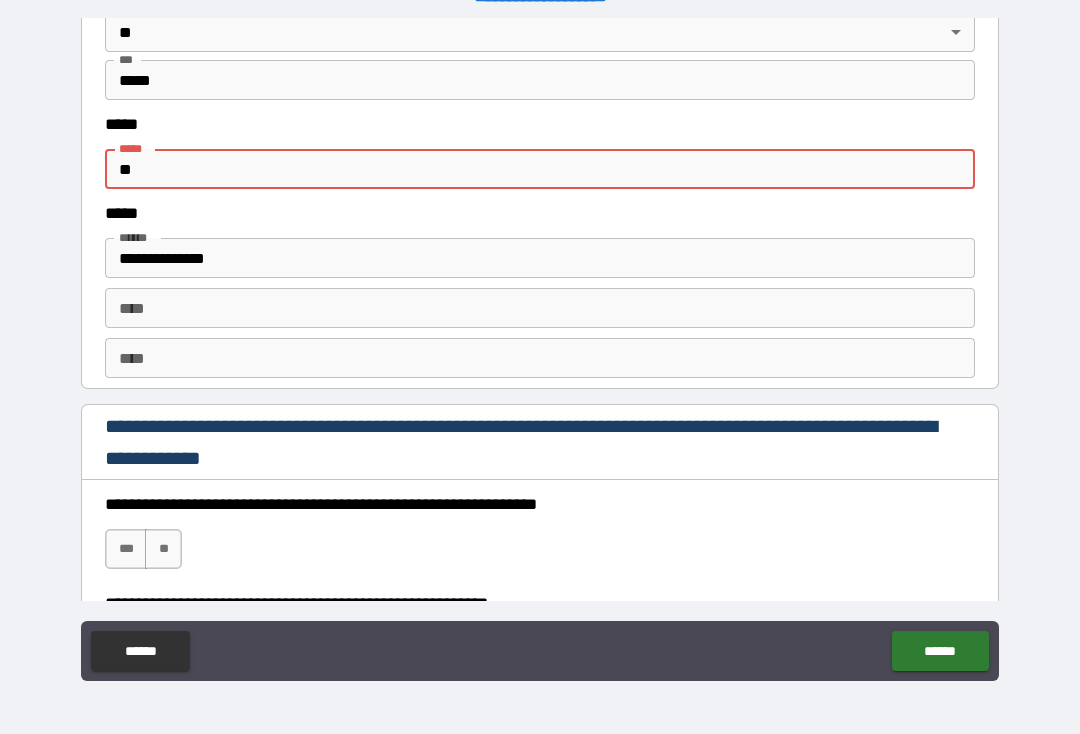 type on "*" 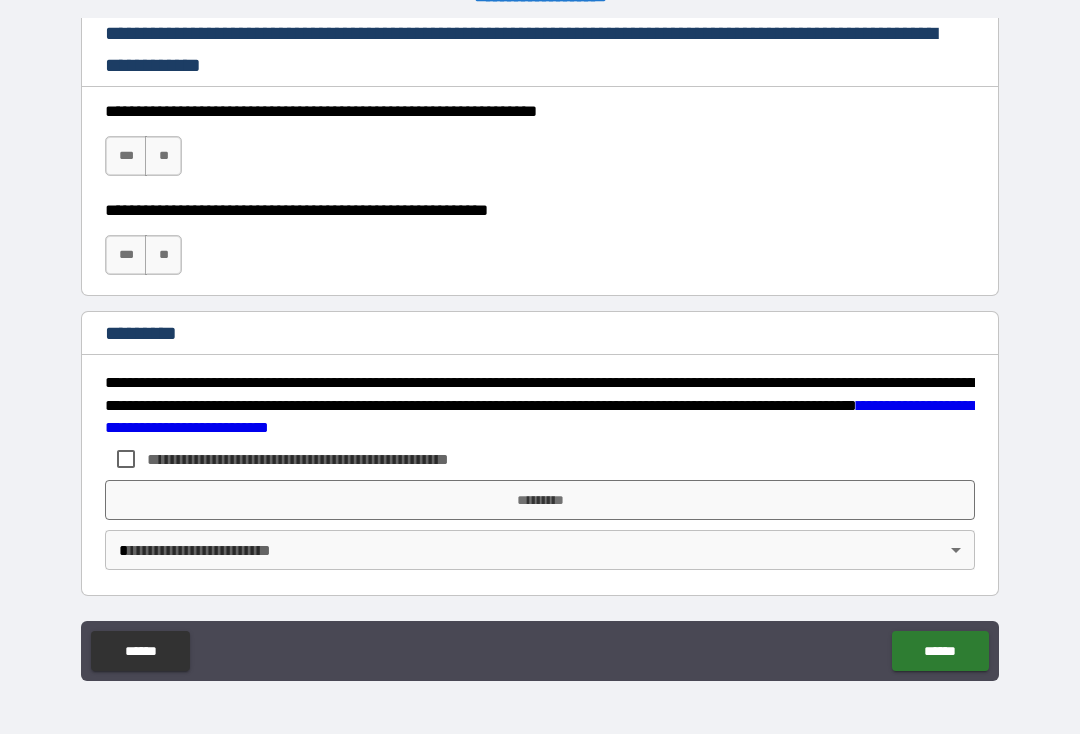 scroll, scrollTop: 3001, scrollLeft: 0, axis: vertical 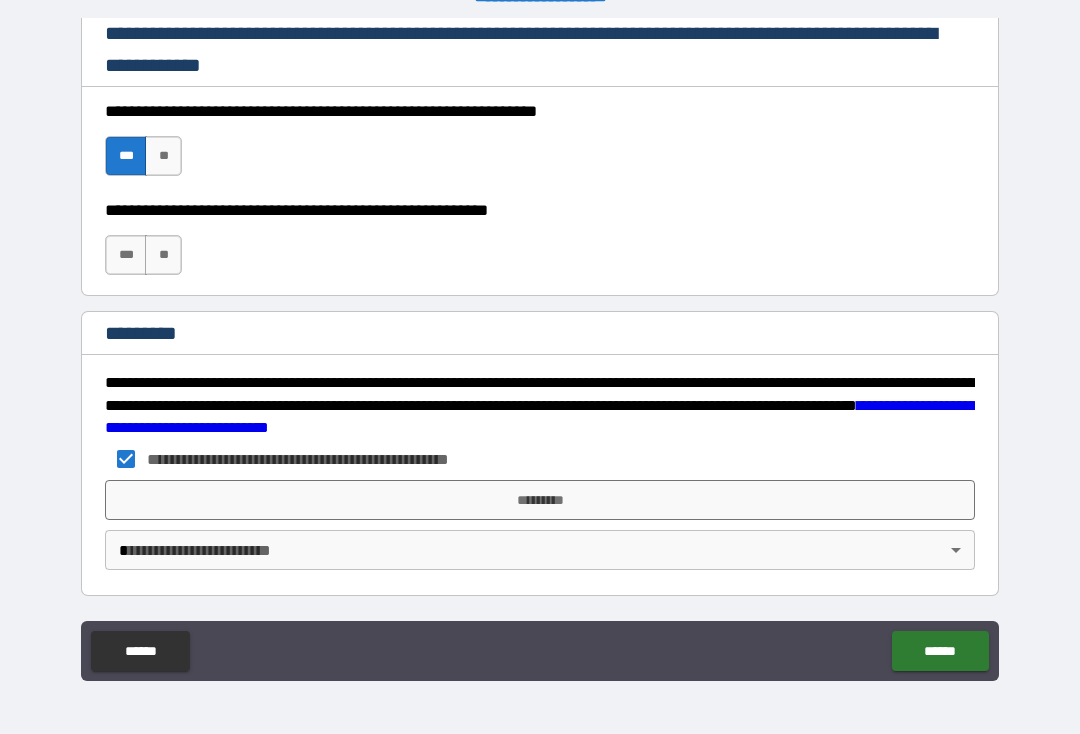 click on "*********" at bounding box center (540, 500) 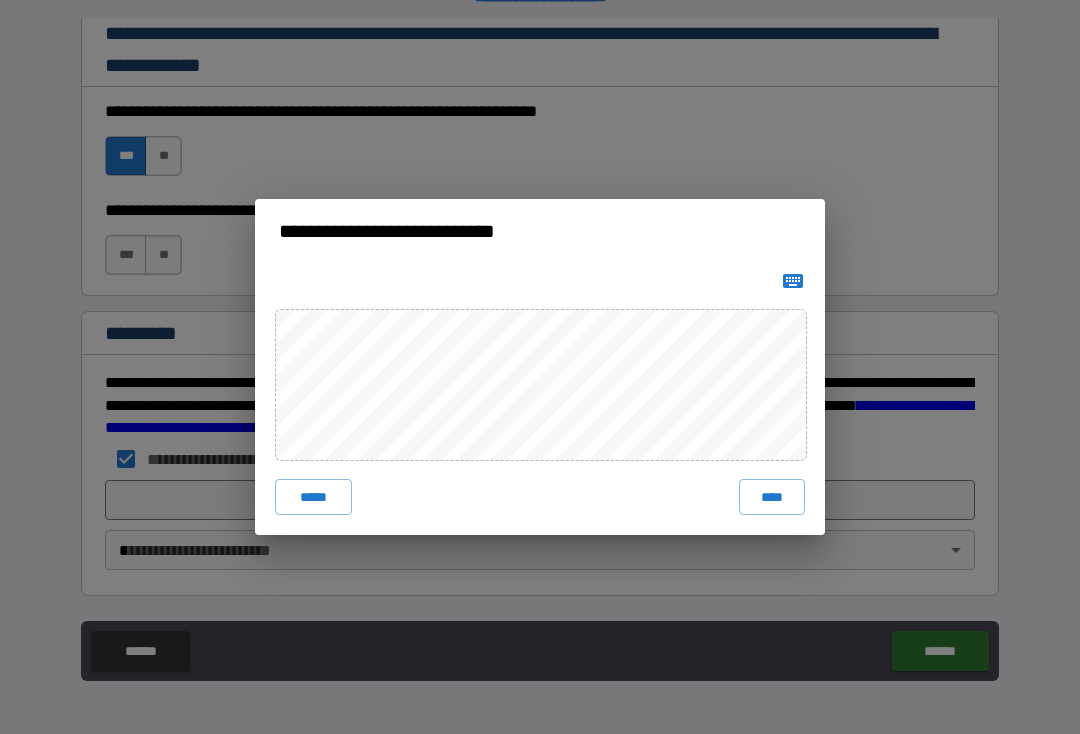 click on "****" at bounding box center (772, 497) 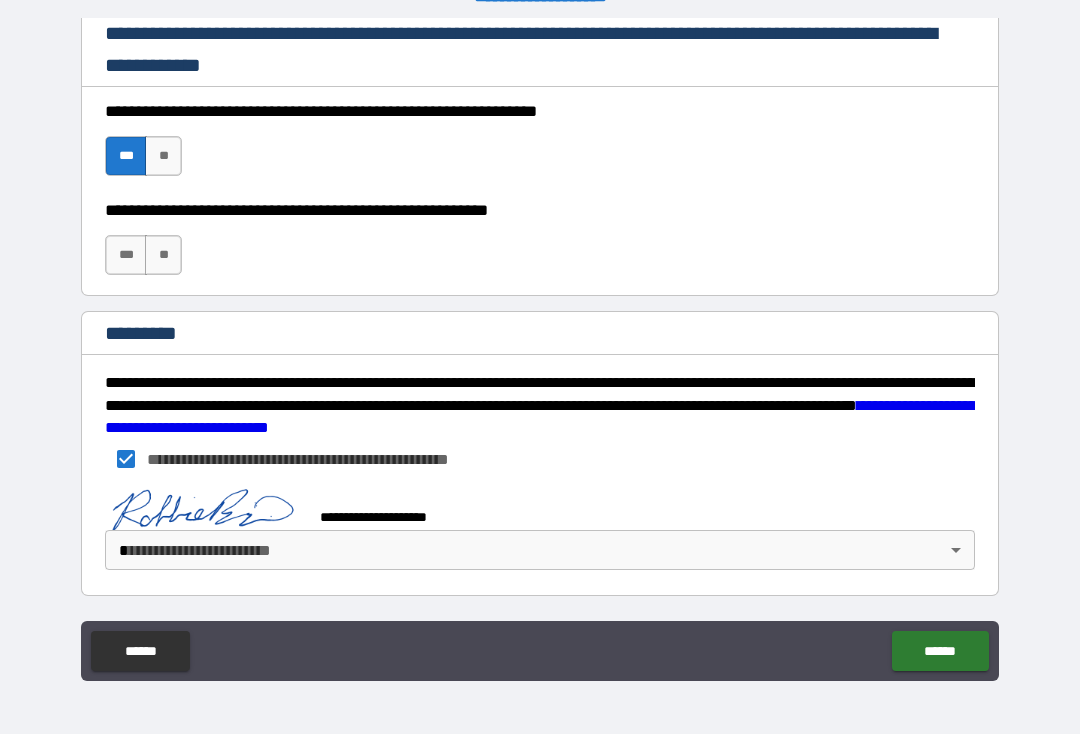 scroll, scrollTop: 2991, scrollLeft: 0, axis: vertical 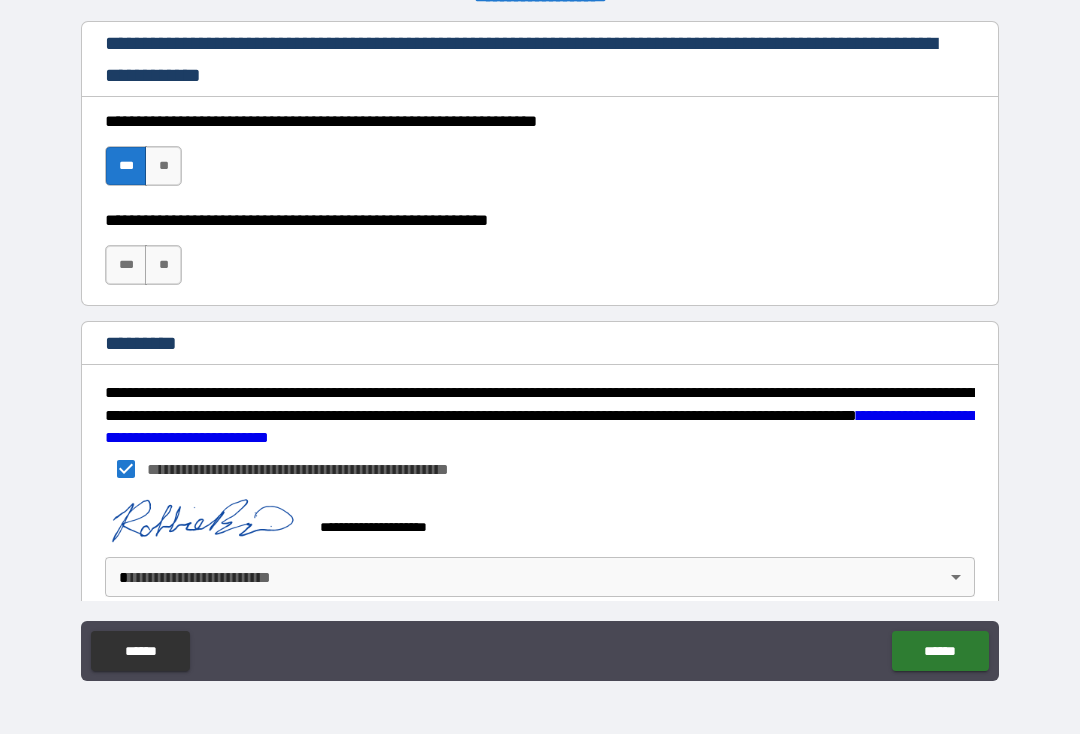 click on "**********" at bounding box center (540, 350) 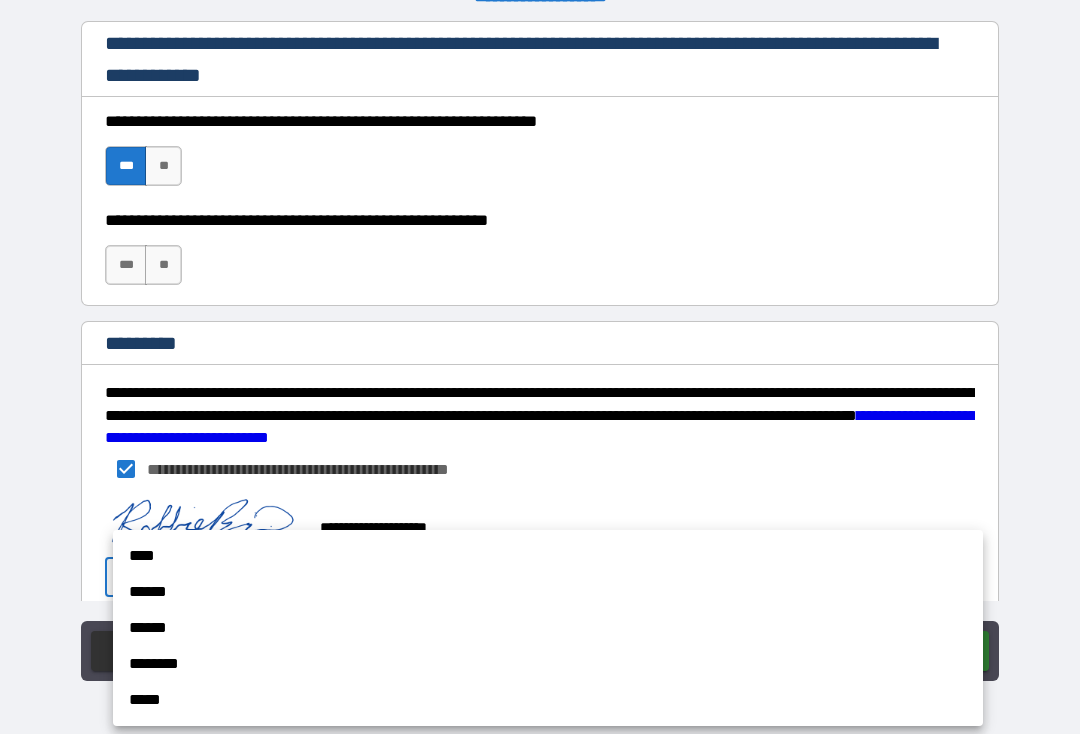 click on "****" at bounding box center (548, 556) 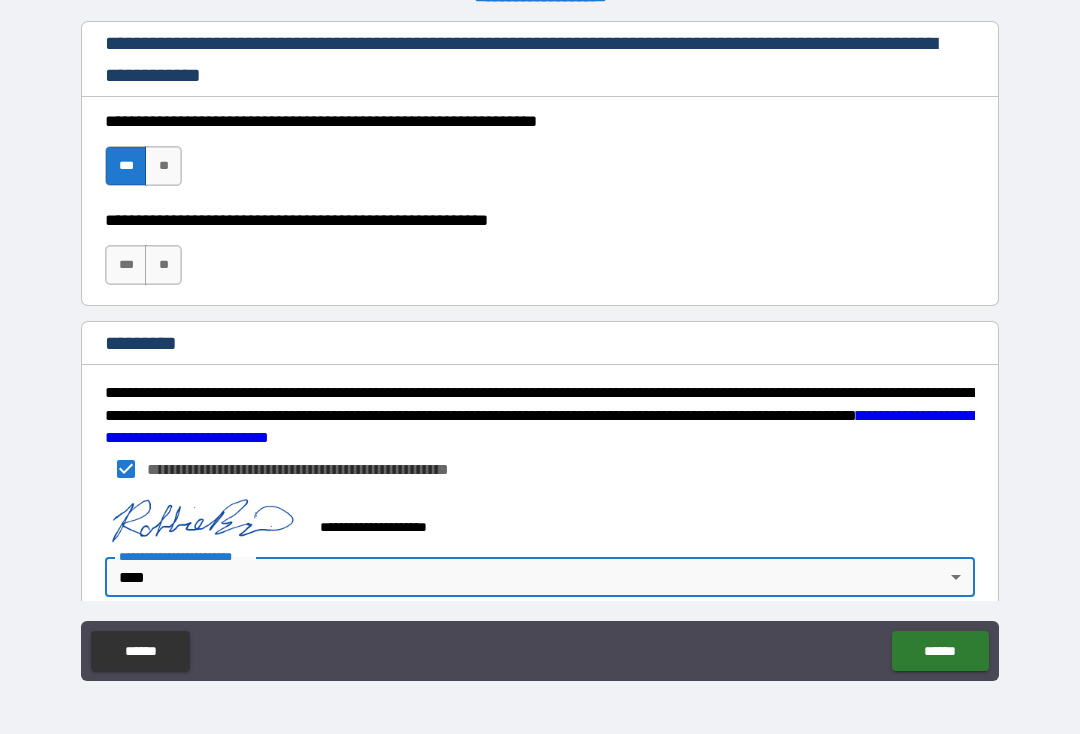 click on "******" at bounding box center (940, 651) 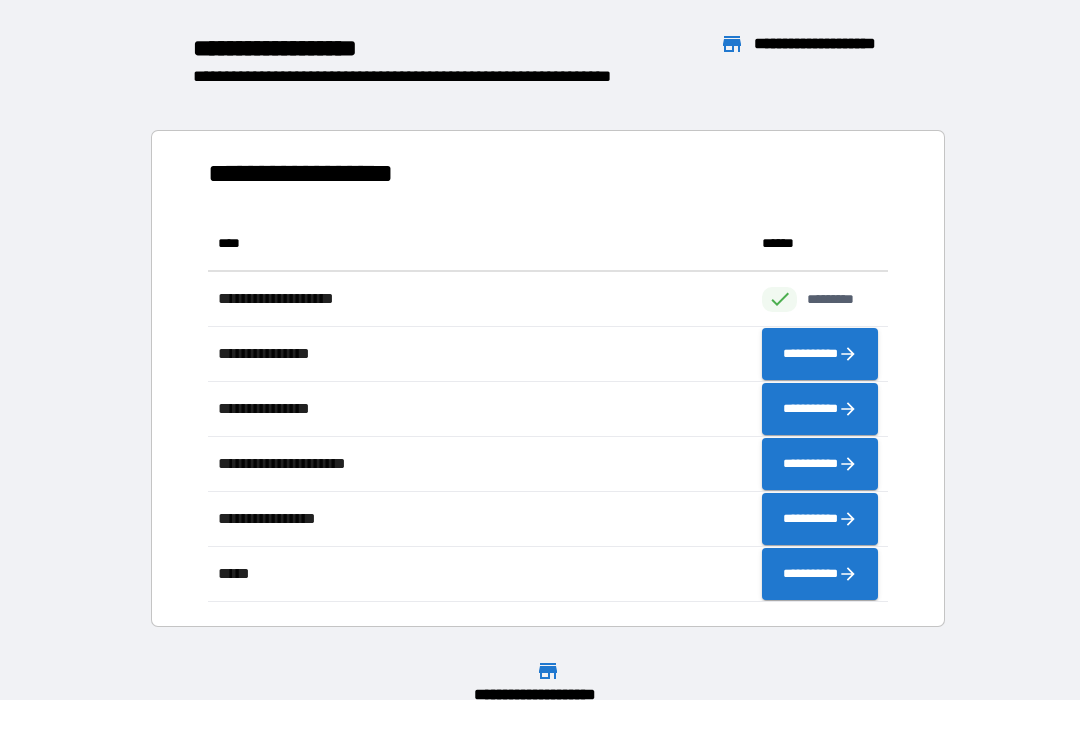 scroll, scrollTop: 386, scrollLeft: 680, axis: both 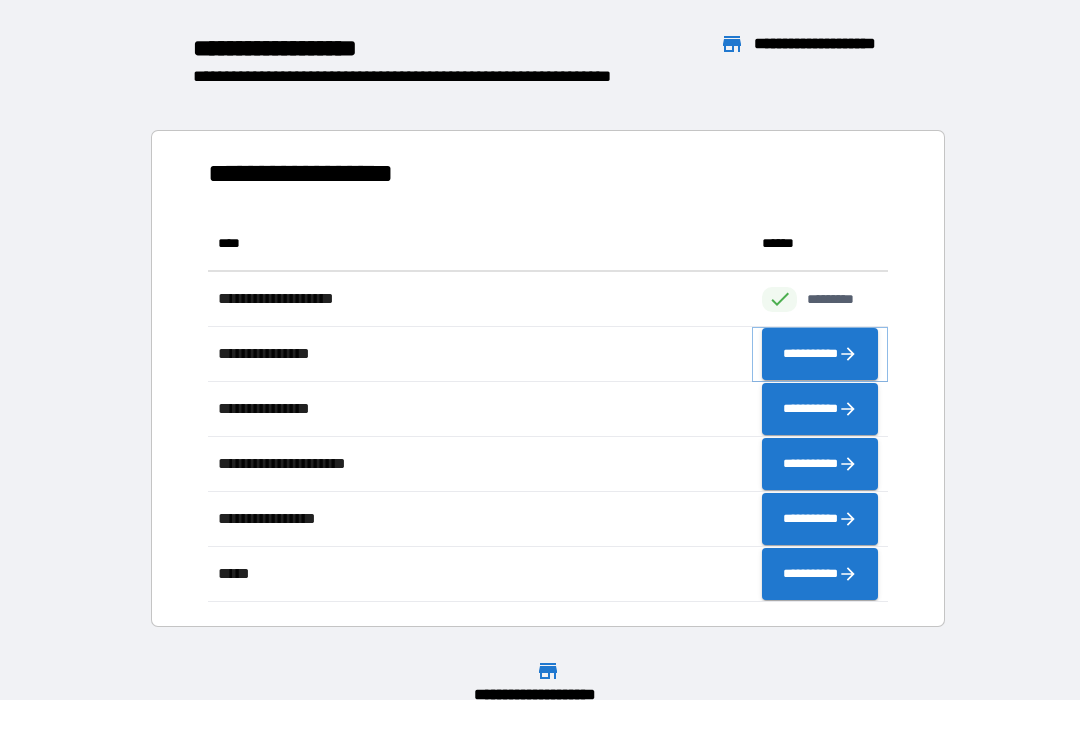 click on "**********" at bounding box center (820, 354) 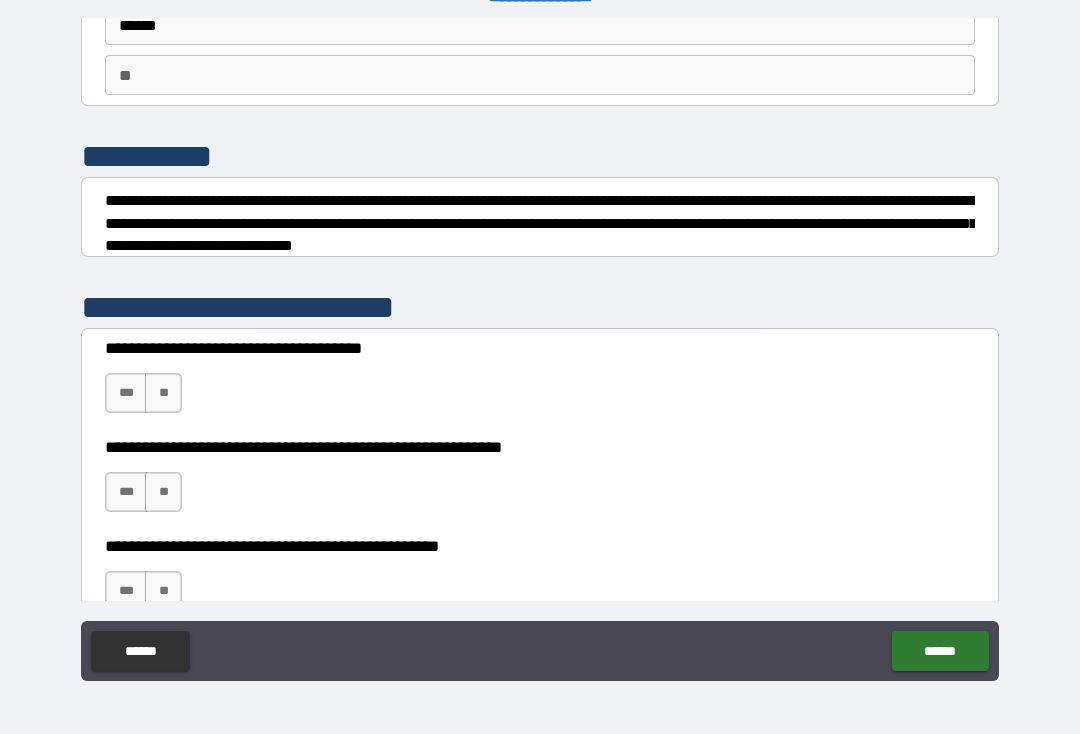 scroll, scrollTop: 157, scrollLeft: 0, axis: vertical 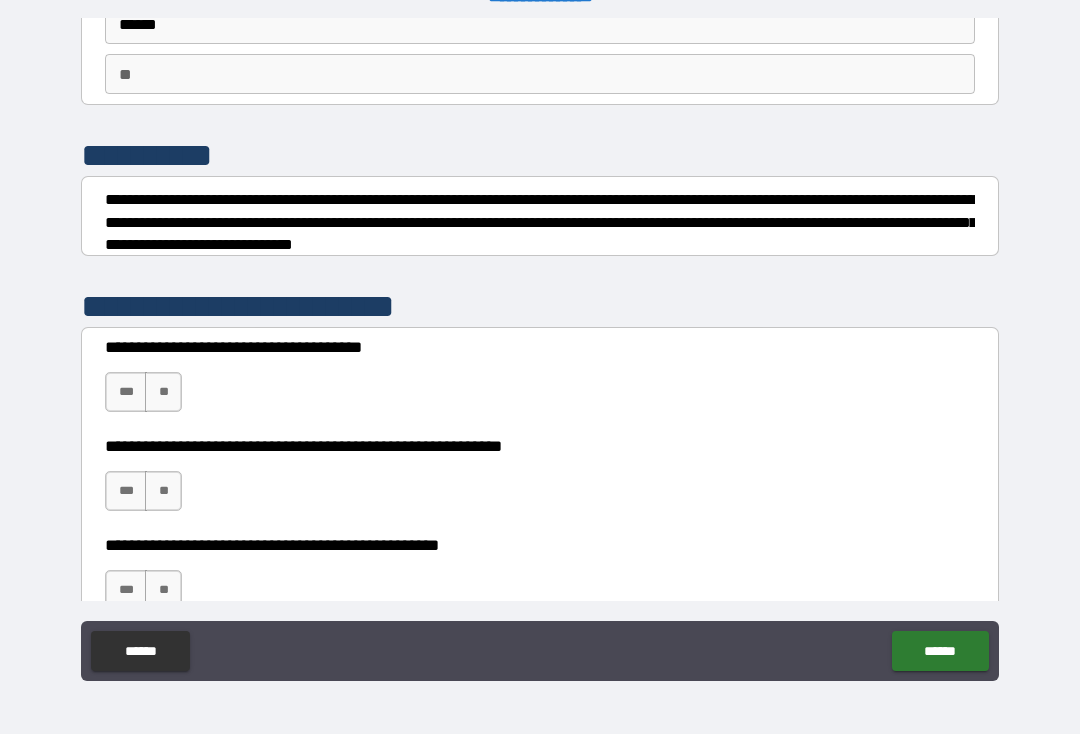 click on "***" at bounding box center (126, 392) 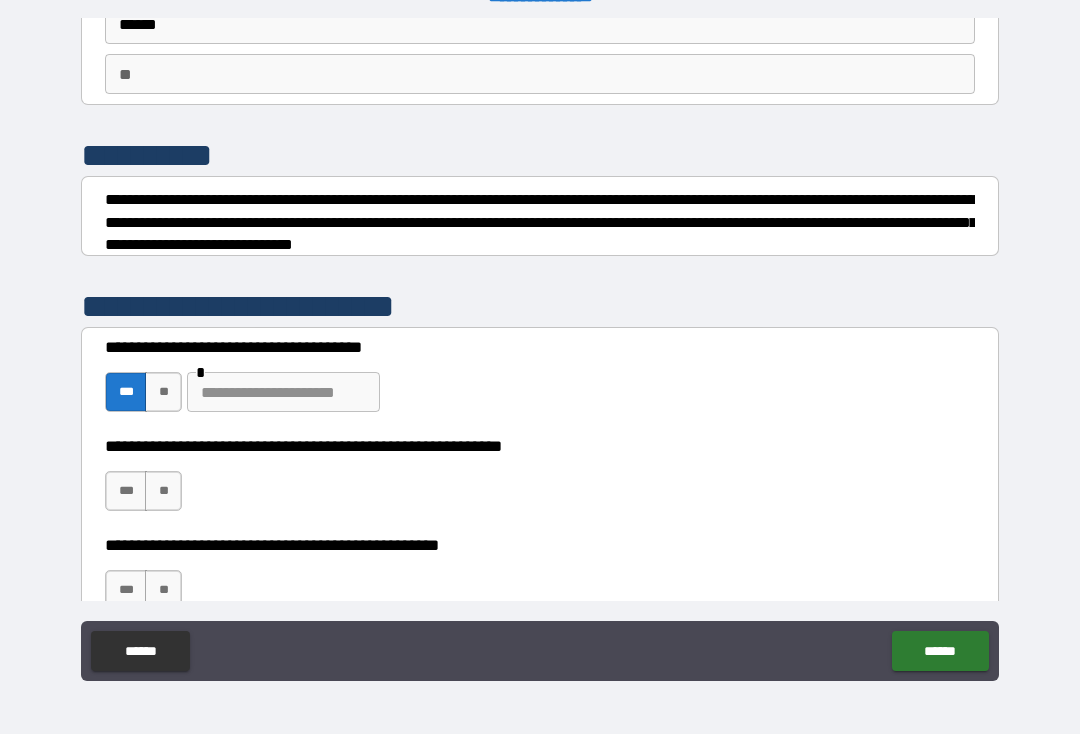 click on "**" at bounding box center [163, 392] 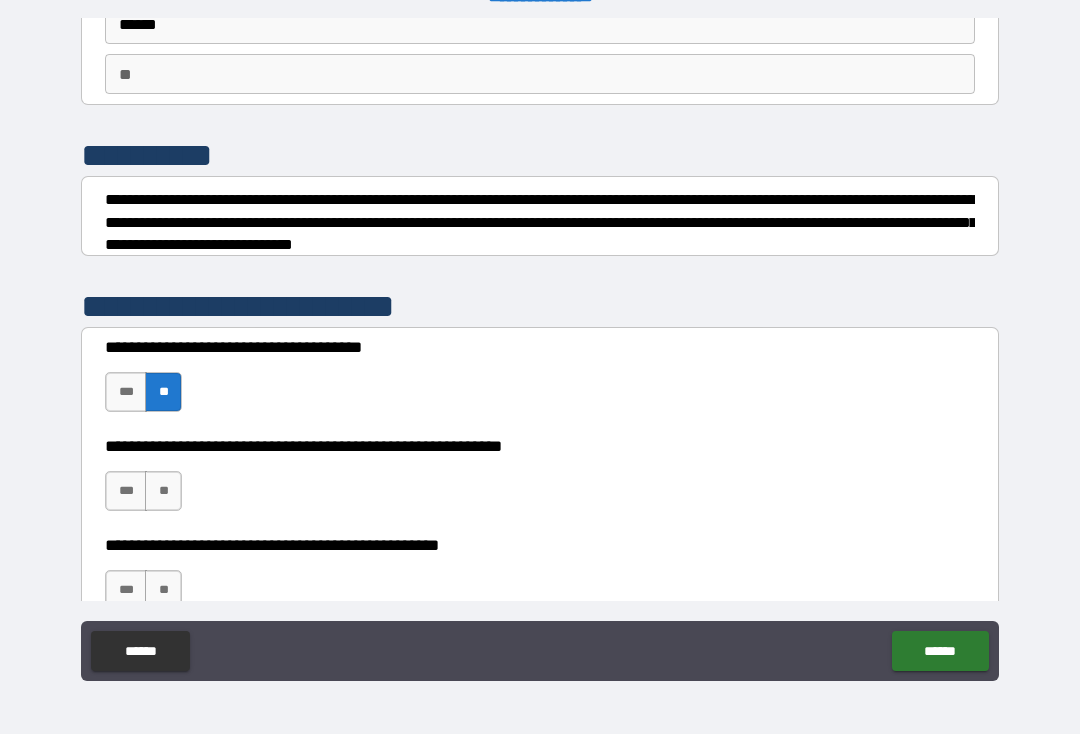 click on "***" at bounding box center [126, 491] 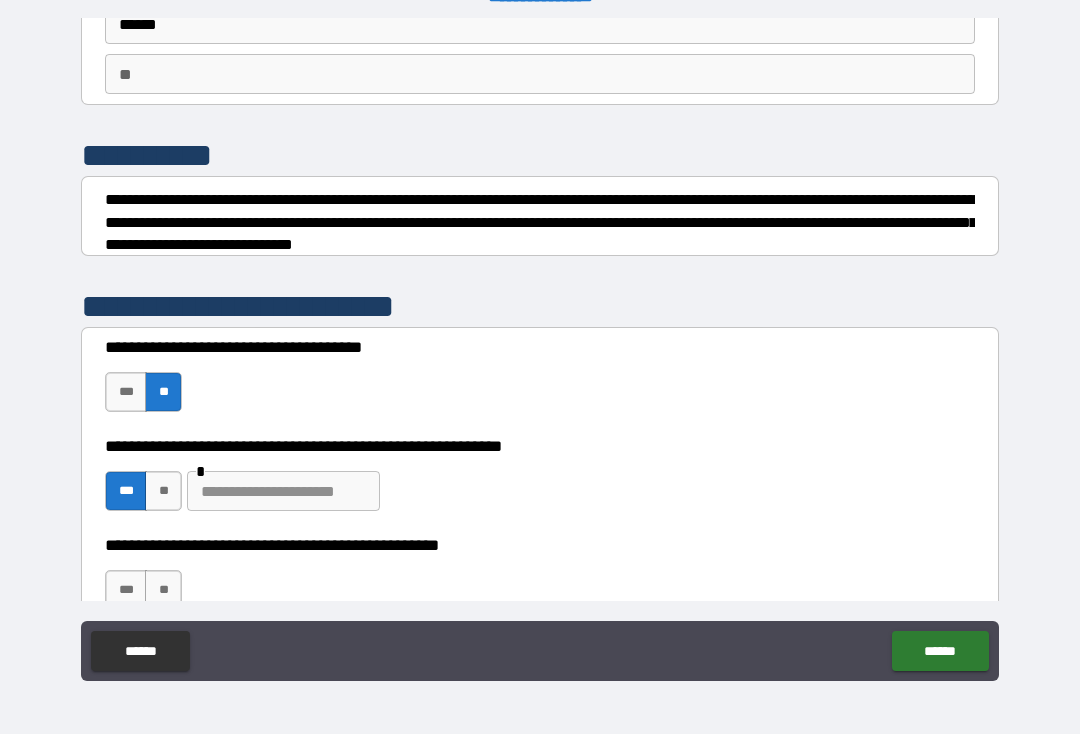 click at bounding box center (283, 491) 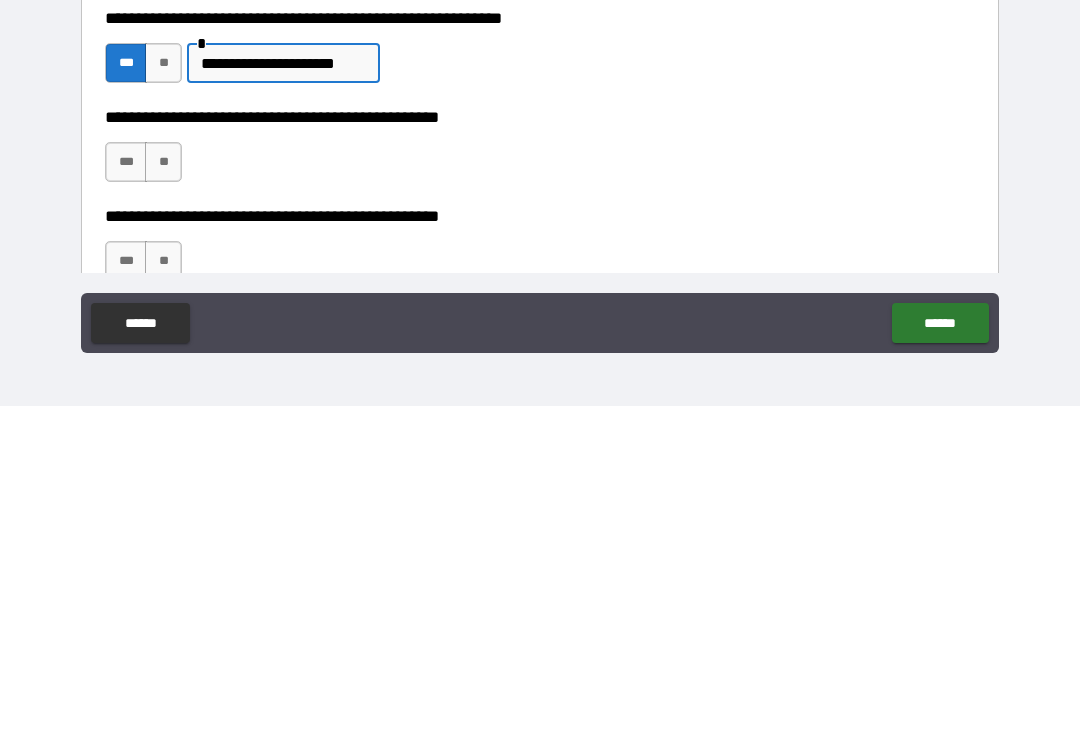 scroll, scrollTop: 269, scrollLeft: 0, axis: vertical 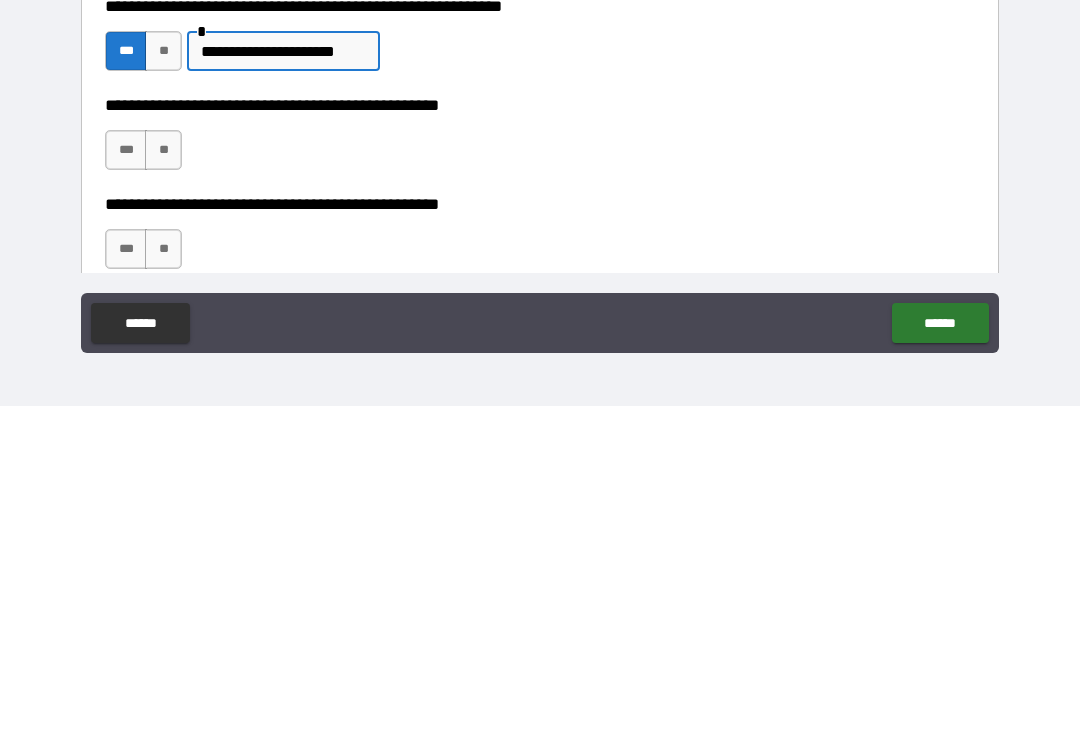type on "**********" 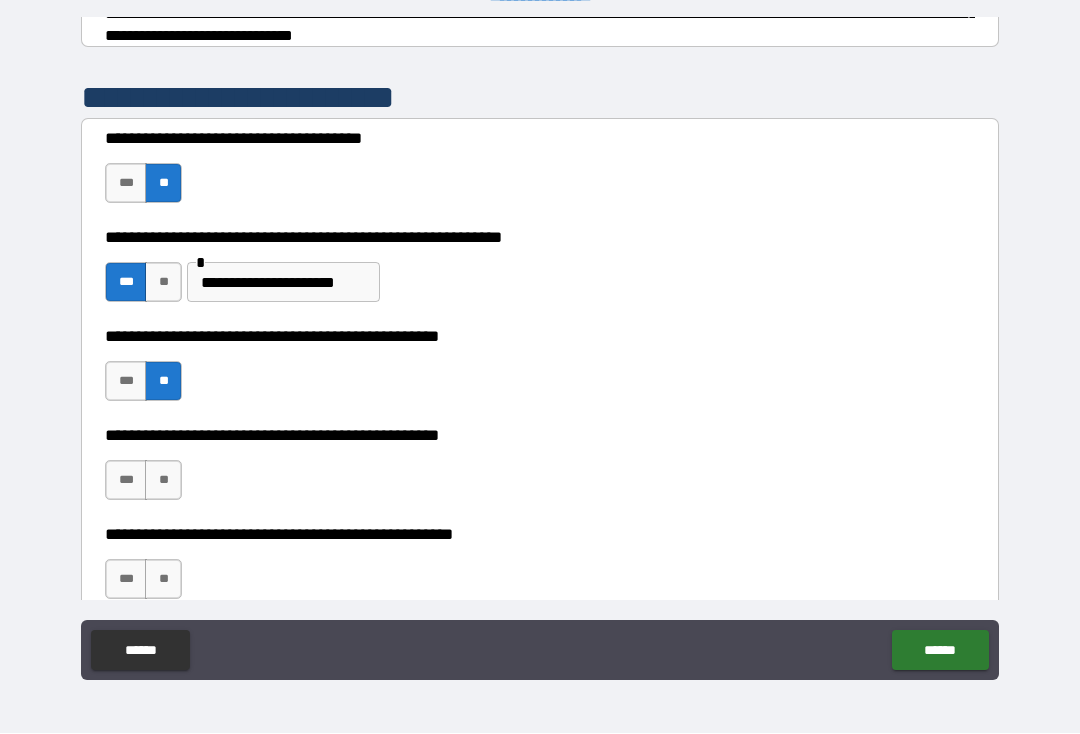 scroll, scrollTop: 371, scrollLeft: 0, axis: vertical 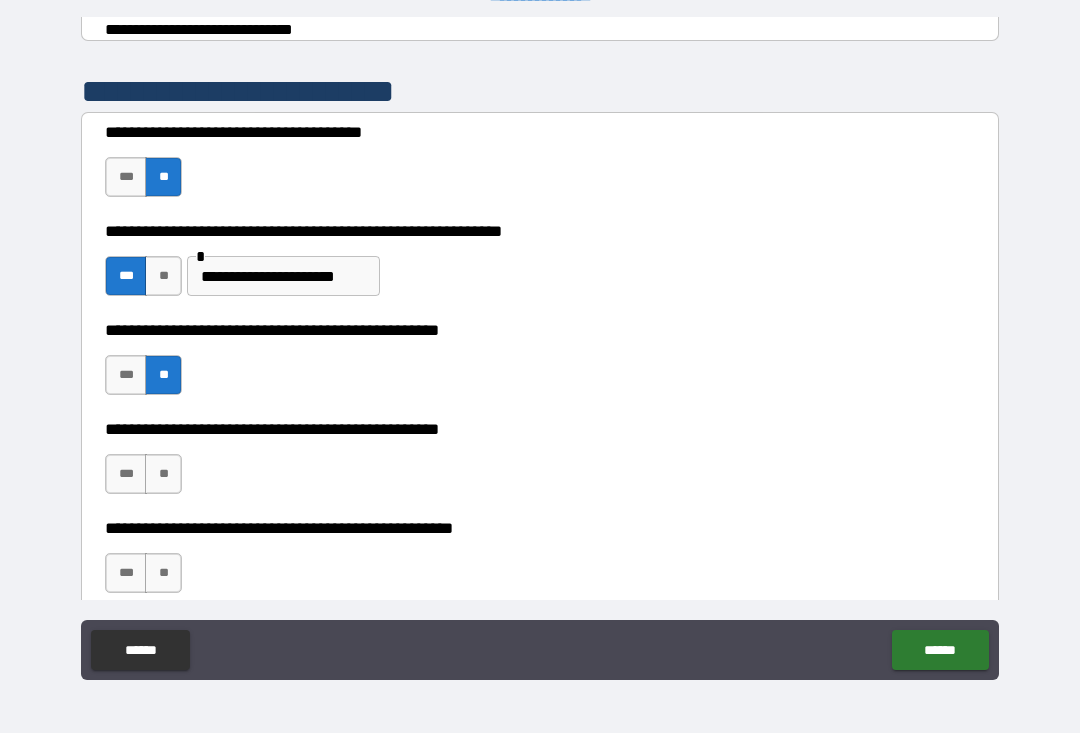 click on "***" at bounding box center [126, 475] 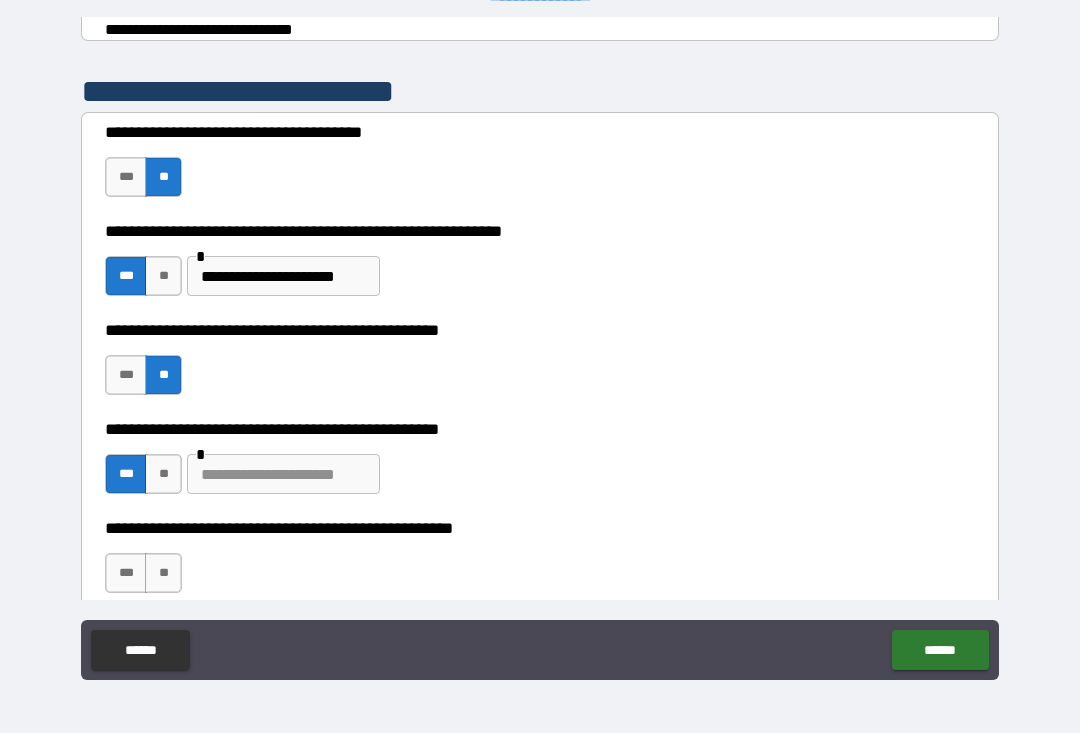 click at bounding box center (283, 475) 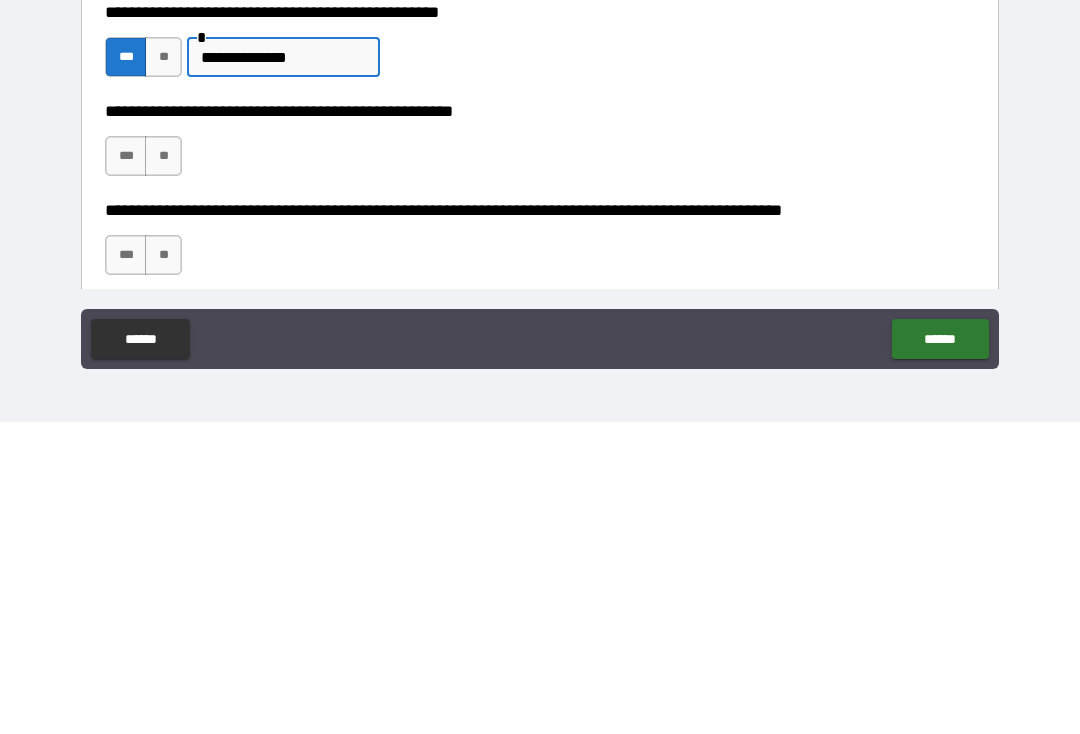 scroll, scrollTop: 487, scrollLeft: 0, axis: vertical 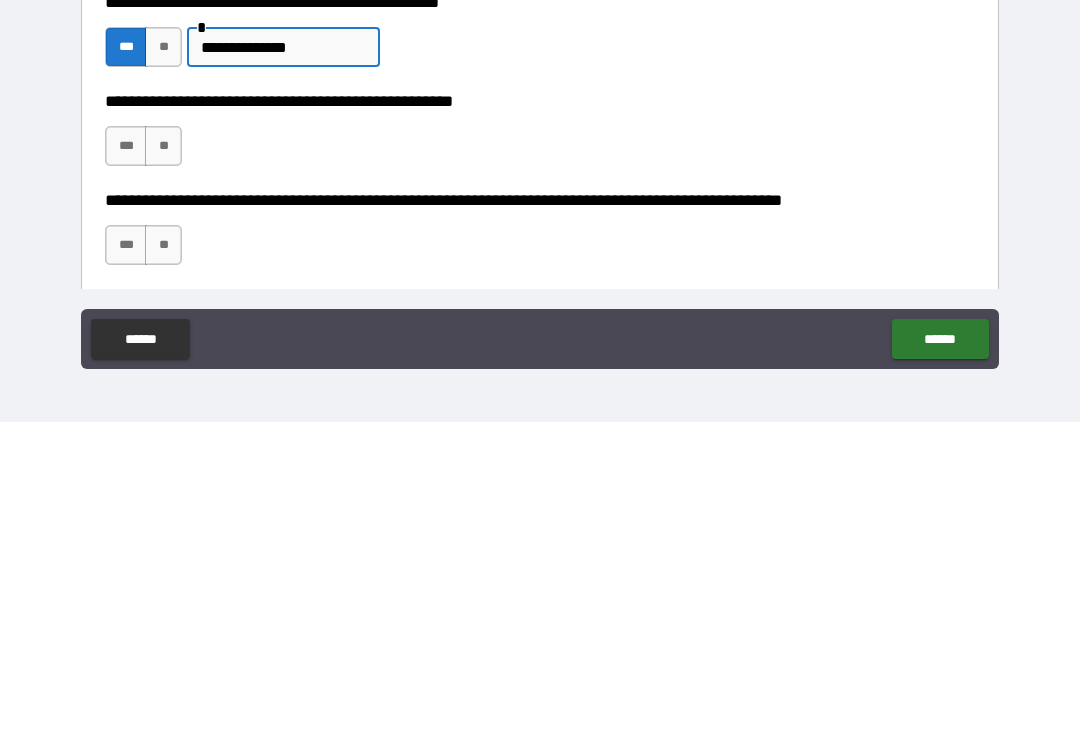 type on "**********" 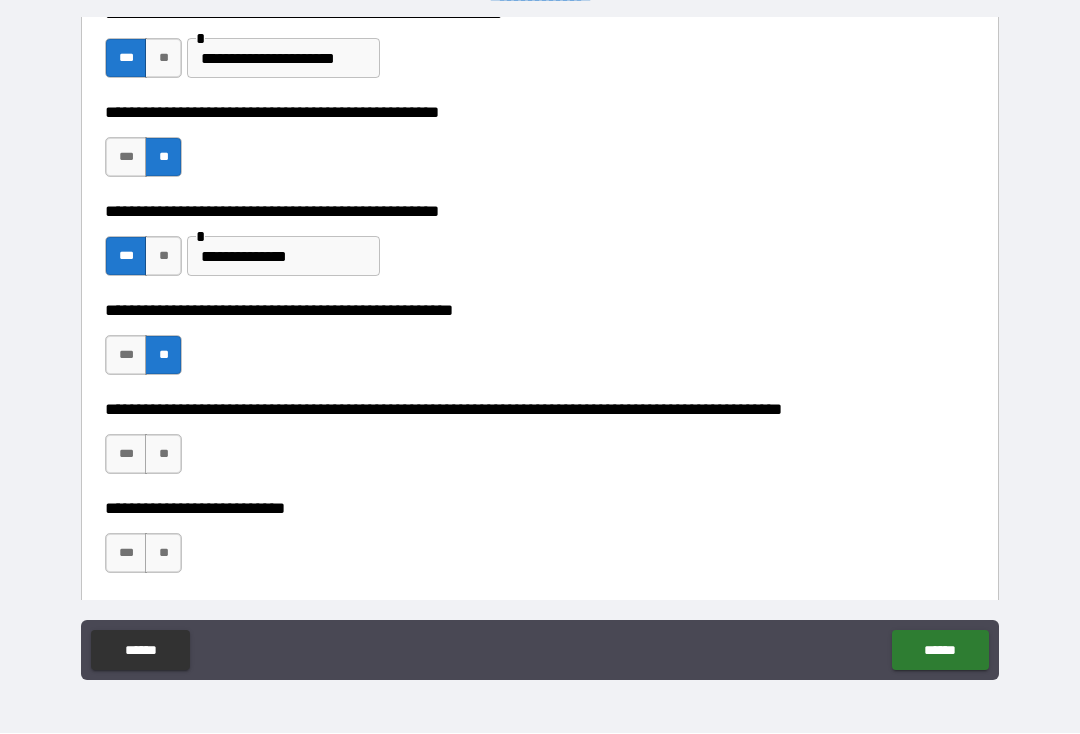 scroll, scrollTop: 599, scrollLeft: 0, axis: vertical 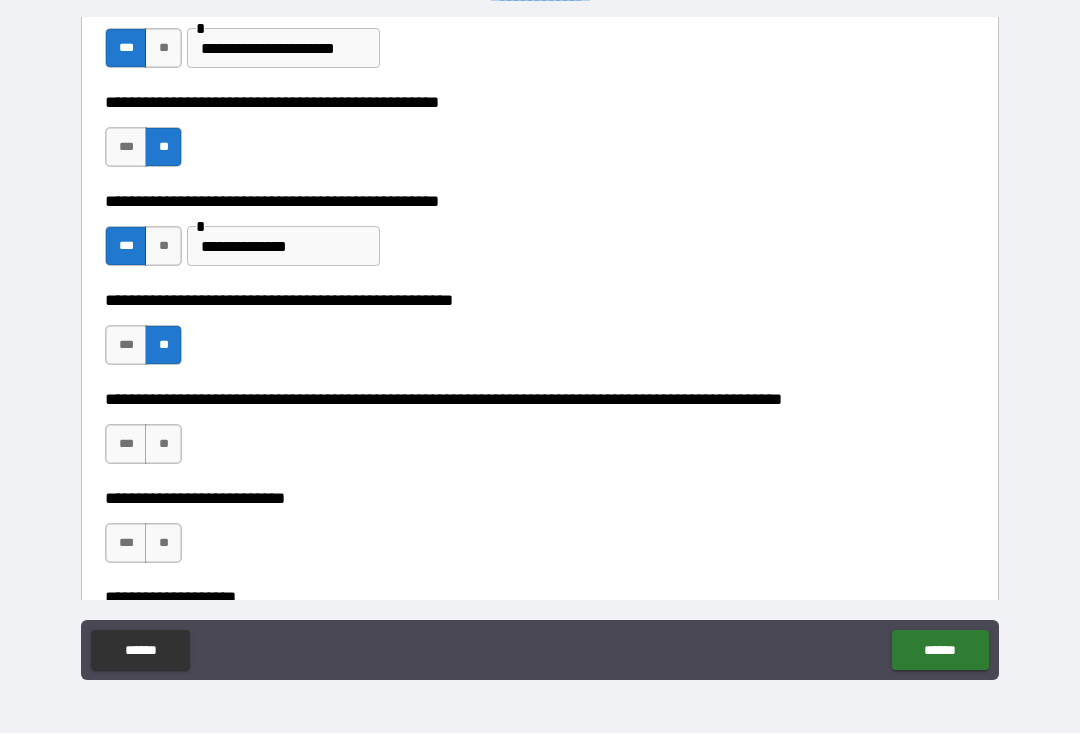 click on "**" at bounding box center (163, 445) 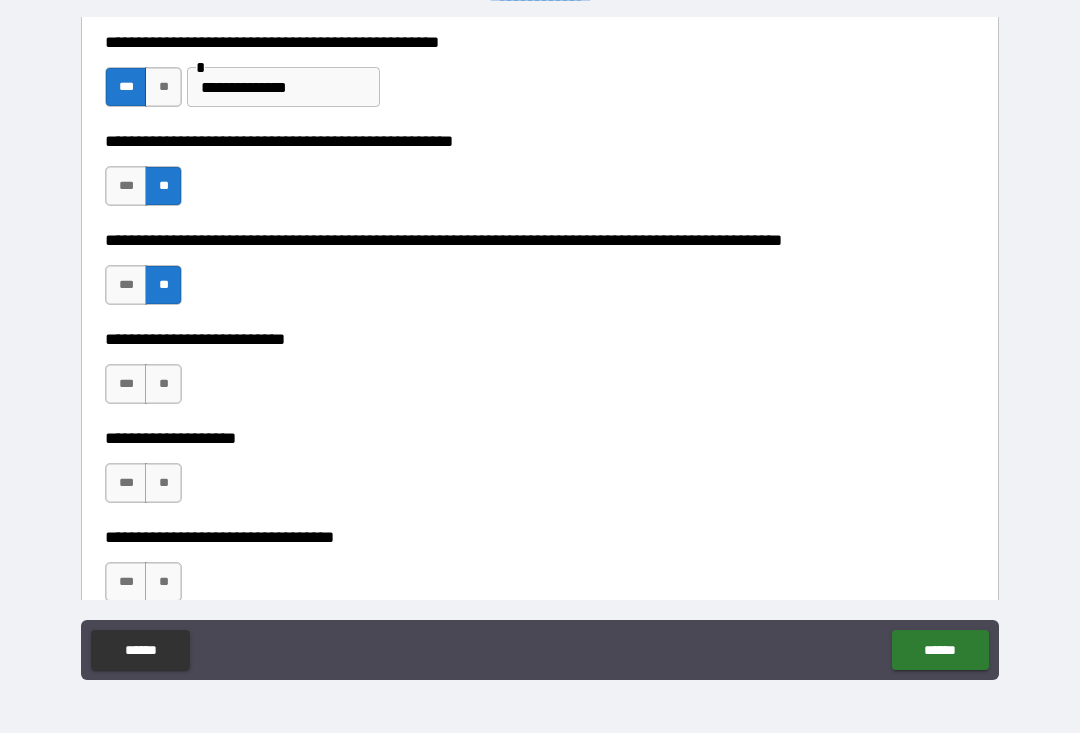 scroll, scrollTop: 761, scrollLeft: 0, axis: vertical 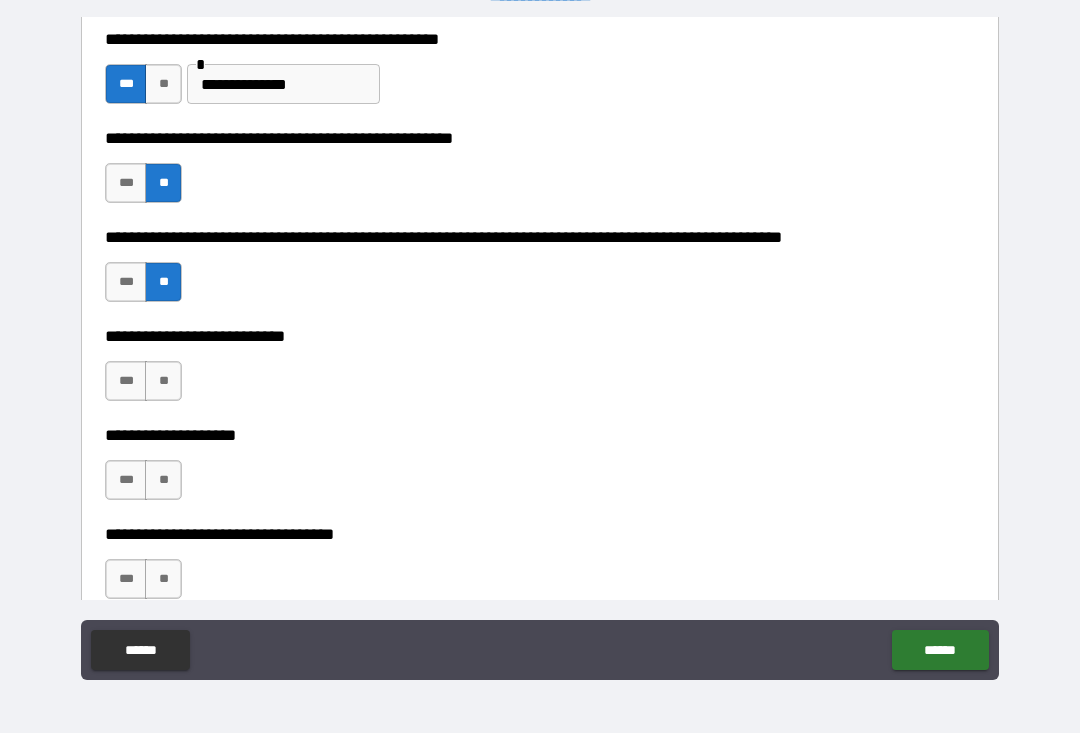 click on "**" at bounding box center (163, 382) 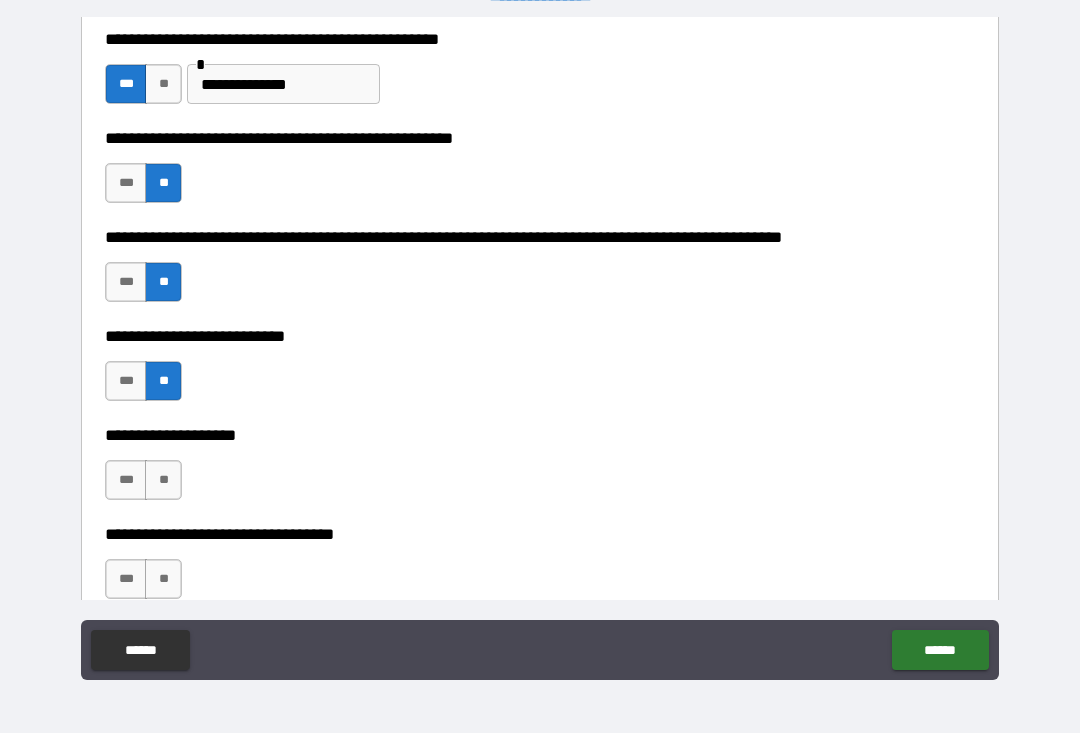 click on "**" at bounding box center (163, 481) 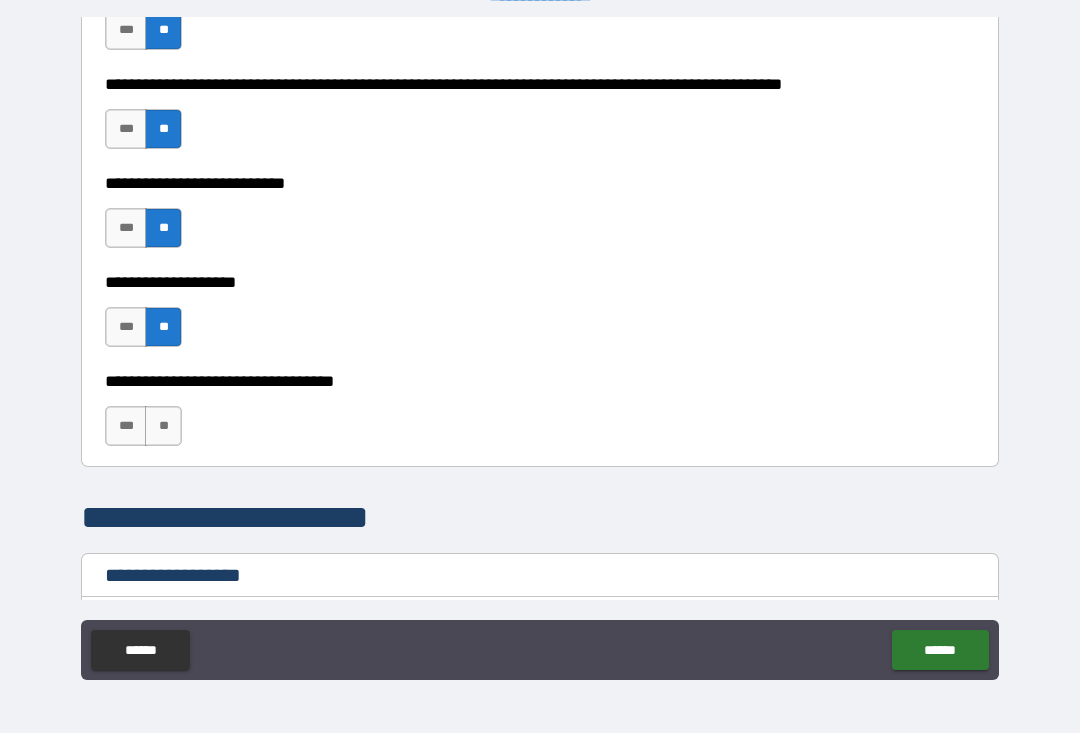 scroll, scrollTop: 964, scrollLeft: 0, axis: vertical 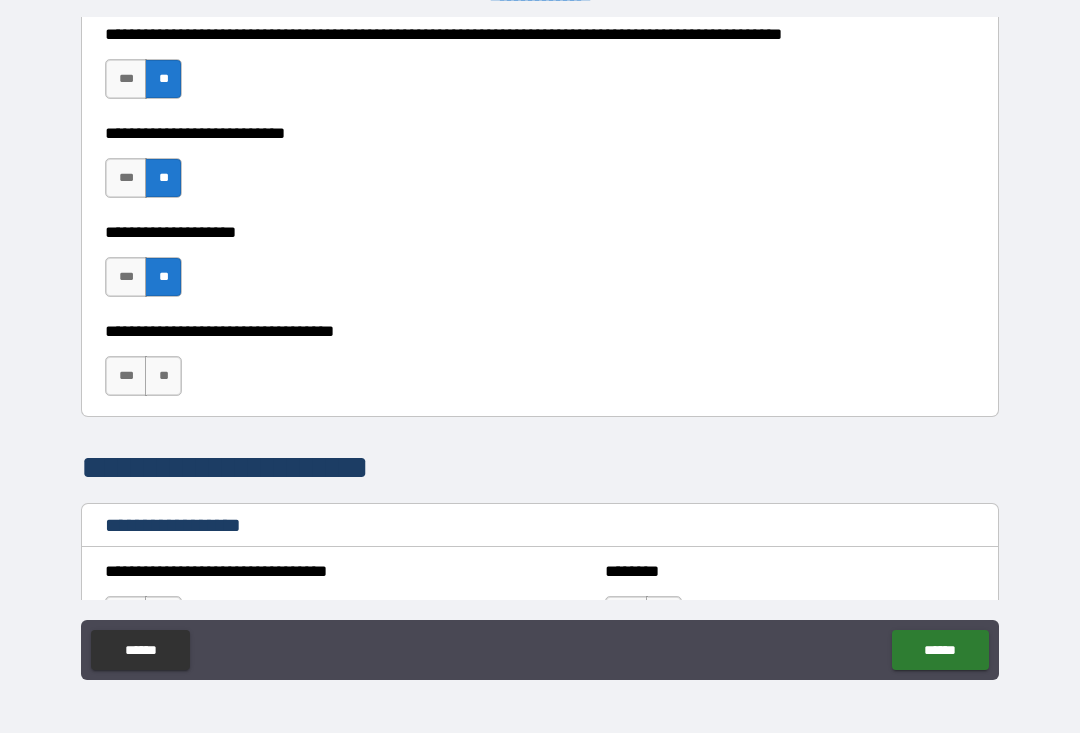 click on "**" at bounding box center (163, 377) 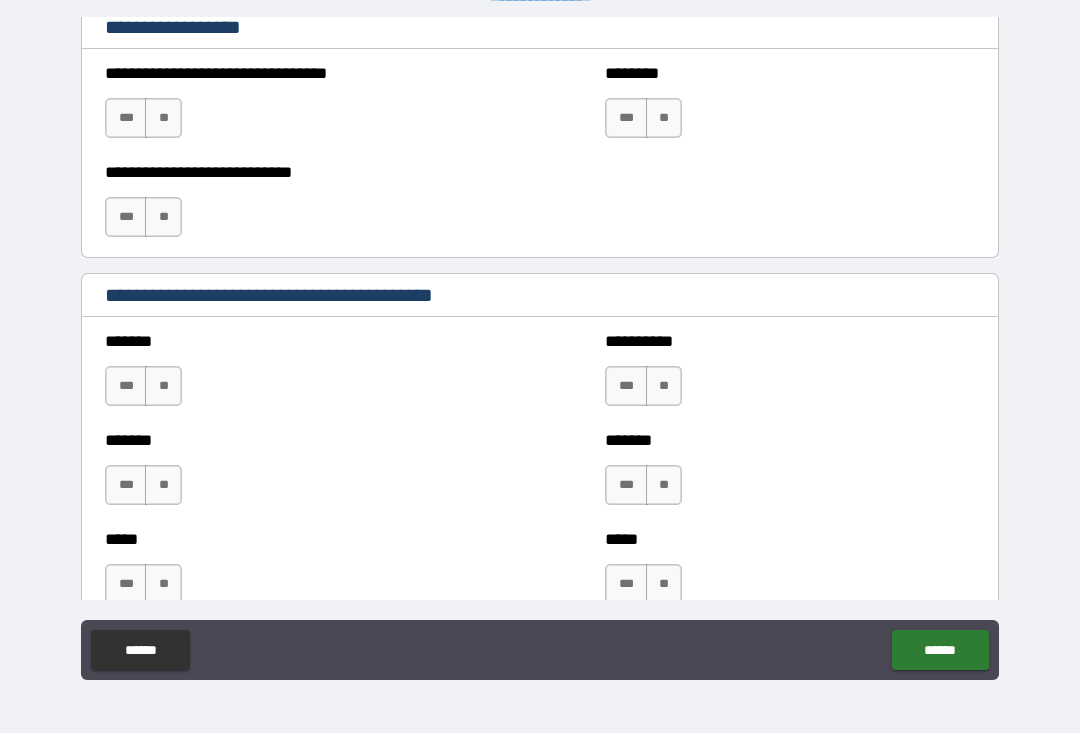 scroll, scrollTop: 1472, scrollLeft: 0, axis: vertical 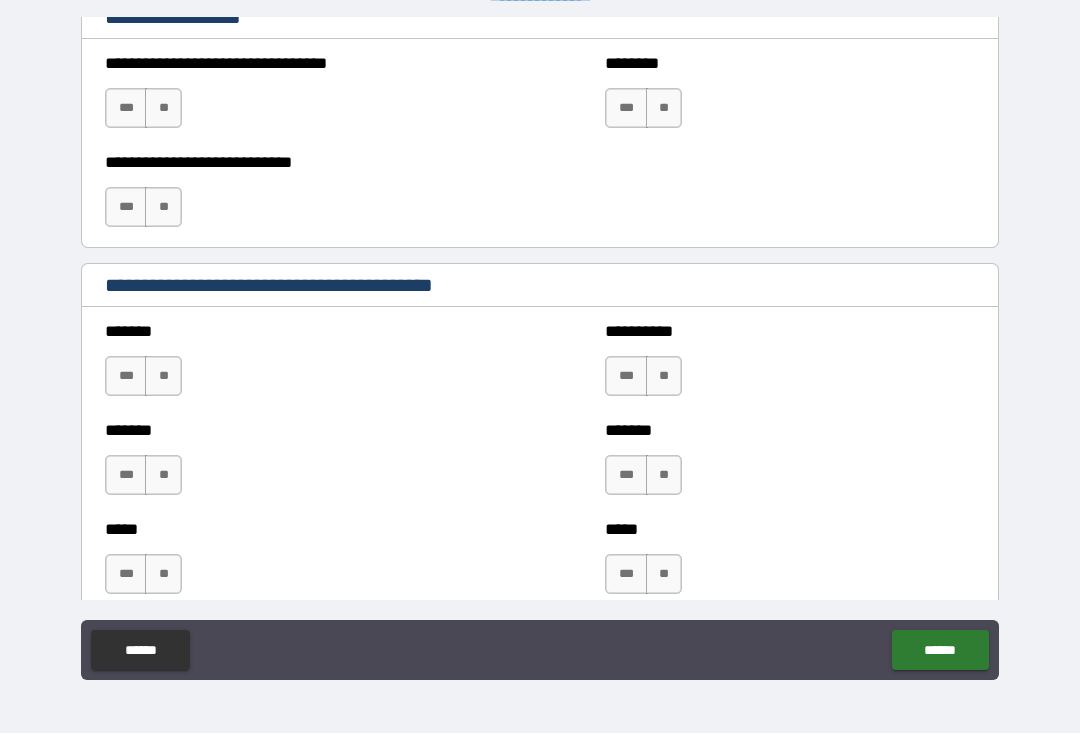 click on "**" at bounding box center [163, 377] 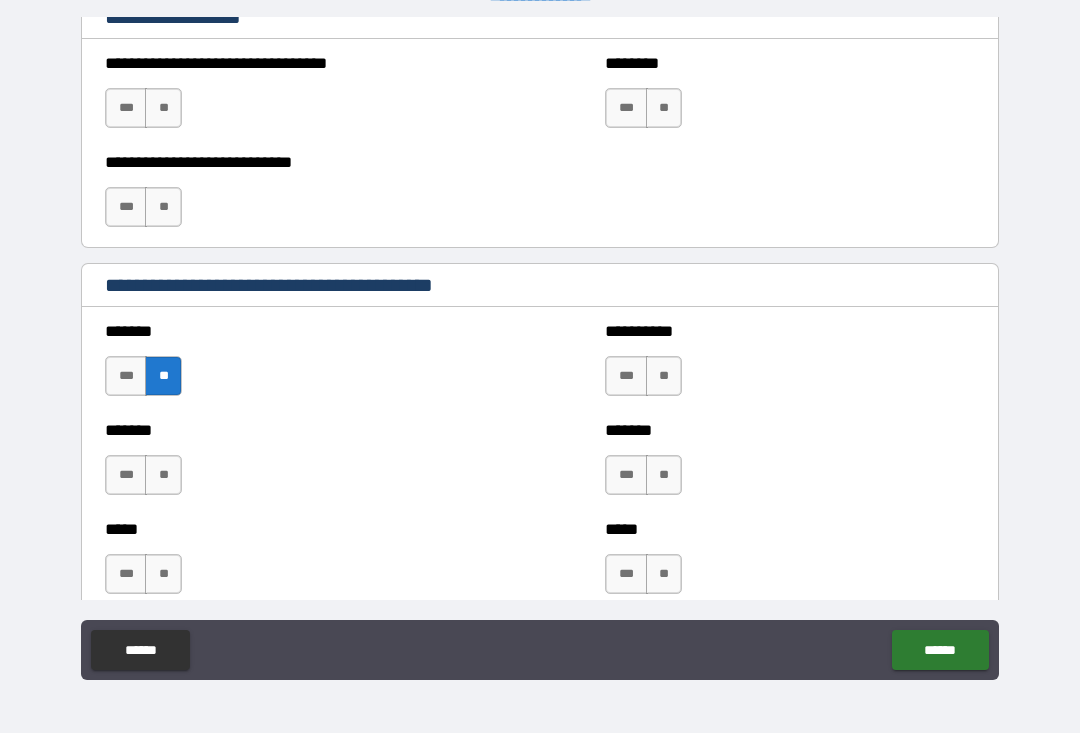 click on "**" at bounding box center (163, 476) 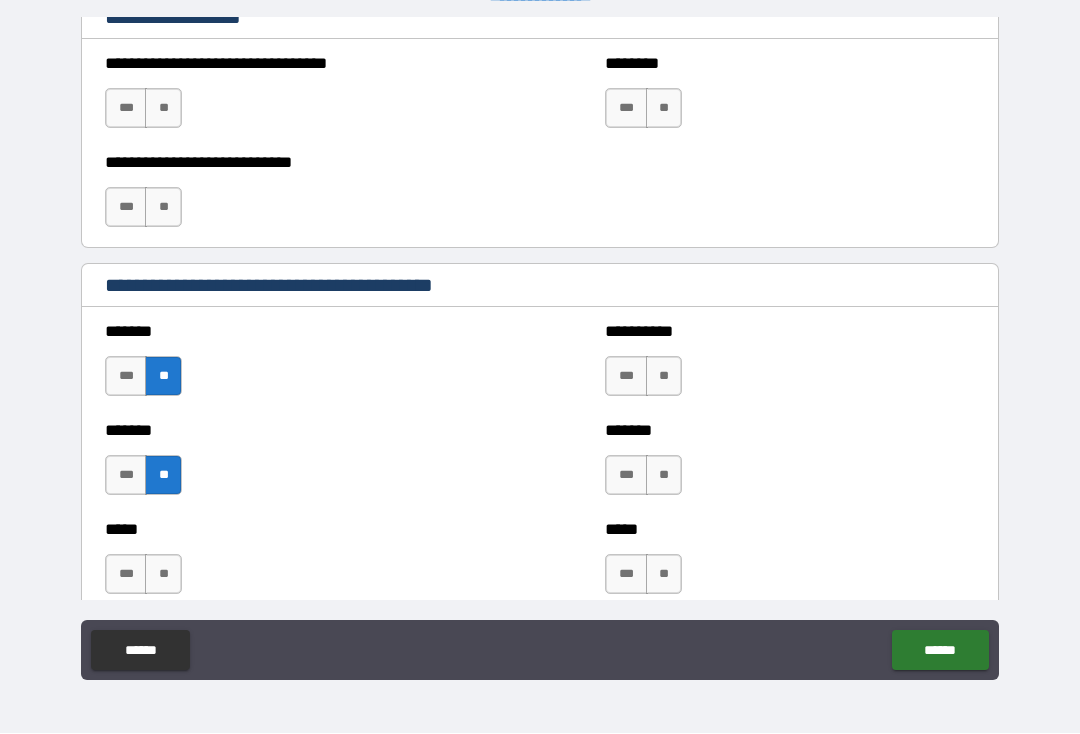 click on "**" at bounding box center [163, 575] 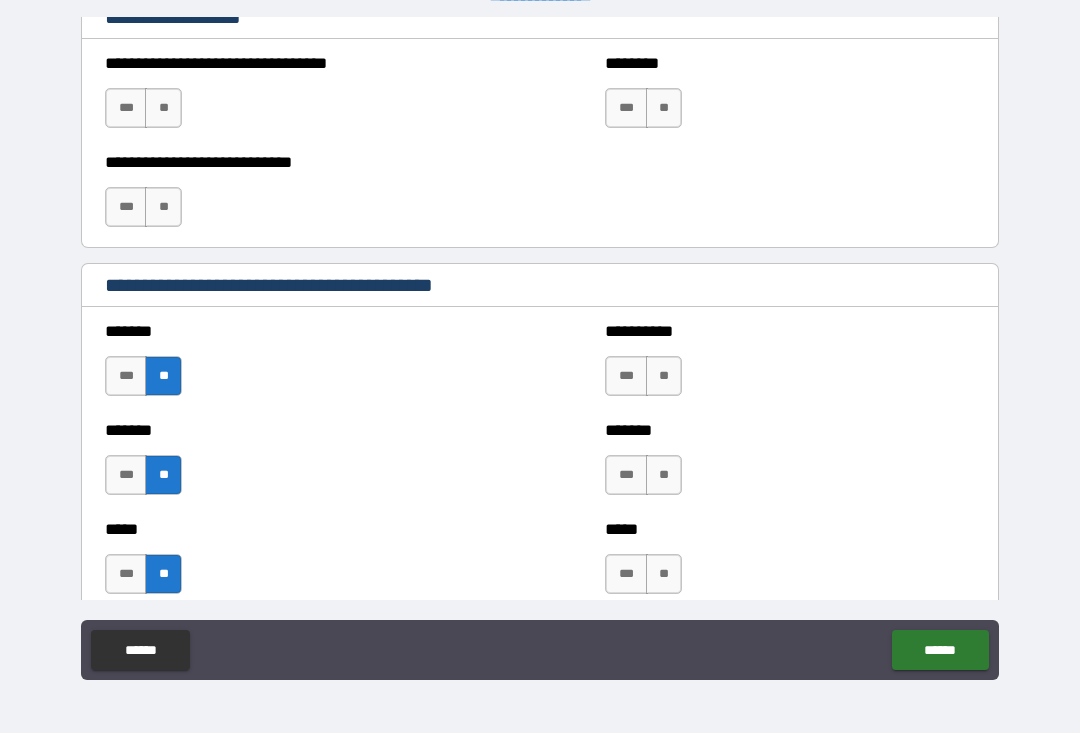 click on "**" at bounding box center [664, 377] 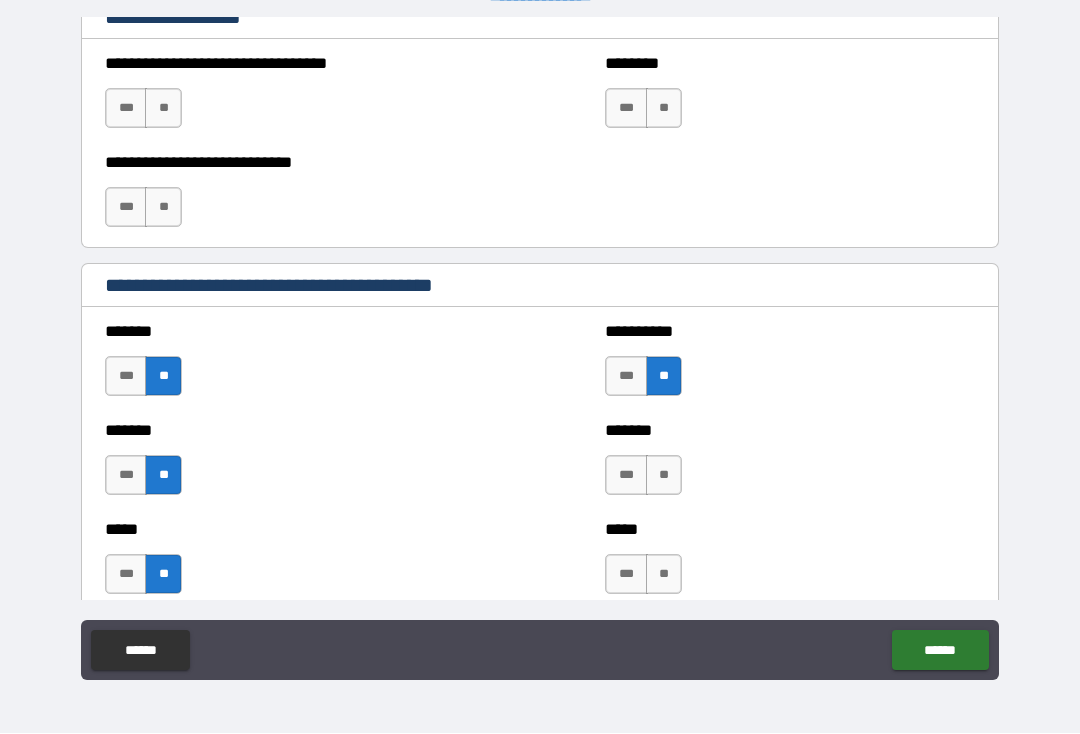 click on "**" at bounding box center [664, 476] 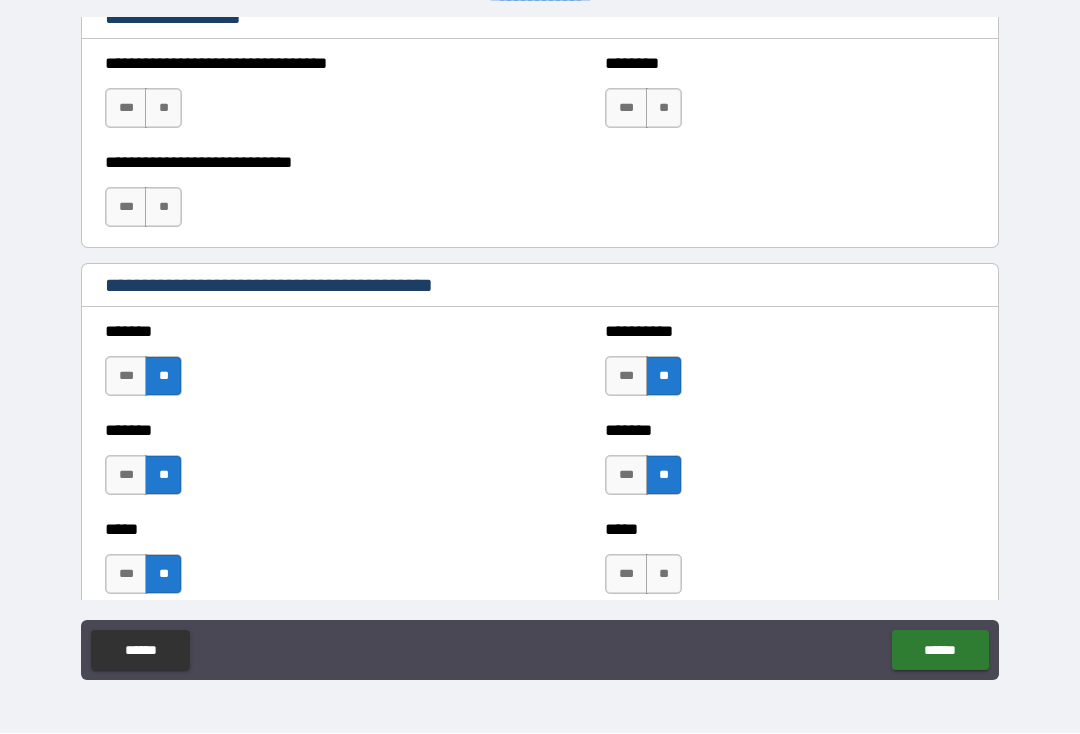 click on "**" at bounding box center [664, 575] 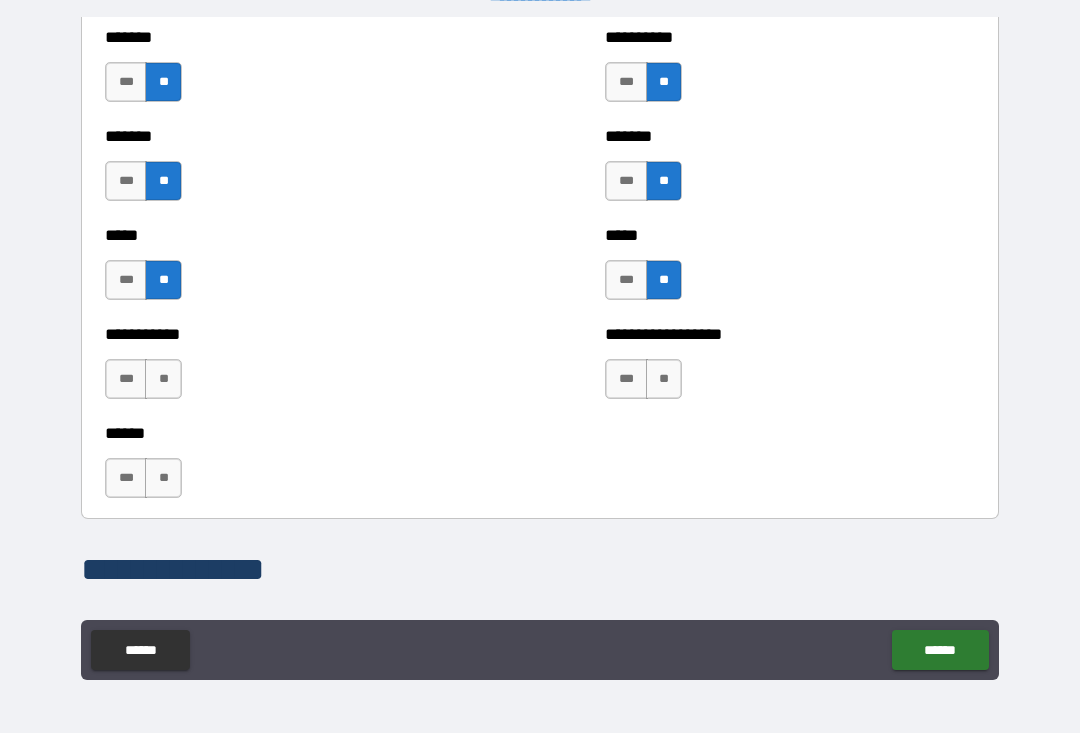 scroll, scrollTop: 1770, scrollLeft: 0, axis: vertical 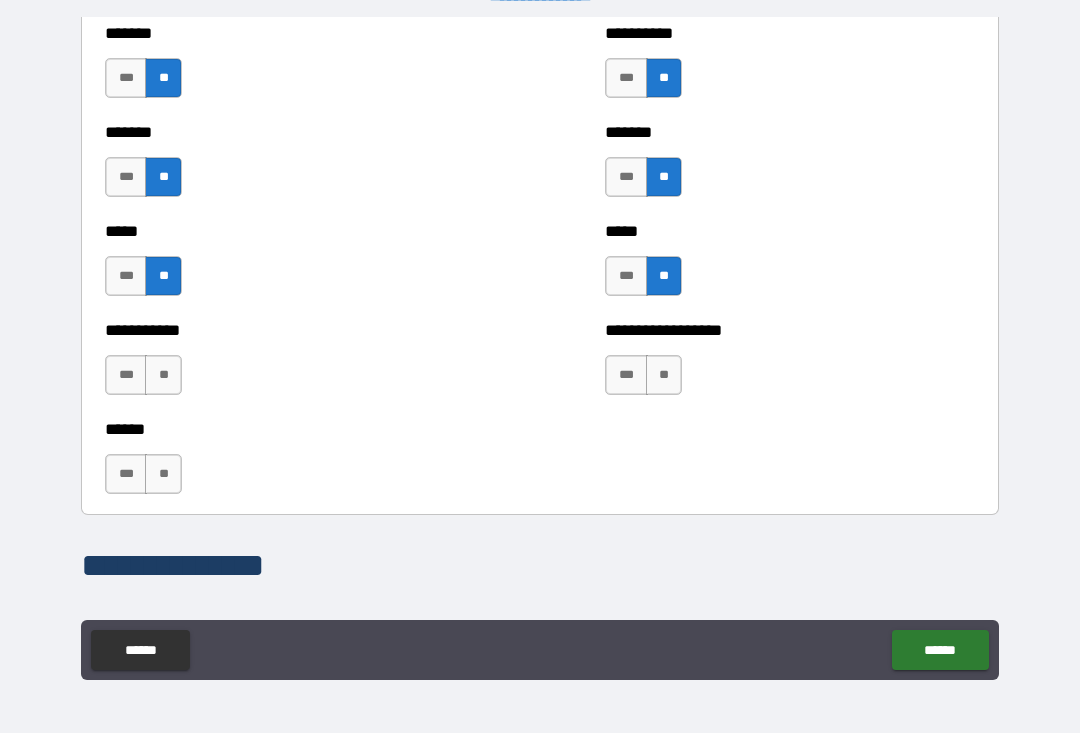 click on "**" at bounding box center [664, 376] 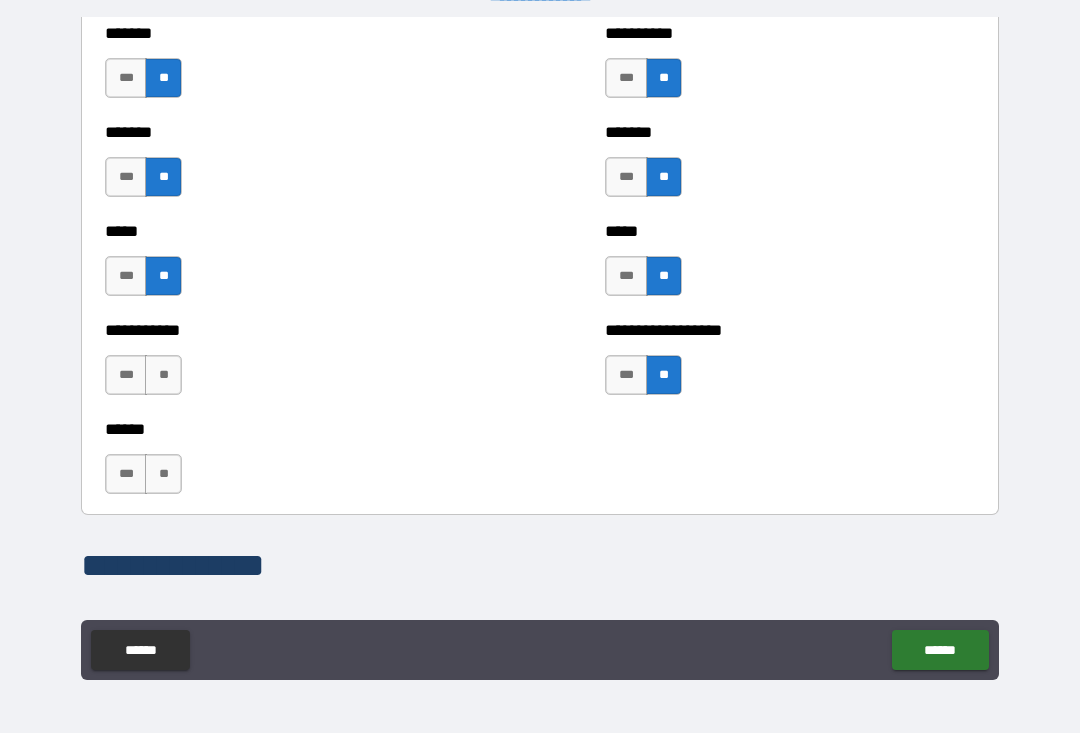click on "**" at bounding box center [163, 376] 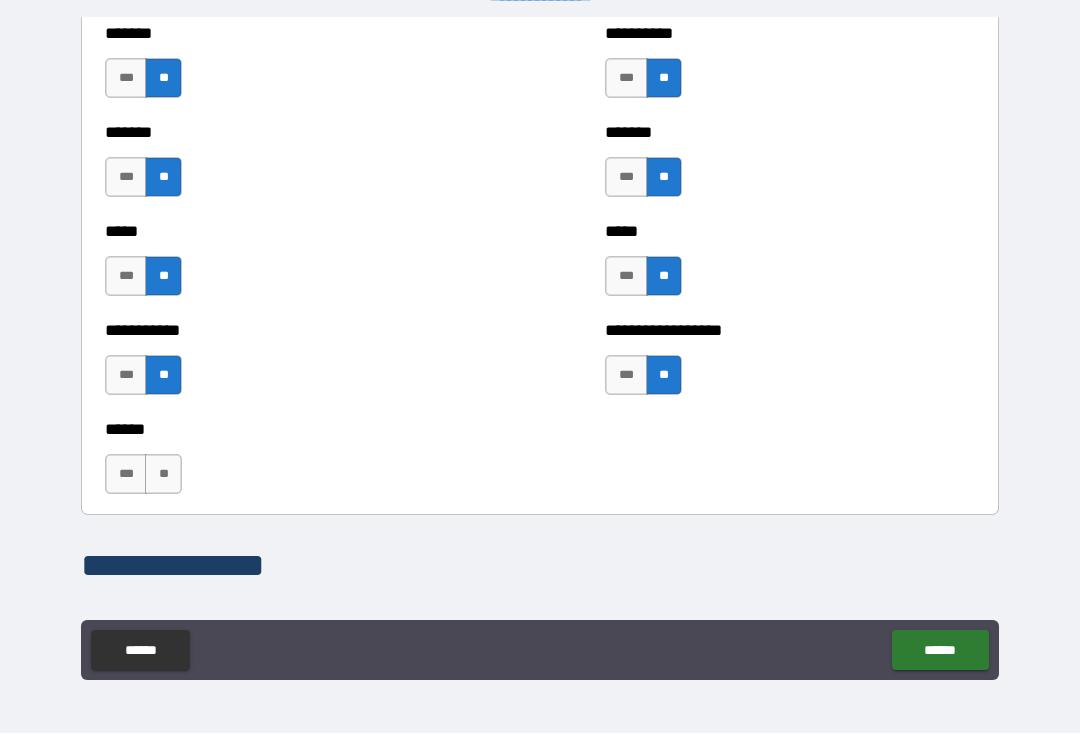 click on "***" at bounding box center (126, 475) 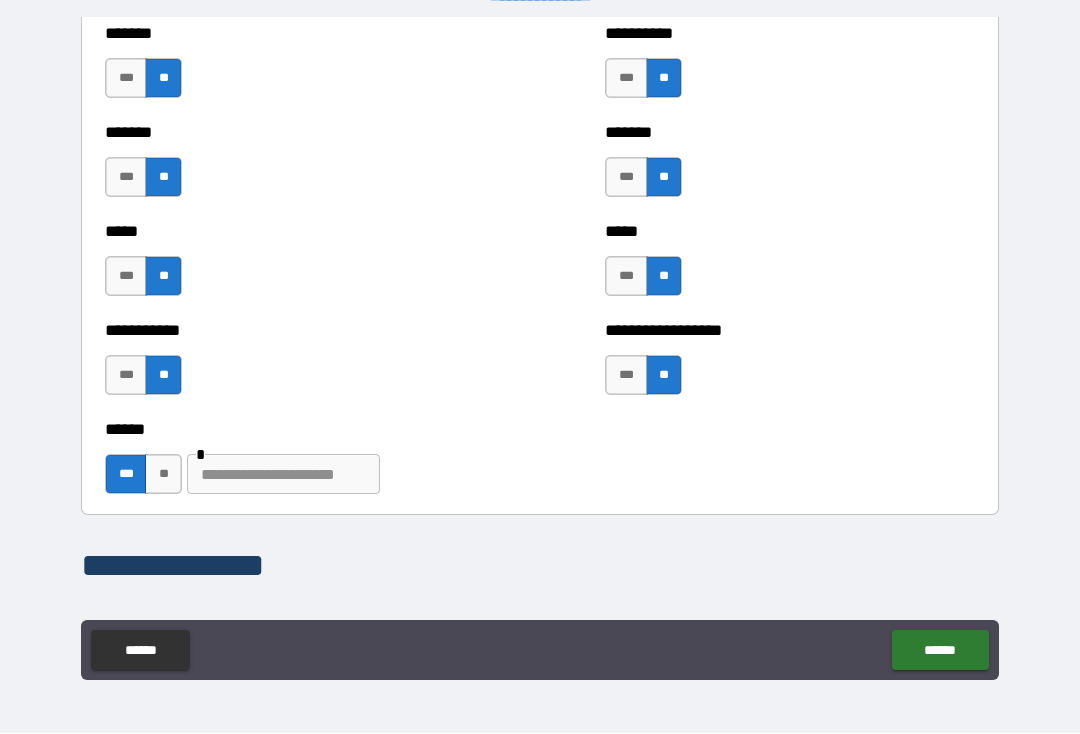 click at bounding box center (283, 475) 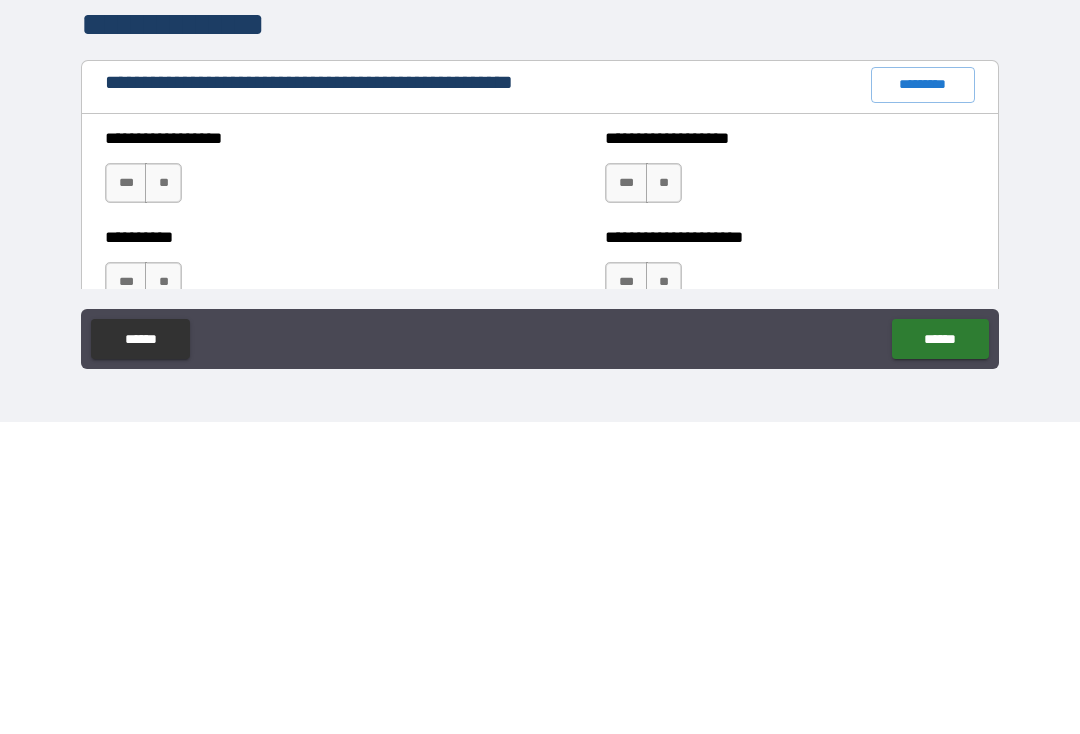 scroll, scrollTop: 2015, scrollLeft: 0, axis: vertical 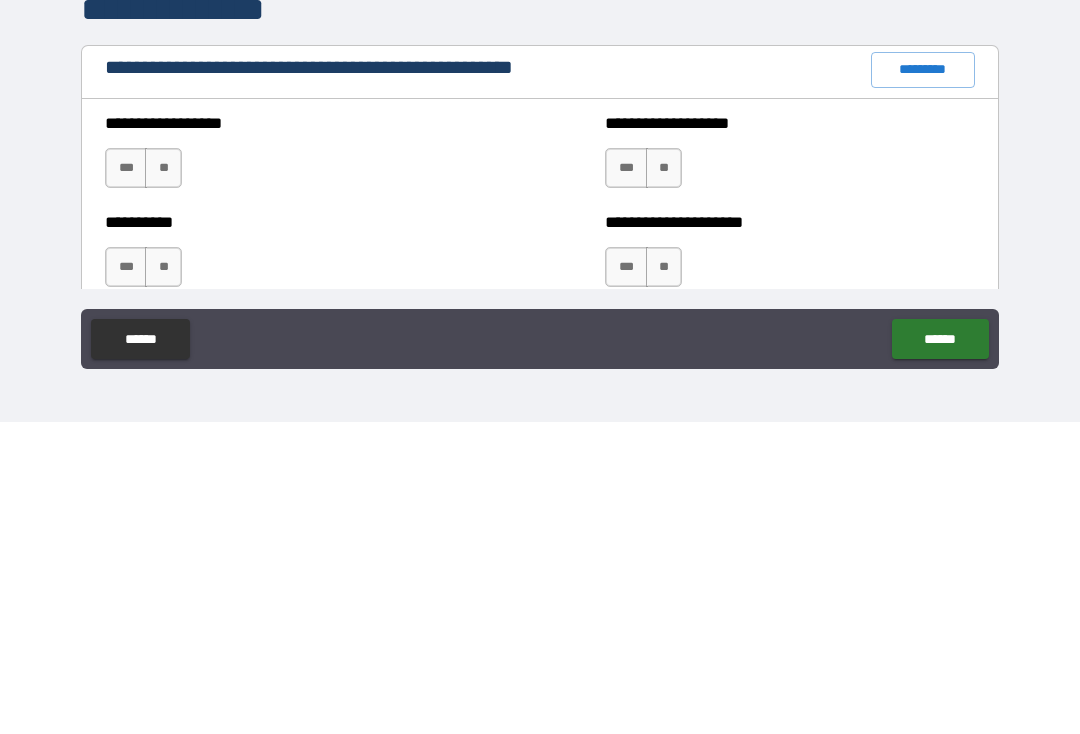 type on "**********" 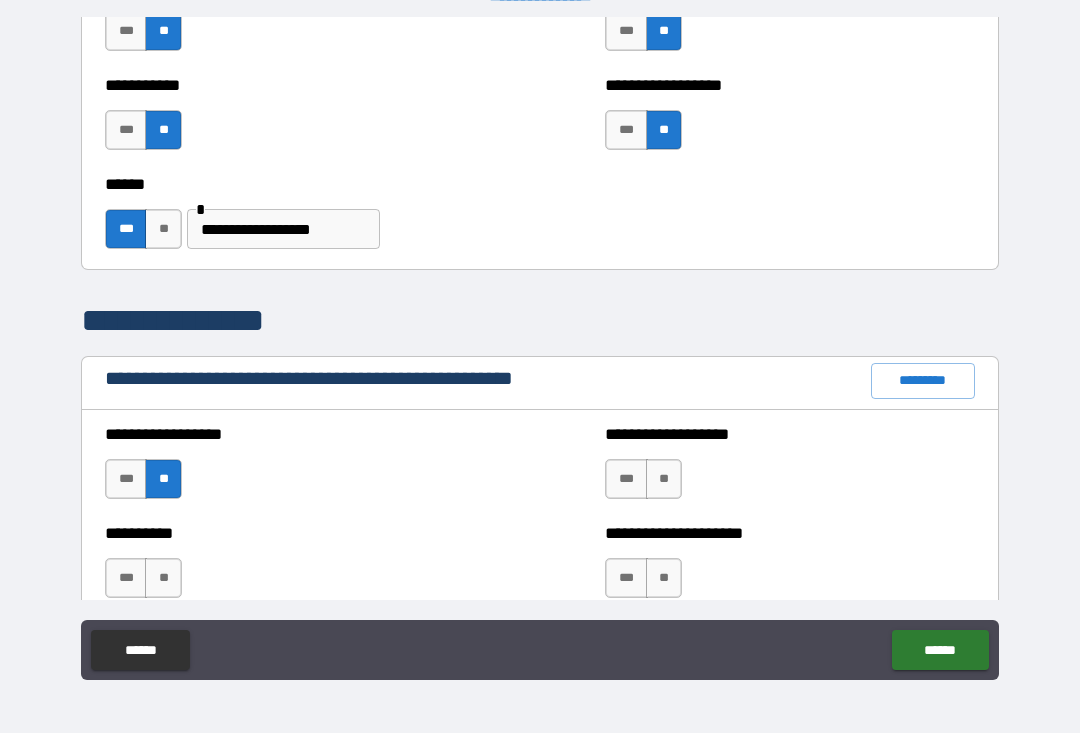 click on "**" at bounding box center [163, 579] 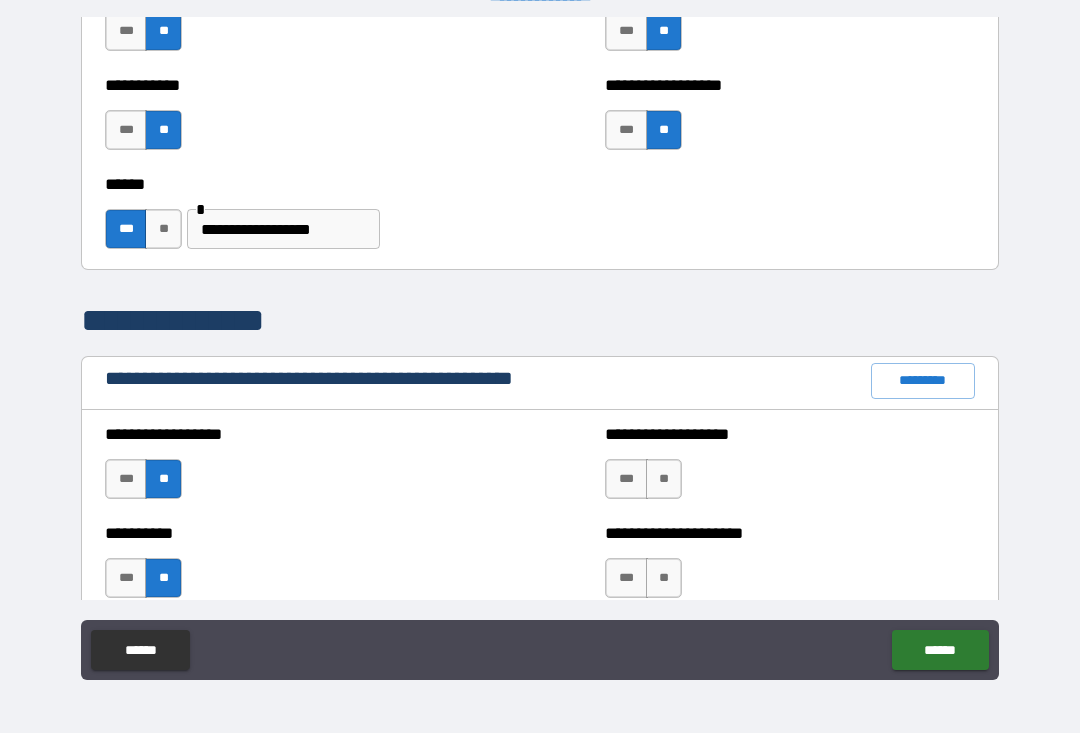 click on "**" at bounding box center [664, 480] 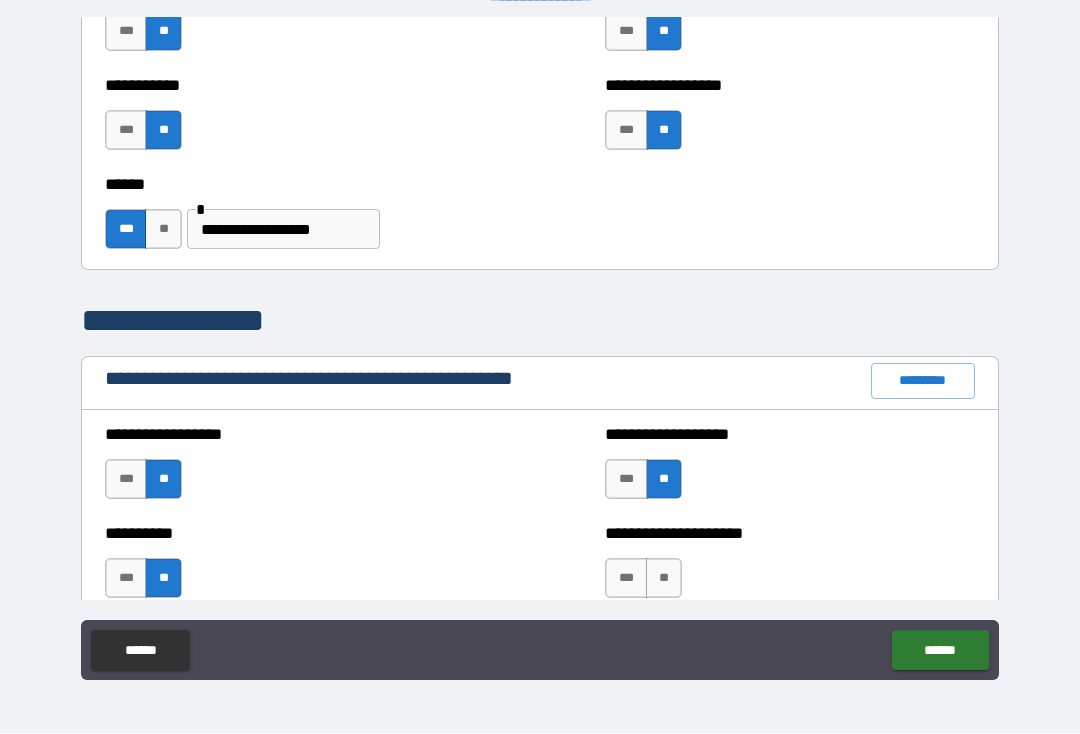 click on "**" at bounding box center [664, 579] 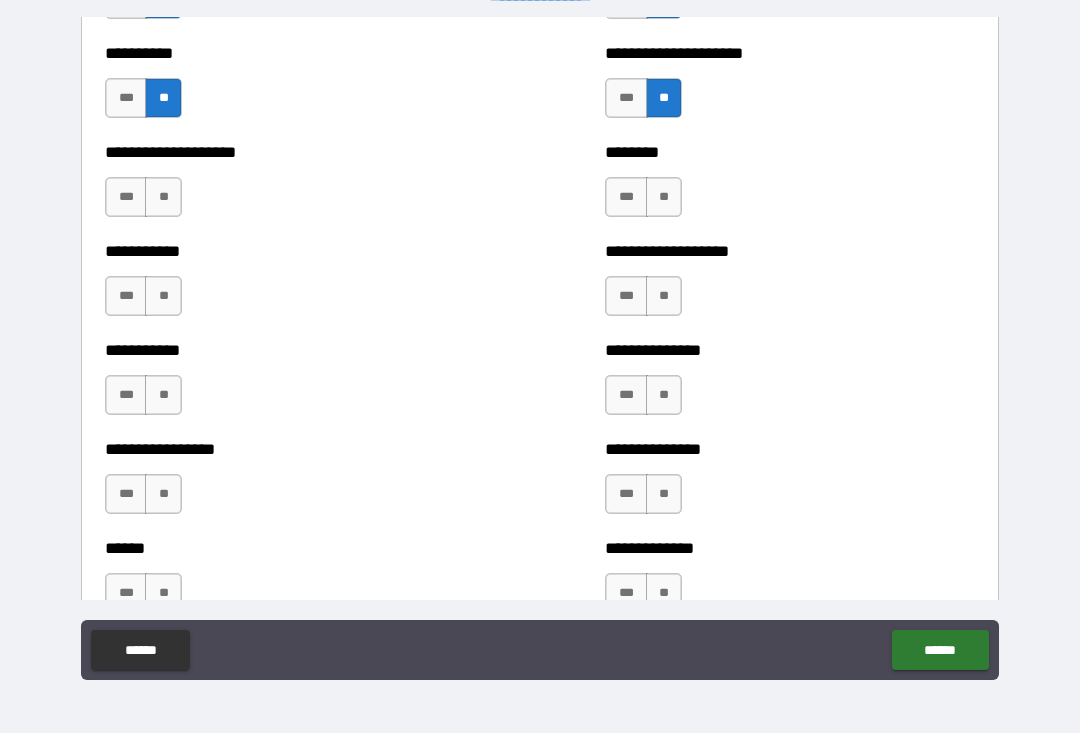 scroll, scrollTop: 2496, scrollLeft: 0, axis: vertical 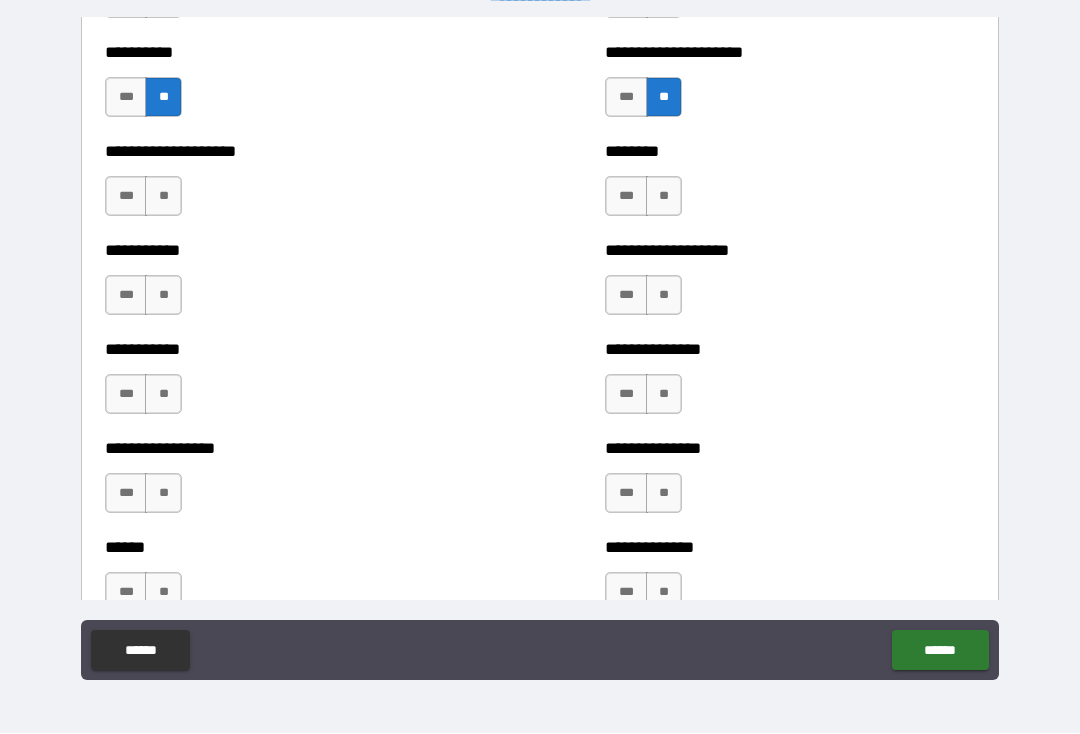 click on "**" at bounding box center [163, 197] 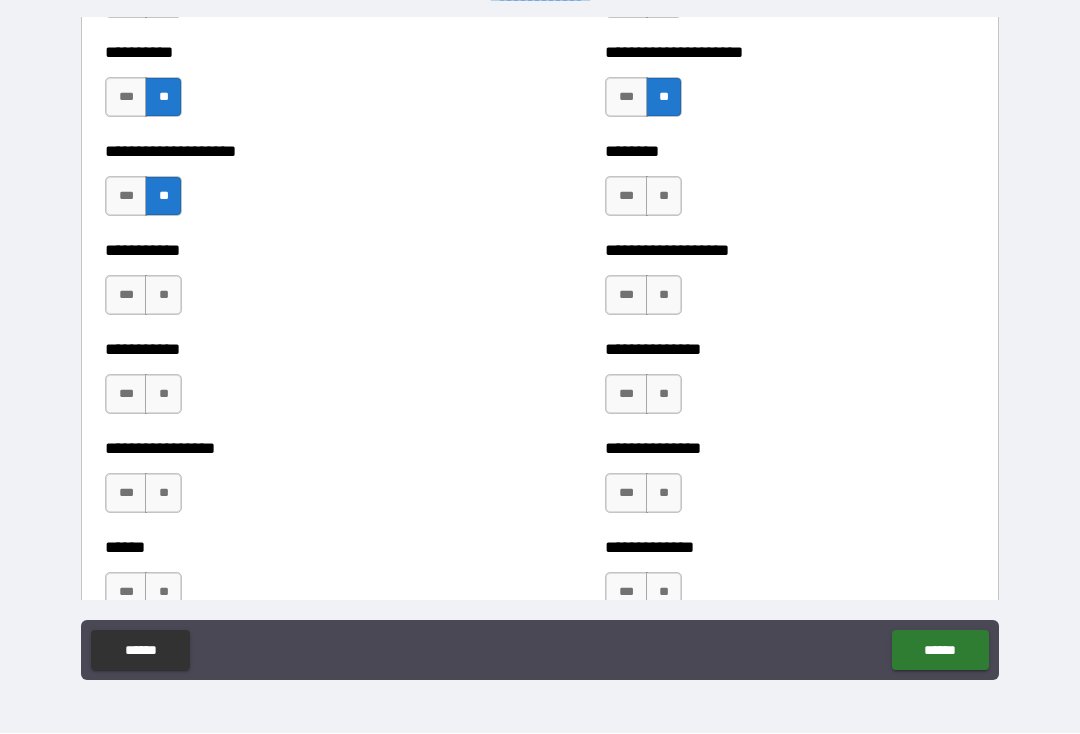 click on "**" at bounding box center (163, 296) 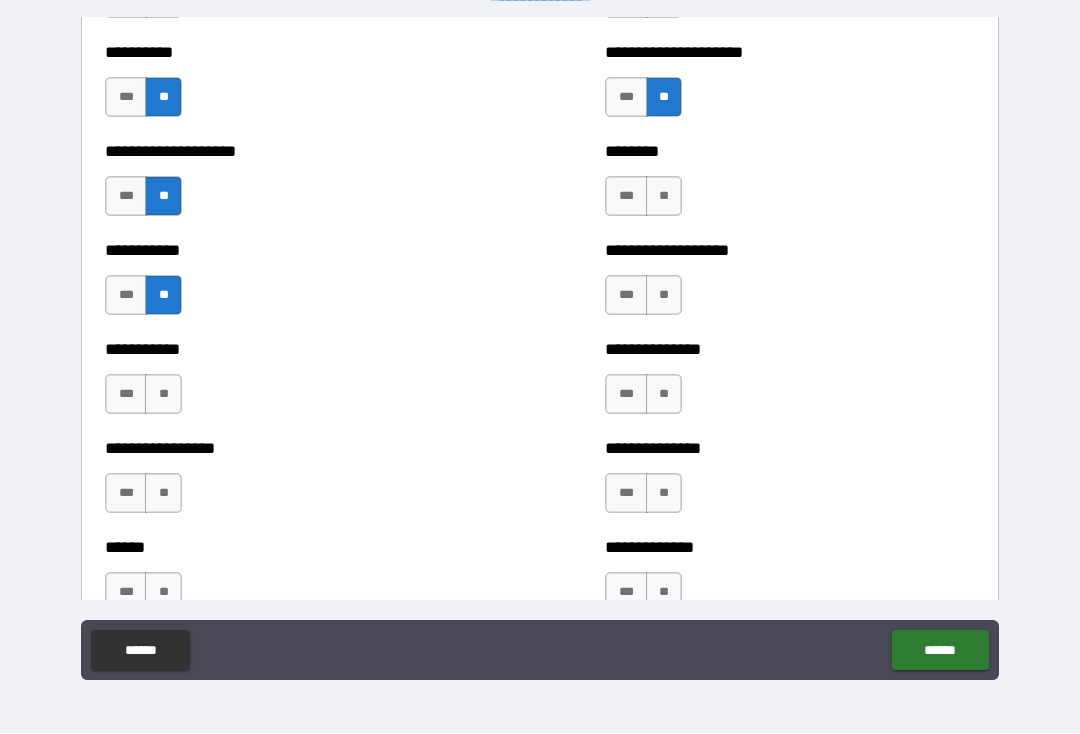 click on "**" at bounding box center [163, 395] 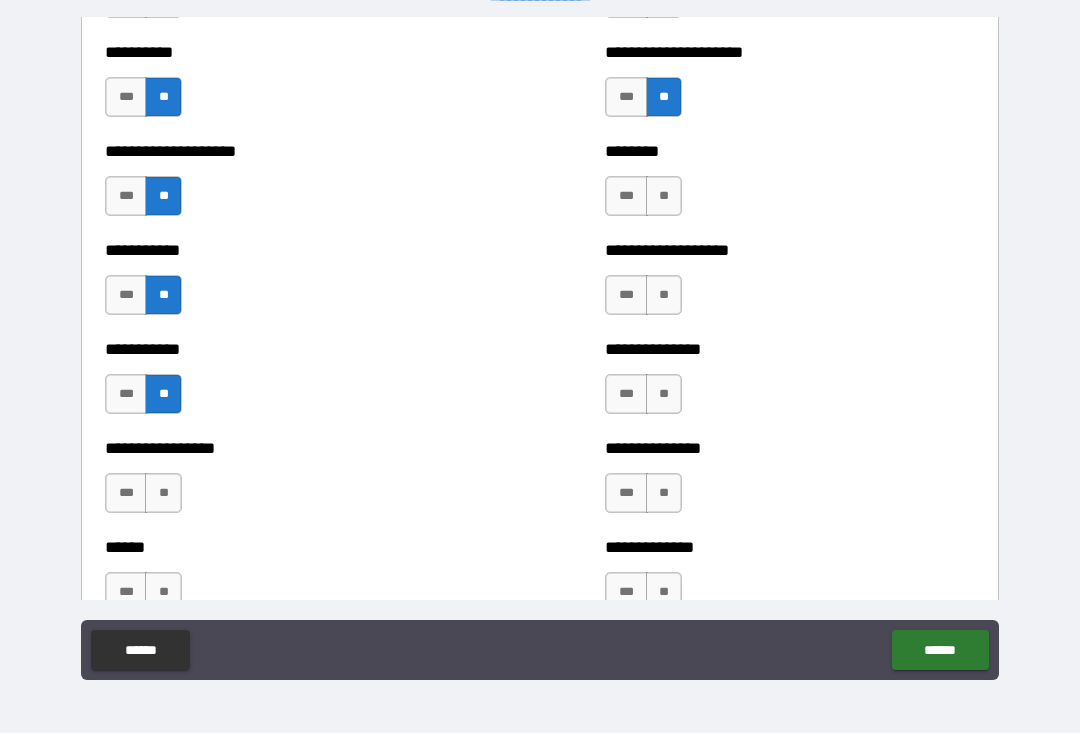 click on "**" at bounding box center [163, 494] 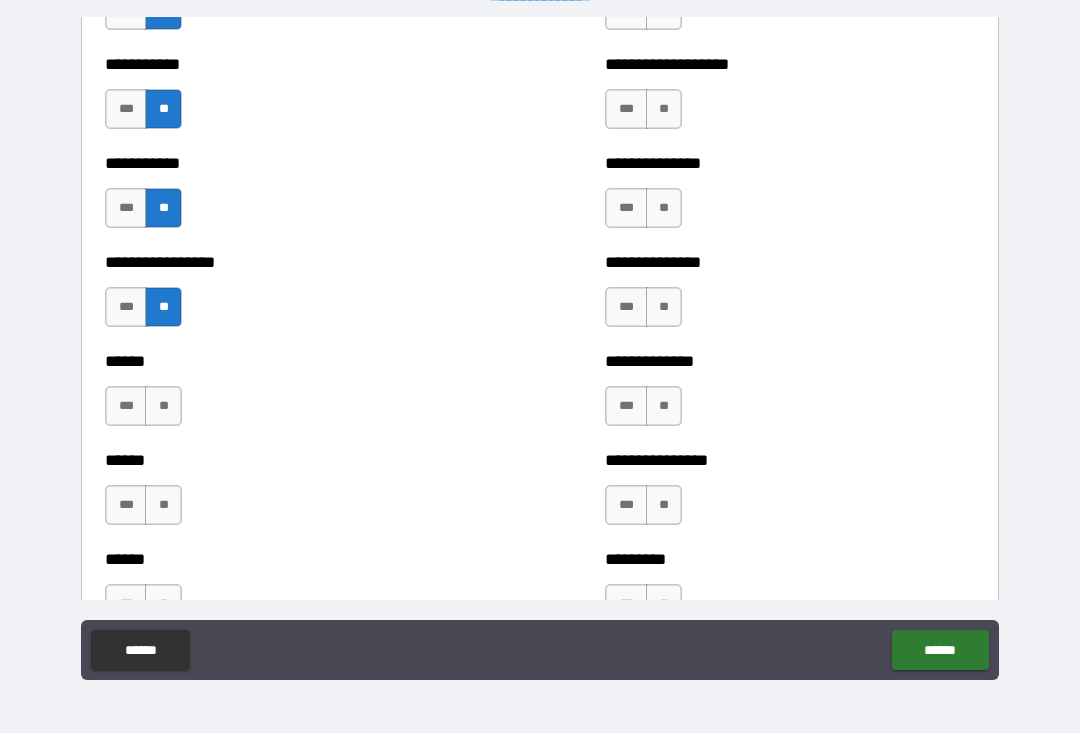 scroll, scrollTop: 2687, scrollLeft: 0, axis: vertical 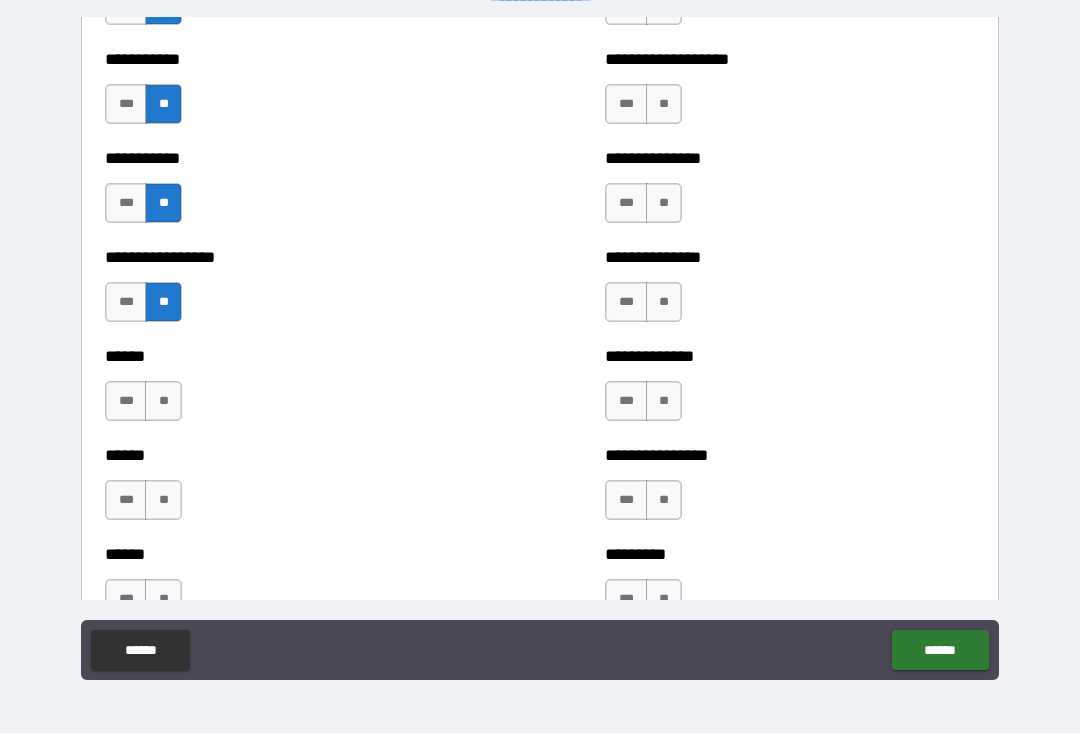 click on "**" at bounding box center [163, 402] 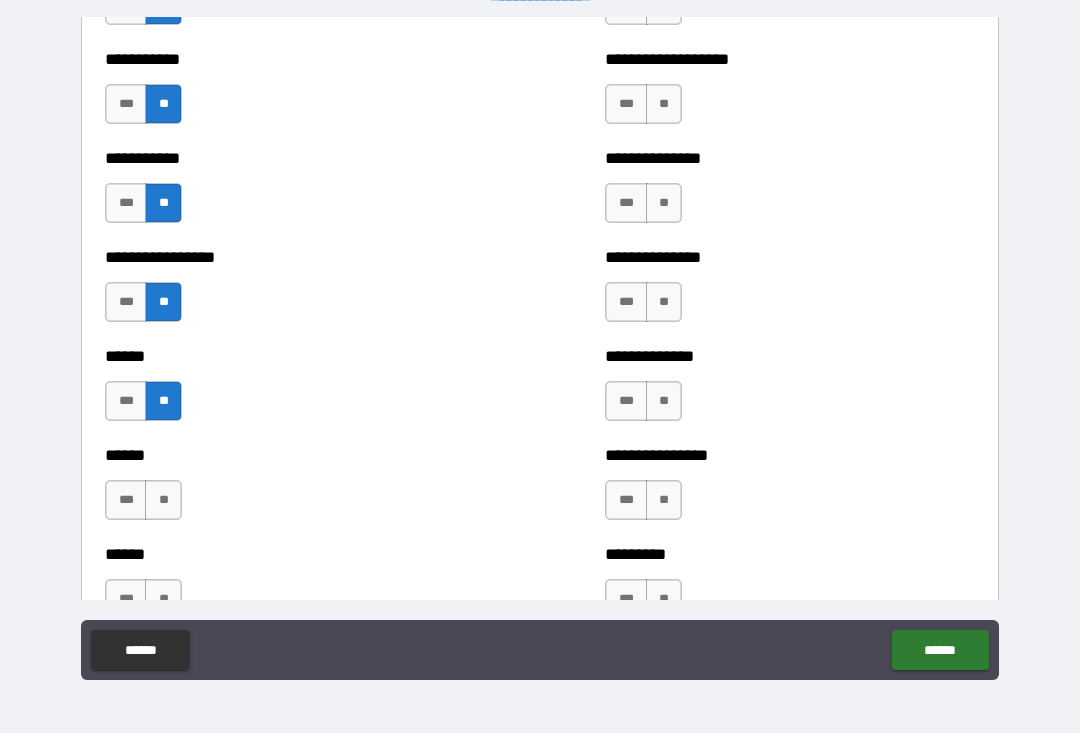 click on "**" at bounding box center (163, 501) 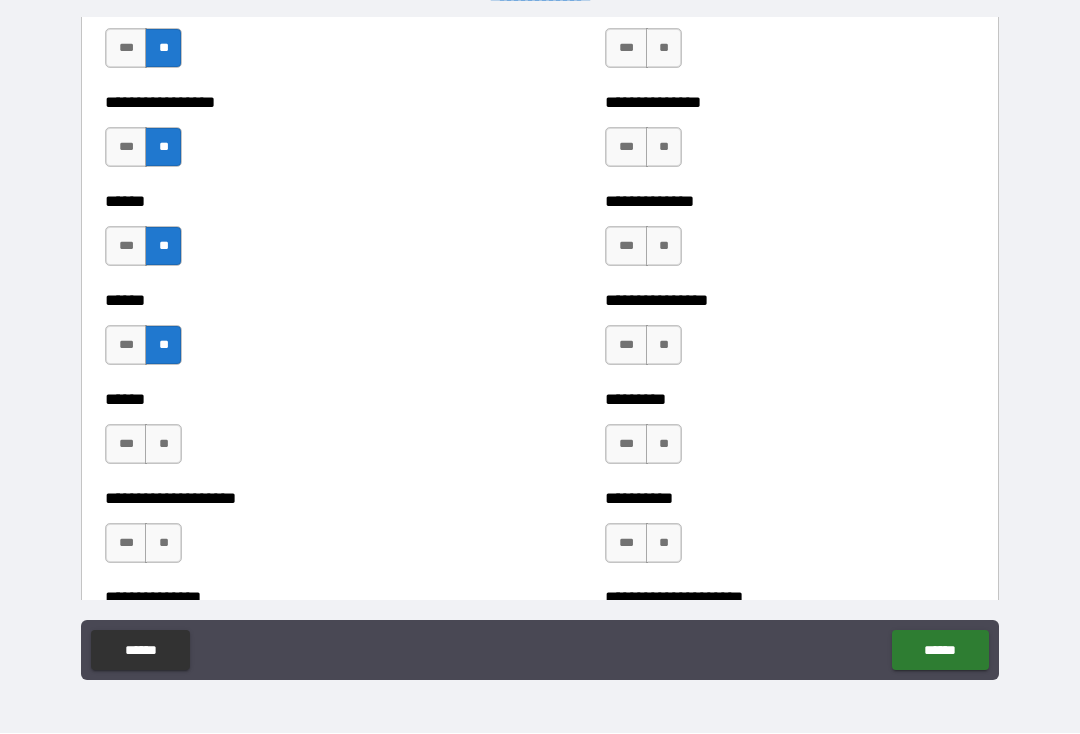 scroll, scrollTop: 2840, scrollLeft: 0, axis: vertical 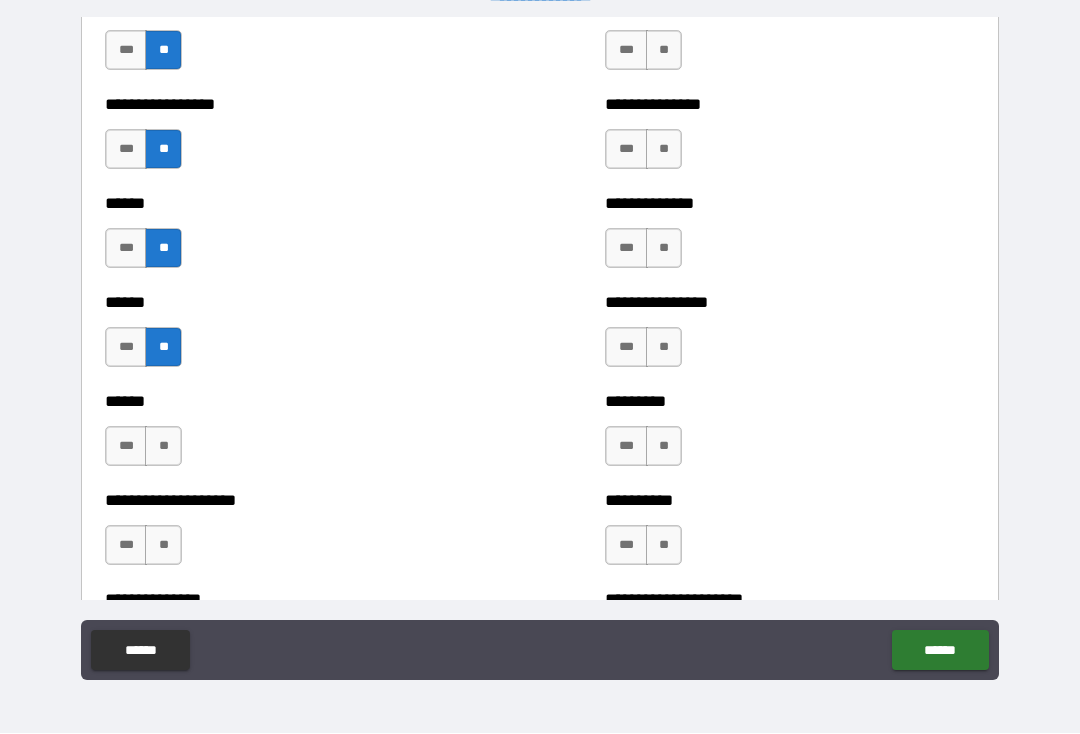 click on "**" at bounding box center (163, 447) 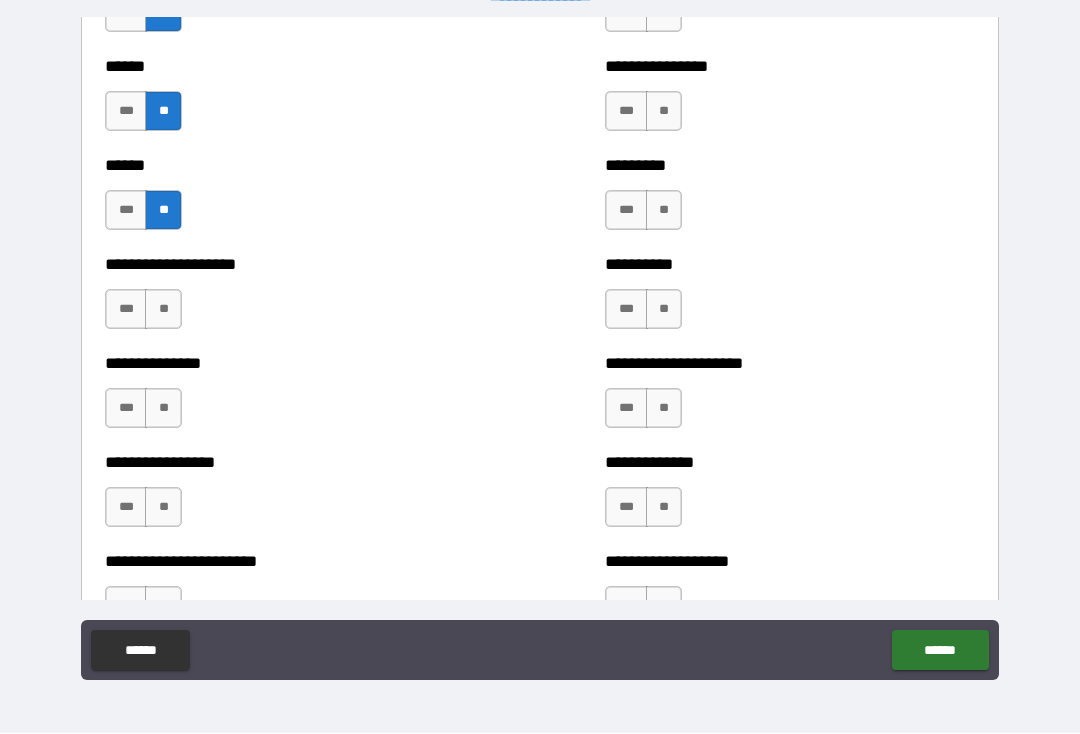 scroll, scrollTop: 3077, scrollLeft: 0, axis: vertical 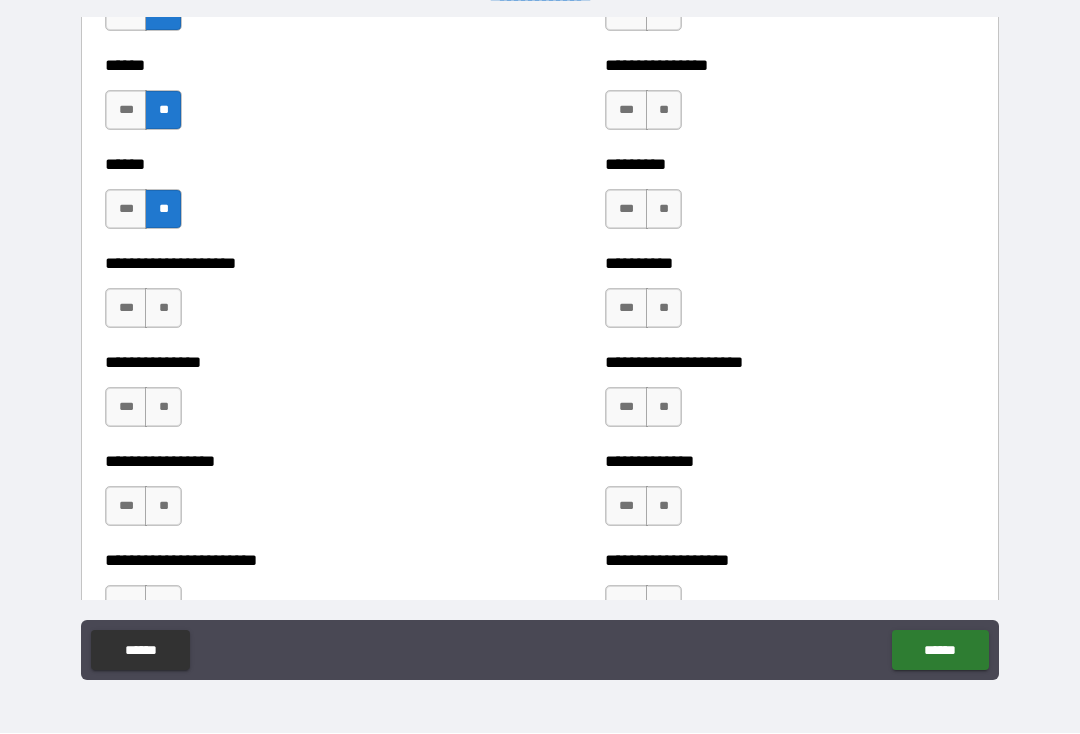 click on "**" at bounding box center [163, 309] 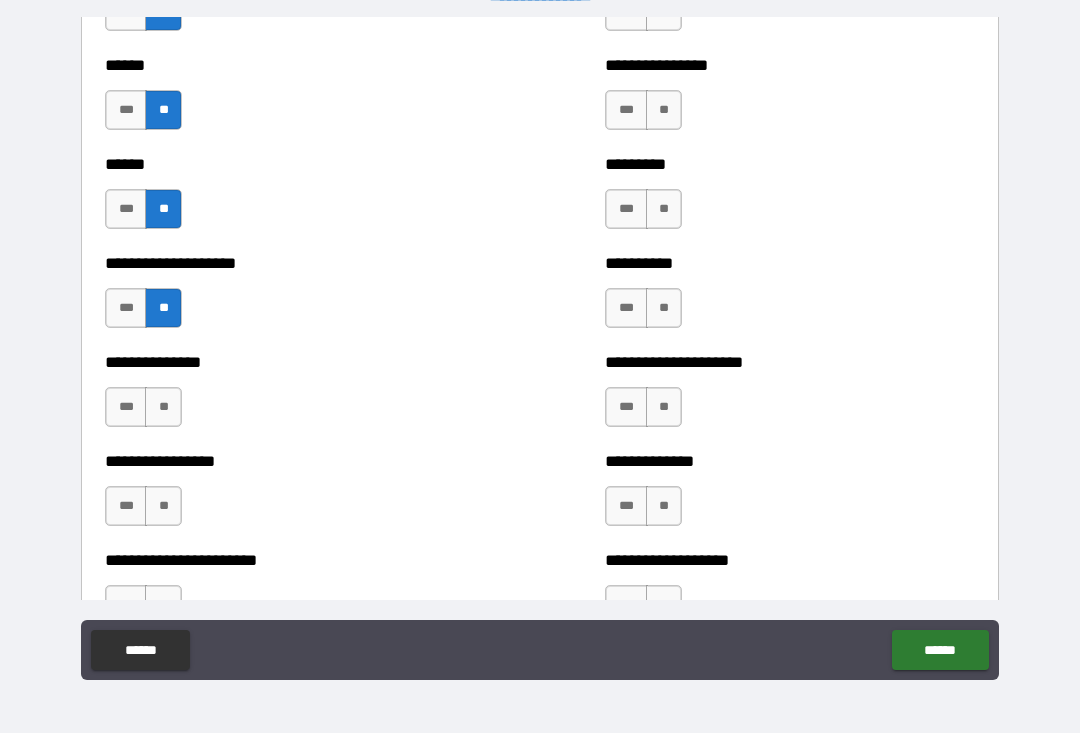 click on "**********" at bounding box center (290, 398) 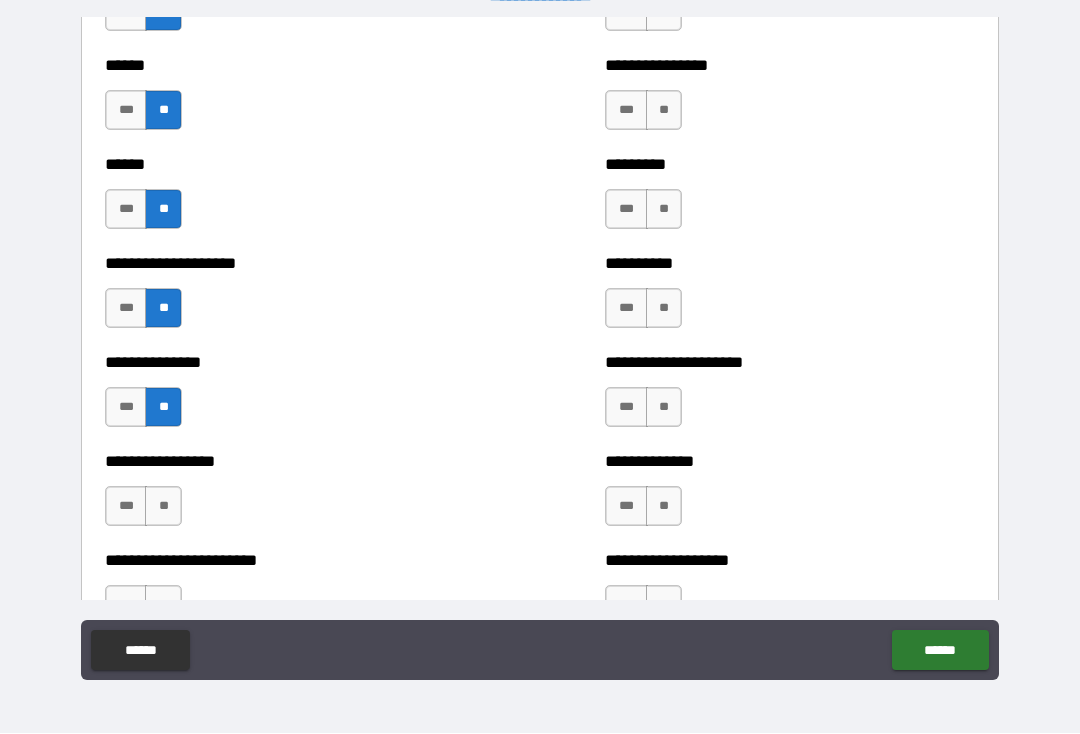 click on "***" at bounding box center [126, 408] 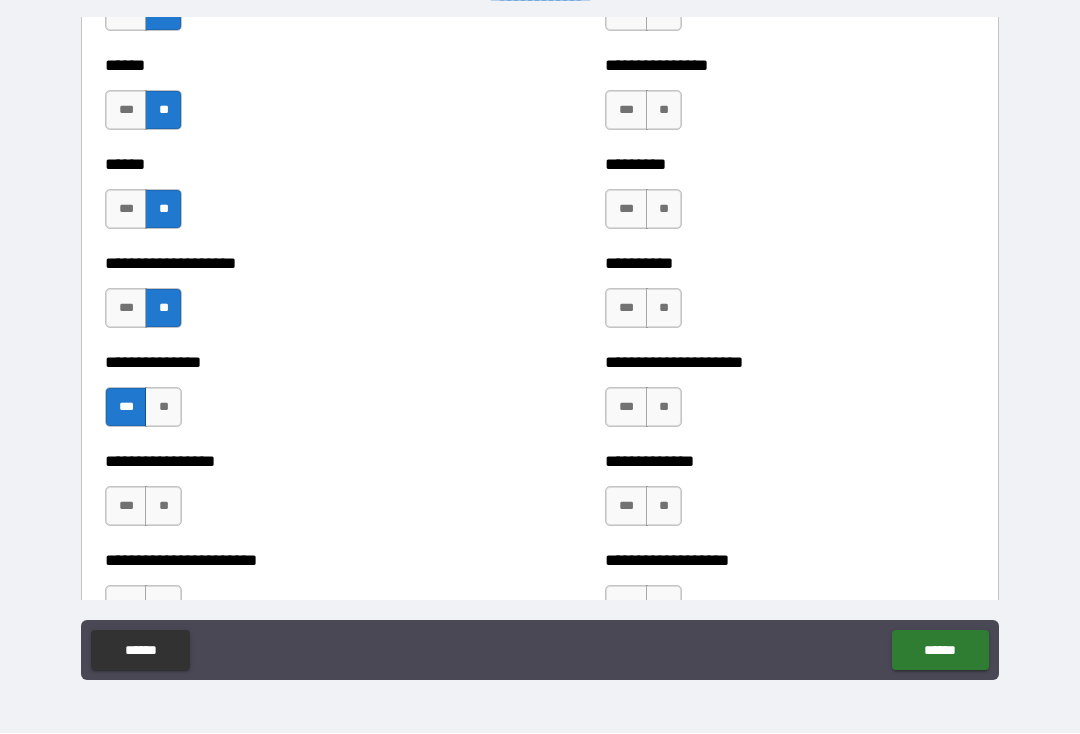 click on "**" at bounding box center [163, 507] 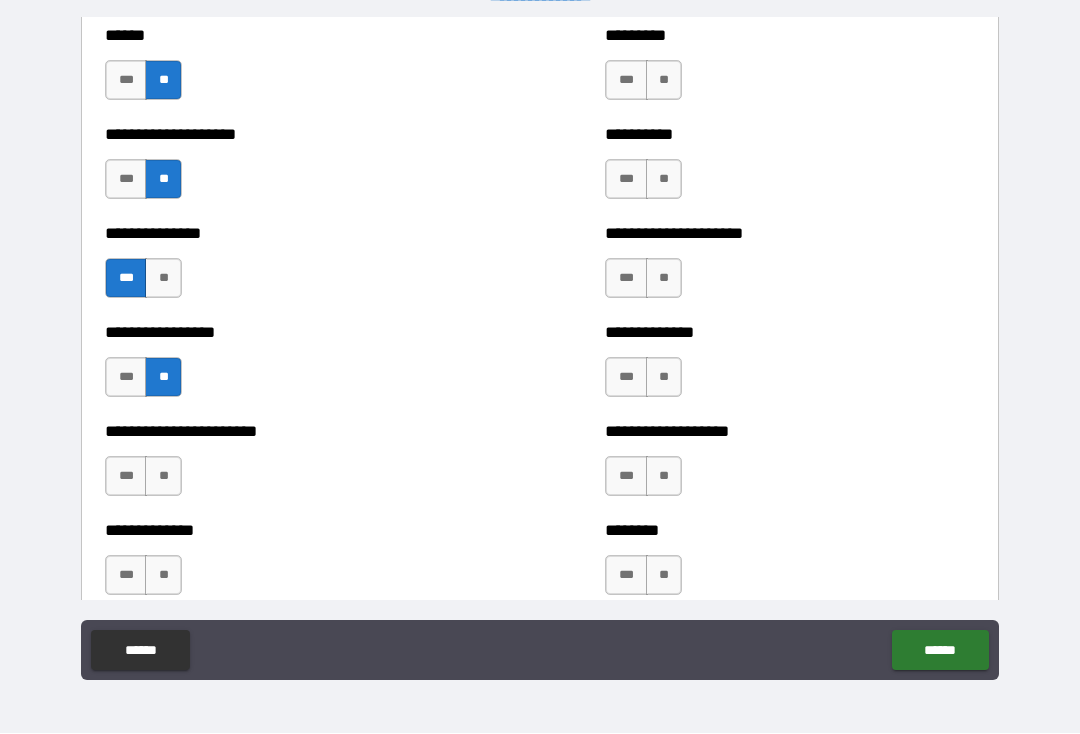scroll, scrollTop: 3205, scrollLeft: 0, axis: vertical 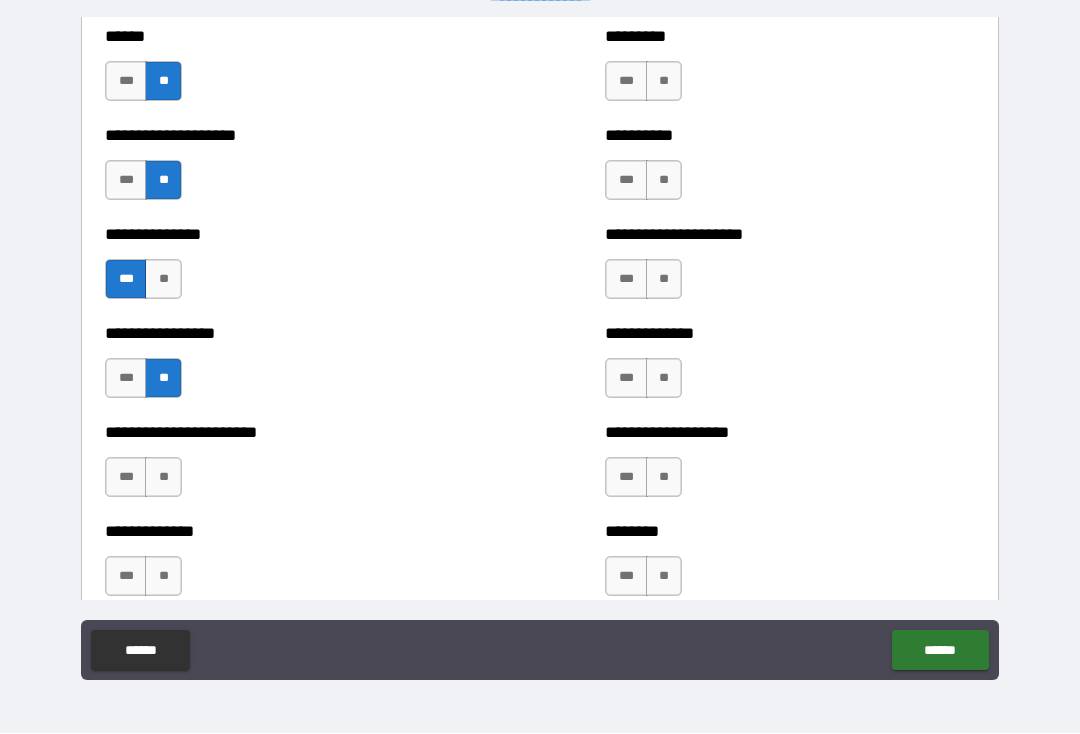click on "**" at bounding box center [163, 478] 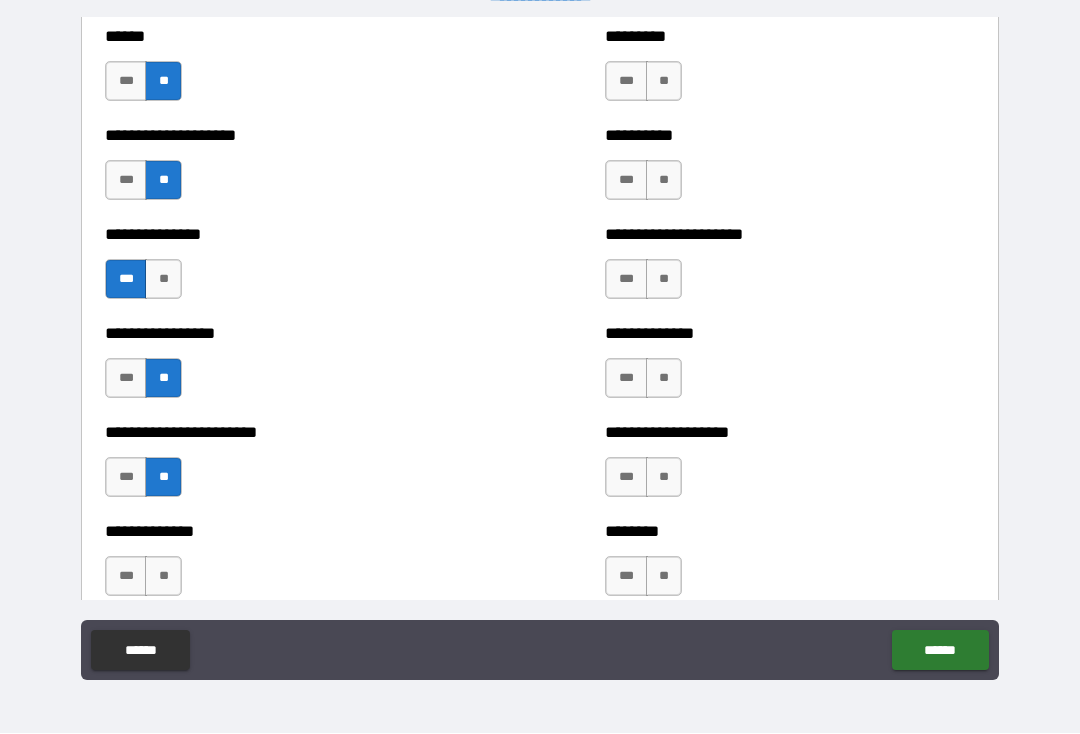 click on "**" at bounding box center (163, 577) 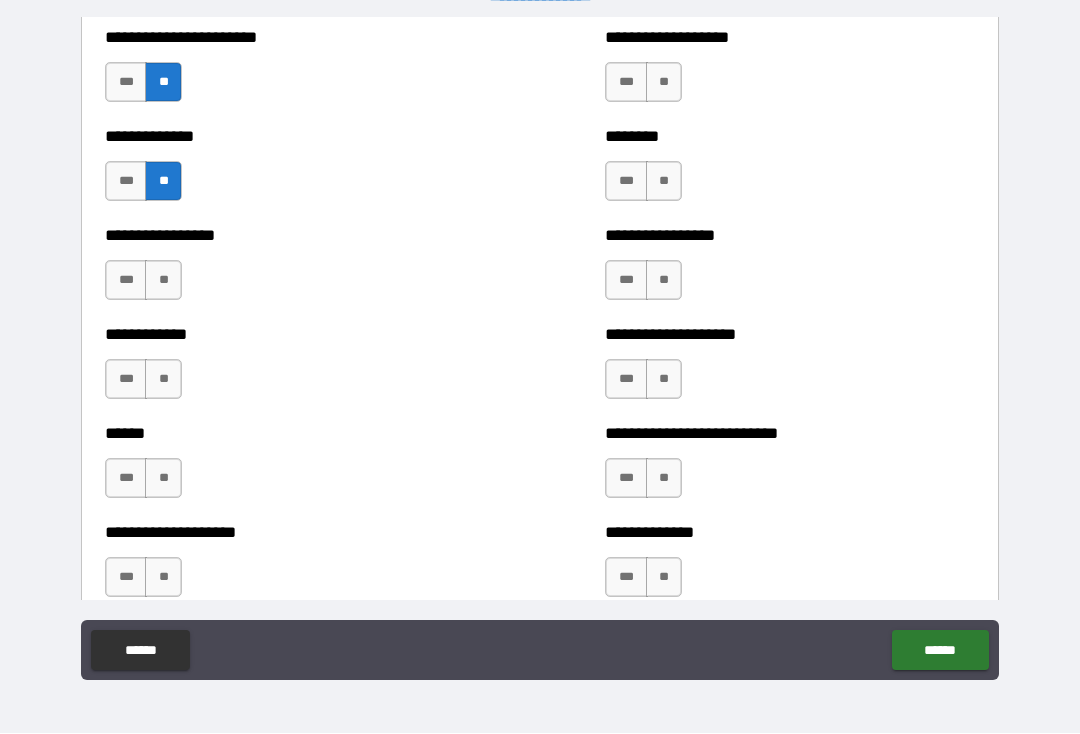 scroll, scrollTop: 3610, scrollLeft: 0, axis: vertical 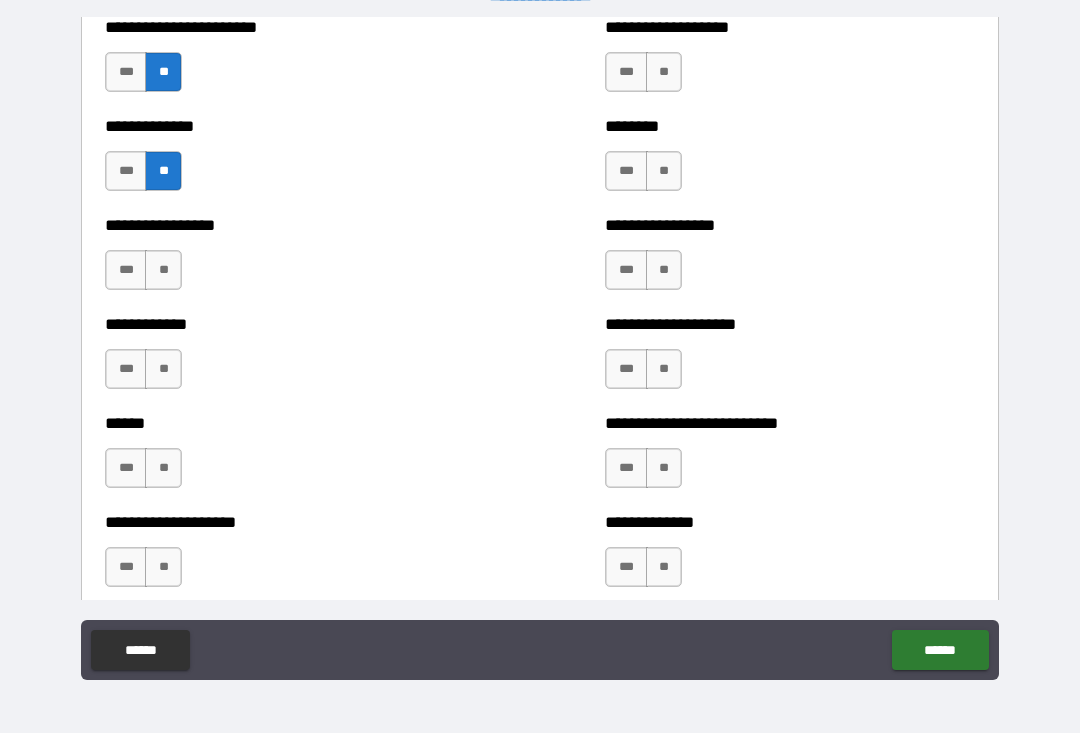 click on "**" at bounding box center [163, 271] 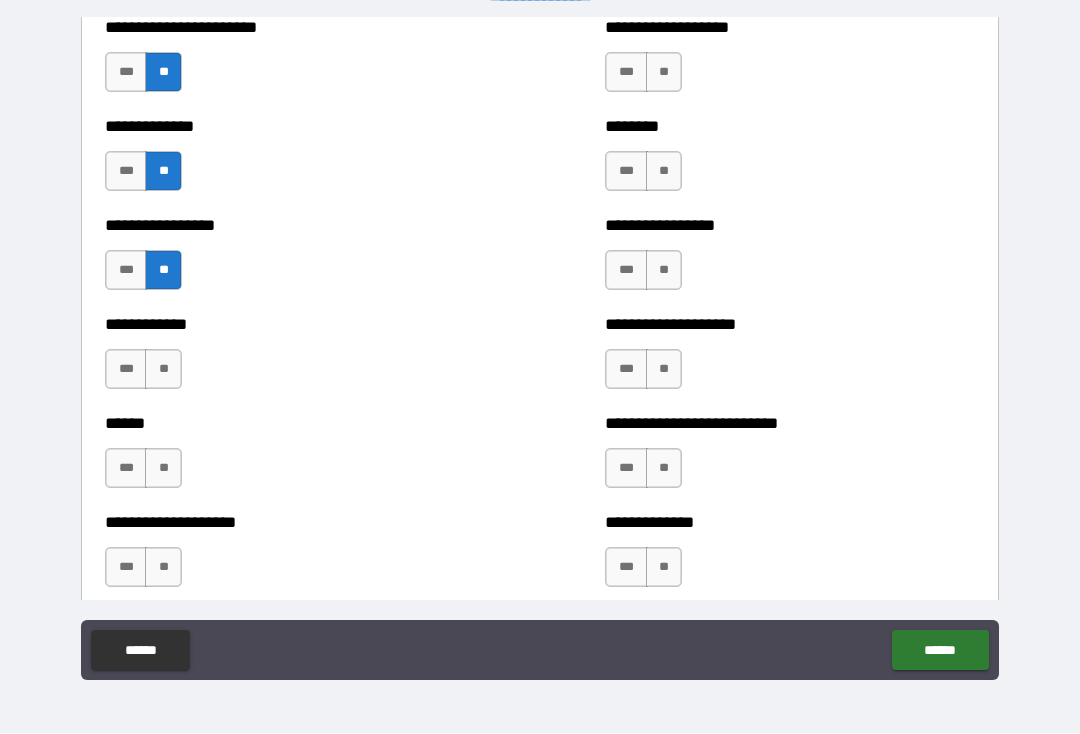 click on "**" at bounding box center [163, 370] 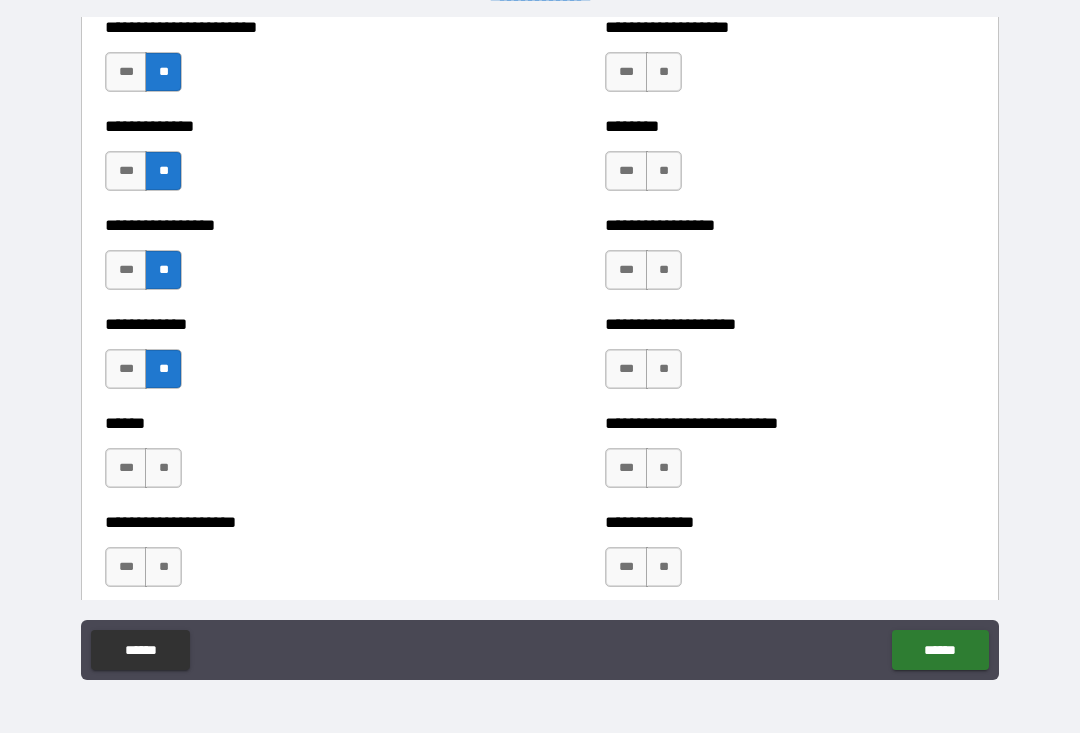 click on "**" at bounding box center (163, 469) 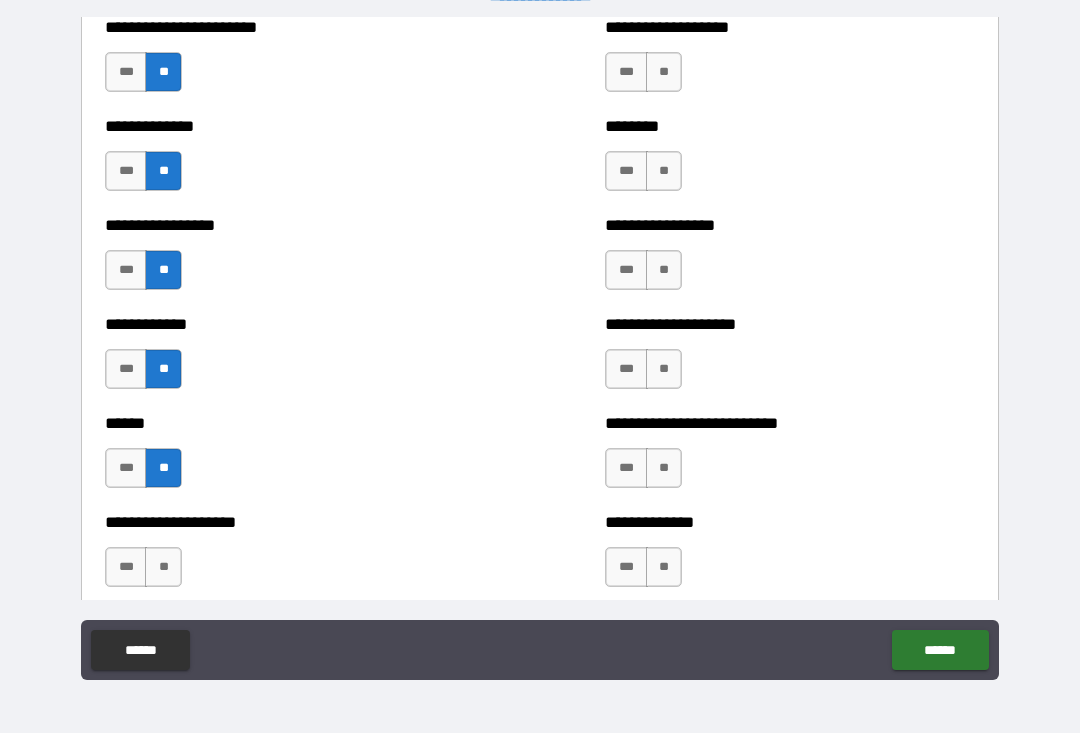 click on "**" at bounding box center (163, 568) 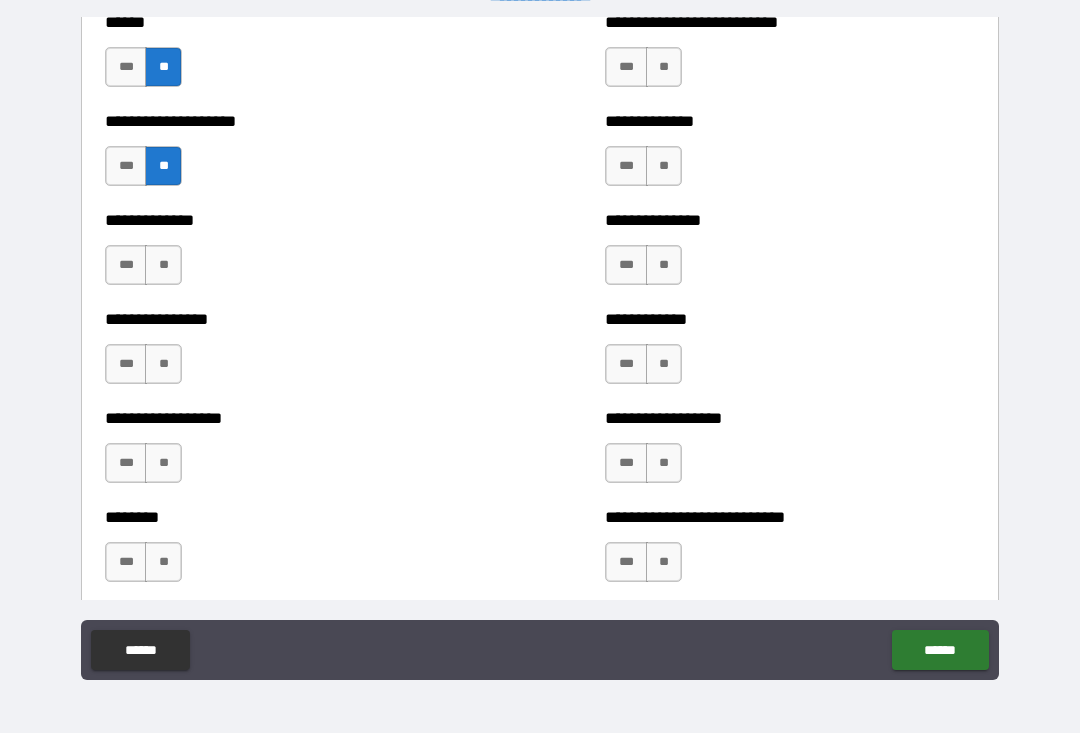 scroll, scrollTop: 4014, scrollLeft: 0, axis: vertical 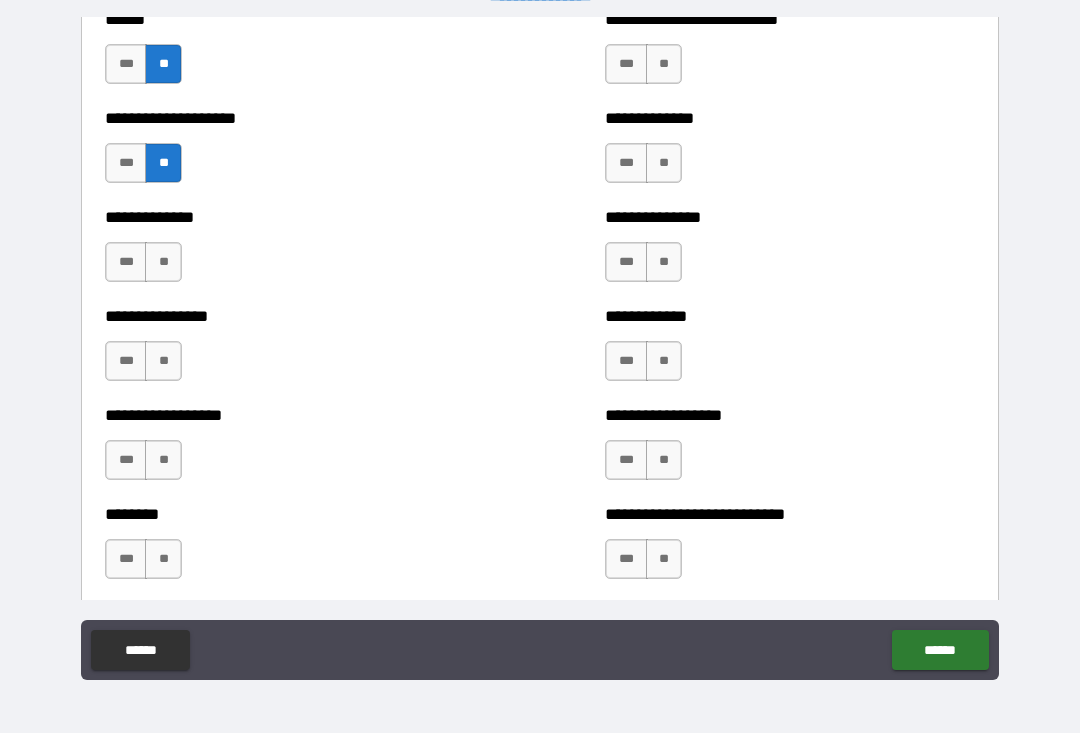 click on "**" at bounding box center (163, 263) 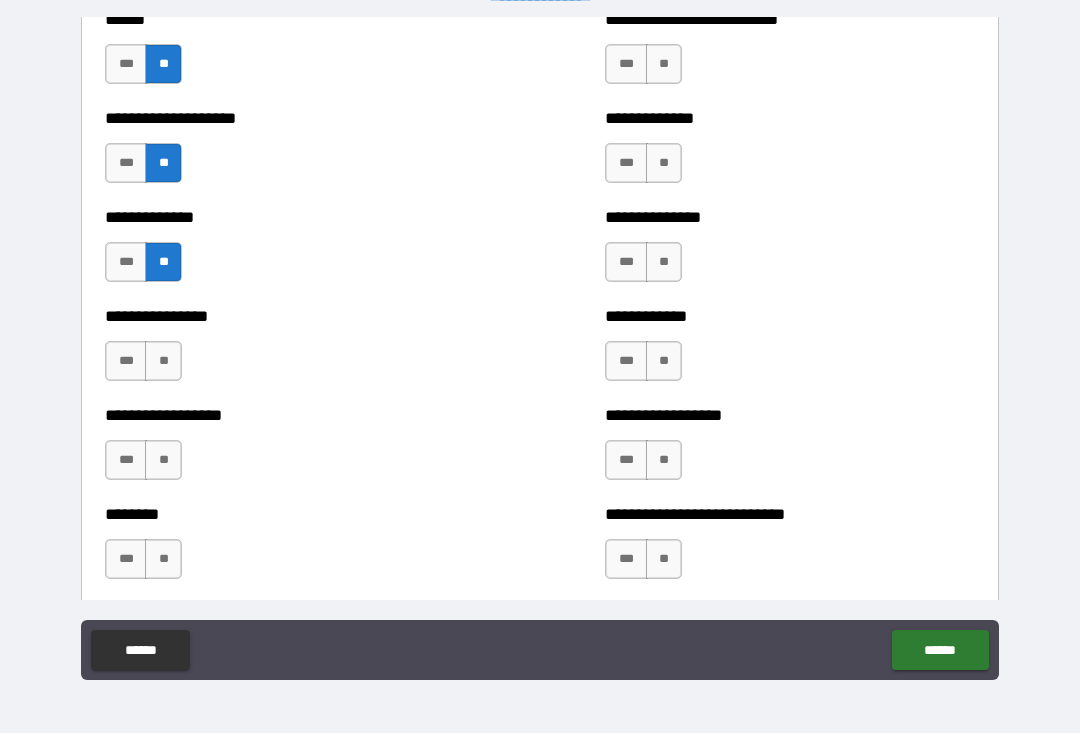 click on "**" at bounding box center (163, 362) 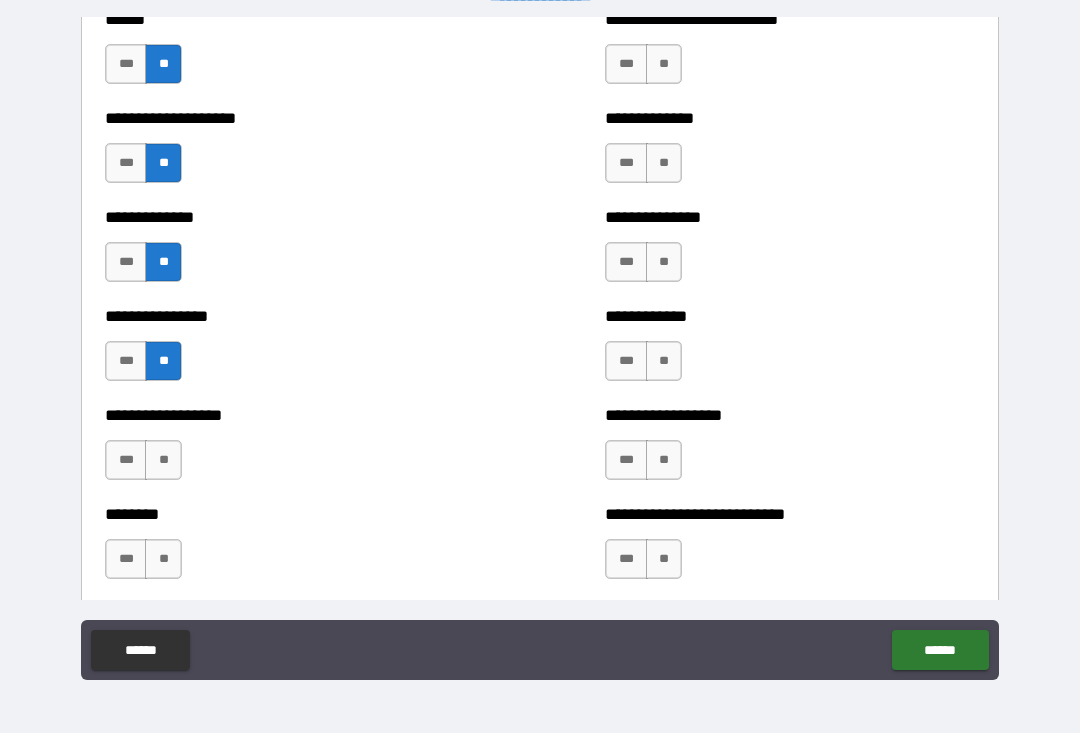 click on "**" at bounding box center [163, 461] 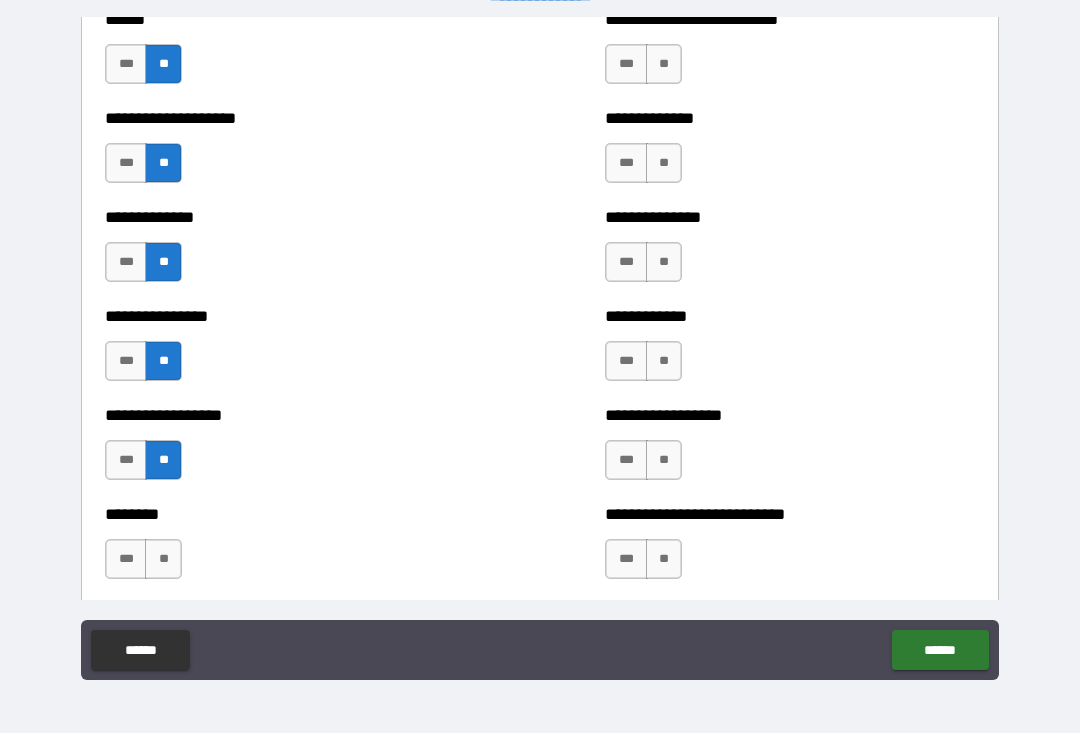 click on "**" at bounding box center [163, 560] 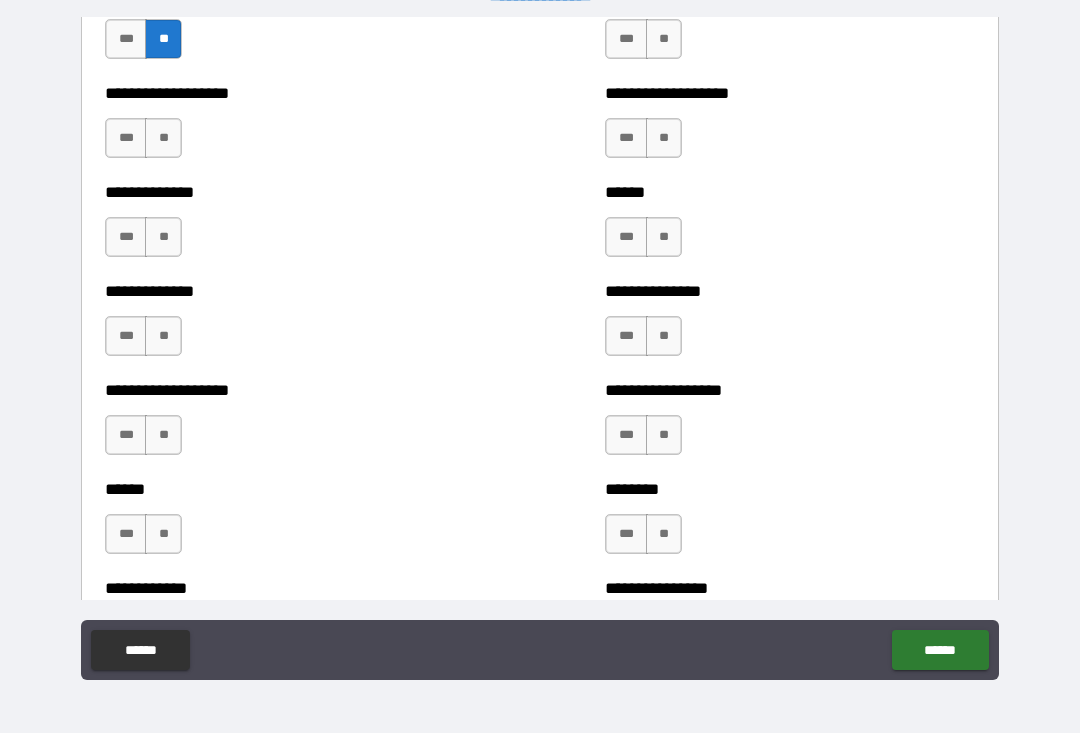 scroll, scrollTop: 4537, scrollLeft: 0, axis: vertical 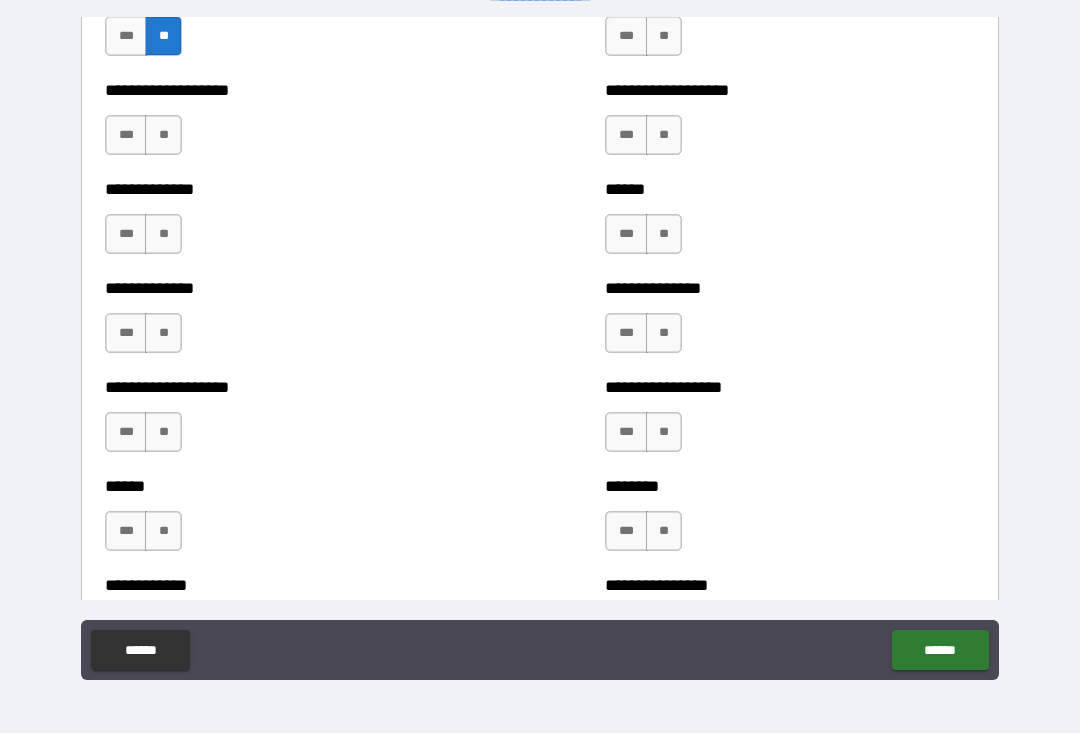 click on "**" at bounding box center (163, 136) 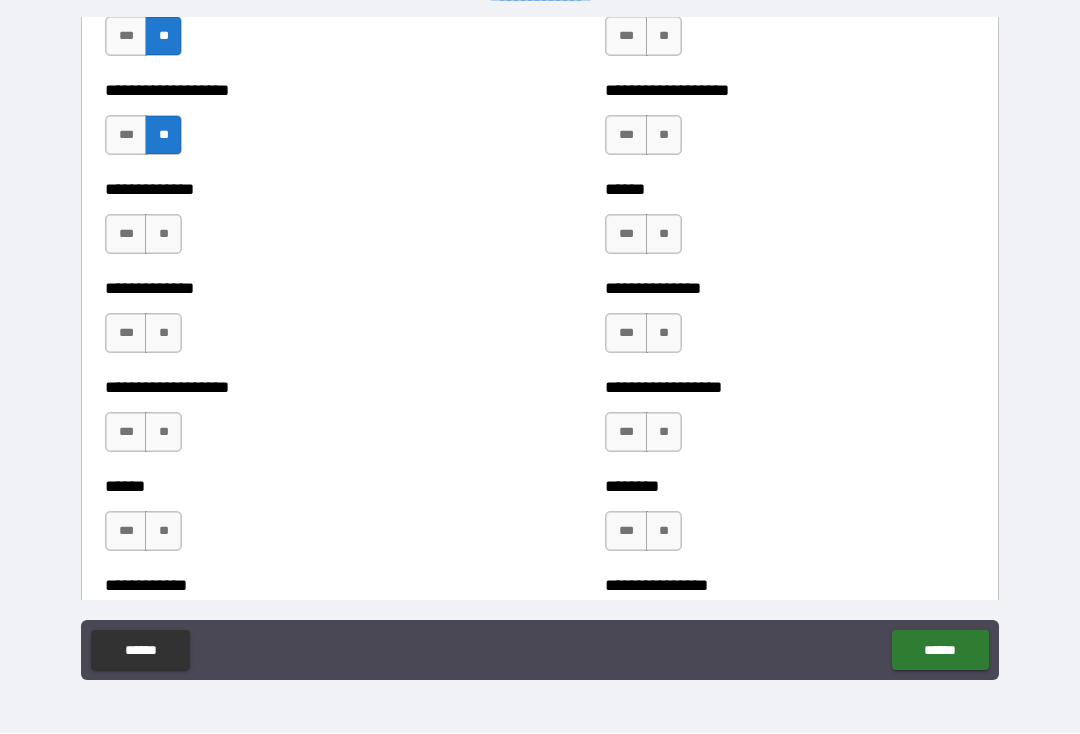 click on "**" at bounding box center (163, 235) 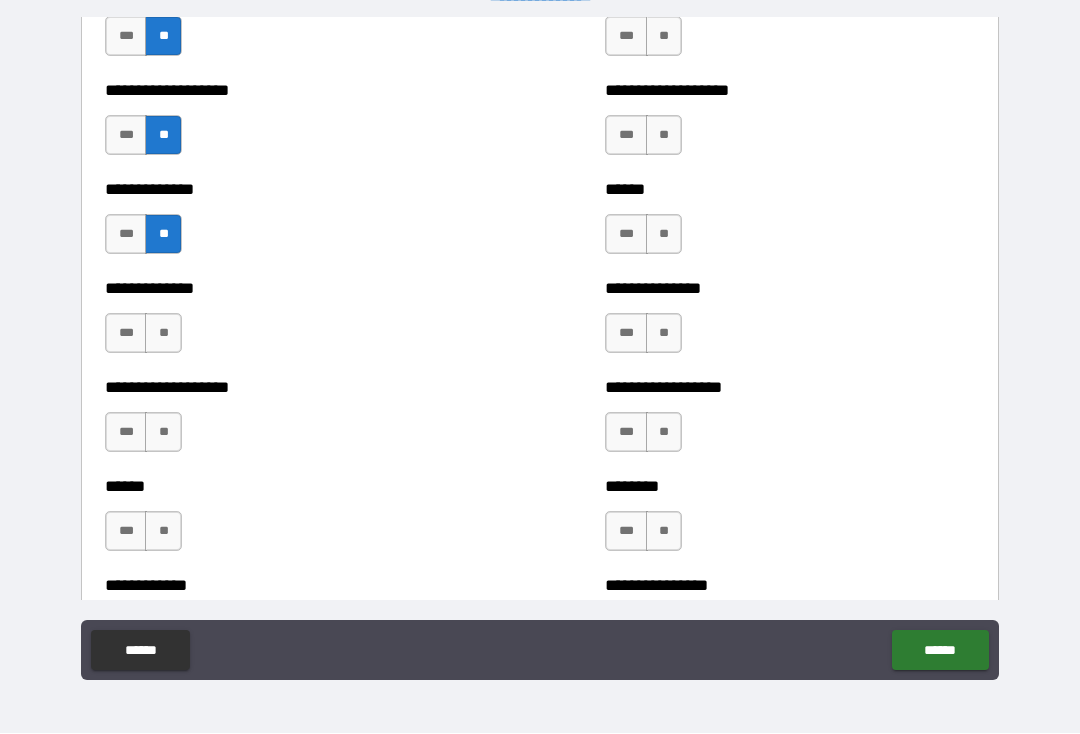 click on "**" at bounding box center [163, 334] 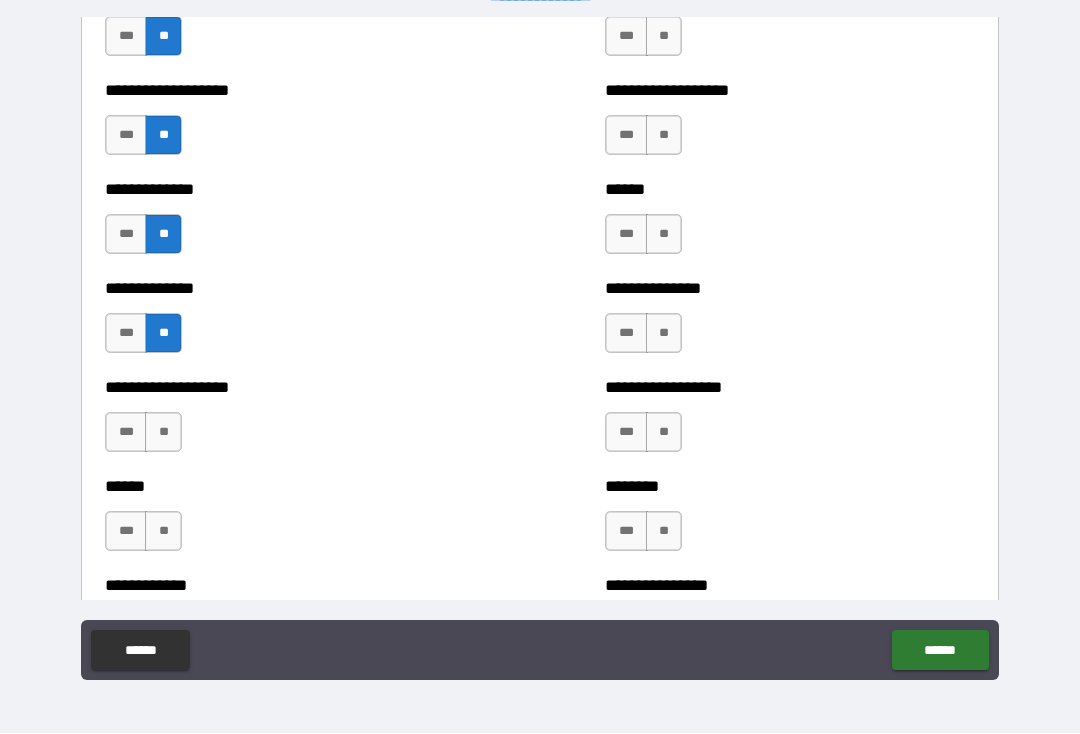 click on "**" at bounding box center [163, 433] 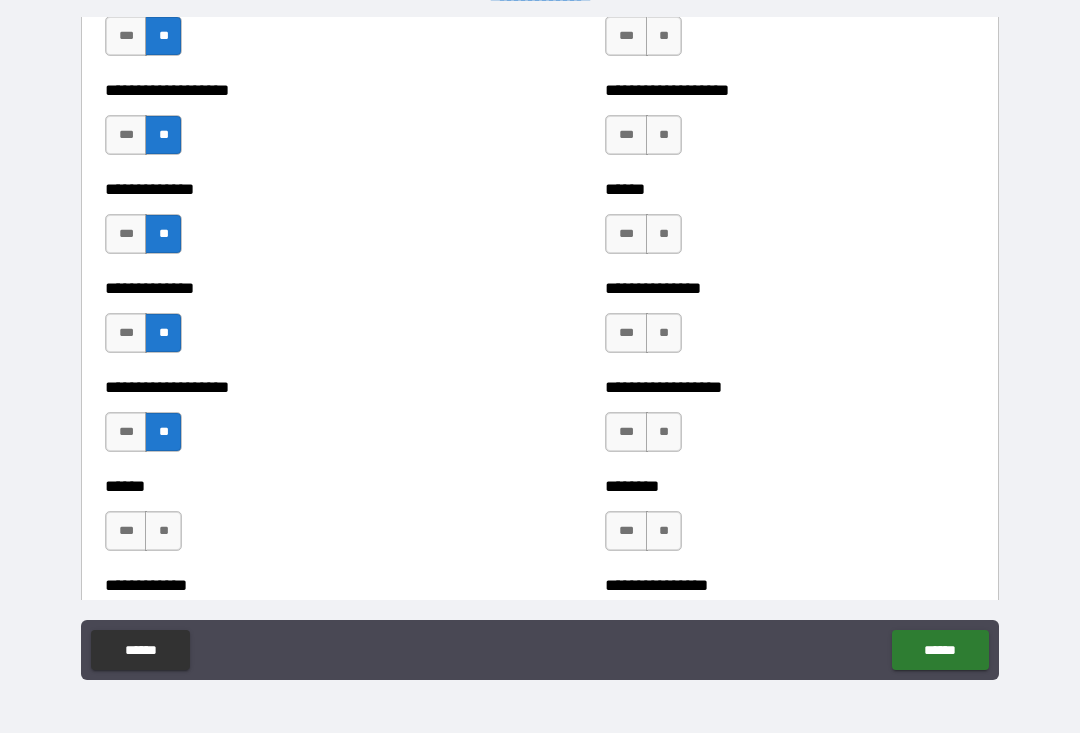 click on "**" at bounding box center (163, 532) 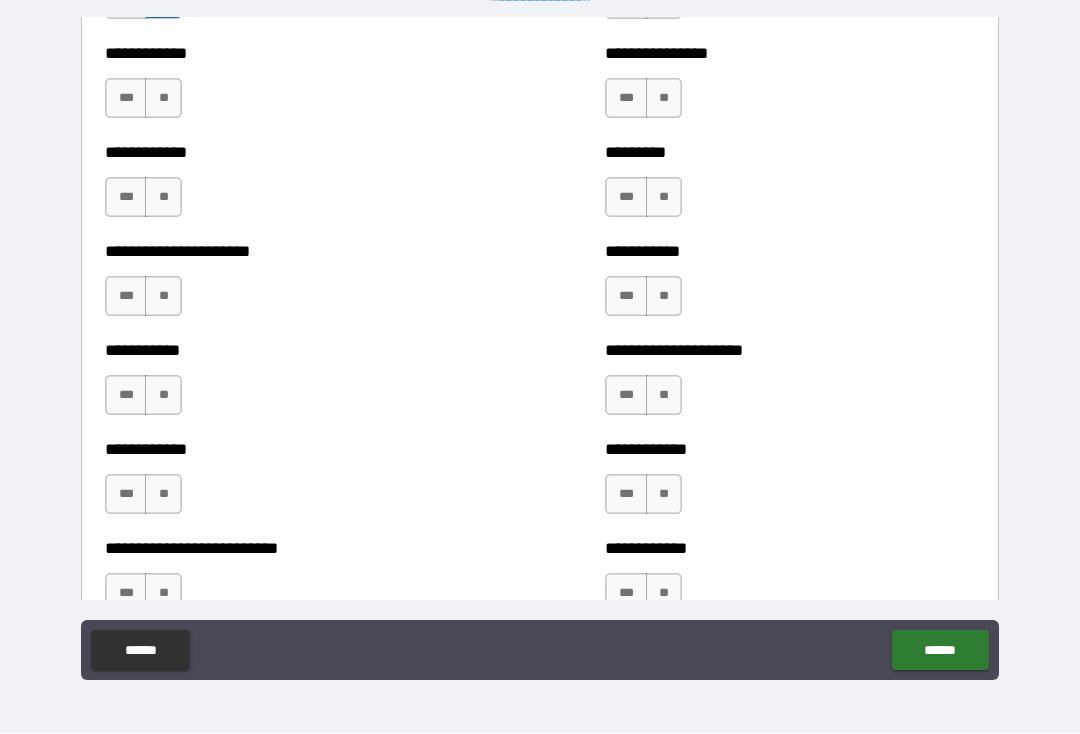 scroll, scrollTop: 5071, scrollLeft: 0, axis: vertical 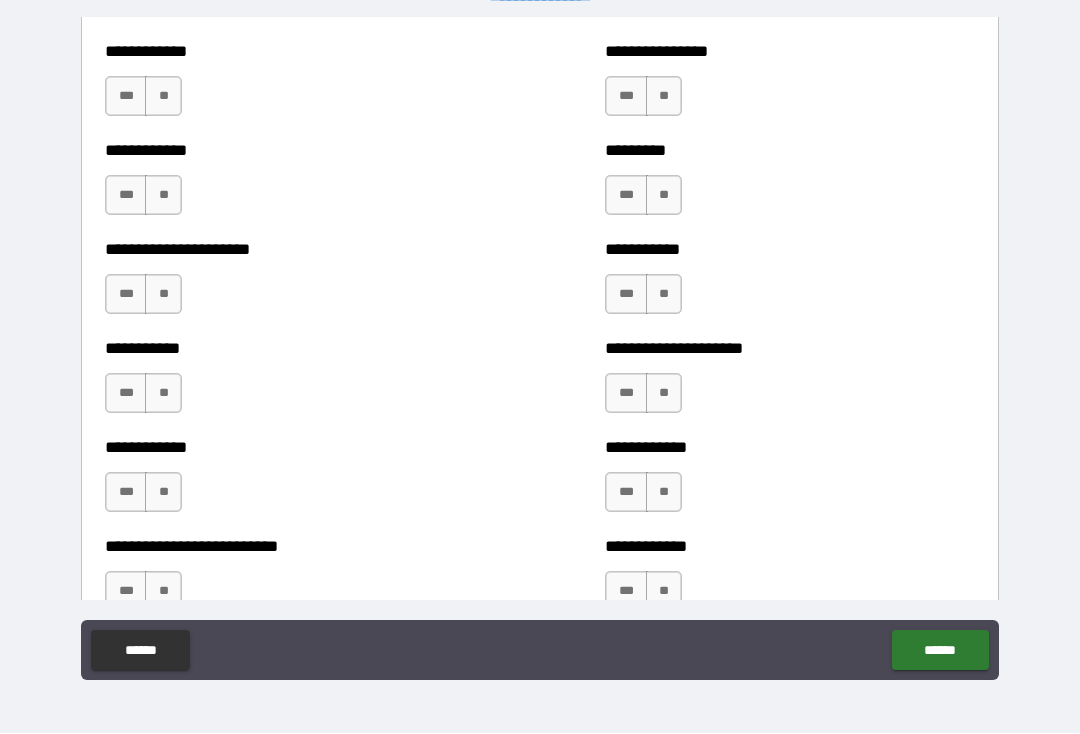 click on "**" at bounding box center (163, 97) 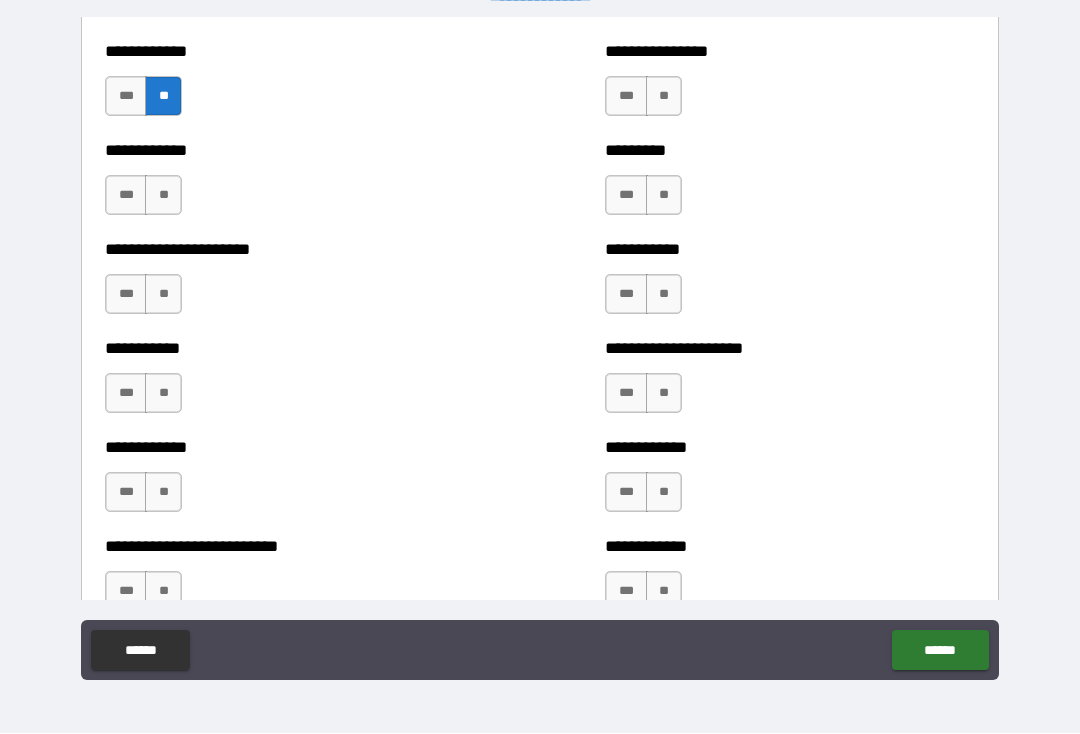 click on "**" at bounding box center (163, 196) 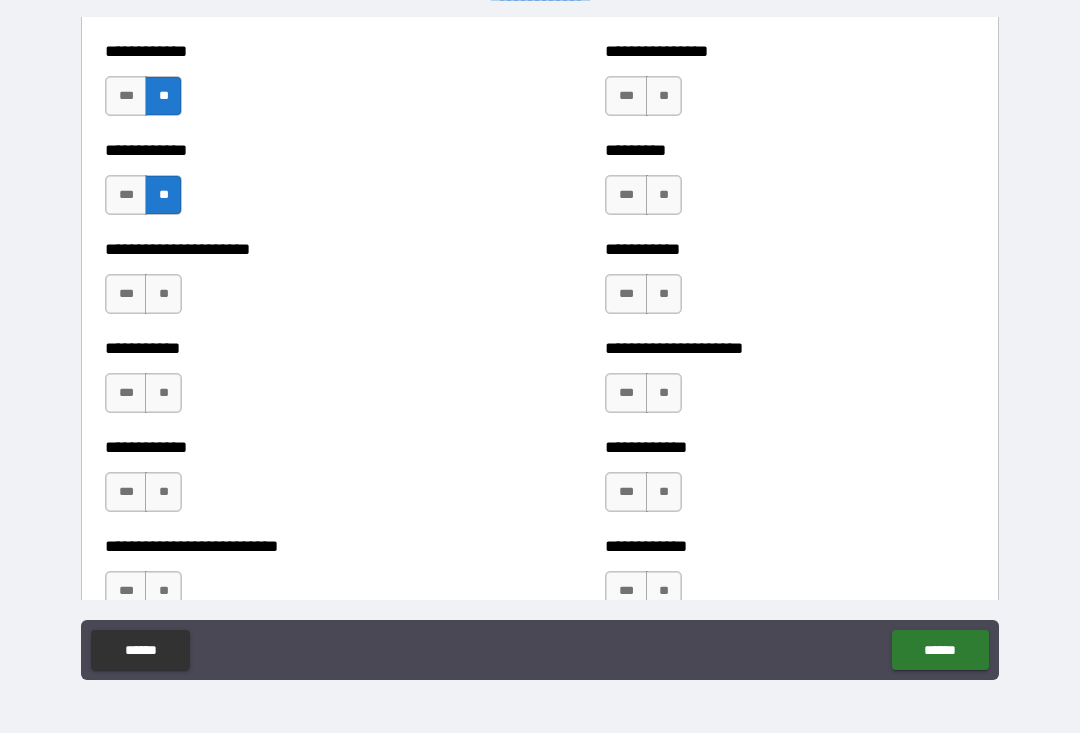 click on "**********" at bounding box center [290, 285] 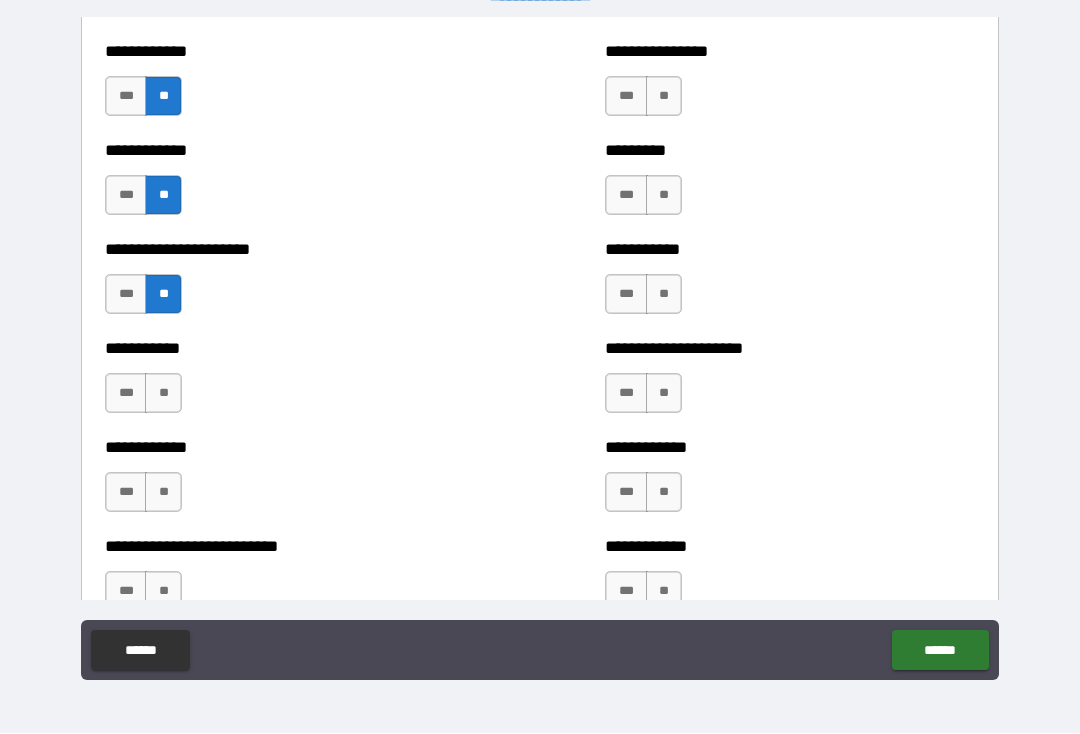 click on "**" at bounding box center (163, 394) 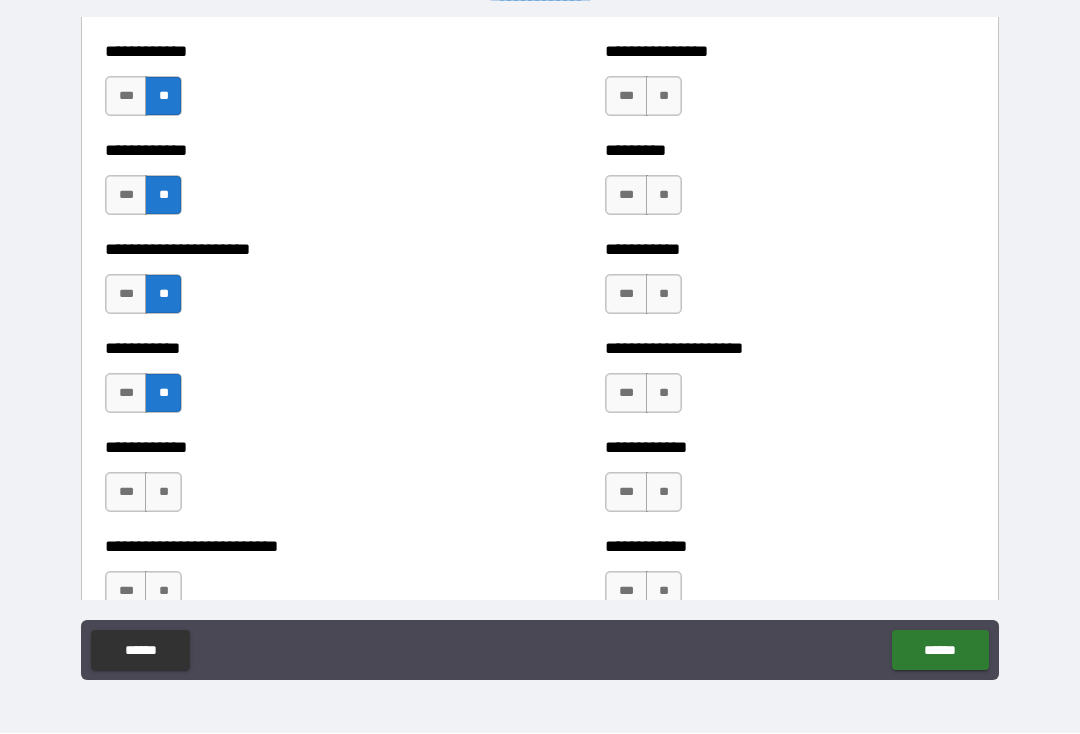 click on "**" at bounding box center [163, 493] 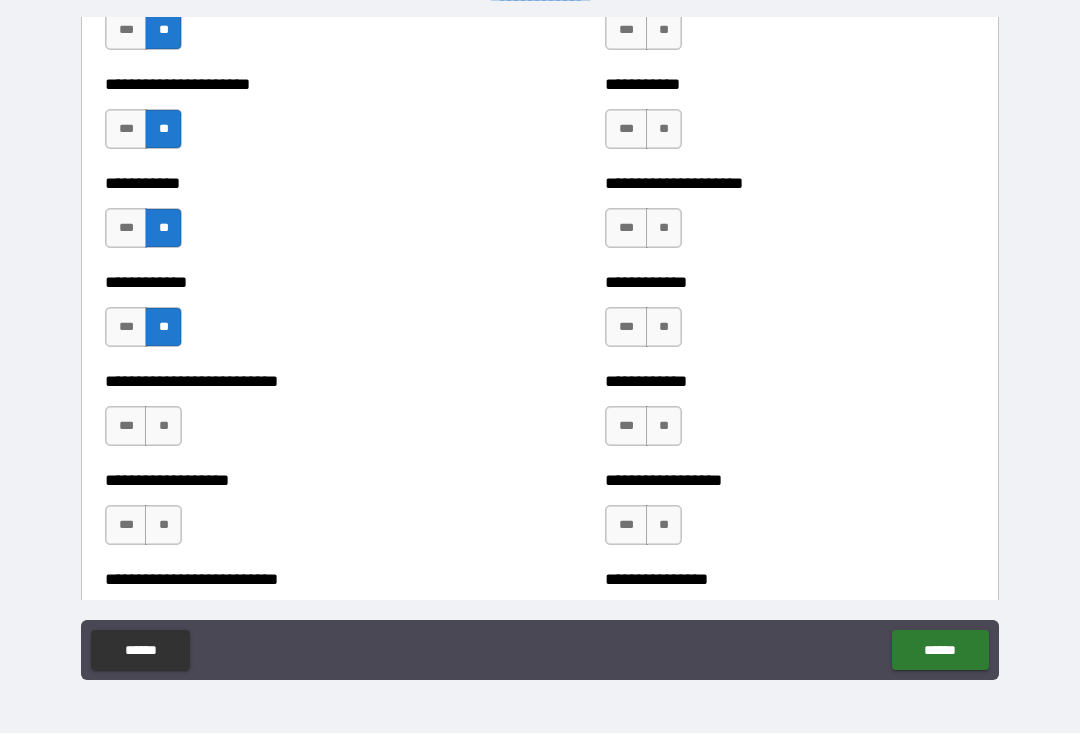 scroll, scrollTop: 5246, scrollLeft: 0, axis: vertical 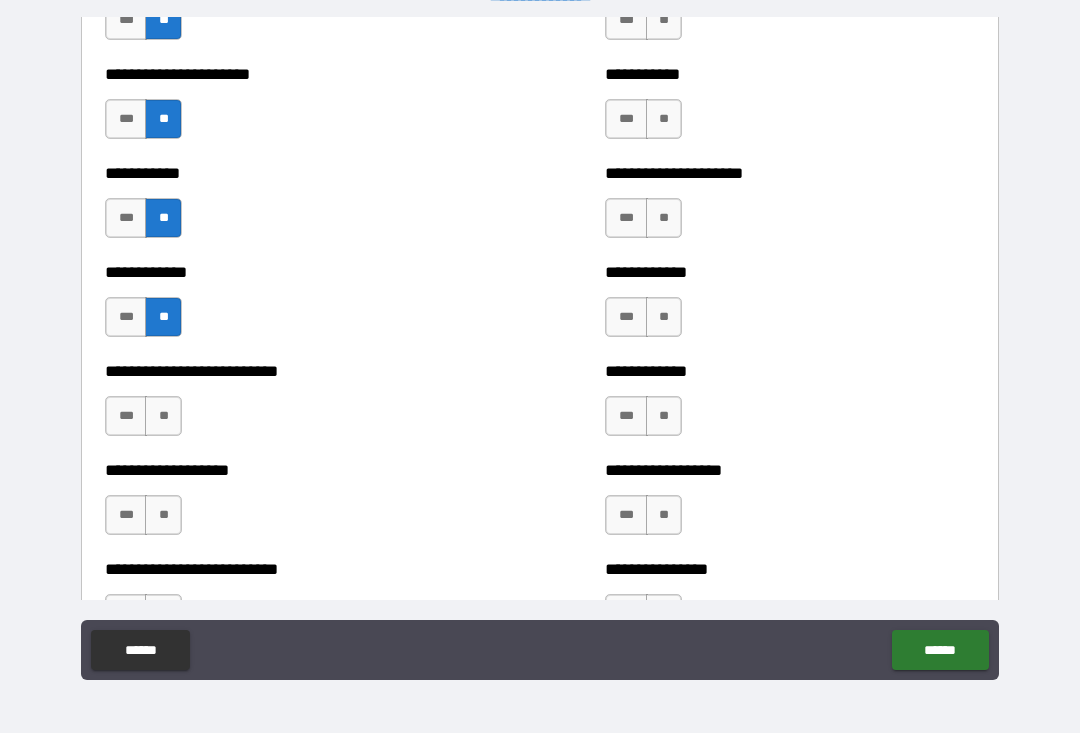 click on "**" at bounding box center [163, 417] 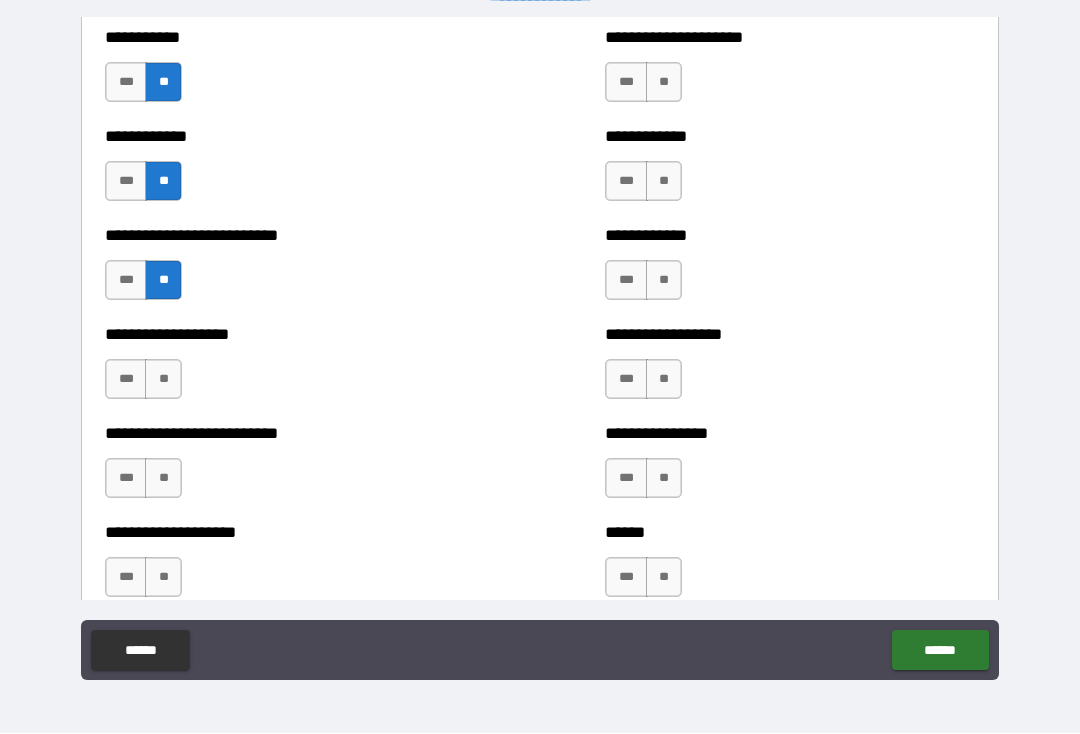 scroll, scrollTop: 5383, scrollLeft: 0, axis: vertical 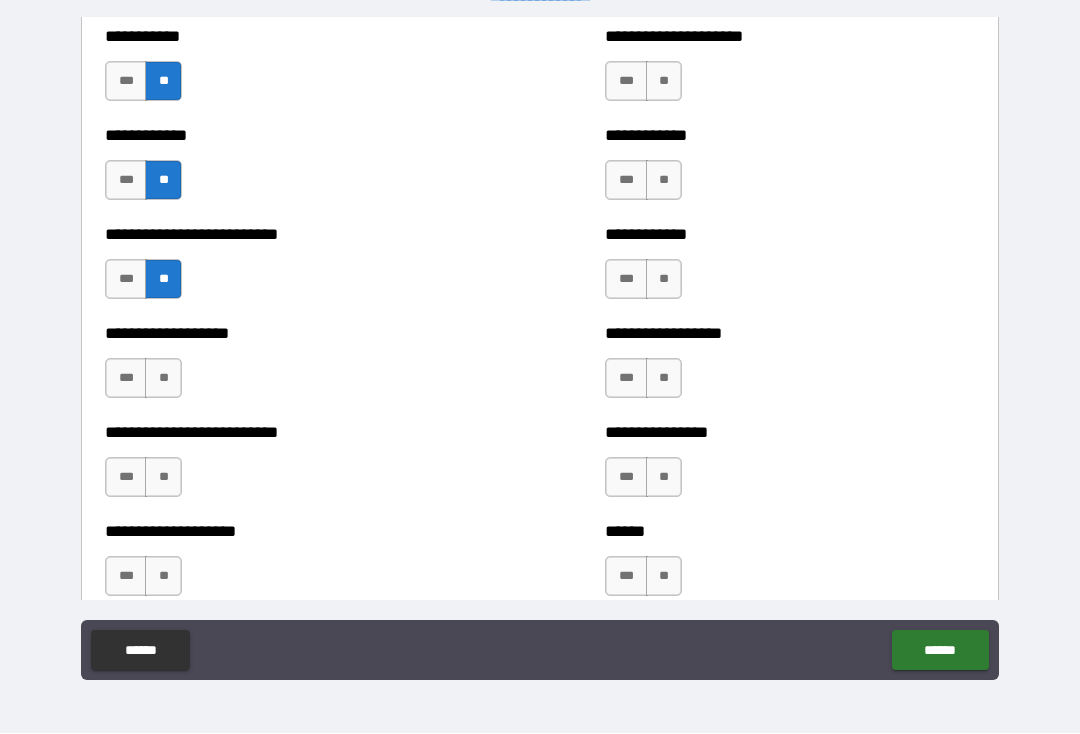 click on "**" at bounding box center (163, 379) 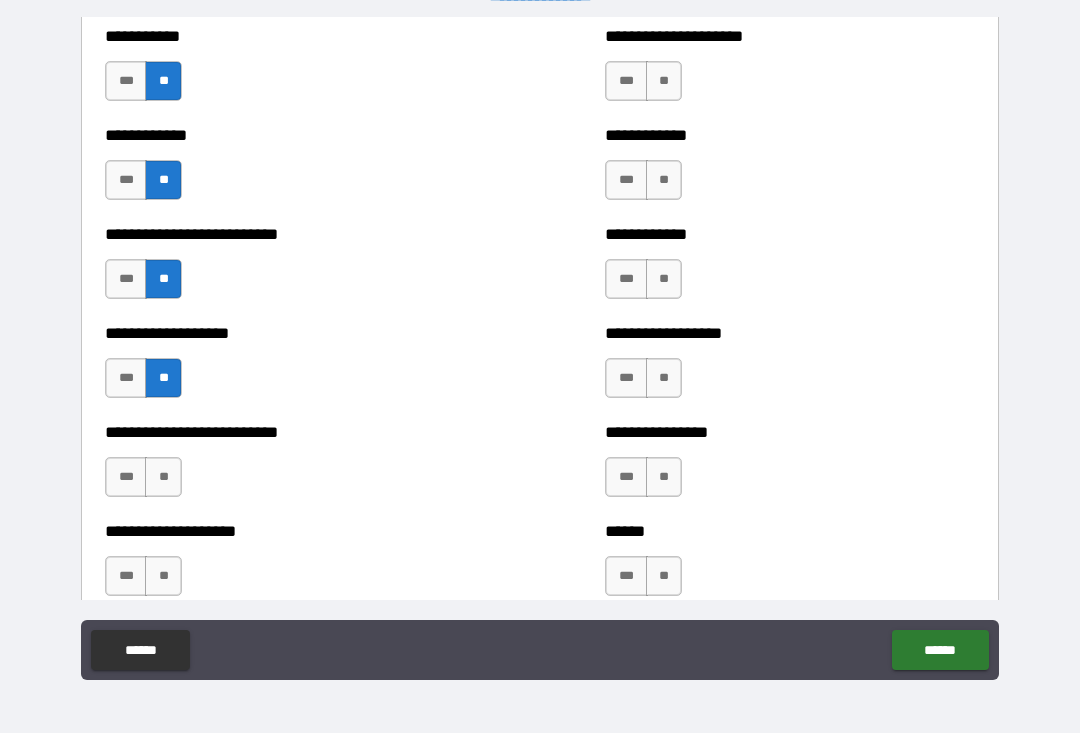 click on "**" at bounding box center (163, 478) 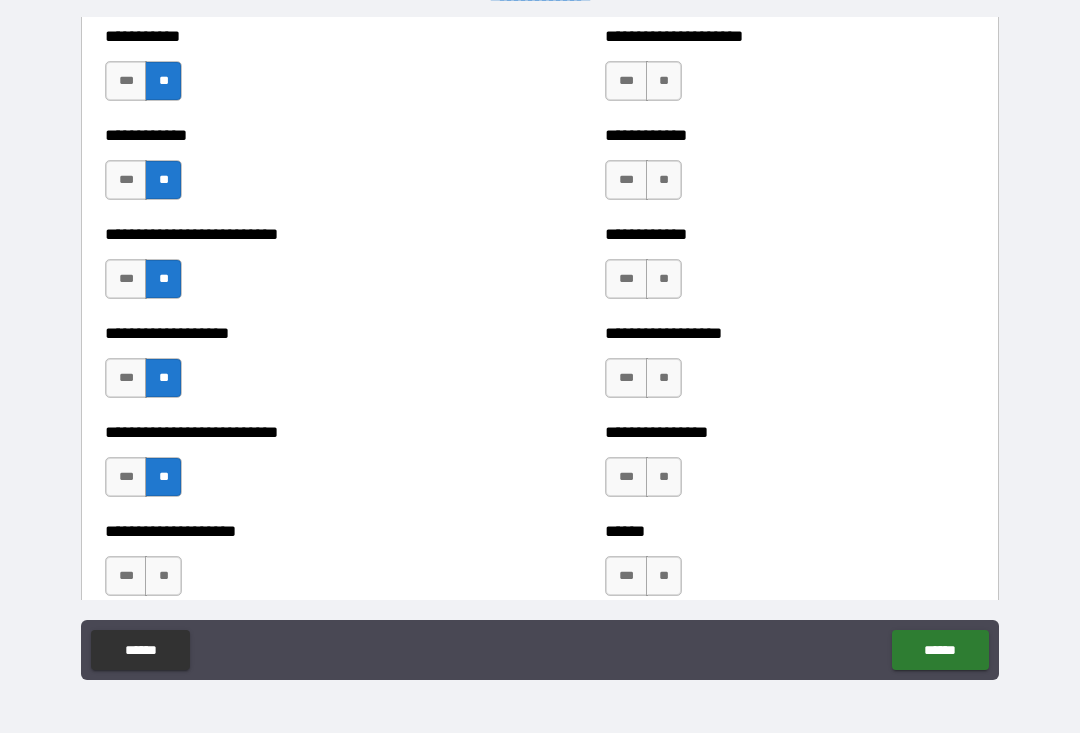 click on "**" at bounding box center (163, 577) 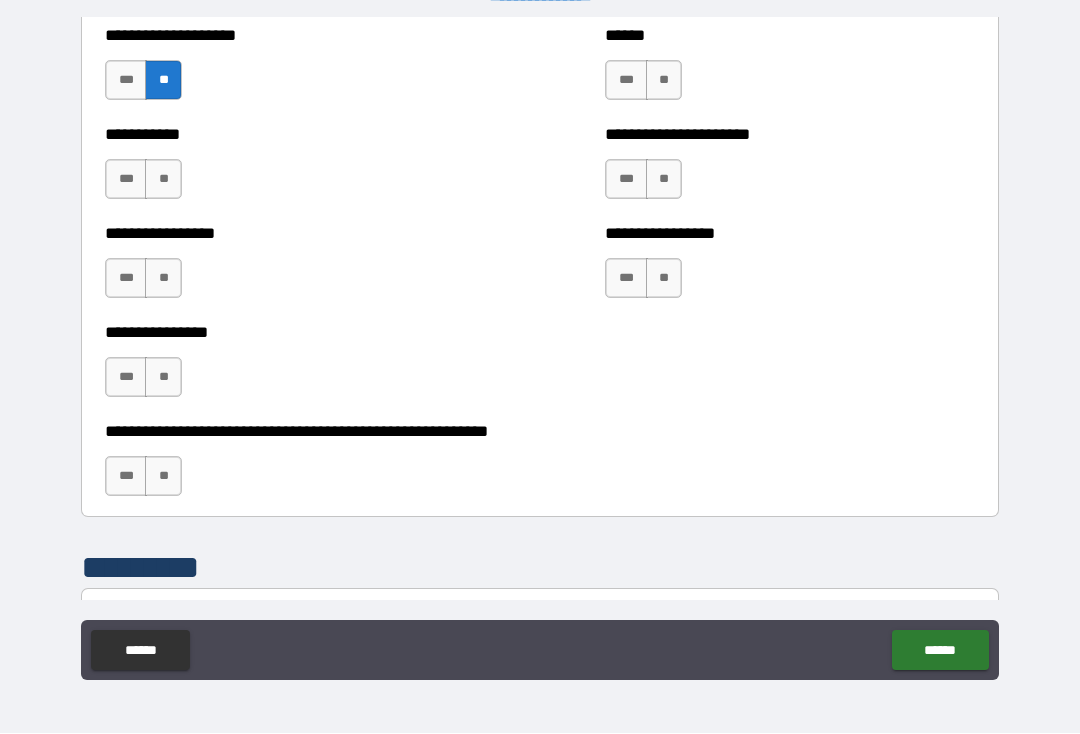 scroll, scrollTop: 5885, scrollLeft: 0, axis: vertical 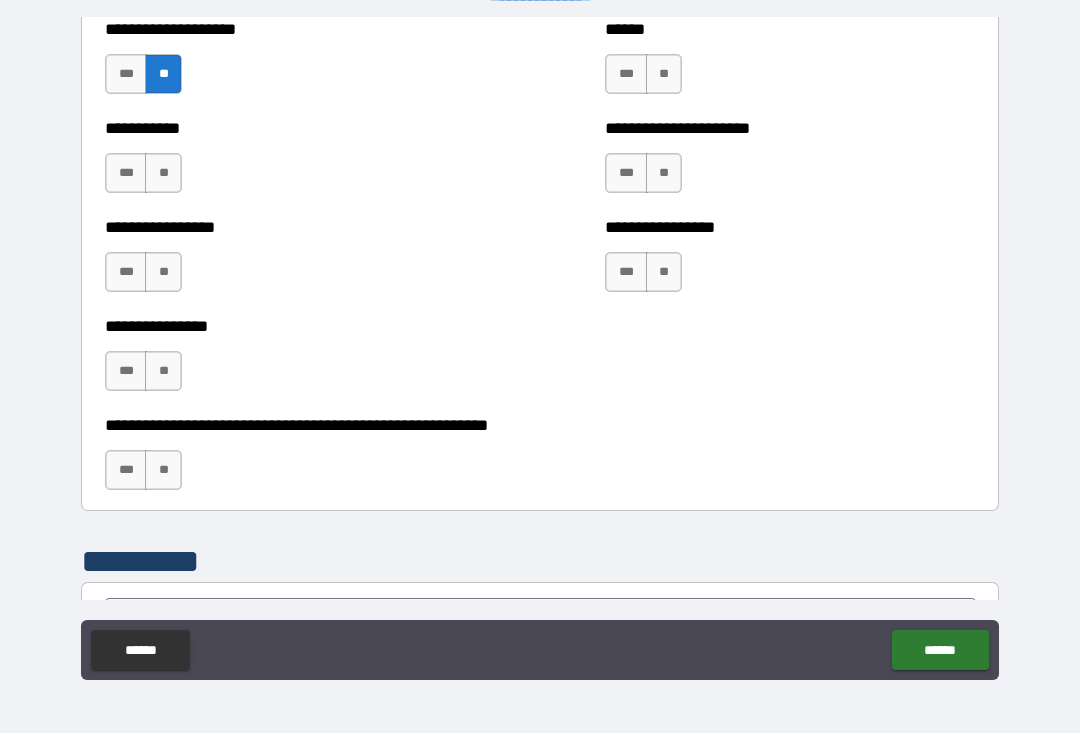click on "**" at bounding box center (163, 174) 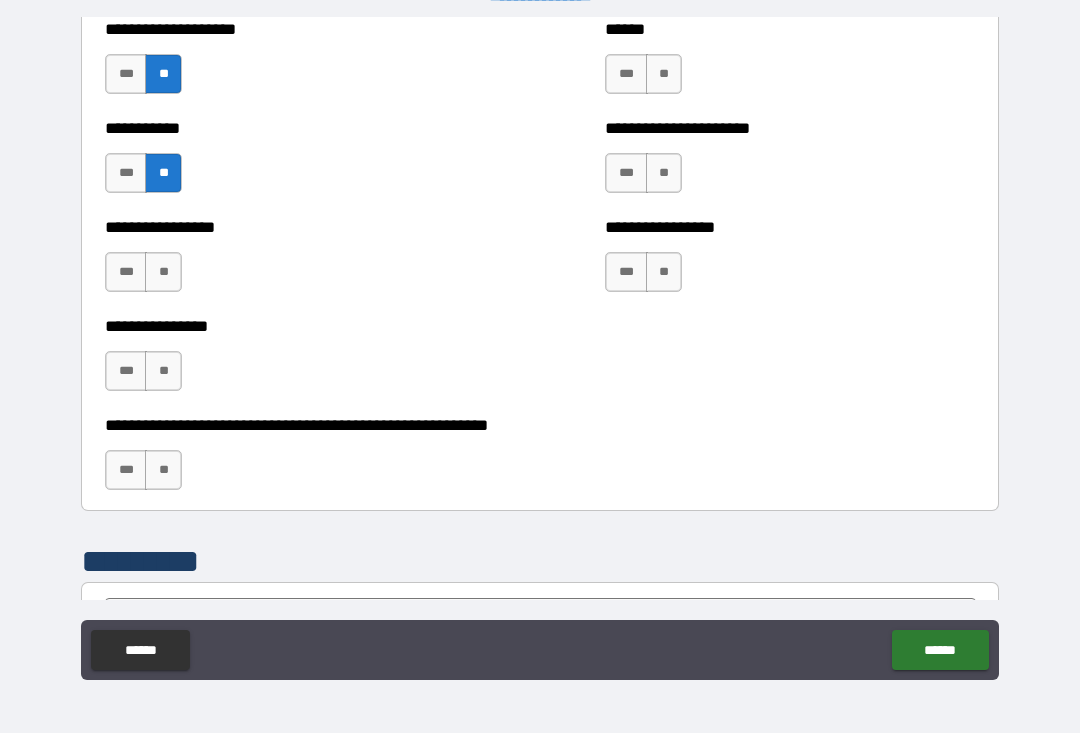 click on "**" at bounding box center [163, 273] 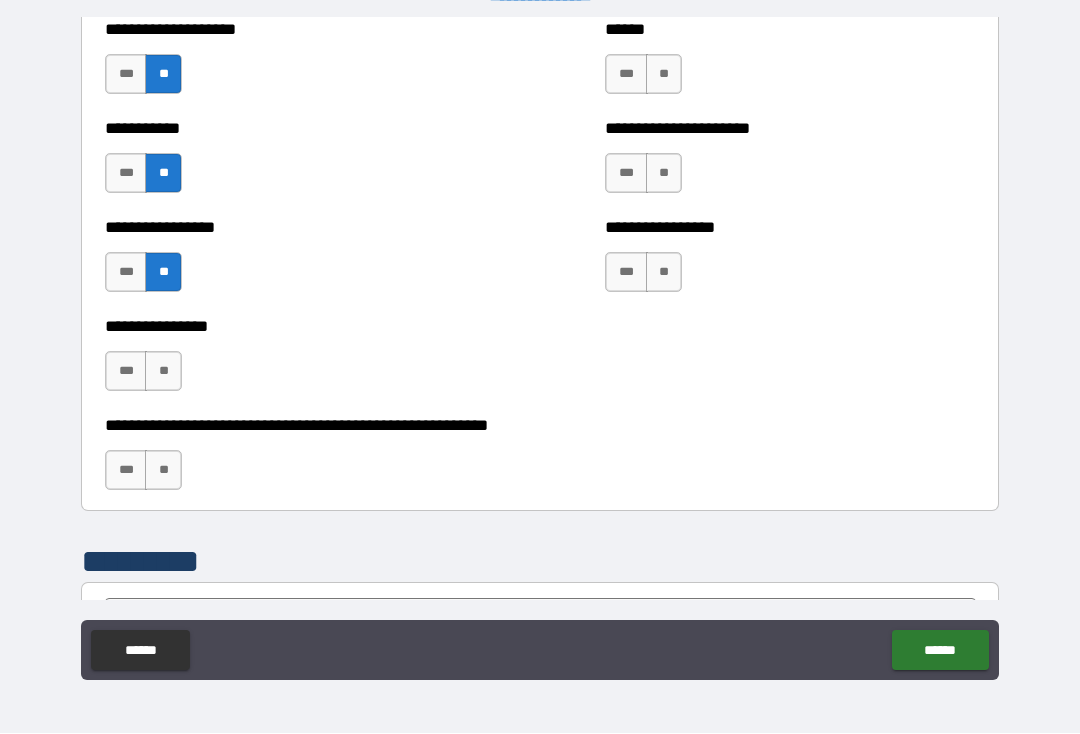 click on "**" at bounding box center (163, 372) 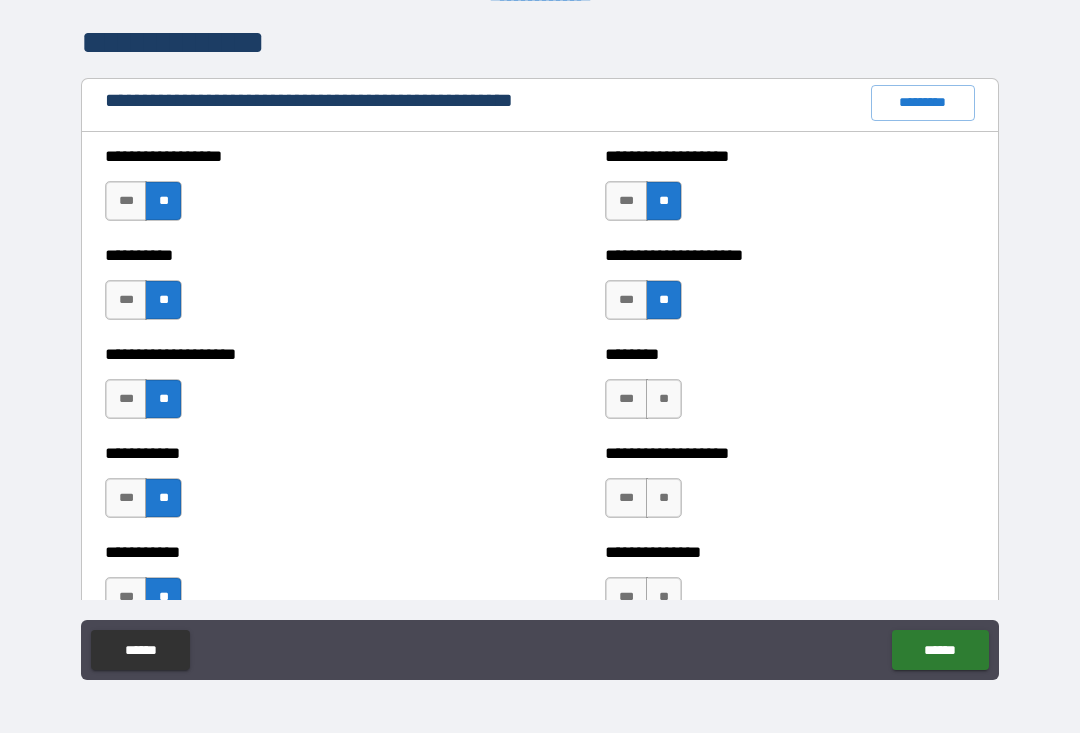 scroll, scrollTop: 2325, scrollLeft: 0, axis: vertical 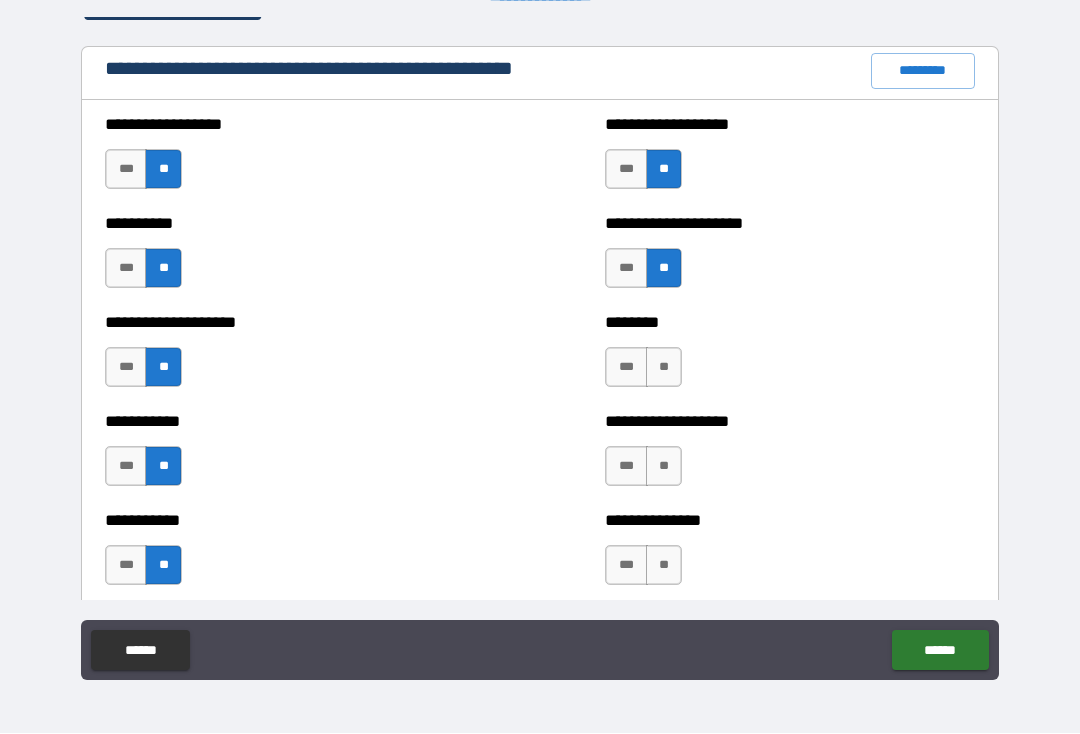 click on "**" at bounding box center (664, 368) 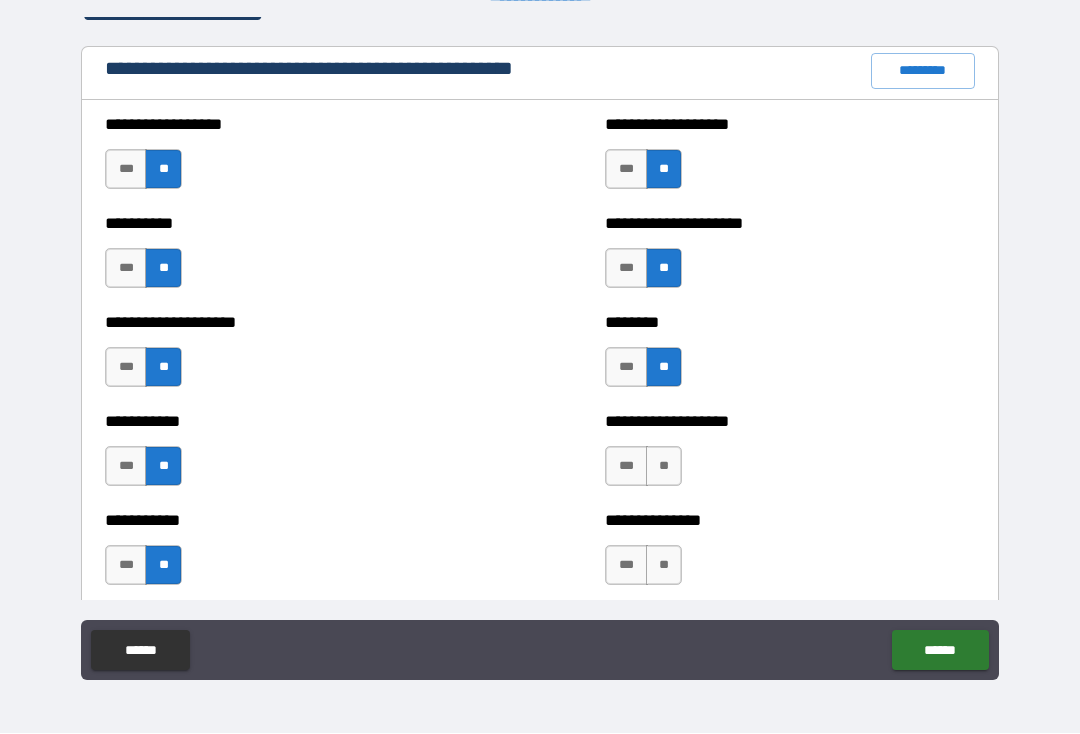 click on "**" at bounding box center [664, 467] 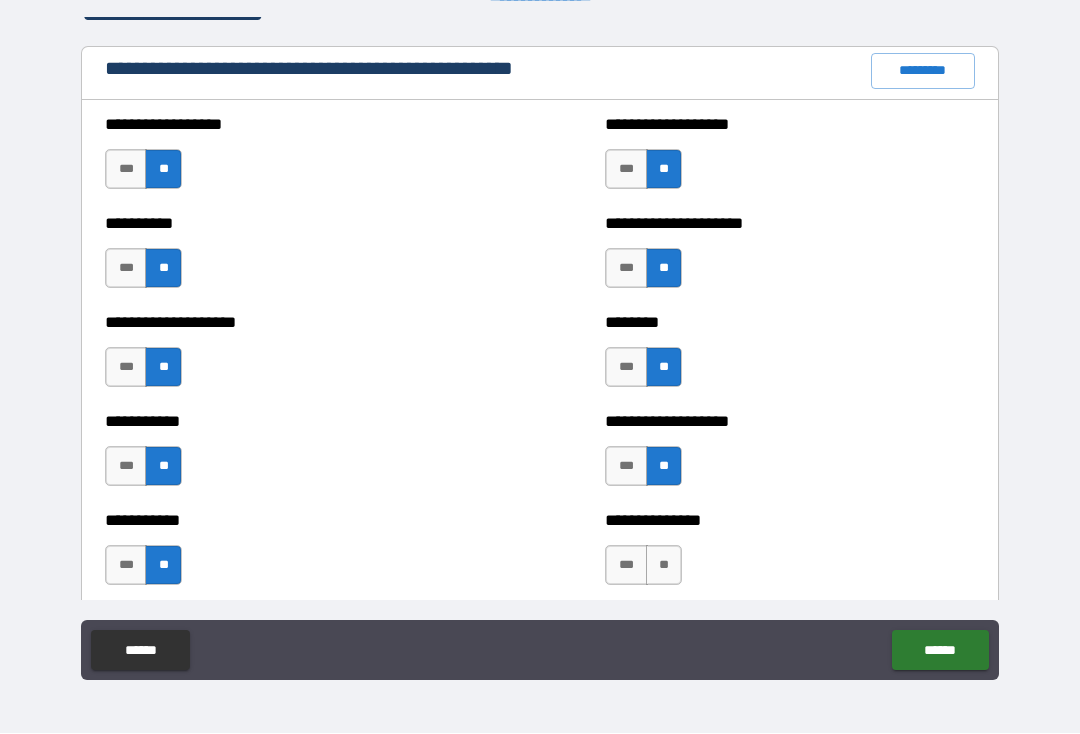 click on "**" at bounding box center (664, 566) 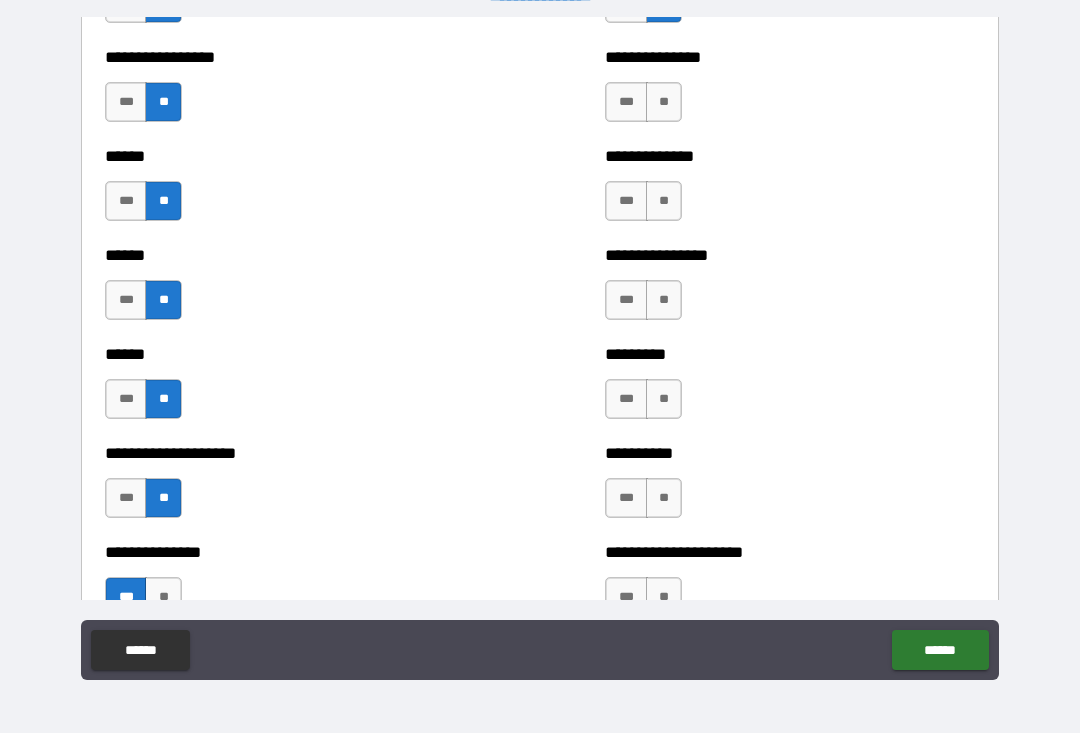 scroll, scrollTop: 2888, scrollLeft: 0, axis: vertical 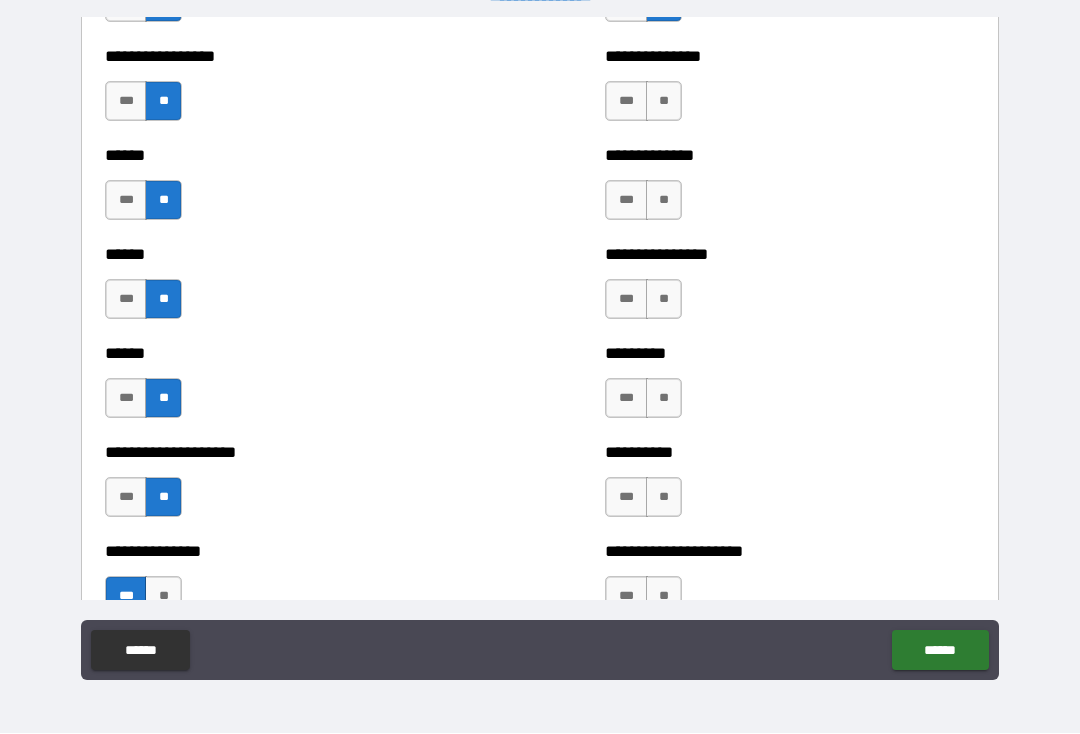 click on "**" at bounding box center (664, 102) 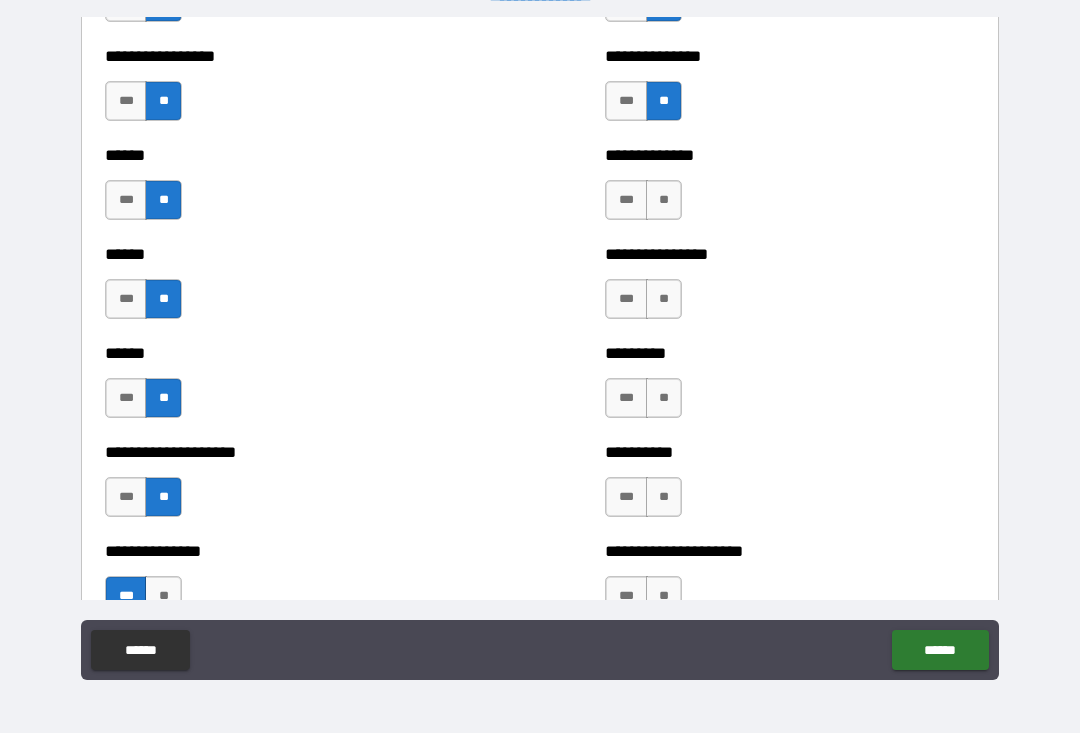 click on "**" at bounding box center (664, 201) 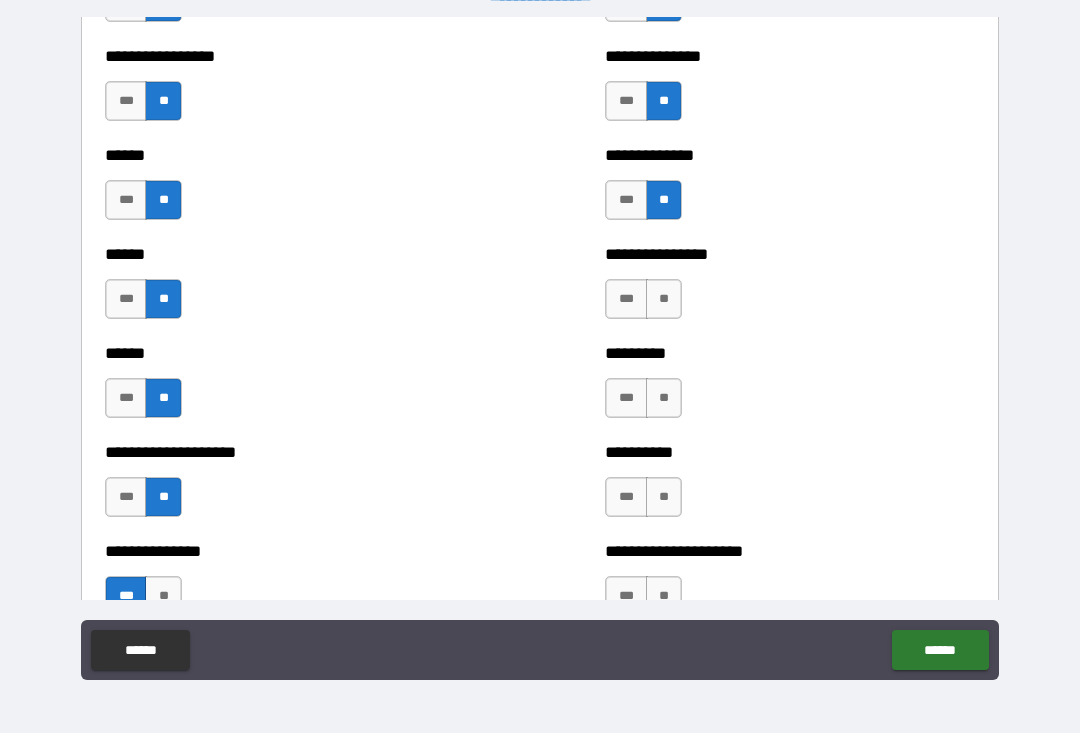 click on "**" at bounding box center (664, 300) 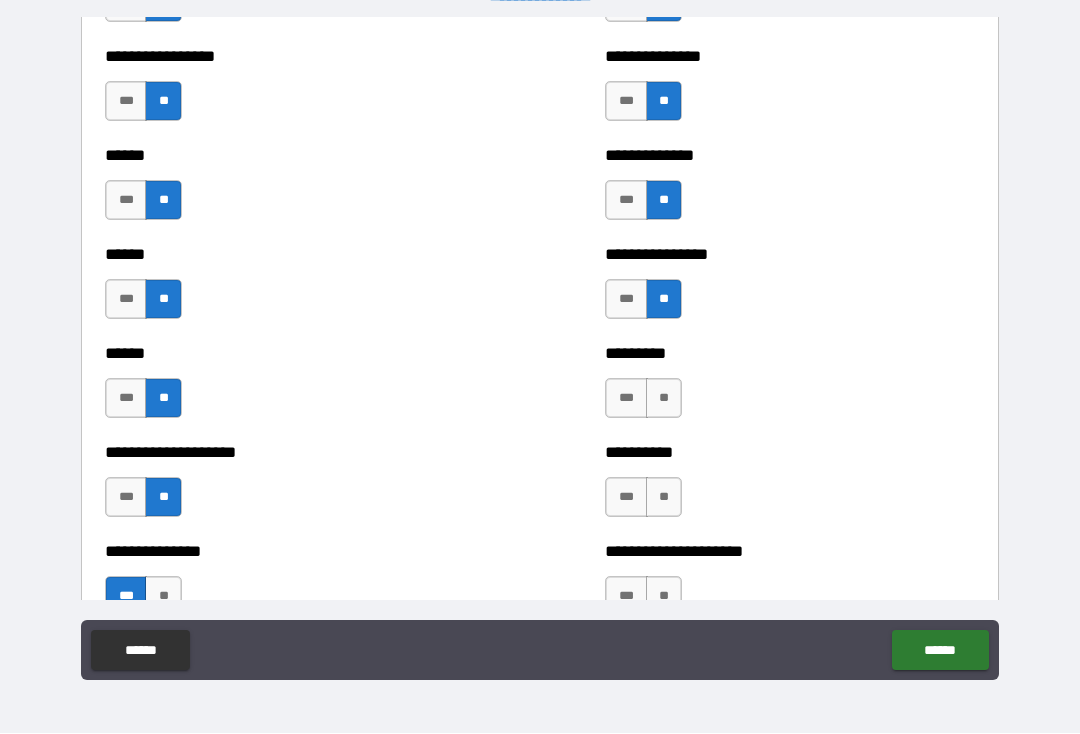 click on "**" at bounding box center (664, 399) 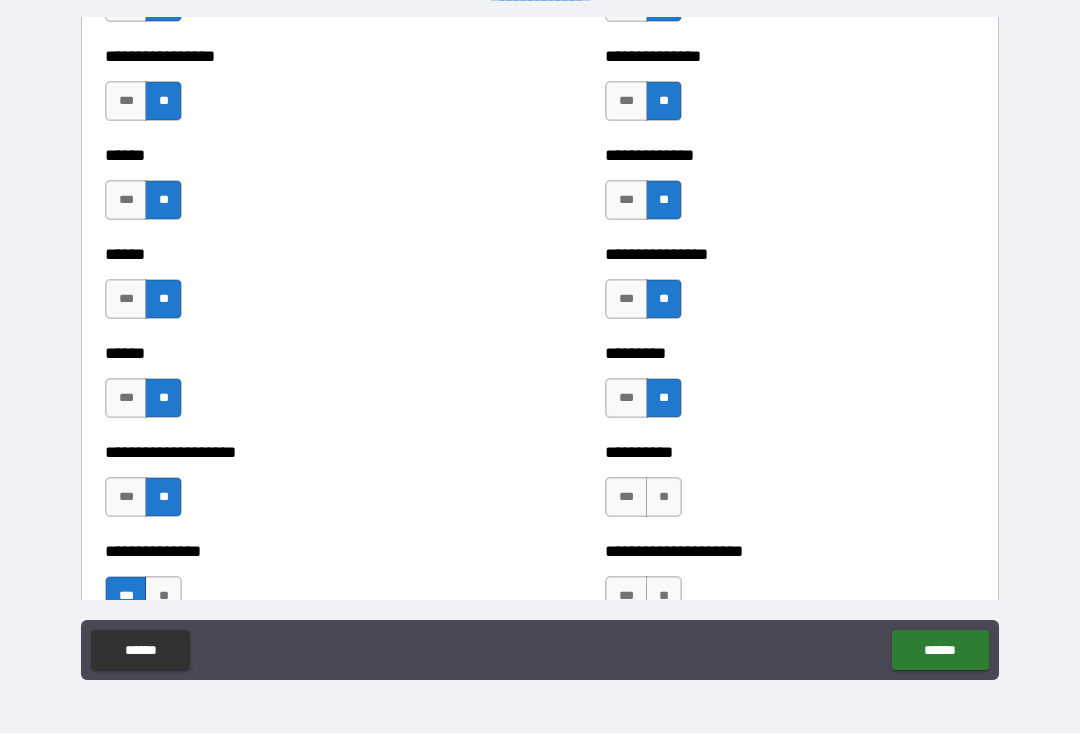 click on "**" at bounding box center (664, 498) 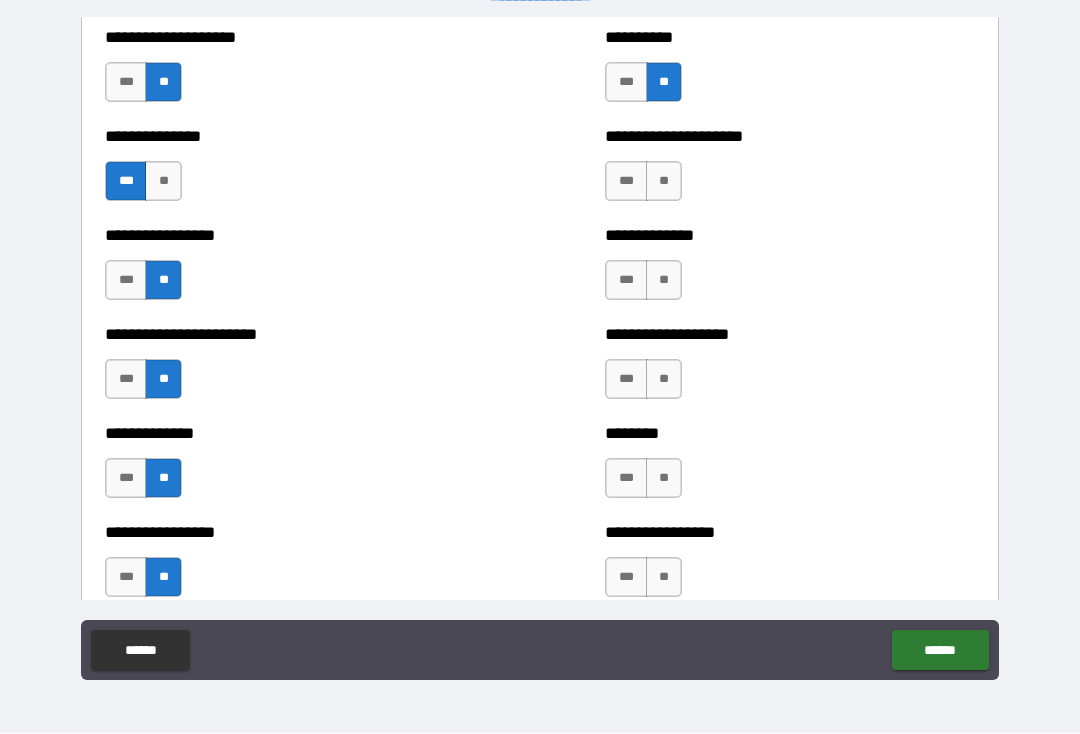 scroll, scrollTop: 3308, scrollLeft: 0, axis: vertical 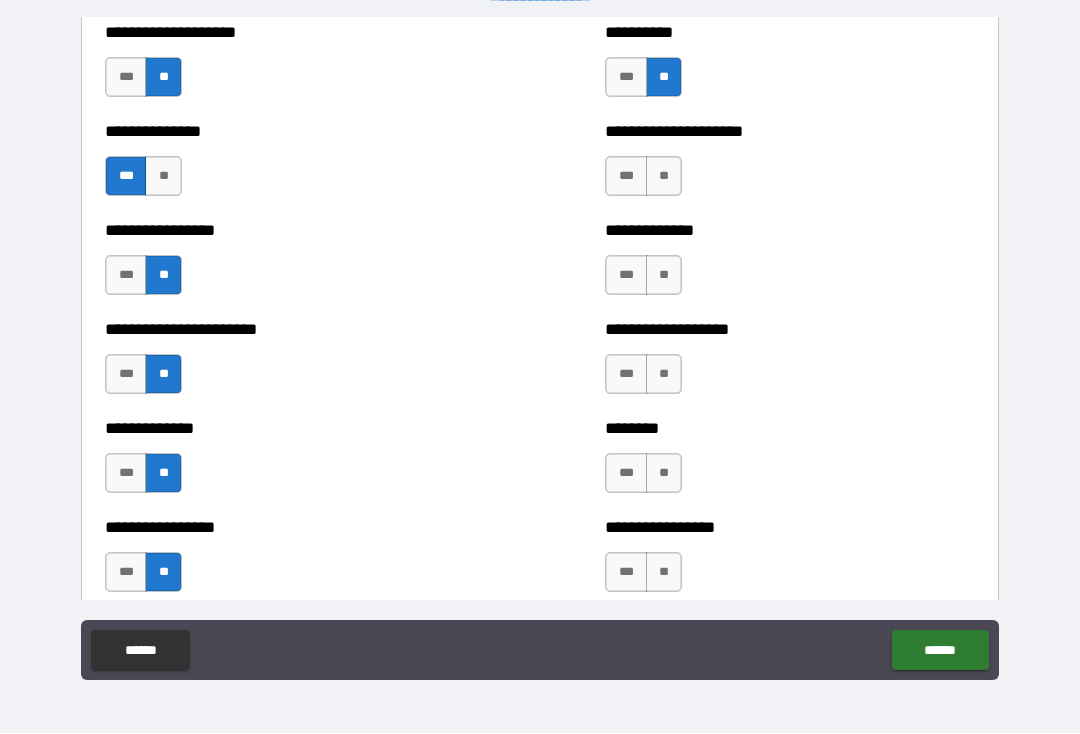 click on "**" at bounding box center [664, 177] 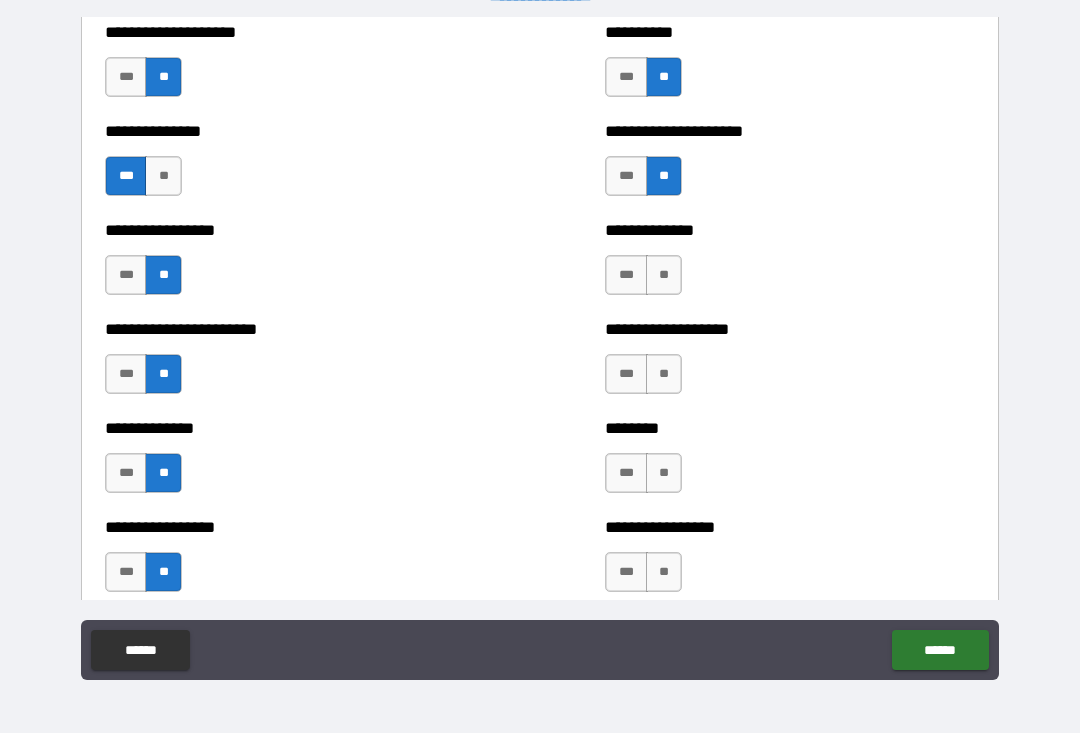 click on "**" at bounding box center (664, 276) 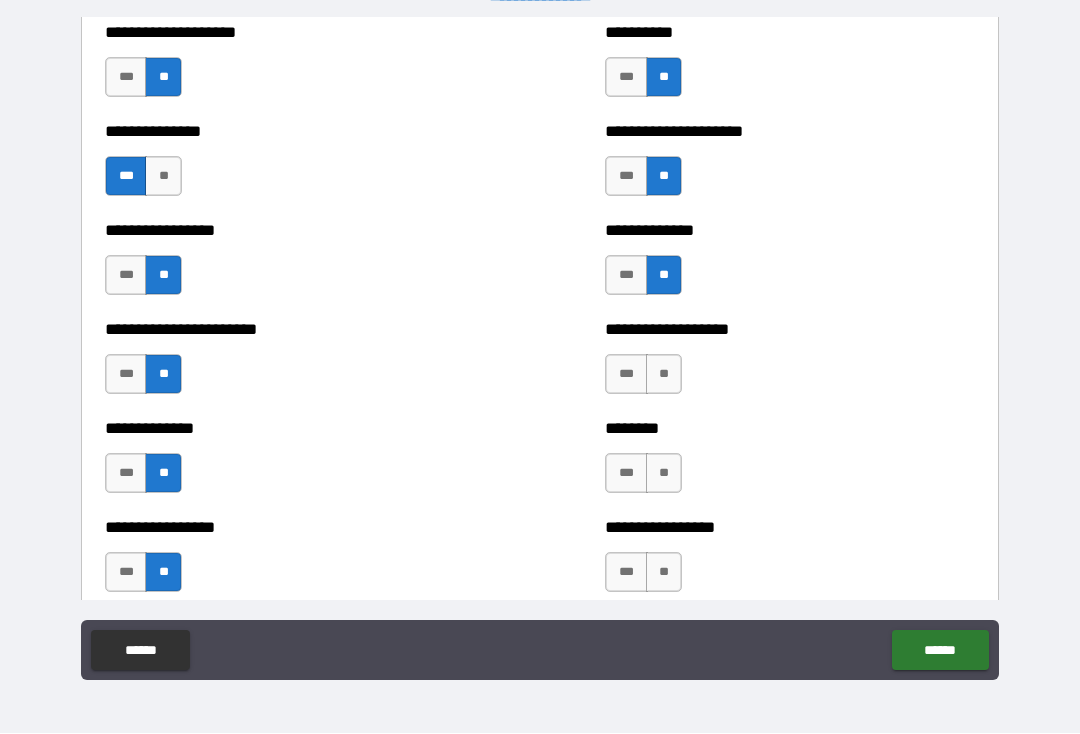 click on "**" at bounding box center [664, 375] 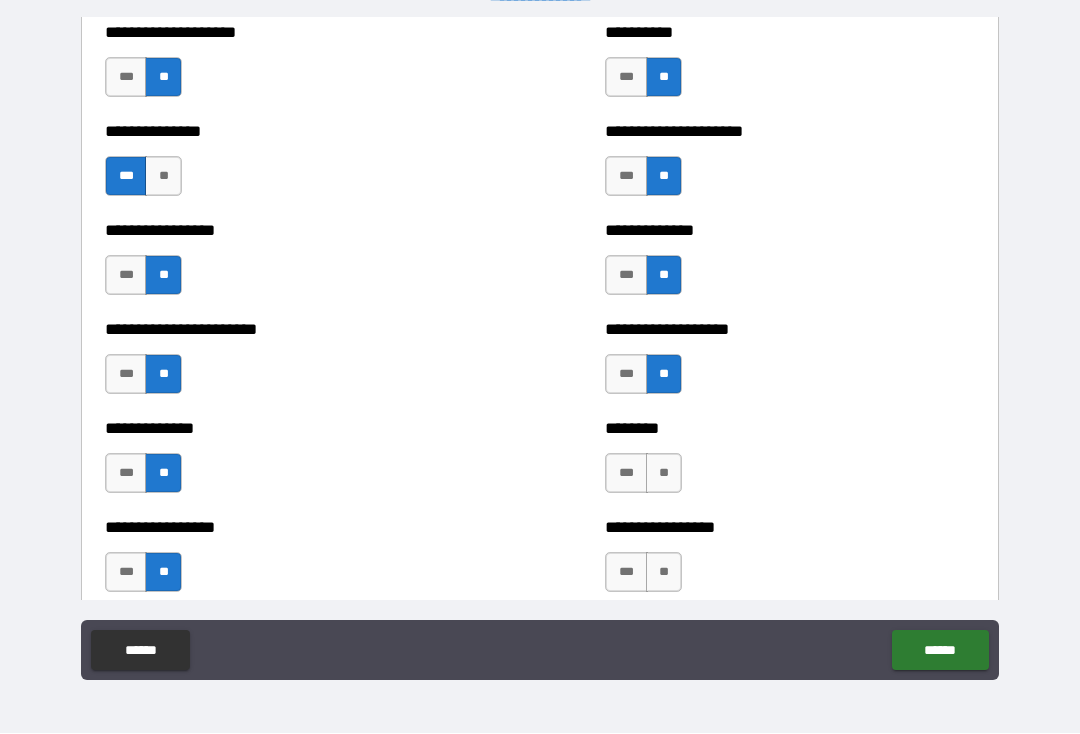 click on "**" at bounding box center [664, 474] 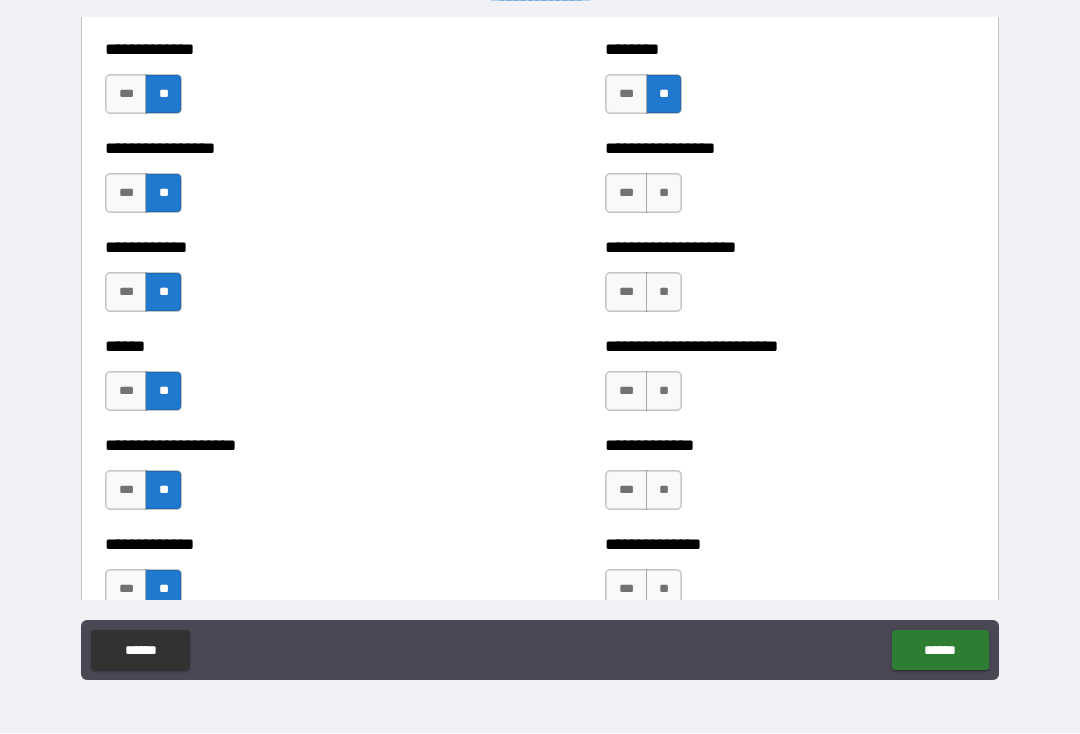 scroll, scrollTop: 3688, scrollLeft: 0, axis: vertical 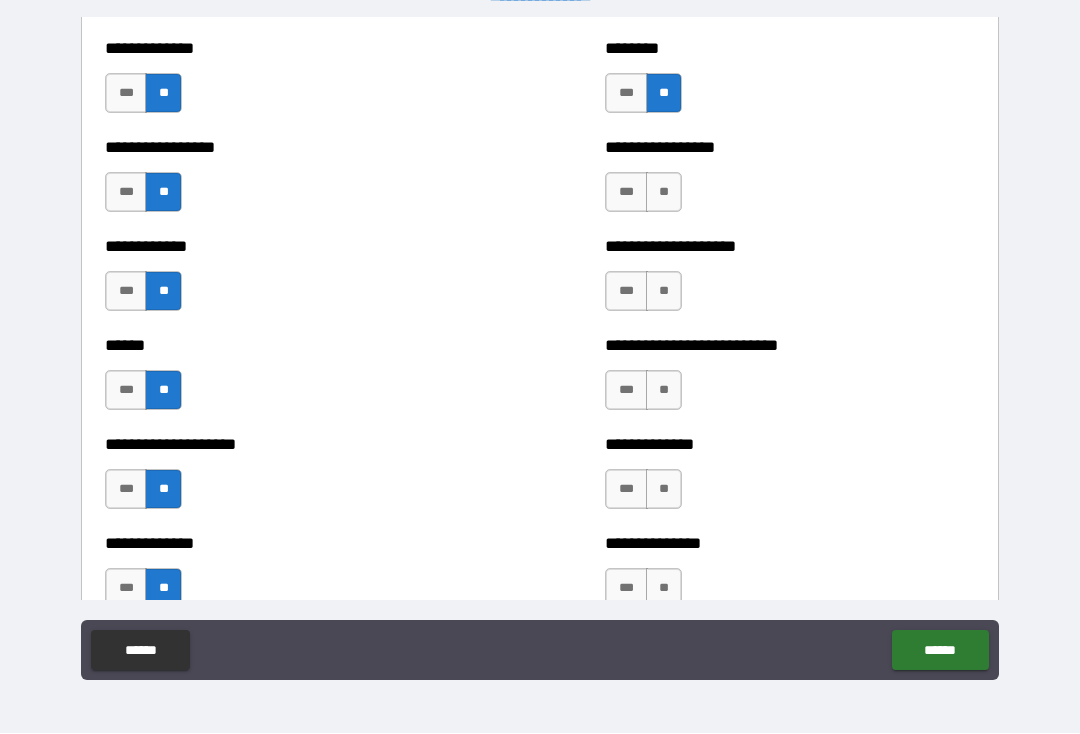 click on "**" at bounding box center [664, 193] 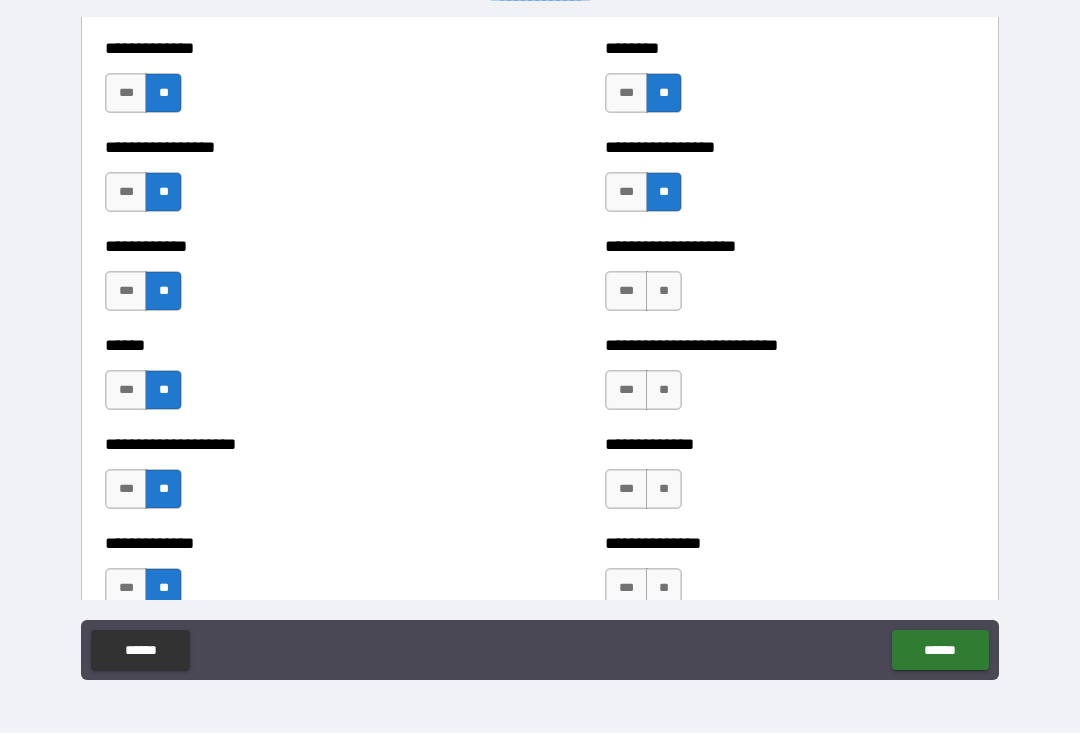 click on "**" at bounding box center [664, 292] 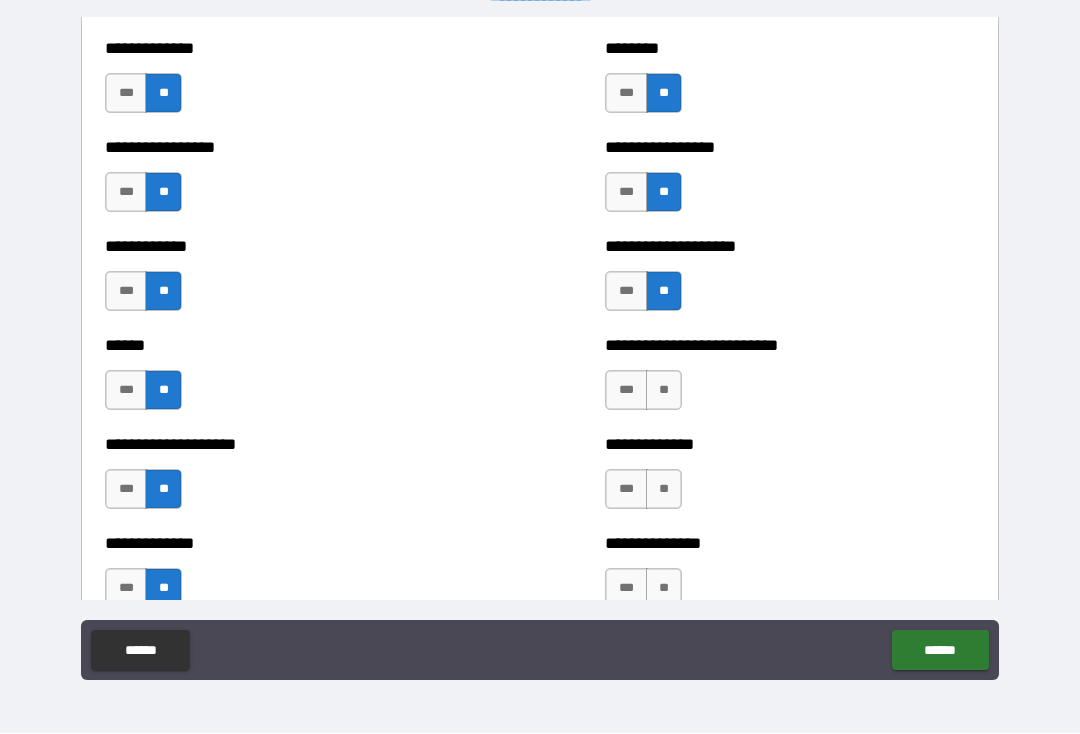 click on "**" at bounding box center (664, 391) 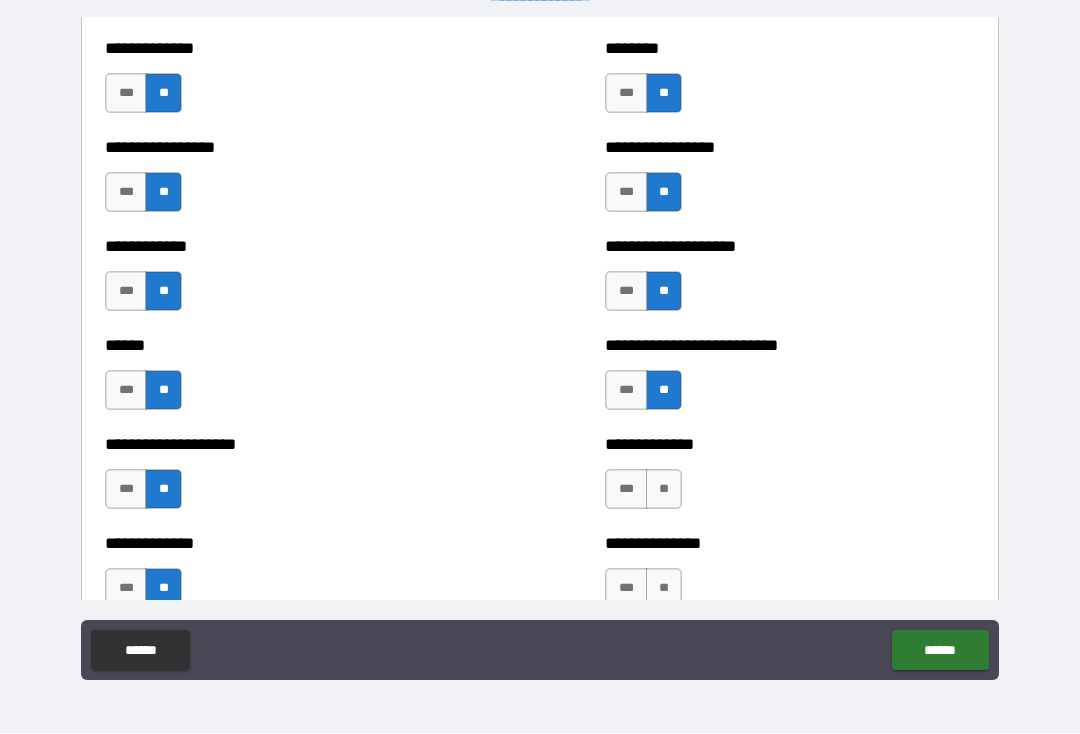 click on "**" at bounding box center [664, 490] 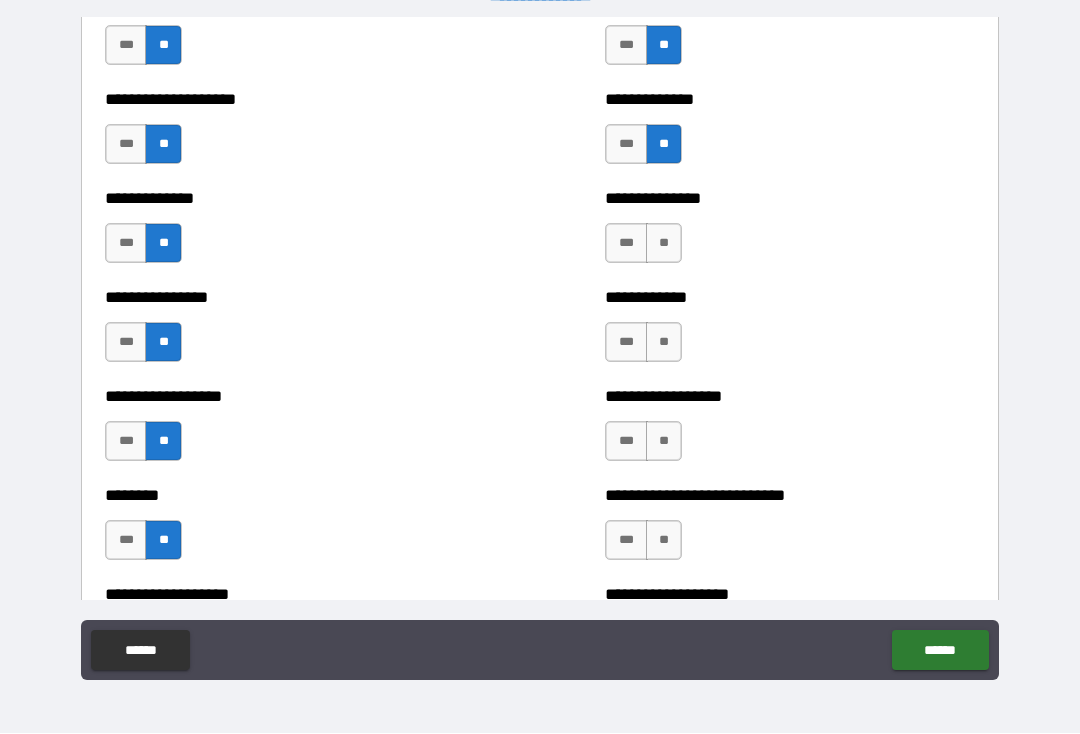 scroll, scrollTop: 4039, scrollLeft: 0, axis: vertical 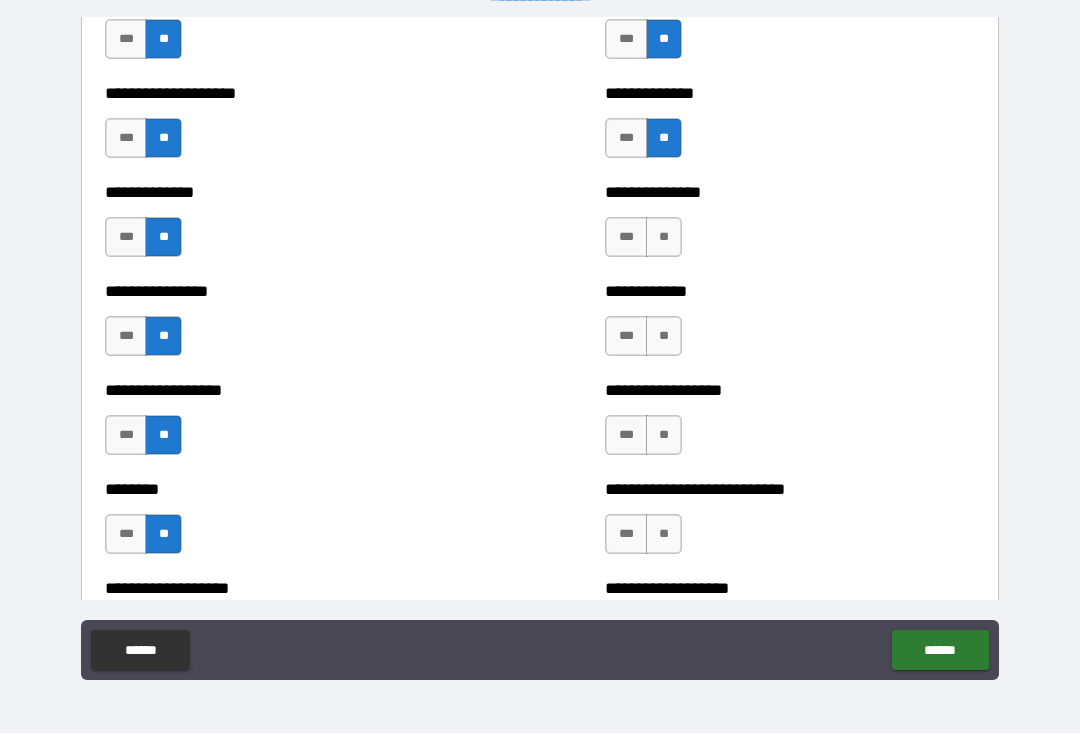 click on "**" at bounding box center [664, 238] 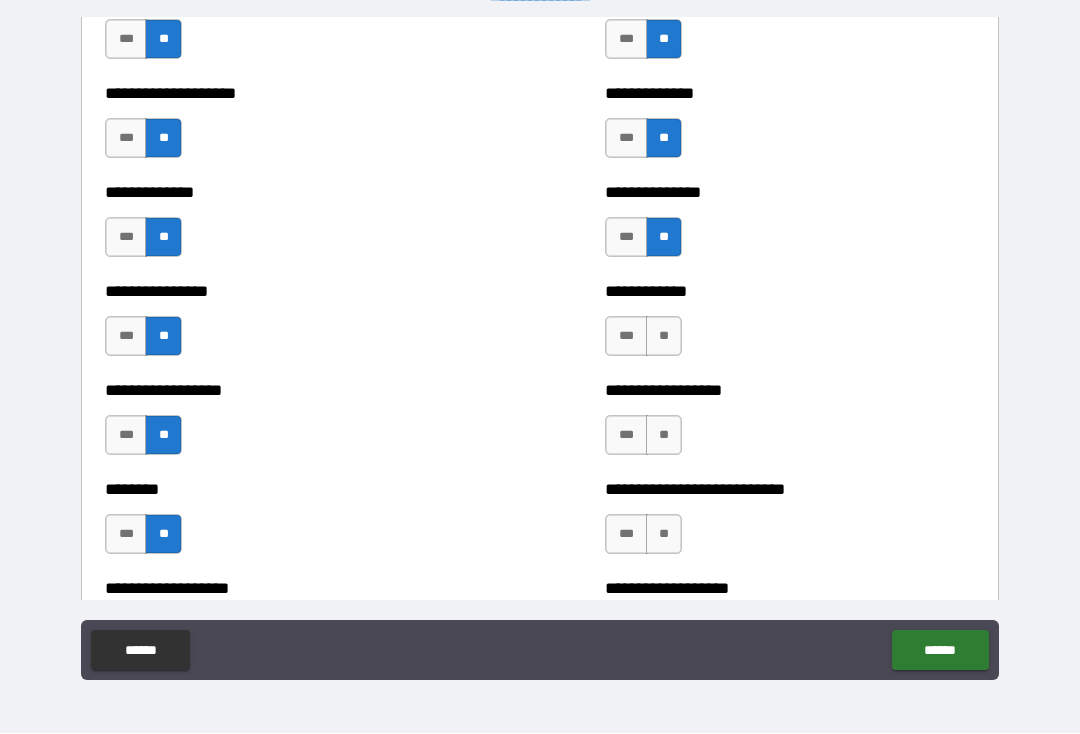 scroll, scrollTop: 4037, scrollLeft: 0, axis: vertical 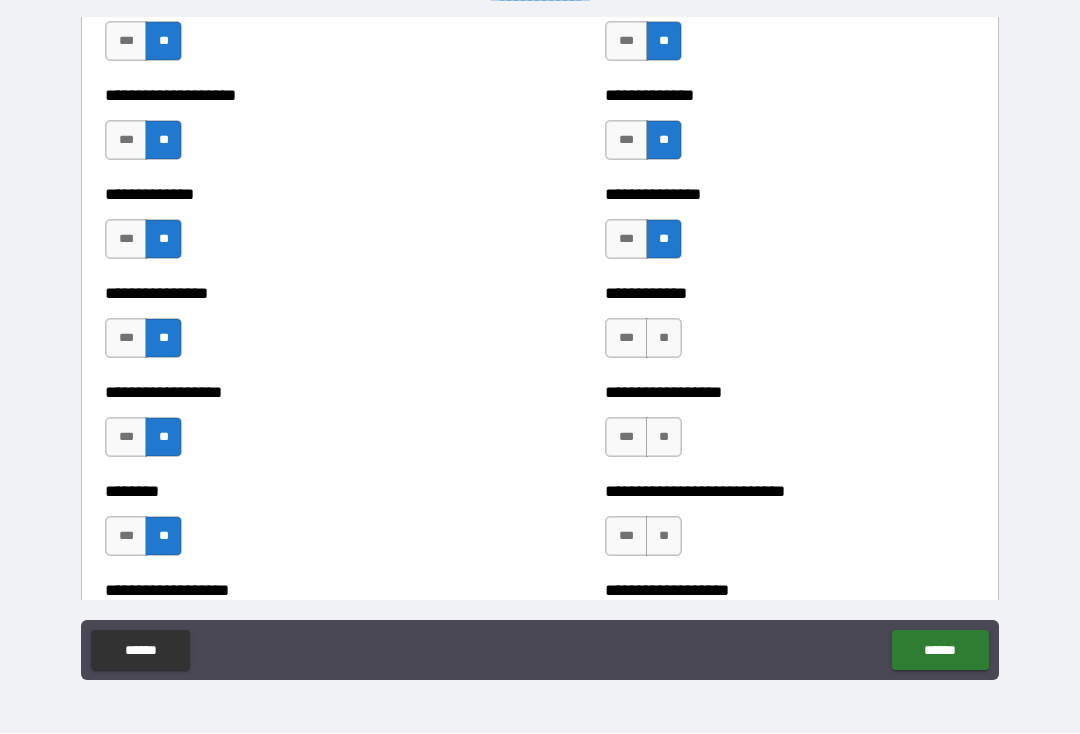 click on "**" at bounding box center [664, 339] 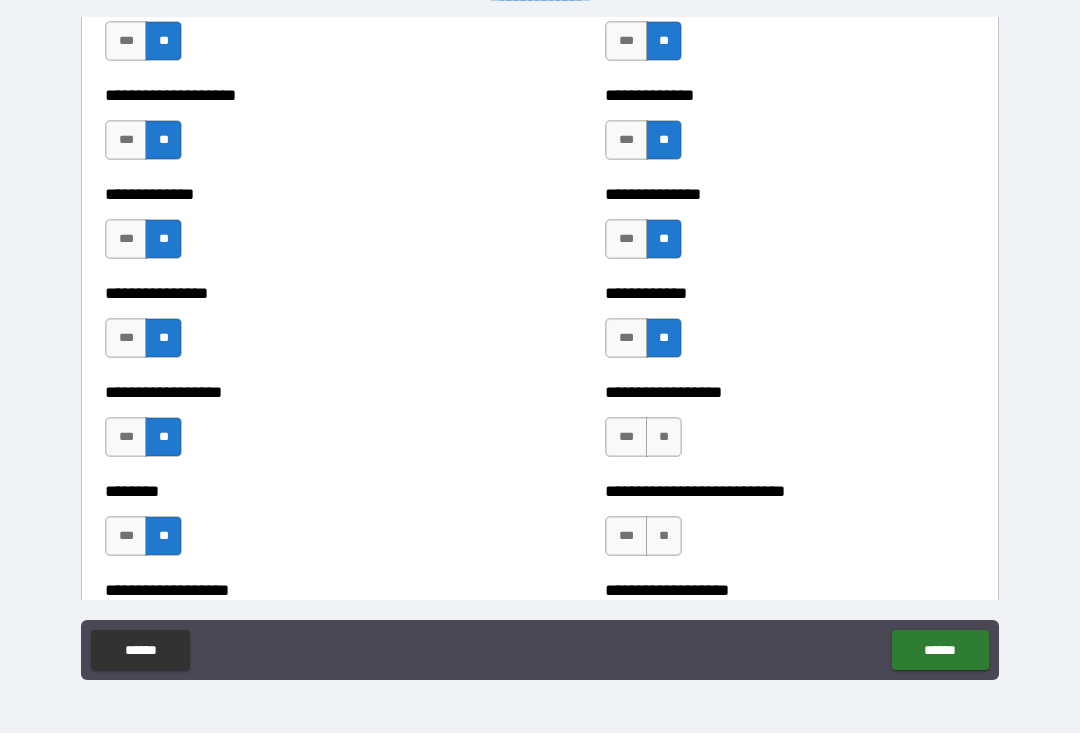click on "**" at bounding box center (664, 438) 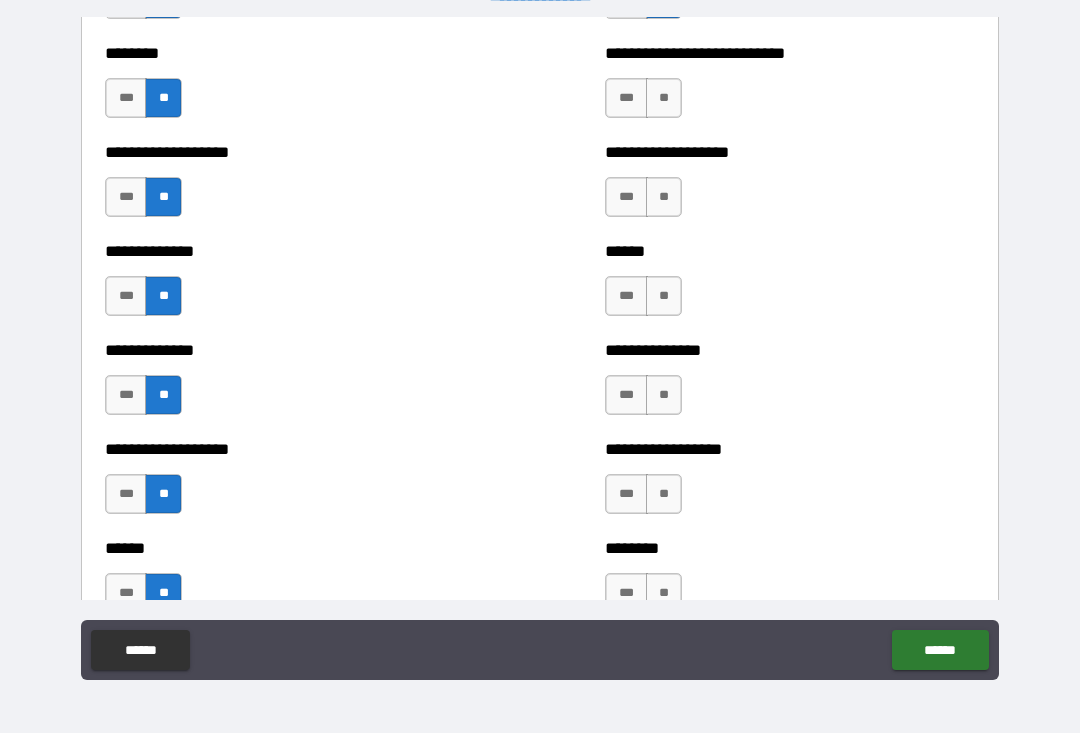 scroll, scrollTop: 4479, scrollLeft: 0, axis: vertical 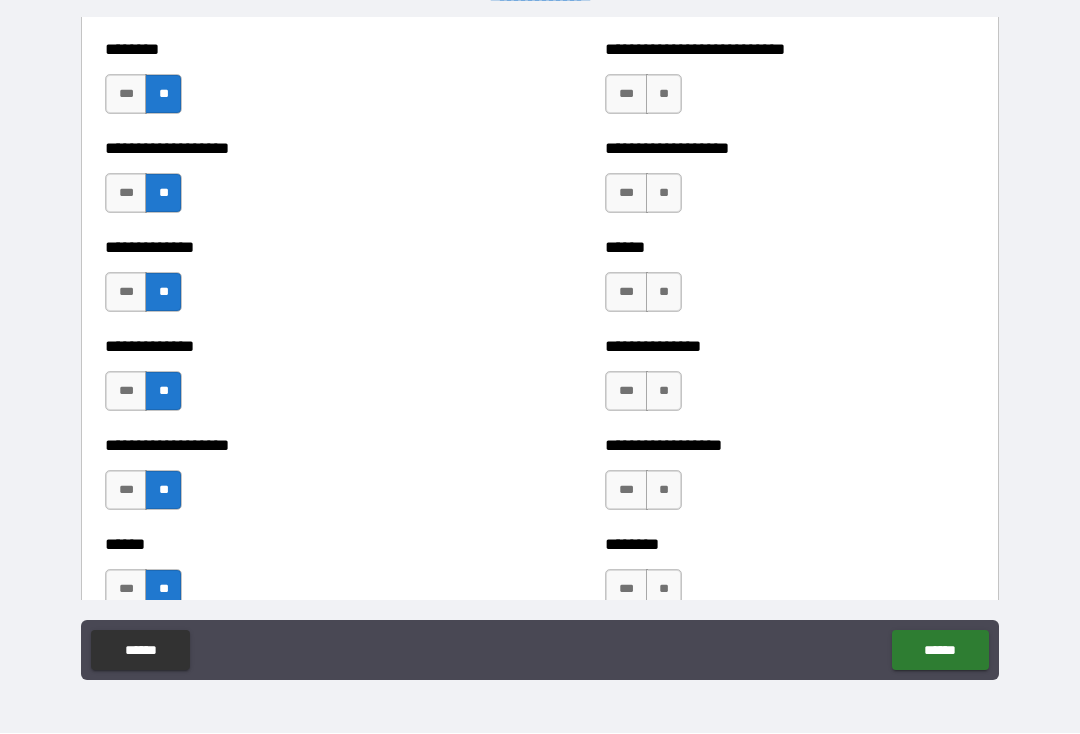 click on "**" at bounding box center (664, 95) 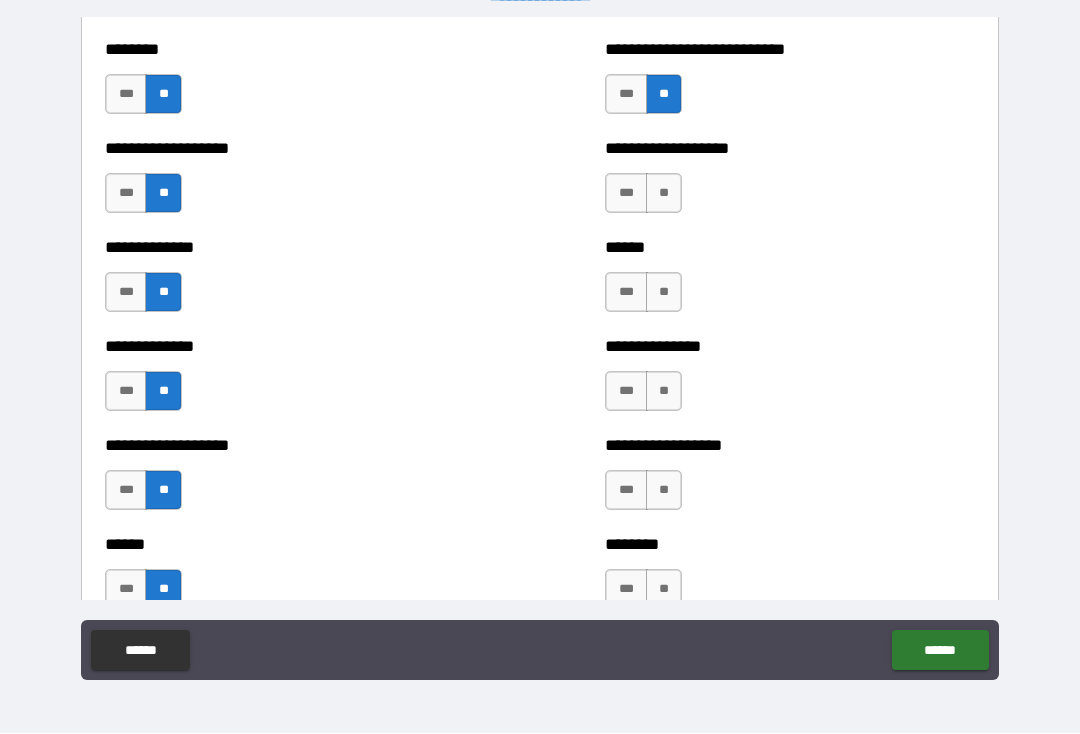 click on "**" at bounding box center [664, 194] 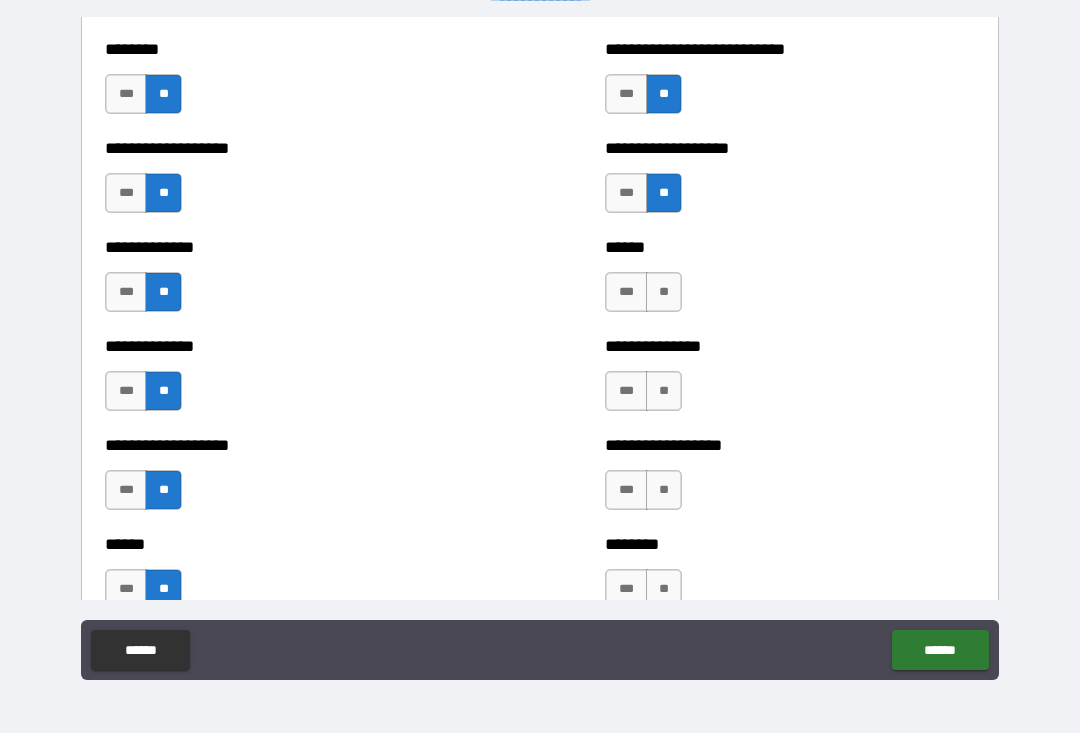 click on "**" at bounding box center (664, 293) 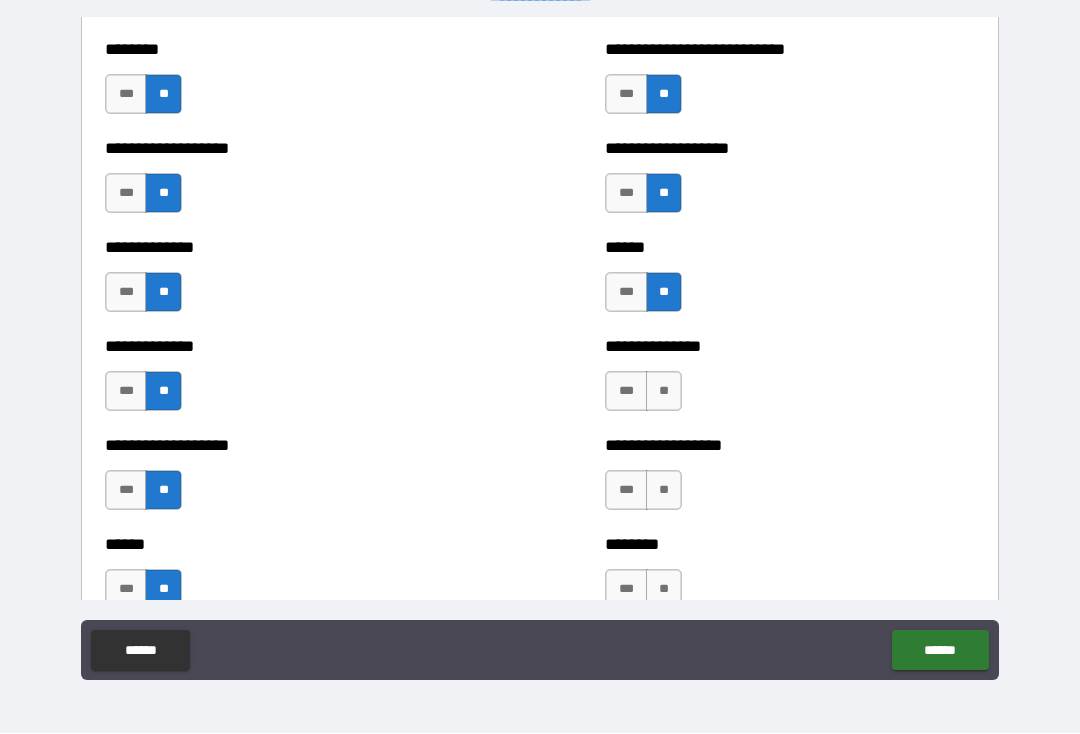 click on "**" at bounding box center (664, 392) 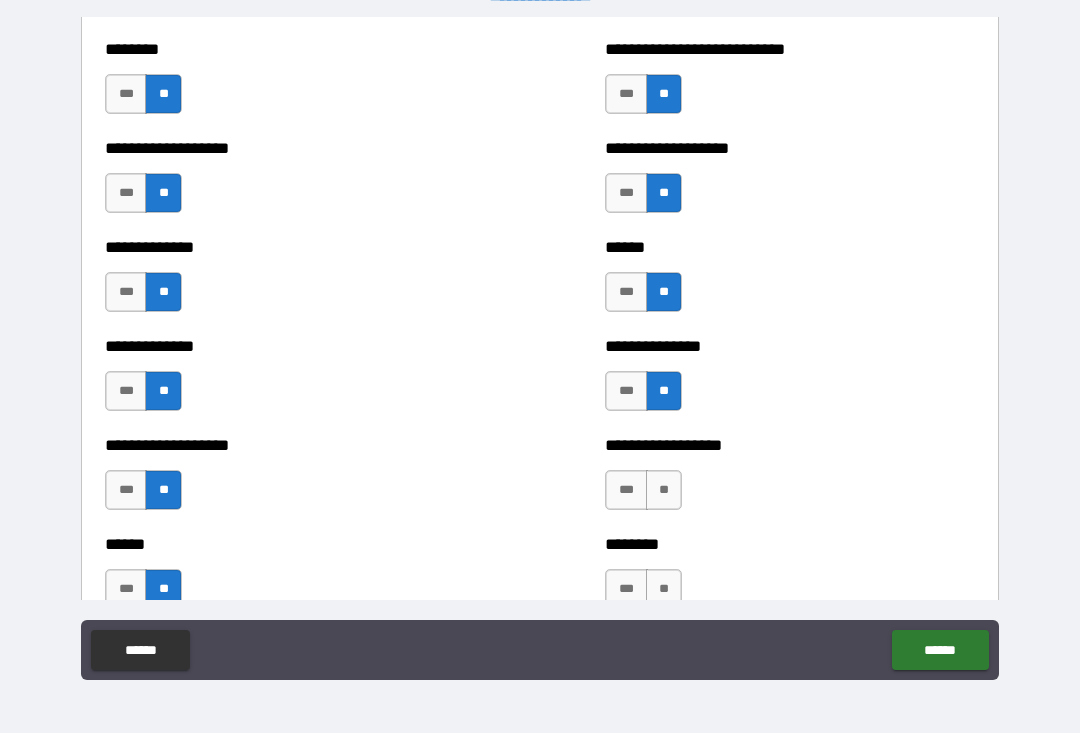click on "**********" at bounding box center [790, 481] 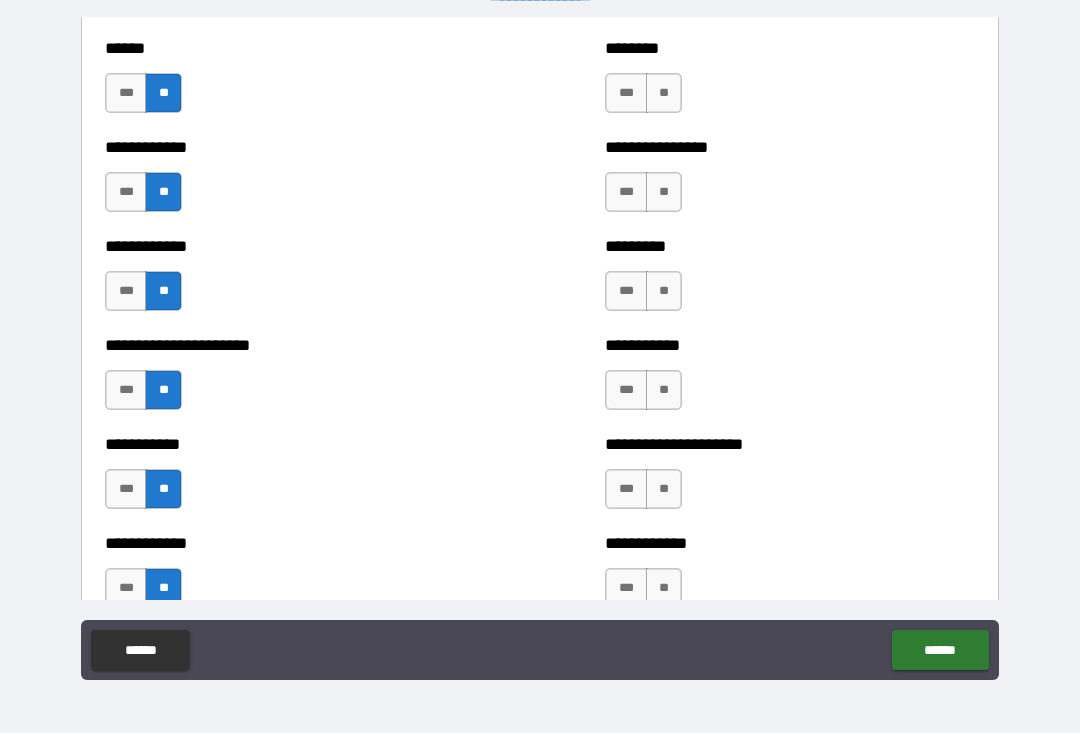 scroll, scrollTop: 4974, scrollLeft: 0, axis: vertical 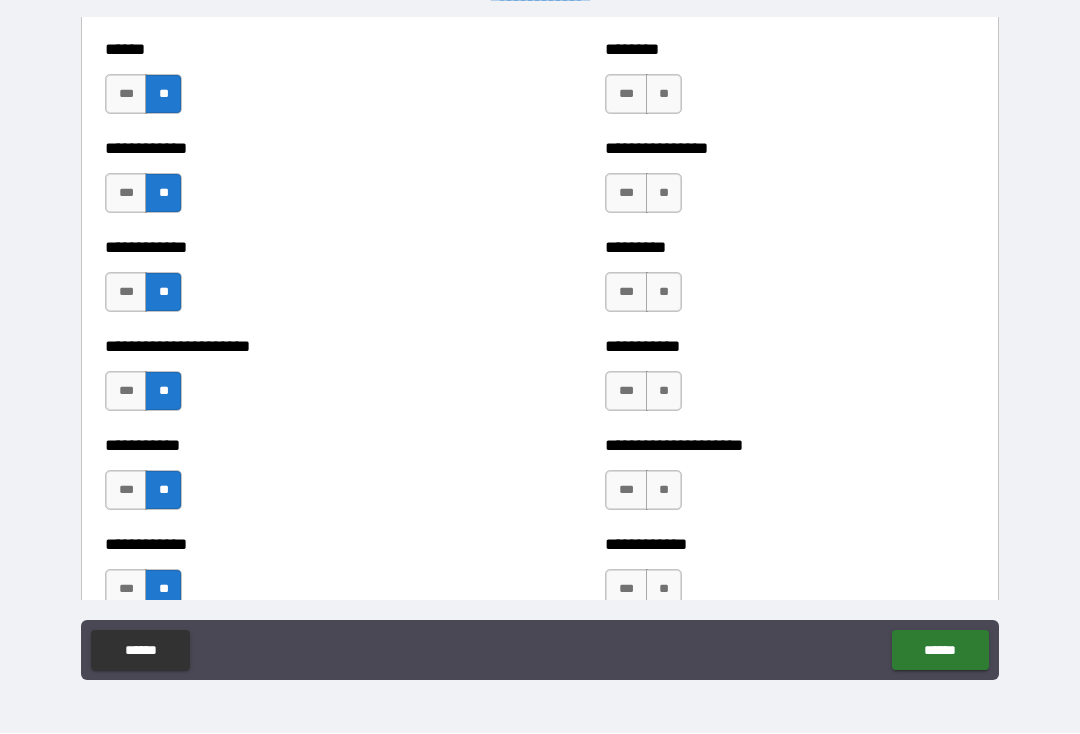 click on "**" at bounding box center [664, 95] 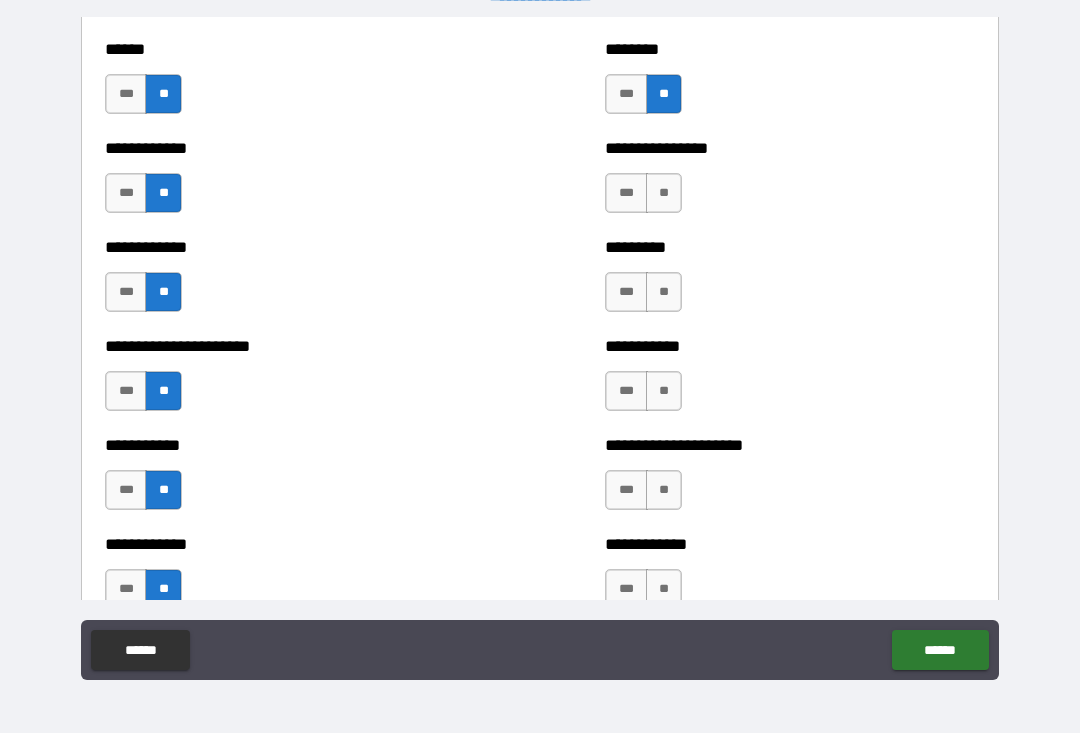 click on "**" at bounding box center [664, 194] 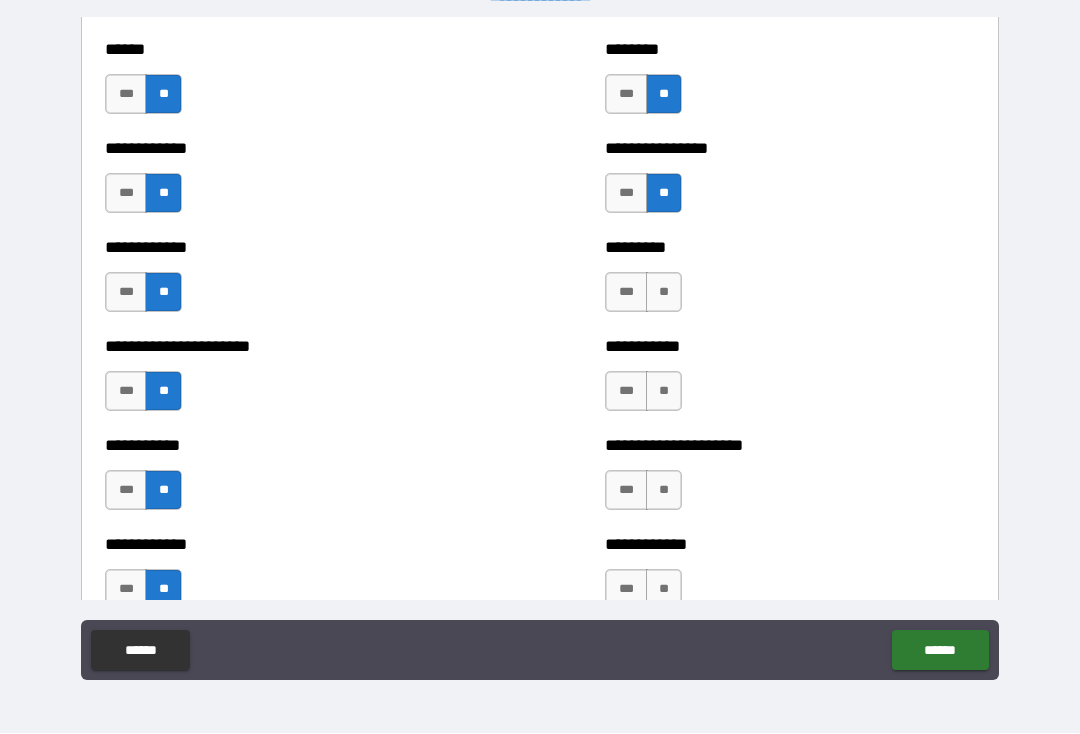 click on "**" at bounding box center [664, 293] 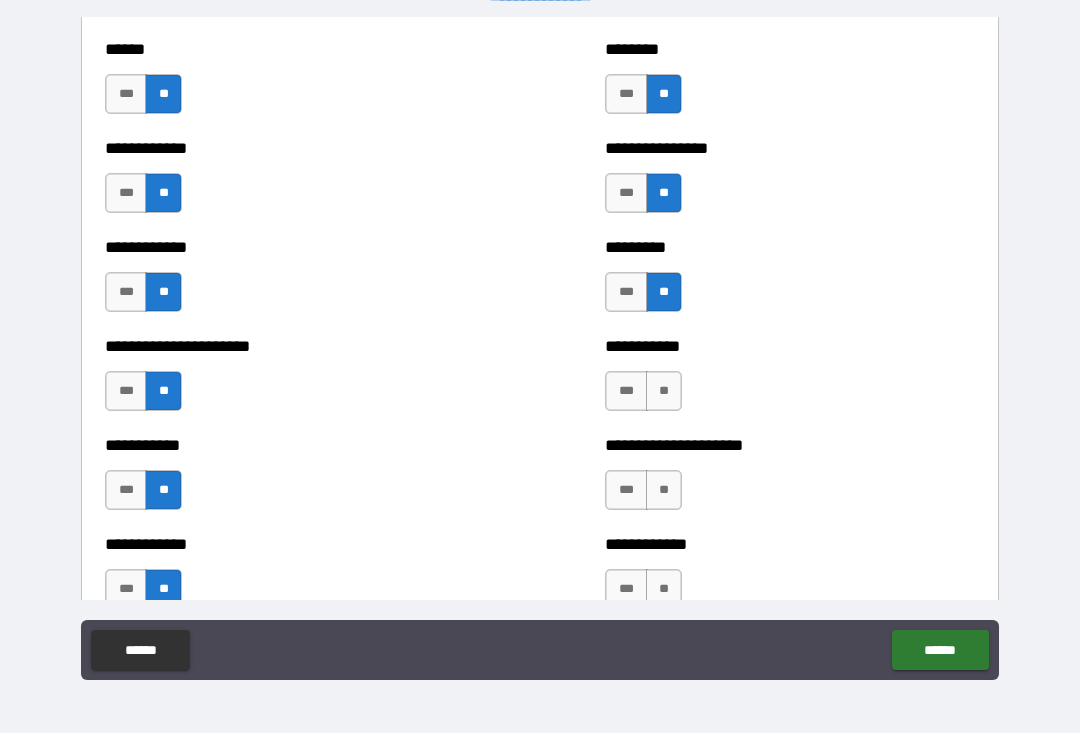 click on "***" at bounding box center (626, 293) 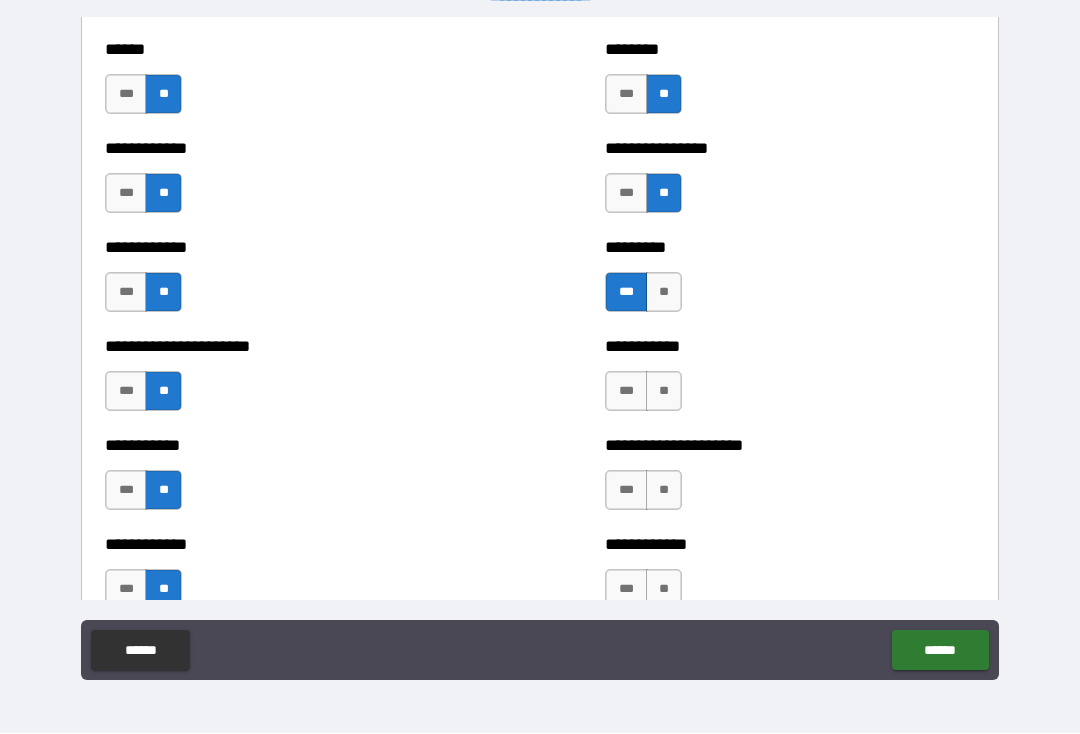 click on "**" at bounding box center [664, 392] 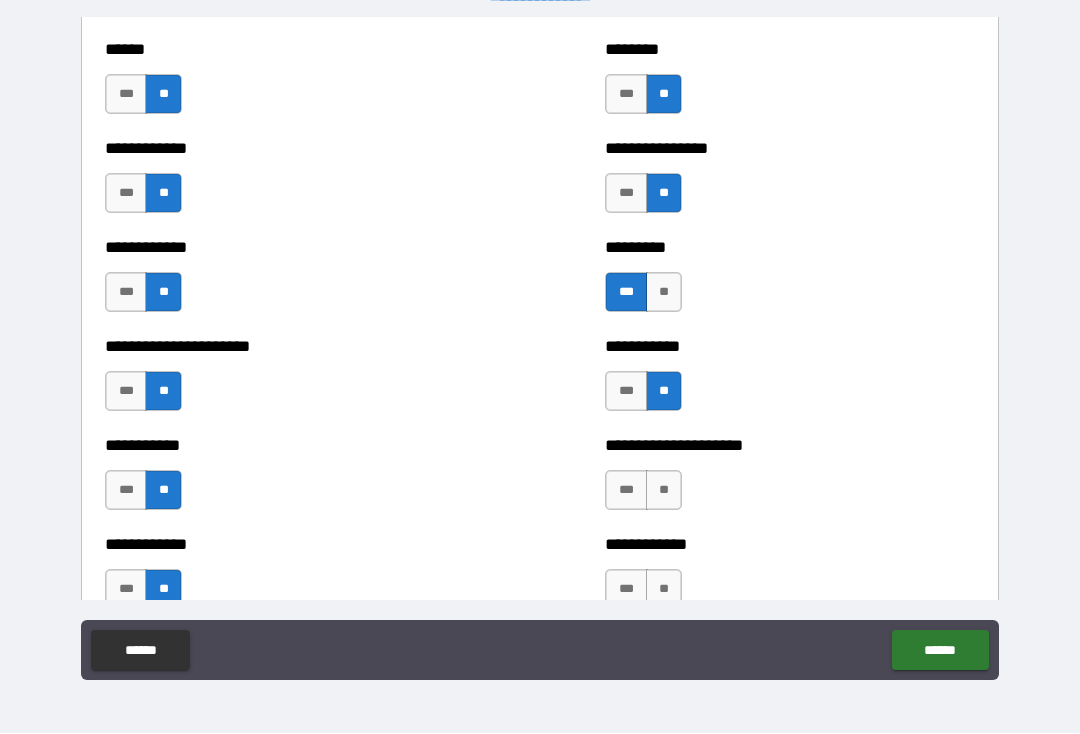 click on "**" at bounding box center [664, 491] 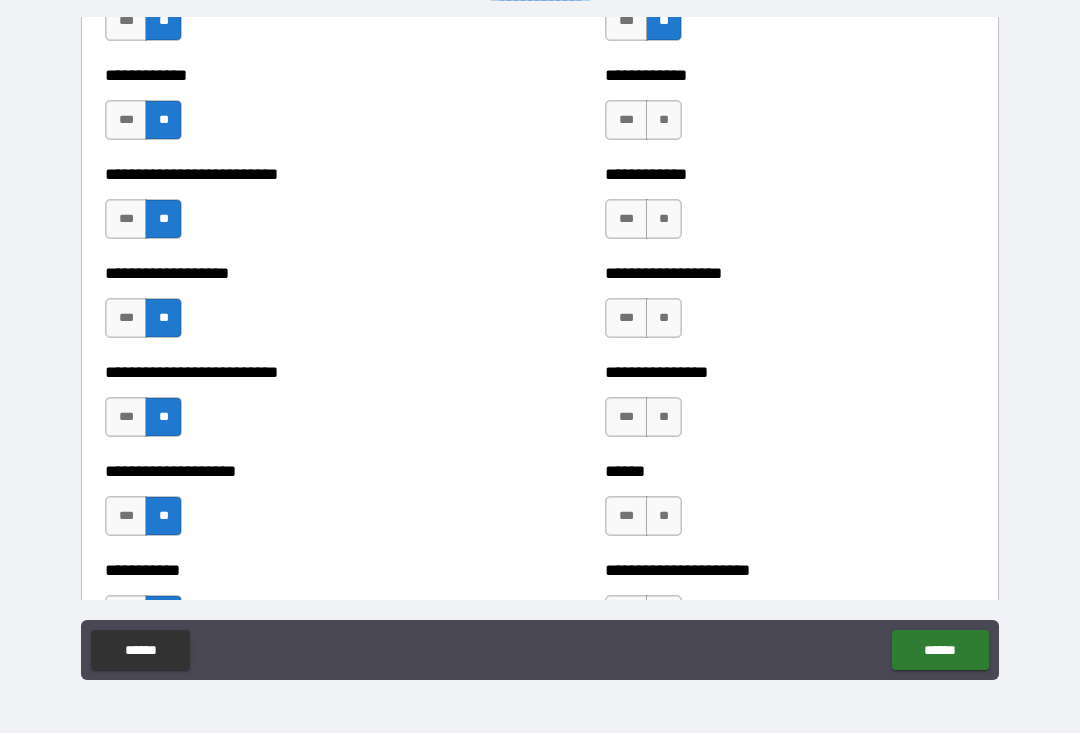 scroll, scrollTop: 5446, scrollLeft: 0, axis: vertical 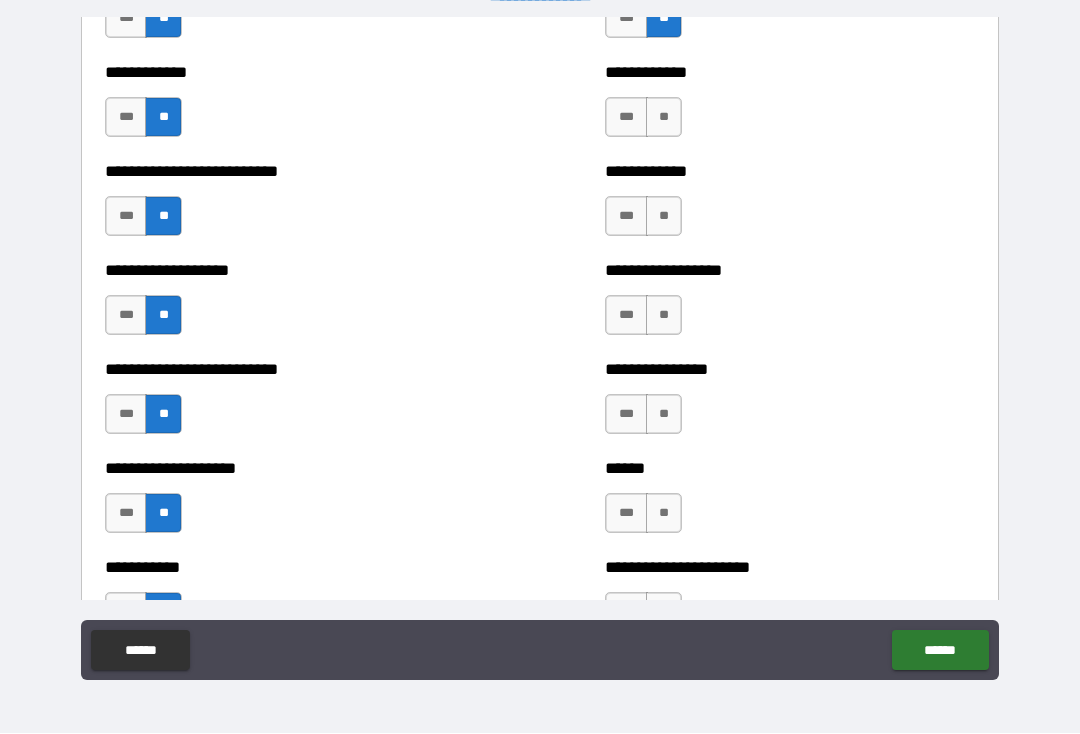 click on "**" at bounding box center (664, 118) 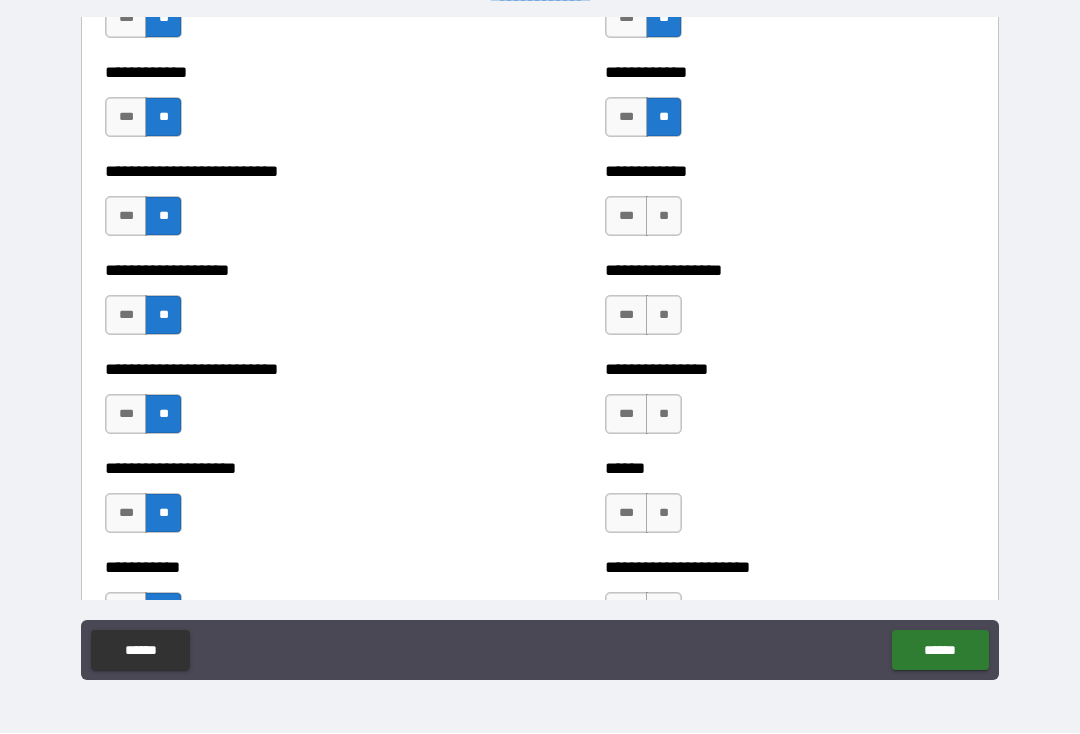 click on "**" at bounding box center (664, 217) 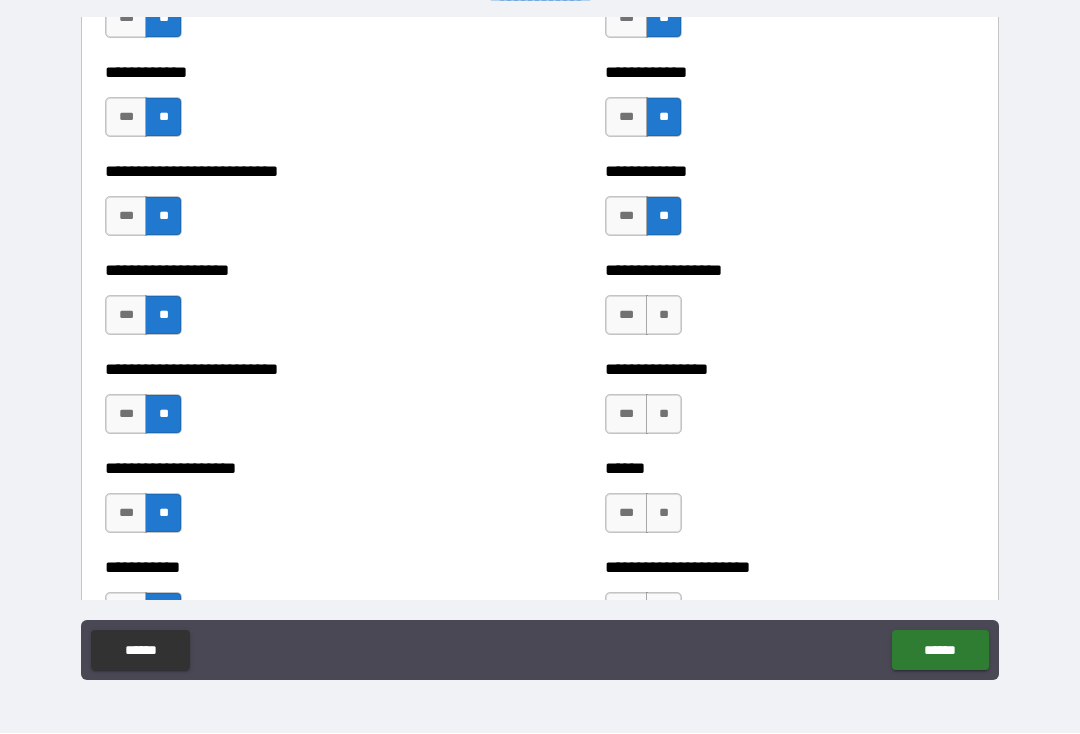 click on "**" at bounding box center (664, 316) 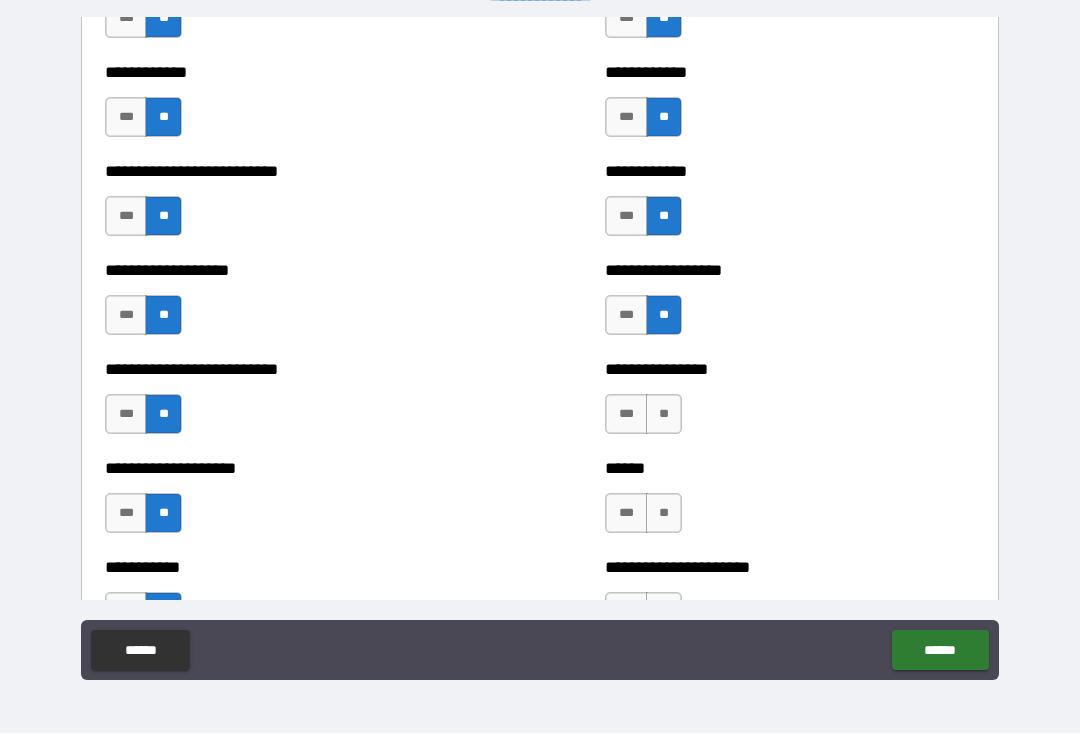 click on "**" at bounding box center (664, 316) 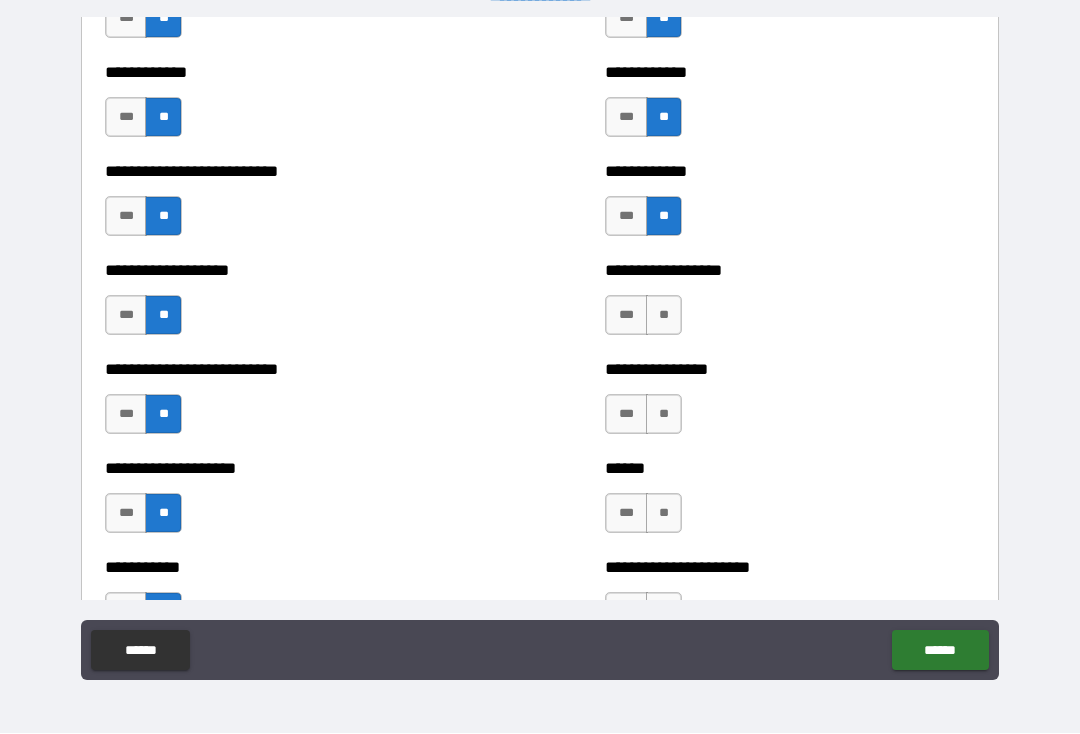 click on "**" at bounding box center [664, 316] 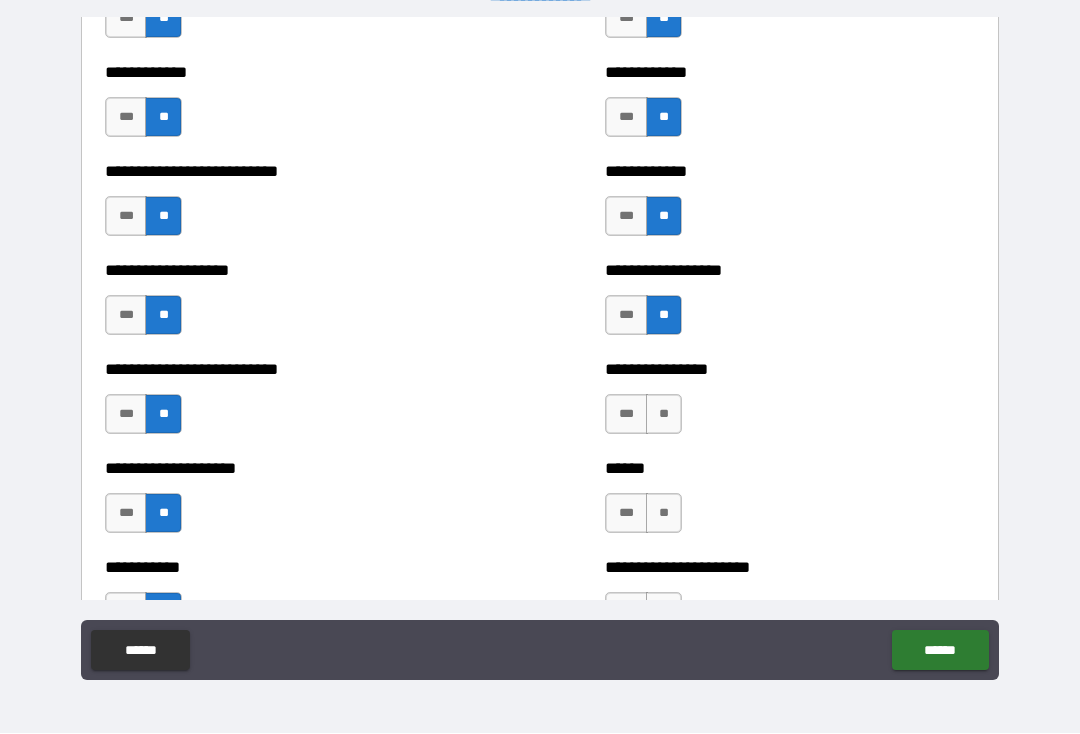 click on "**" at bounding box center (664, 415) 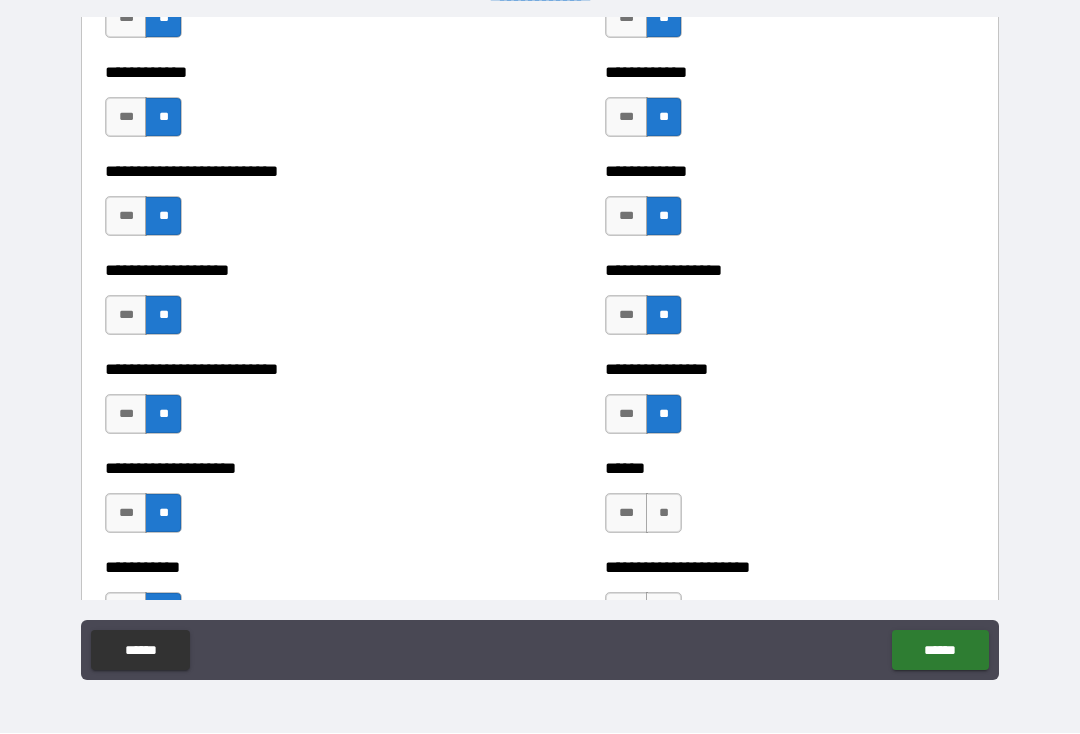 click on "**" at bounding box center [664, 514] 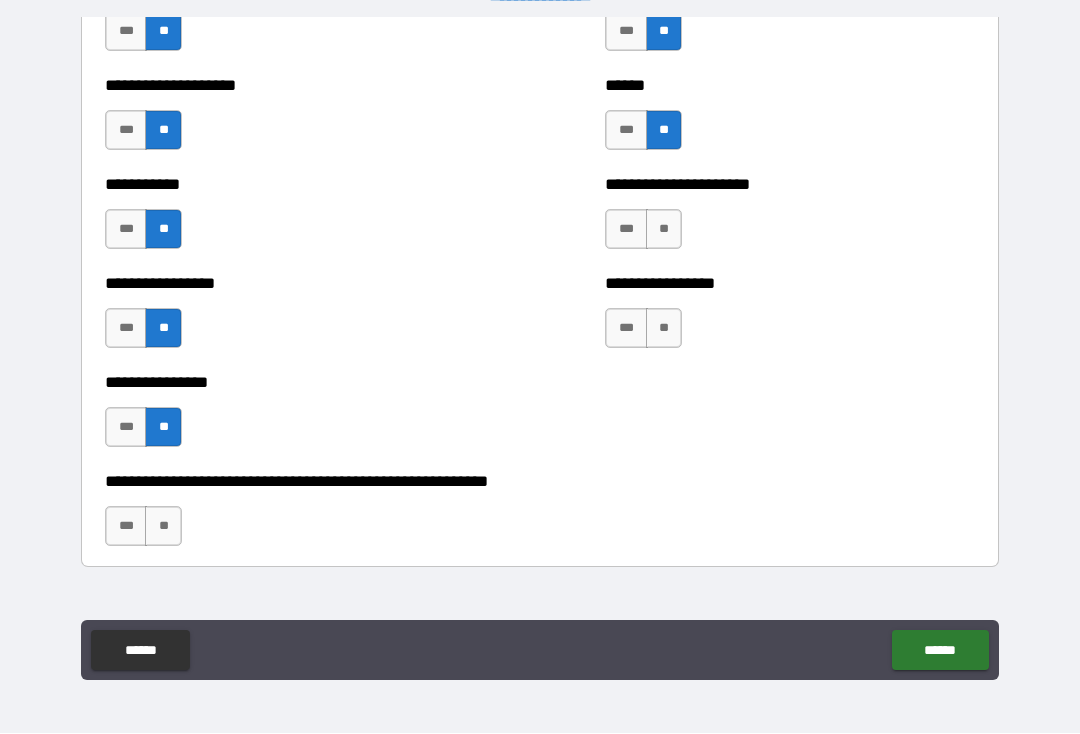 scroll, scrollTop: 5838, scrollLeft: 0, axis: vertical 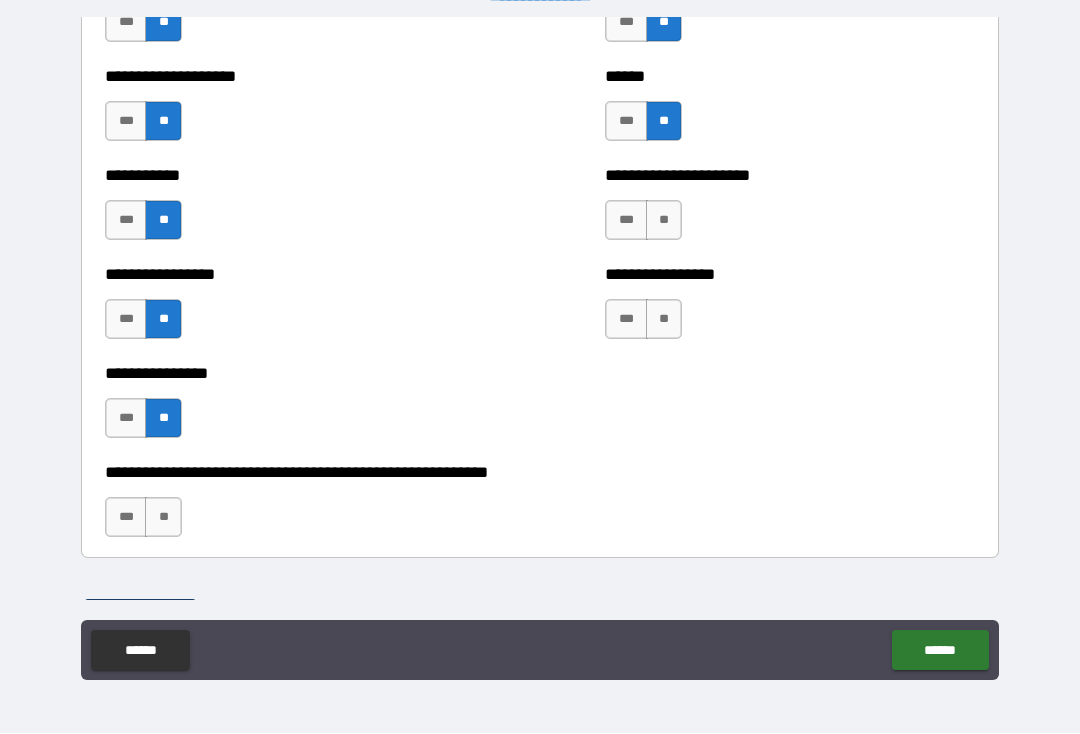 click on "**" at bounding box center (664, 221) 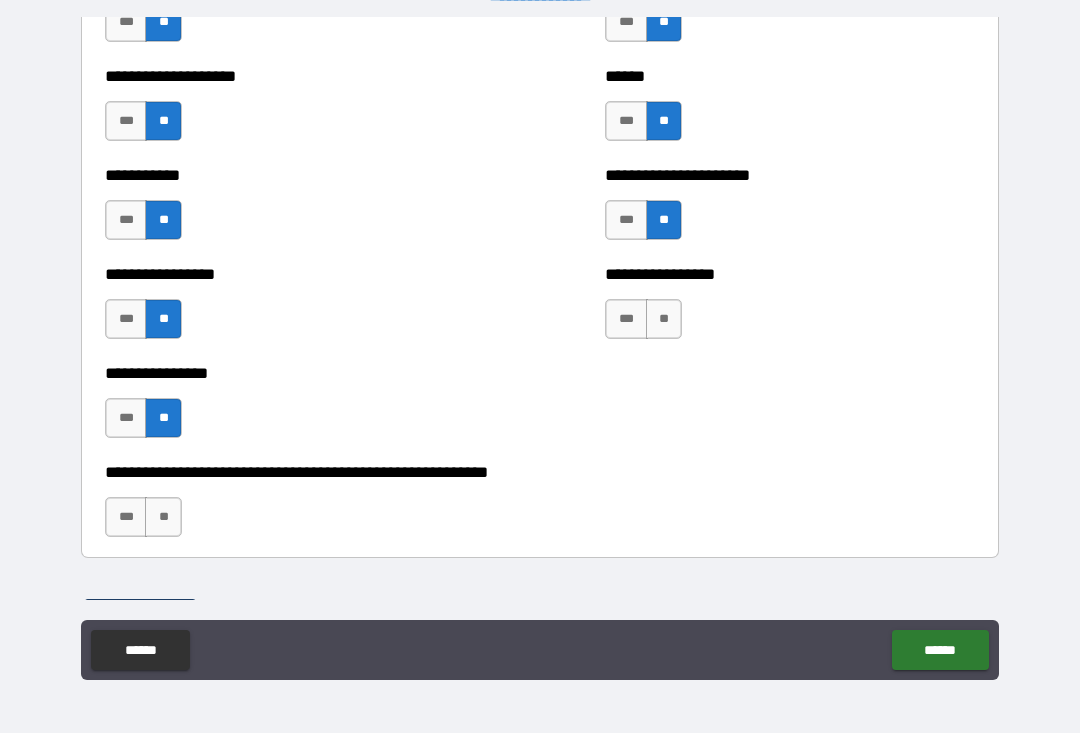 click on "**" at bounding box center (664, 320) 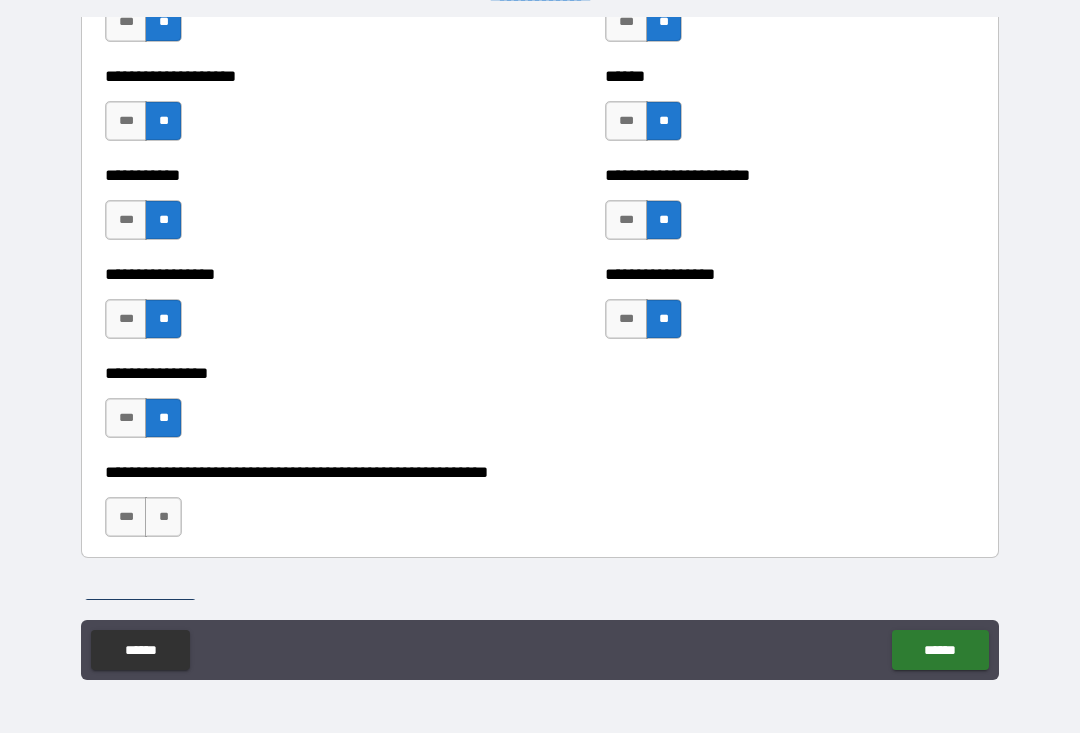 click on "***" at bounding box center [626, 122] 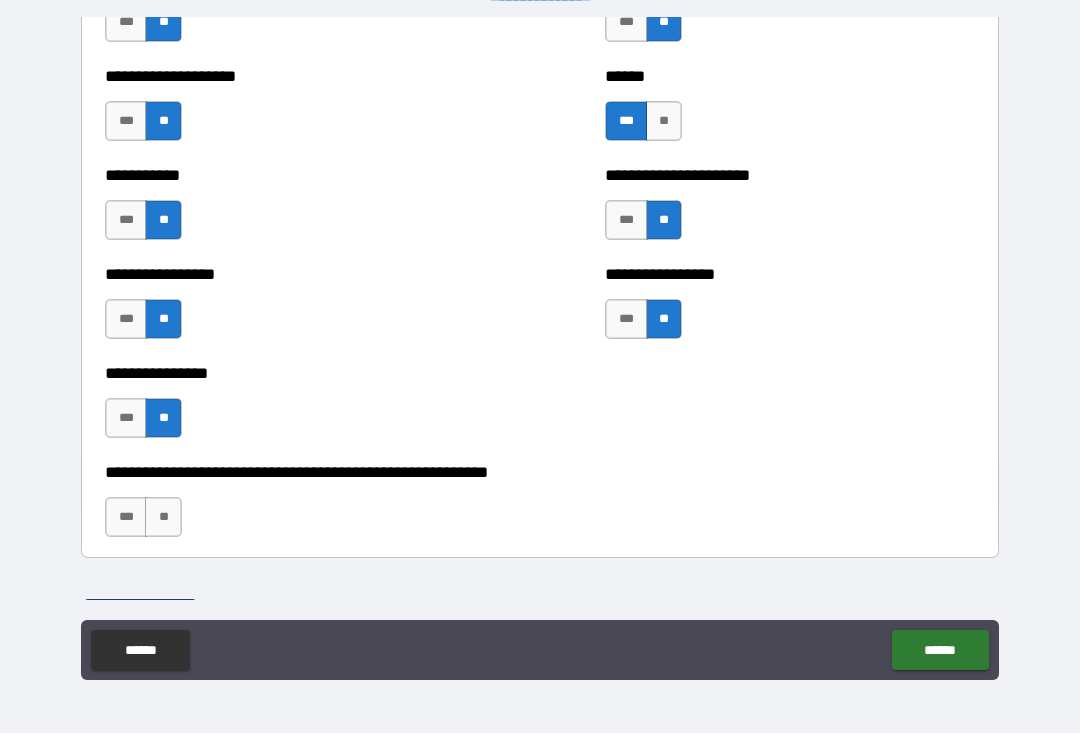 click on "**" at bounding box center [163, 518] 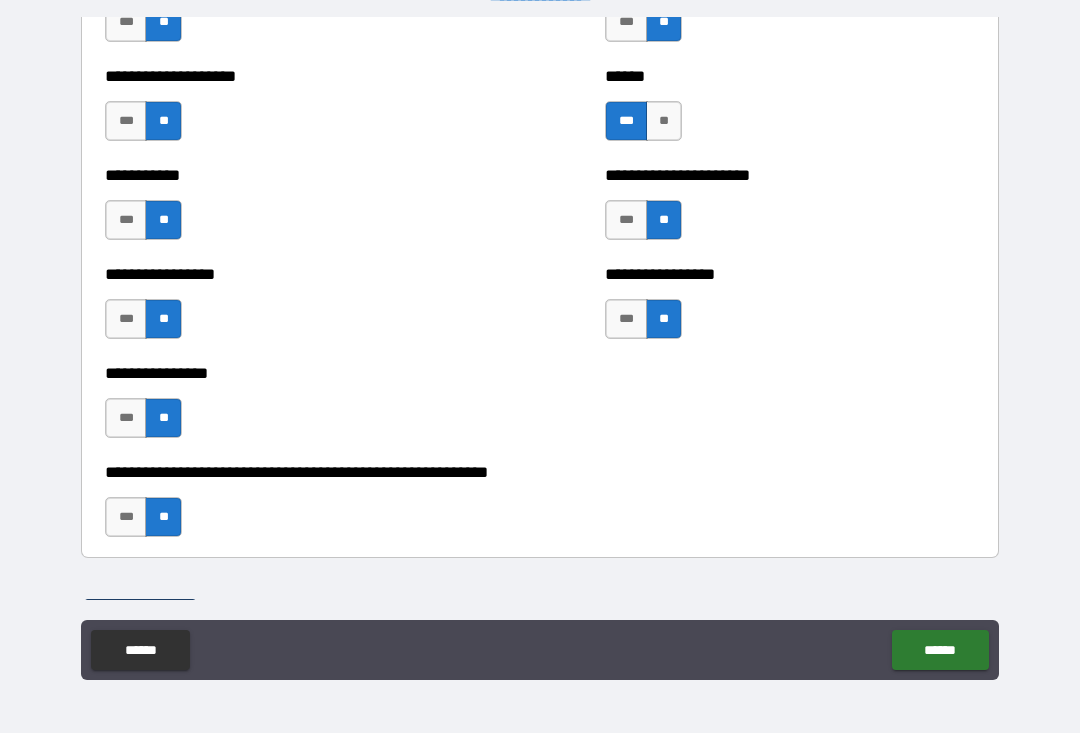 click on "**********" at bounding box center (540, 409) 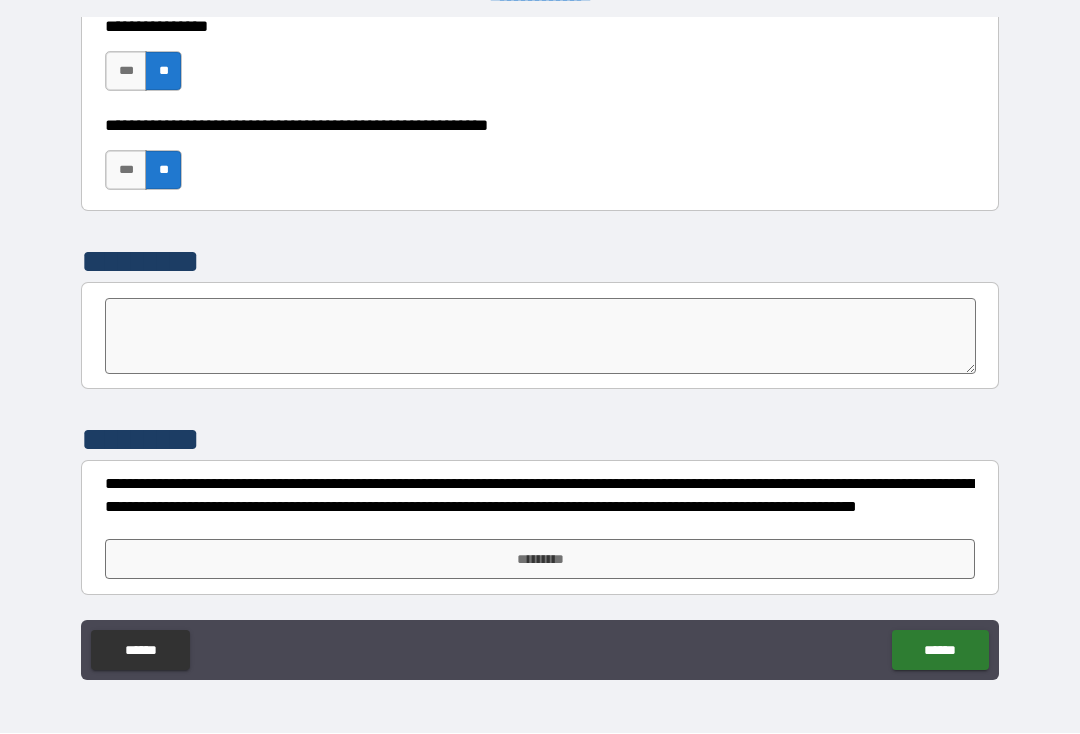 scroll, scrollTop: 6185, scrollLeft: 0, axis: vertical 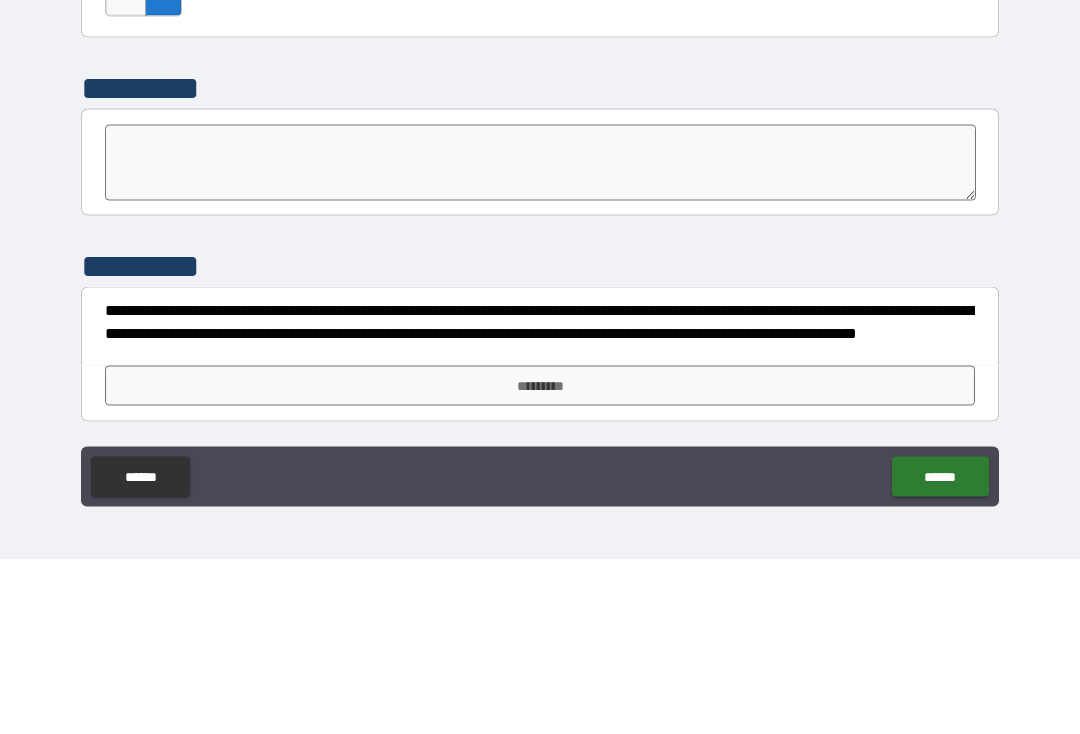 type on "*" 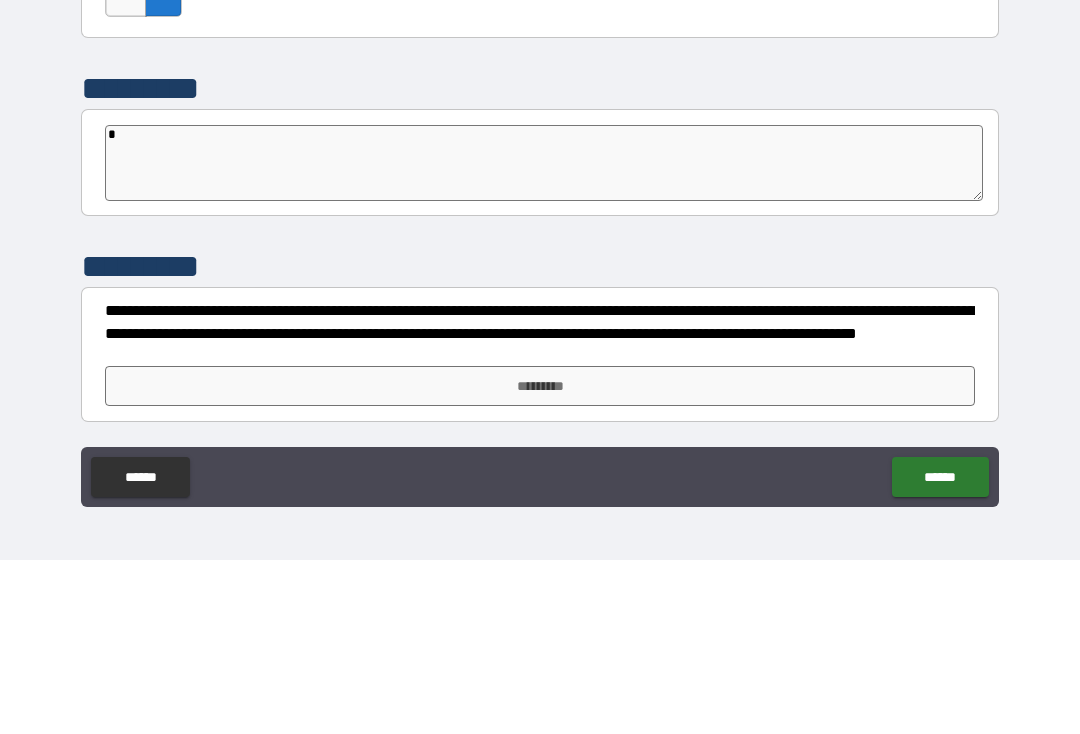 type on "*" 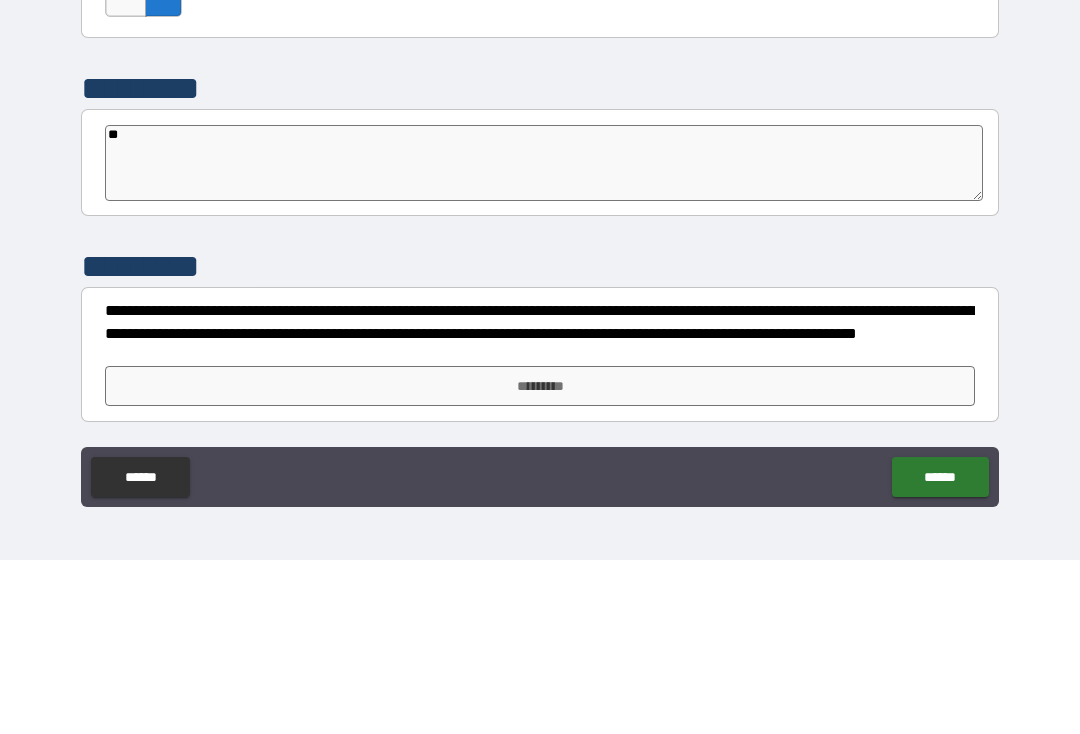 type on "*" 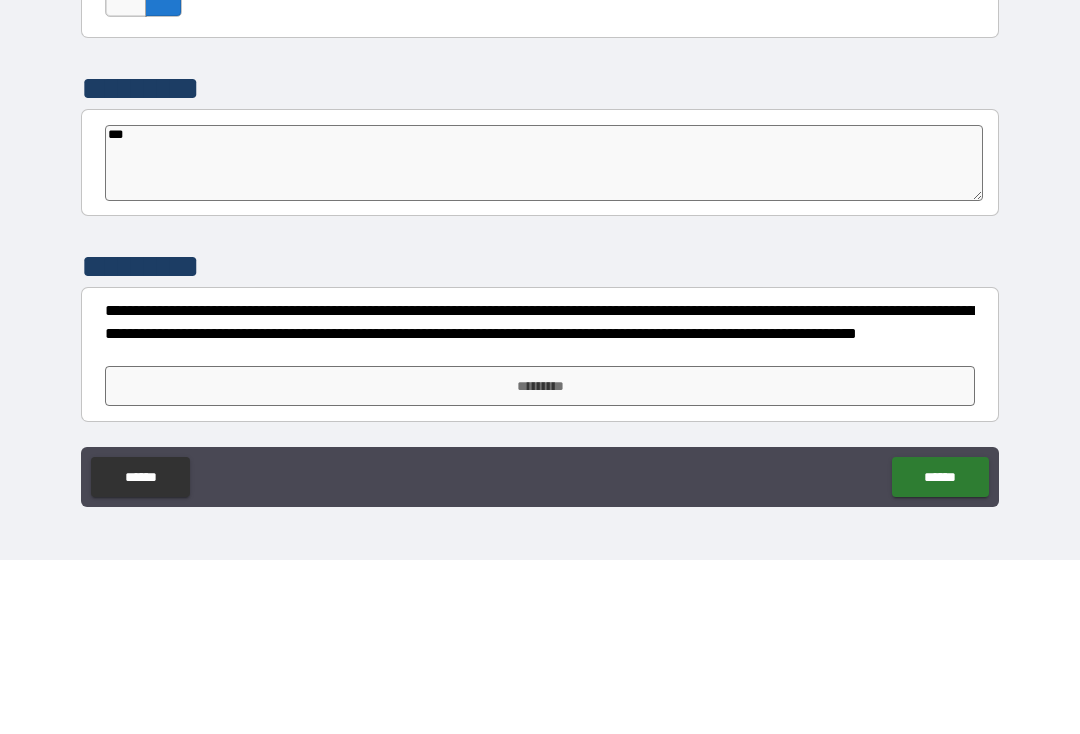 type on "*" 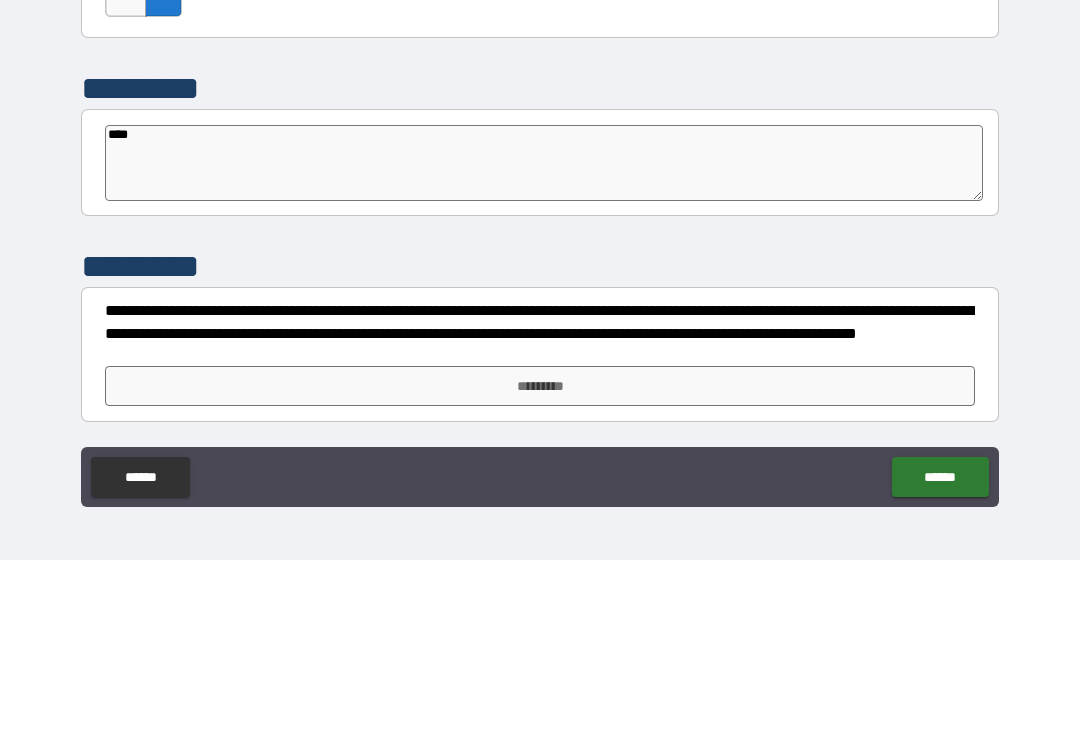 type on "*" 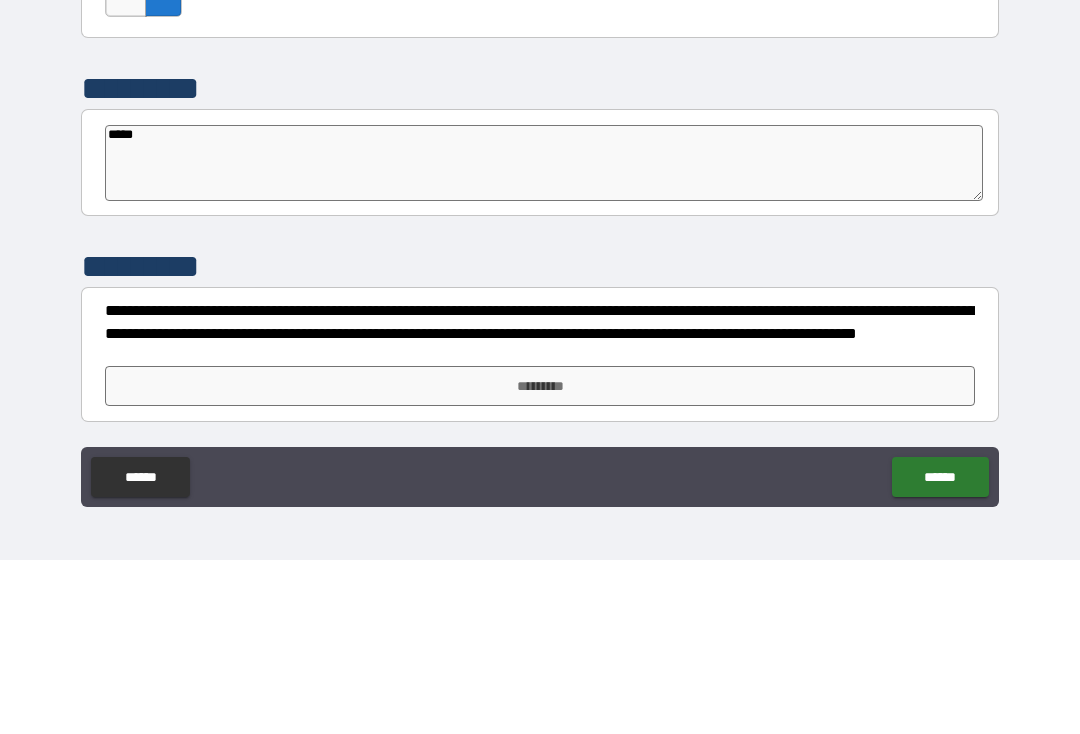 type on "*" 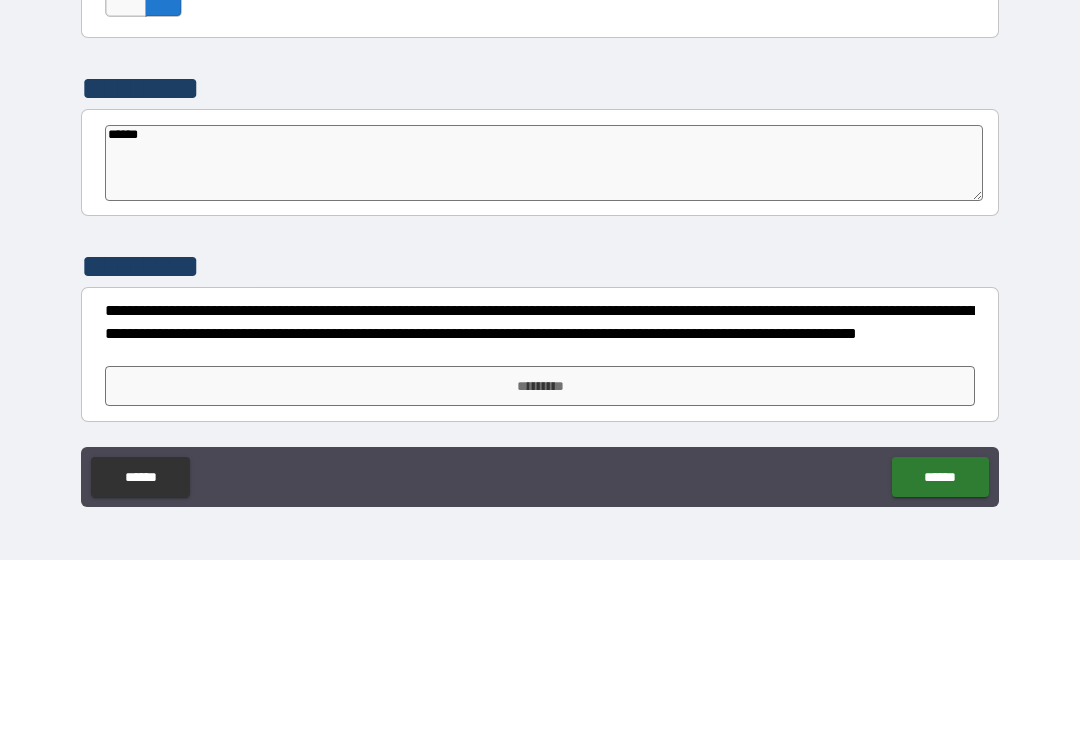 type on "*******" 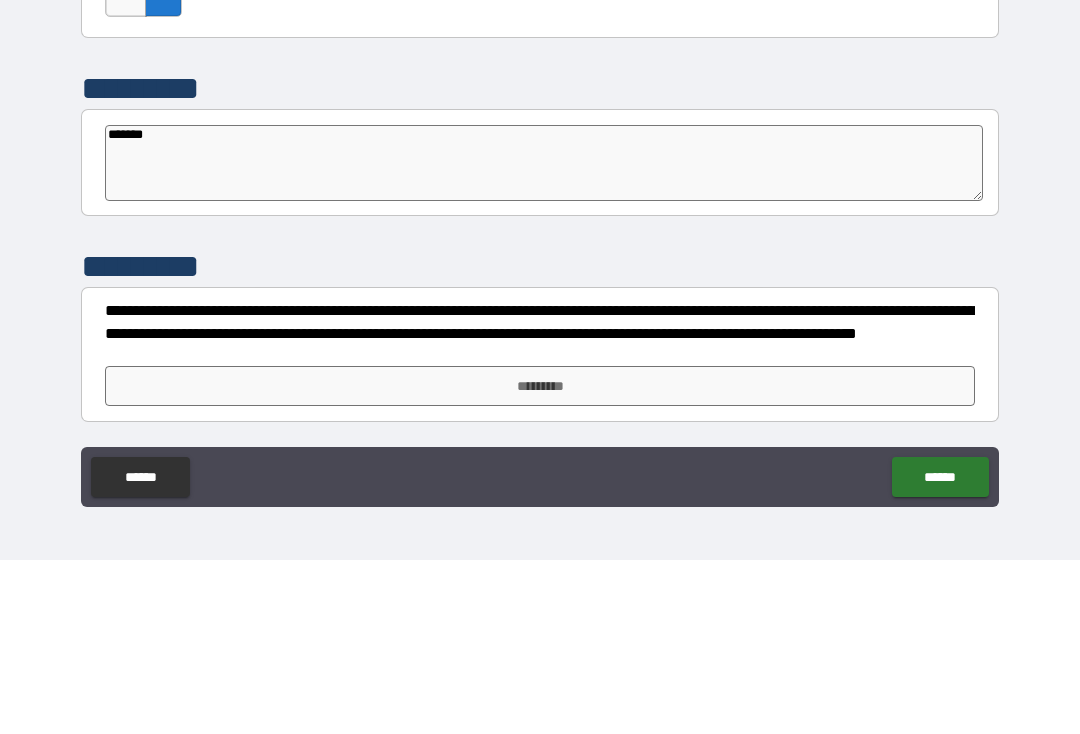 type on "*" 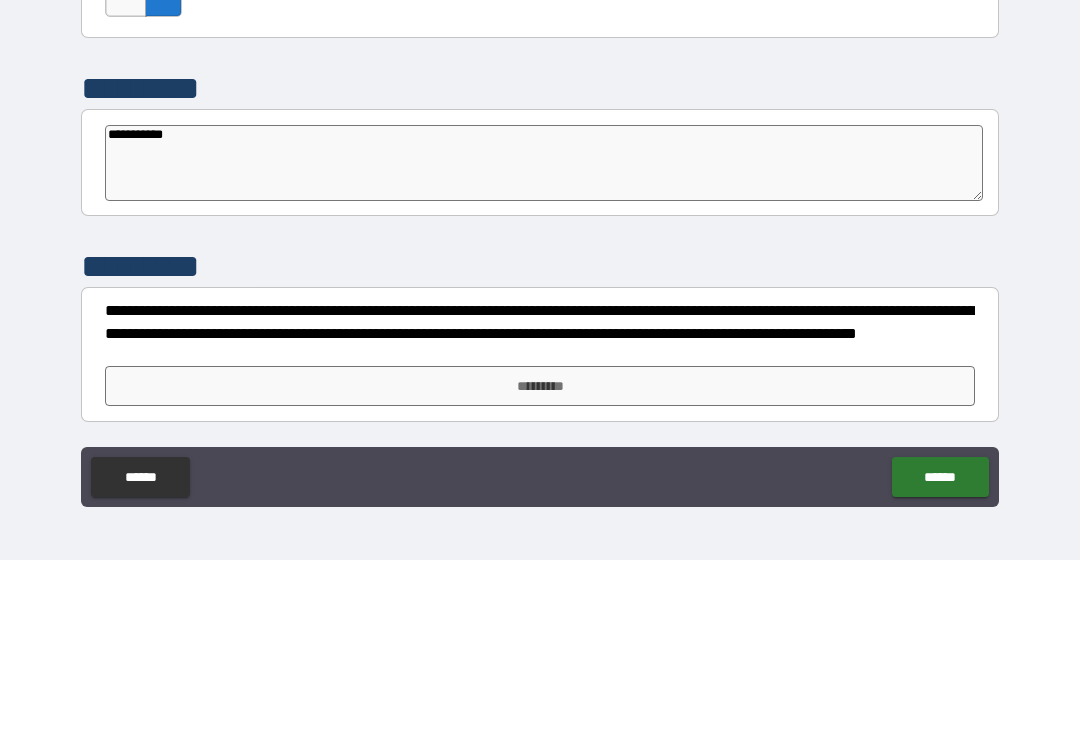 type on "**********" 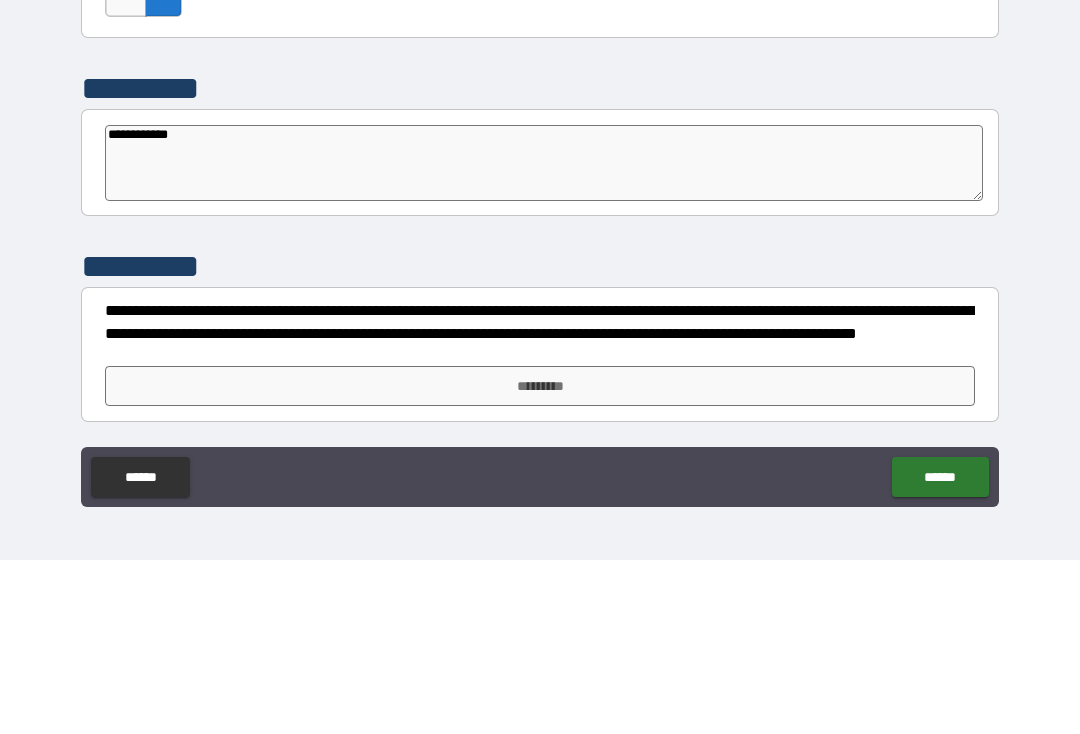 type on "*" 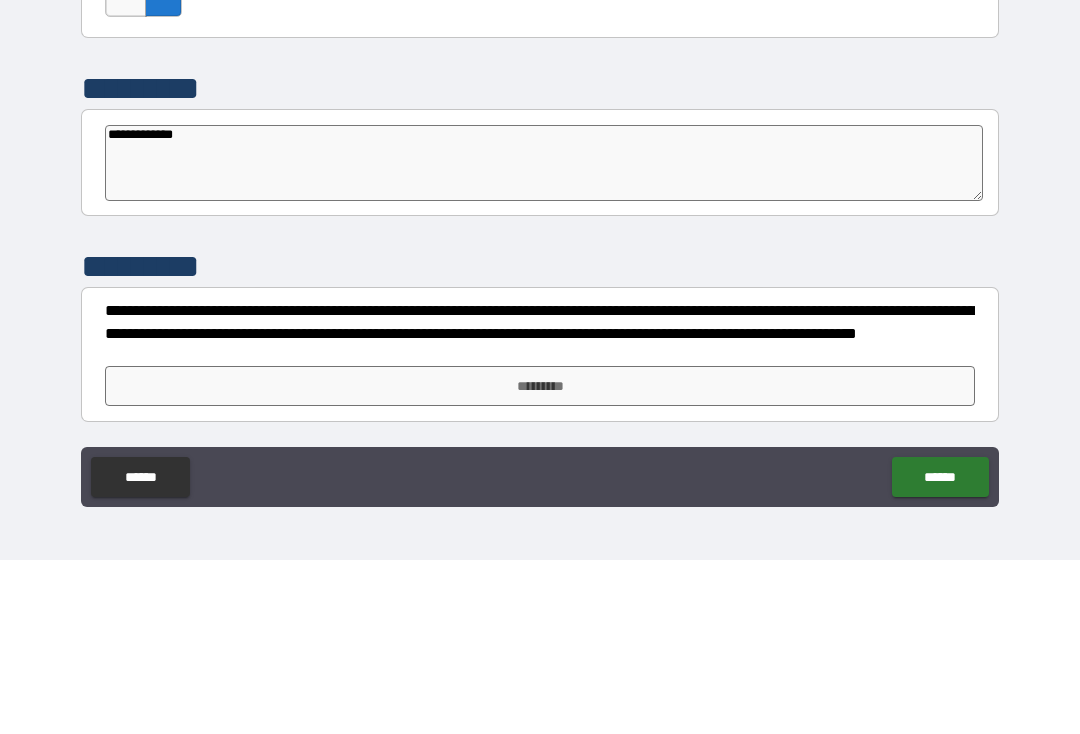 type on "**********" 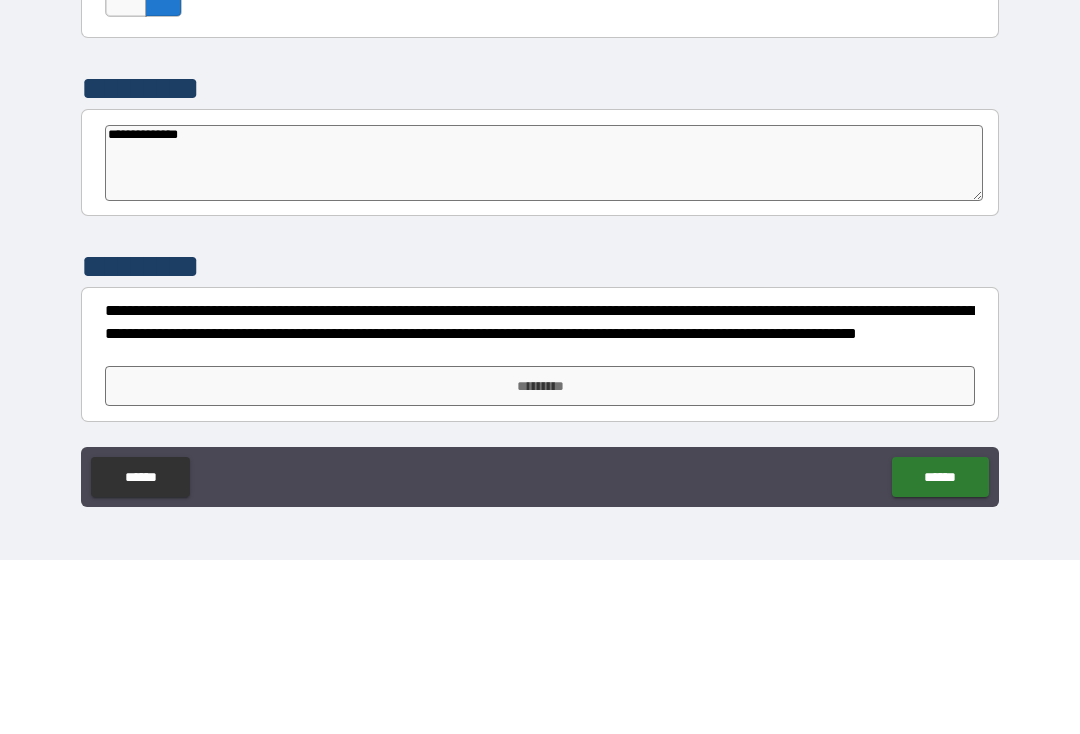 type on "*" 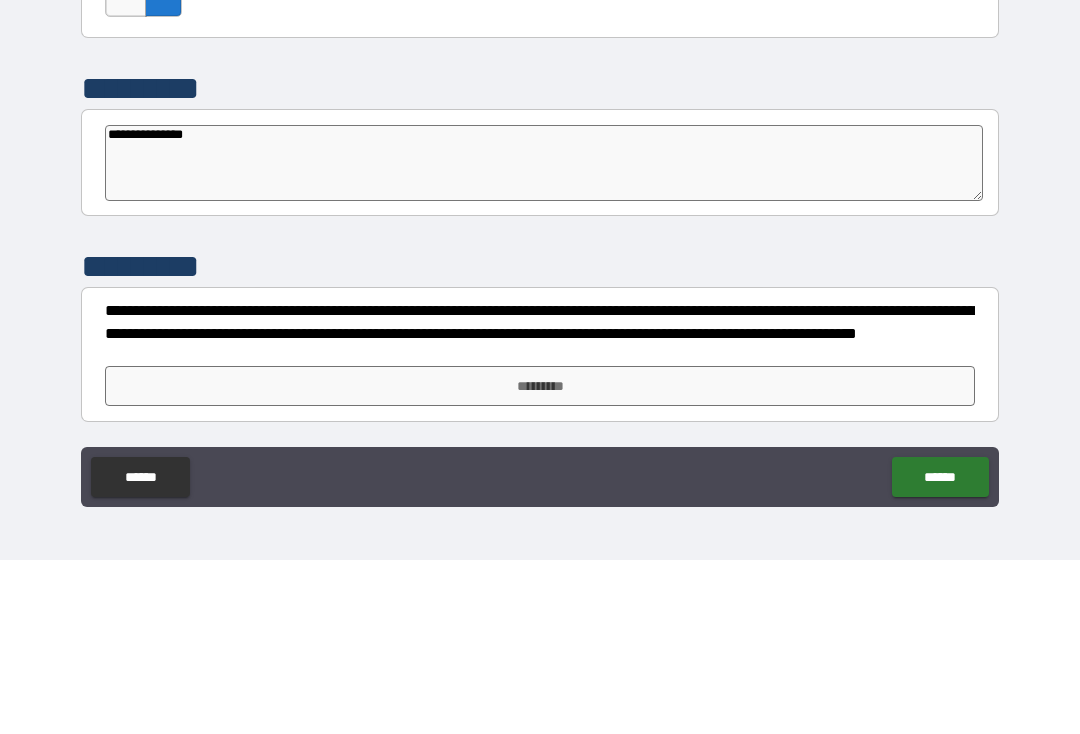 type on "*" 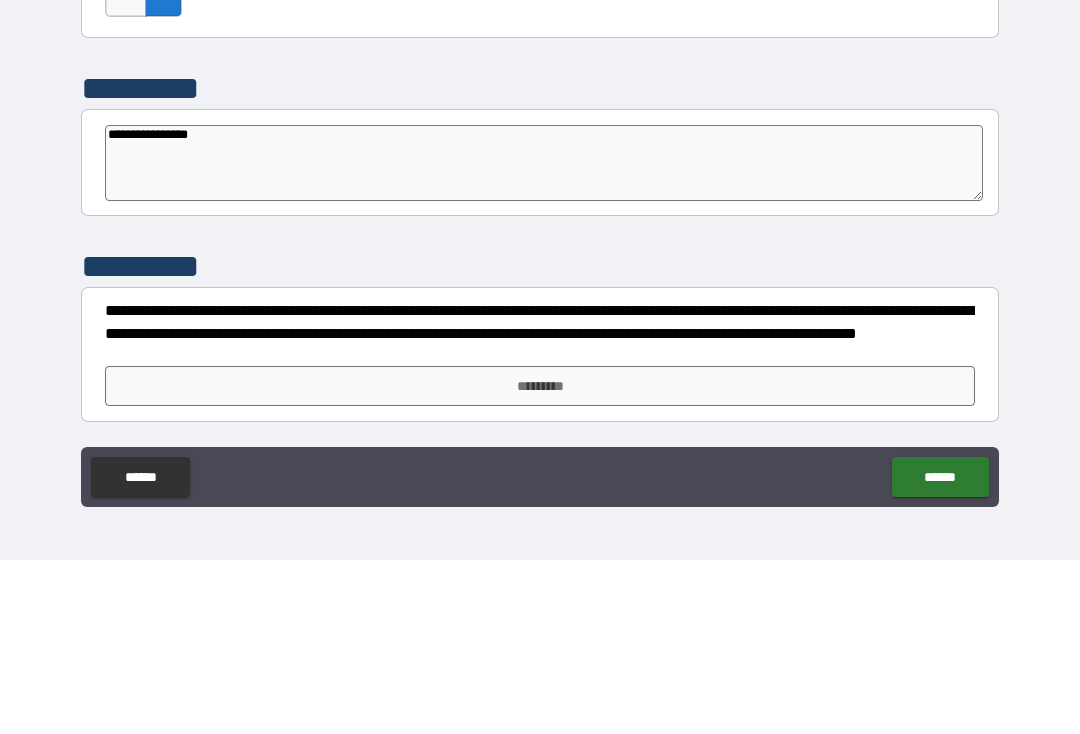 type on "*" 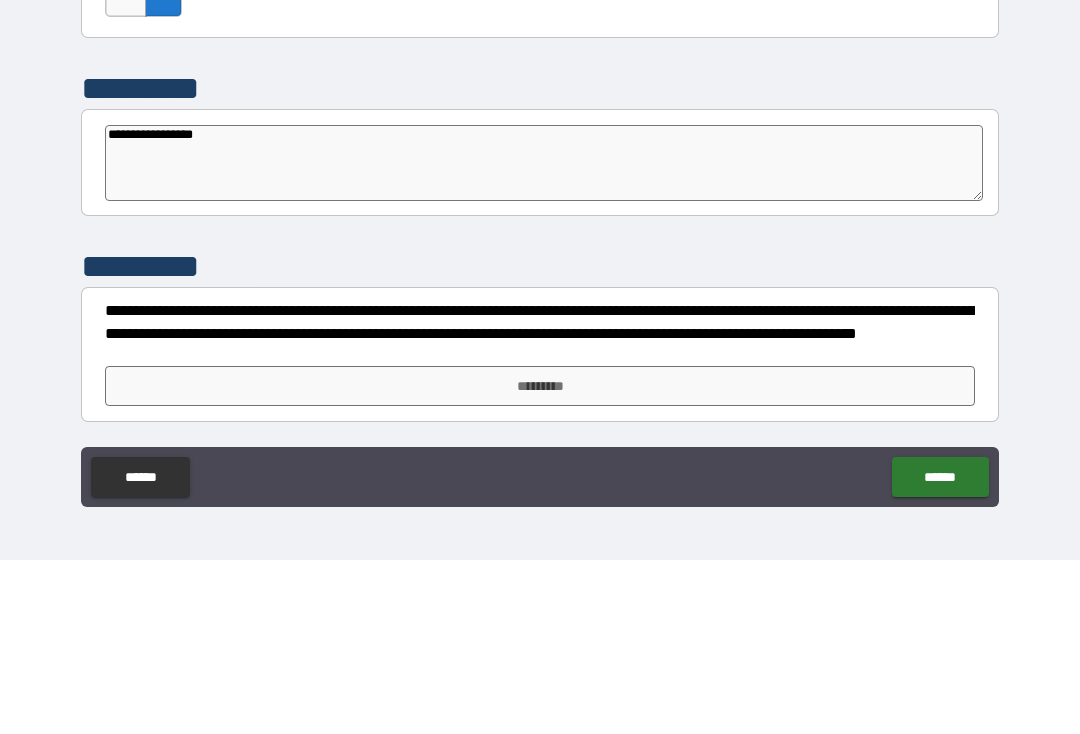 type on "*" 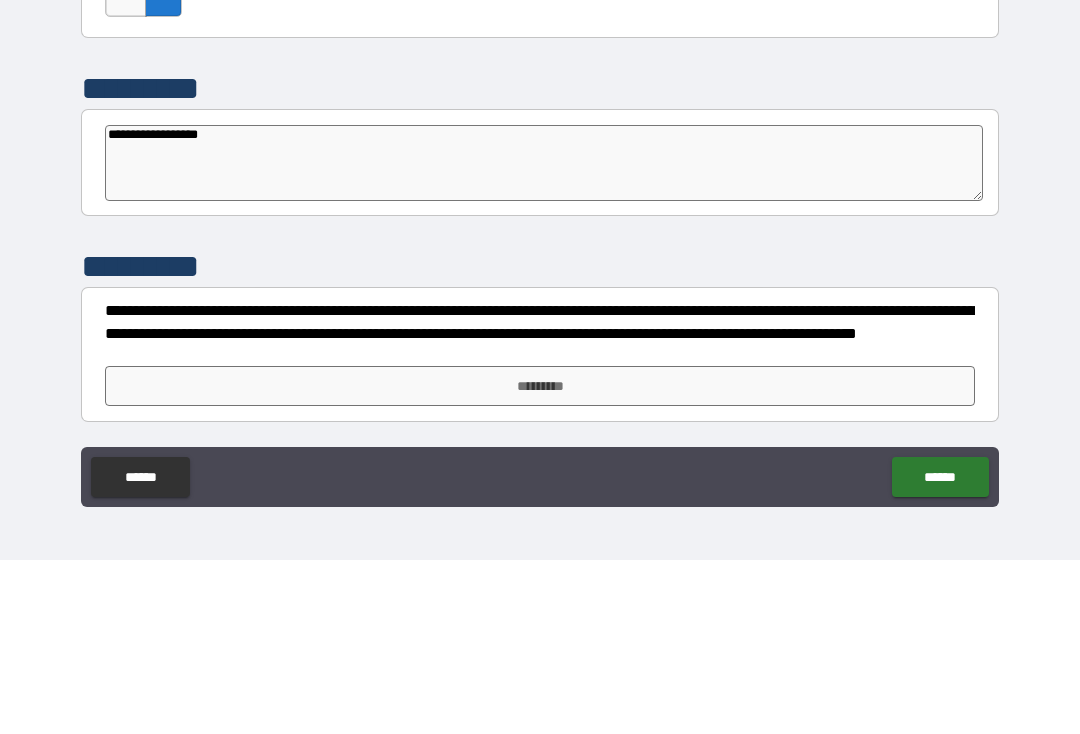type on "*" 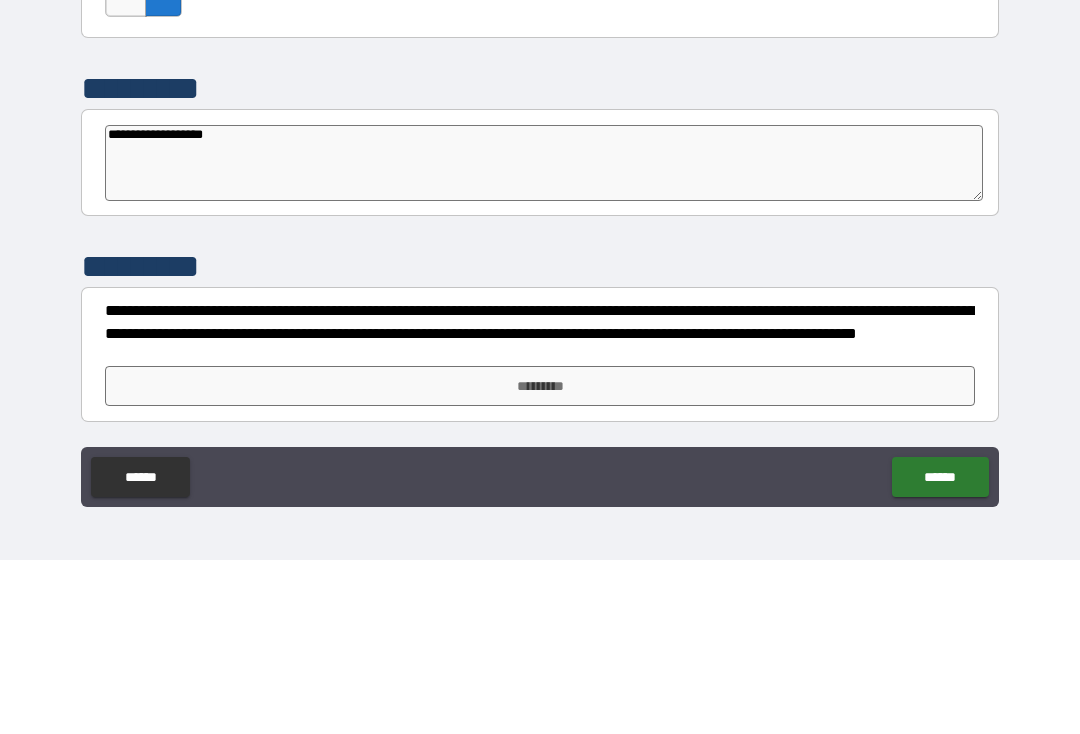 type on "*" 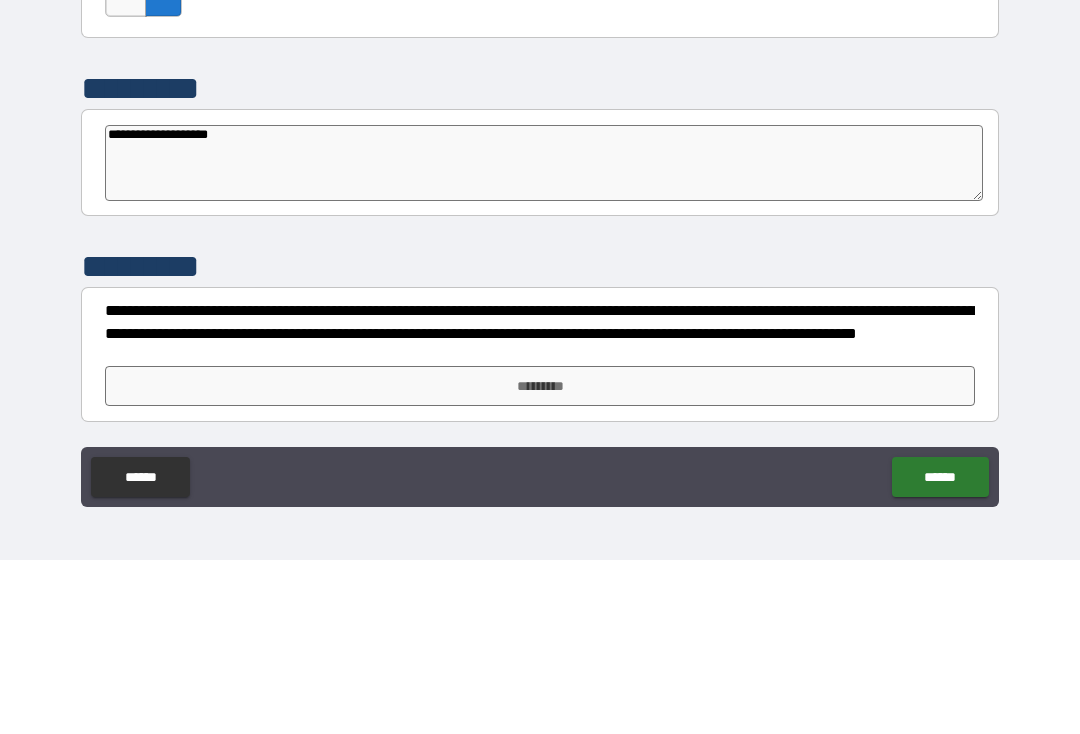 type on "**********" 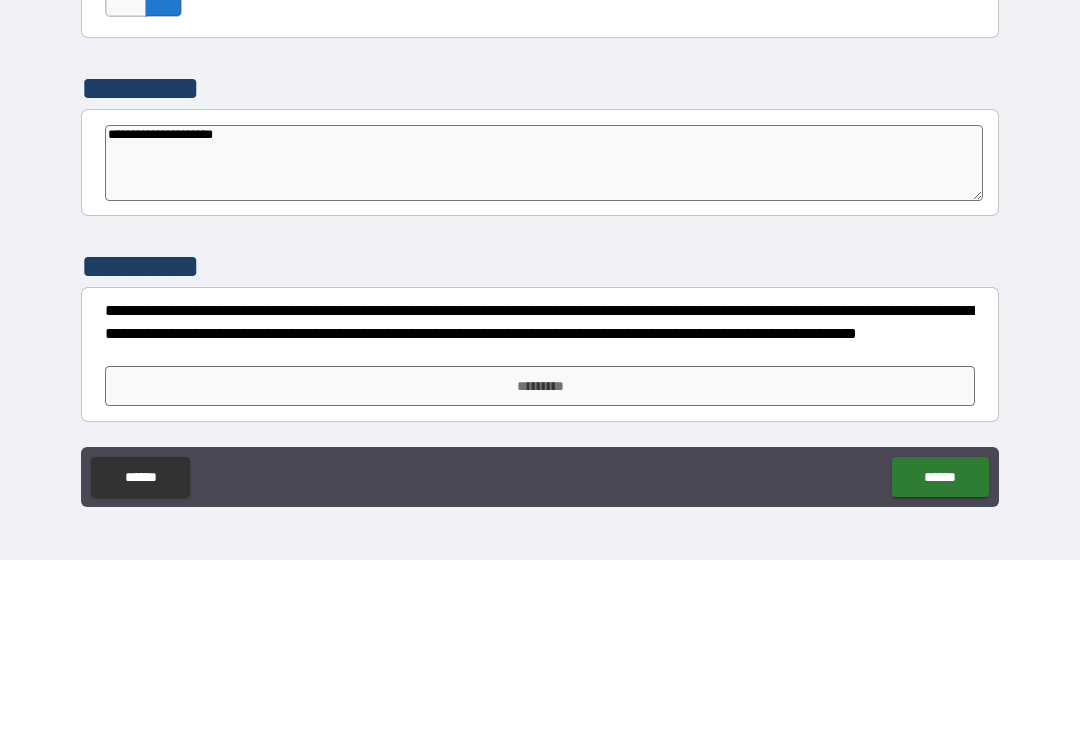 type on "*" 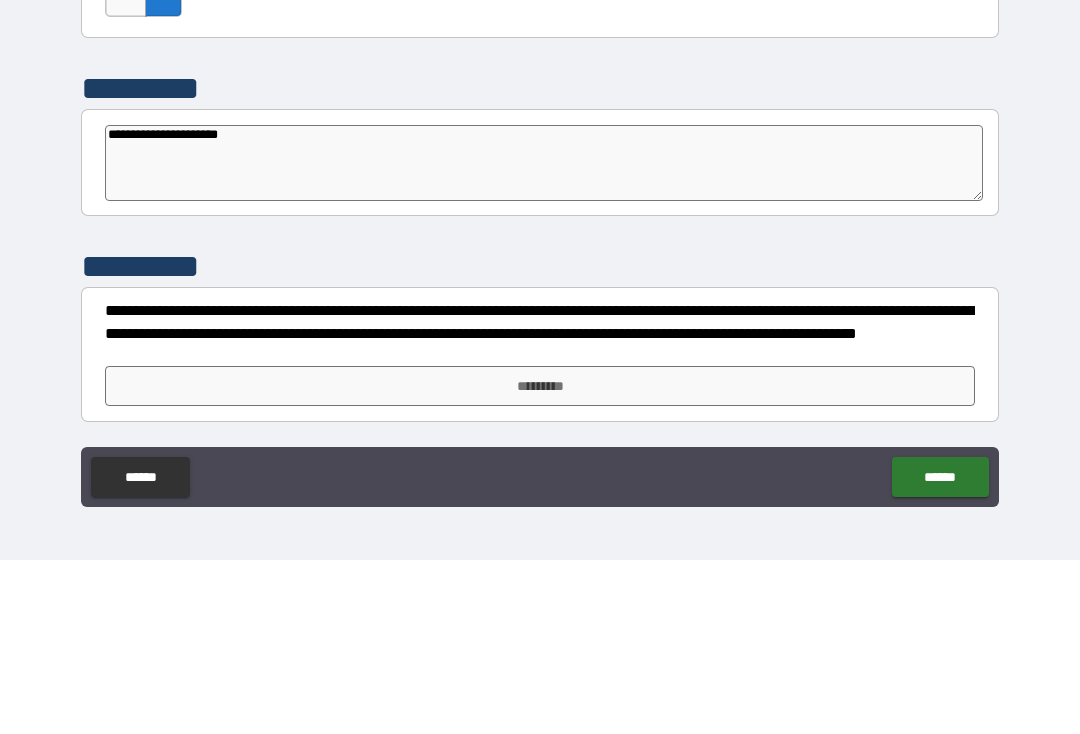 type on "*" 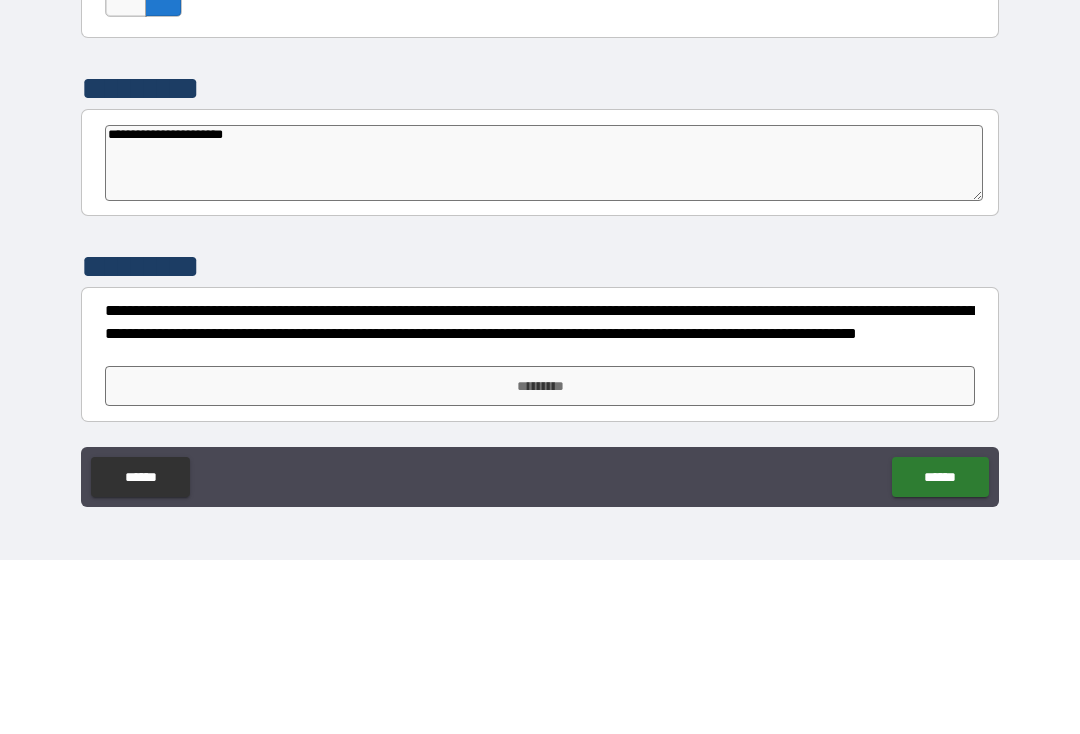 type on "*" 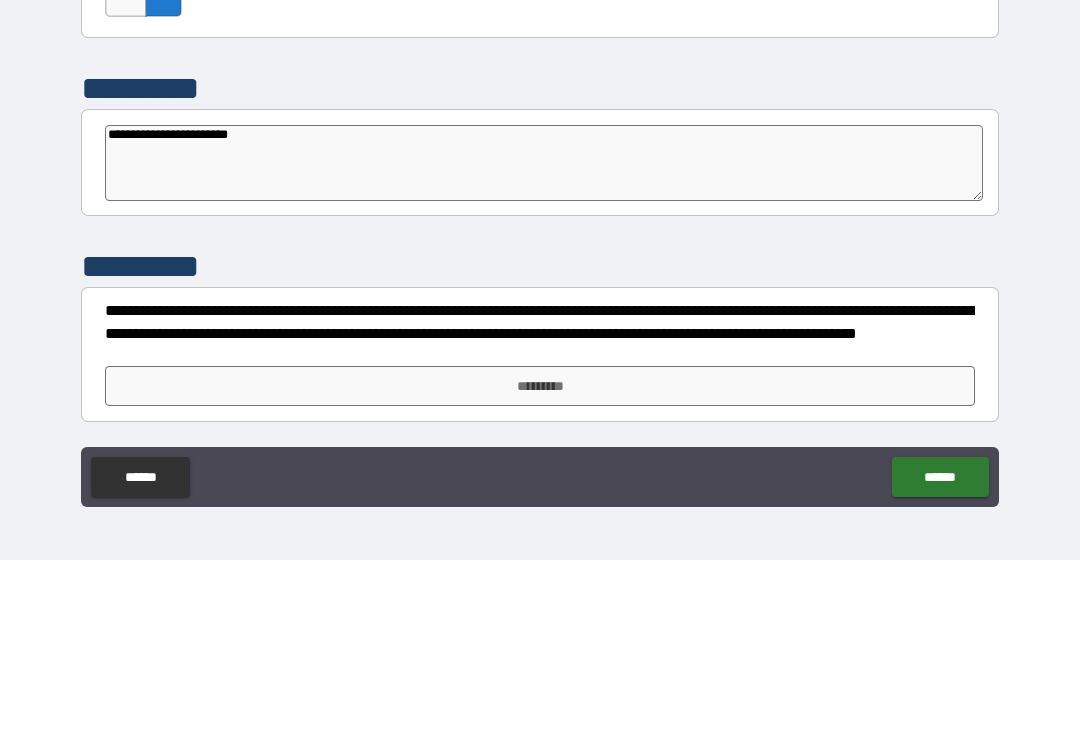 type on "*" 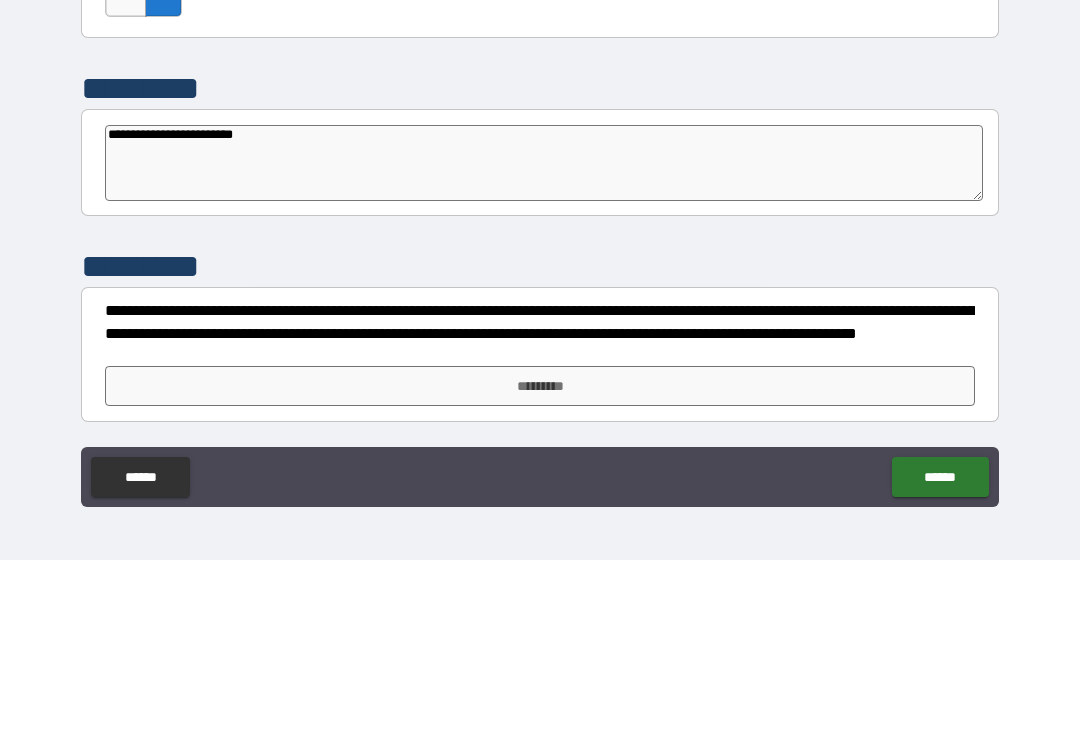 type on "*" 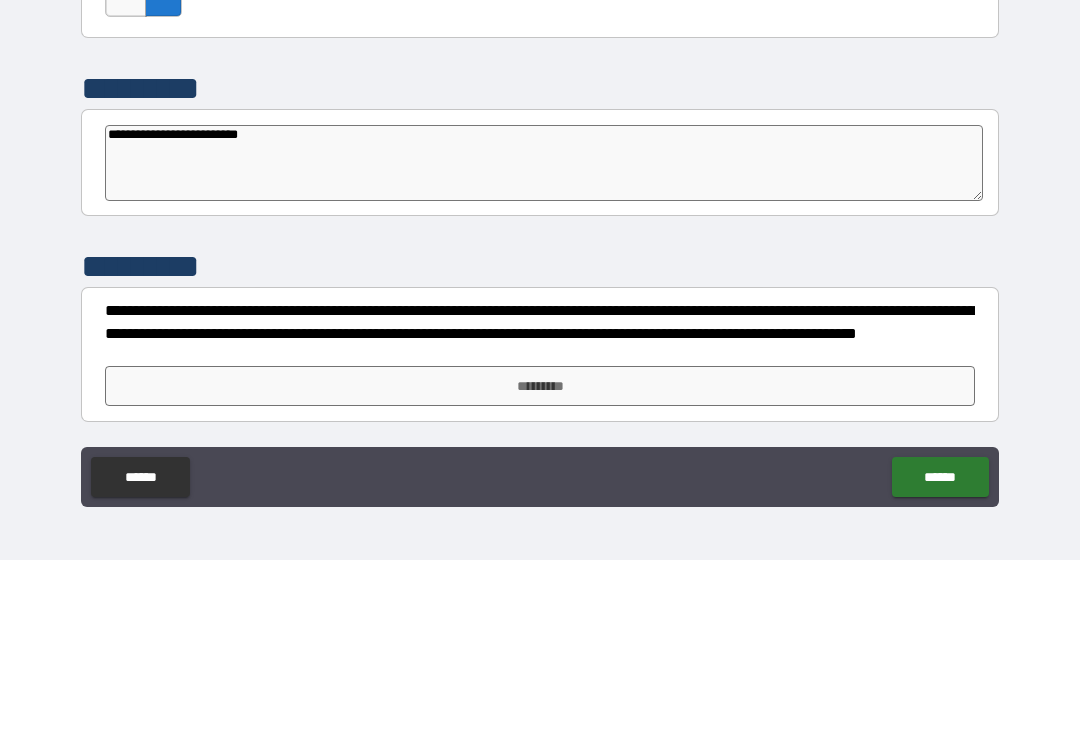 type on "*" 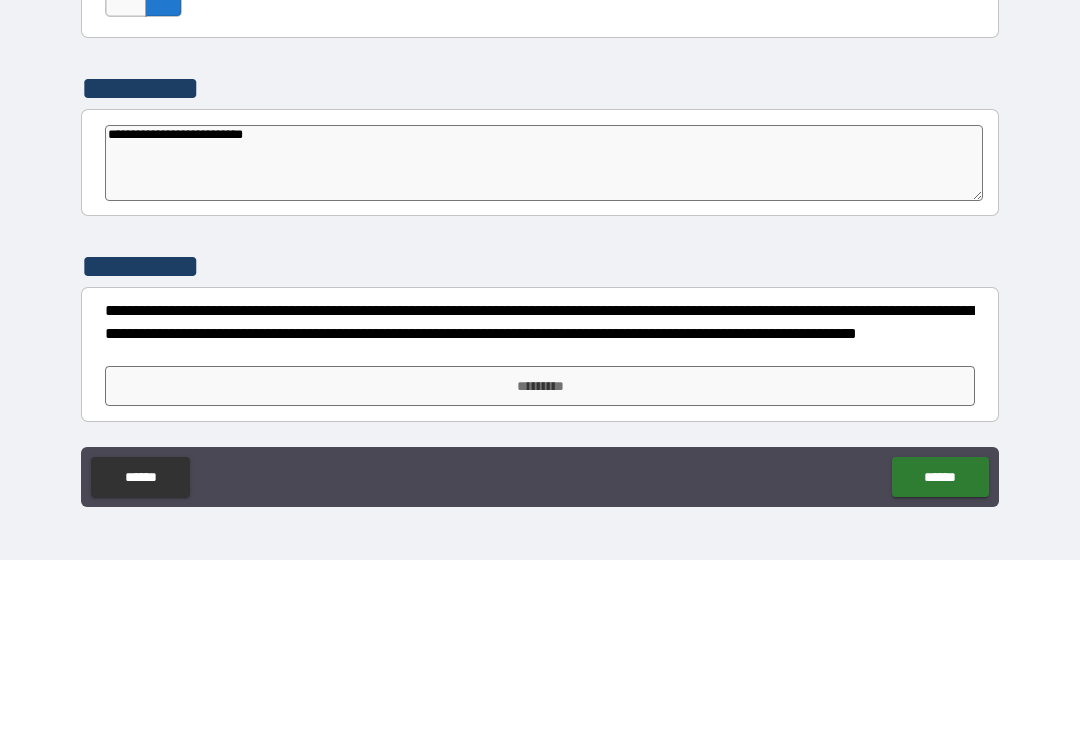 type on "*" 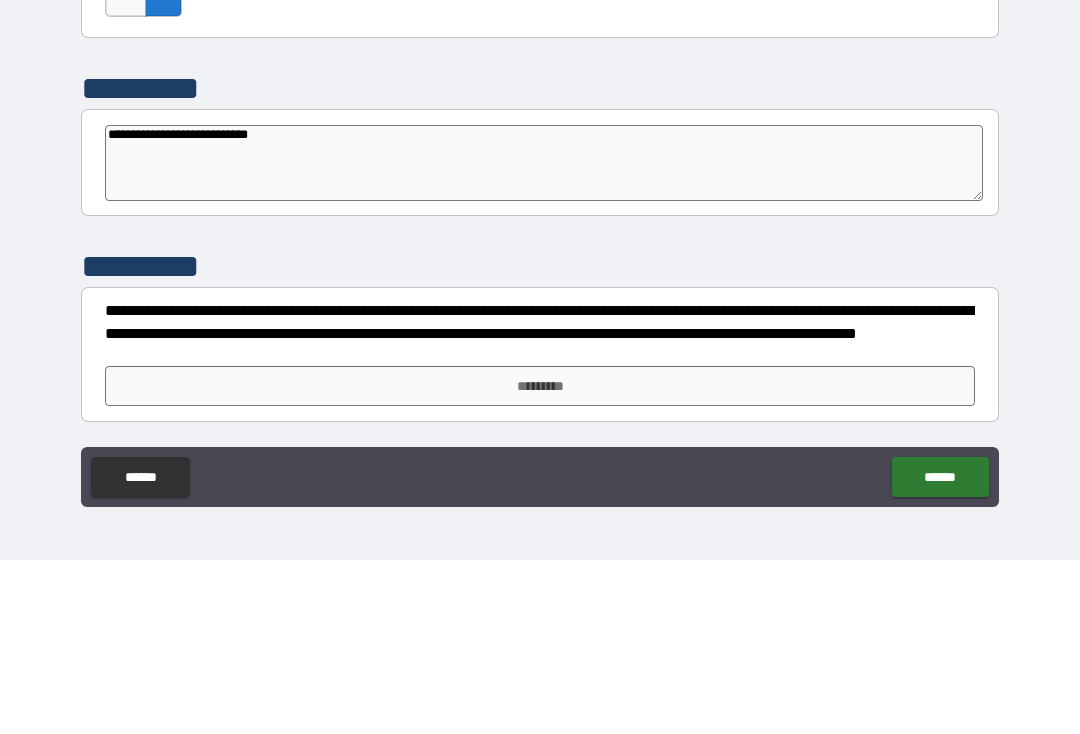 type on "*" 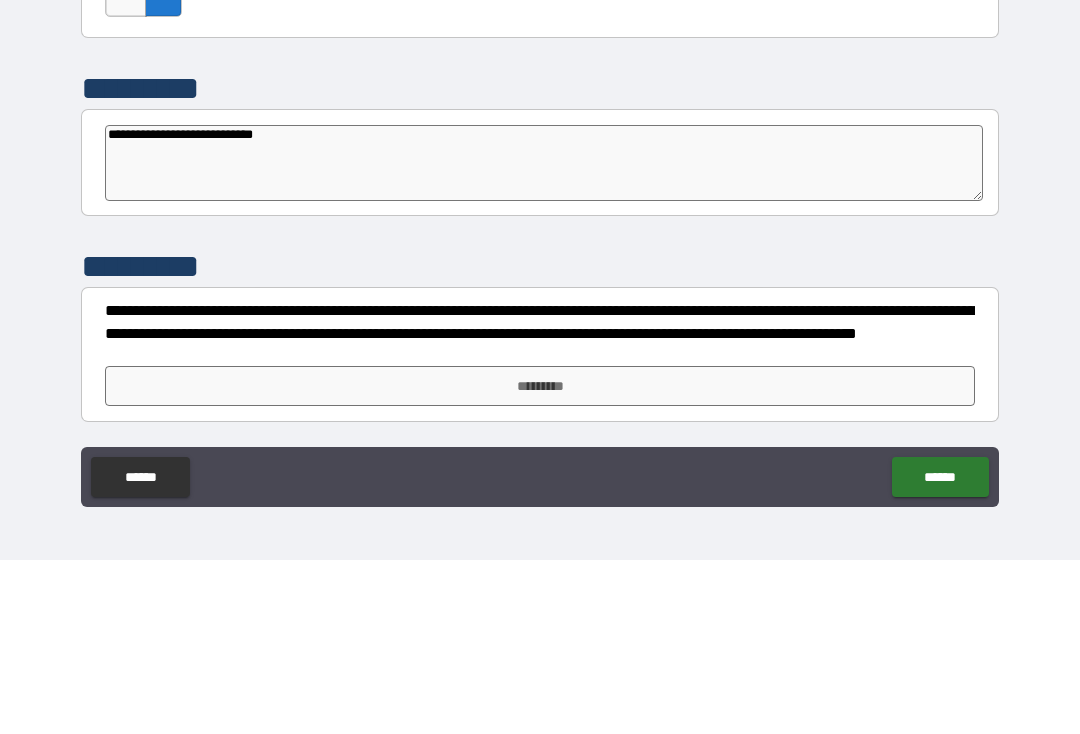 type on "*" 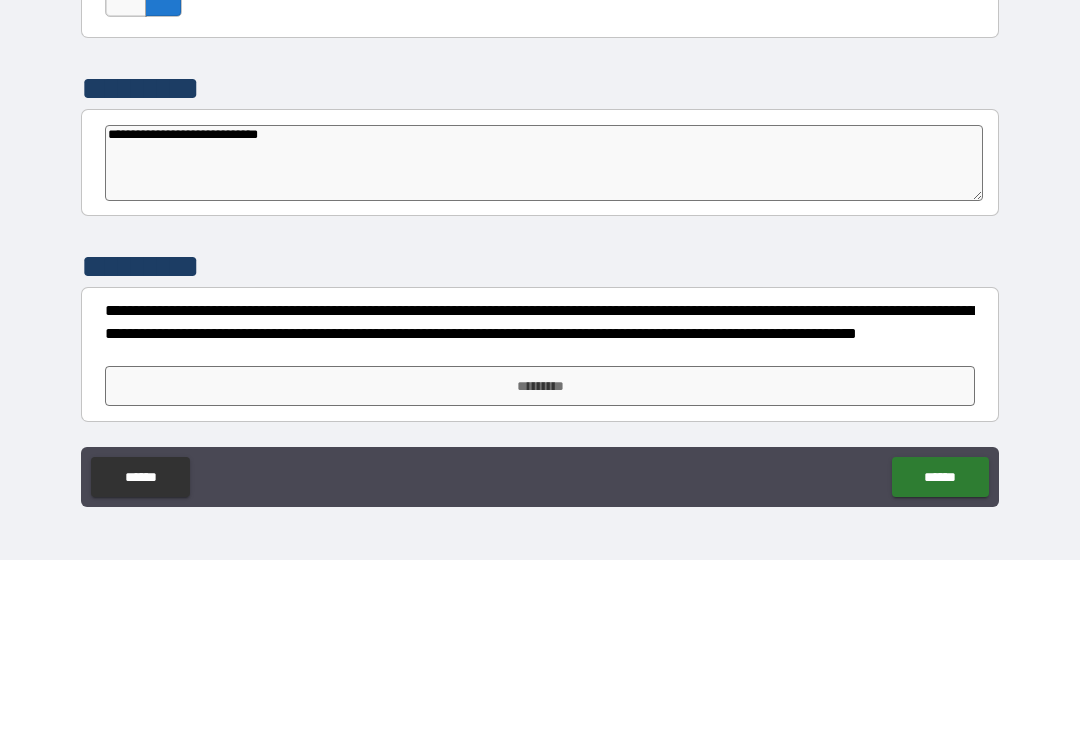 type on "*" 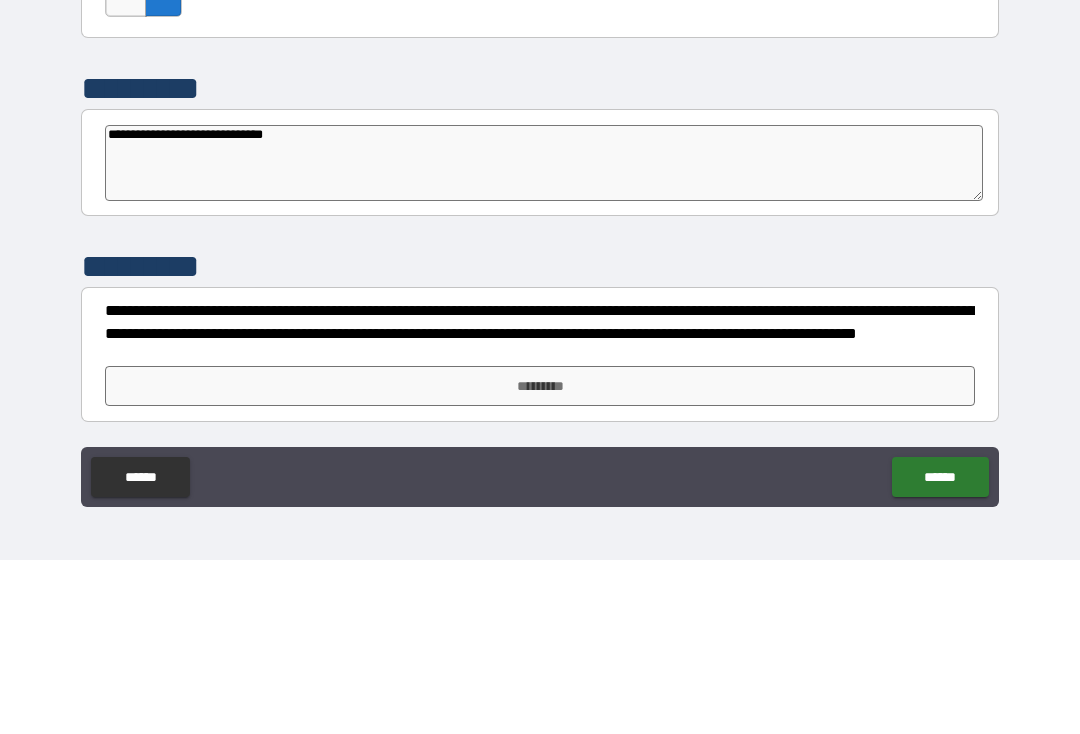 type on "*" 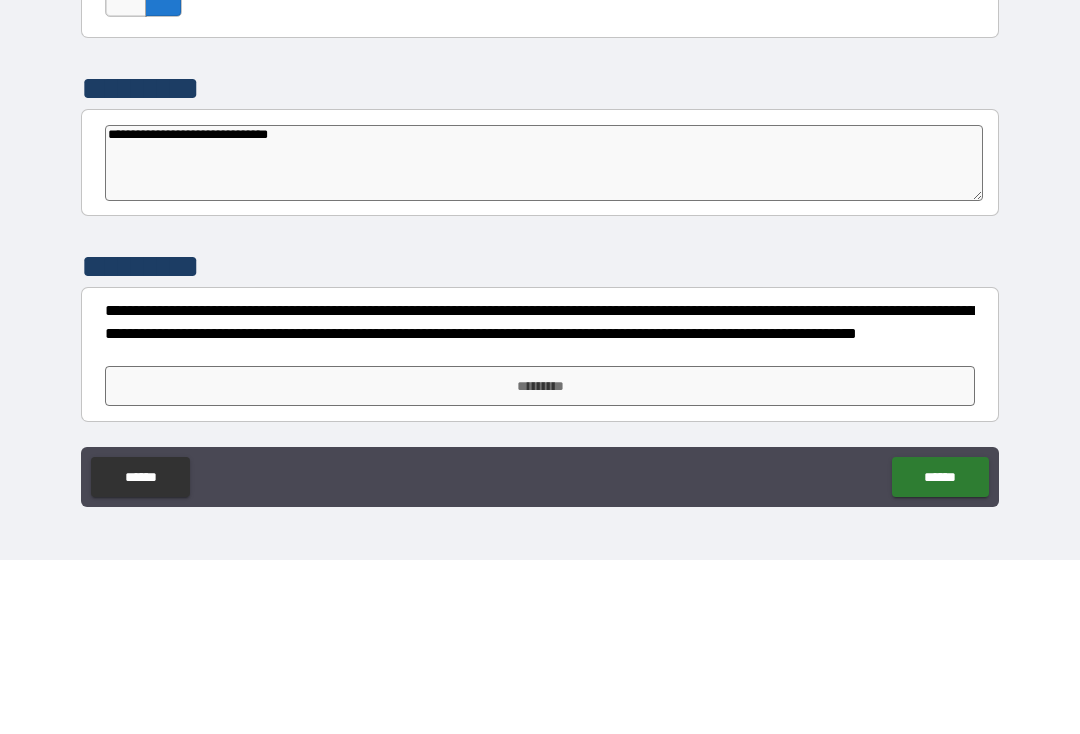 type on "*" 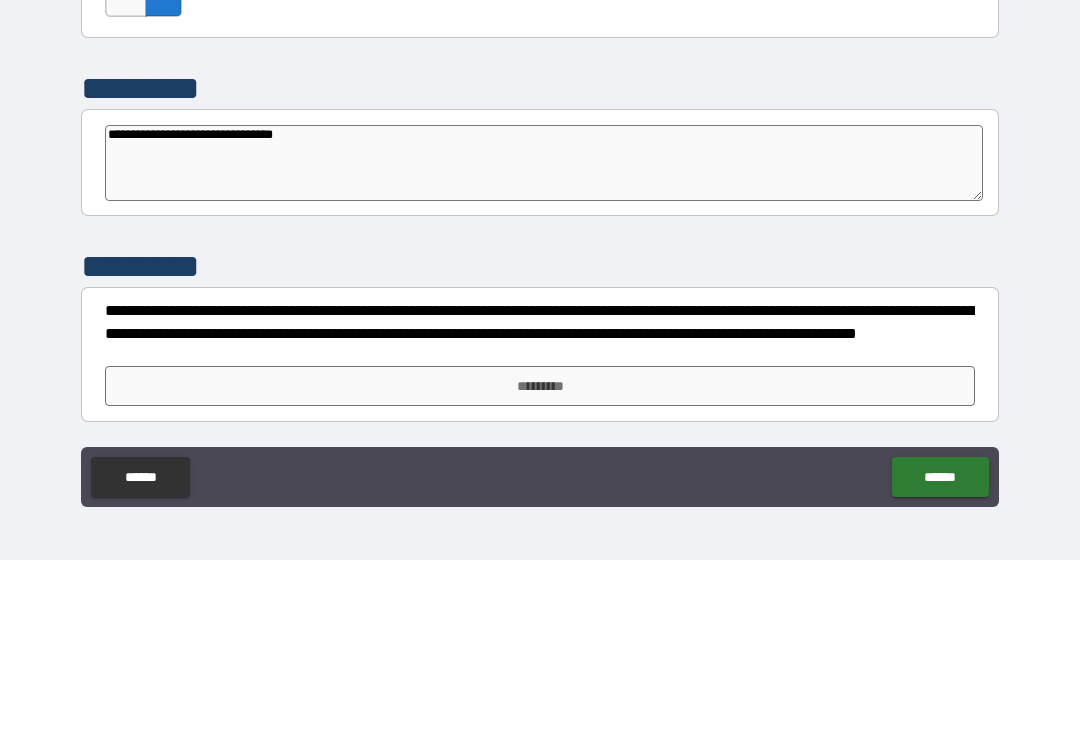 type on "*" 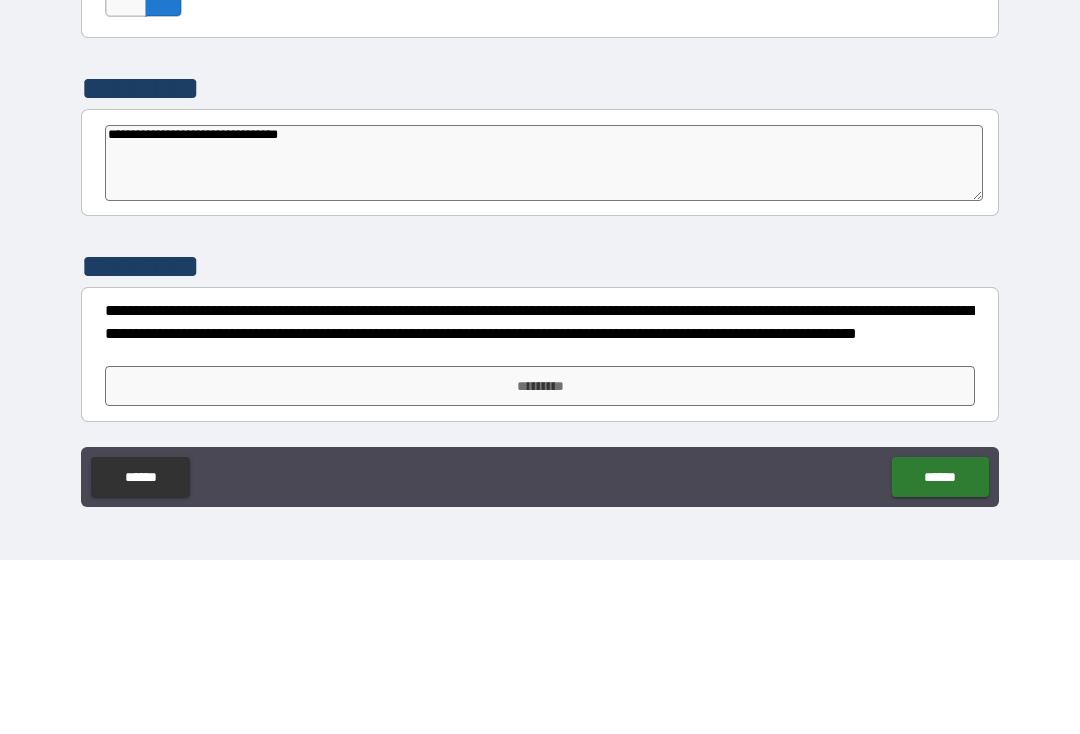 type on "*" 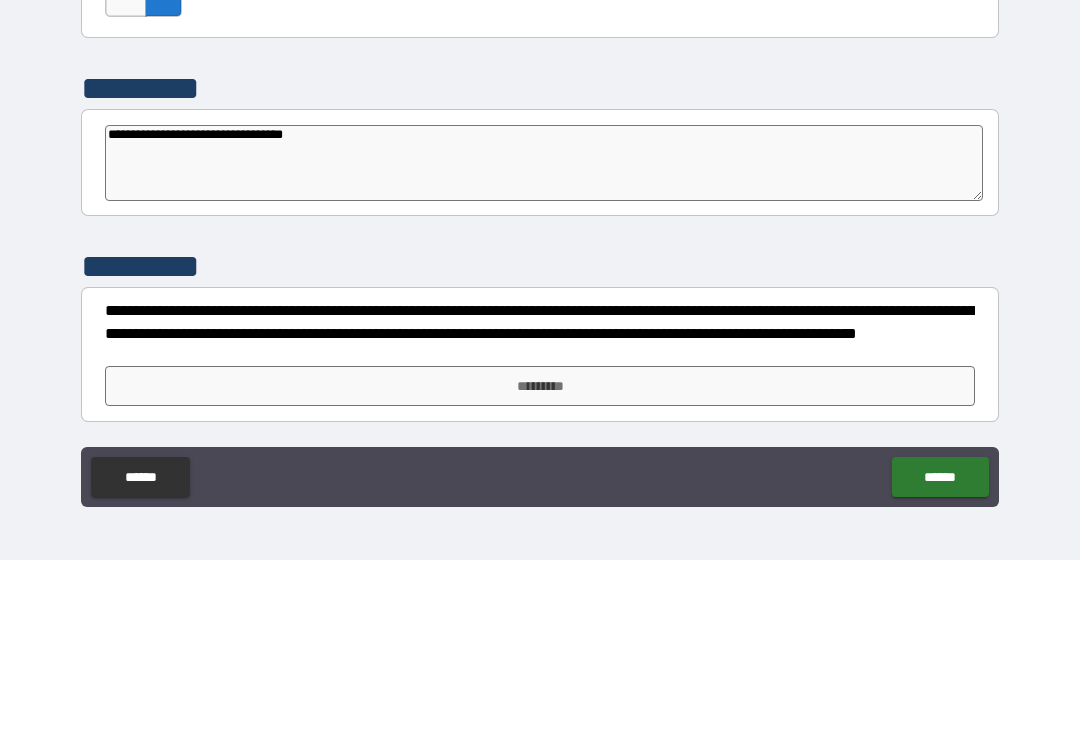 type on "*" 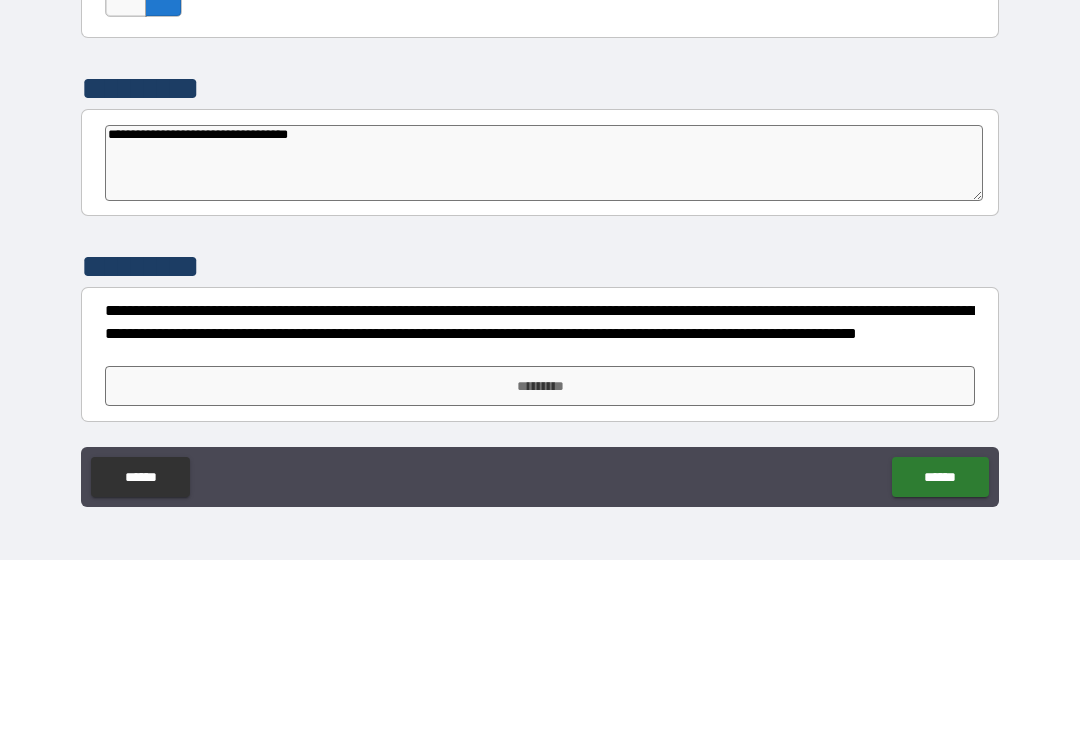 type on "*" 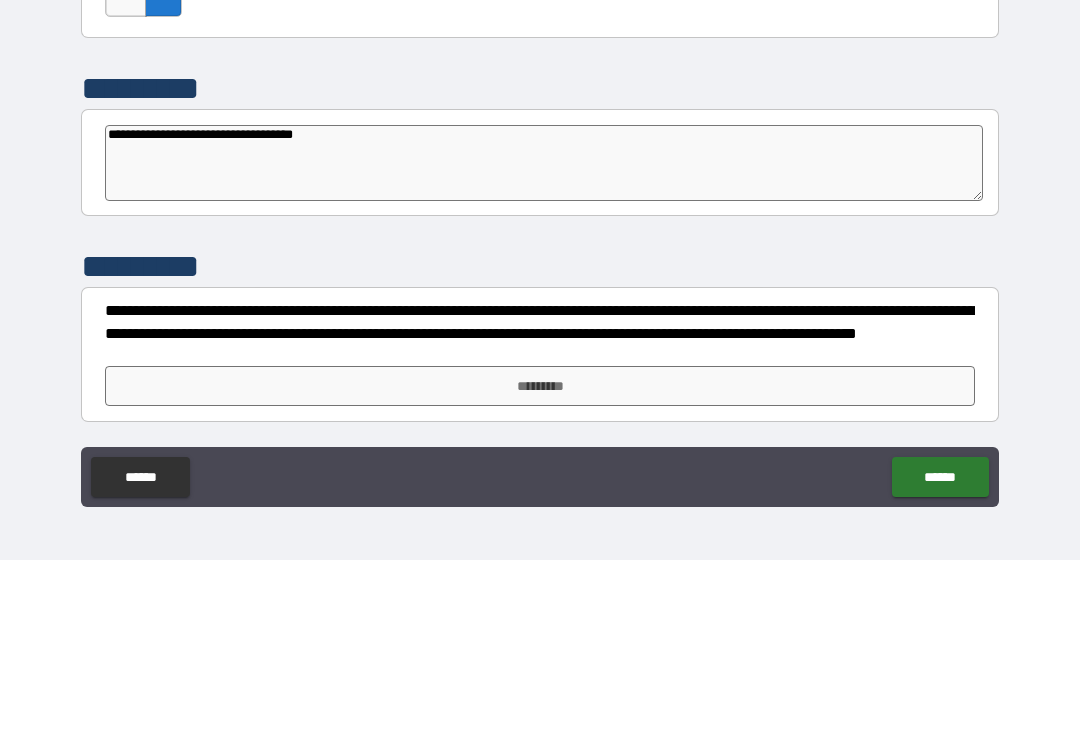 type on "*" 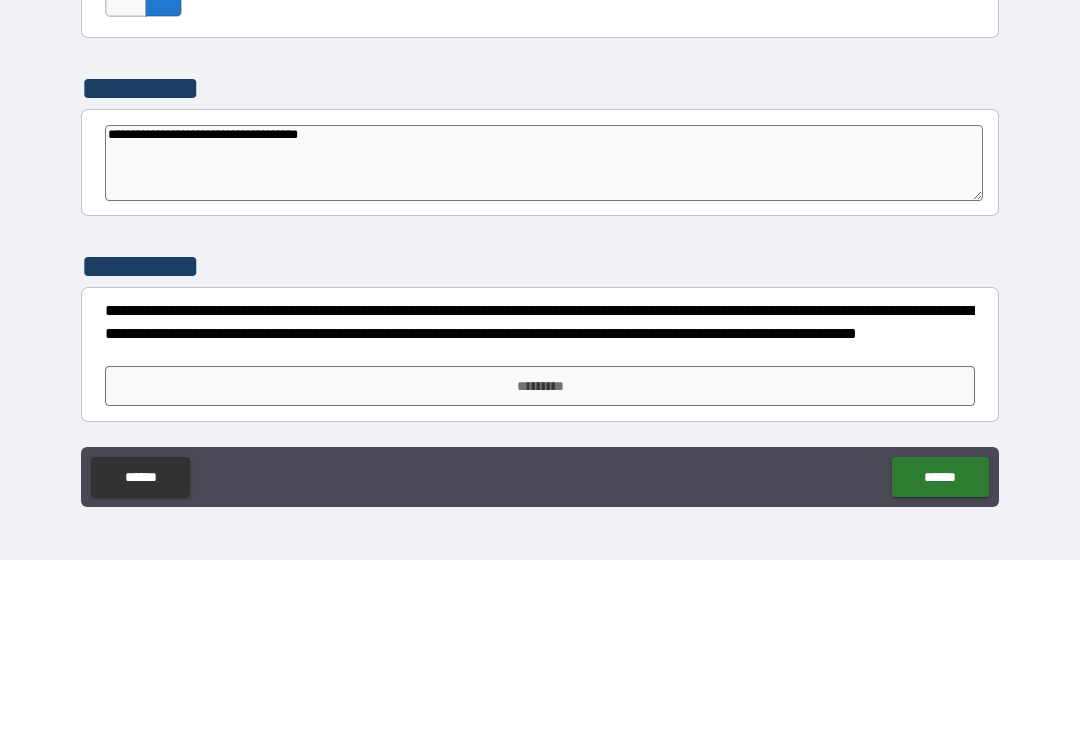 type on "**********" 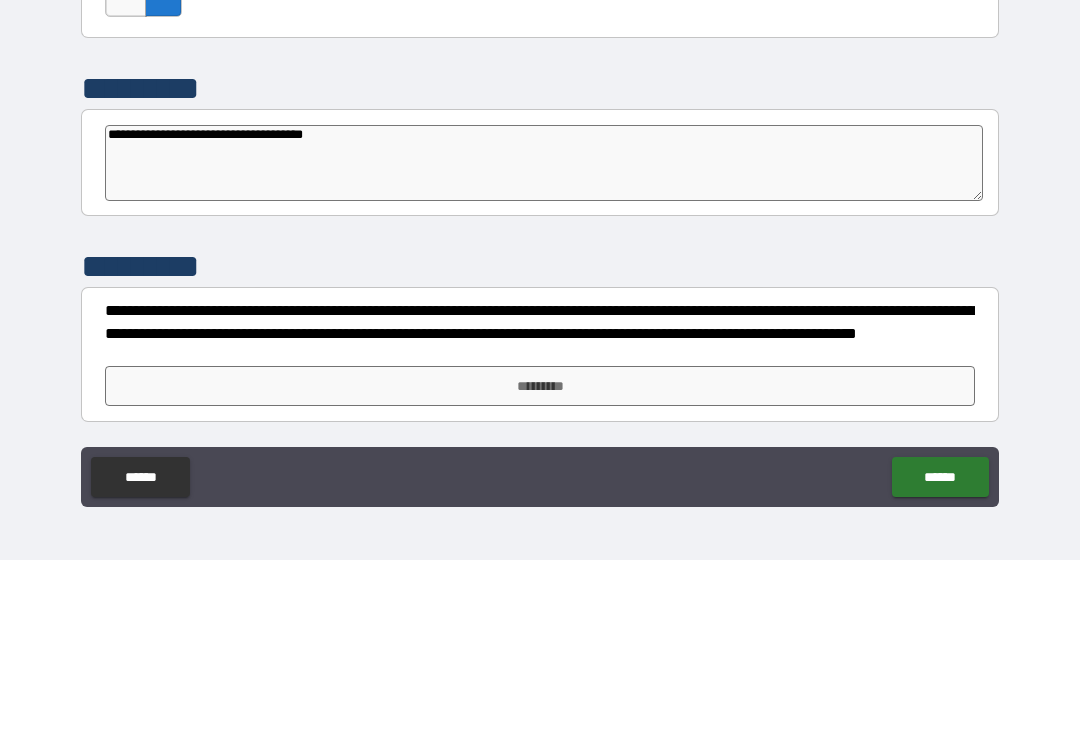 type on "*" 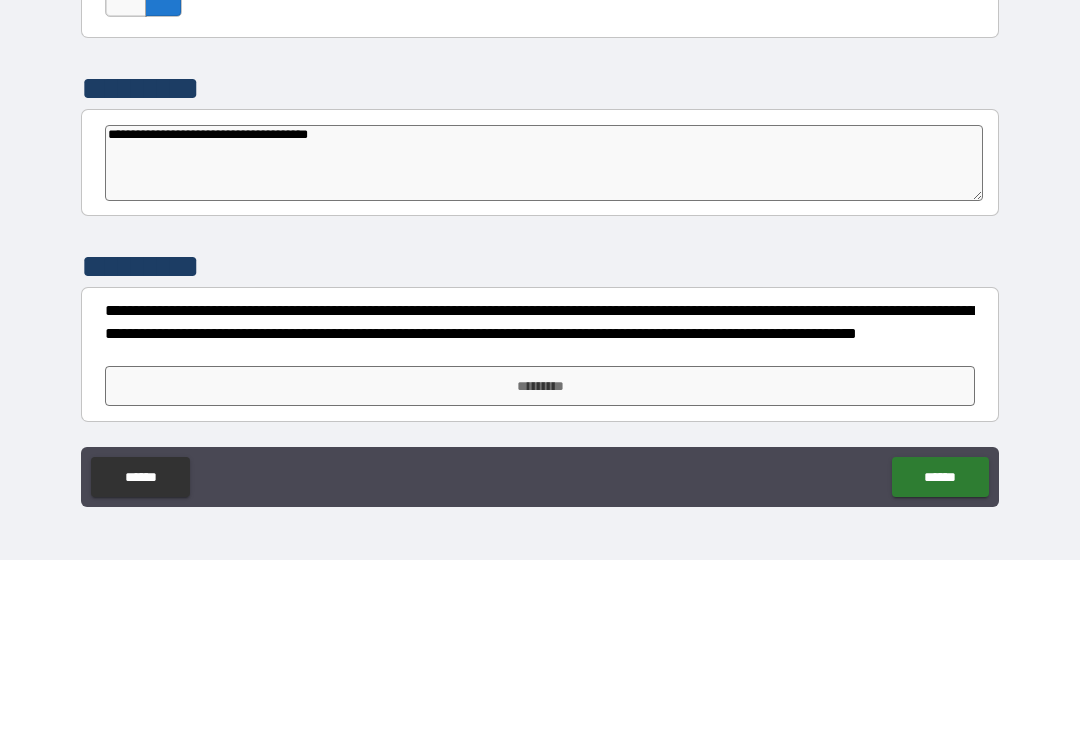 type on "*" 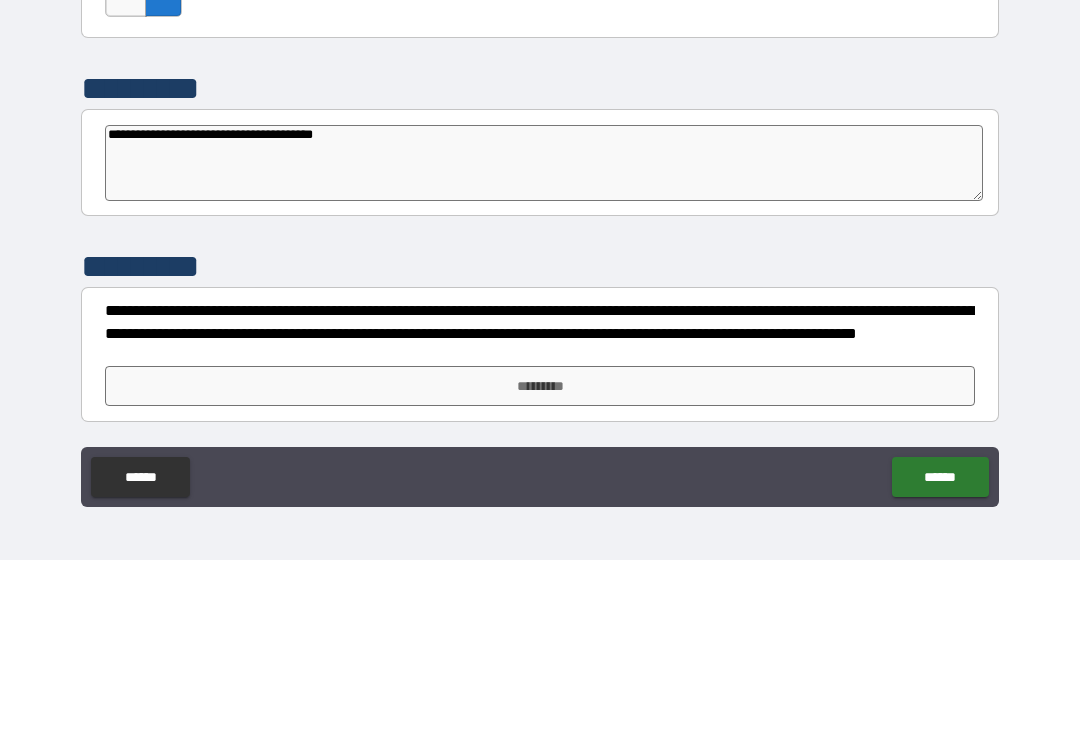 type on "*" 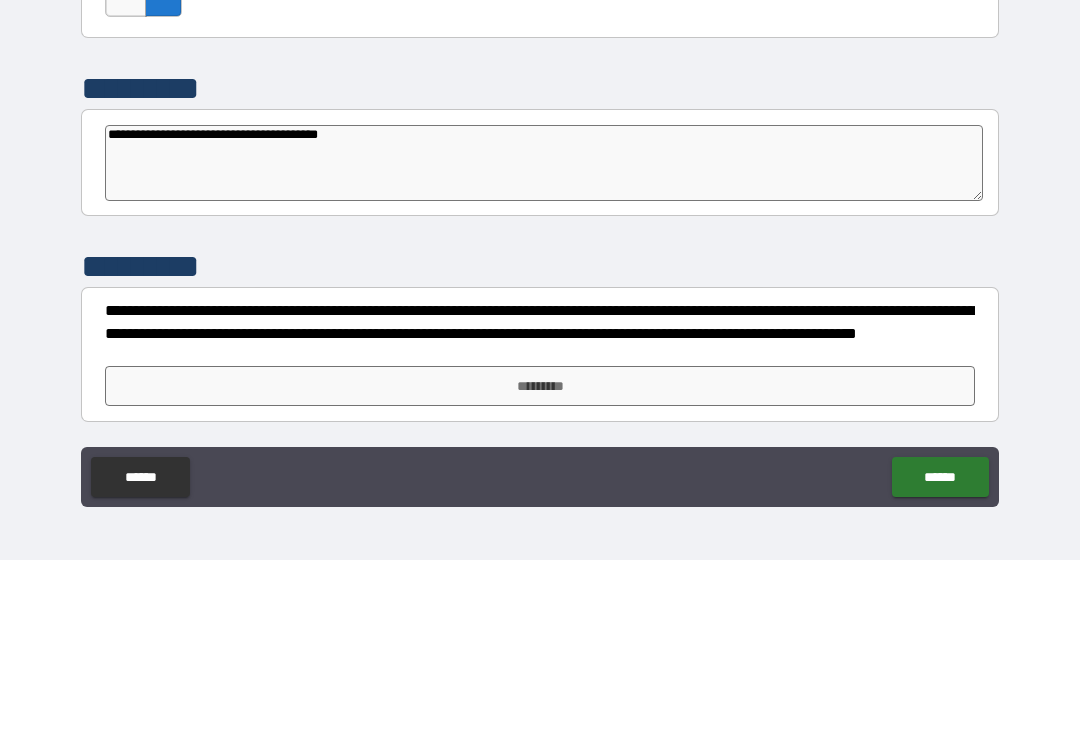type on "**********" 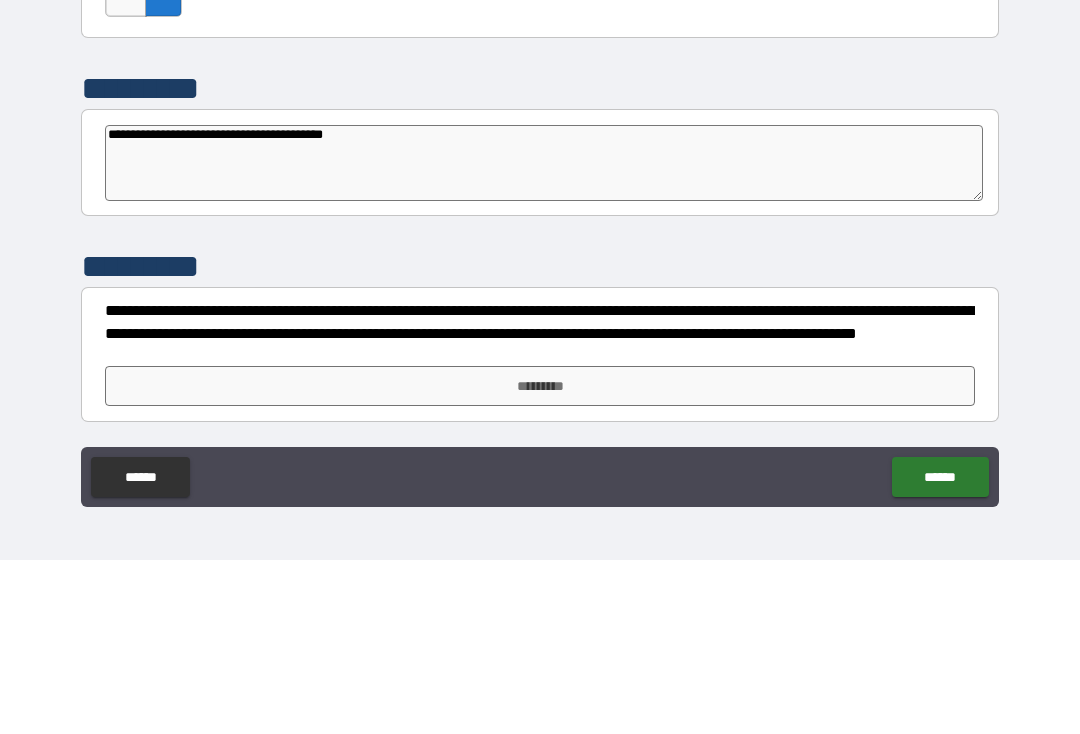 type on "*" 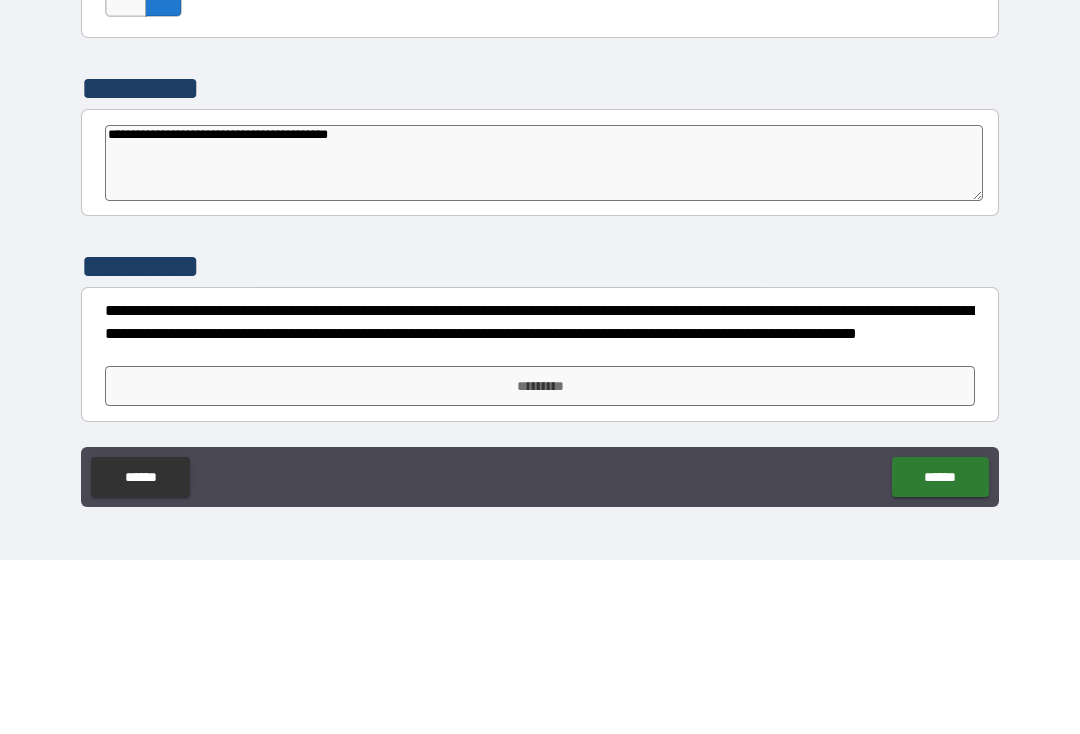 type on "*" 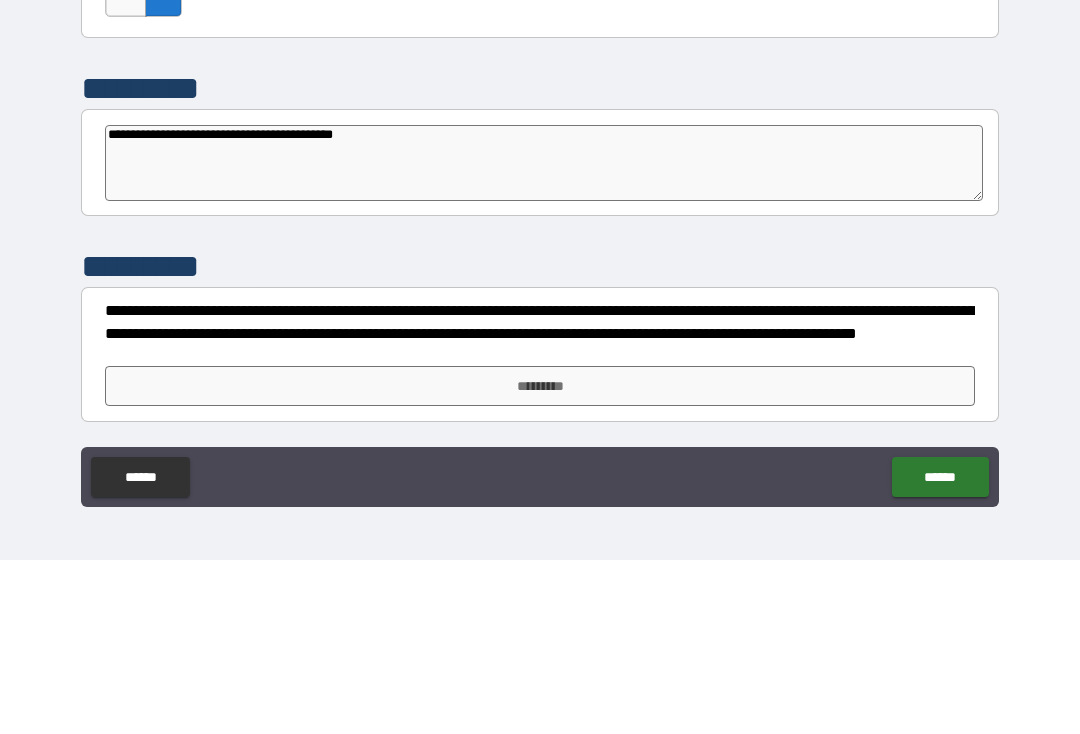 type on "*" 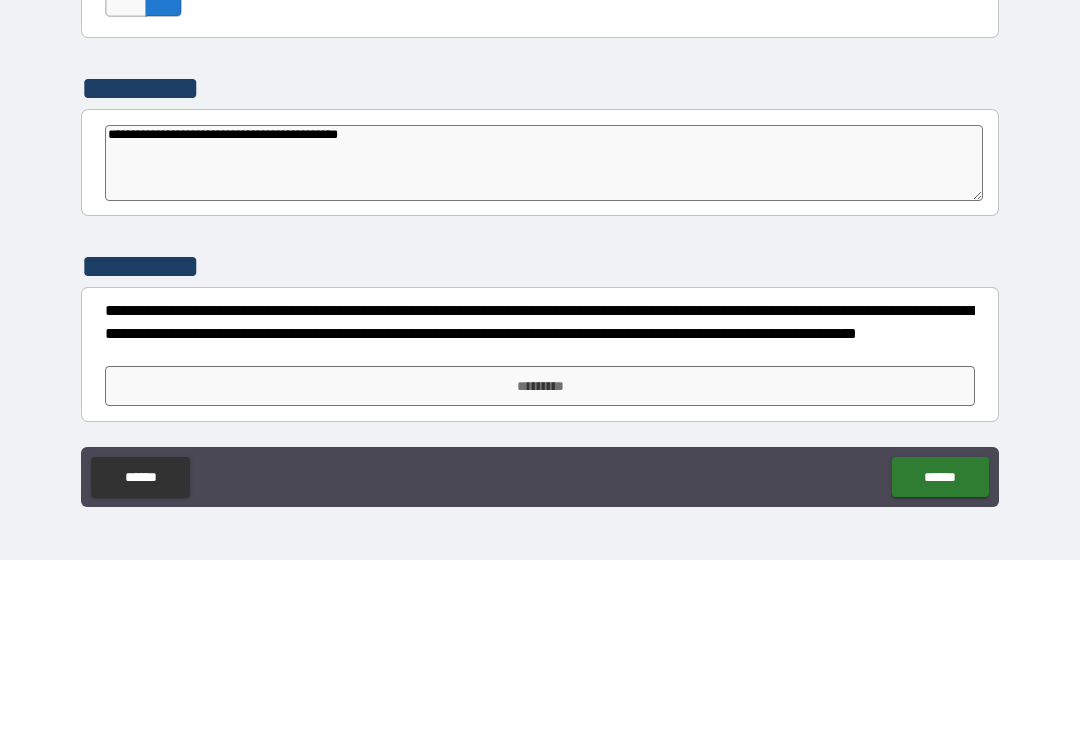 type on "**********" 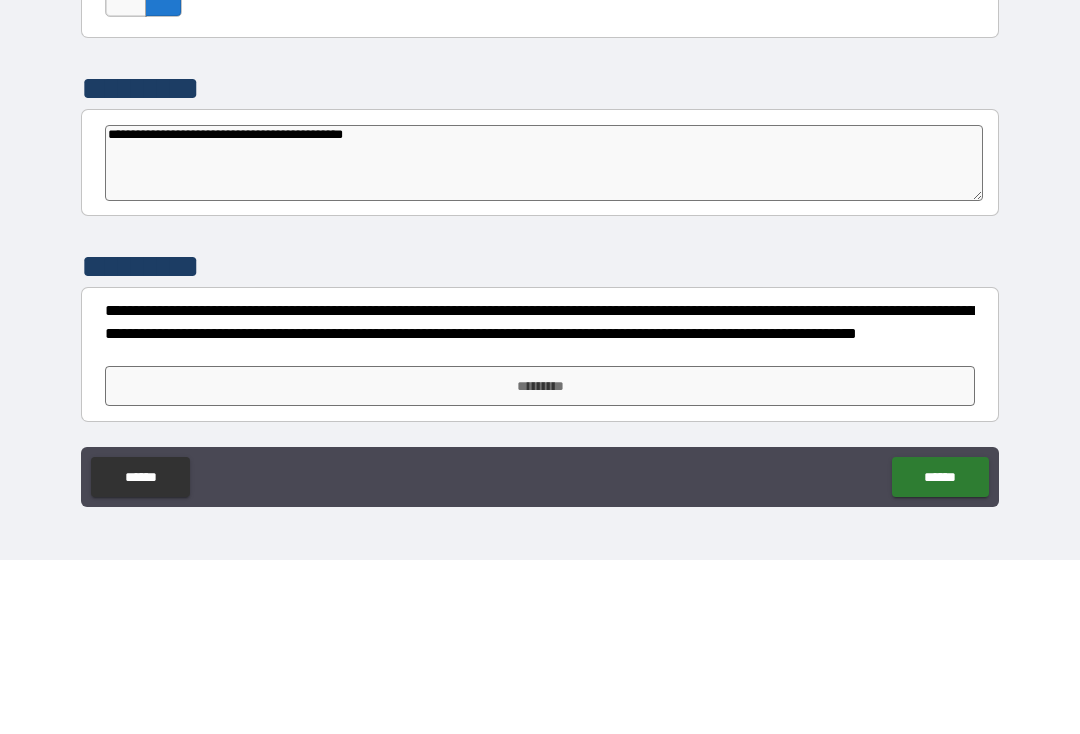 type on "*" 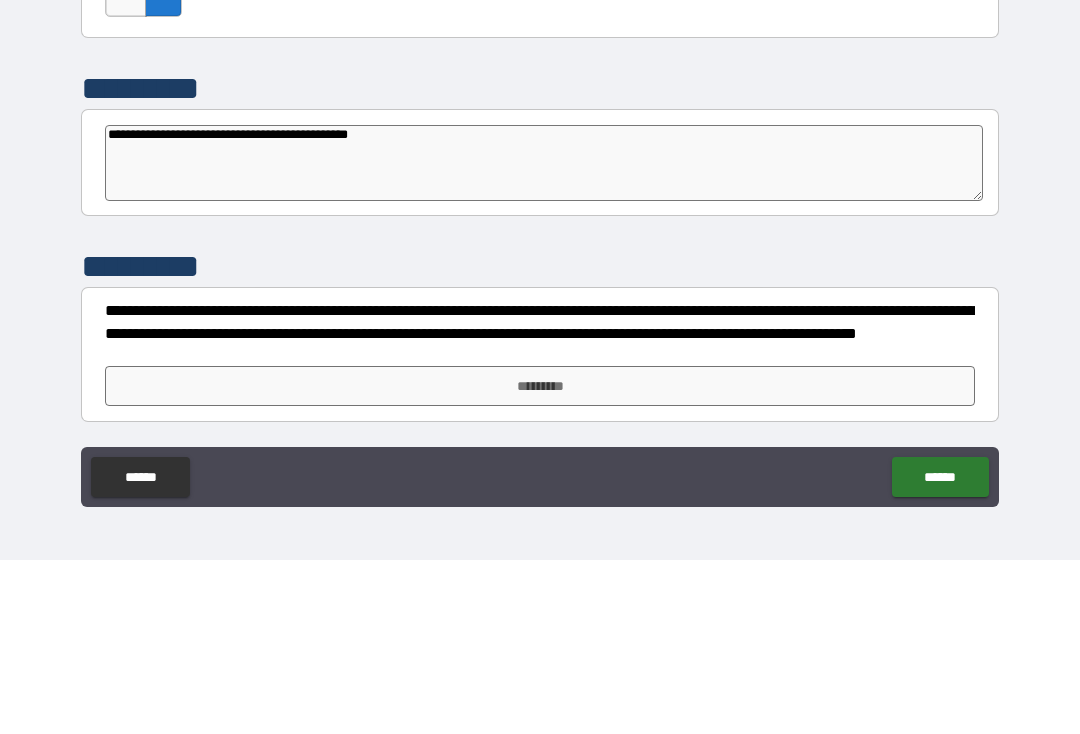 type on "*" 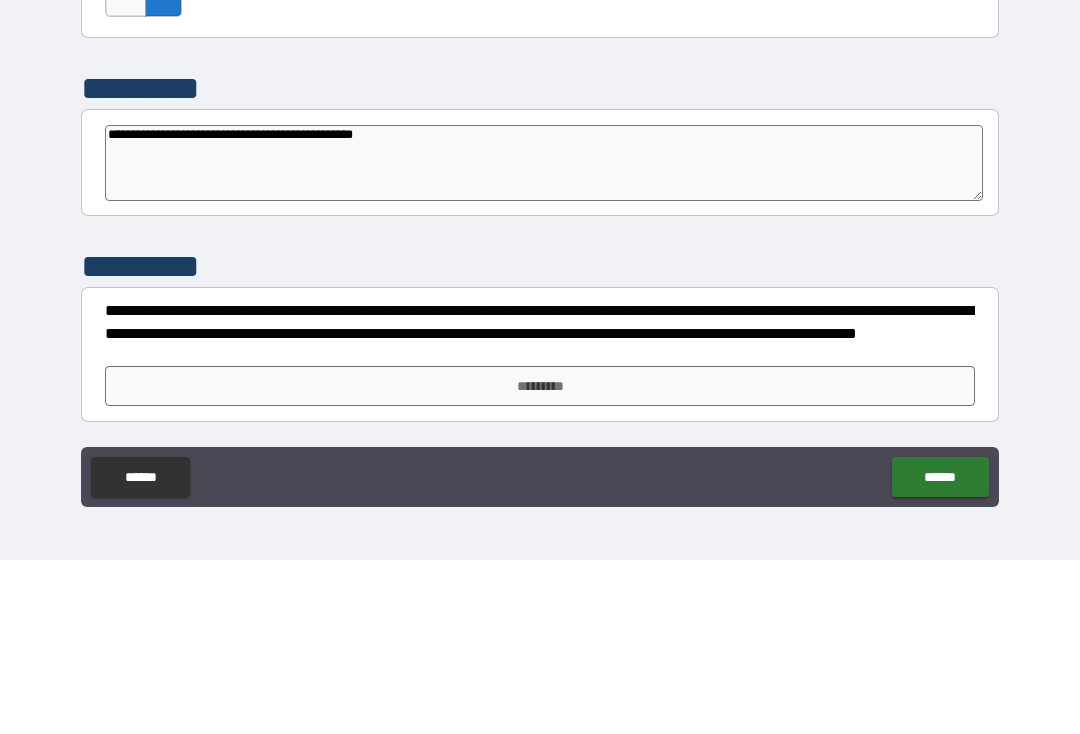 type on "**********" 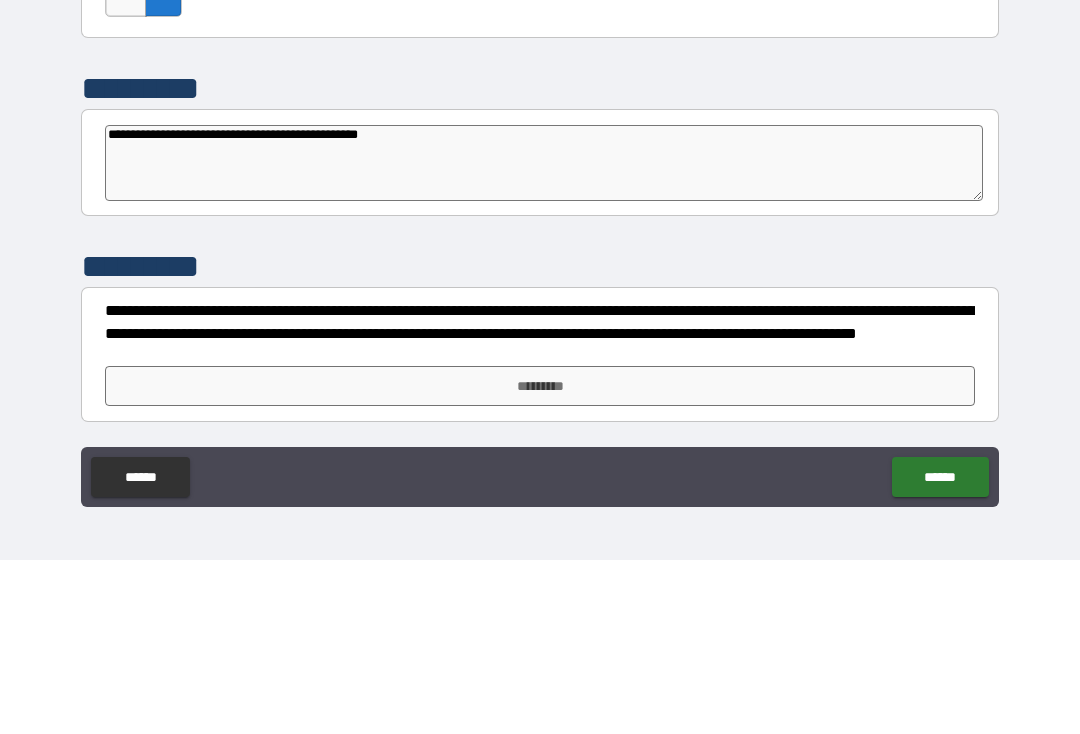 type on "*" 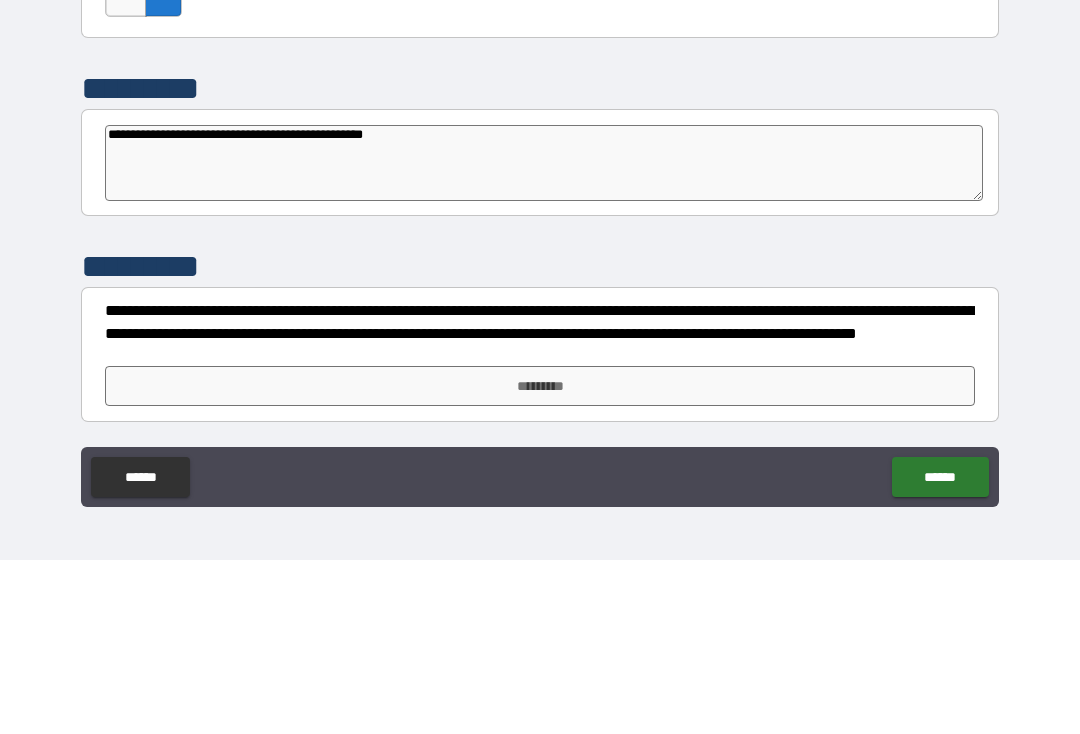type on "*" 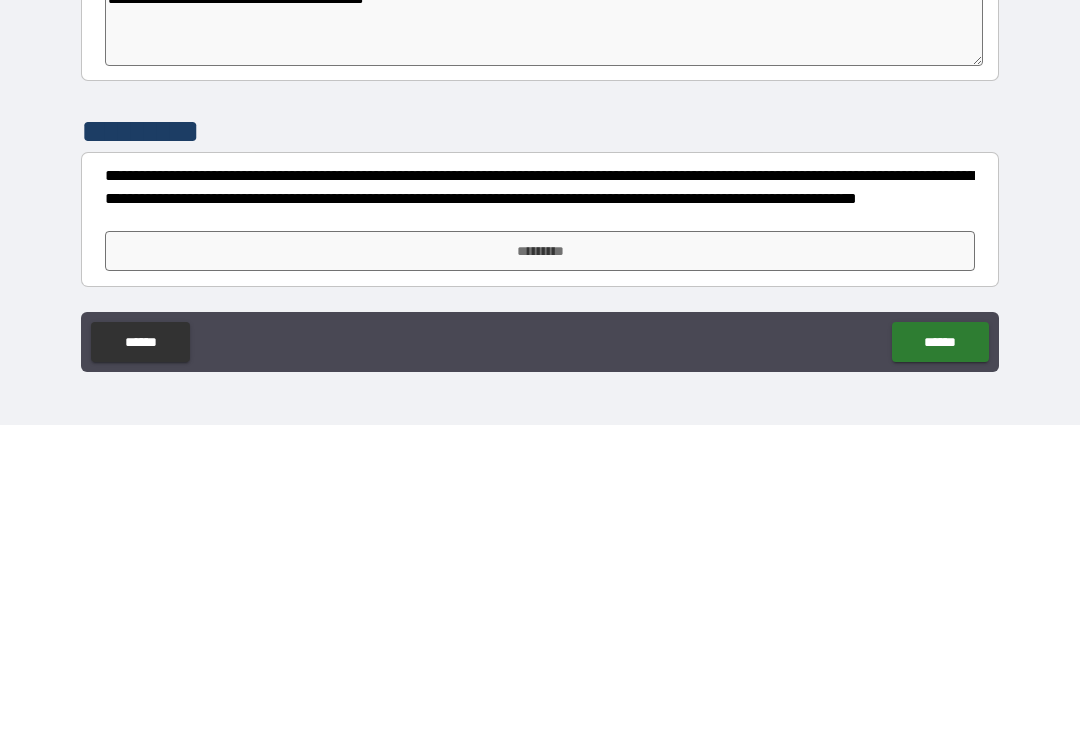type on "**********" 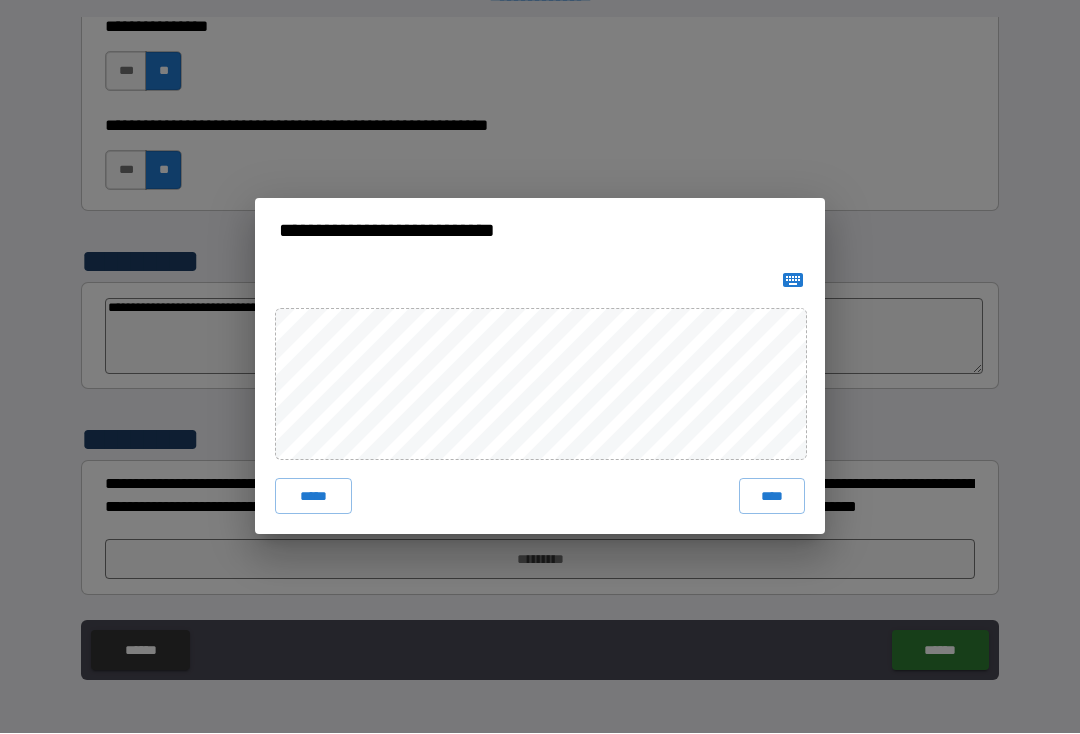 click on "****" at bounding box center (772, 497) 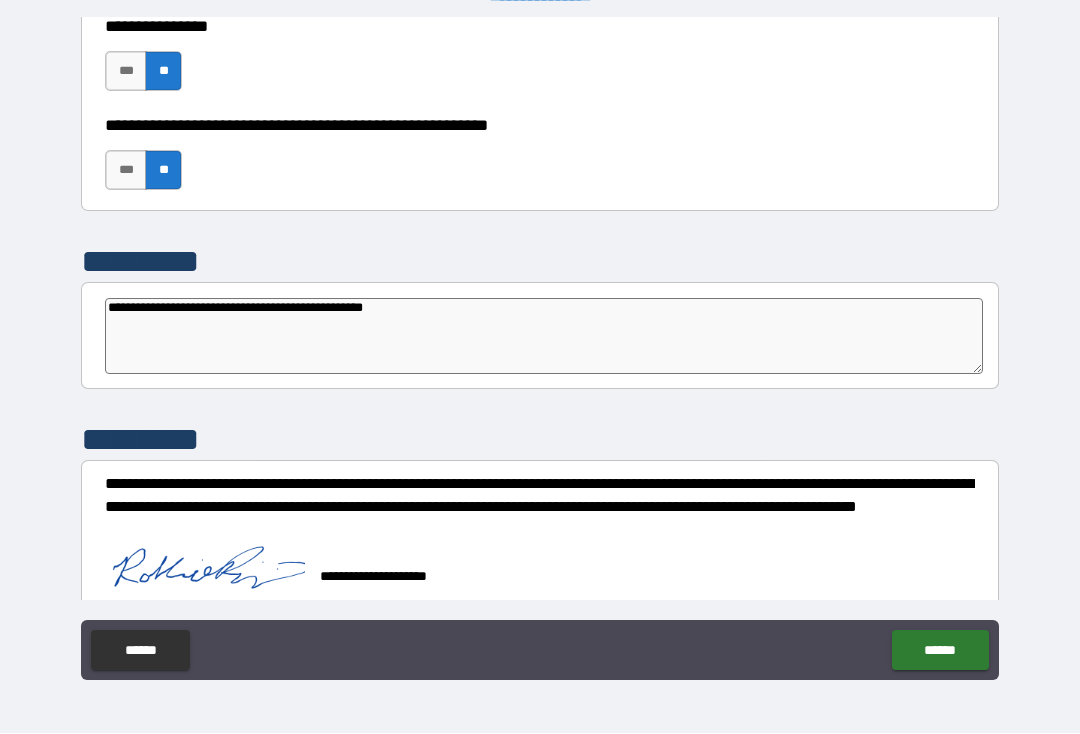 scroll, scrollTop: 6175, scrollLeft: 0, axis: vertical 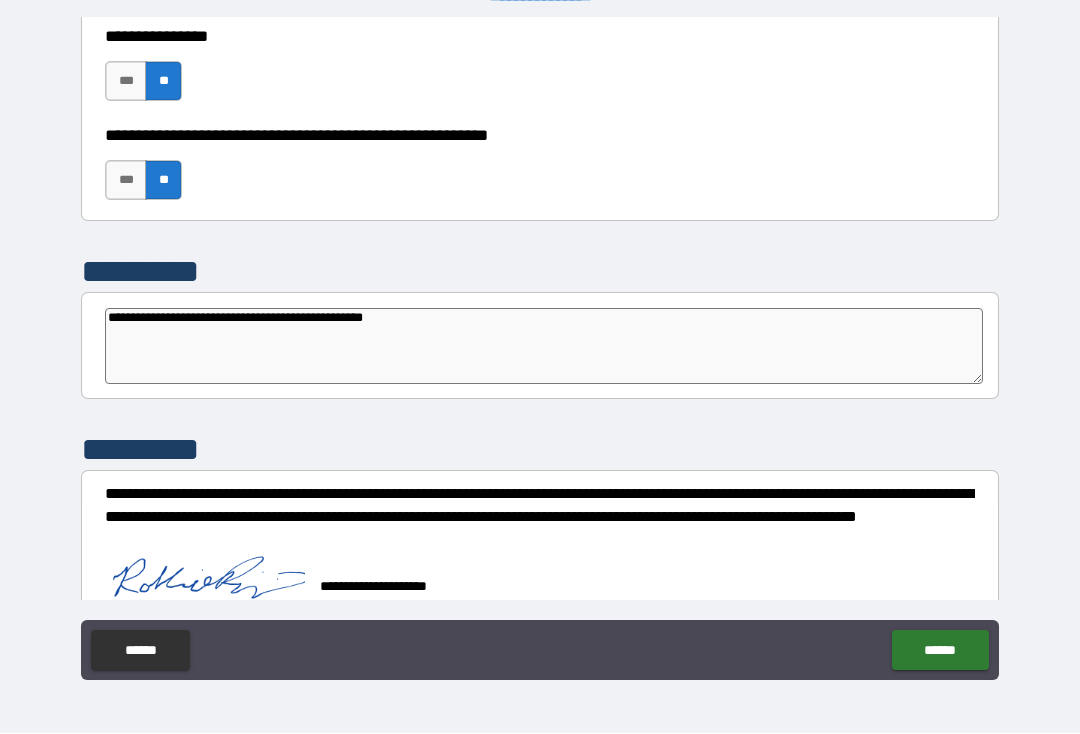 type on "*" 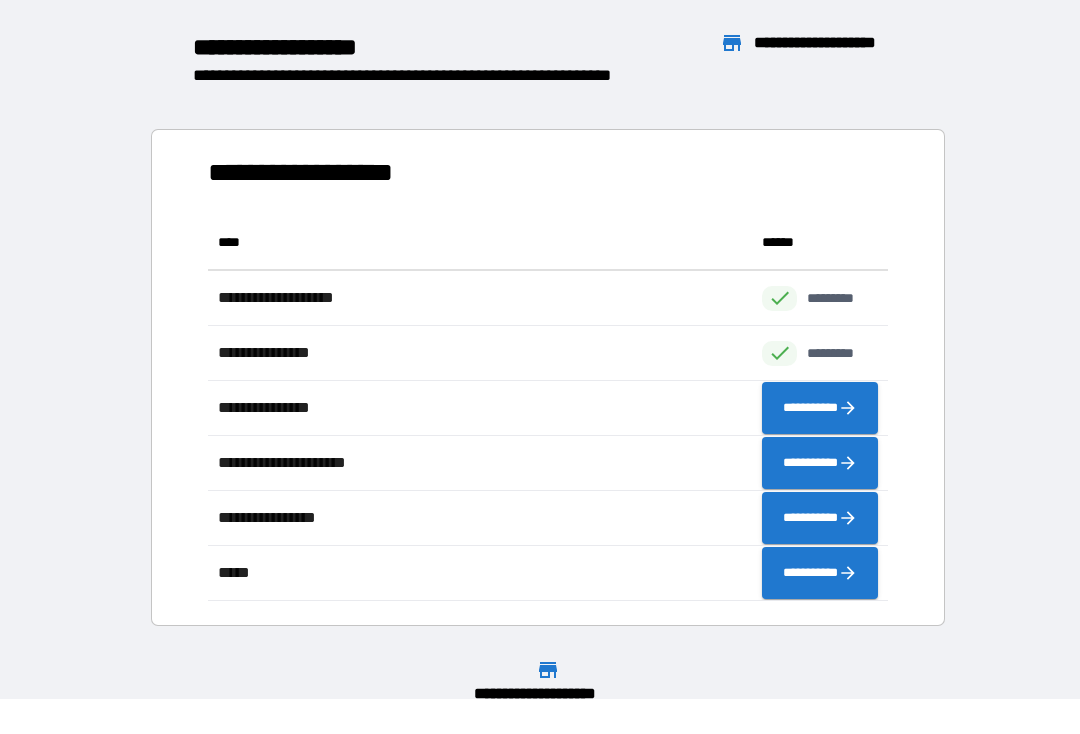 scroll, scrollTop: 1, scrollLeft: 1, axis: both 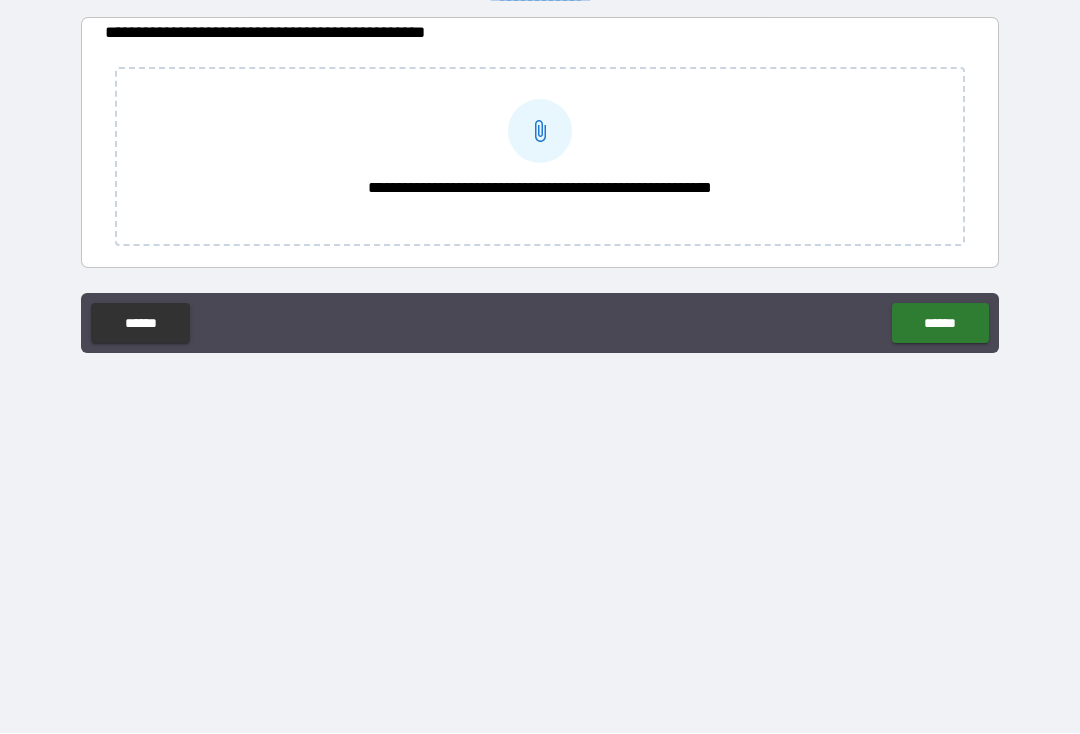 click on "**********" at bounding box center [540, 132] 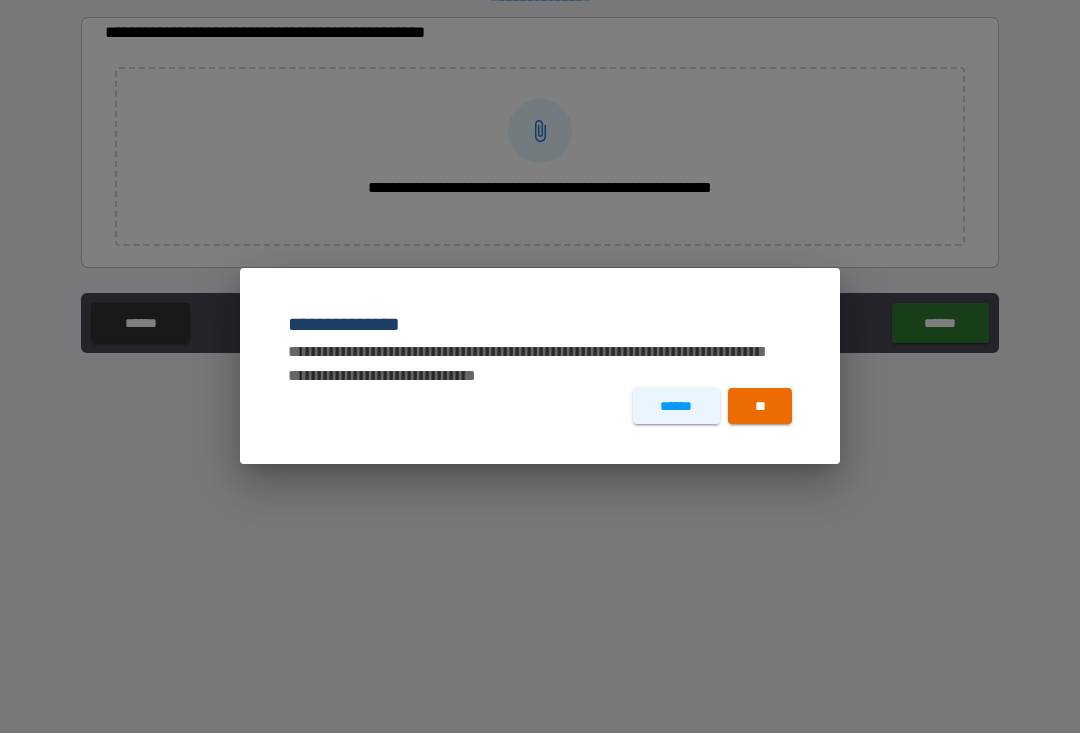 click on "******" at bounding box center [676, 407] 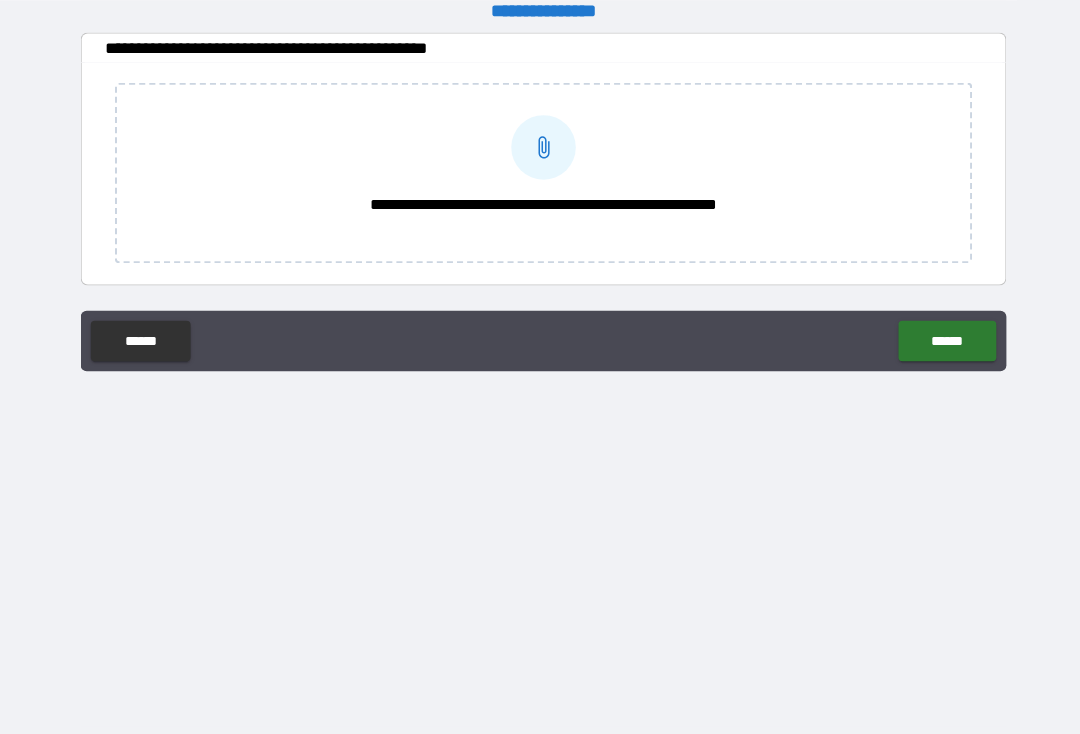 scroll, scrollTop: 20, scrollLeft: 0, axis: vertical 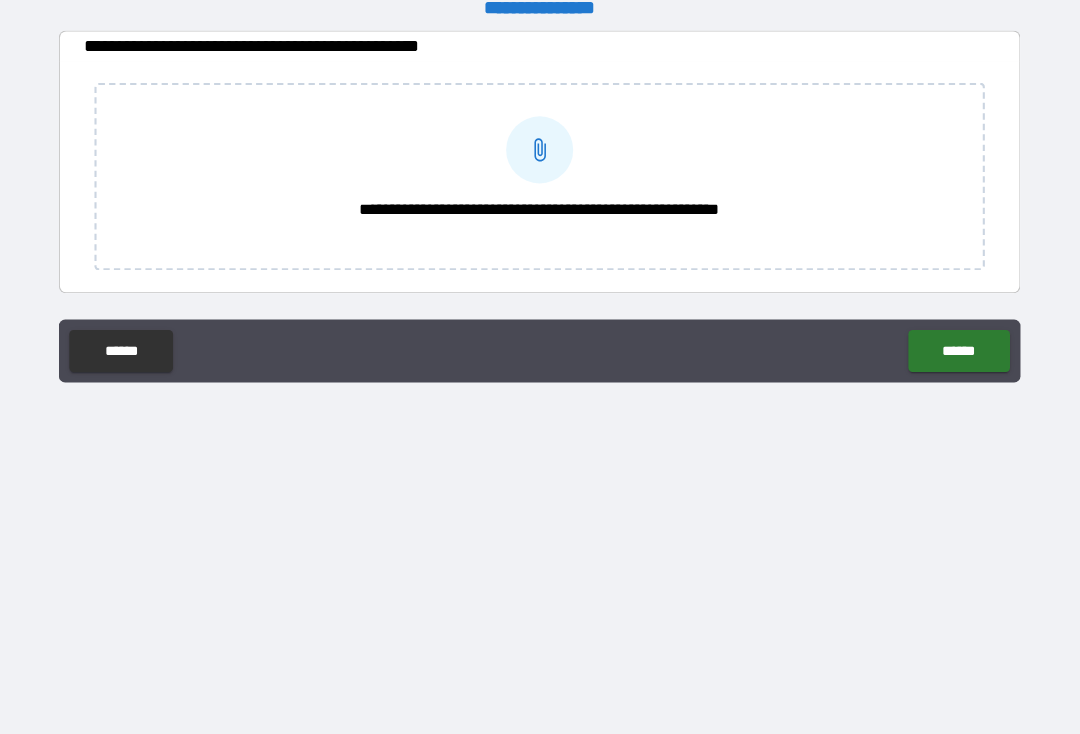 click on "**********" at bounding box center (540, 203) 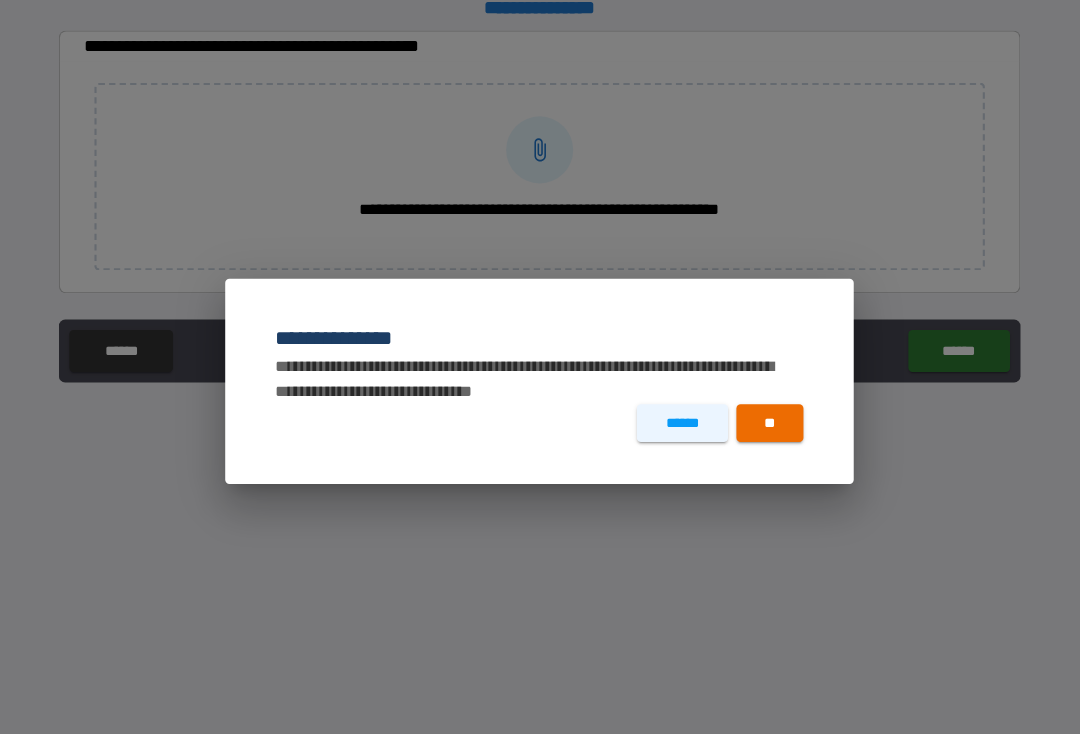 click on "**" at bounding box center (760, 407) 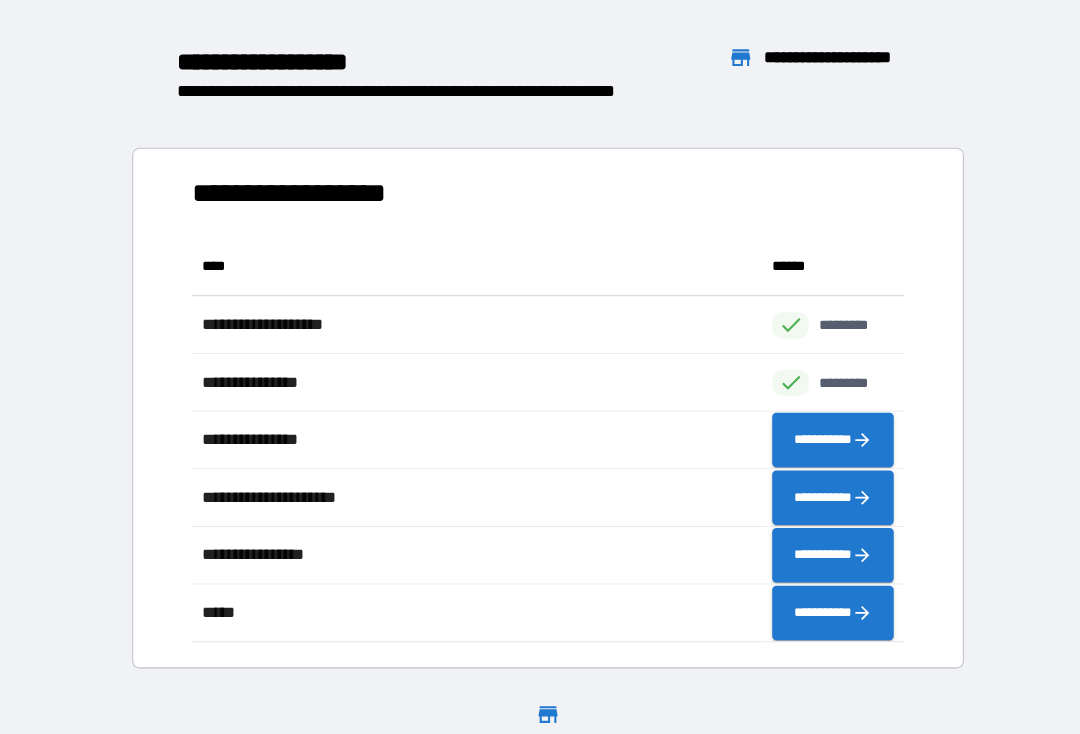 scroll, scrollTop: 1, scrollLeft: 1, axis: both 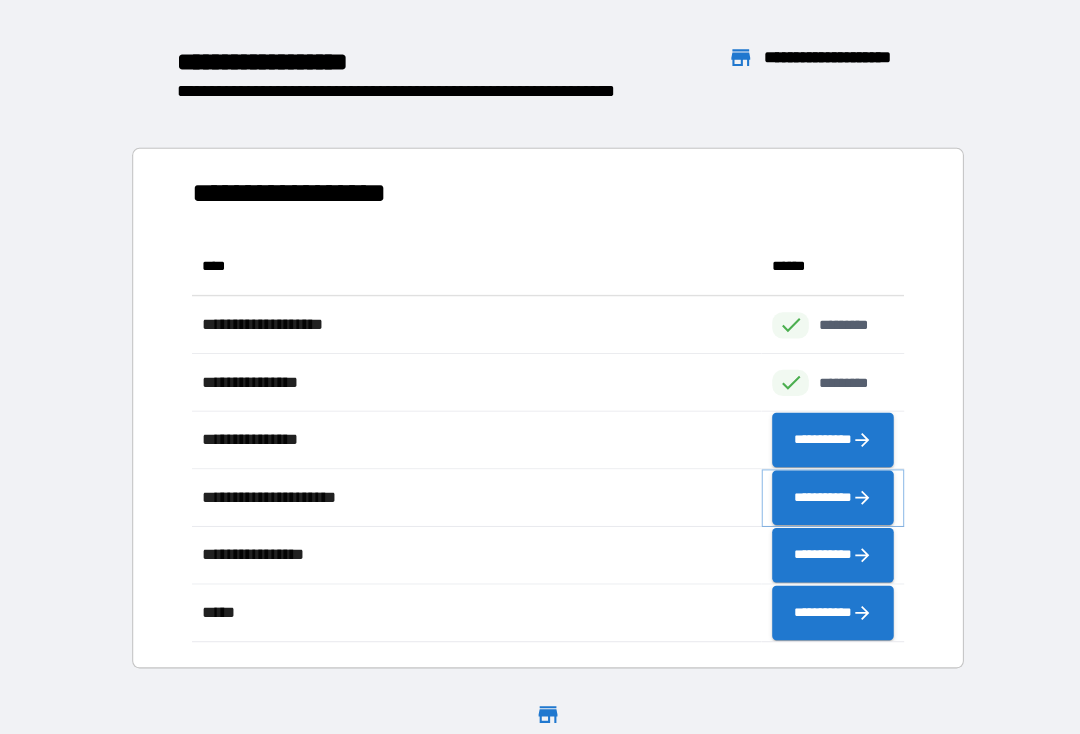 click on "**********" at bounding box center (820, 478) 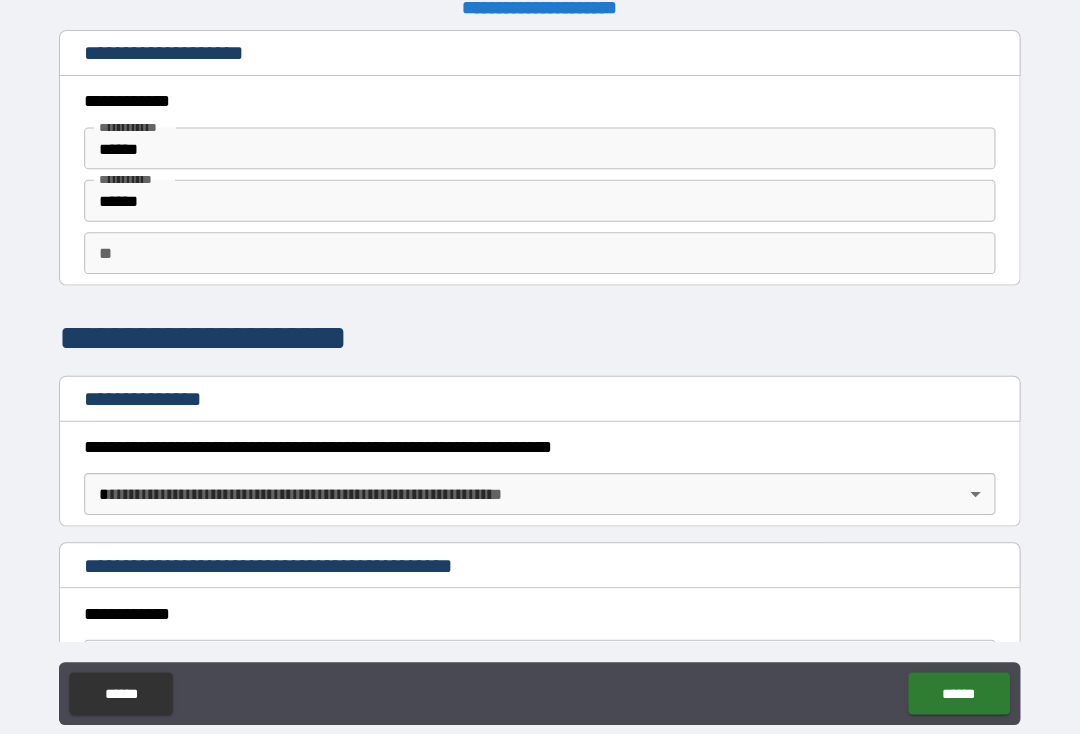 click on "**********" at bounding box center [540, 364] 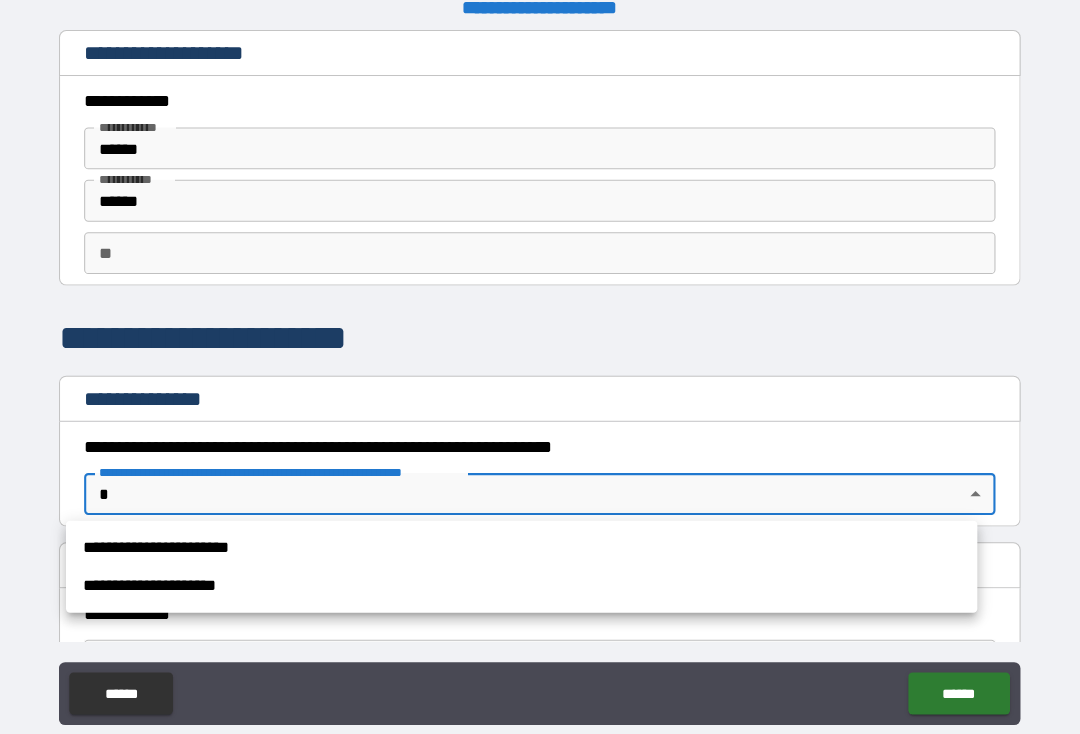 click on "**********" at bounding box center [523, 562] 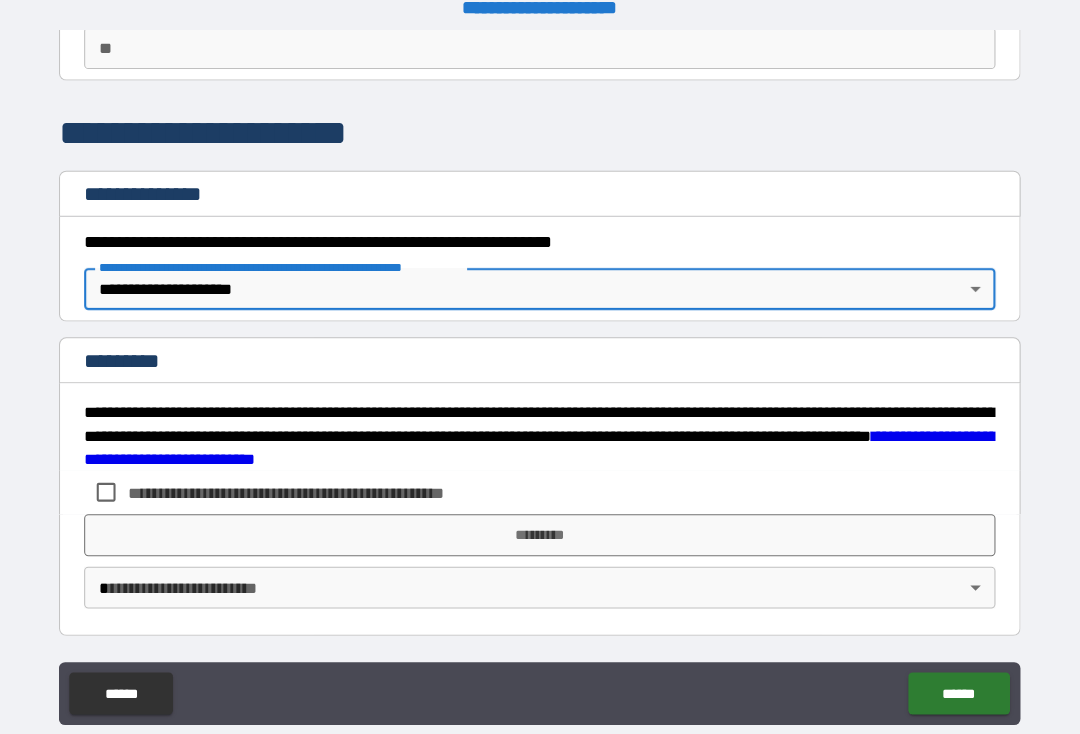 scroll, scrollTop: 196, scrollLeft: 0, axis: vertical 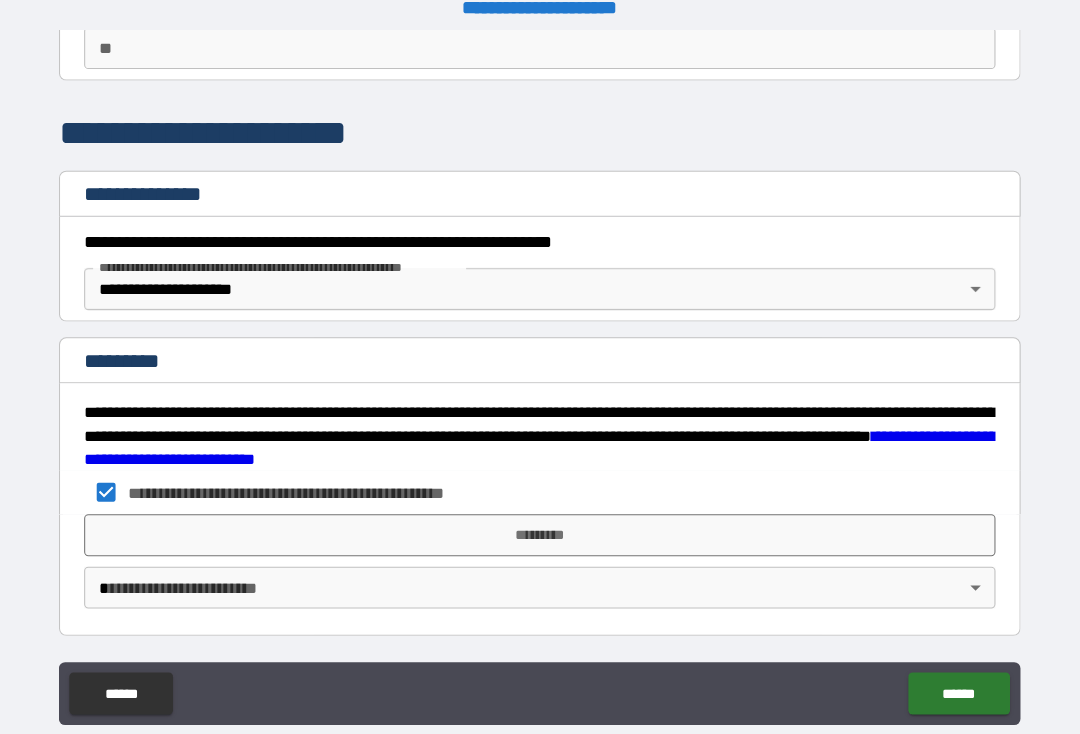 click on "*********" at bounding box center (540, 514) 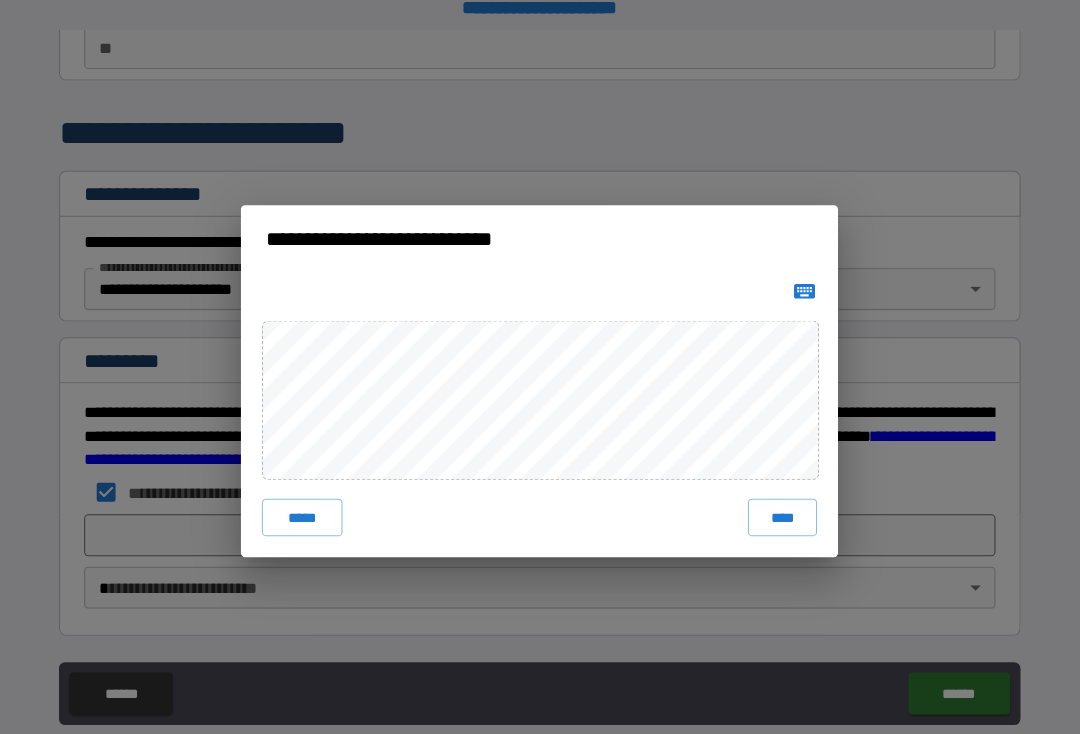click on "****" at bounding box center (772, 497) 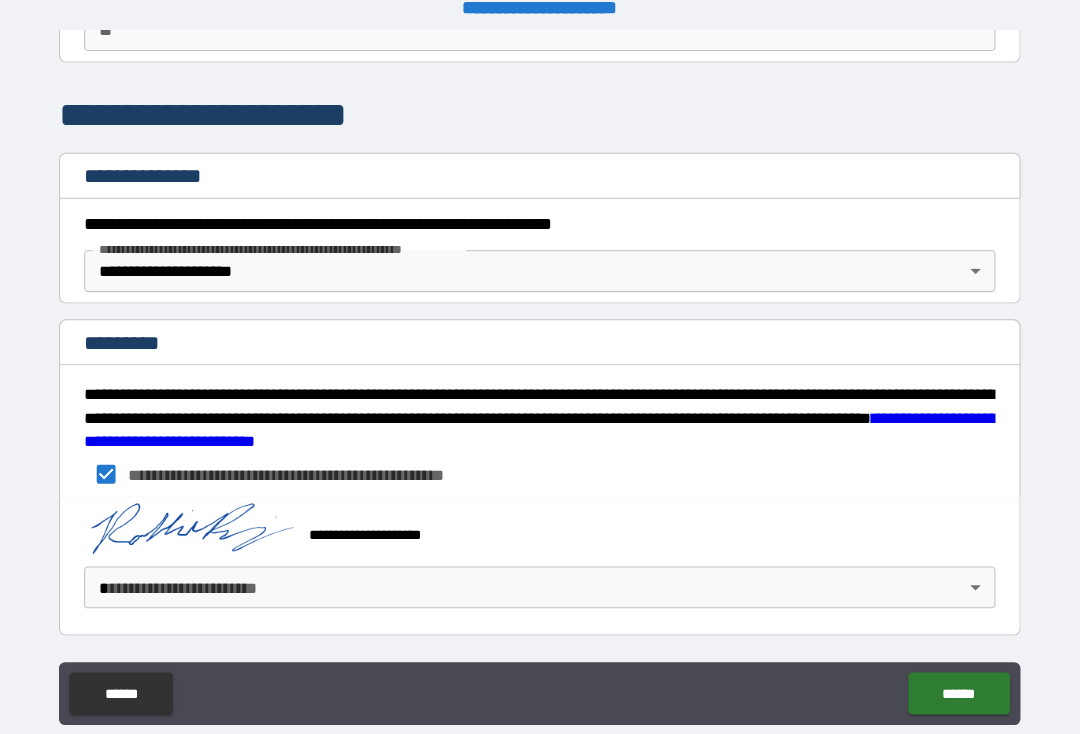 scroll, scrollTop: 213, scrollLeft: 0, axis: vertical 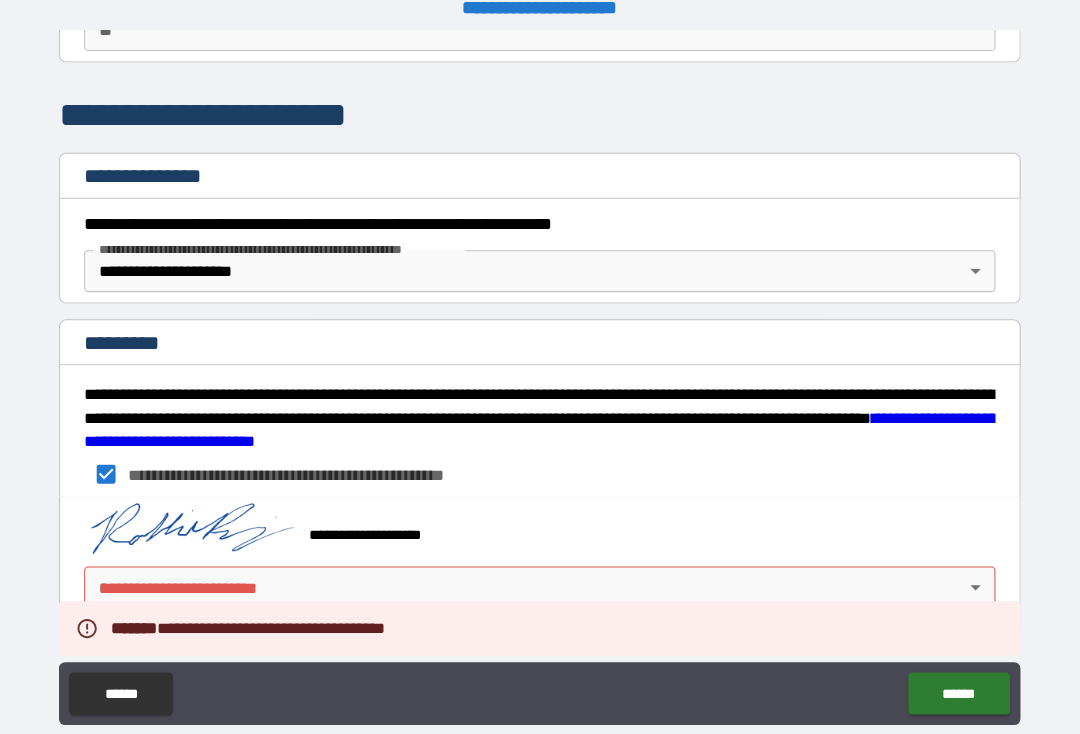 click on "**********" at bounding box center [540, 456] 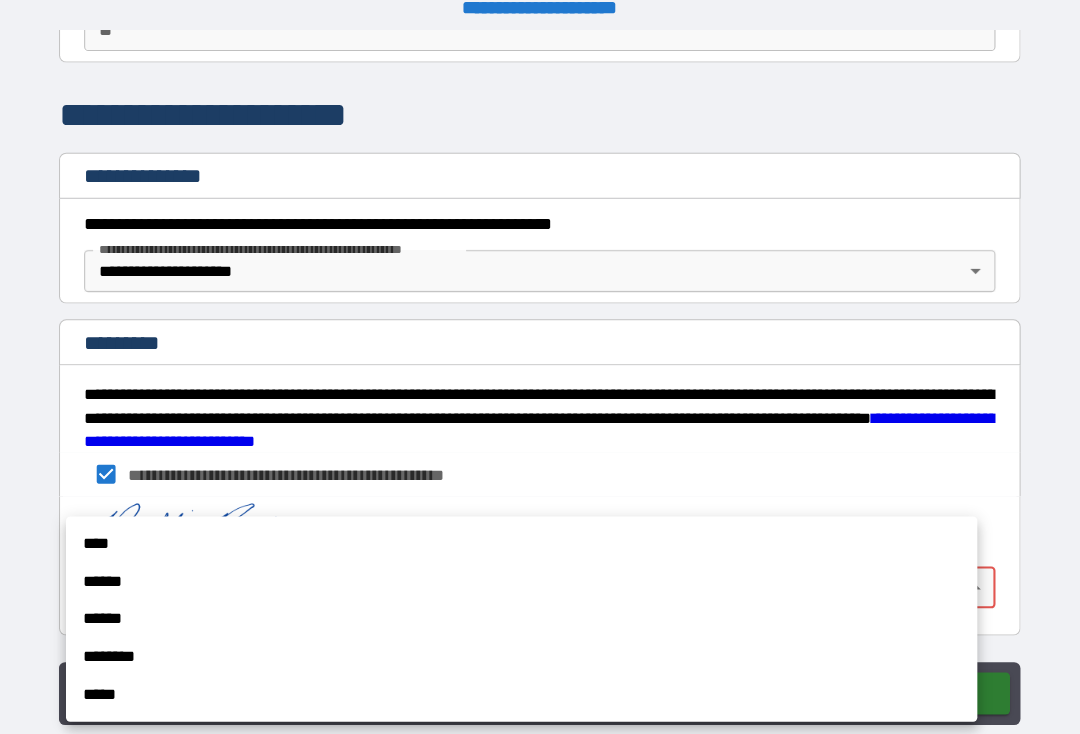 click on "****" at bounding box center [523, 522] 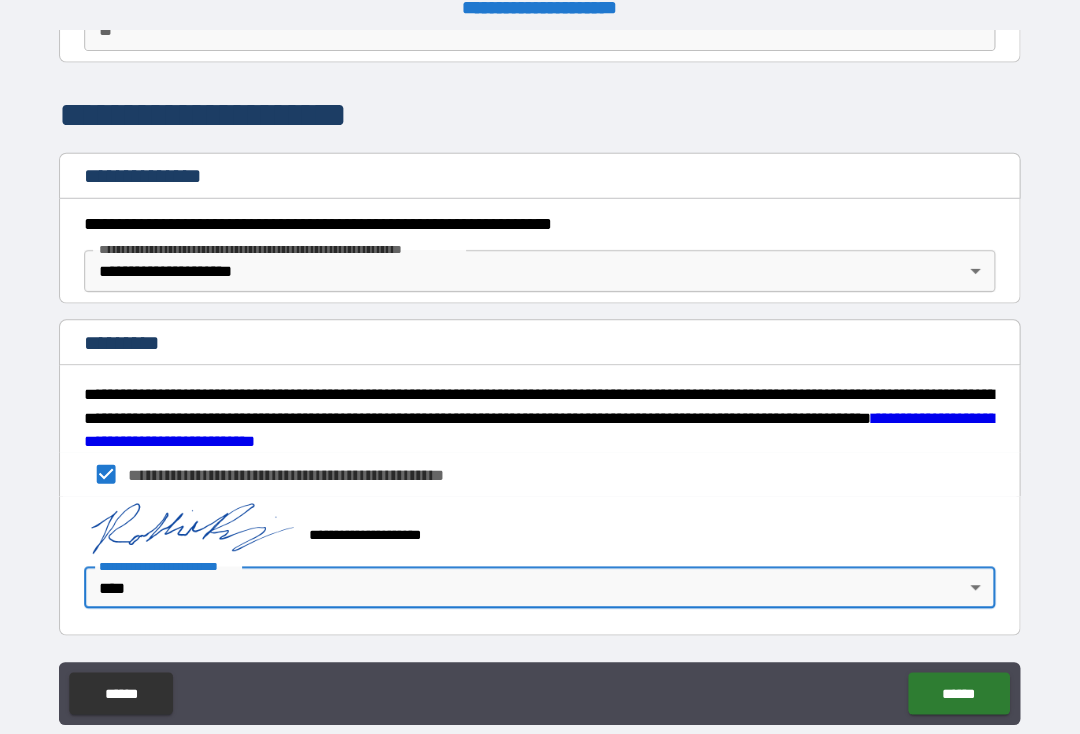 click on "******" at bounding box center [940, 665] 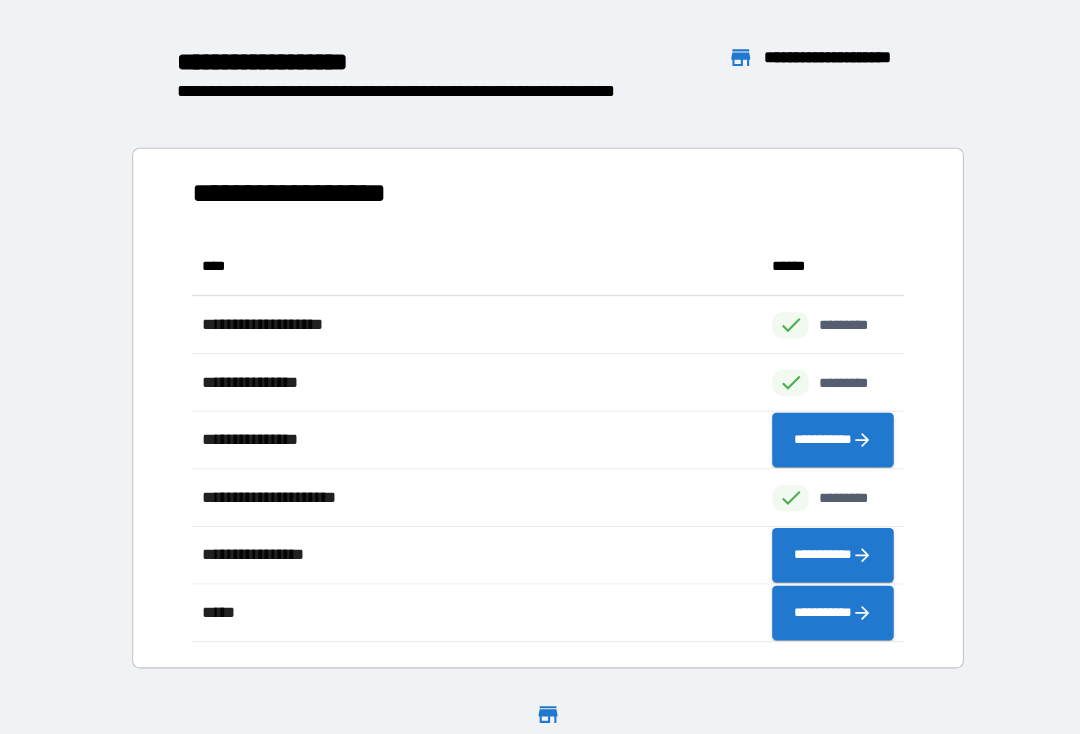 scroll, scrollTop: 1, scrollLeft: 1, axis: both 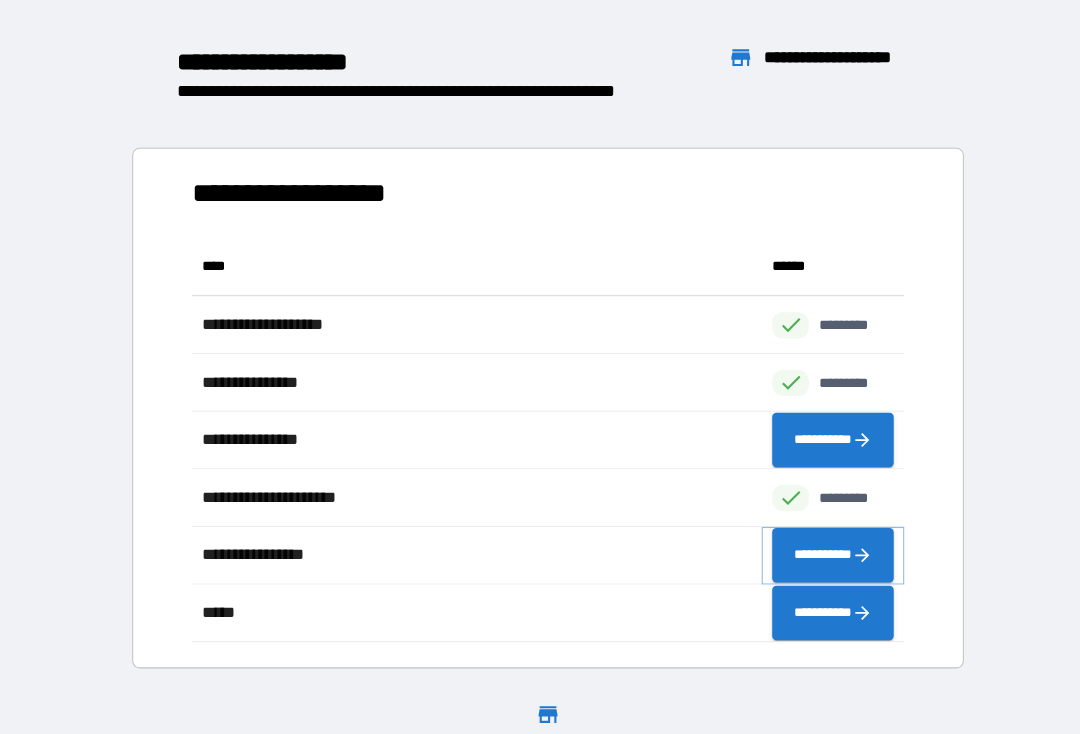 click on "**********" at bounding box center [820, 533] 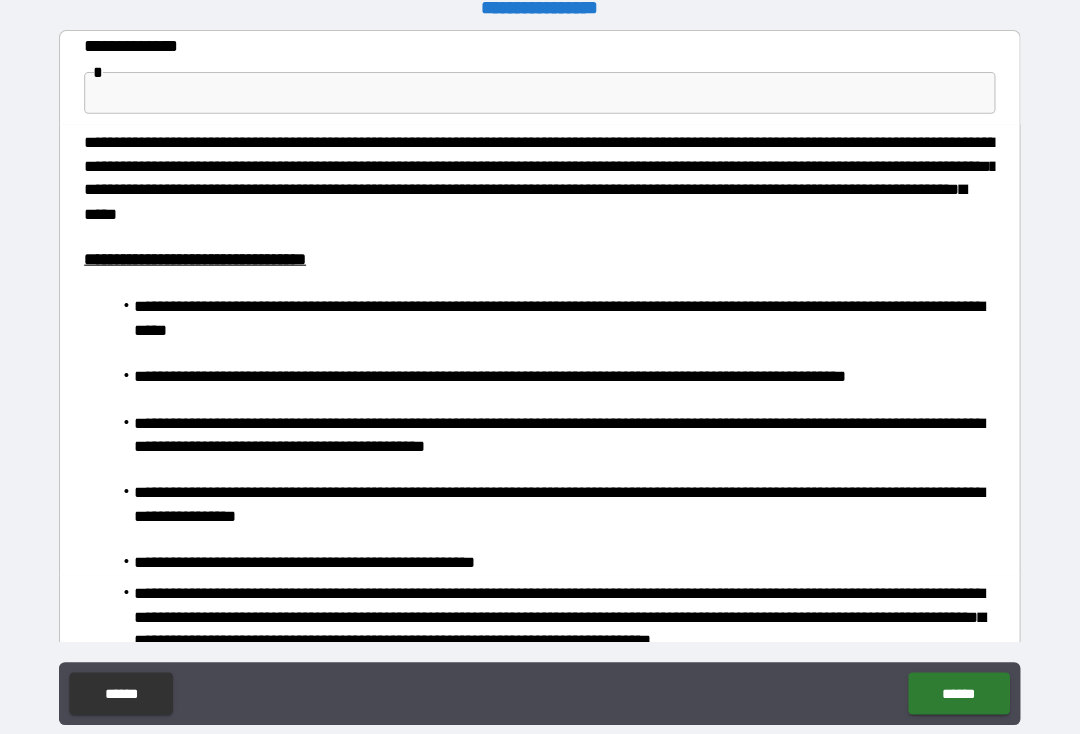 click at bounding box center (540, 92) 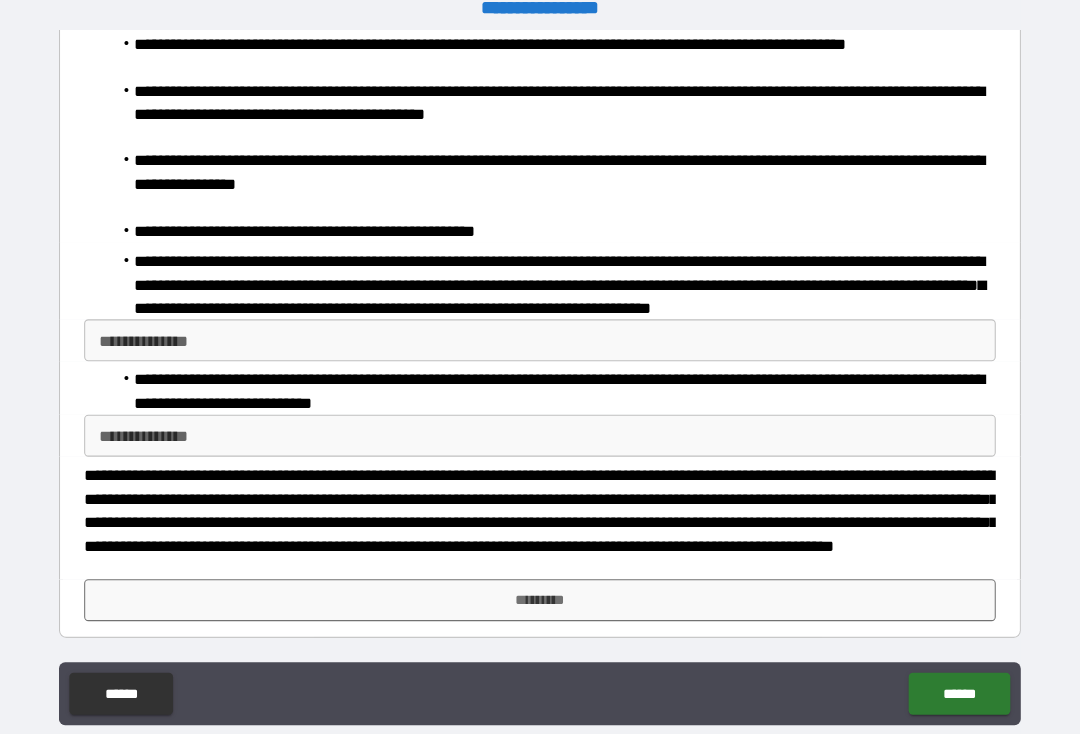 scroll, scrollTop: 314, scrollLeft: 0, axis: vertical 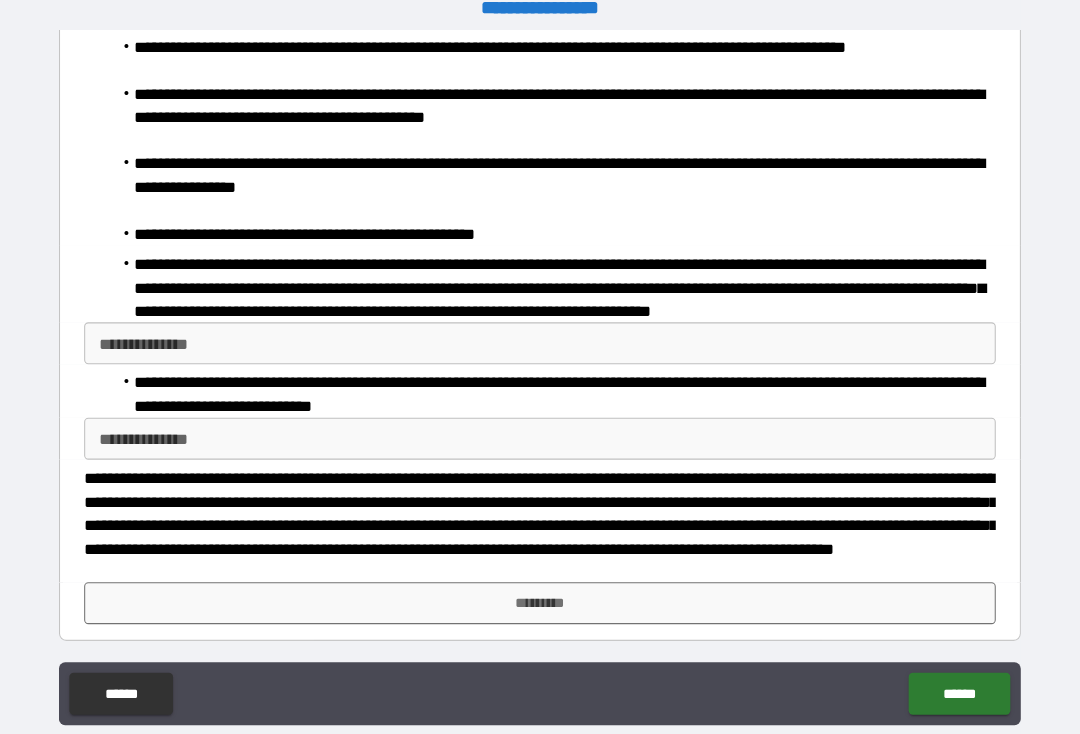 type on "**********" 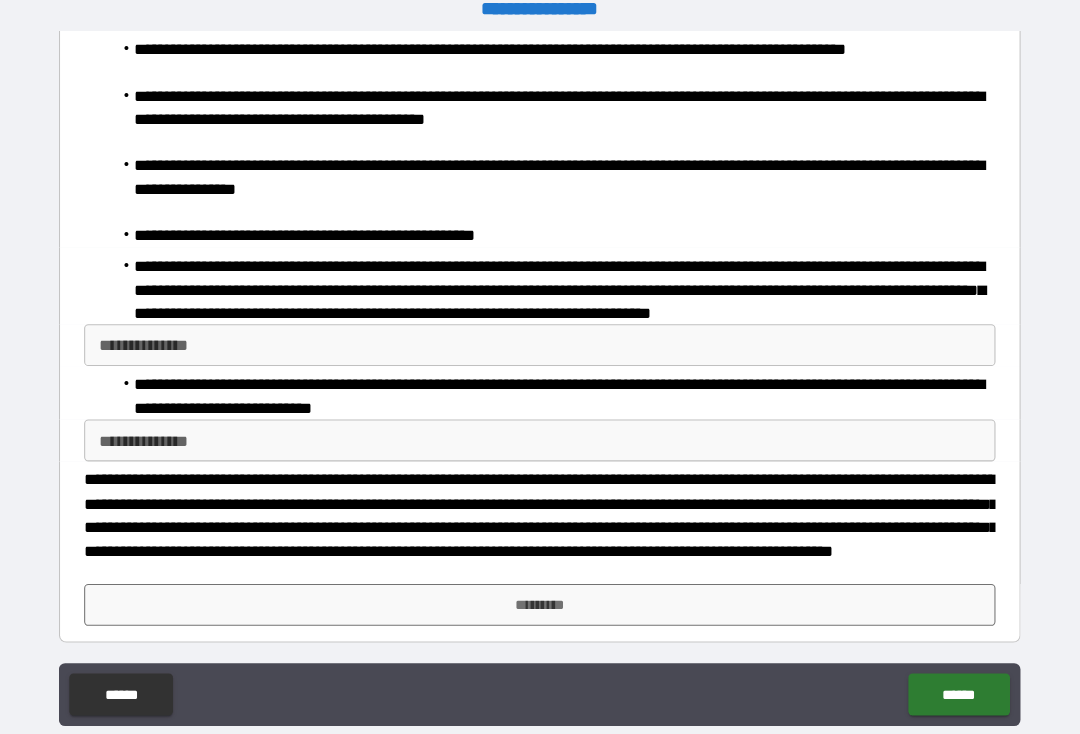 click on "**********" at bounding box center (540, 331) 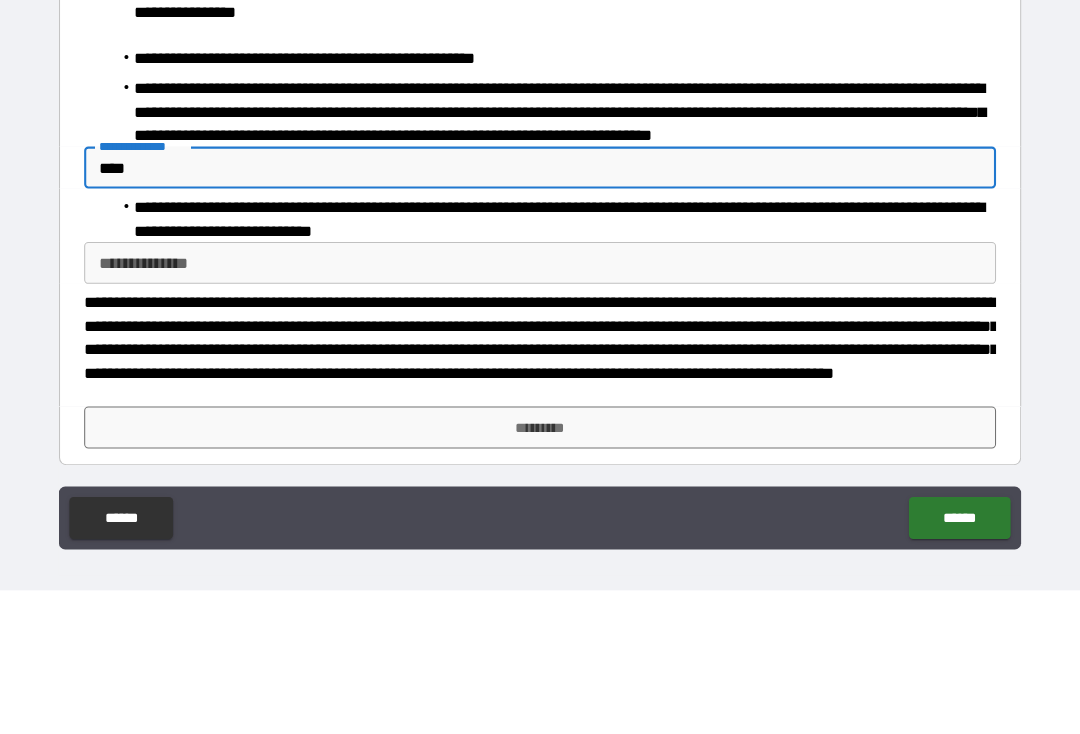 type on "****" 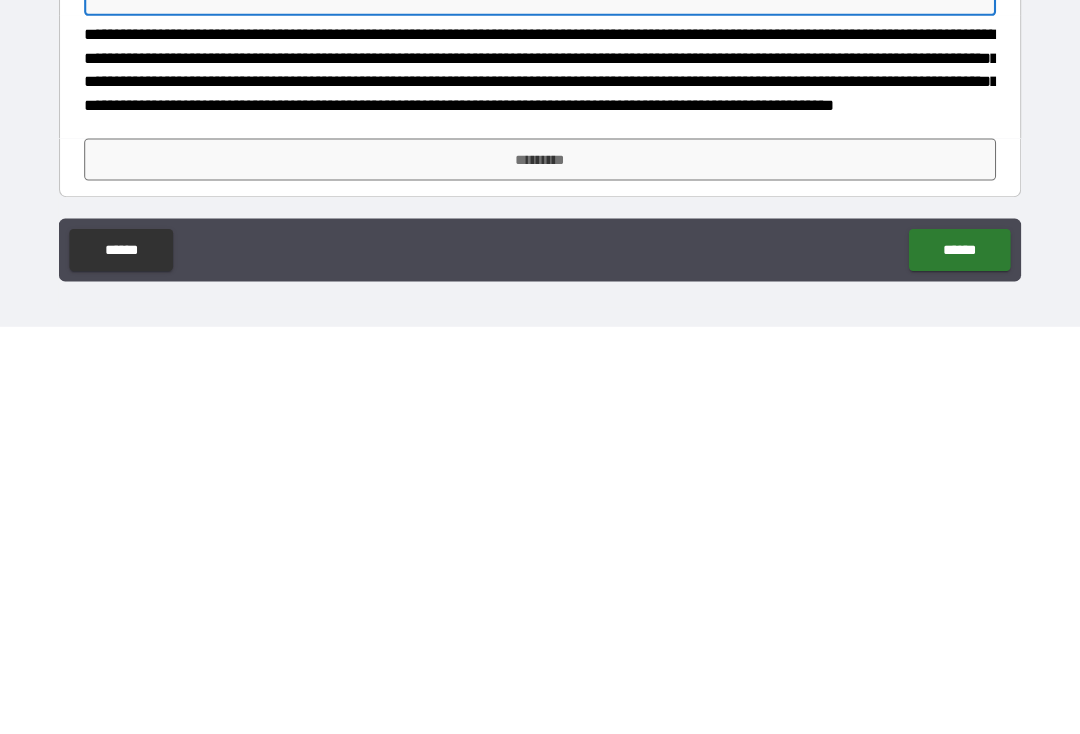 scroll, scrollTop: 34, scrollLeft: 0, axis: vertical 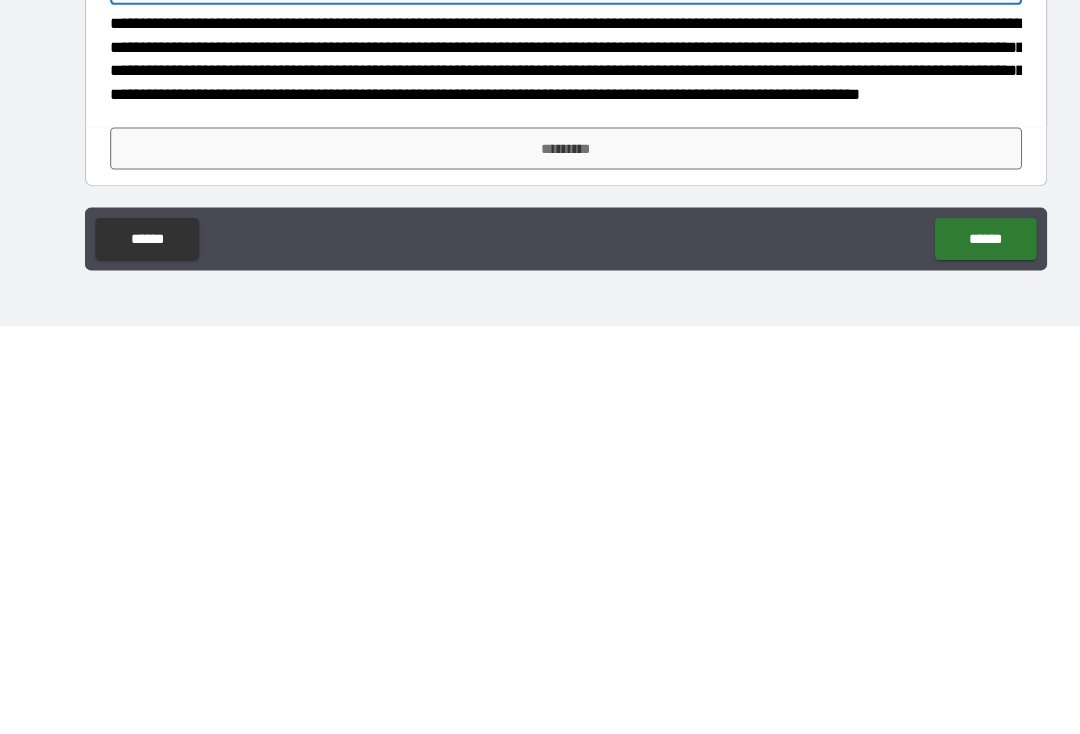 type on "****" 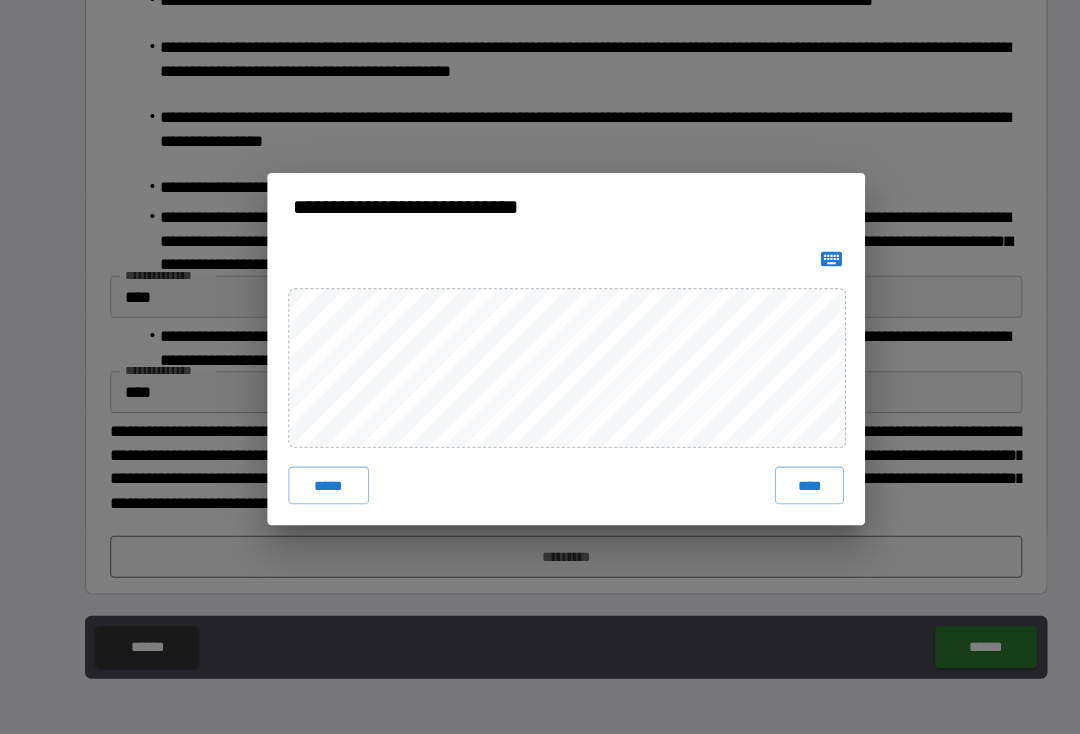 click on "****" at bounding box center [772, 497] 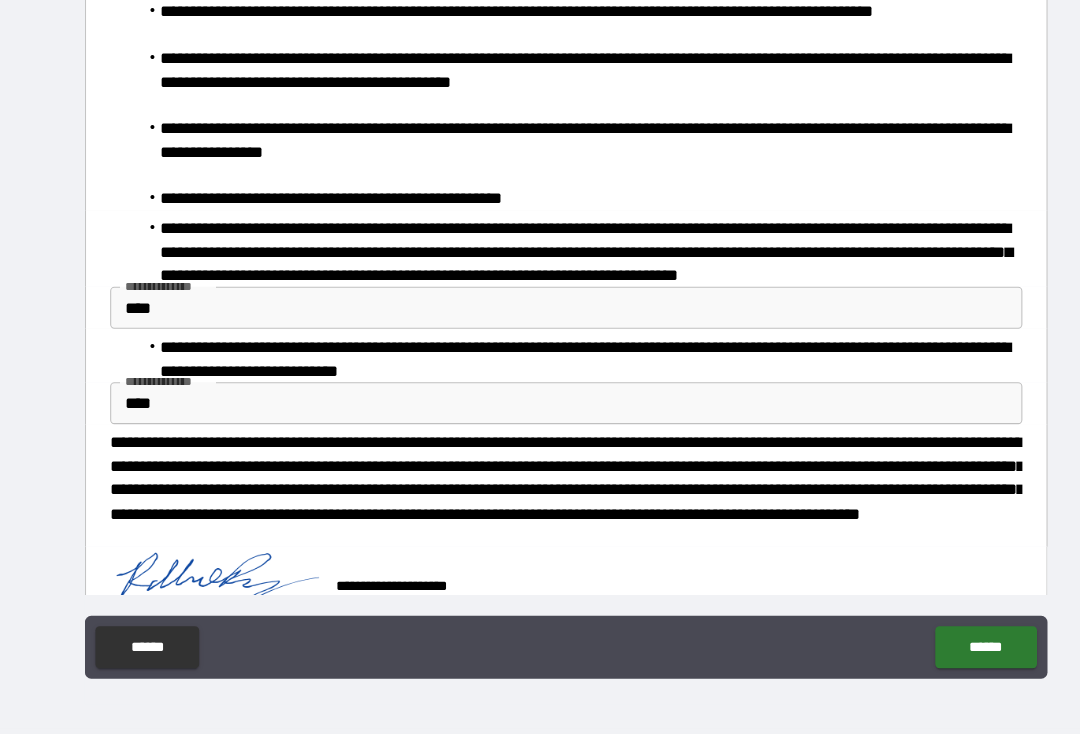 click on "******" at bounding box center [940, 651] 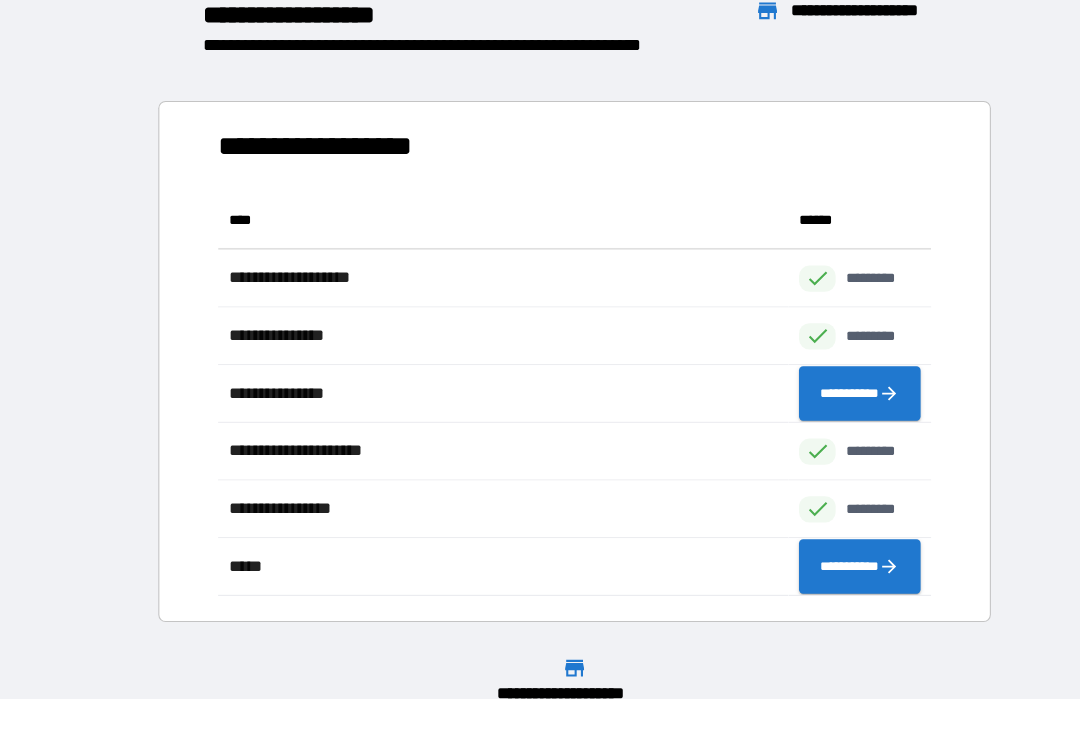 scroll, scrollTop: 1, scrollLeft: 1, axis: both 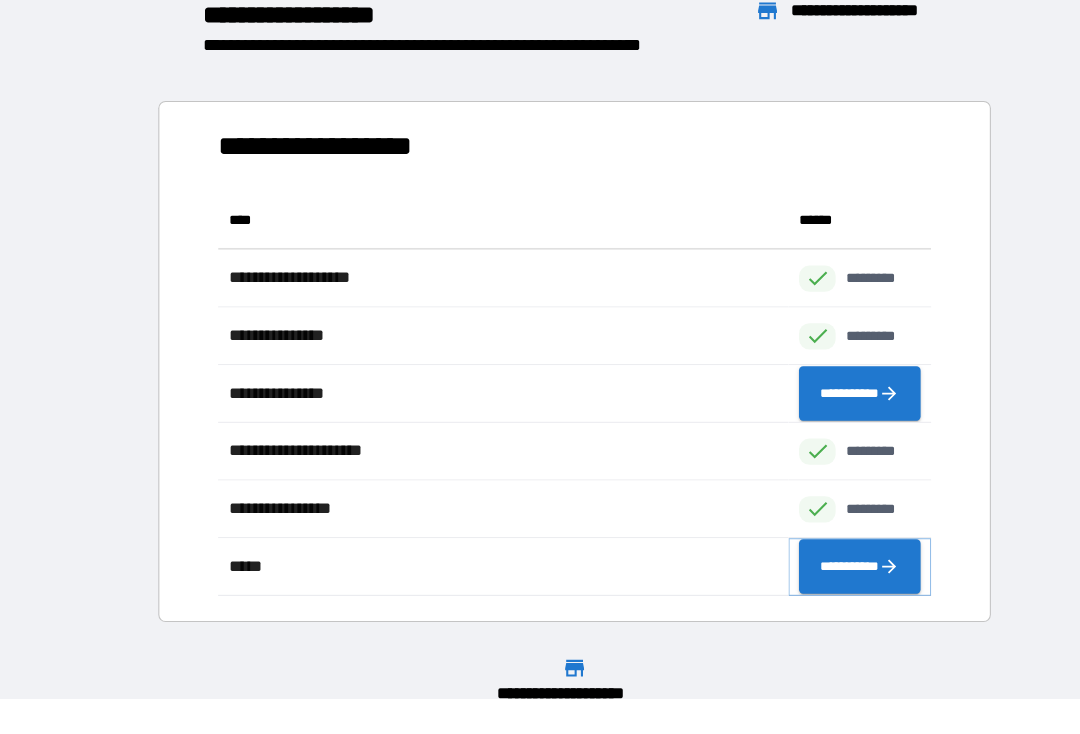 click on "**********" at bounding box center (820, 574) 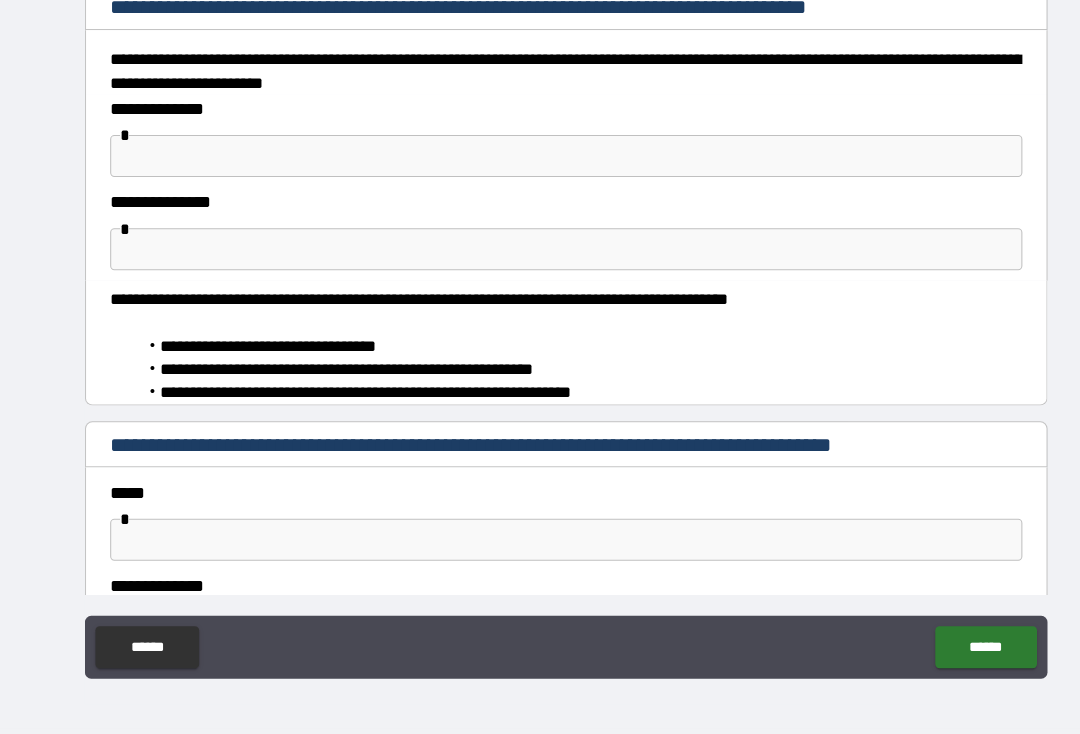 scroll, scrollTop: 0, scrollLeft: 0, axis: both 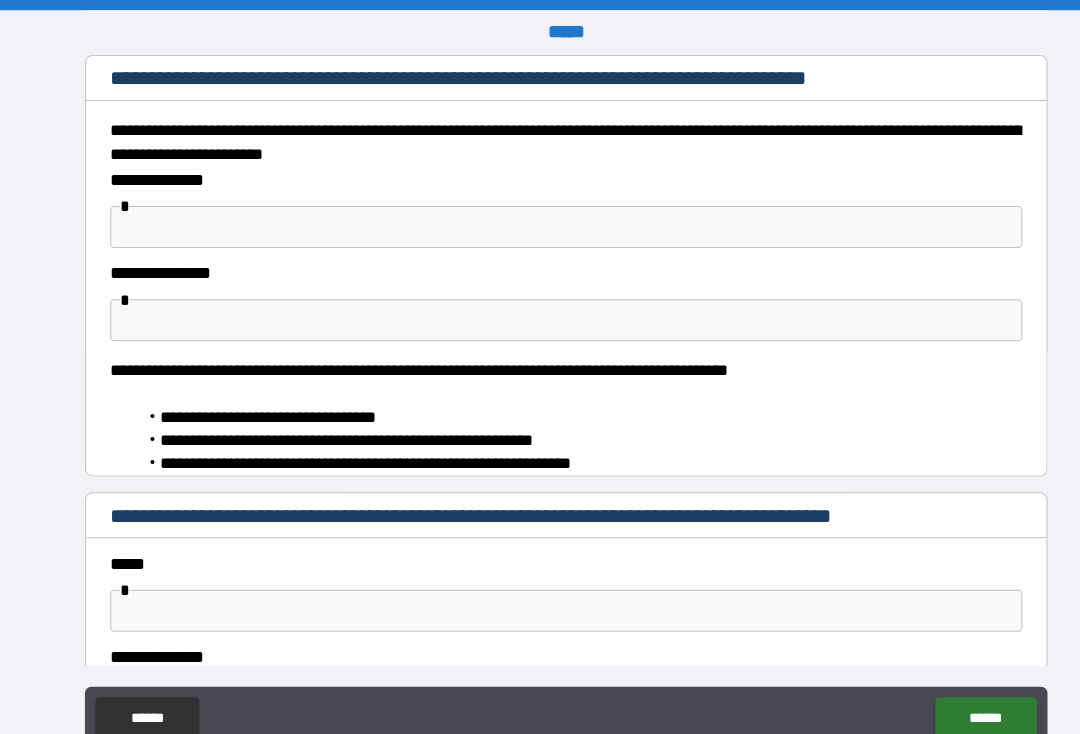 type on "*" 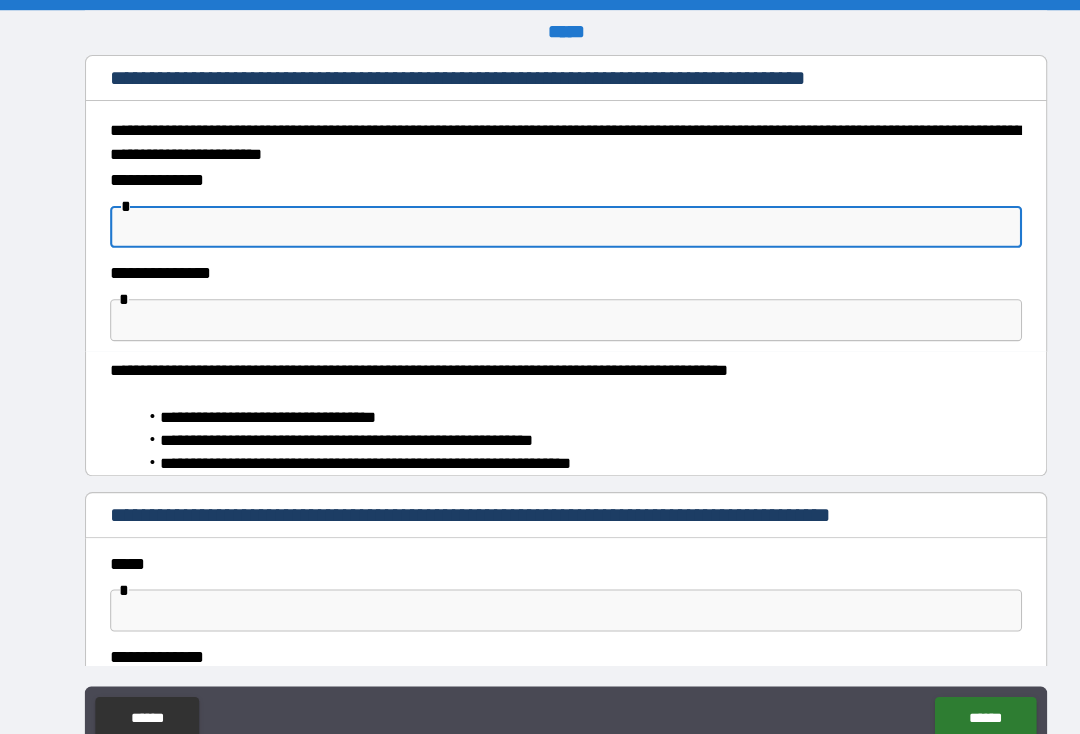 type on "*" 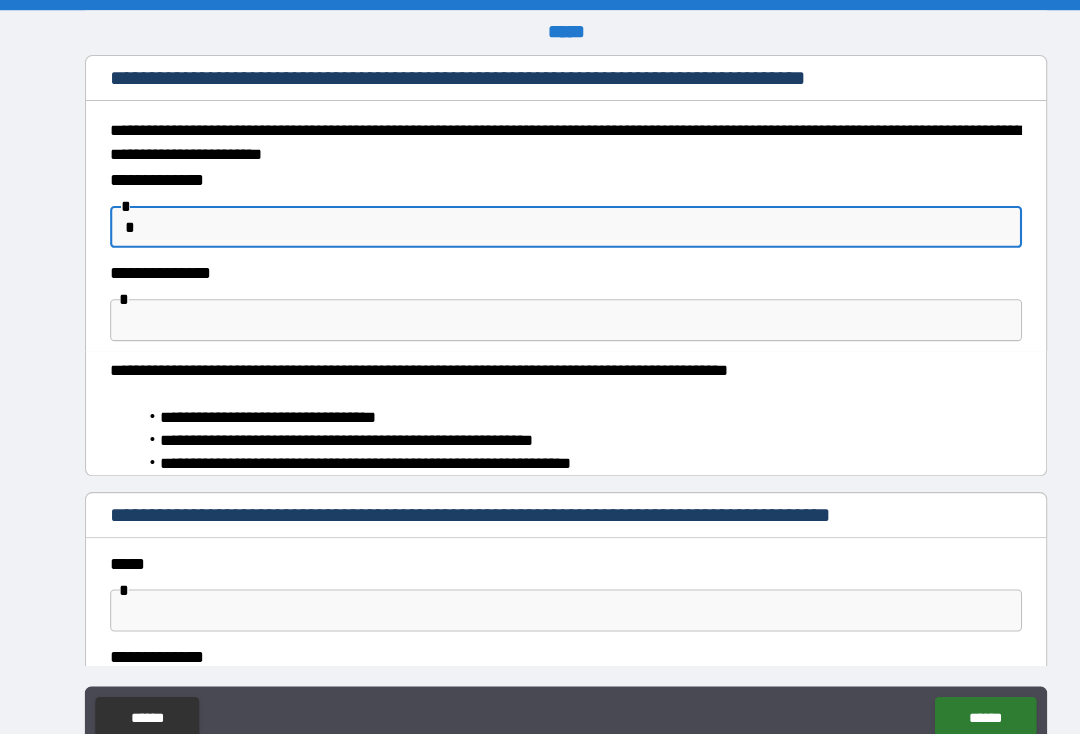 type on "*" 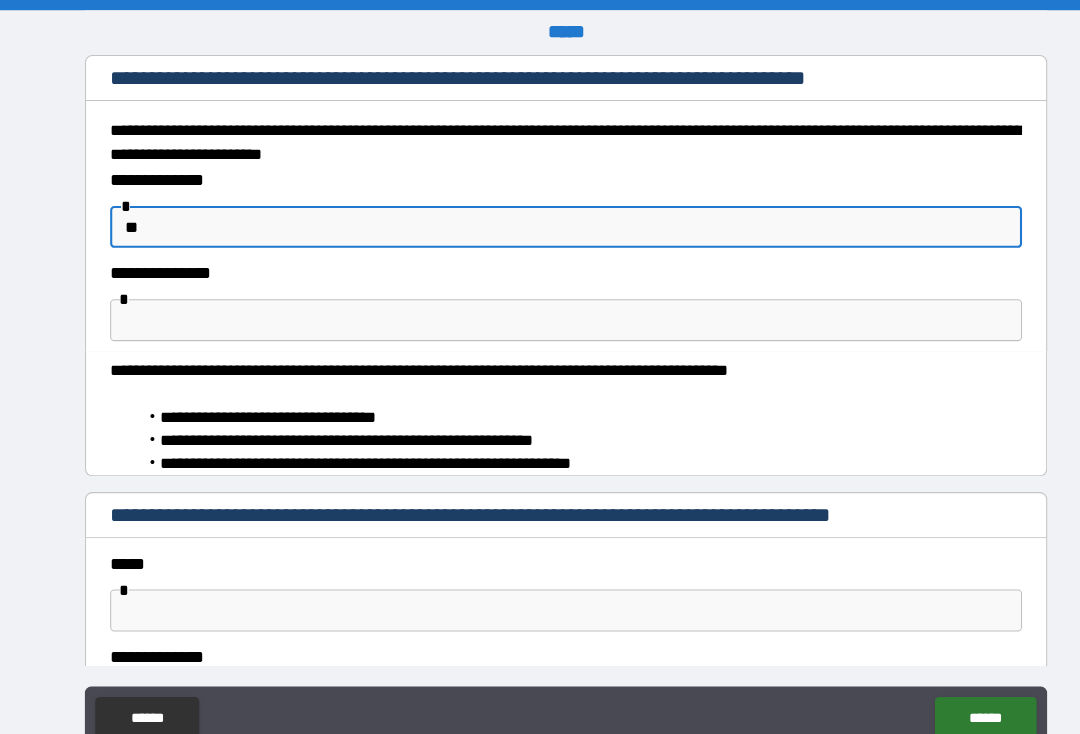 type on "*" 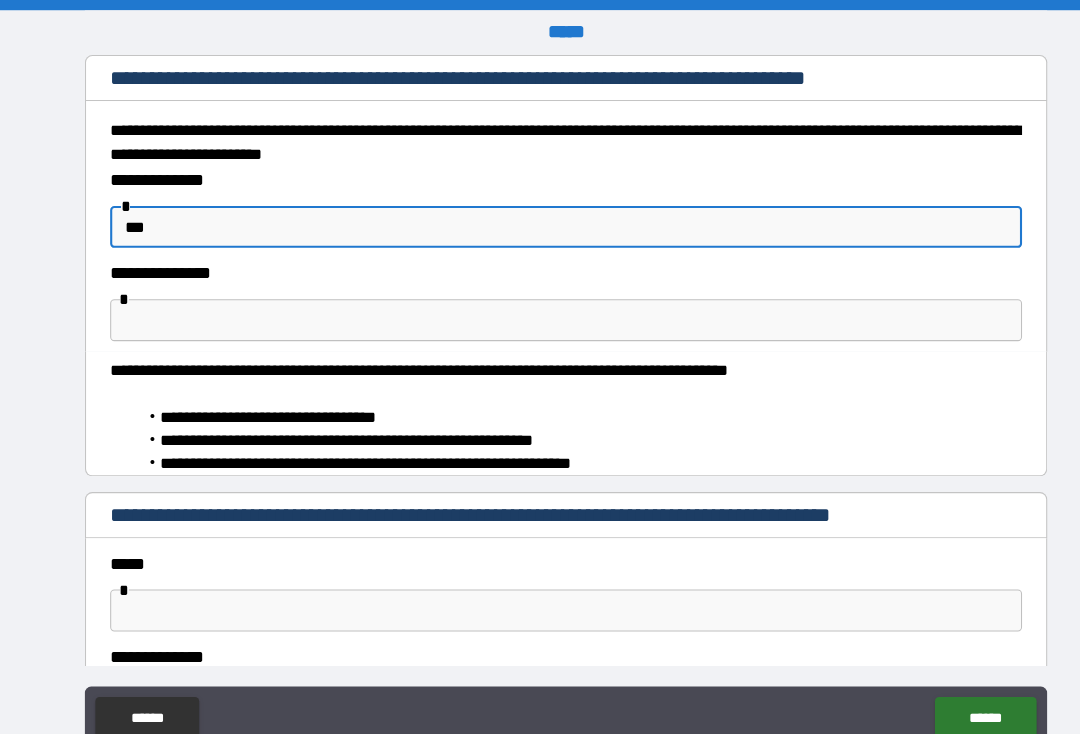 type on "*" 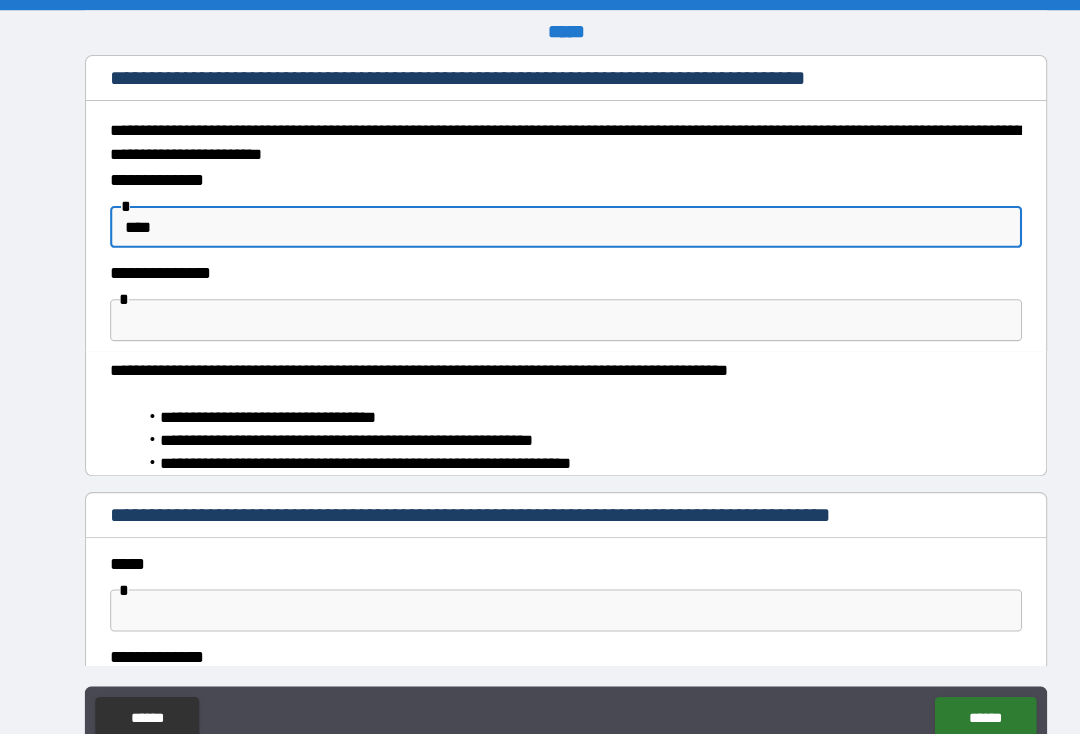 type on "*" 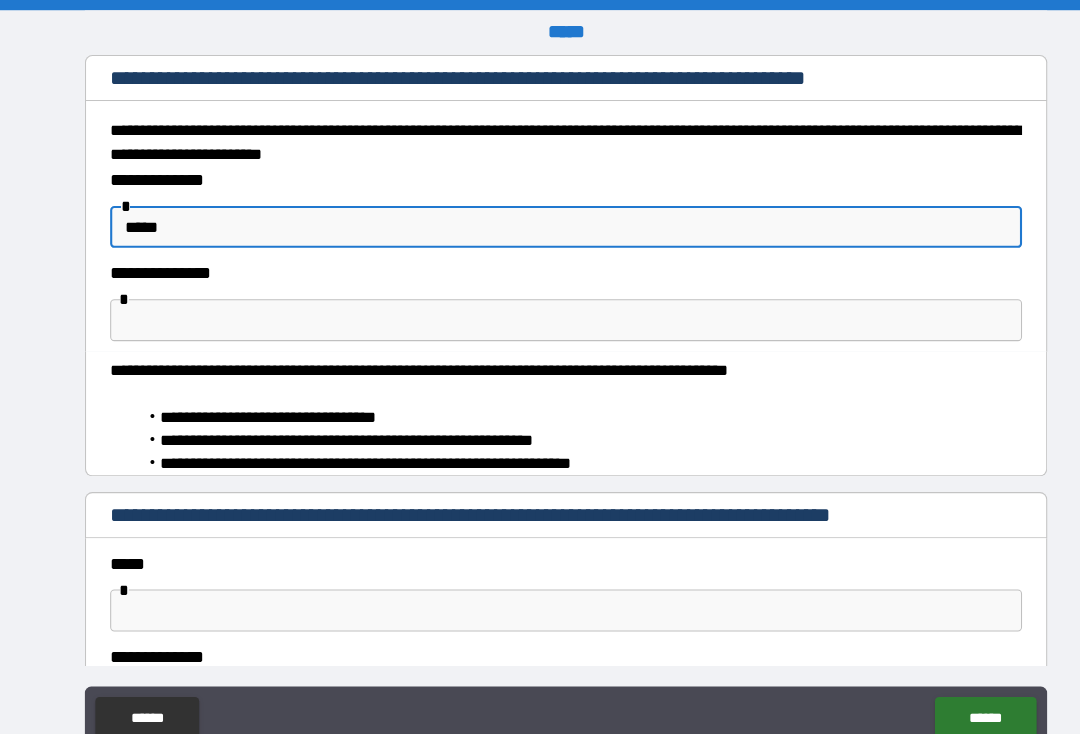 type on "*" 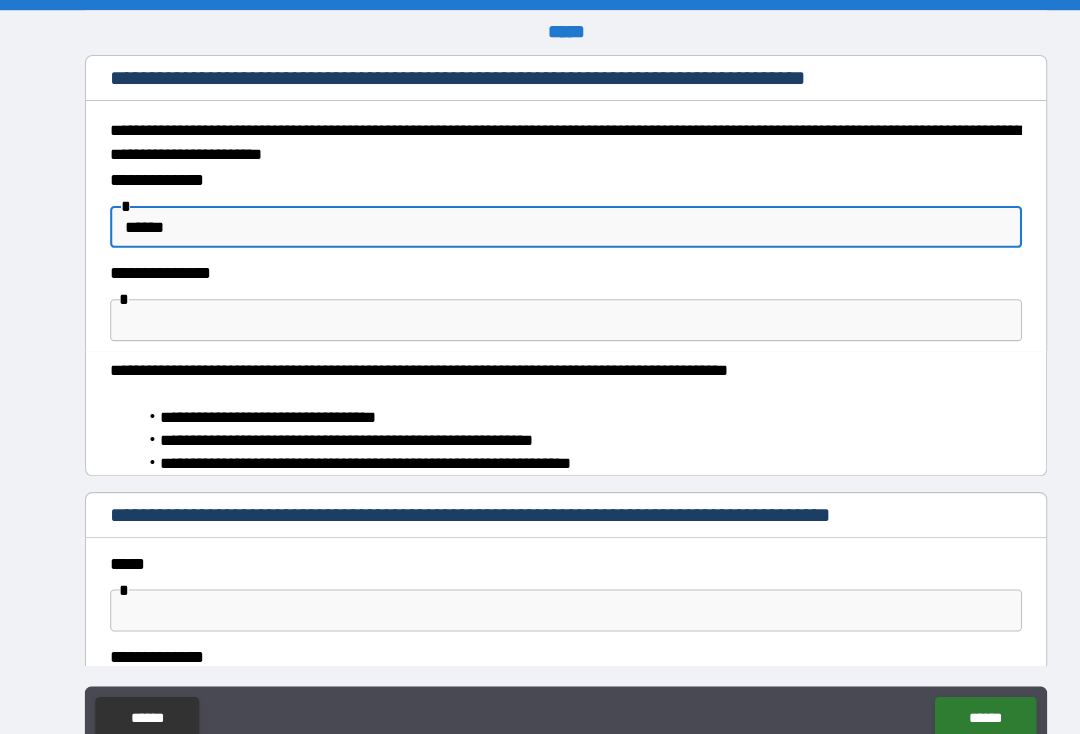 type on "*" 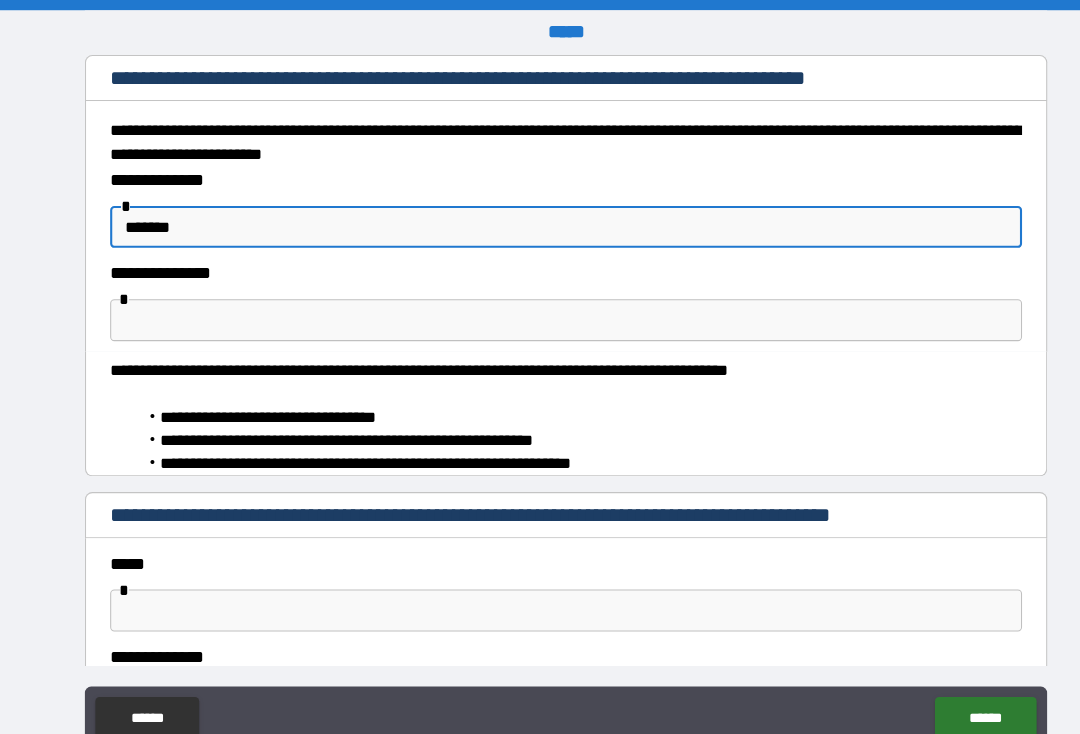 type on "*" 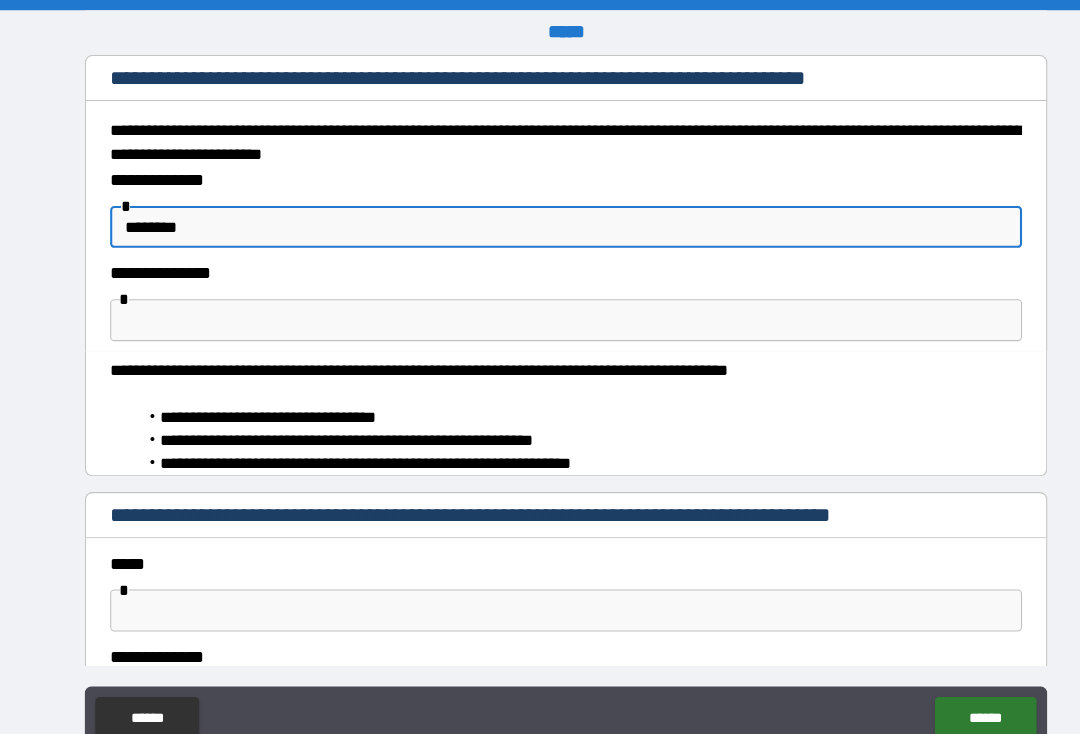 type on "*" 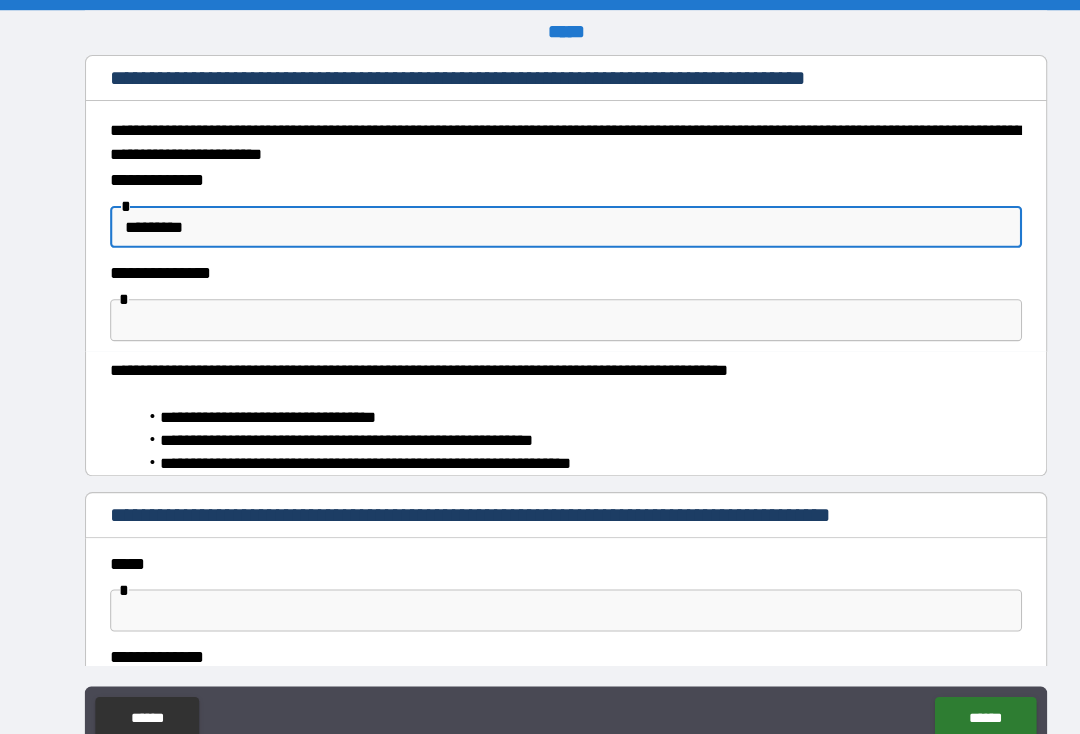 type on "*" 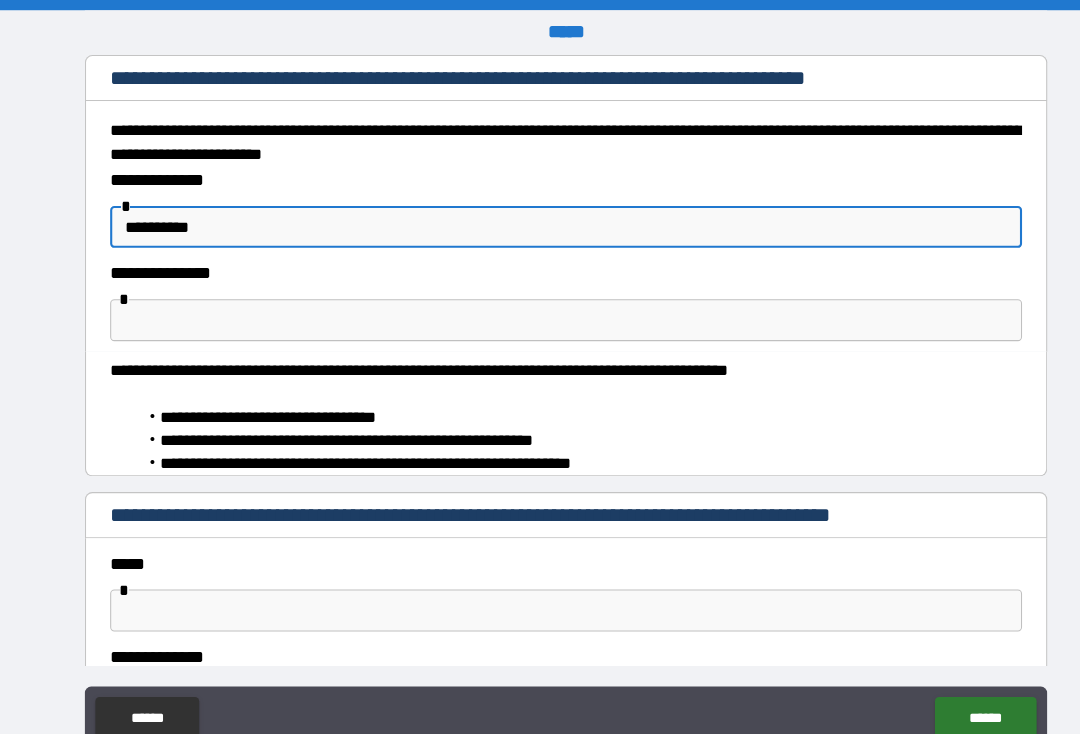 type on "*" 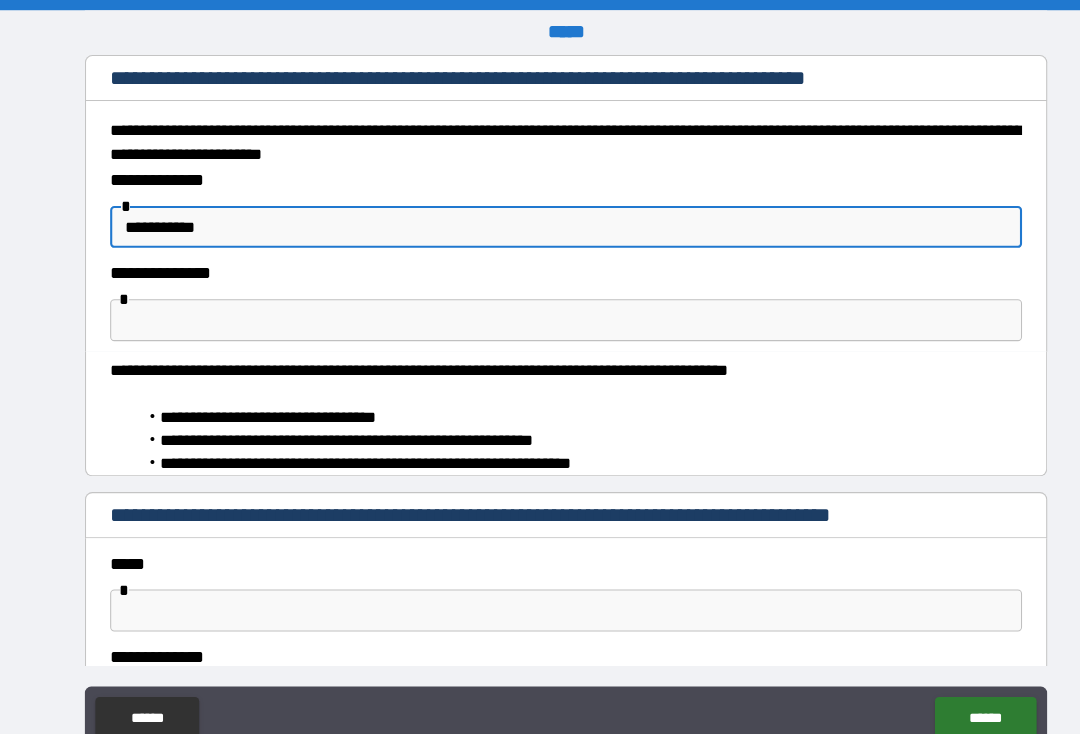 type on "*" 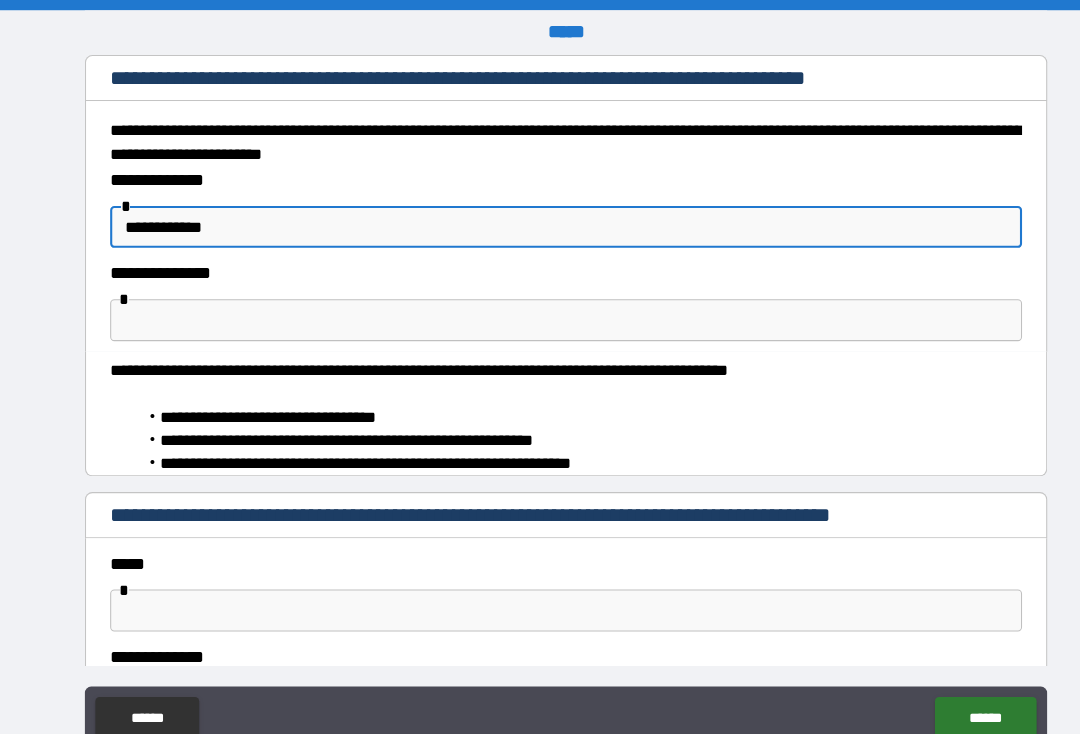 type on "*" 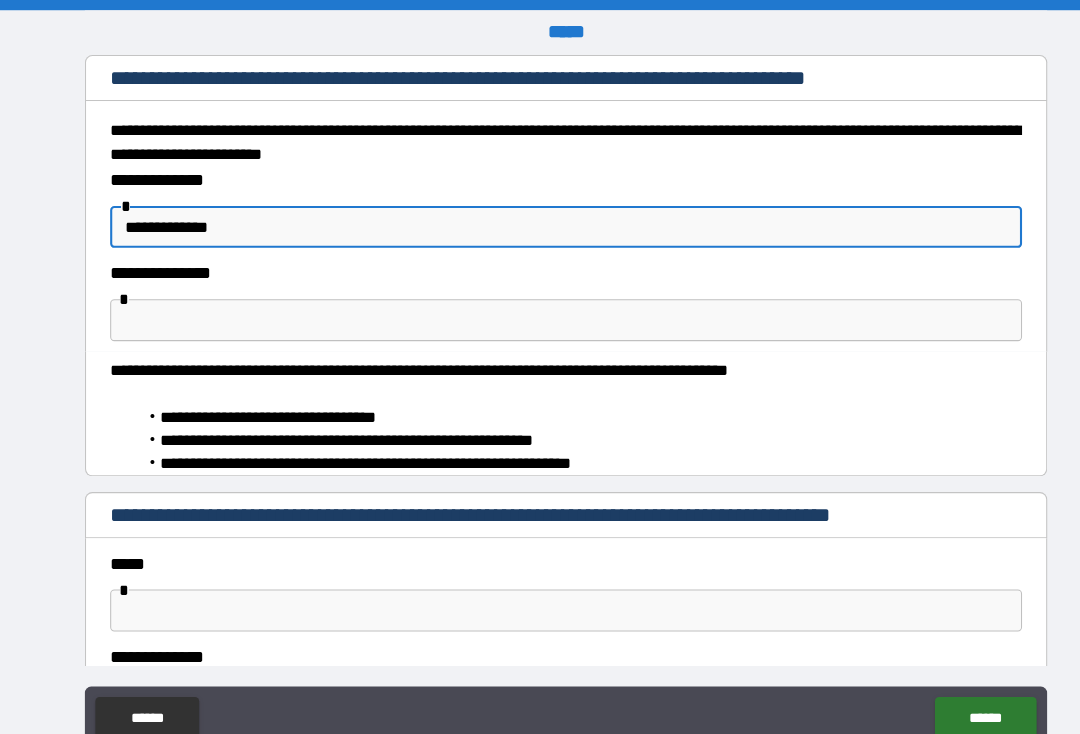 type on "*" 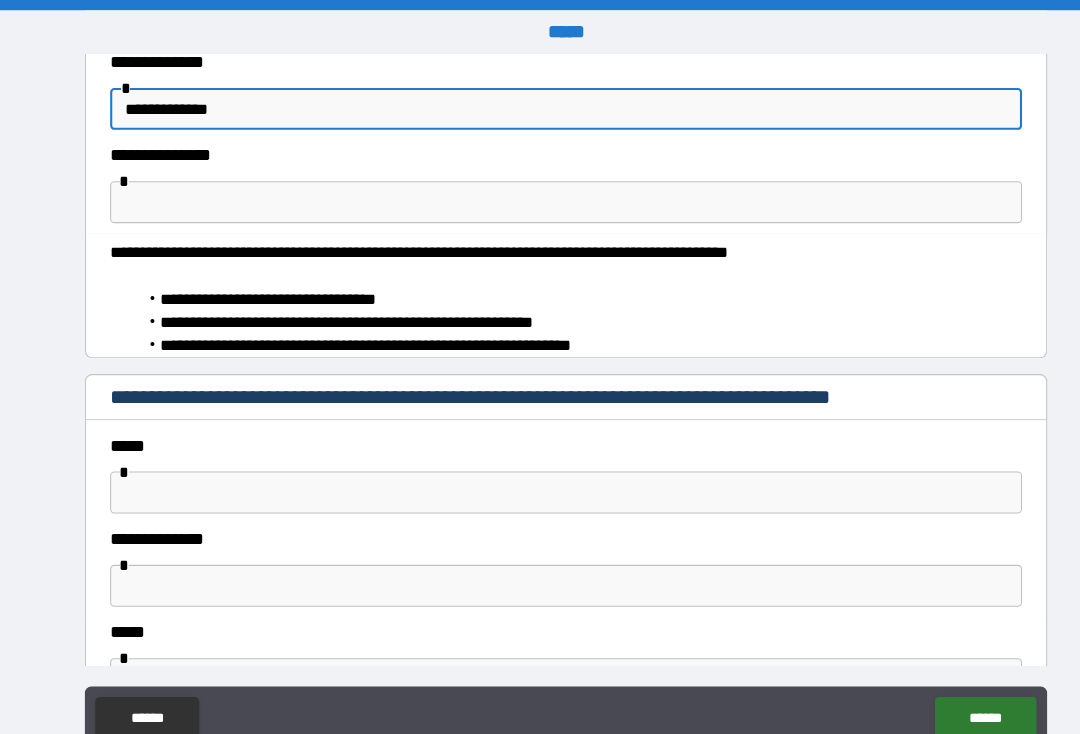 scroll, scrollTop: 132, scrollLeft: 0, axis: vertical 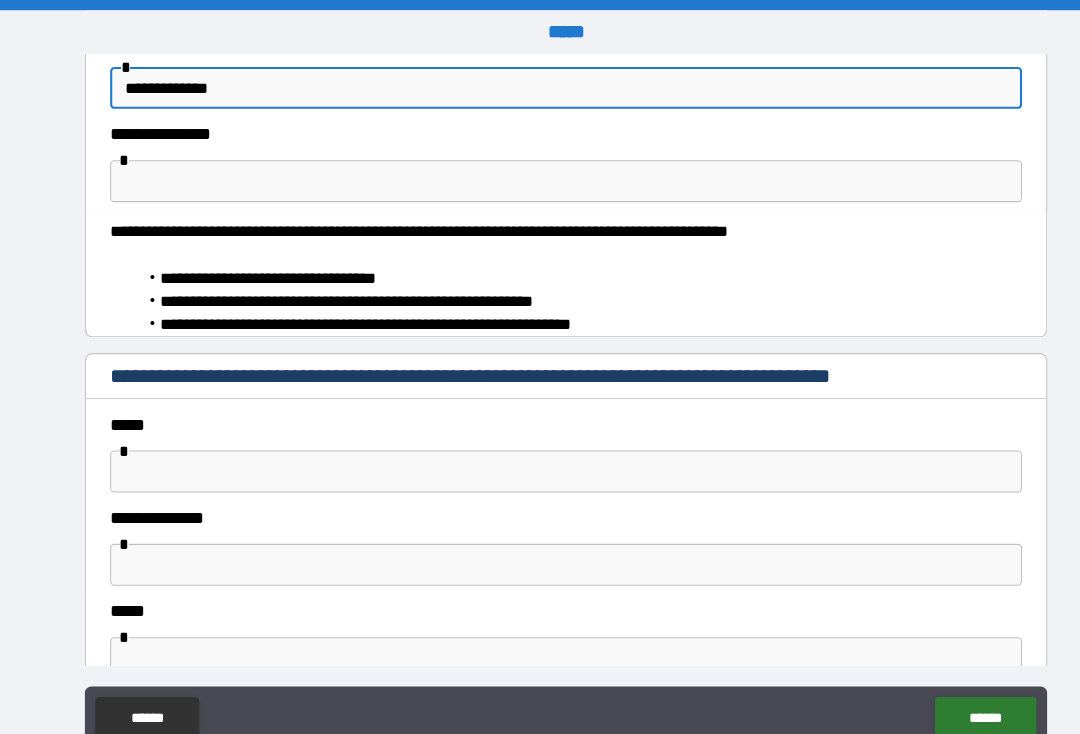 type on "**********" 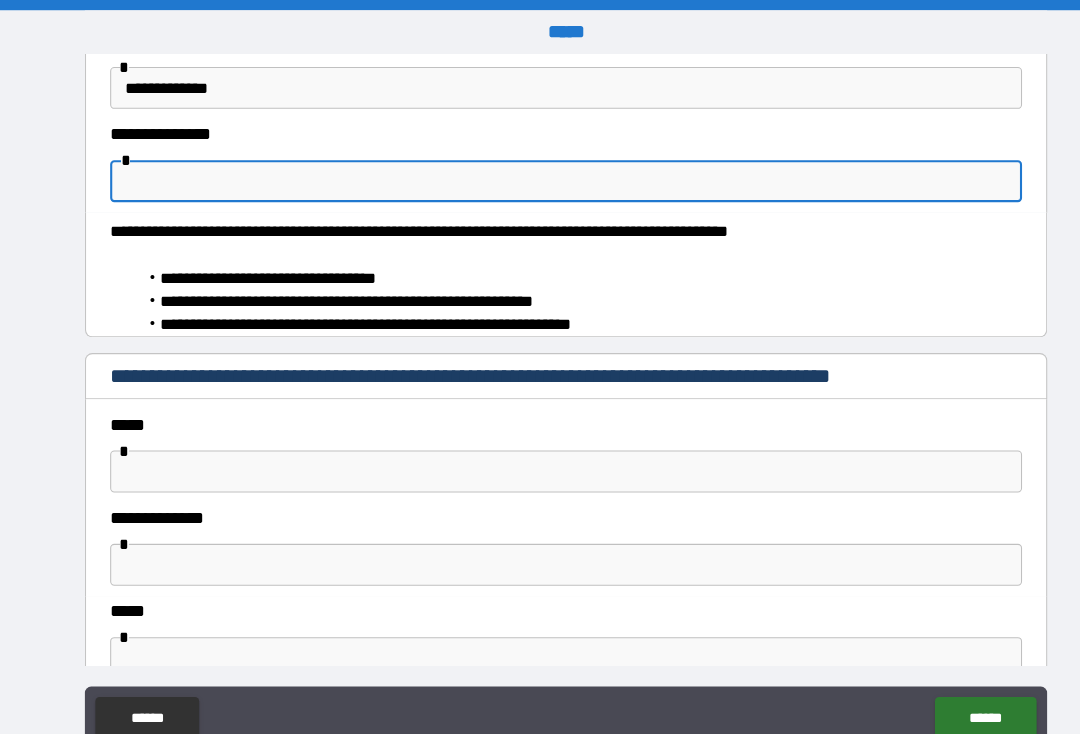 type on "*" 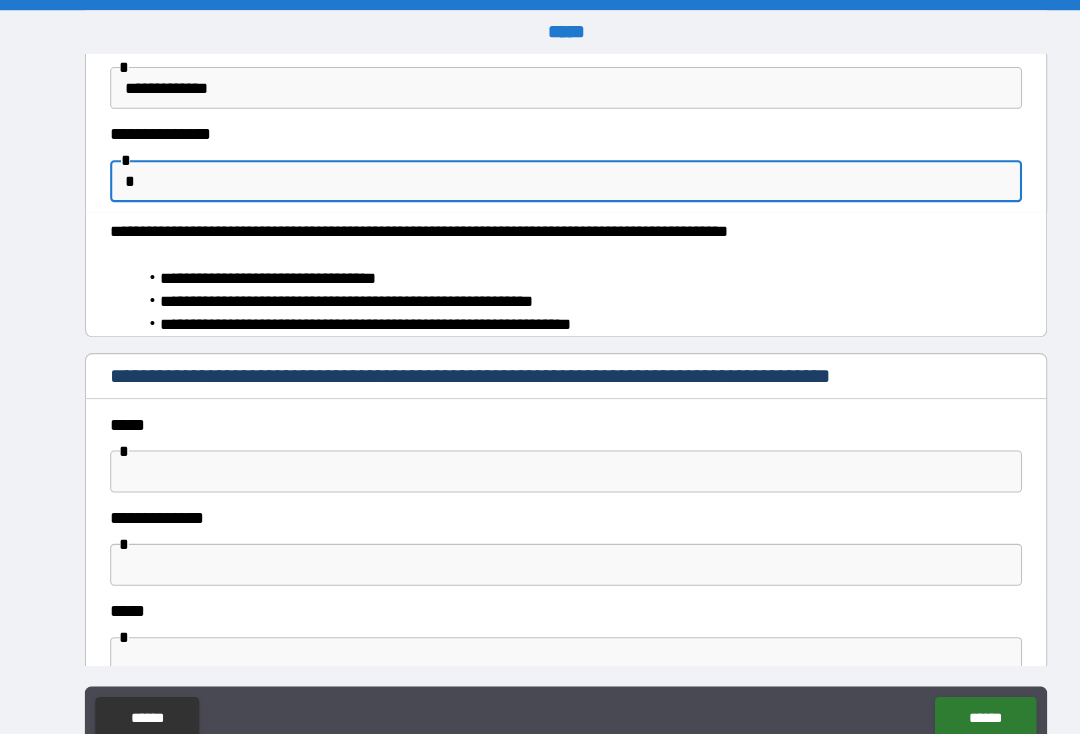 type on "*" 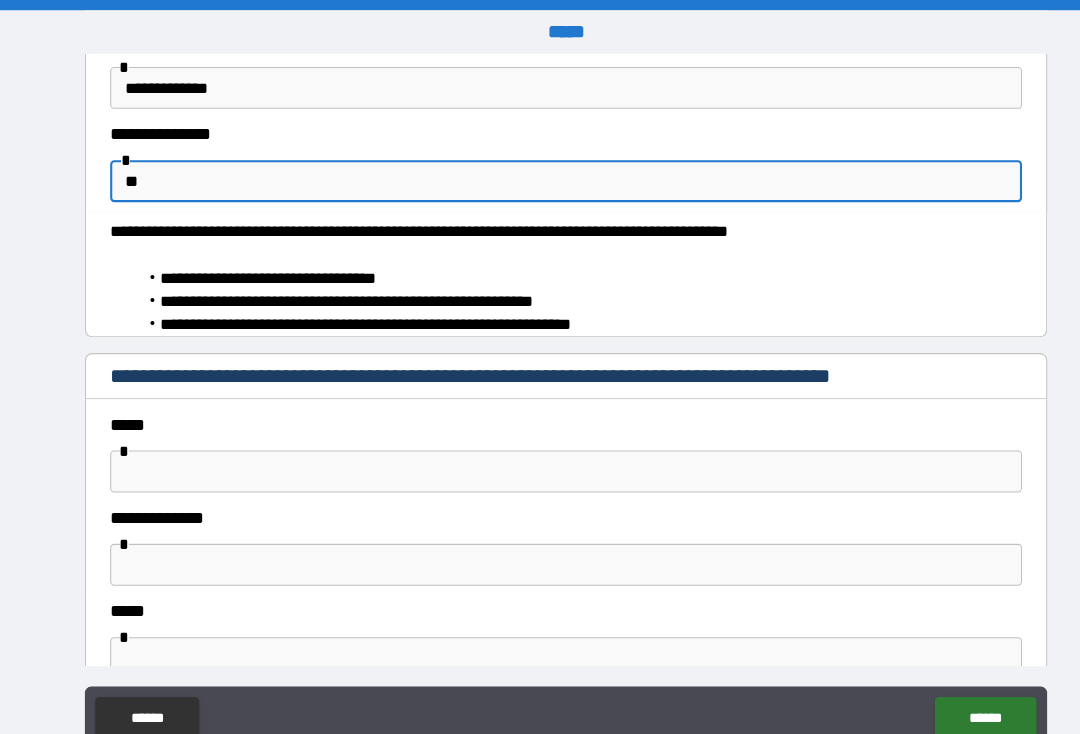 type on "*" 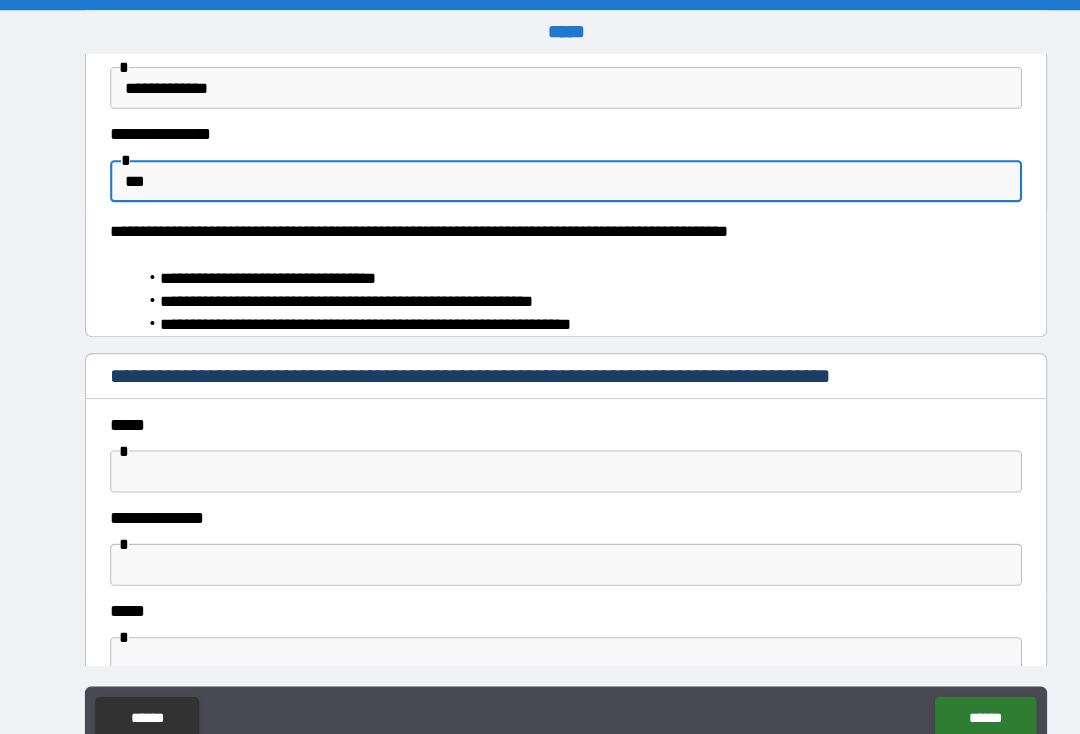 type on "*" 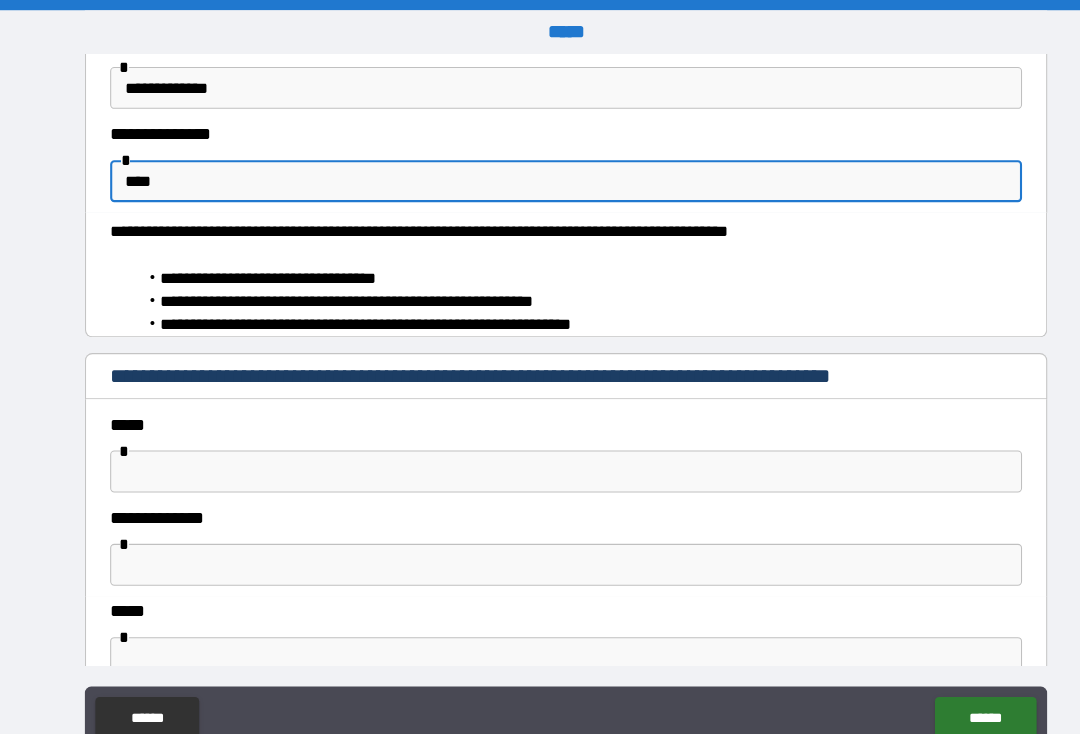 type on "*" 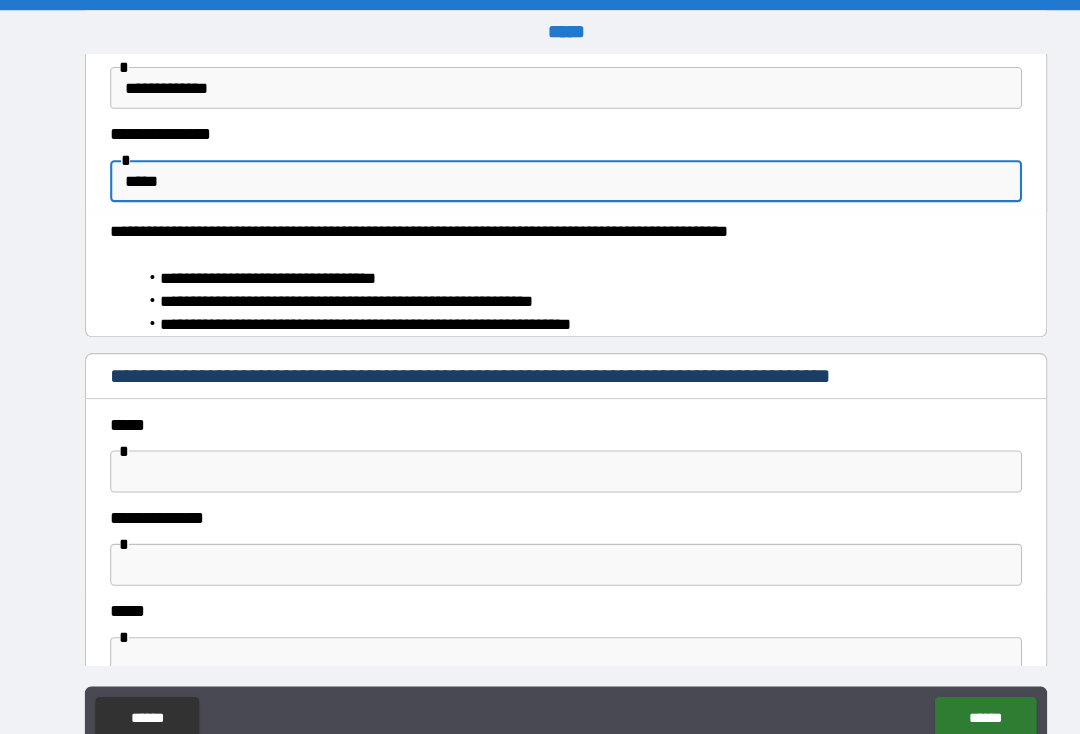 type on "*" 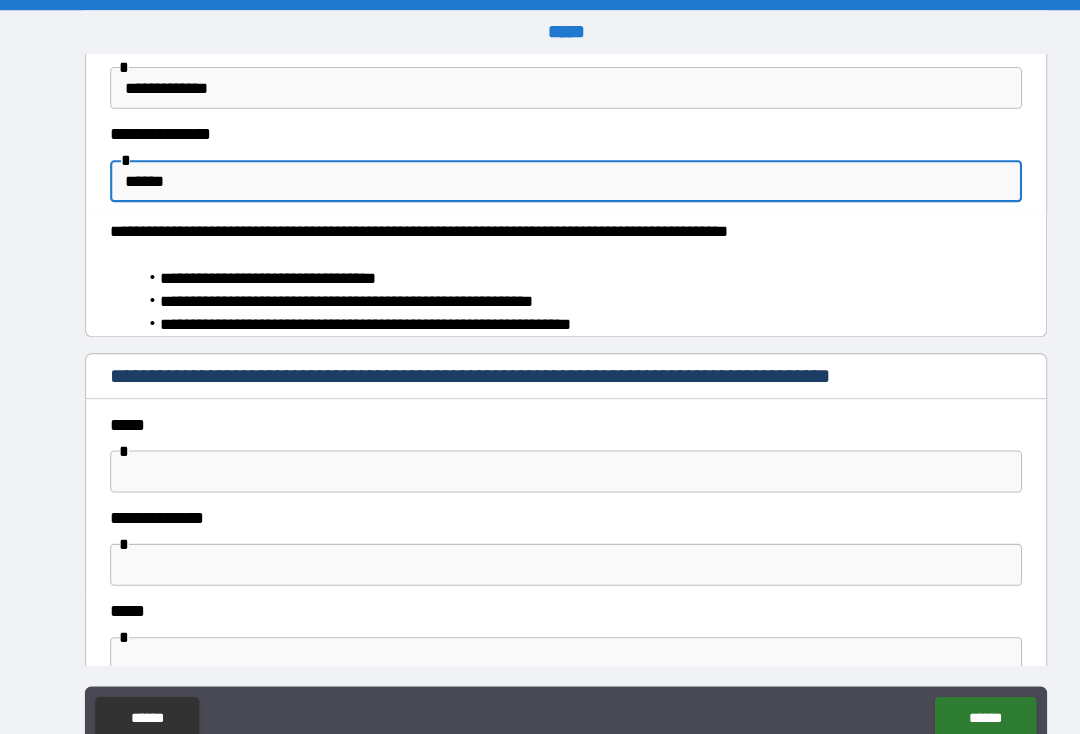 type on "*" 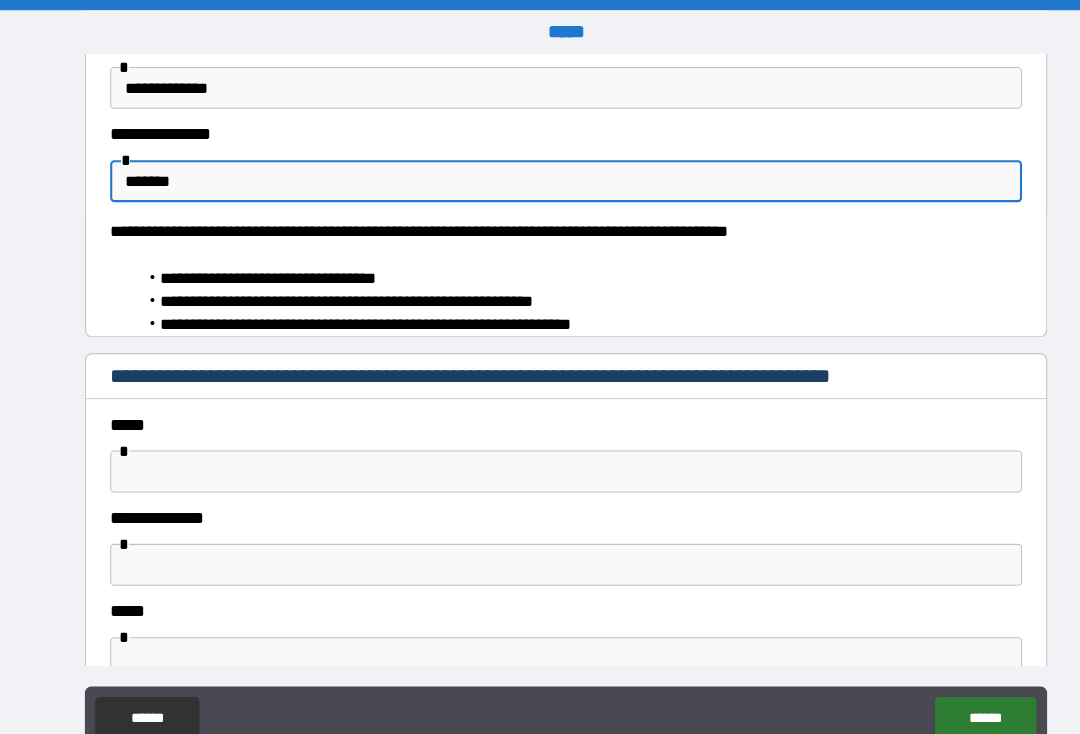 type on "*" 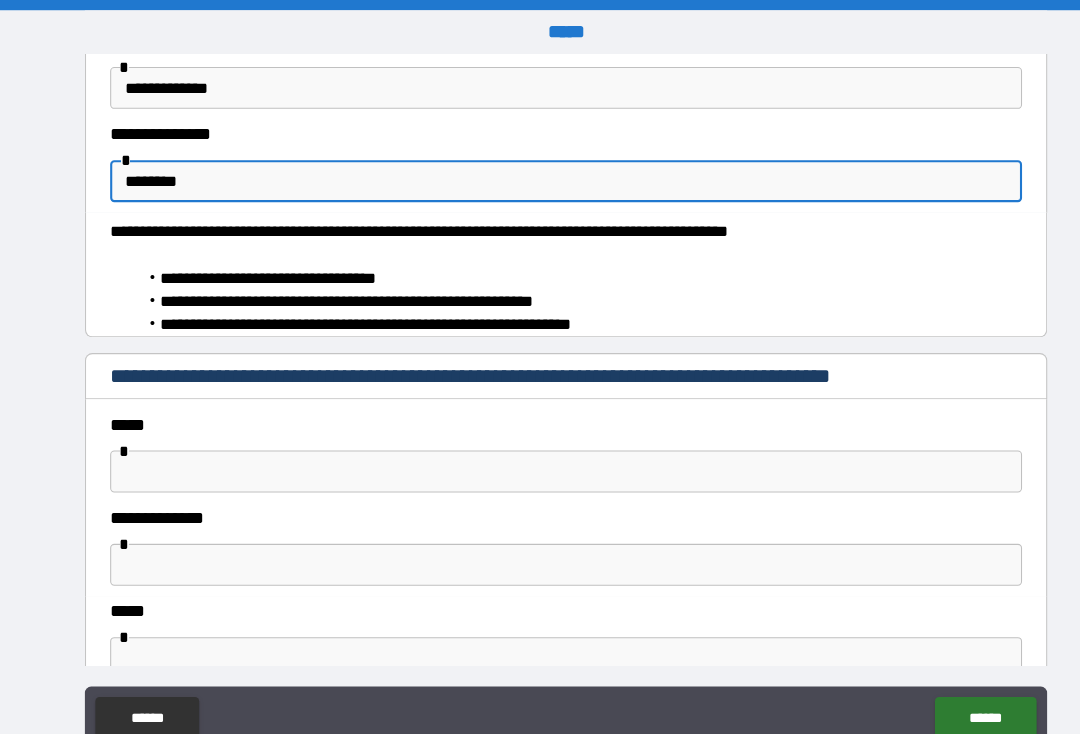 type on "*" 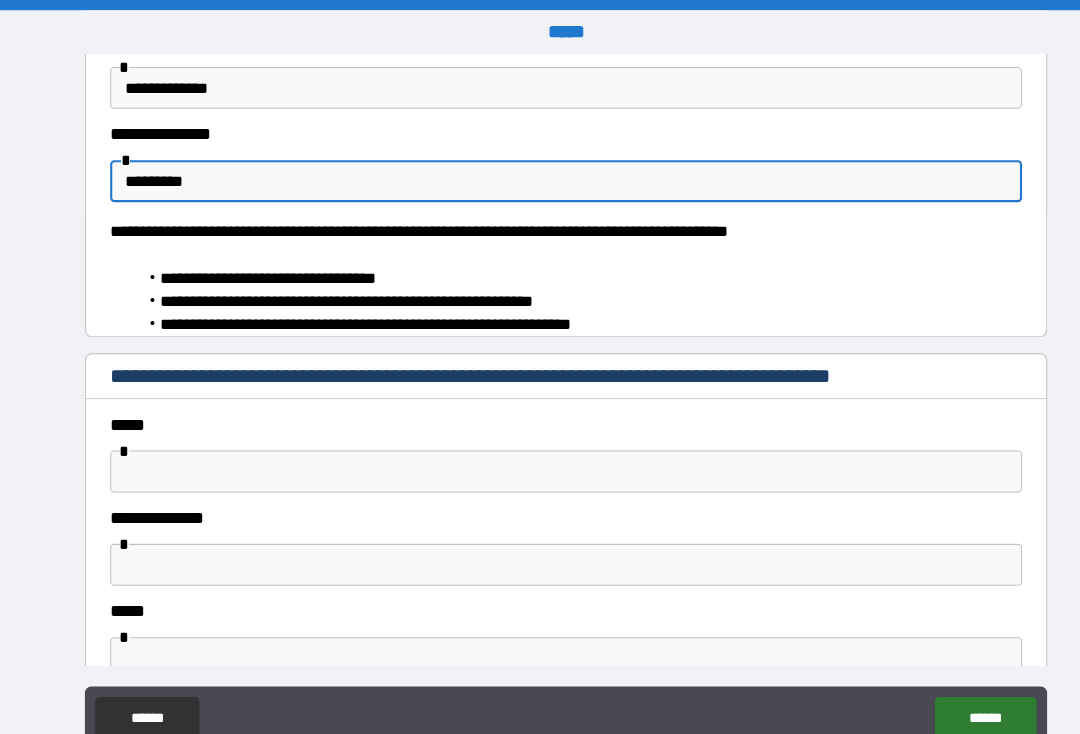 type on "*" 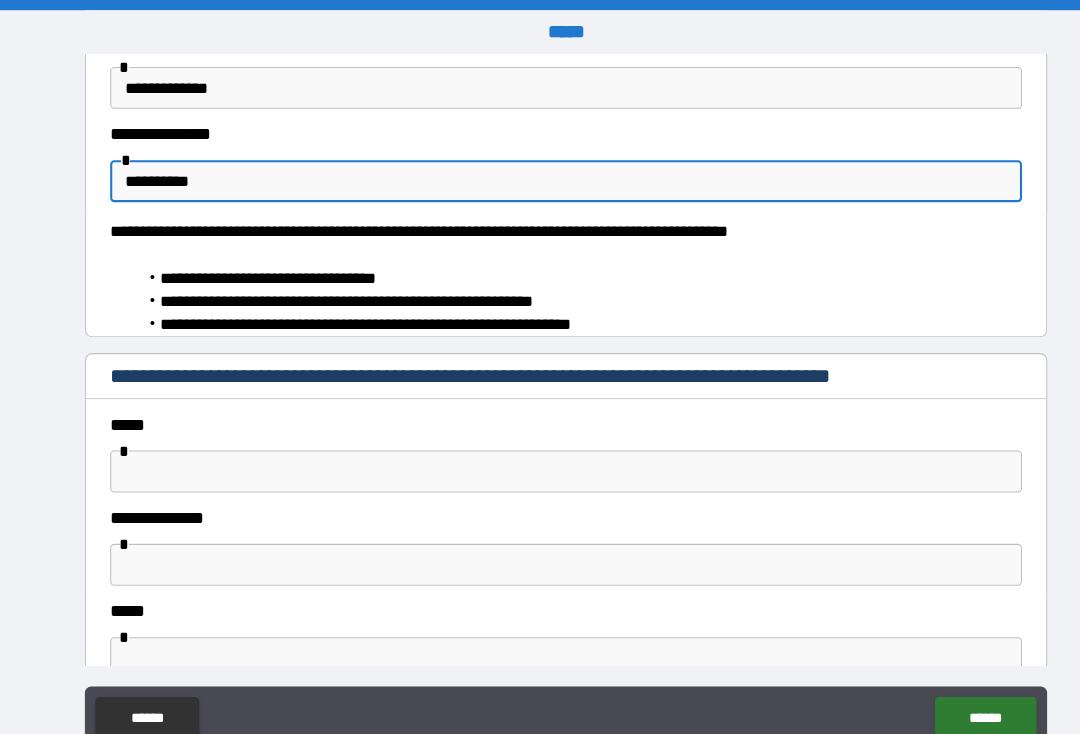 type on "*" 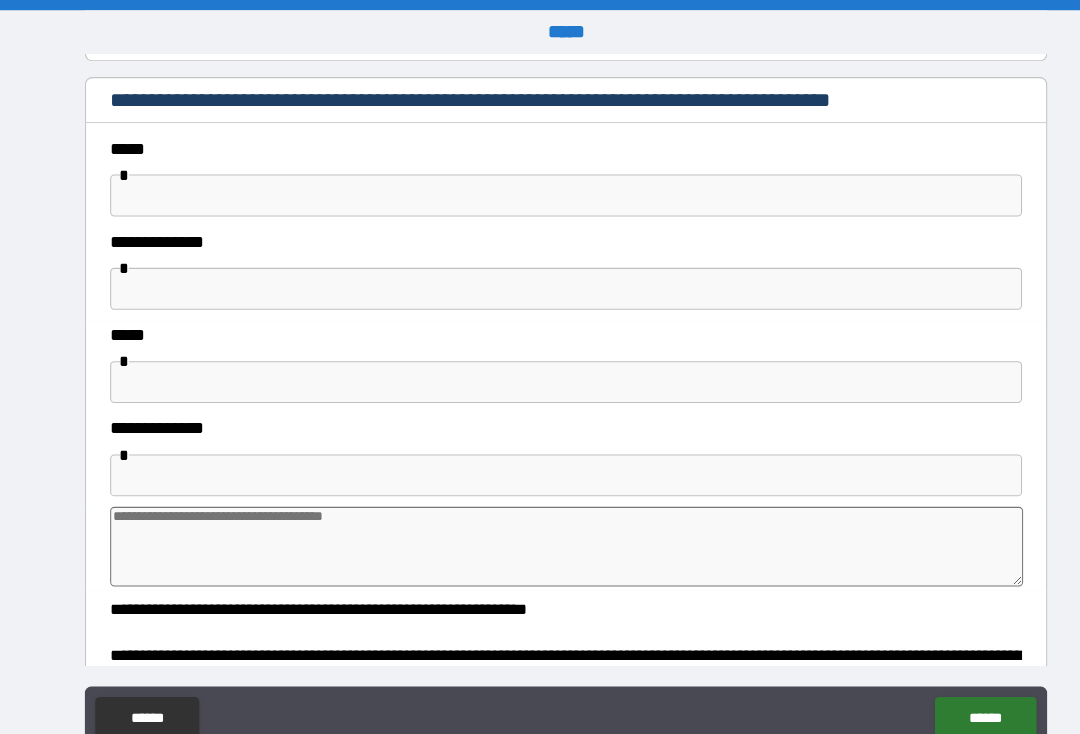 scroll, scrollTop: 399, scrollLeft: 0, axis: vertical 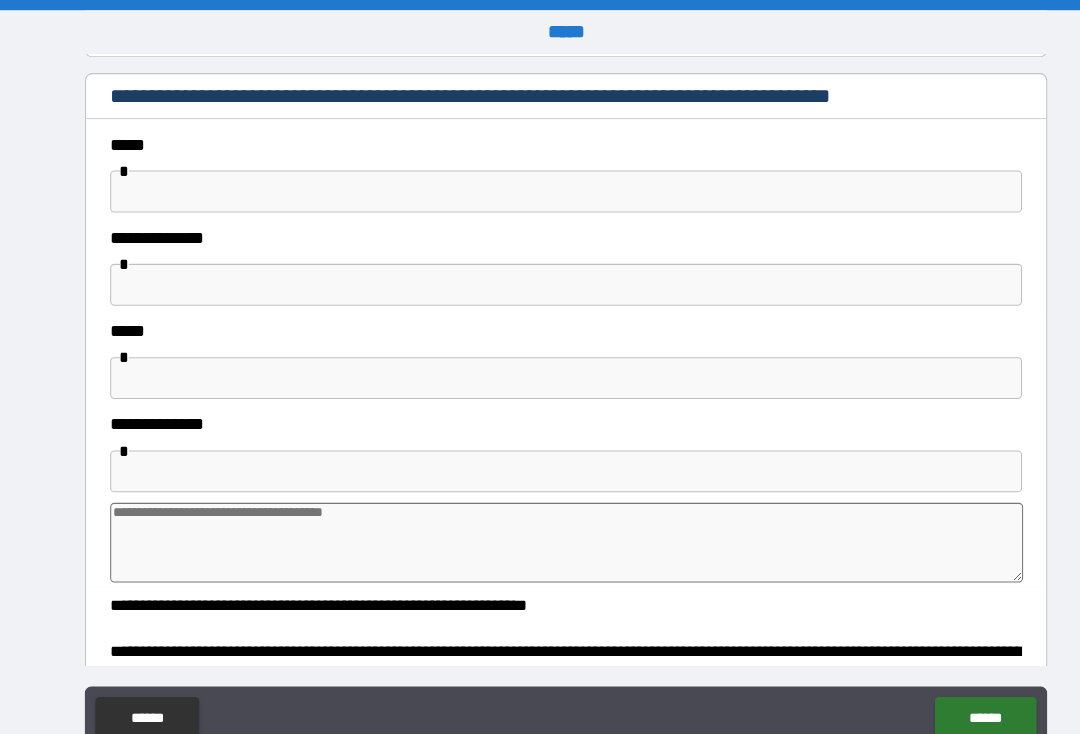 type on "**********" 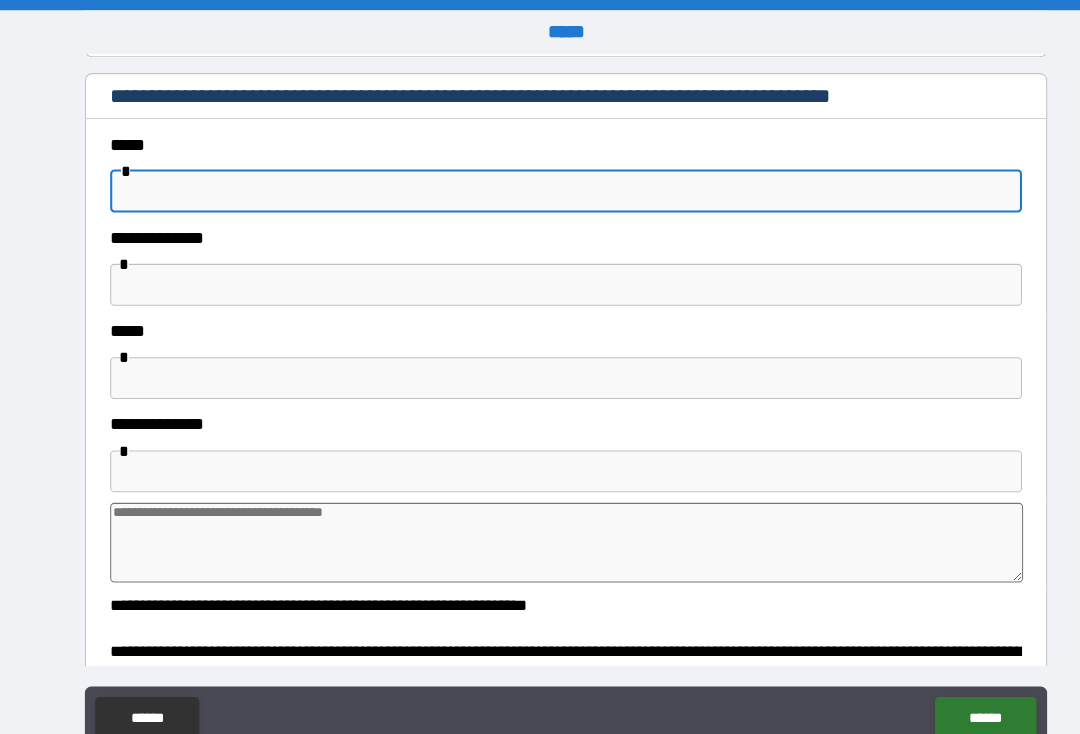 type on "*" 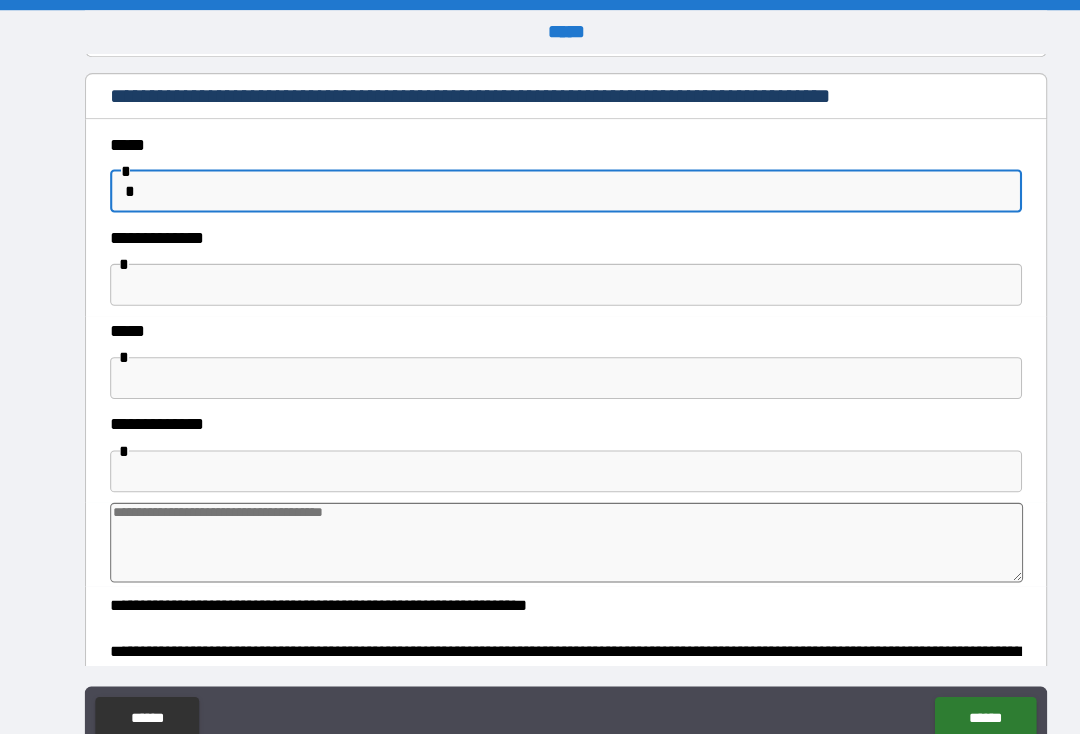type on "*" 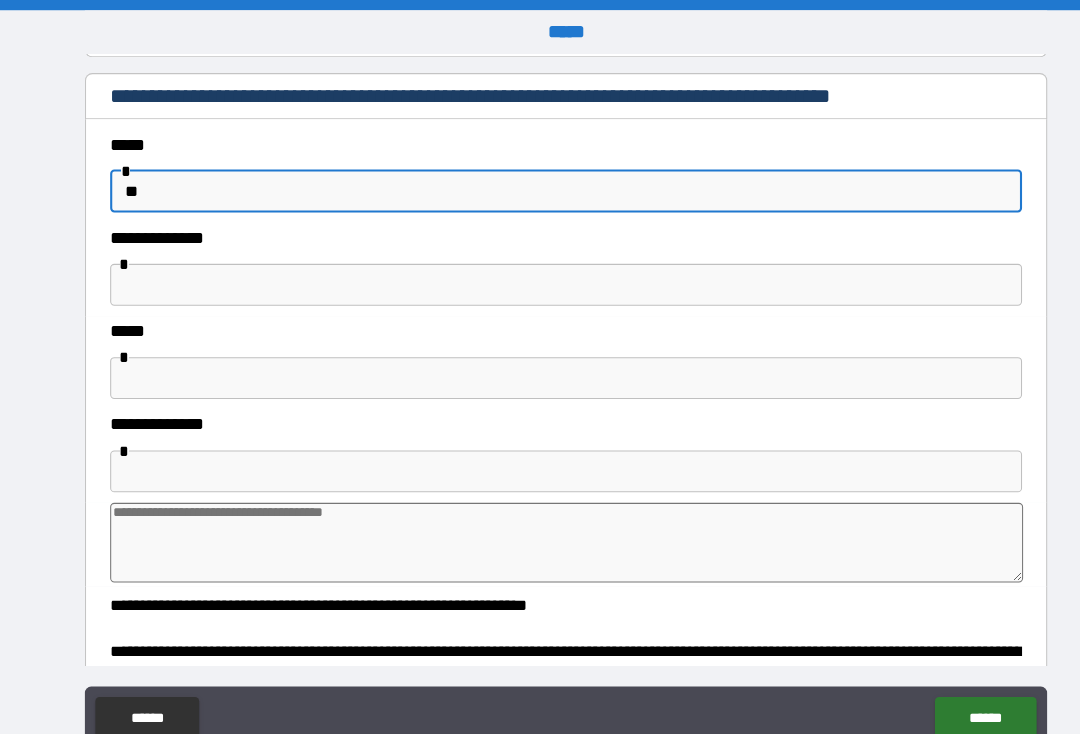 type on "*" 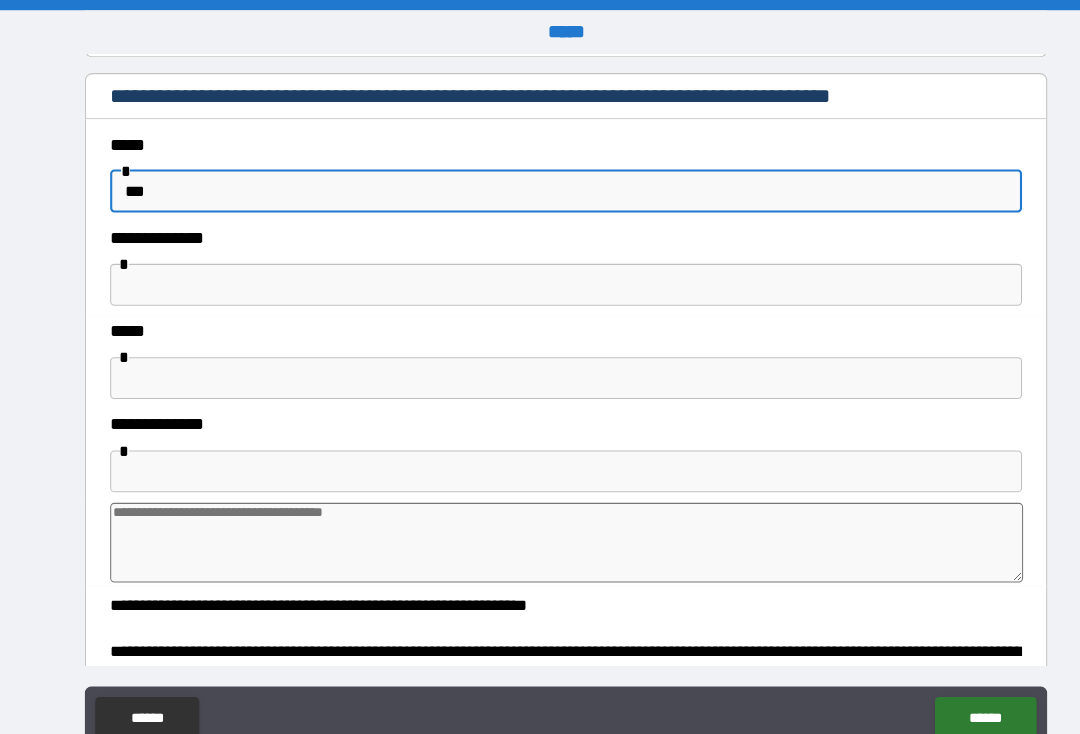 type on "*" 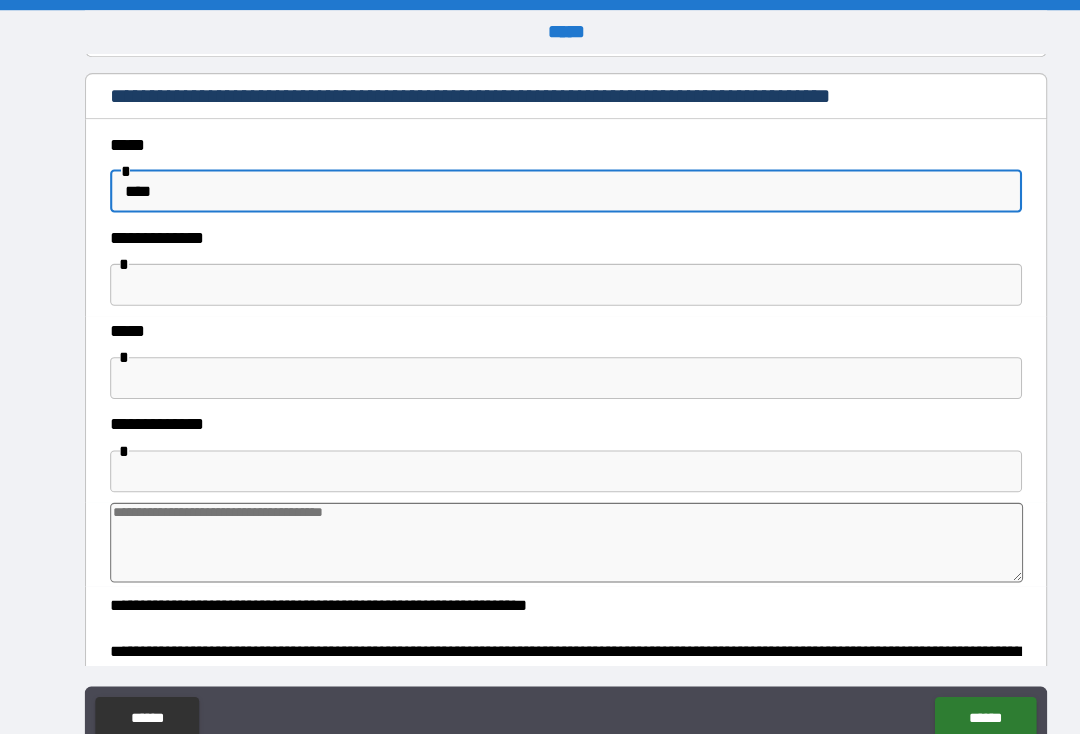 type on "*" 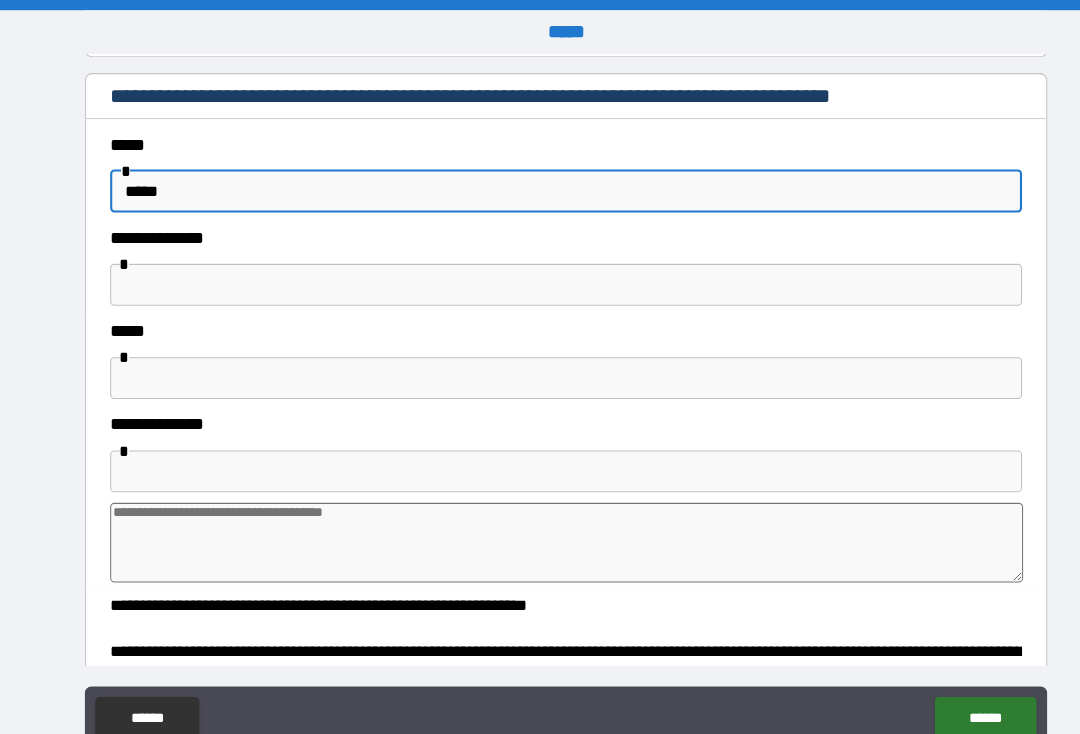 type on "*" 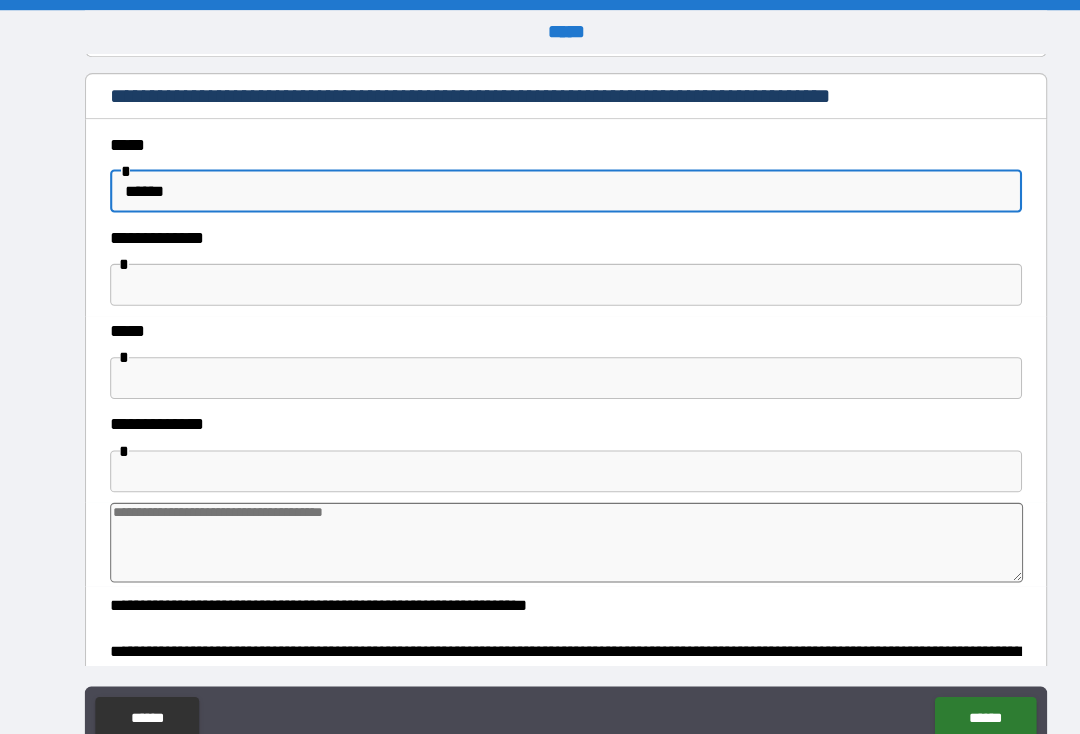 type on "*" 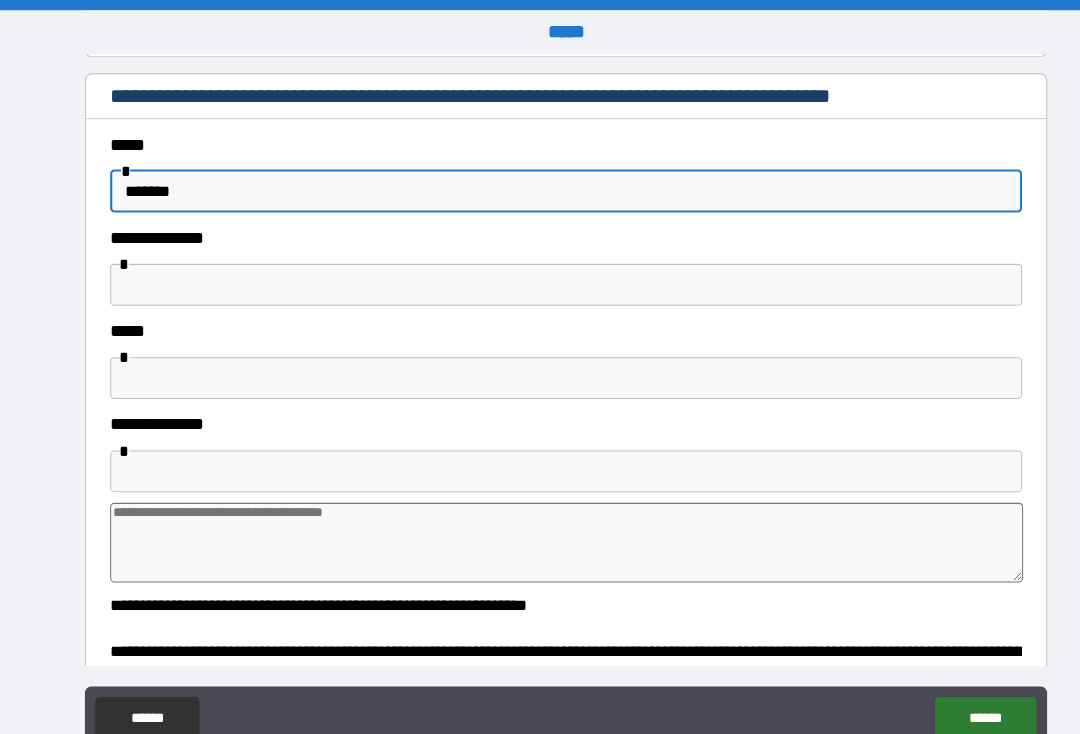 type on "*" 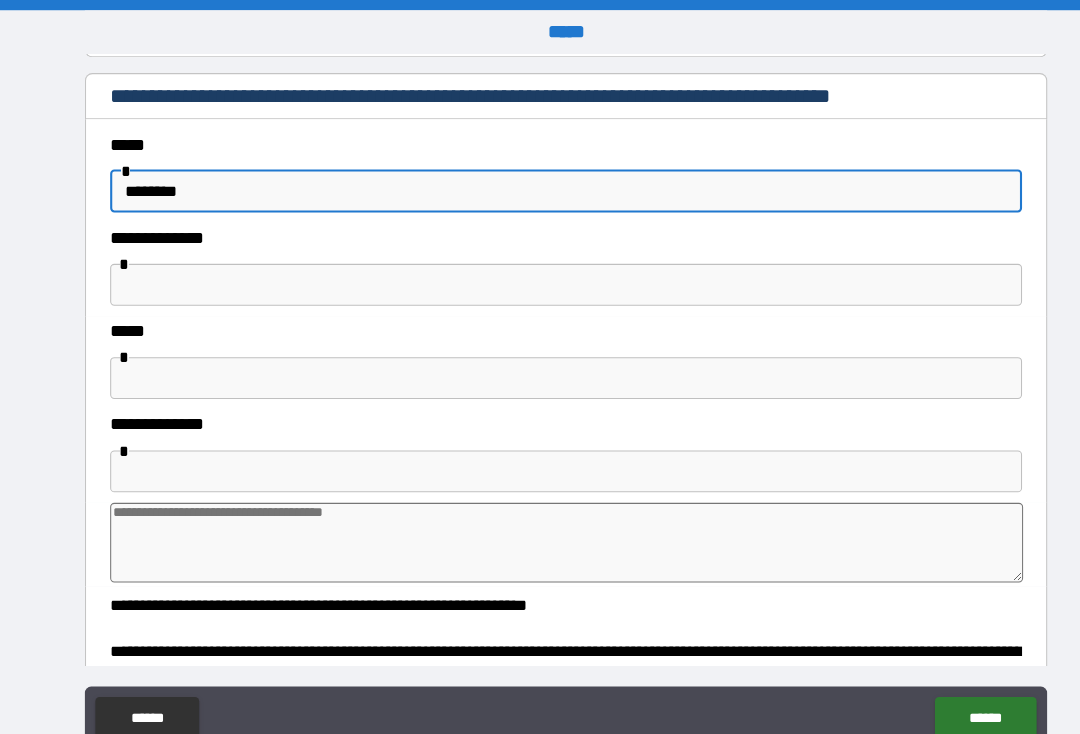 type on "*" 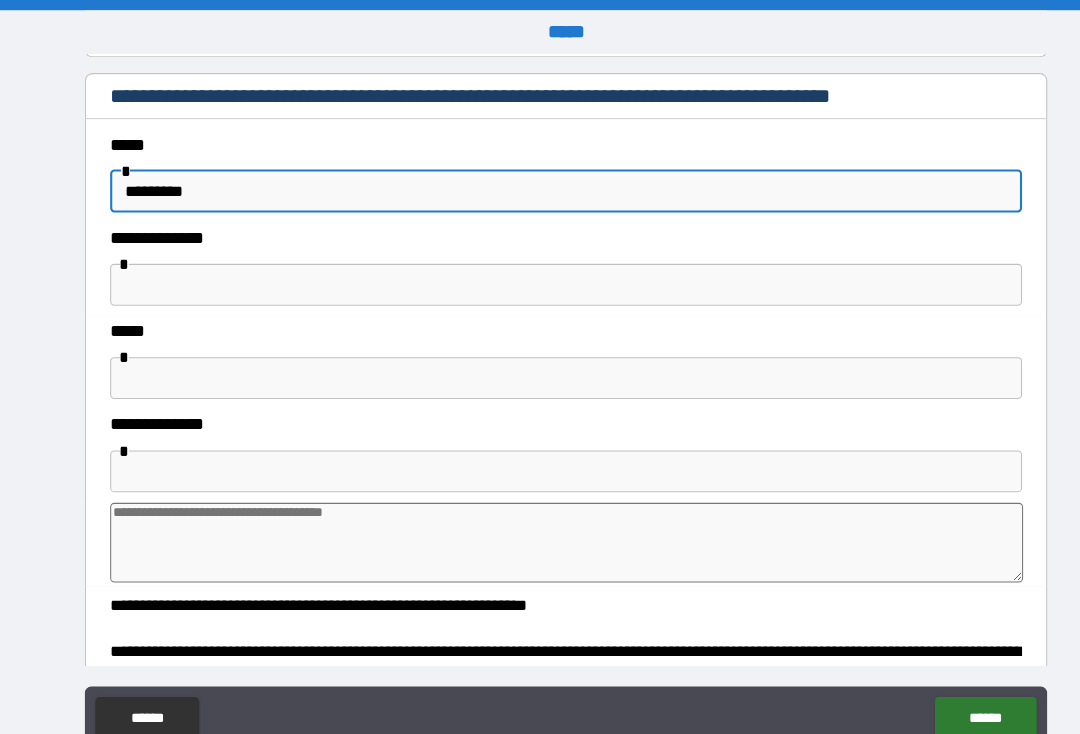 type on "*" 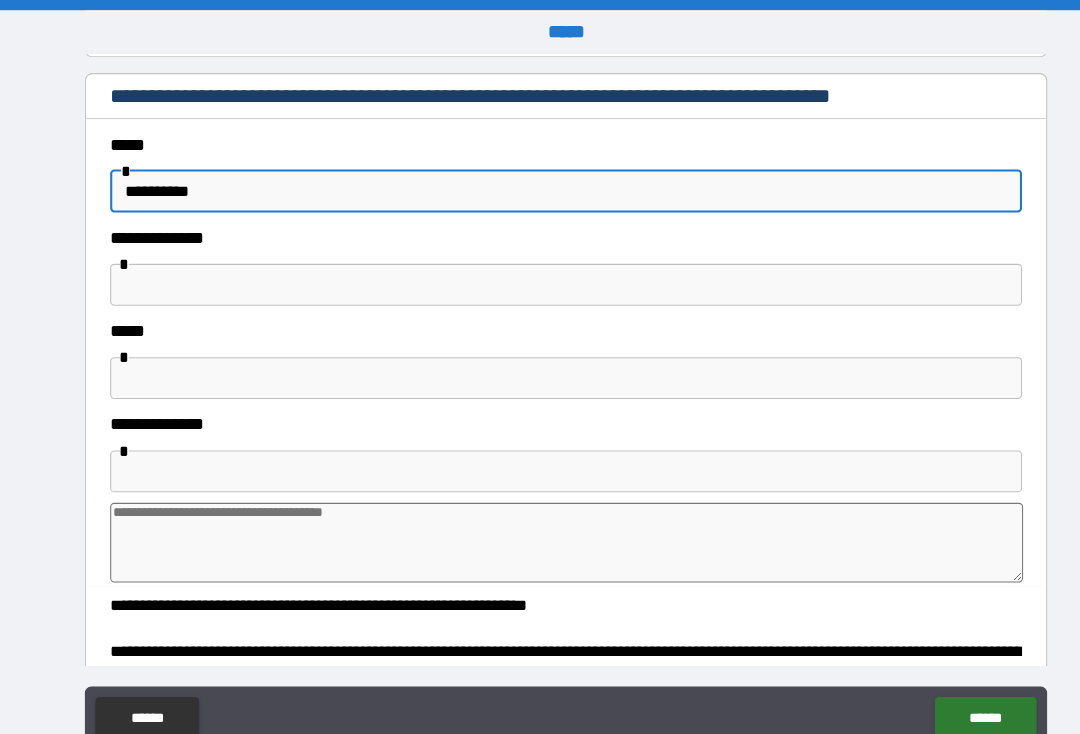 type on "*" 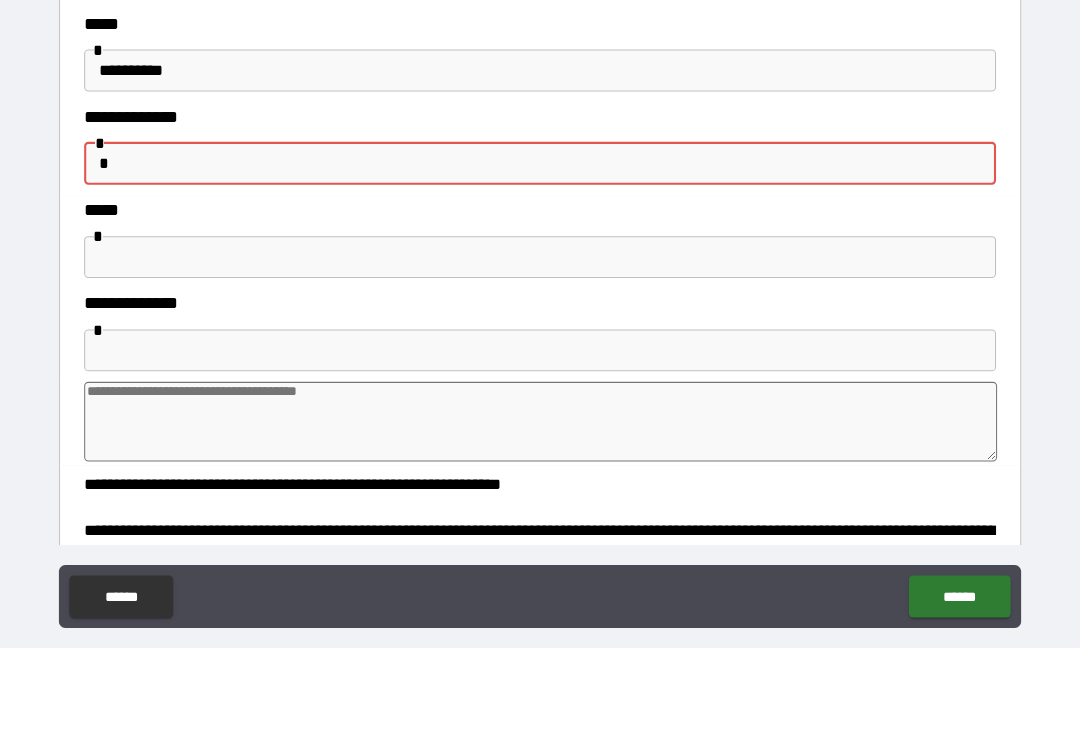 type on "*" 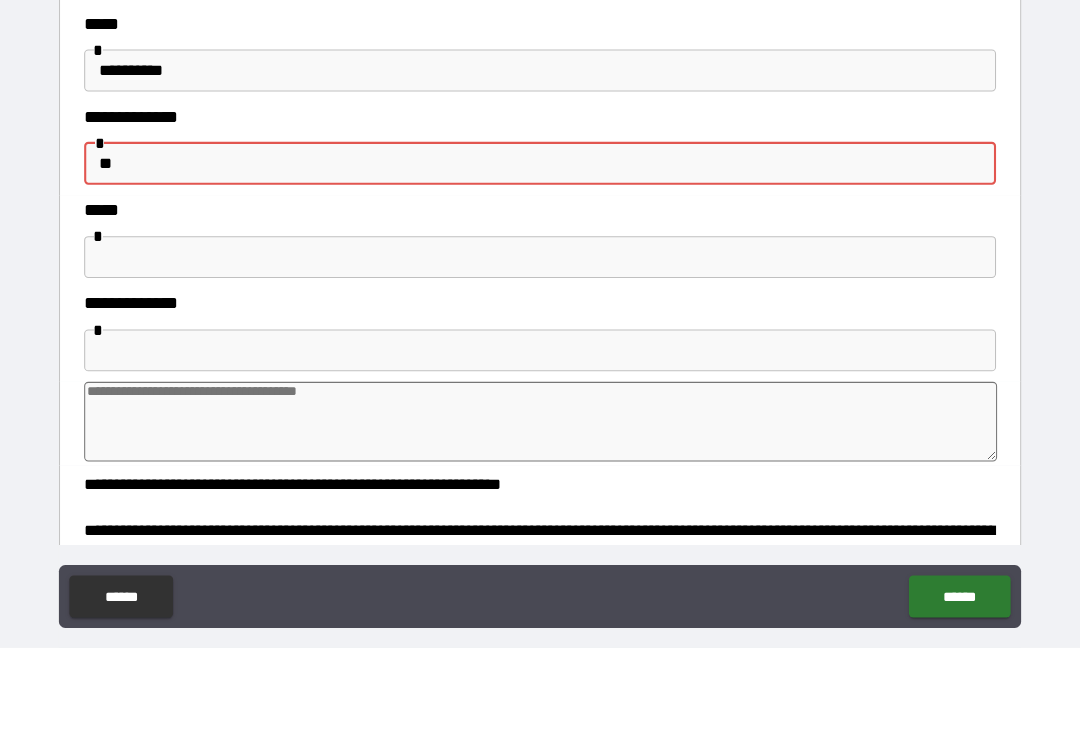 type on "*" 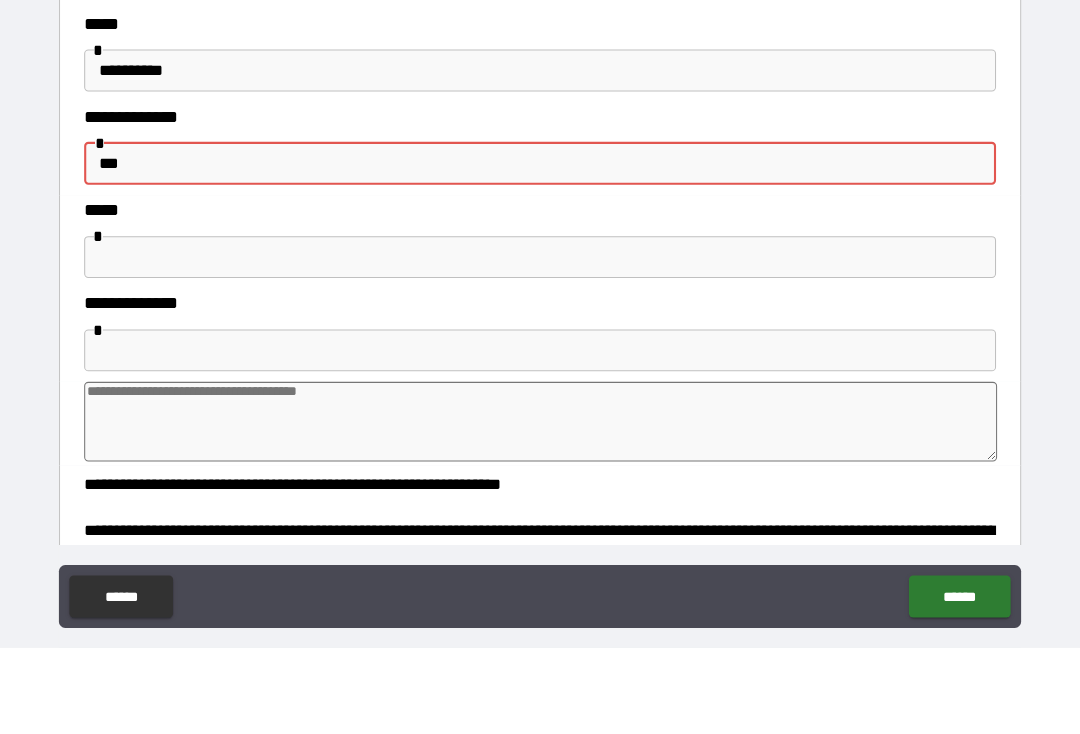 type on "*" 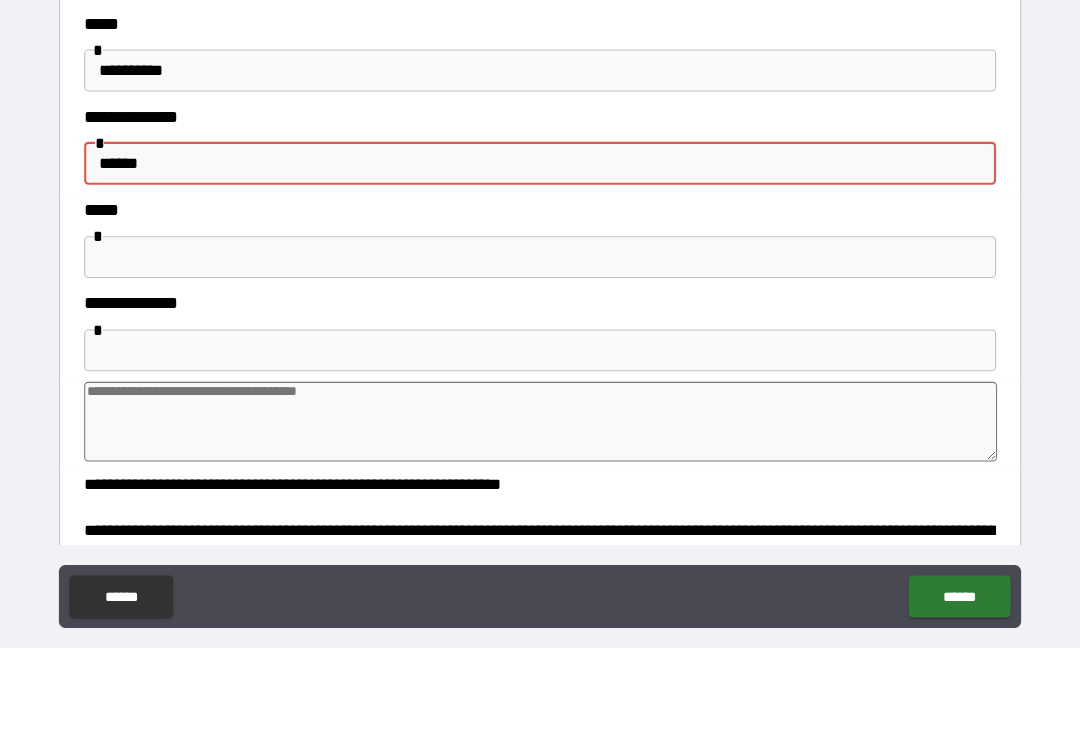 type on "*" 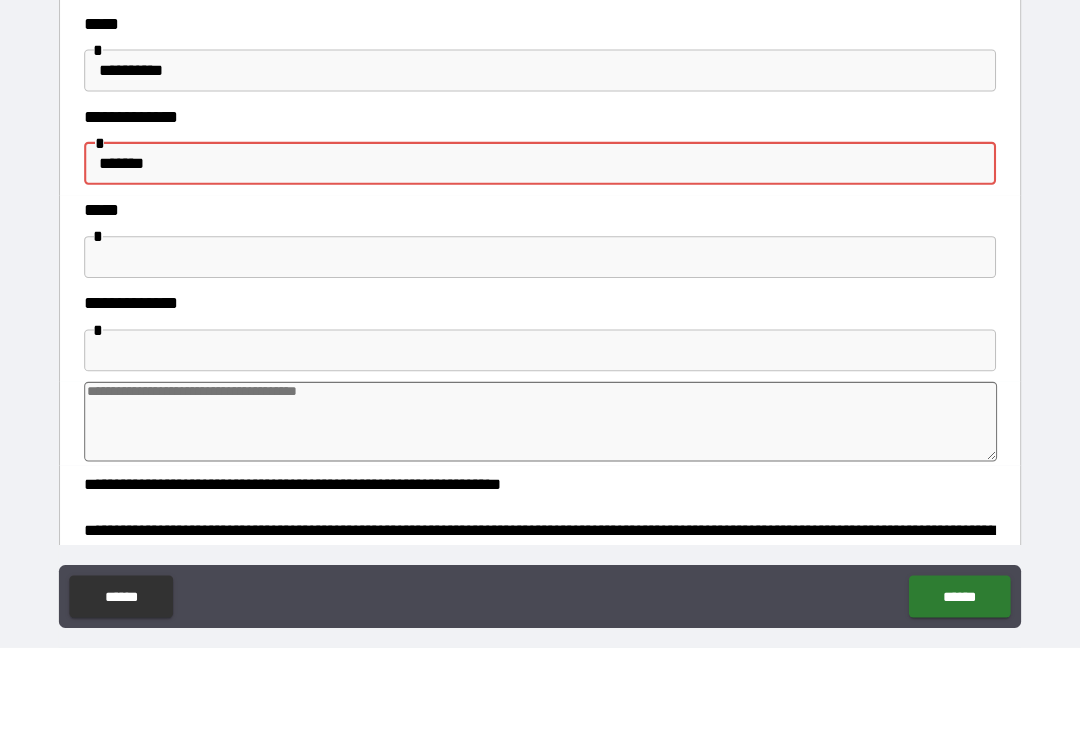 type on "*" 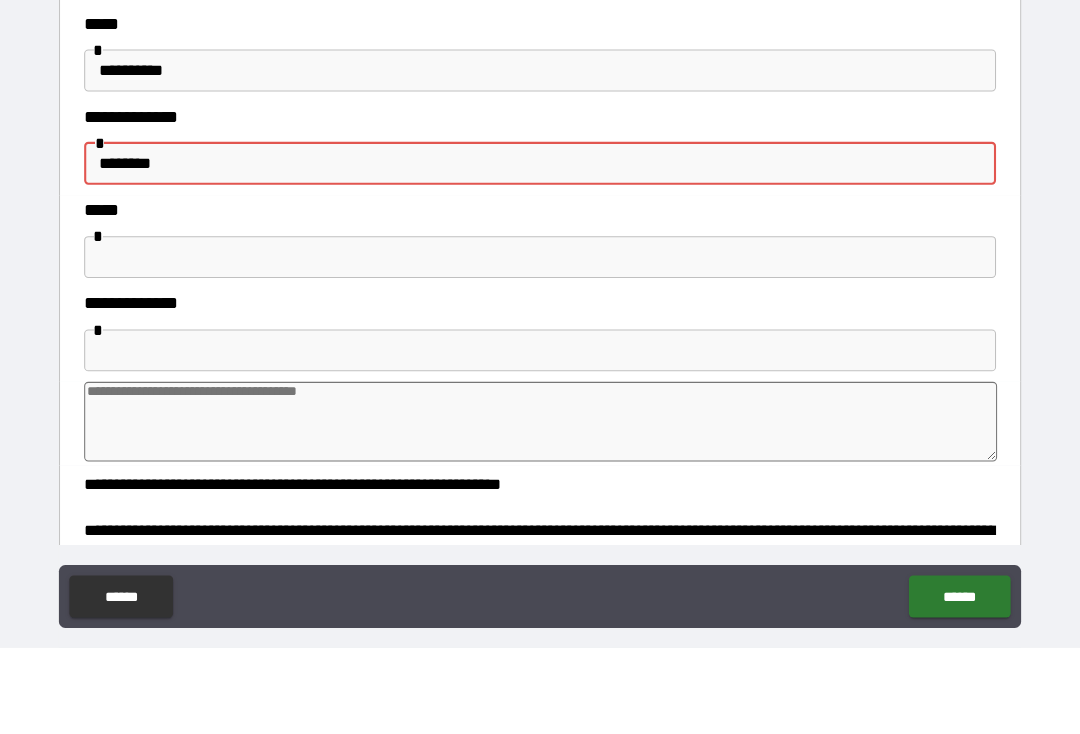 type on "*" 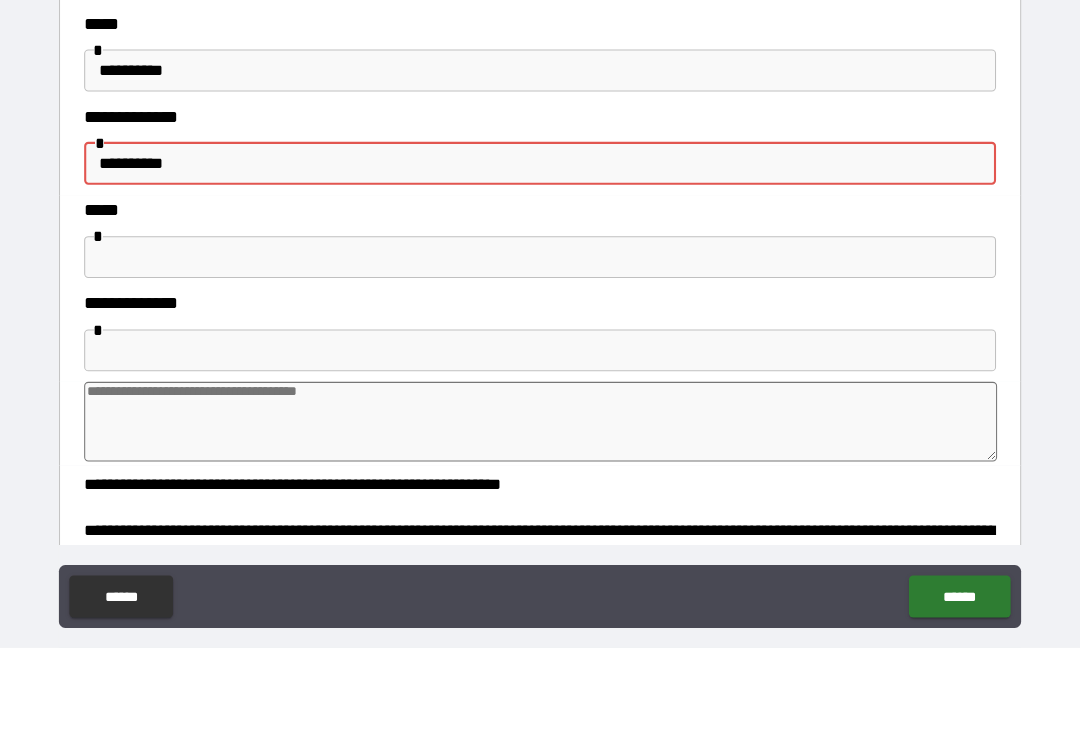 type on "*" 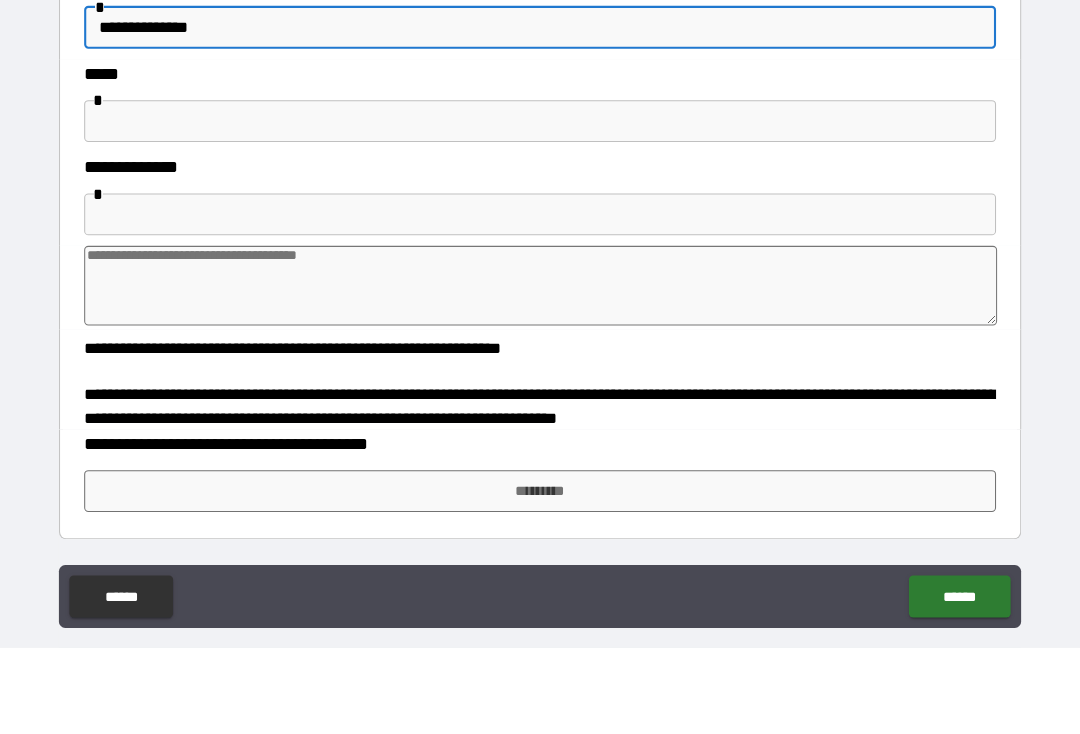 scroll, scrollTop: 528, scrollLeft: 0, axis: vertical 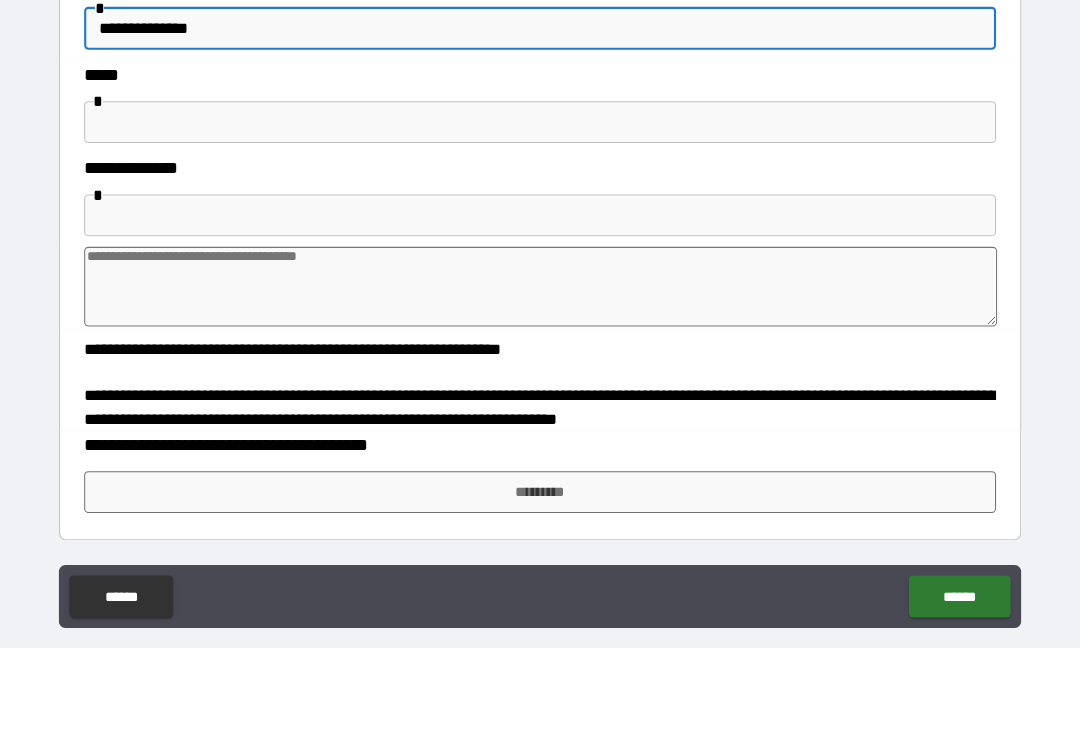 click on "**********" at bounding box center [540, 386] 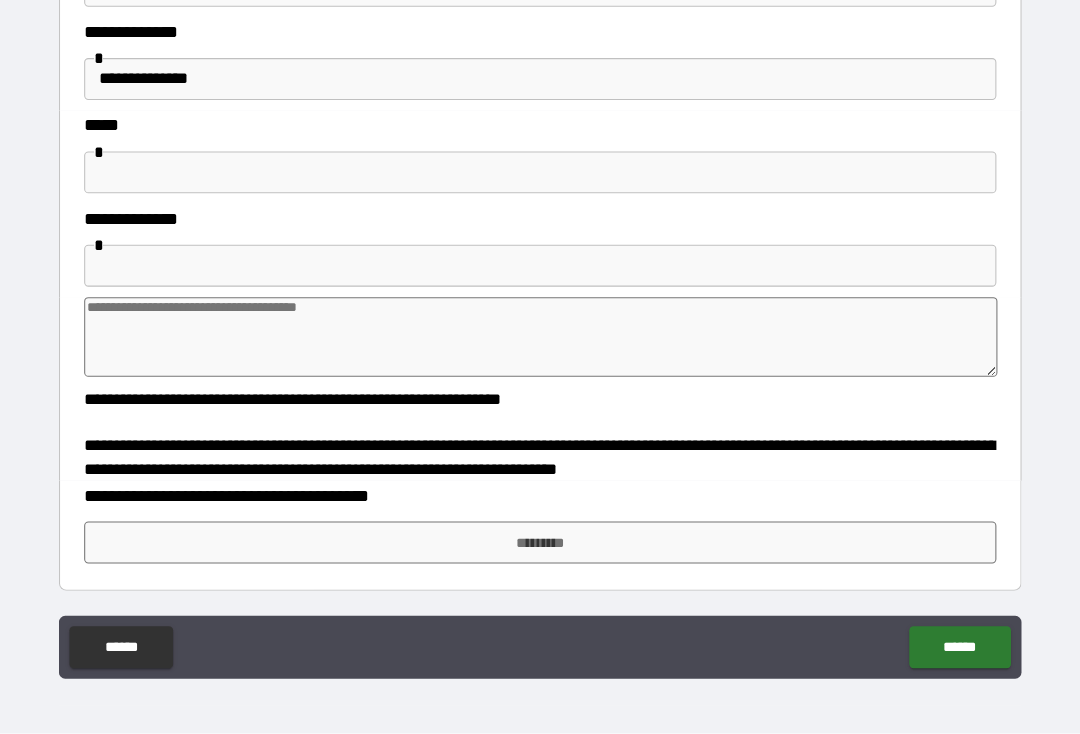 click on "*********" at bounding box center [540, 552] 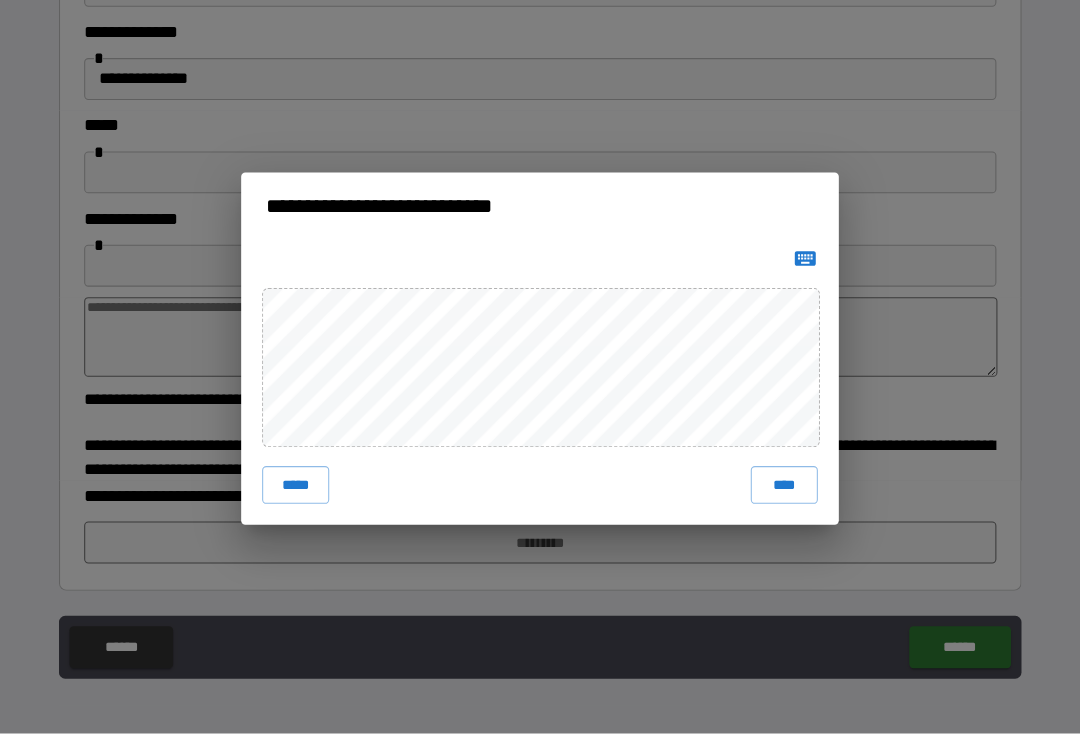 scroll, scrollTop: 34, scrollLeft: 0, axis: vertical 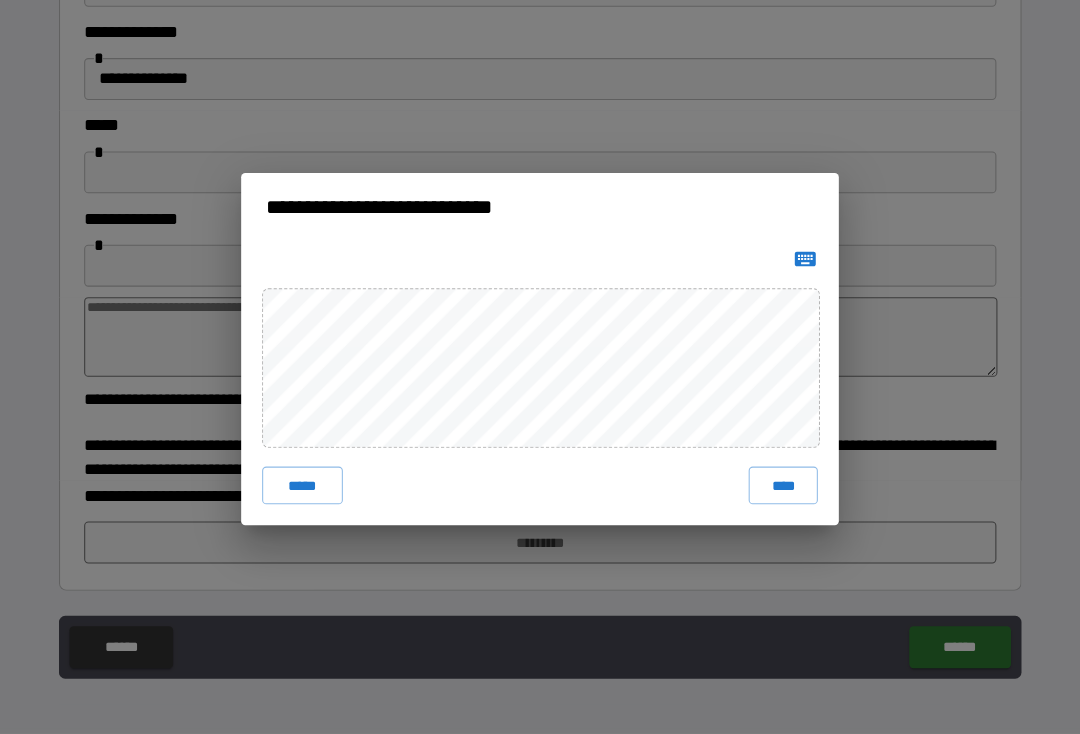 click on "****" at bounding box center (772, 497) 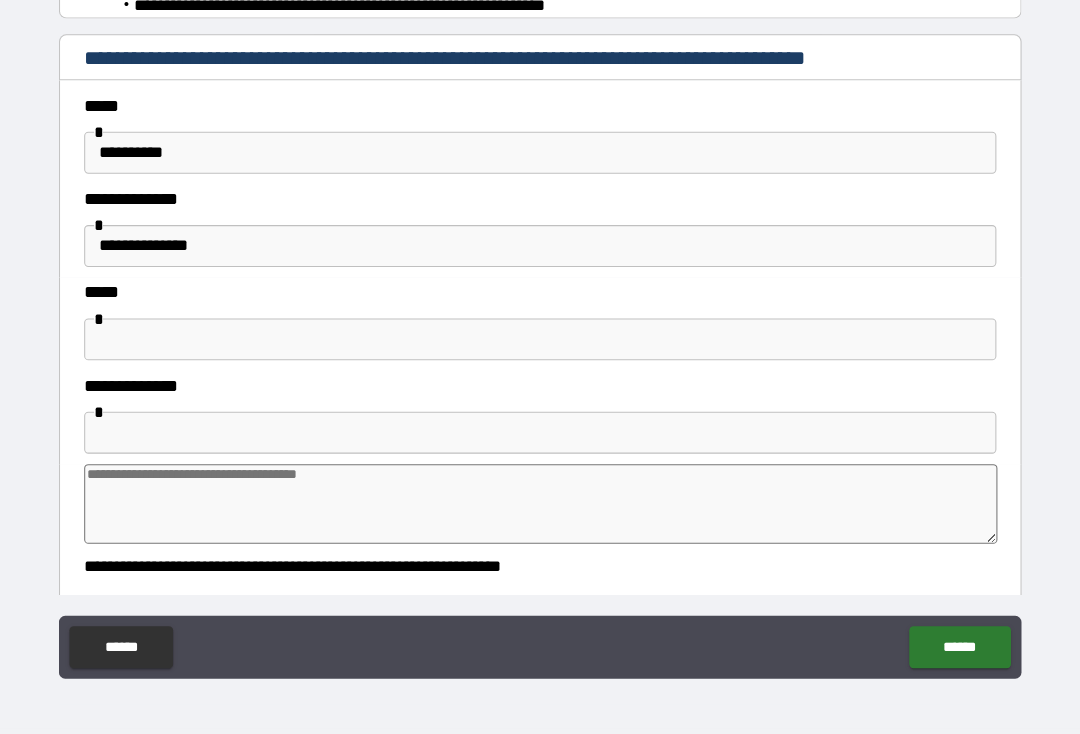 scroll, scrollTop: 326, scrollLeft: 0, axis: vertical 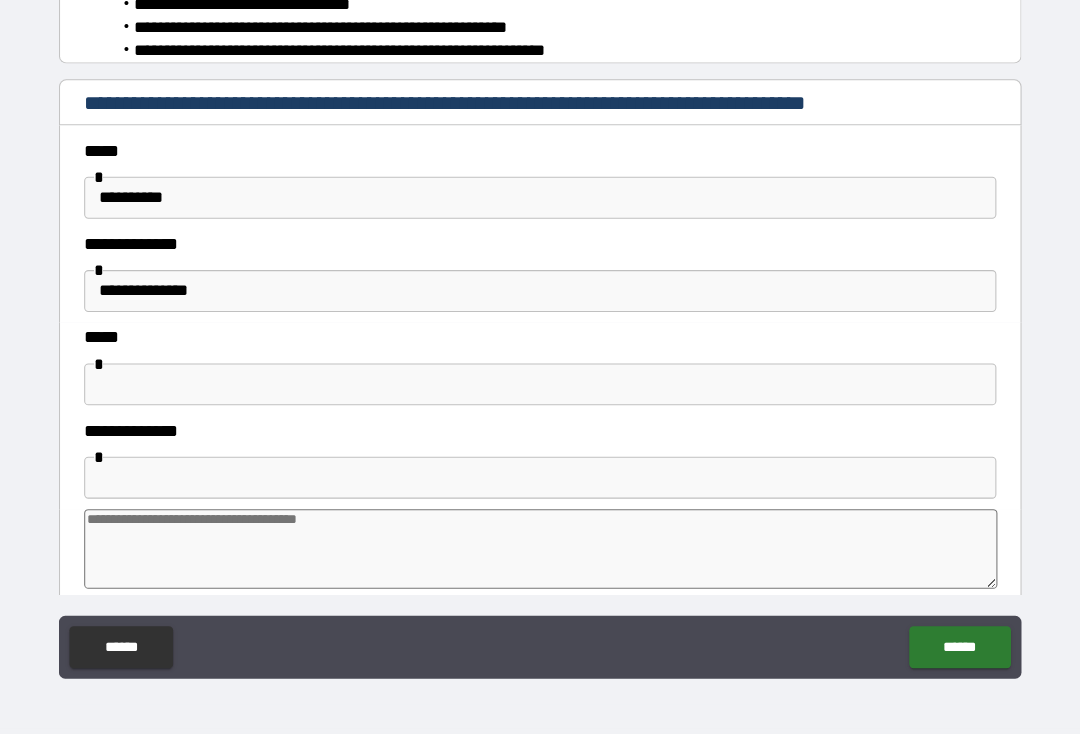 click on "**********" at bounding box center [540, 222] 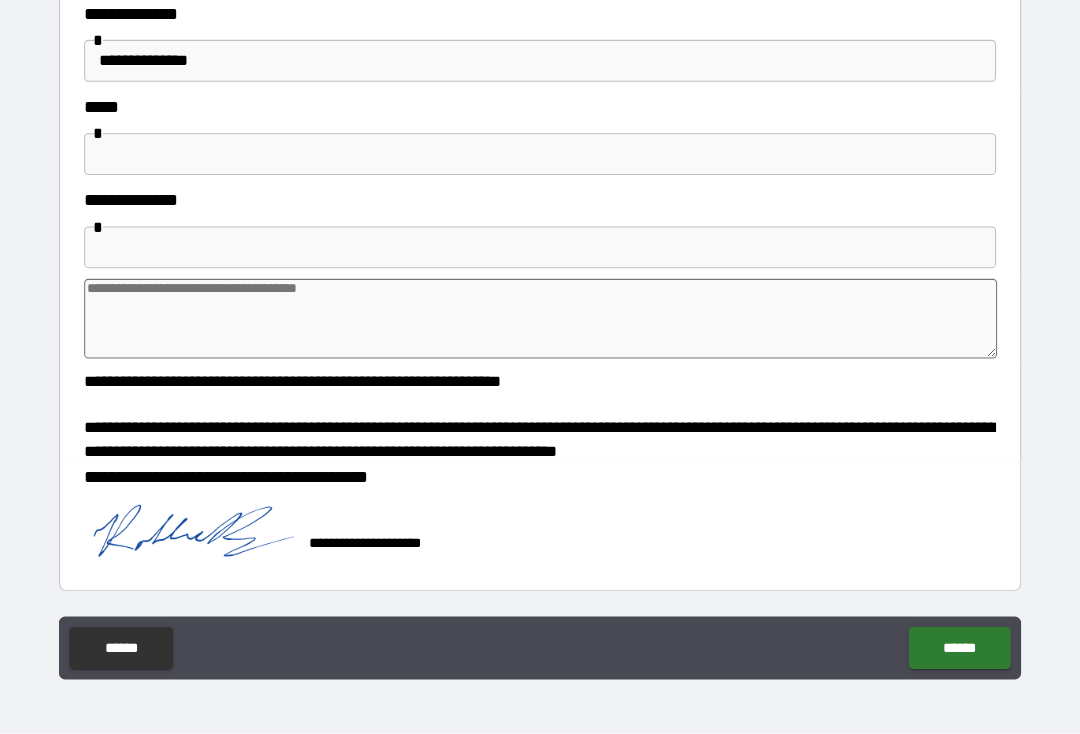 scroll, scrollTop: 545, scrollLeft: 0, axis: vertical 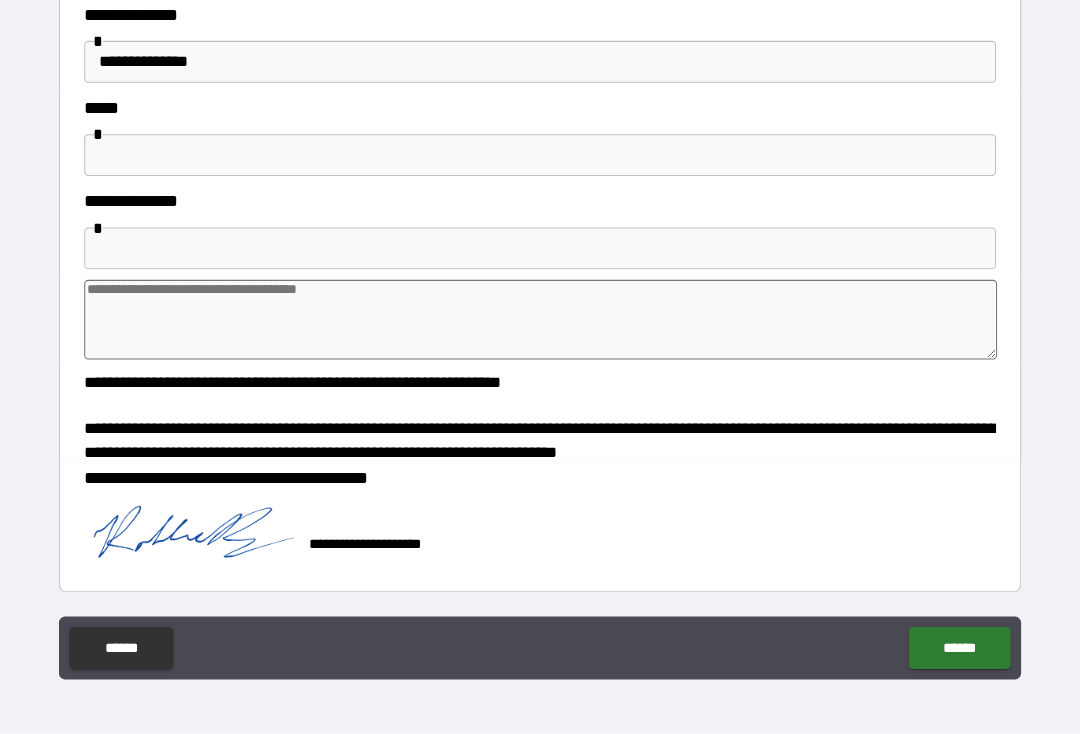 click at bounding box center (540, 271) 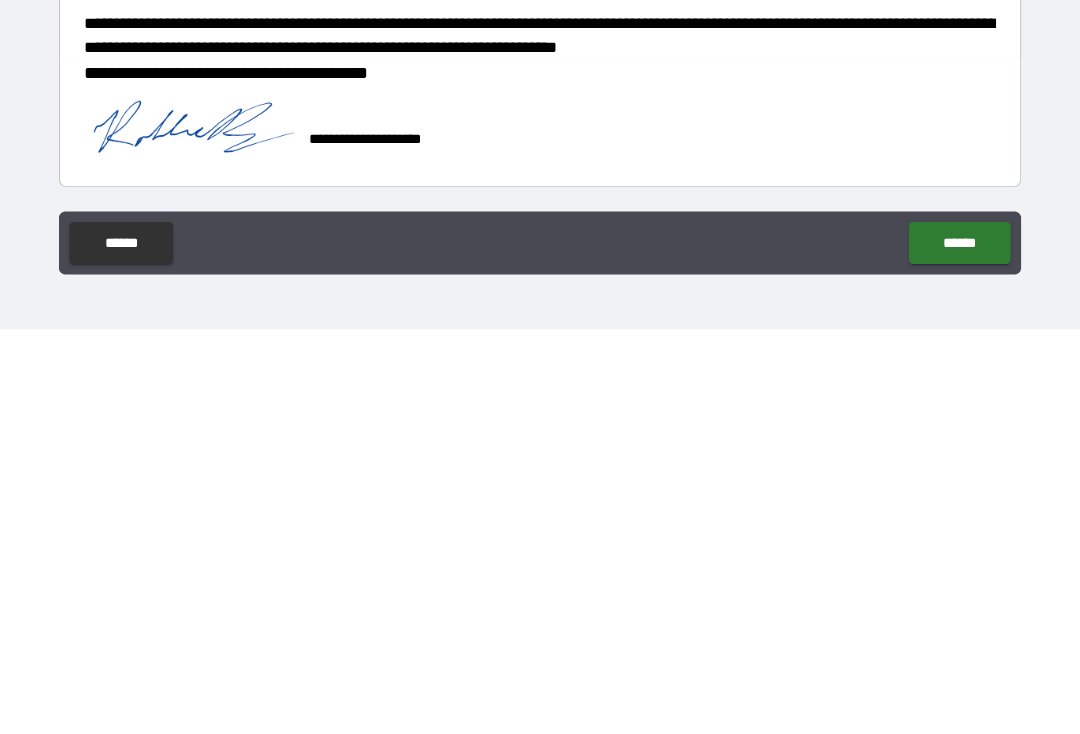 scroll, scrollTop: 34, scrollLeft: 0, axis: vertical 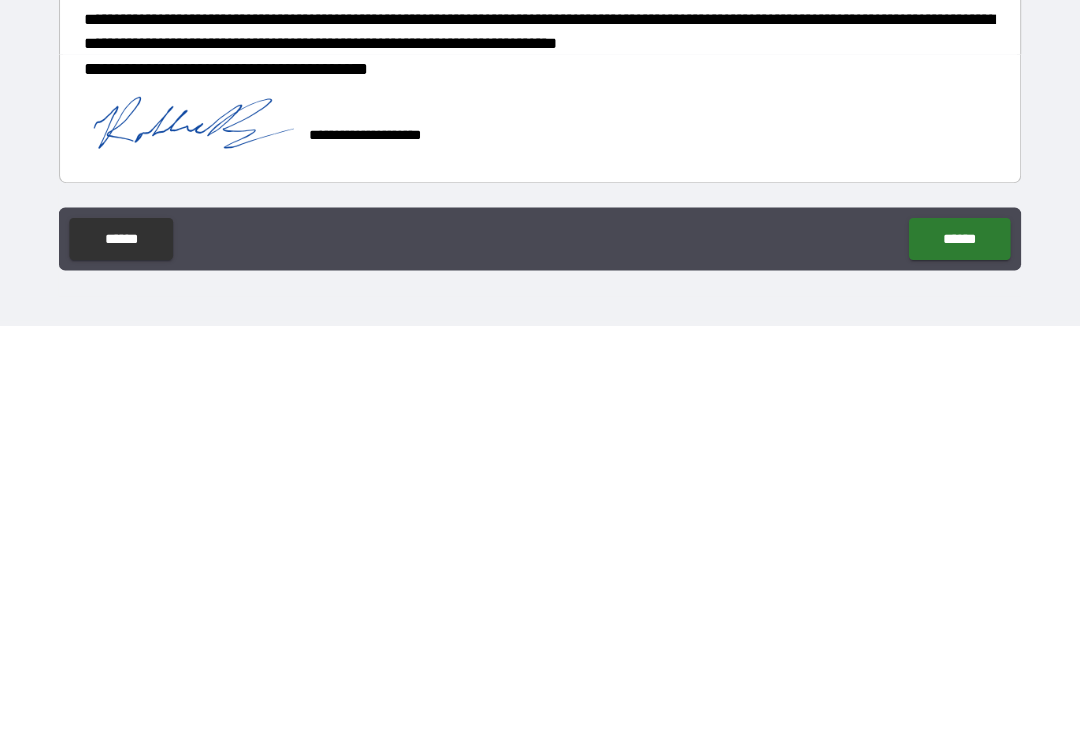 click on "******" at bounding box center [940, 651] 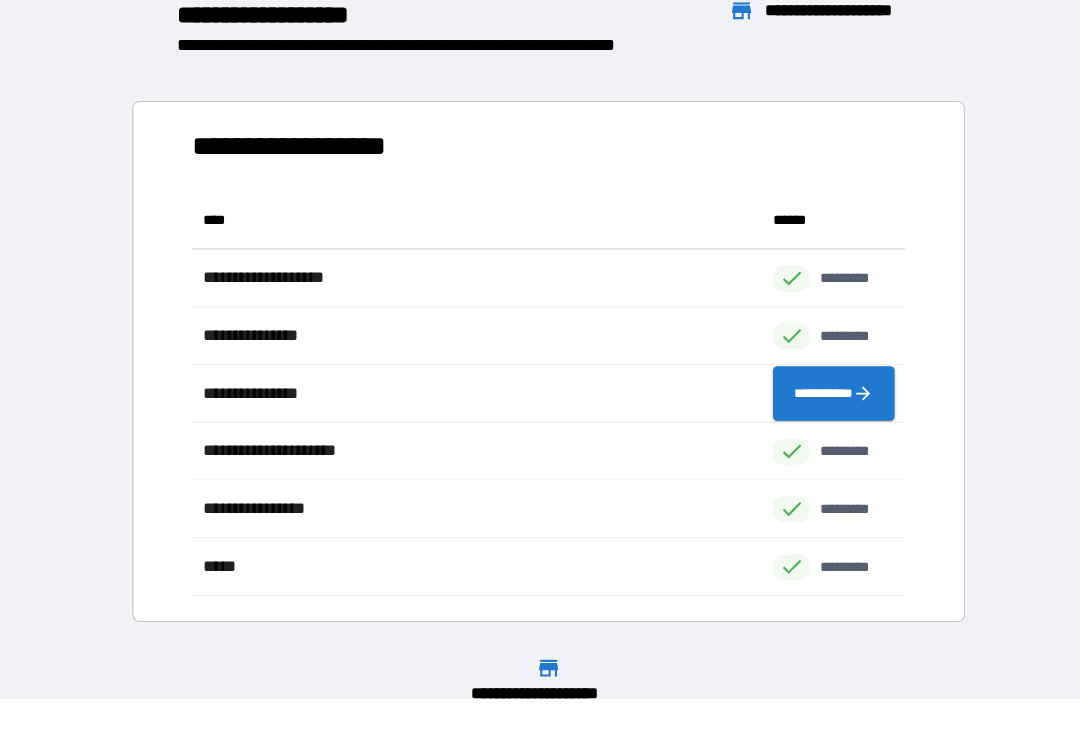 scroll, scrollTop: 1, scrollLeft: 1, axis: both 